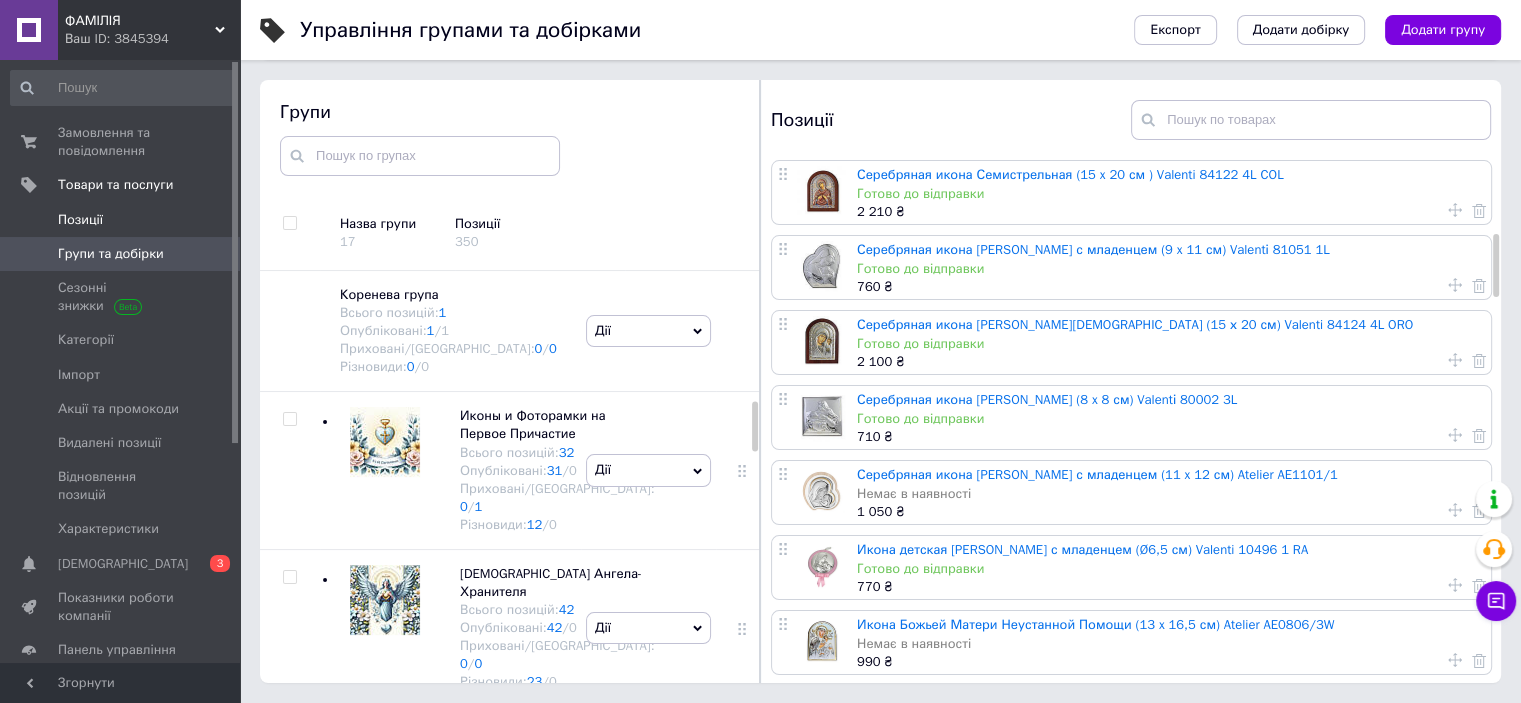 scroll, scrollTop: 113, scrollLeft: 0, axis: vertical 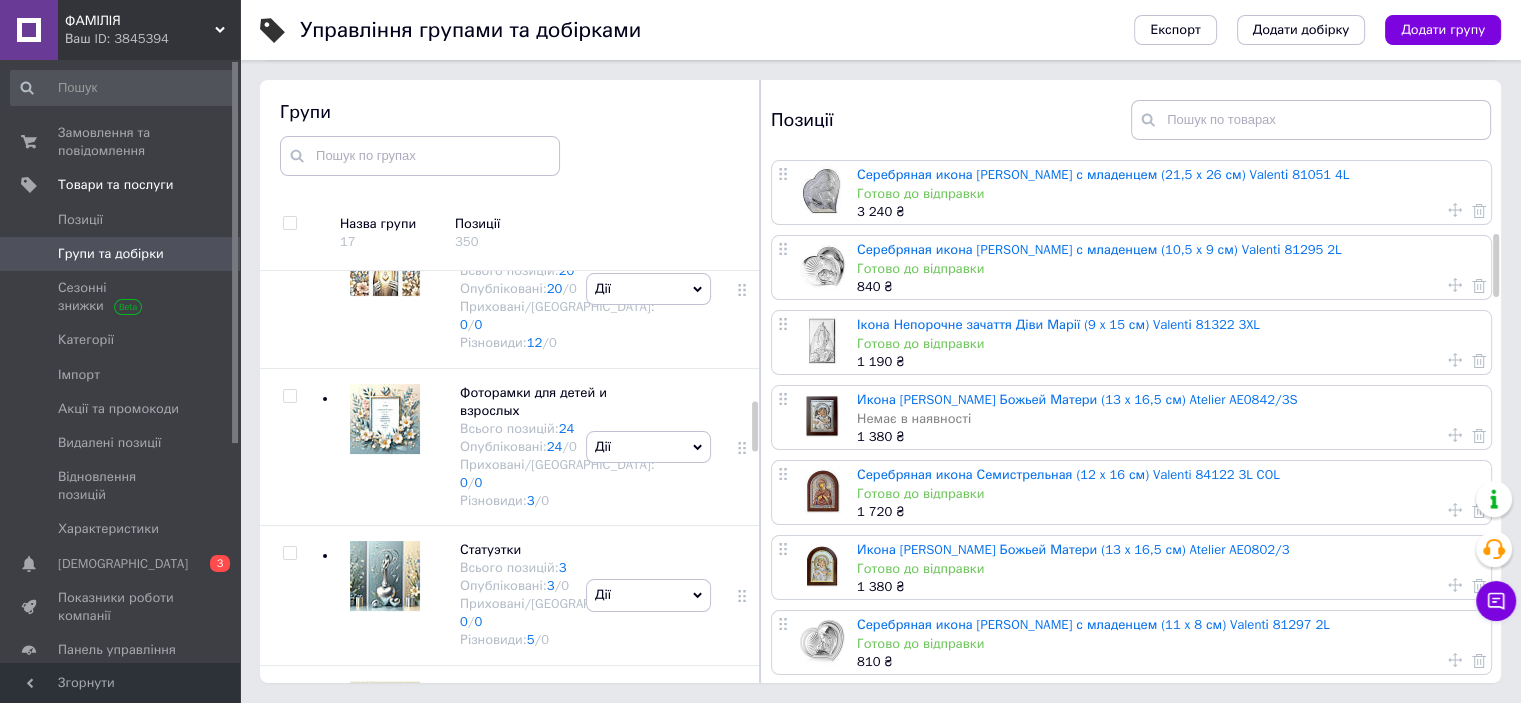 click on "Позиції" at bounding box center [80, 220] 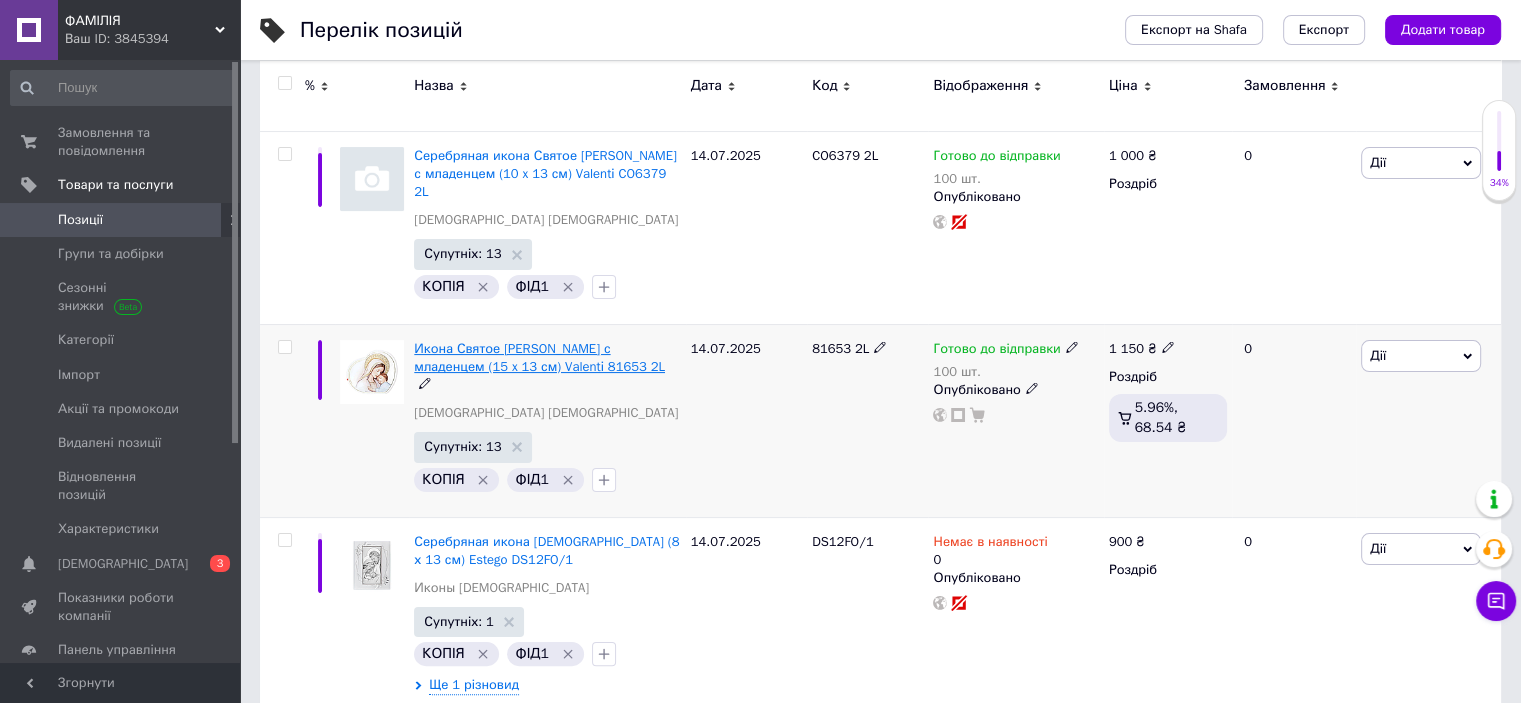click on "Икона Святое [PERSON_NAME] с младенцем (15 x 13 см) Valentі 81653 2L" at bounding box center [539, 357] 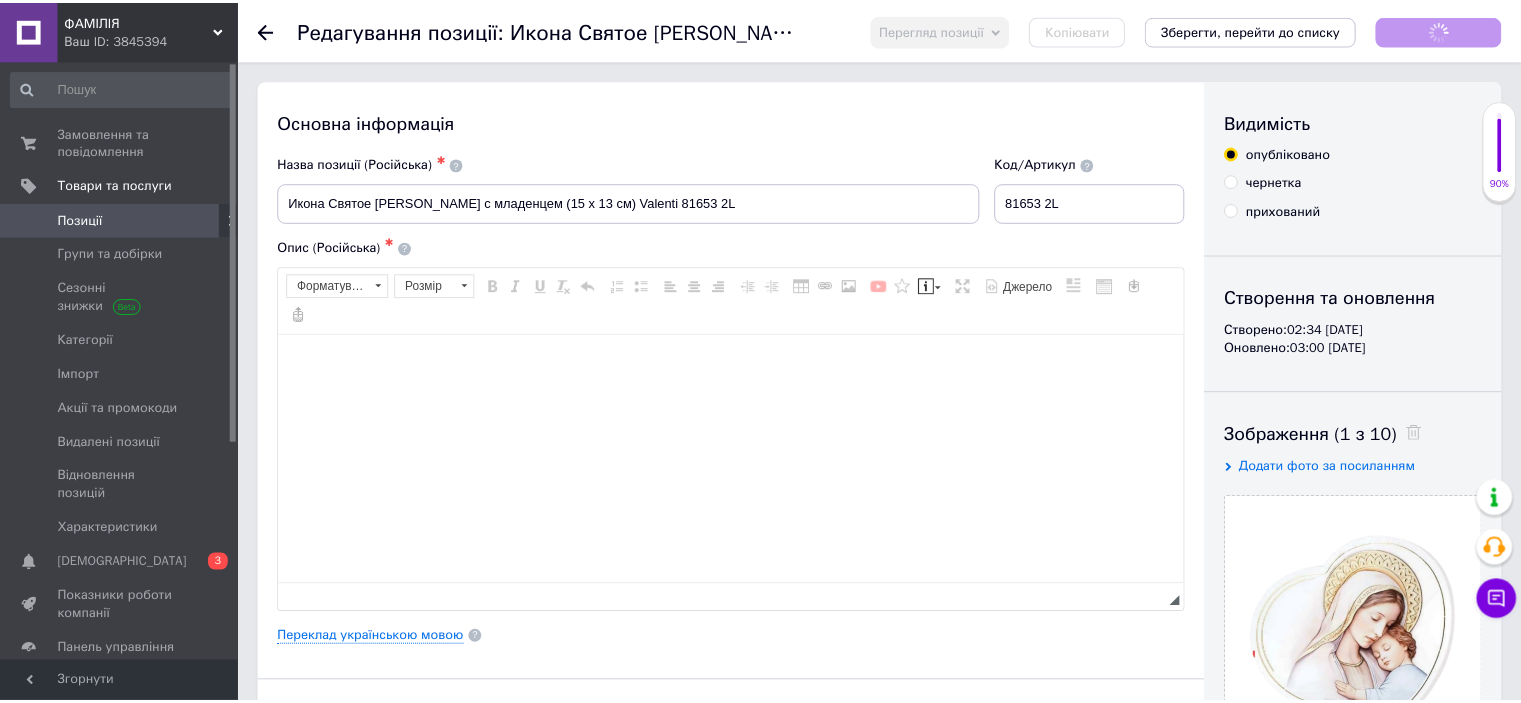 scroll, scrollTop: 200, scrollLeft: 0, axis: vertical 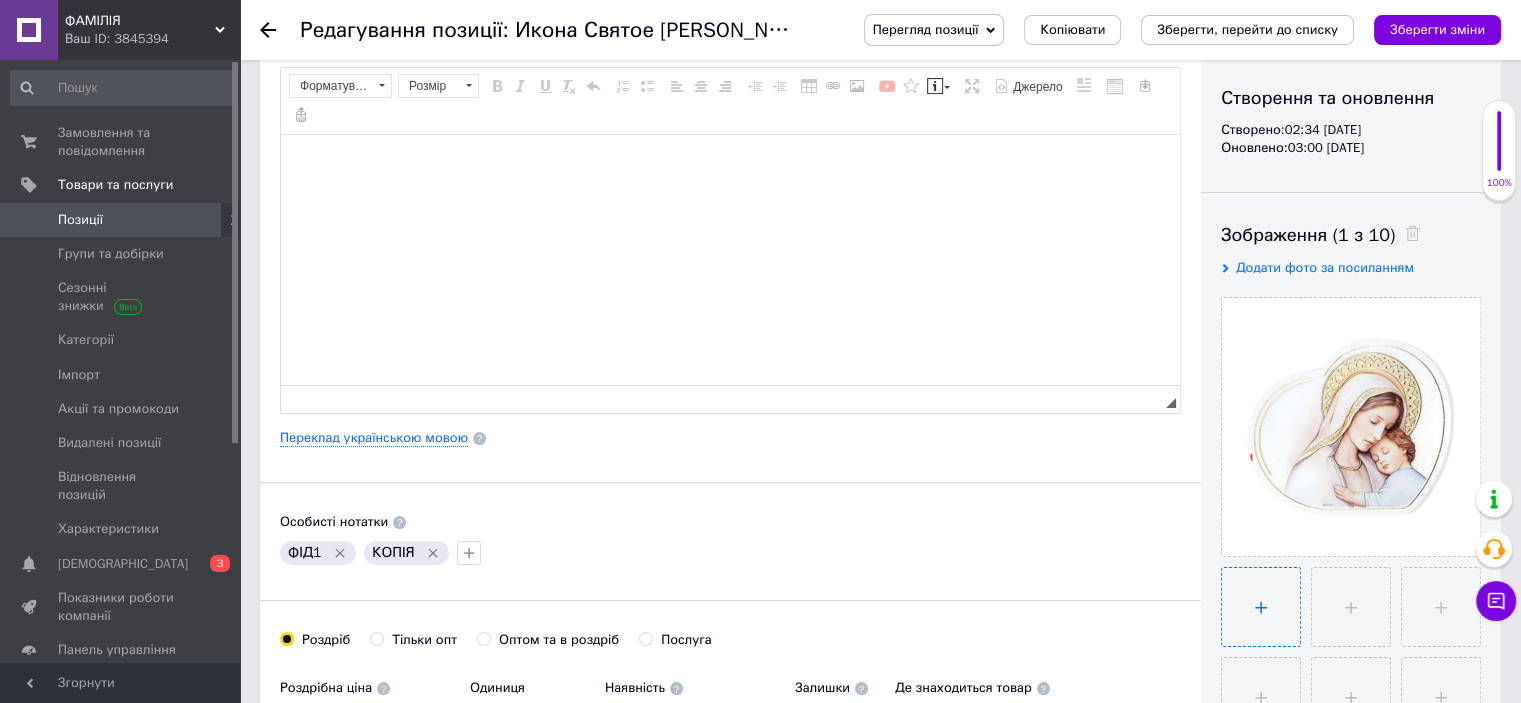 click at bounding box center [1261, 607] 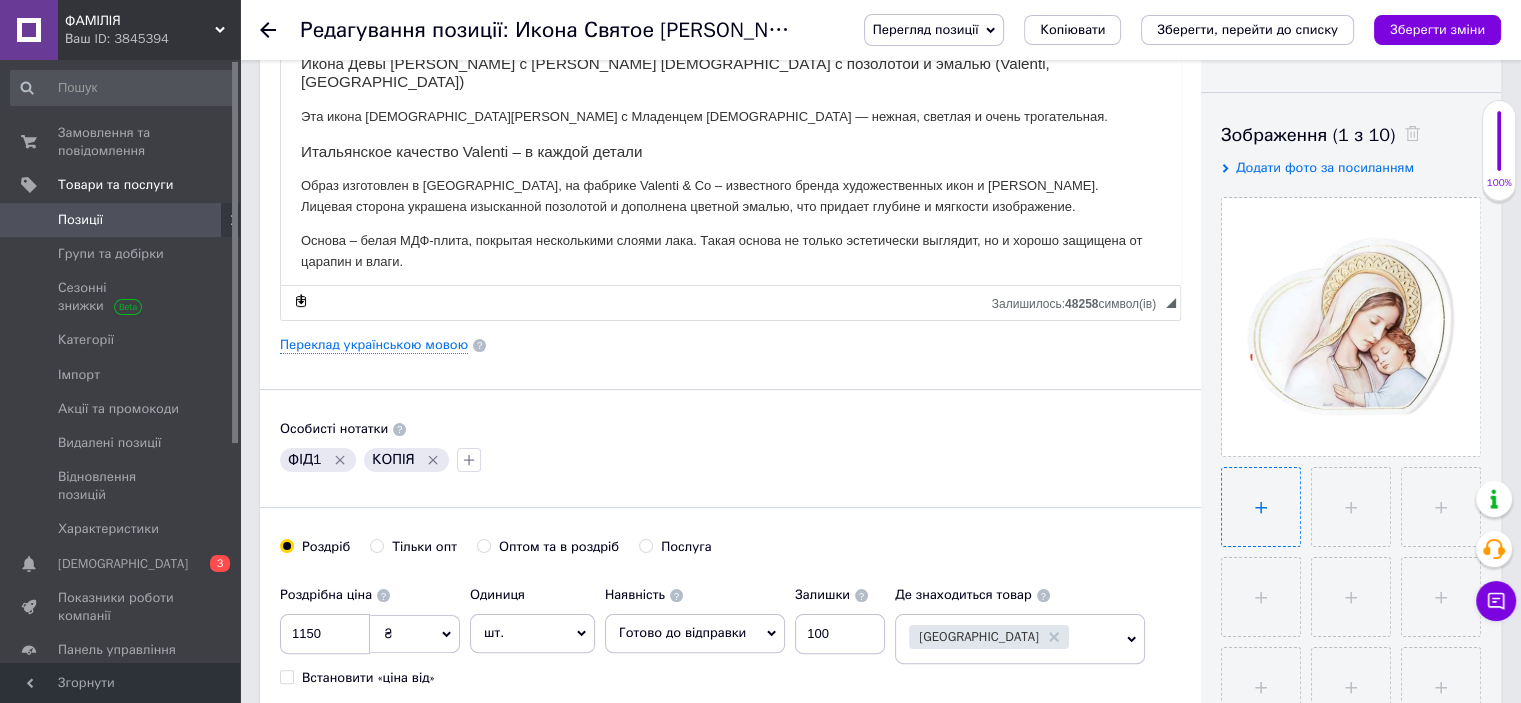 scroll, scrollTop: 0, scrollLeft: 0, axis: both 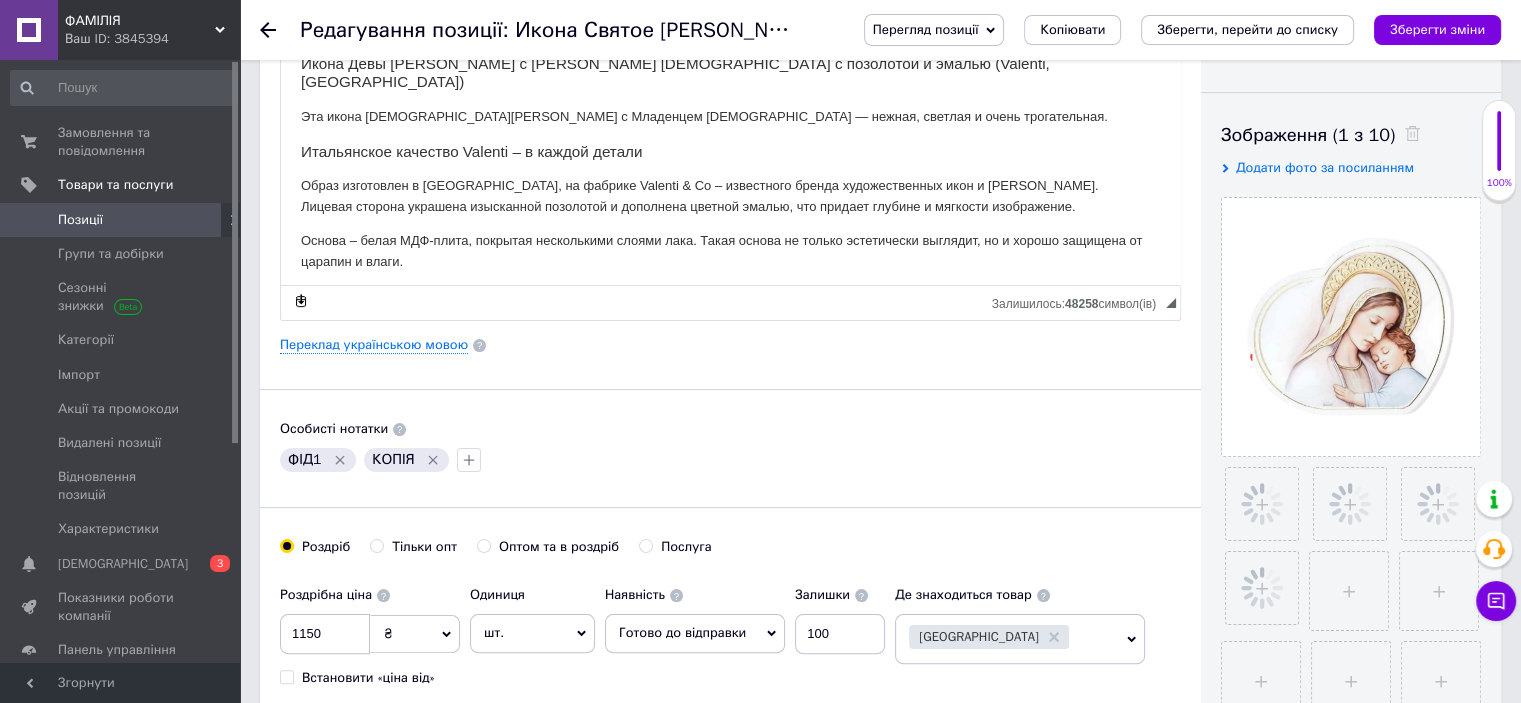 type 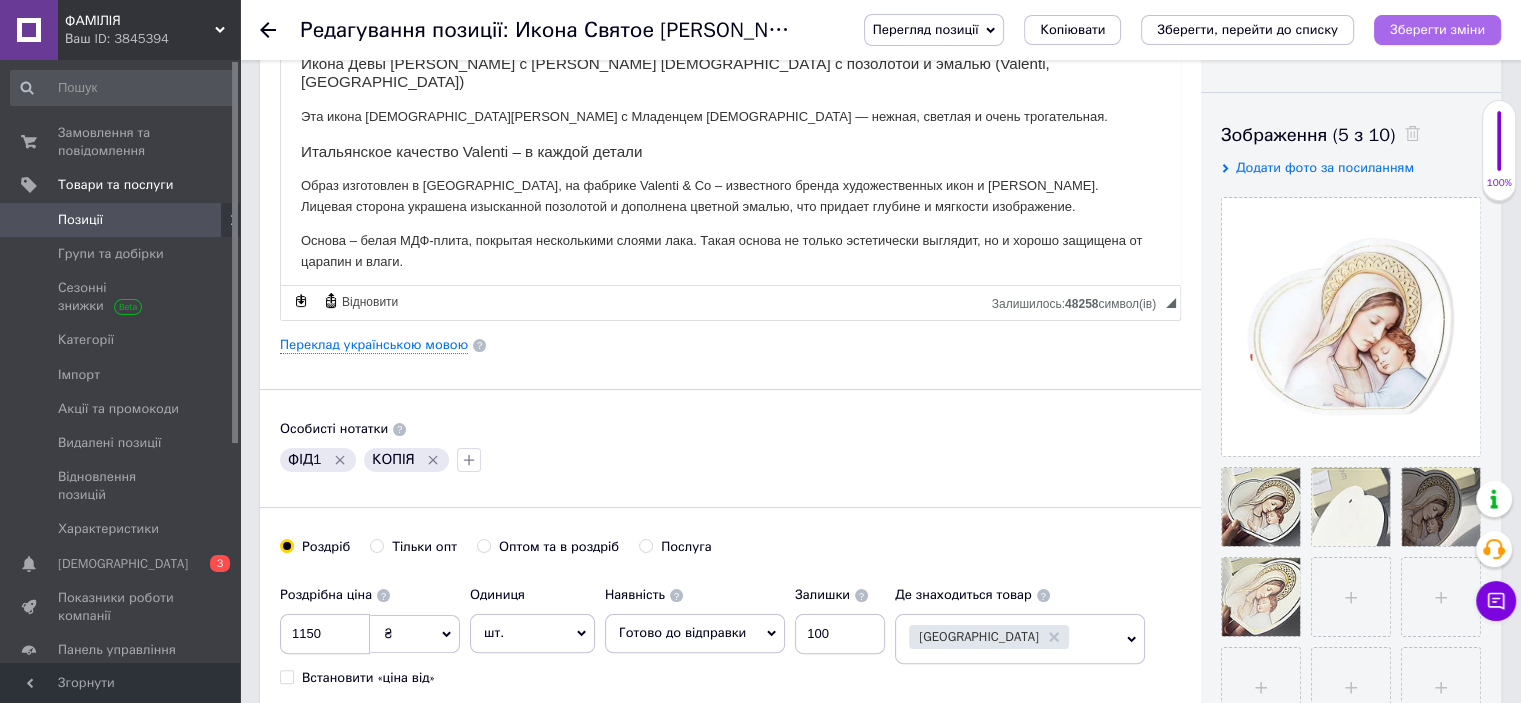 click on "Зберегти зміни" at bounding box center (1437, 29) 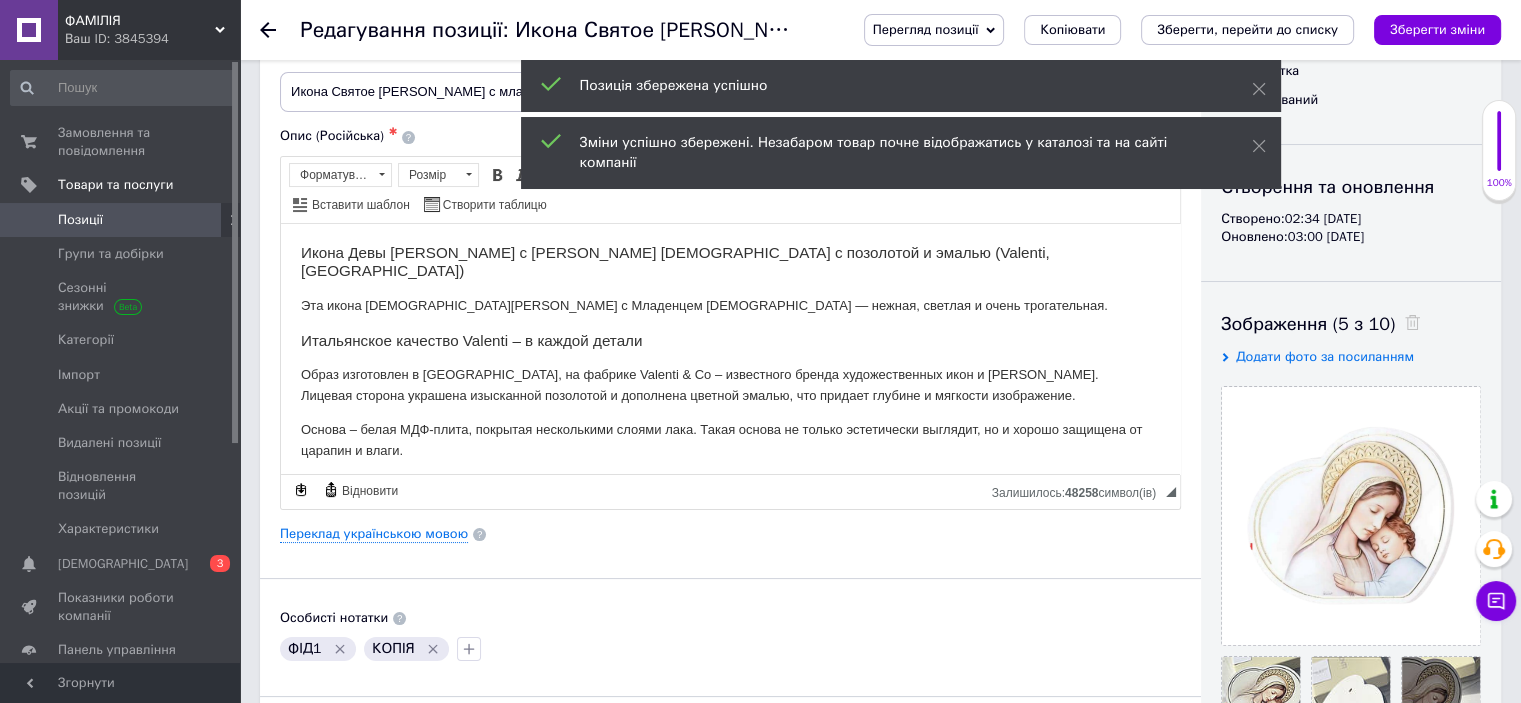 scroll, scrollTop: 0, scrollLeft: 0, axis: both 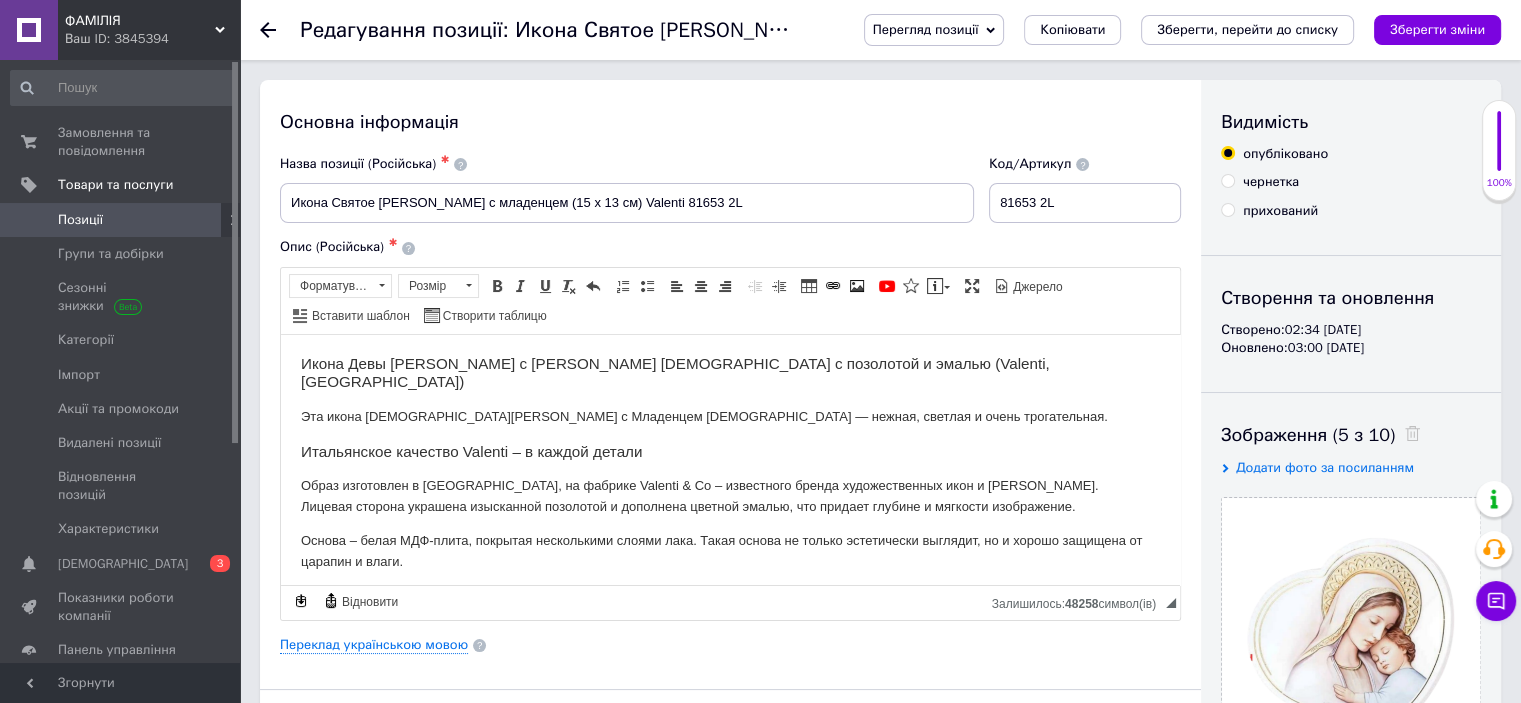 click on "Позиції" at bounding box center (121, 220) 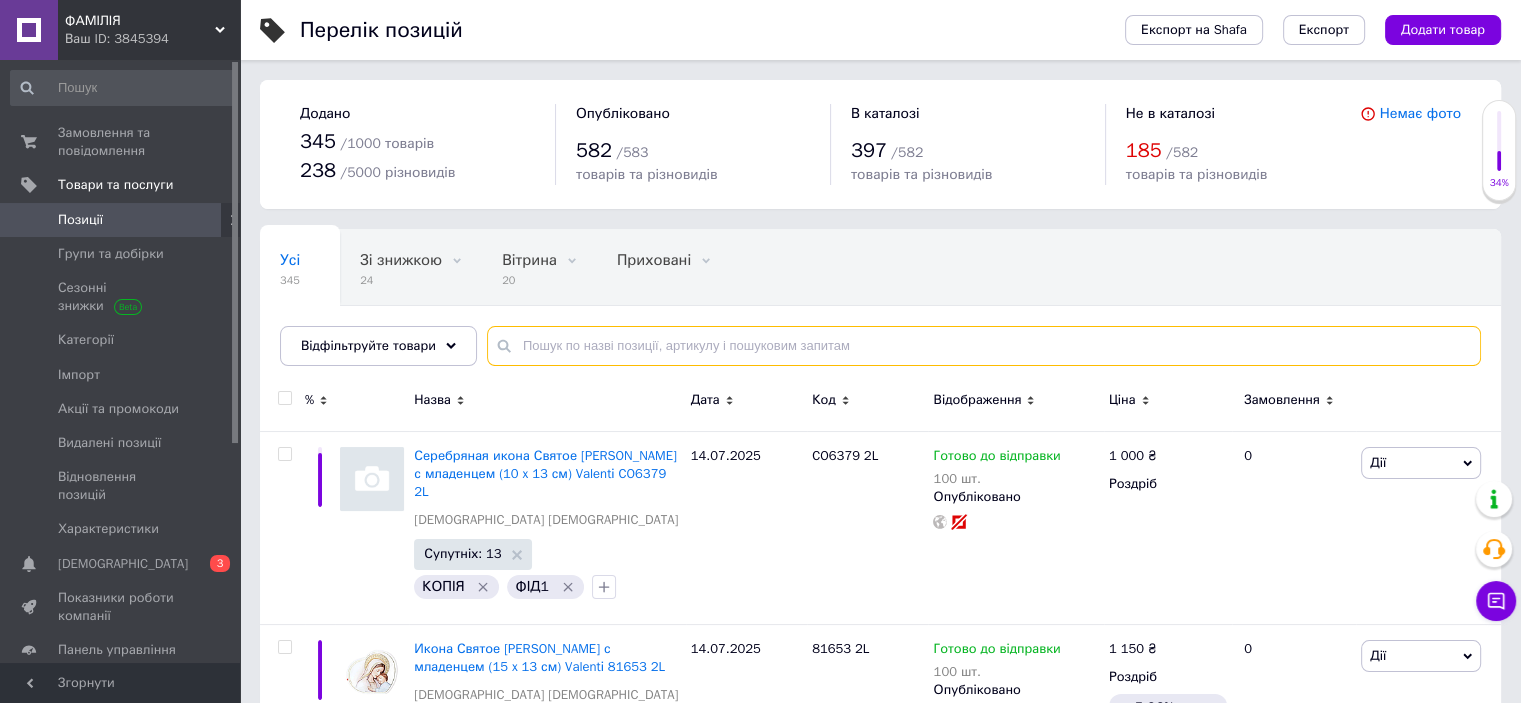 click at bounding box center [984, 346] 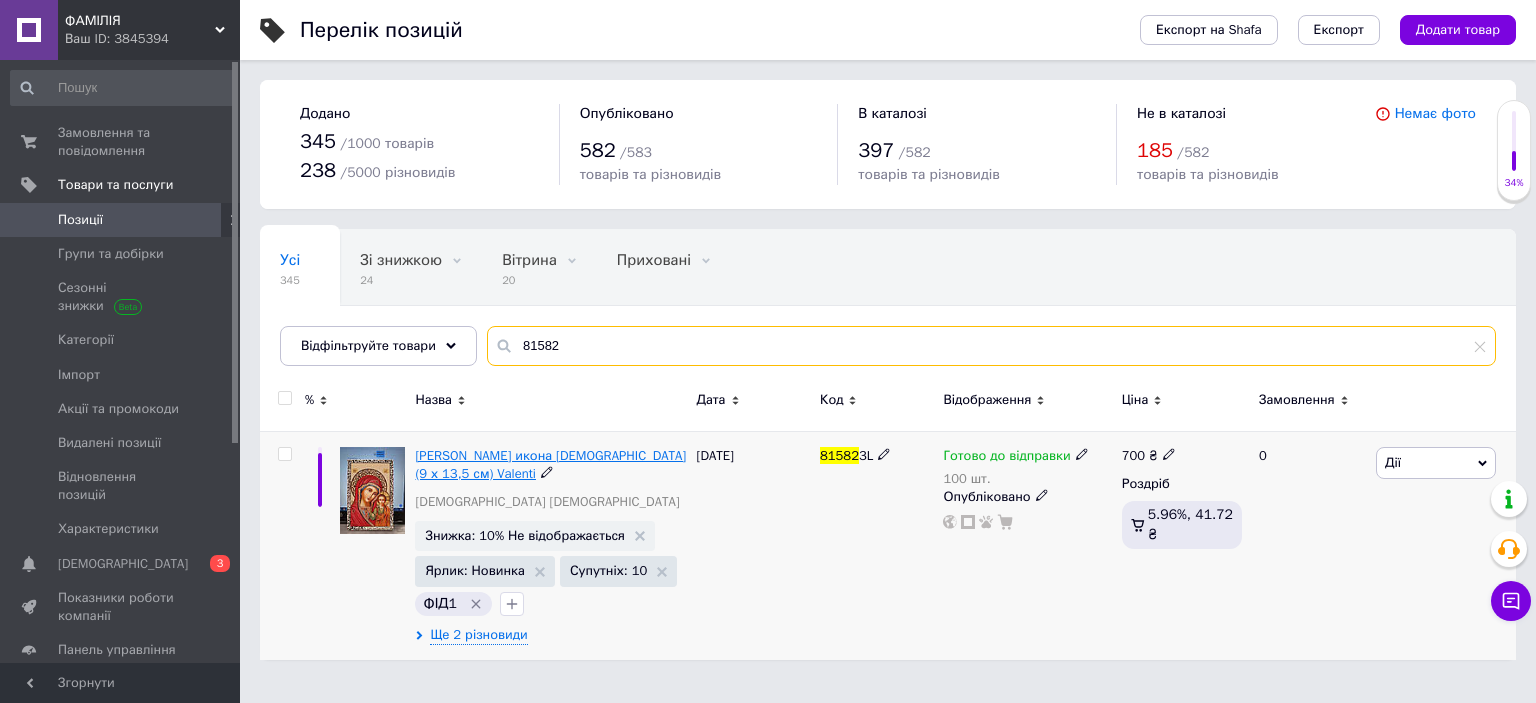 type on "81582" 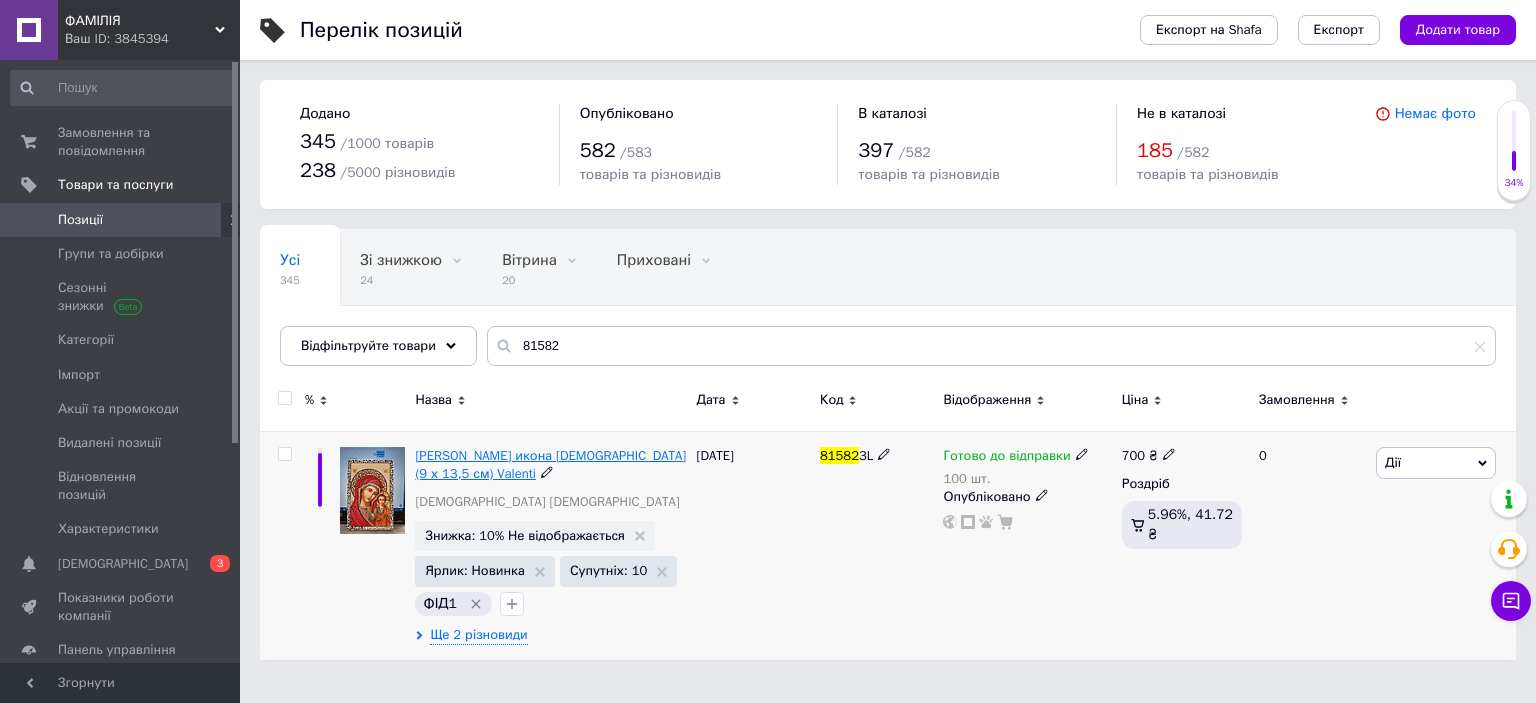 click on "[PERSON_NAME] икона [DEMOGRAPHIC_DATA] (9 х 13,5 см) Valenti" at bounding box center [550, 464] 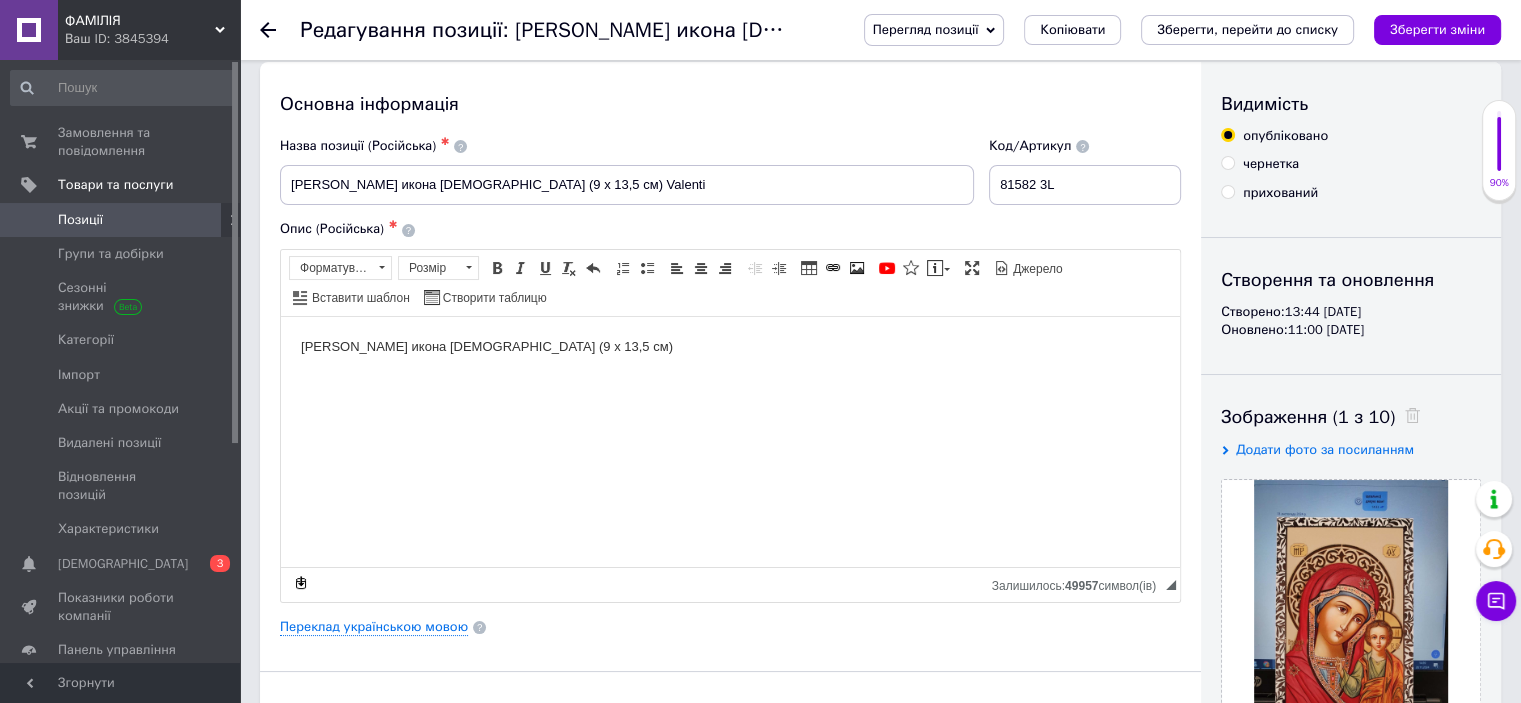 scroll, scrollTop: 0, scrollLeft: 0, axis: both 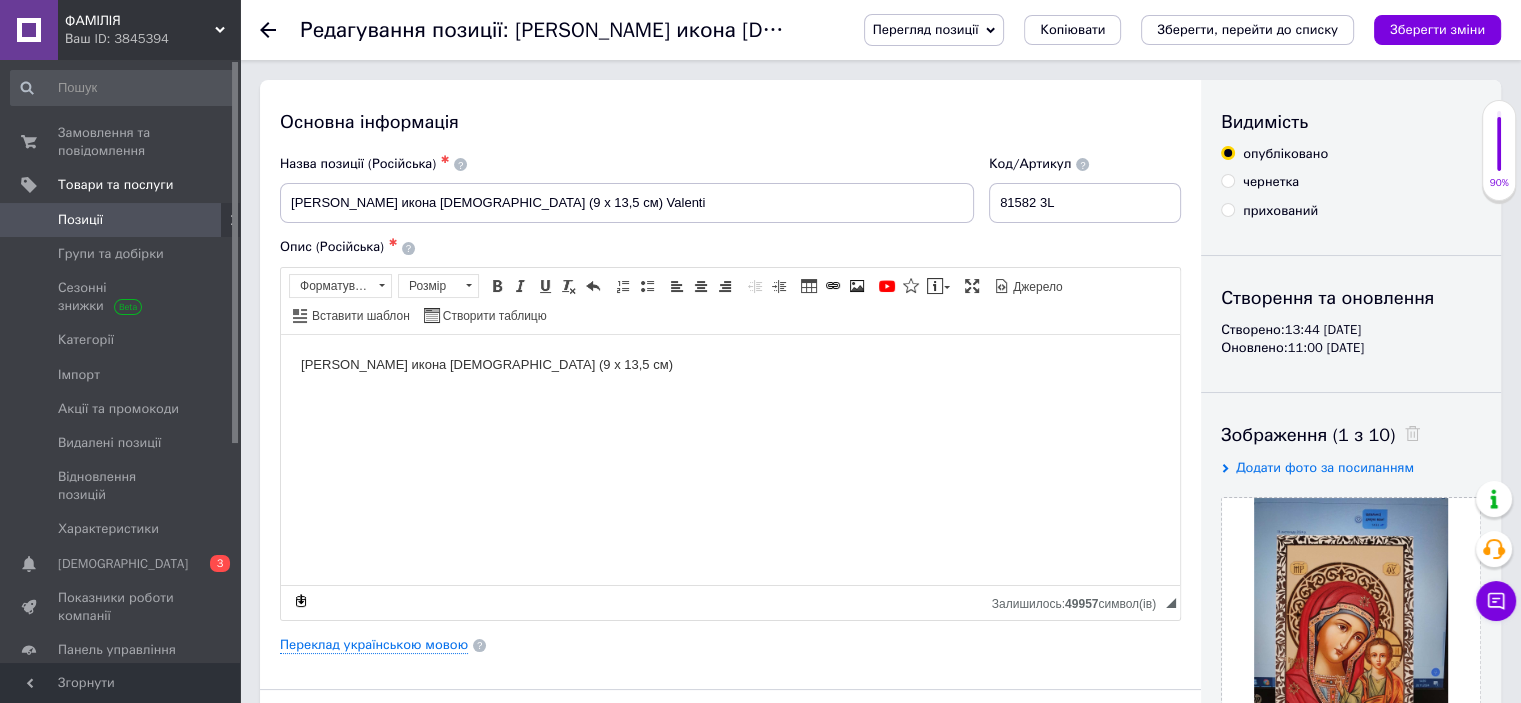 click on "Позиції" at bounding box center [121, 220] 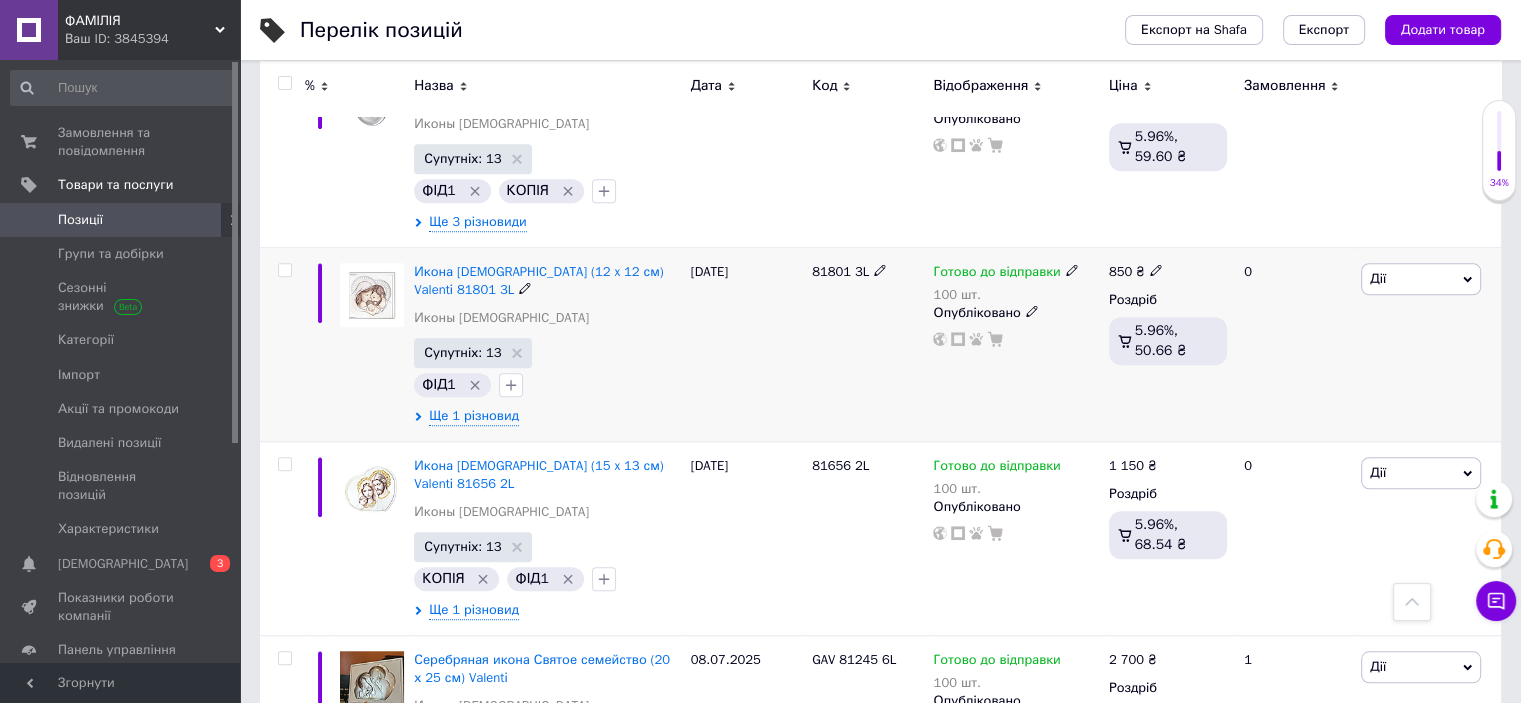 scroll, scrollTop: 1600, scrollLeft: 0, axis: vertical 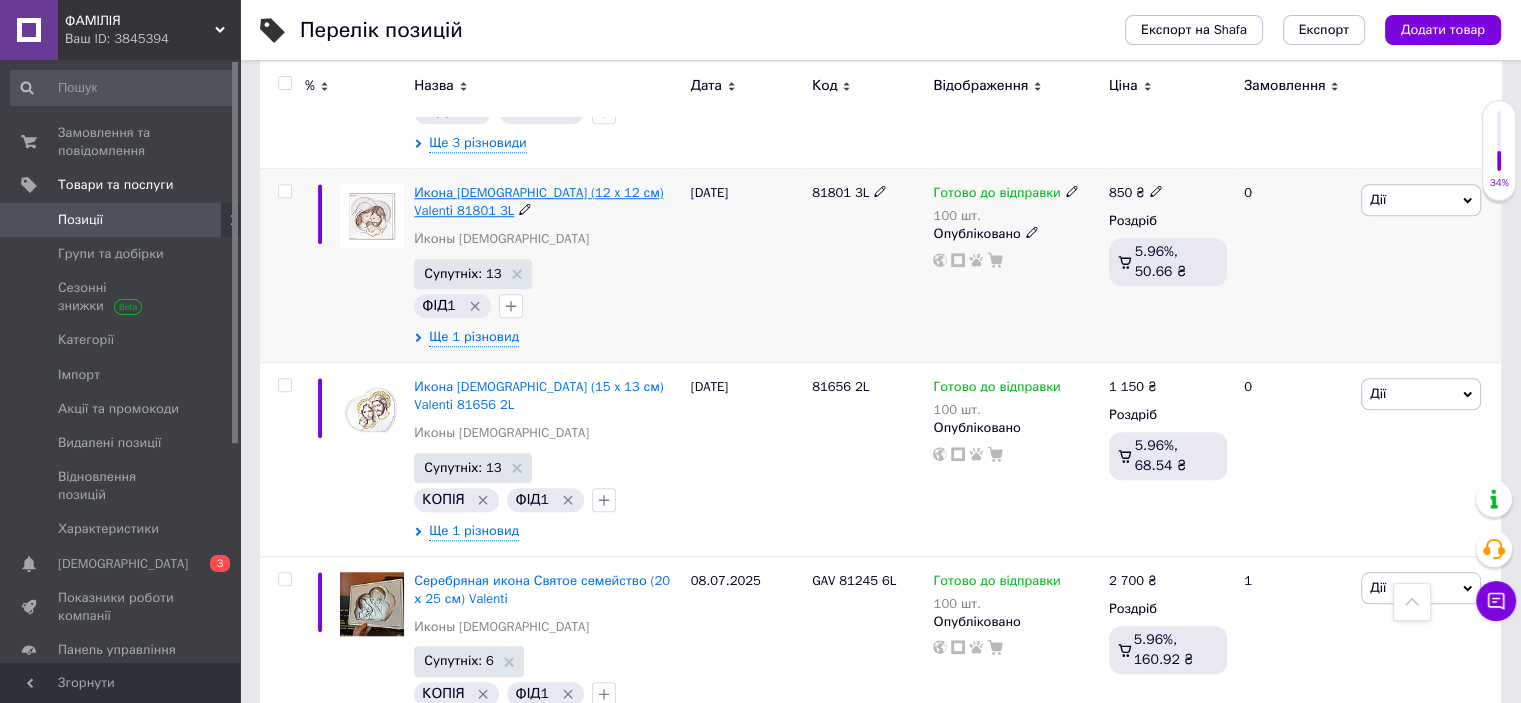 click on "Икона [DEMOGRAPHIC_DATA] (12 x 12 см) Valentі 81801 3L" at bounding box center [538, 201] 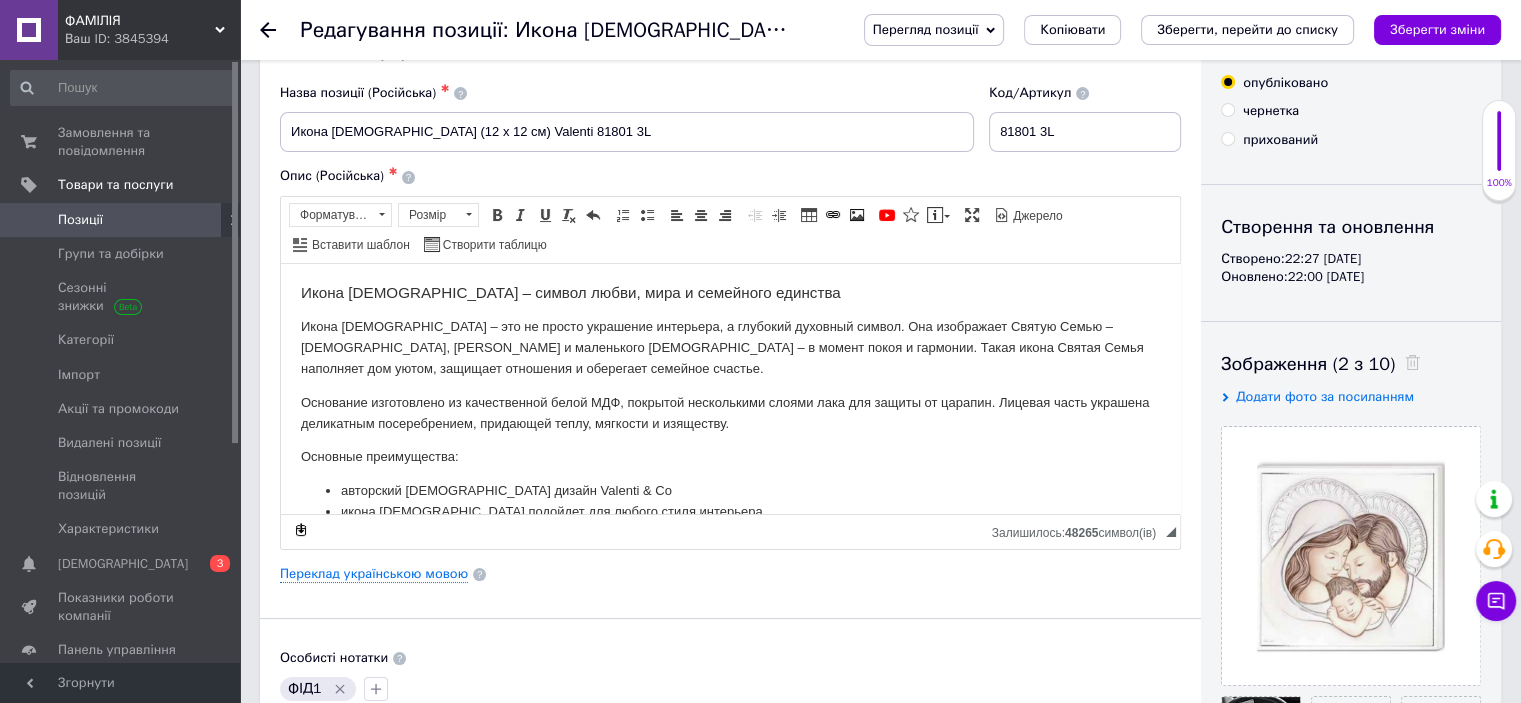 scroll, scrollTop: 0, scrollLeft: 0, axis: both 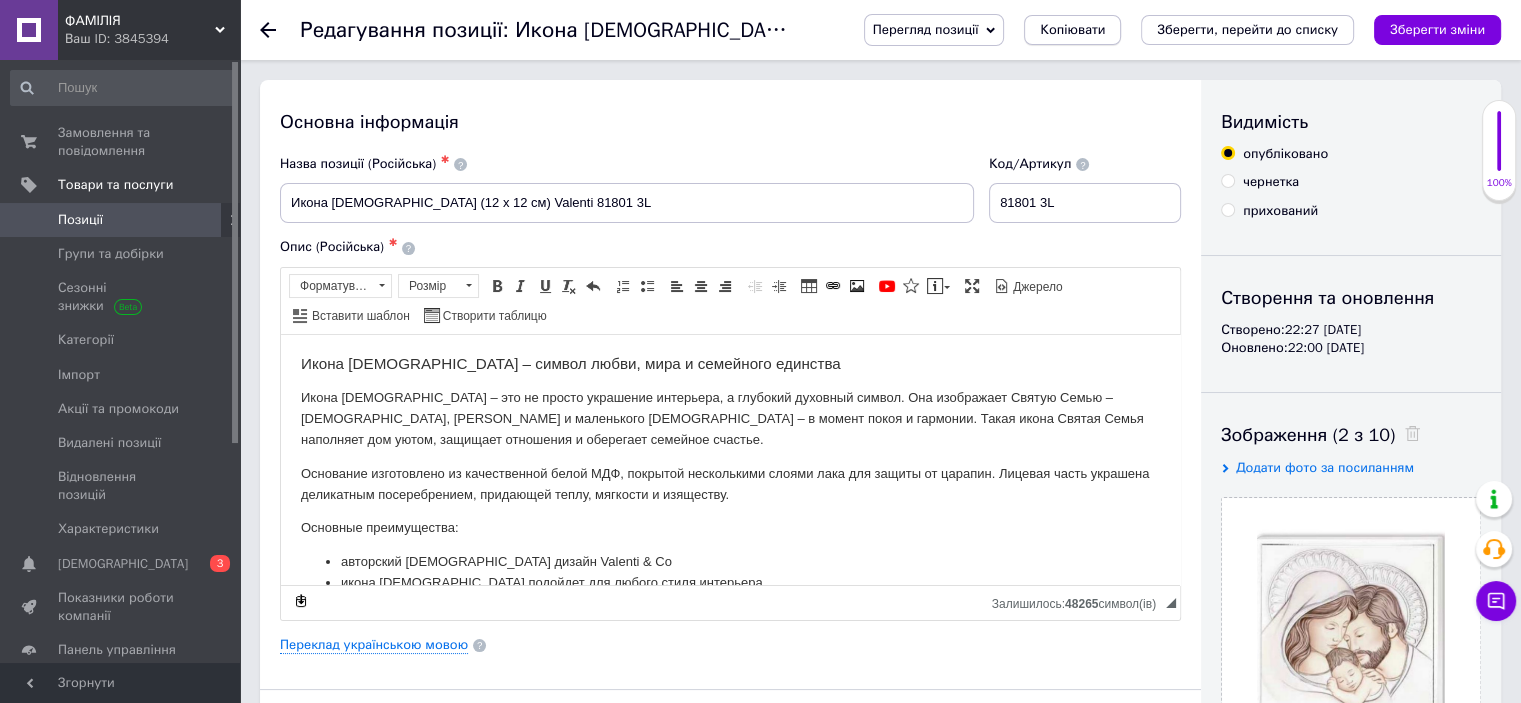click on "Копіювати" at bounding box center (1072, 30) 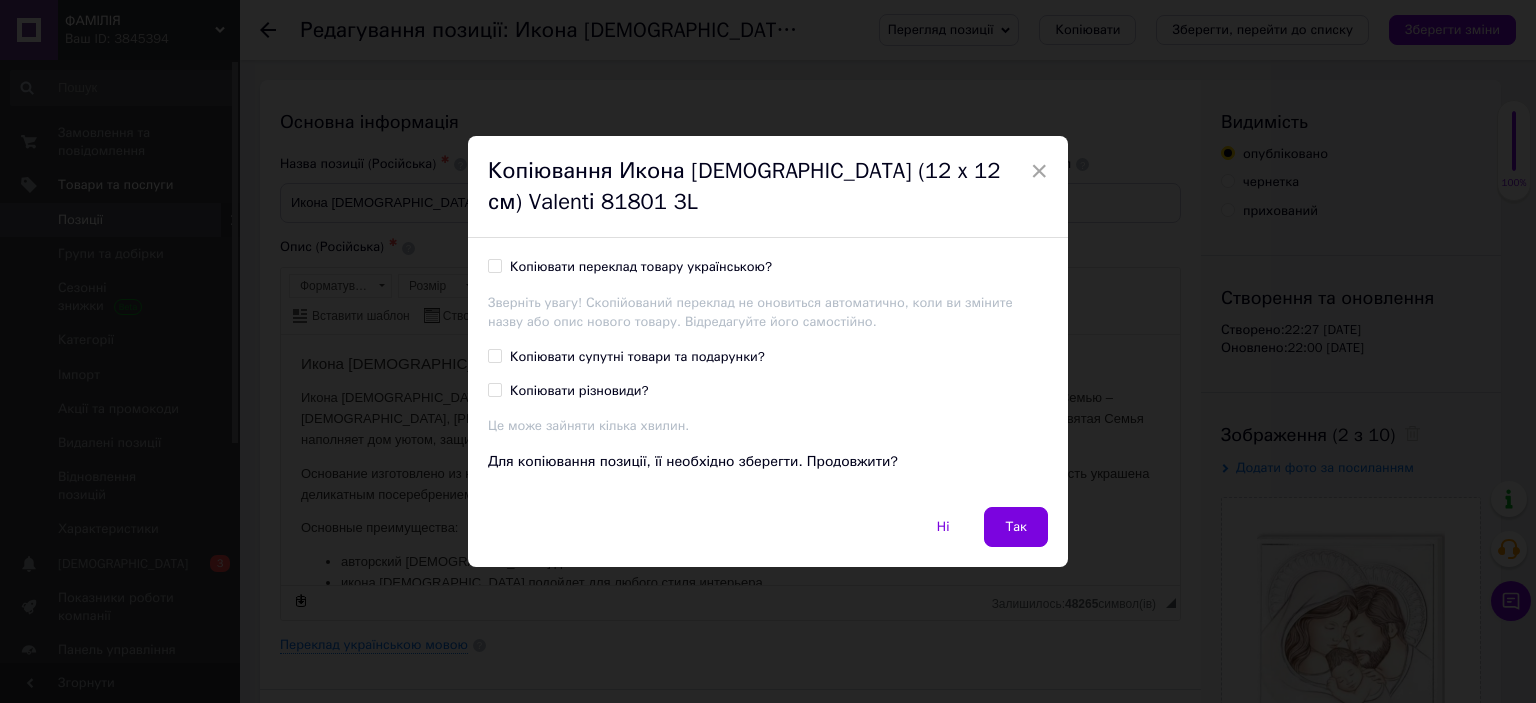 click on "Копіювати переклад товару українською?" at bounding box center [494, 265] 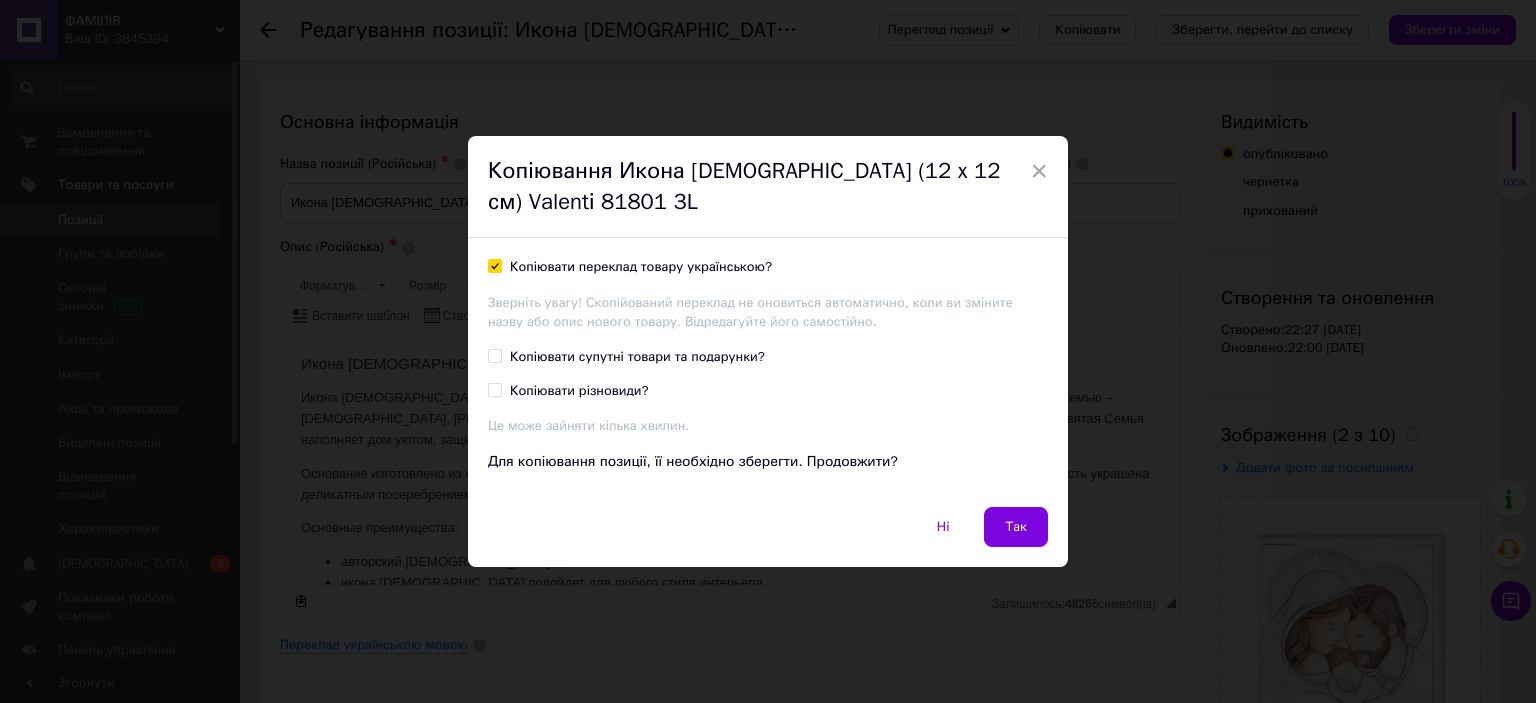 checkbox on "true" 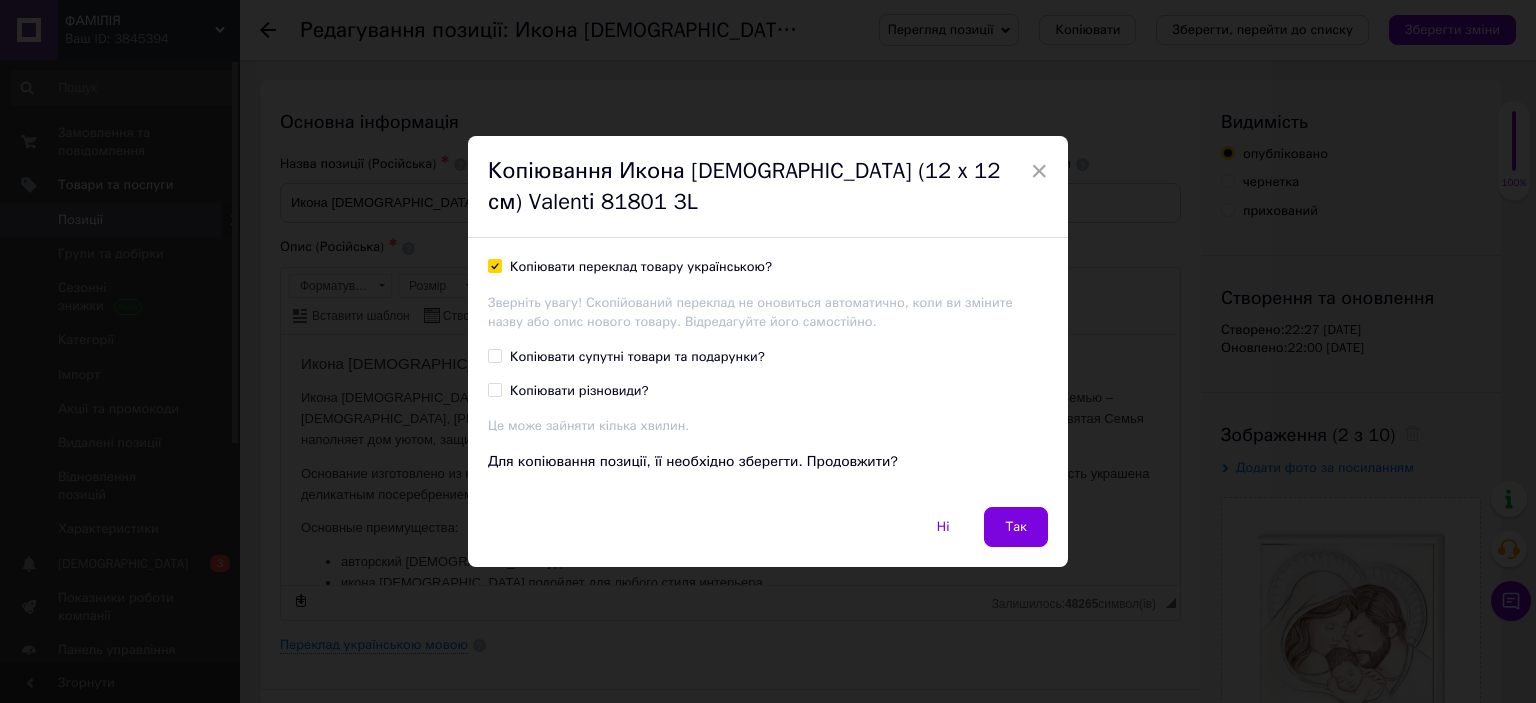 click on "Копіювати супутні товари та подарунки?" at bounding box center [494, 355] 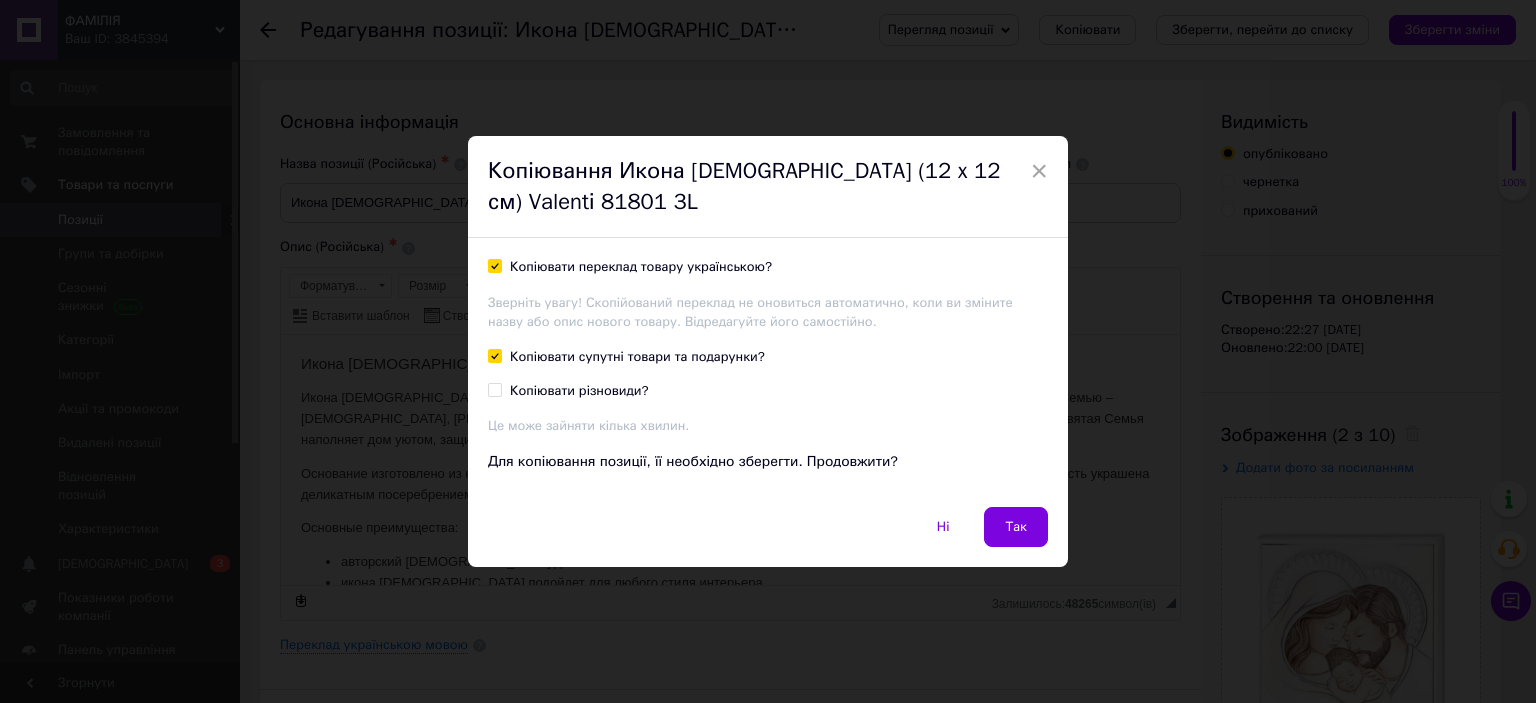 checkbox on "true" 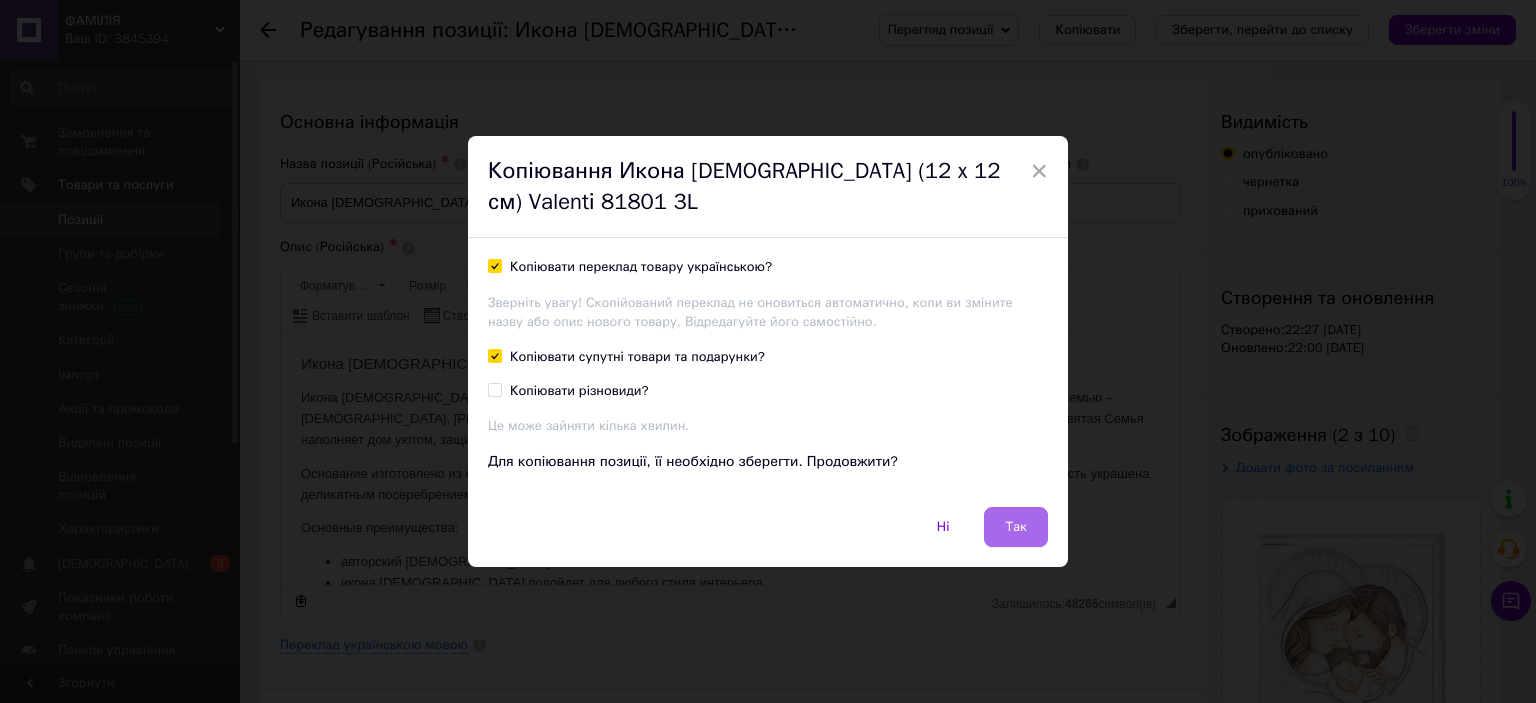 click on "Так" at bounding box center [1016, 527] 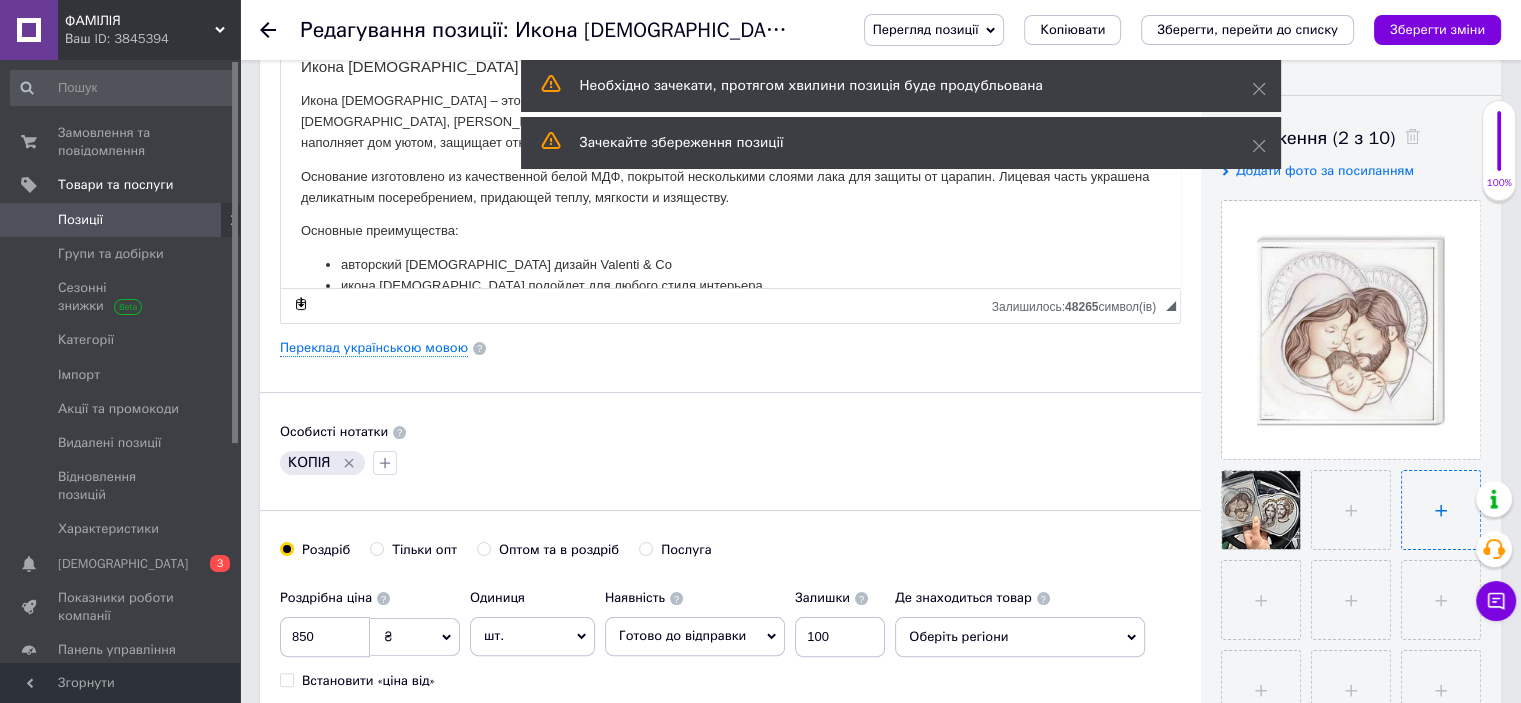 scroll, scrollTop: 300, scrollLeft: 0, axis: vertical 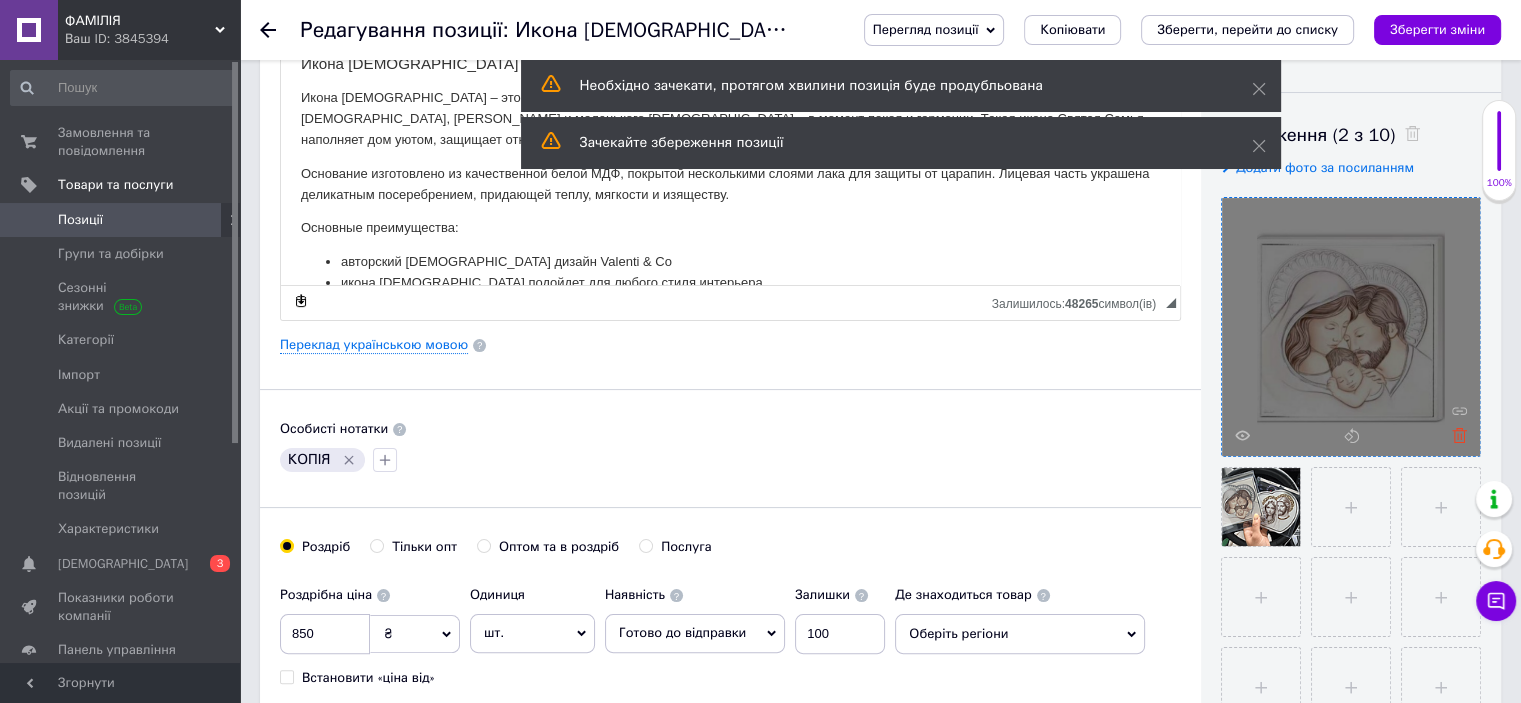click 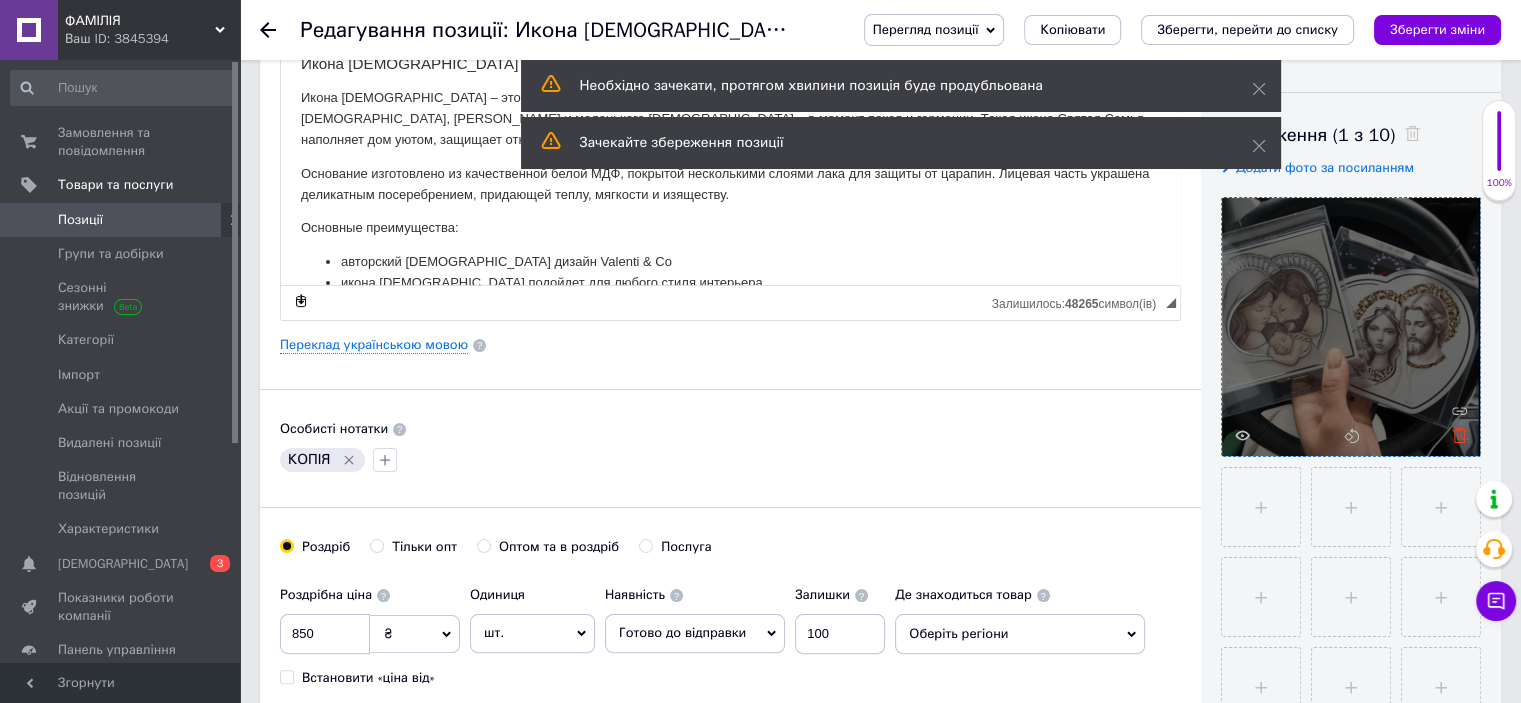 click 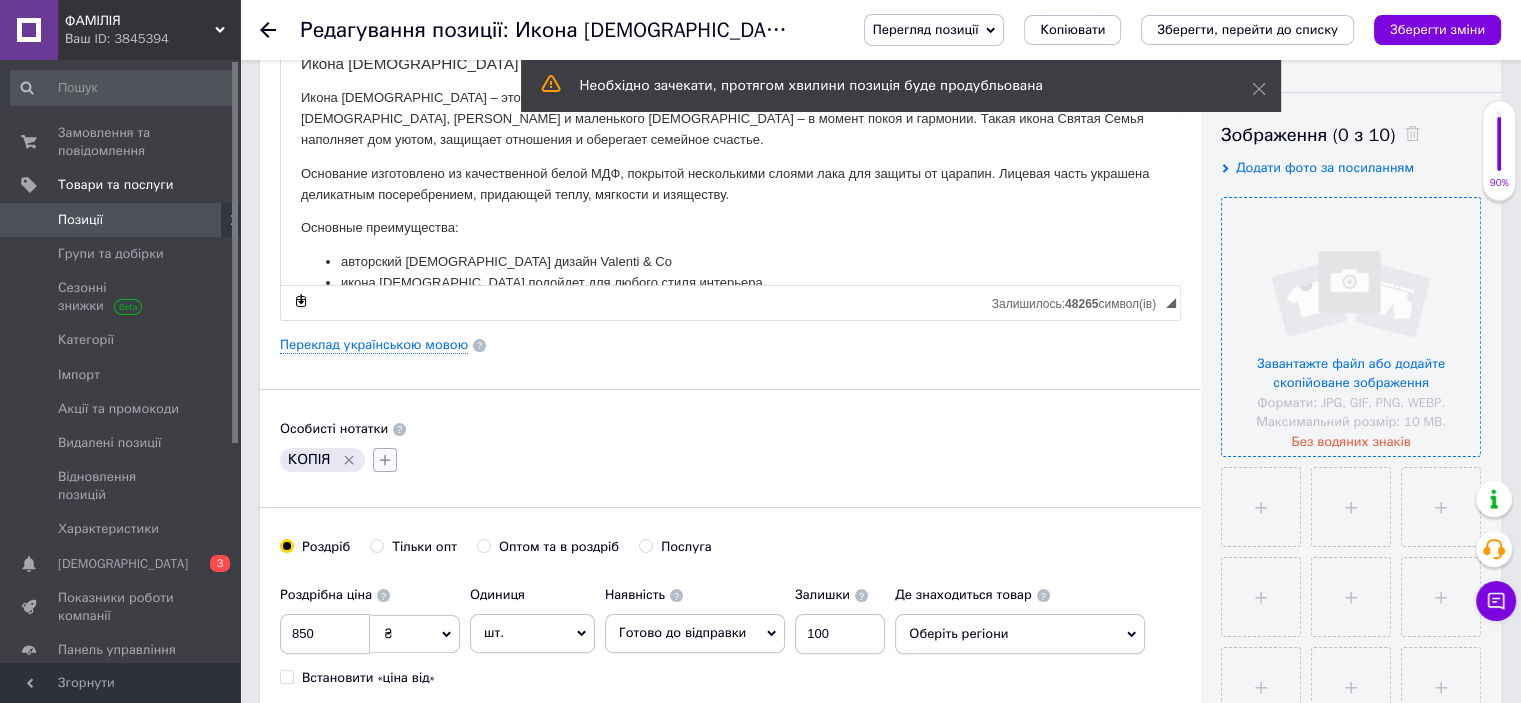 click 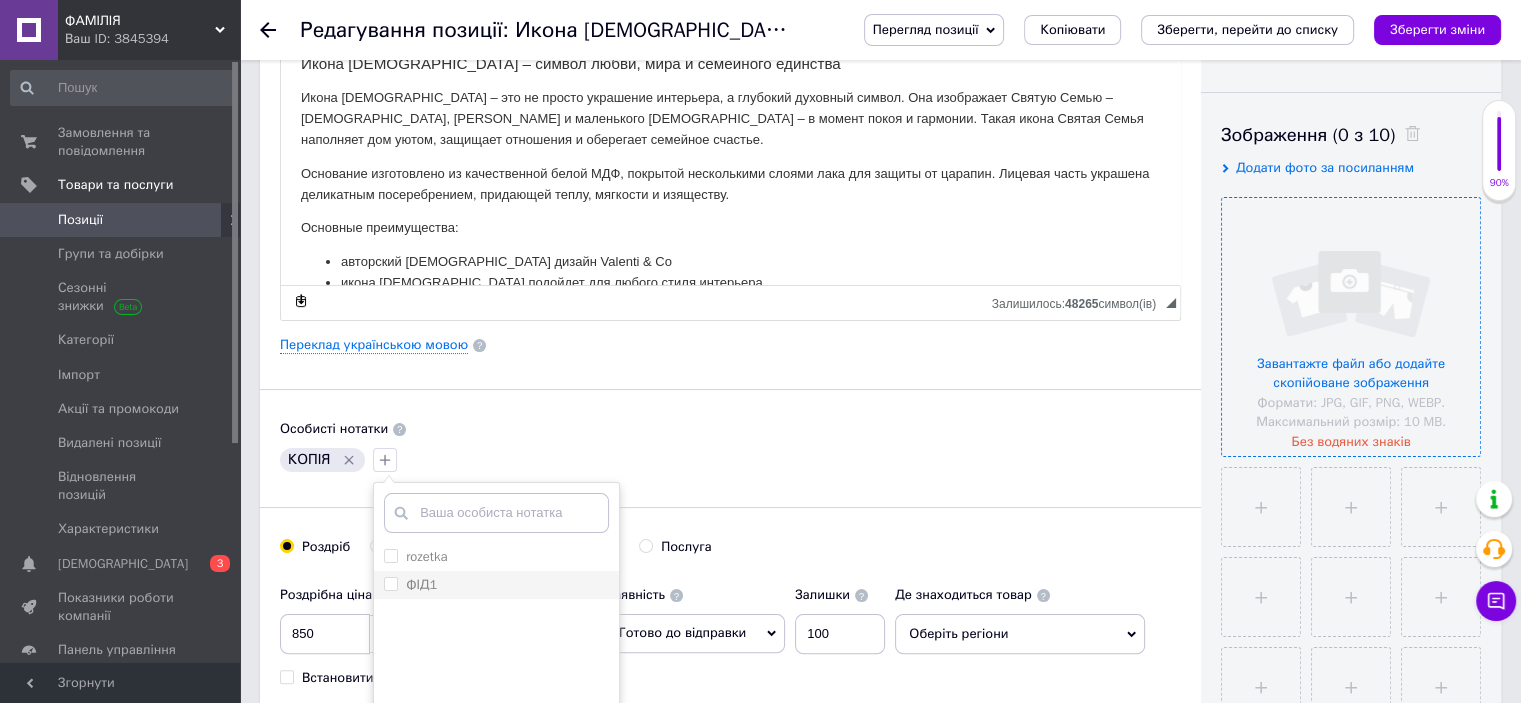click on "ФІД1" at bounding box center (390, 583) 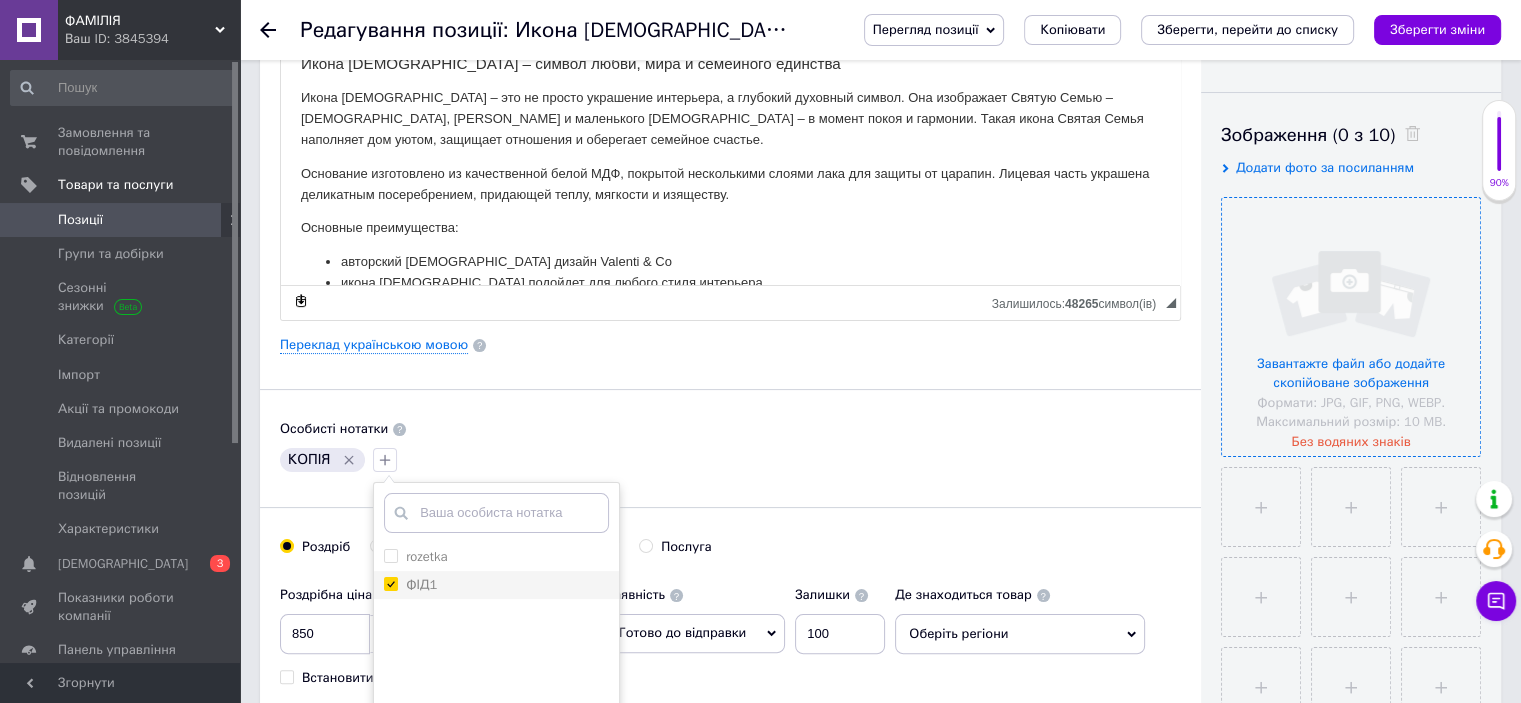 checkbox on "true" 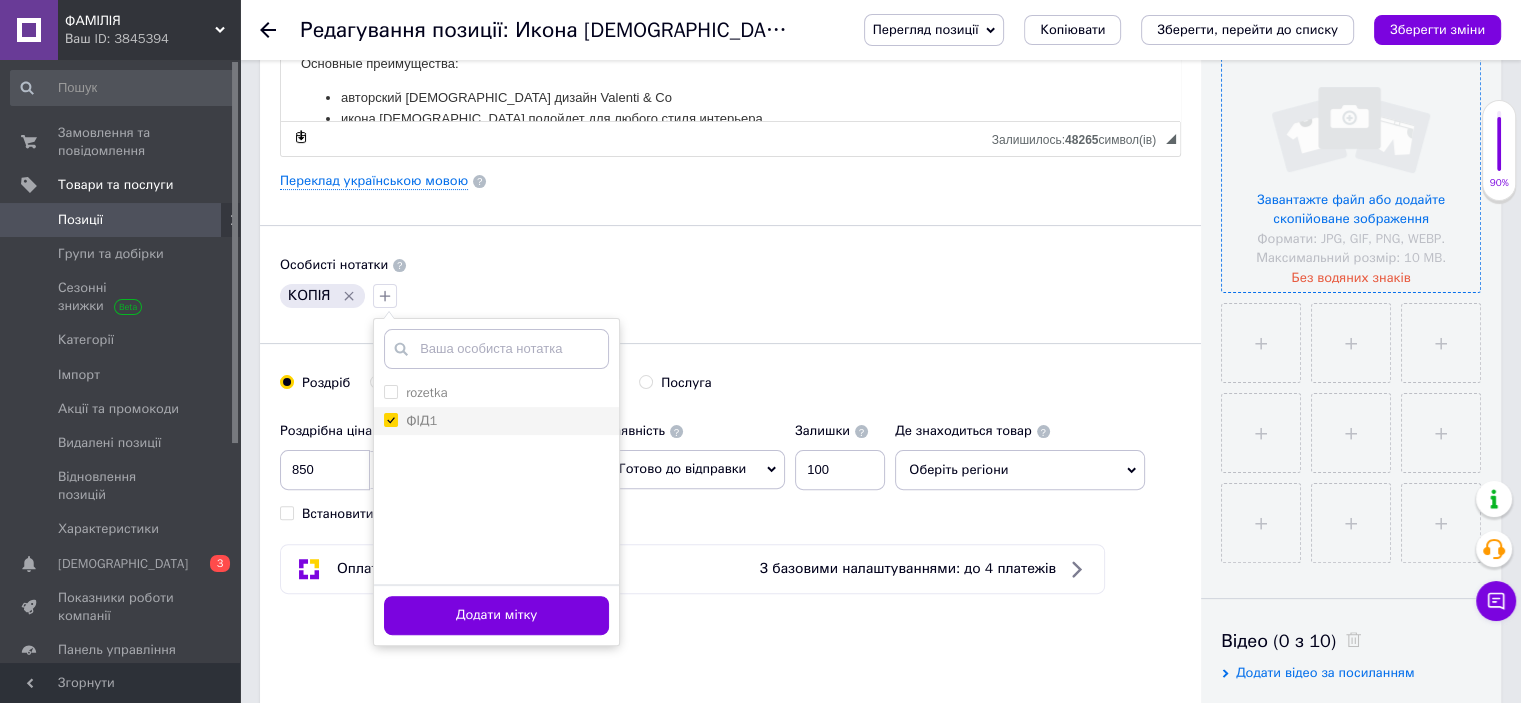 scroll, scrollTop: 500, scrollLeft: 0, axis: vertical 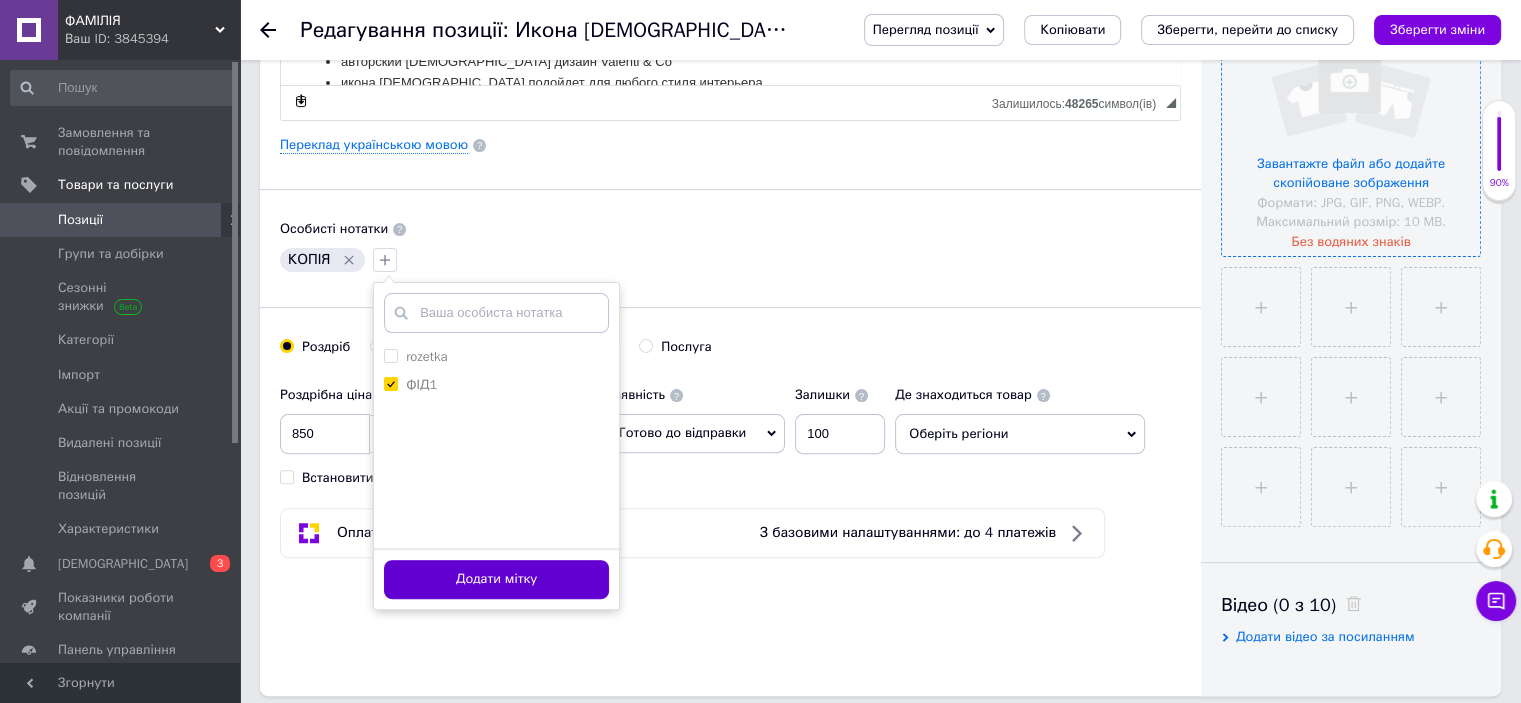 click on "Додати мітку" at bounding box center (496, 579) 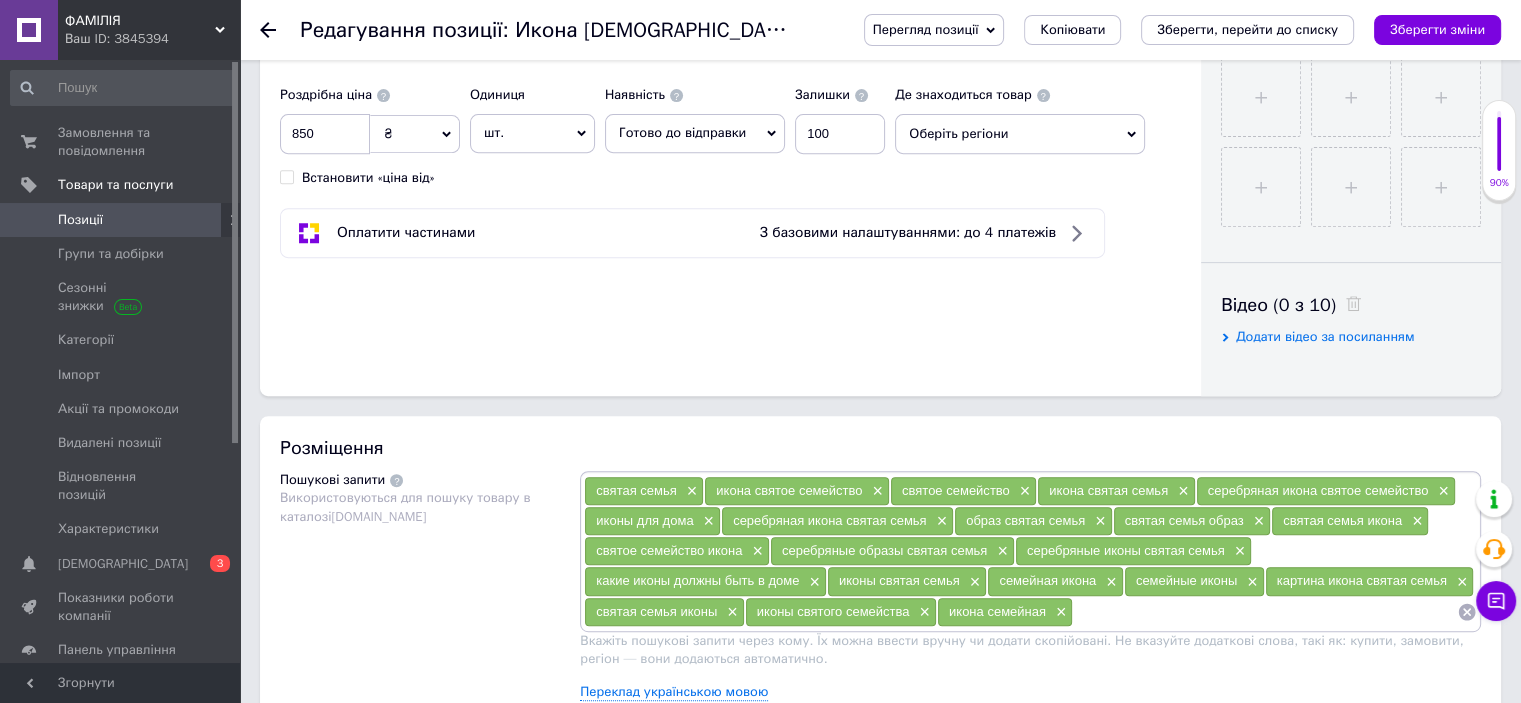 scroll, scrollTop: 1400, scrollLeft: 0, axis: vertical 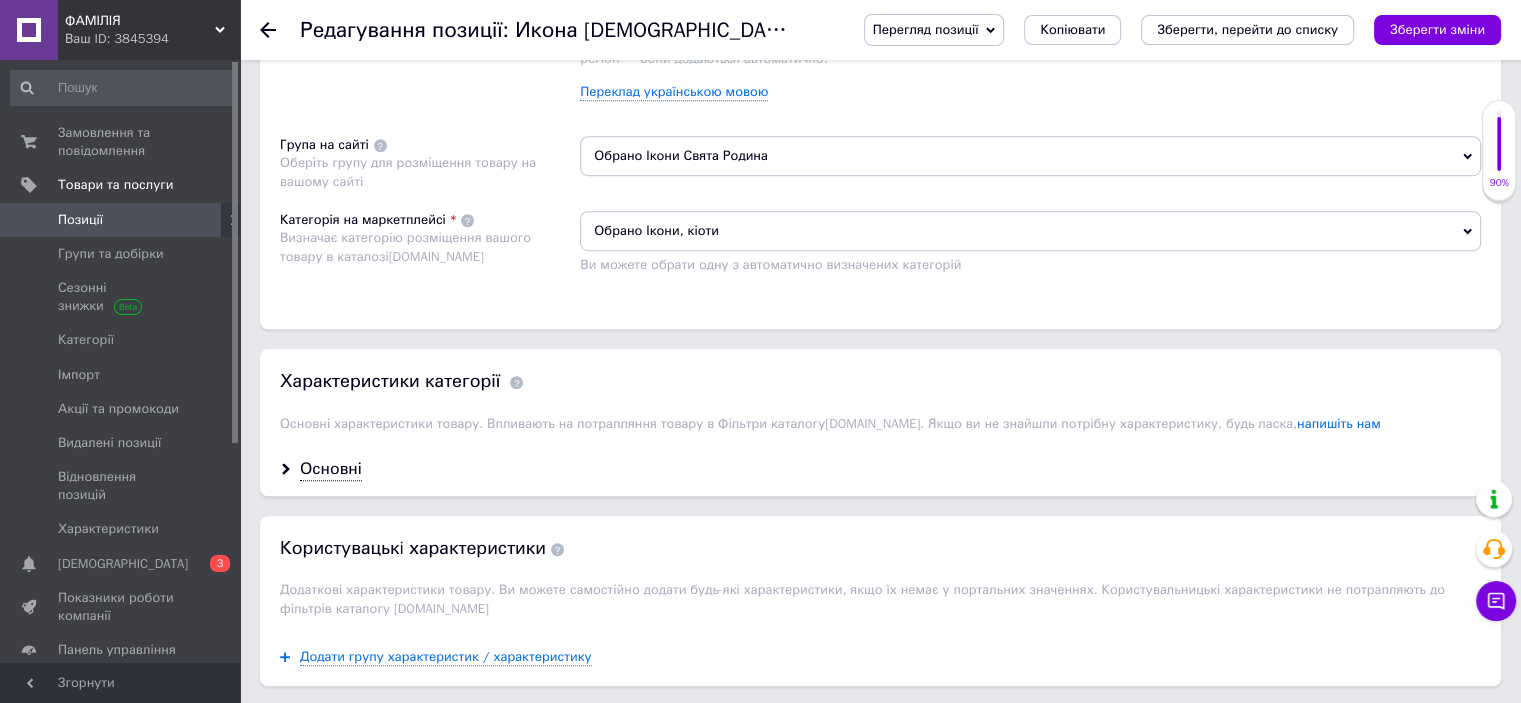 click on "Обрано Ікони Свята Родина" at bounding box center (1030, 156) 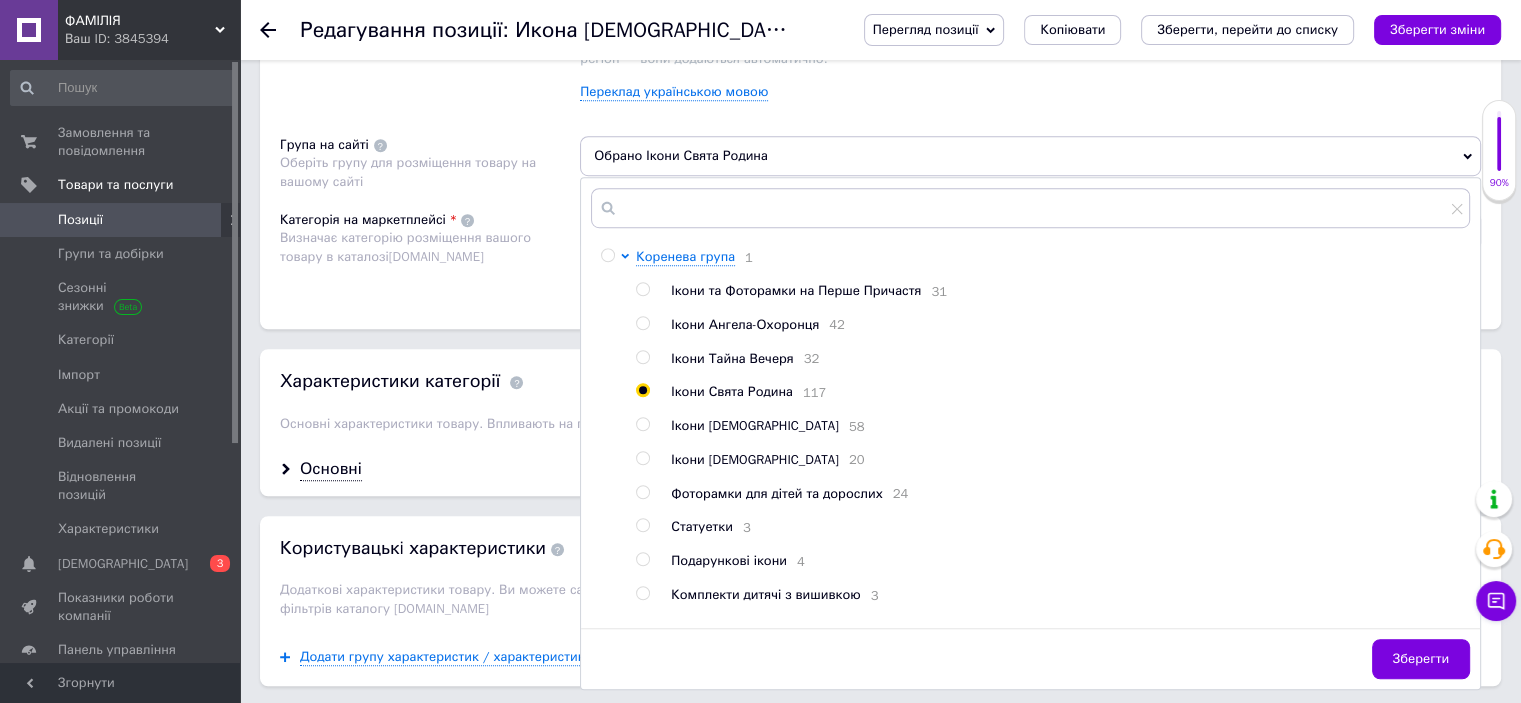 click at bounding box center [642, 424] 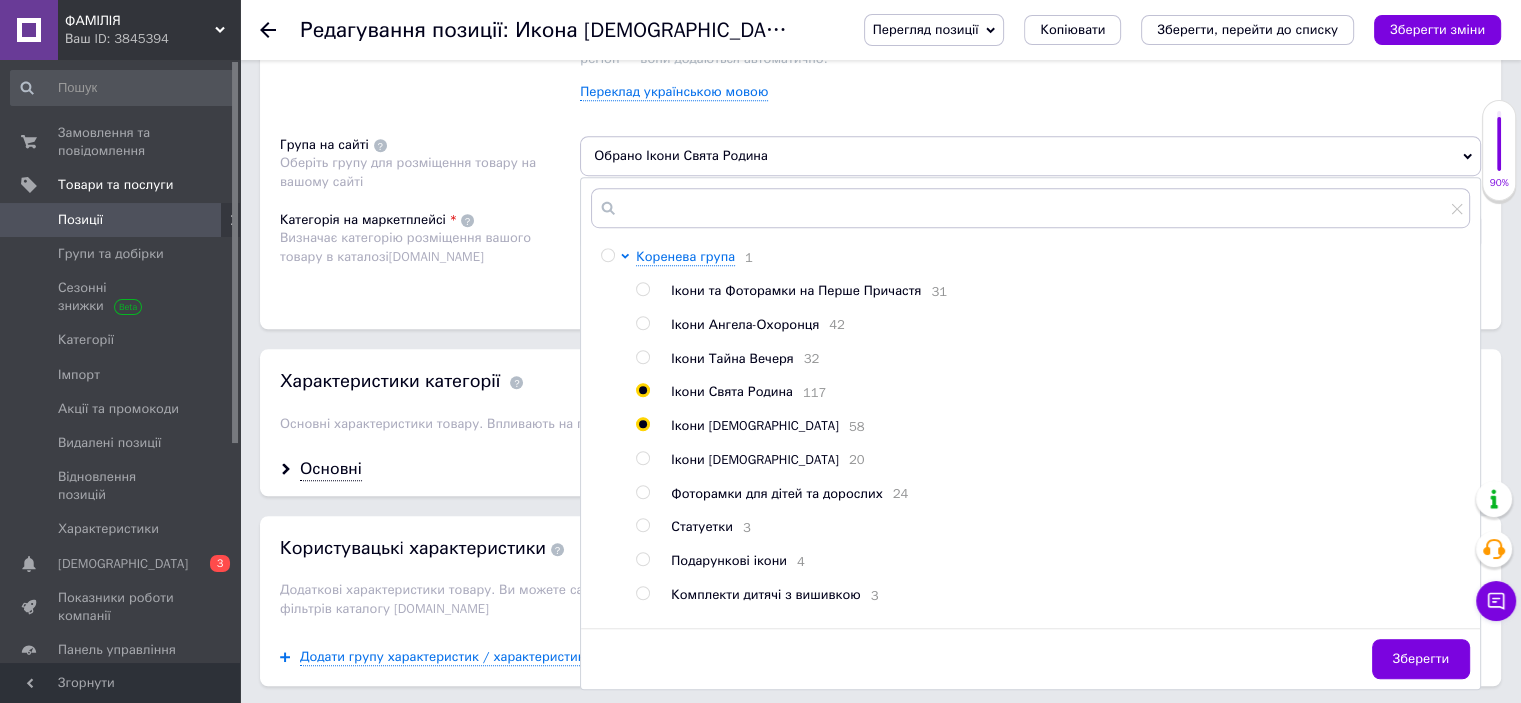 radio on "true" 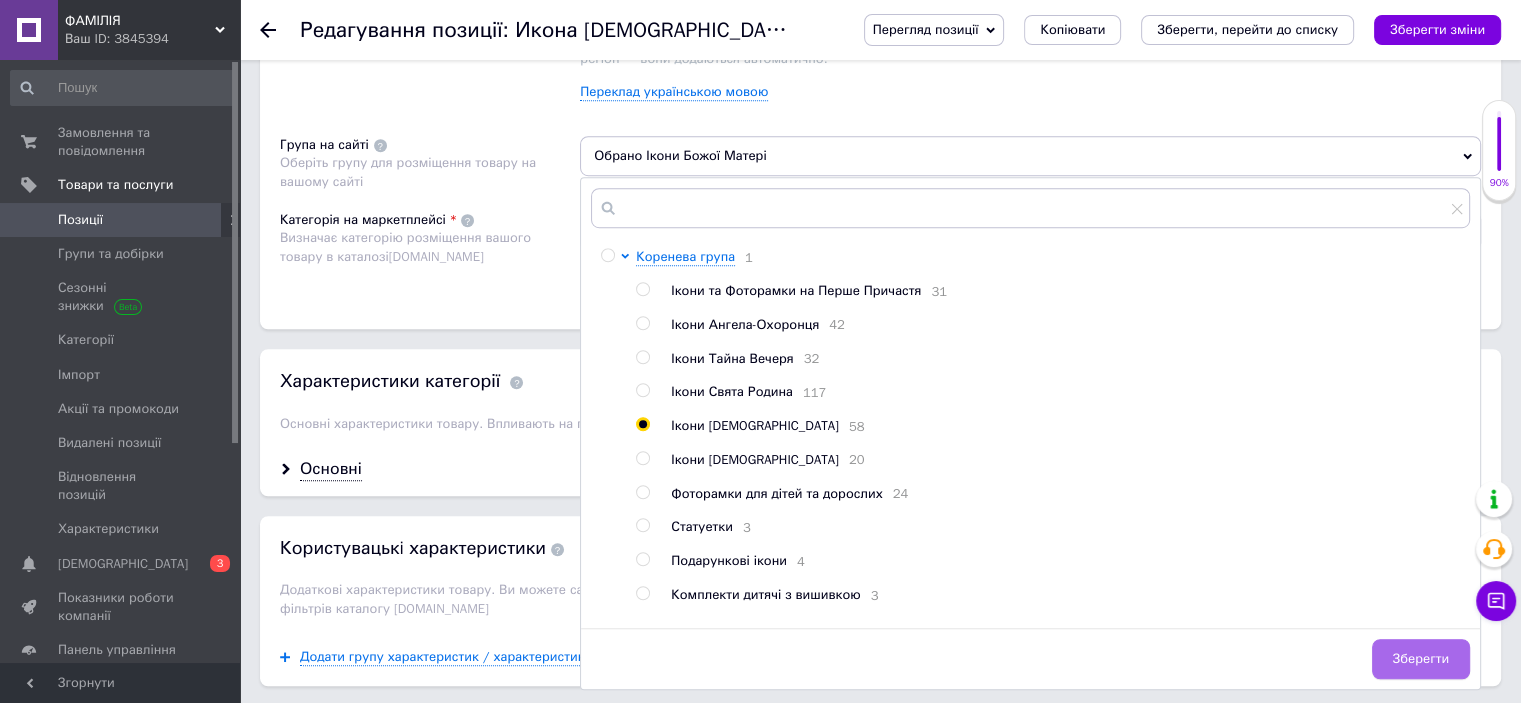 click on "Зберегти" at bounding box center (1421, 659) 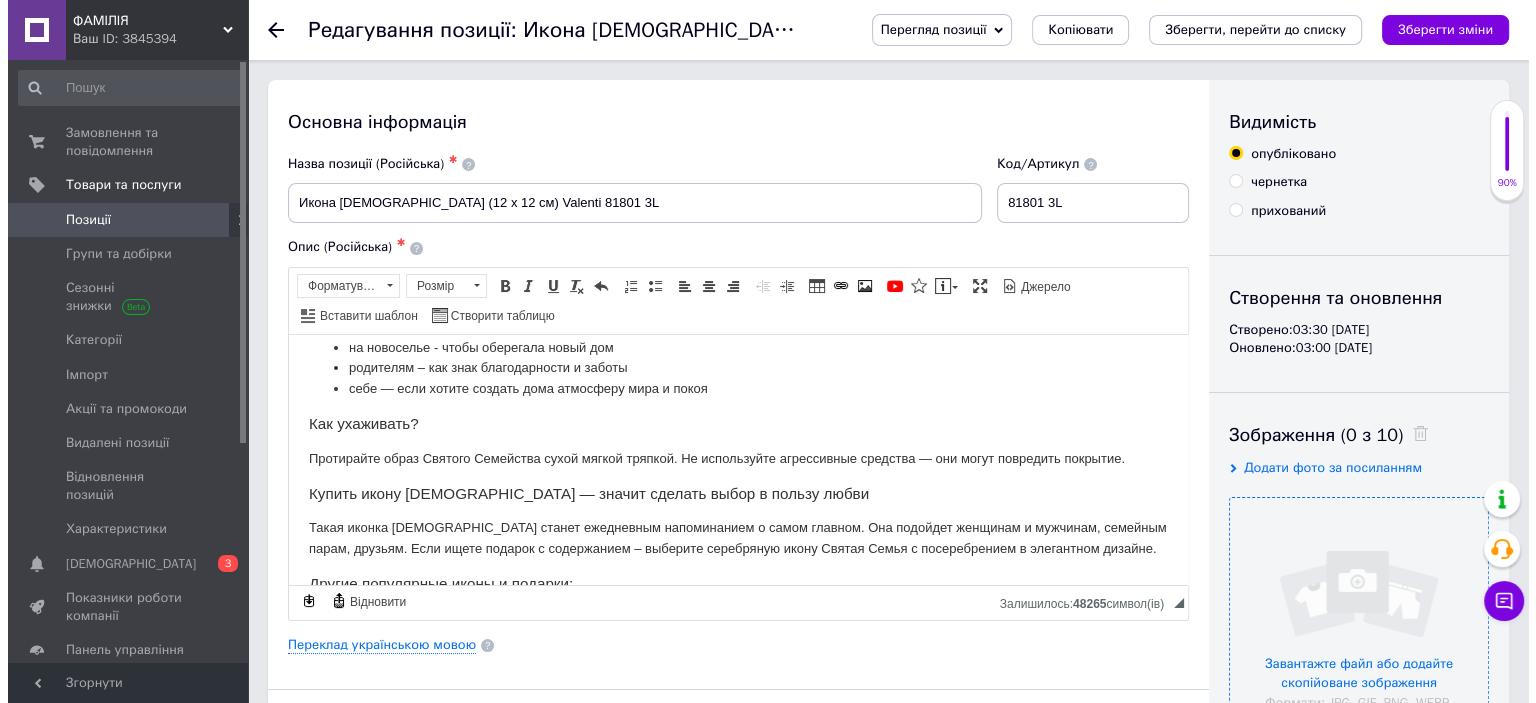 scroll, scrollTop: 500, scrollLeft: 0, axis: vertical 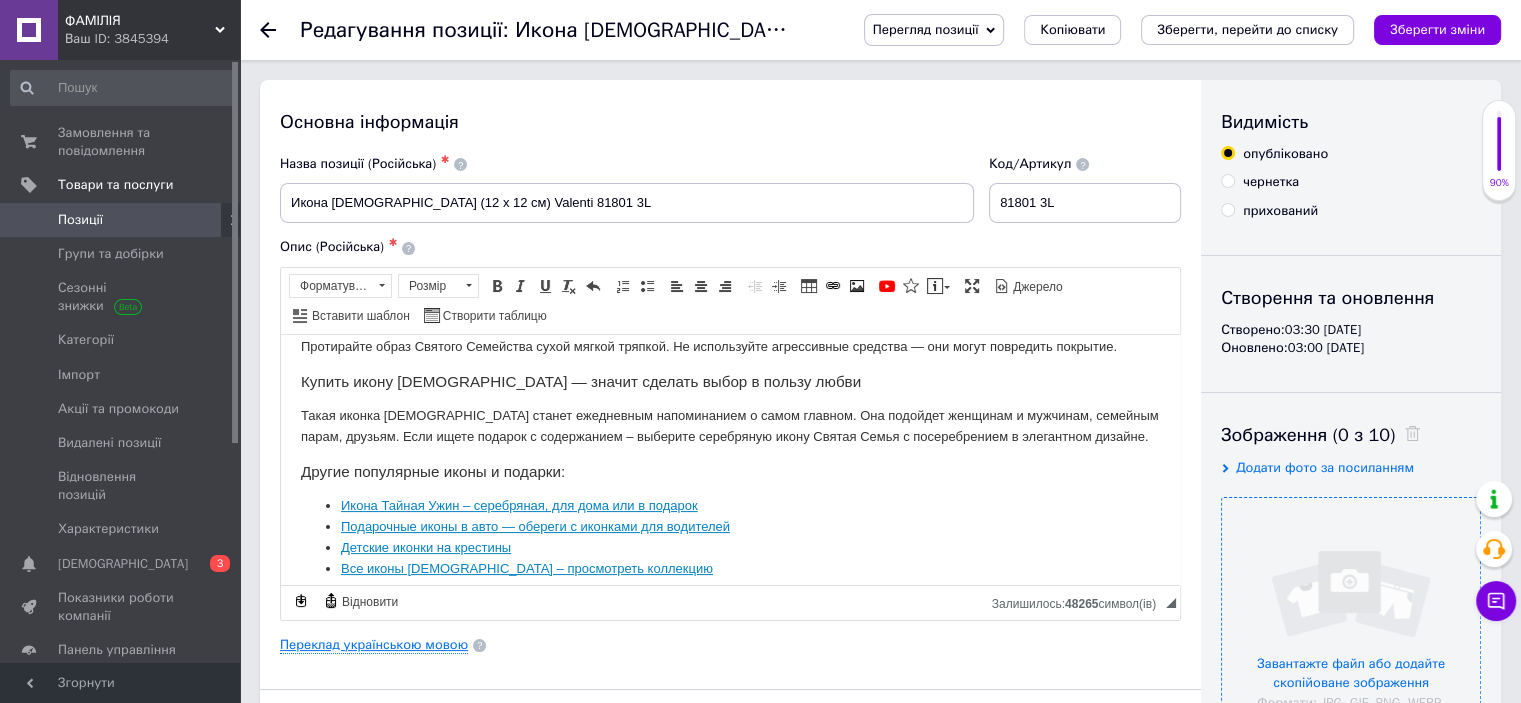 click on "Переклад українською мовою" at bounding box center [374, 645] 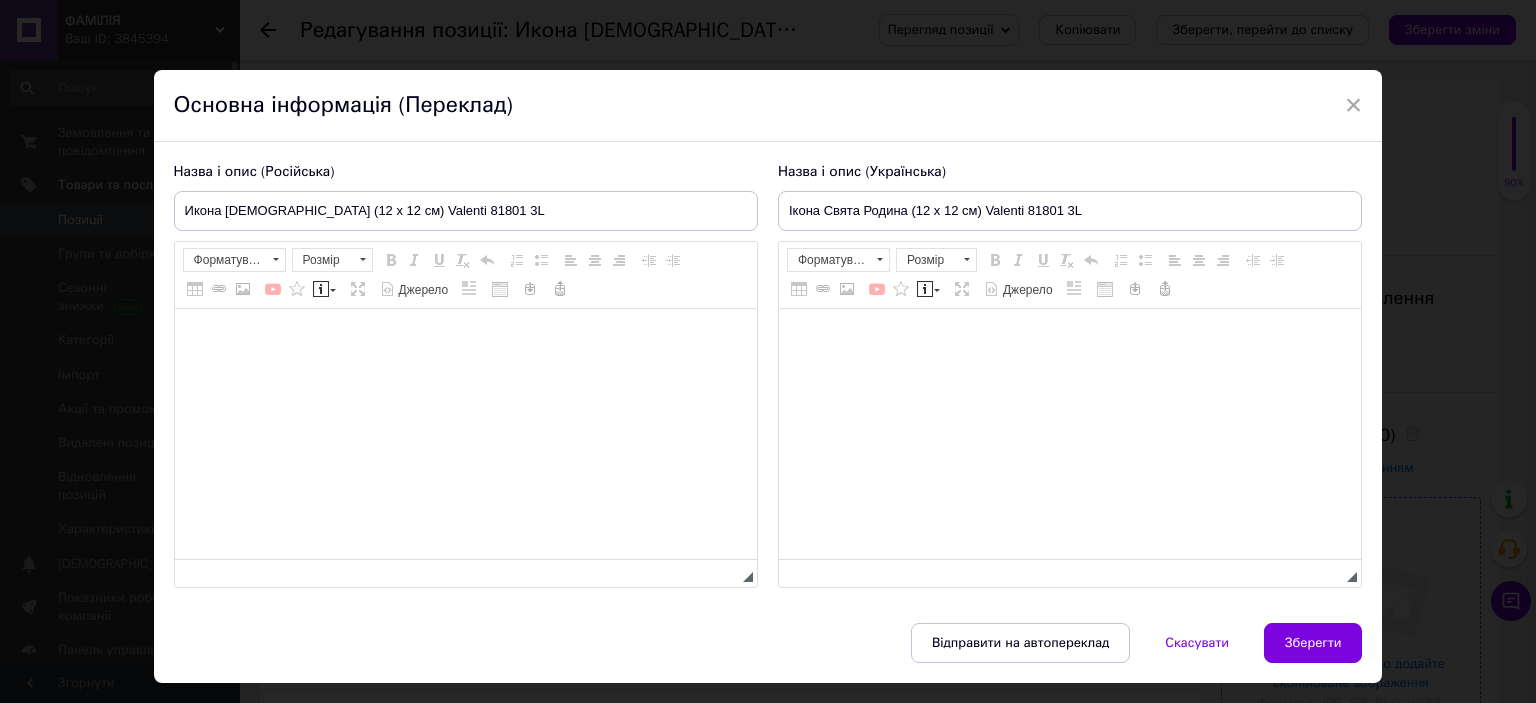 type on "Ікона Свята Родина (12 x 12 см) Valentі 81801 3L" 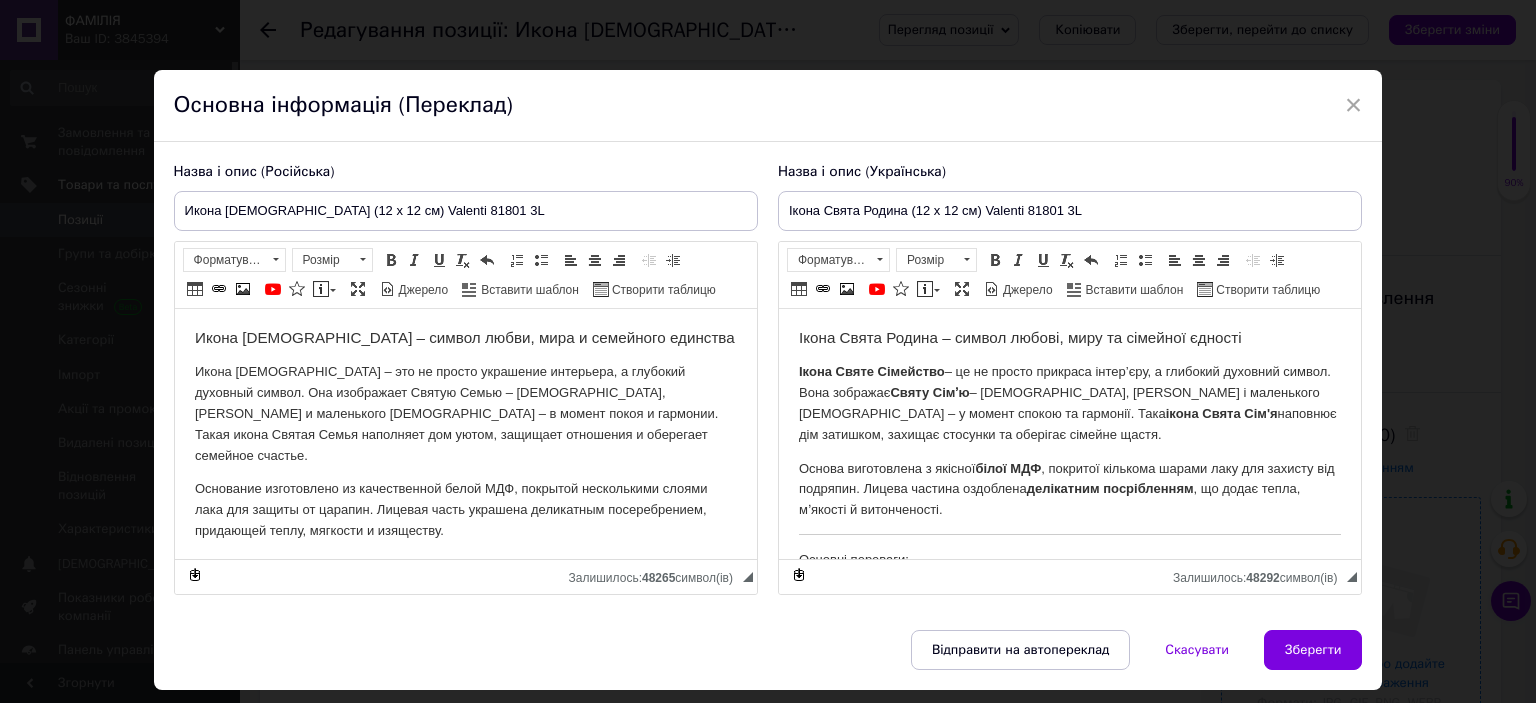 scroll, scrollTop: 0, scrollLeft: 0, axis: both 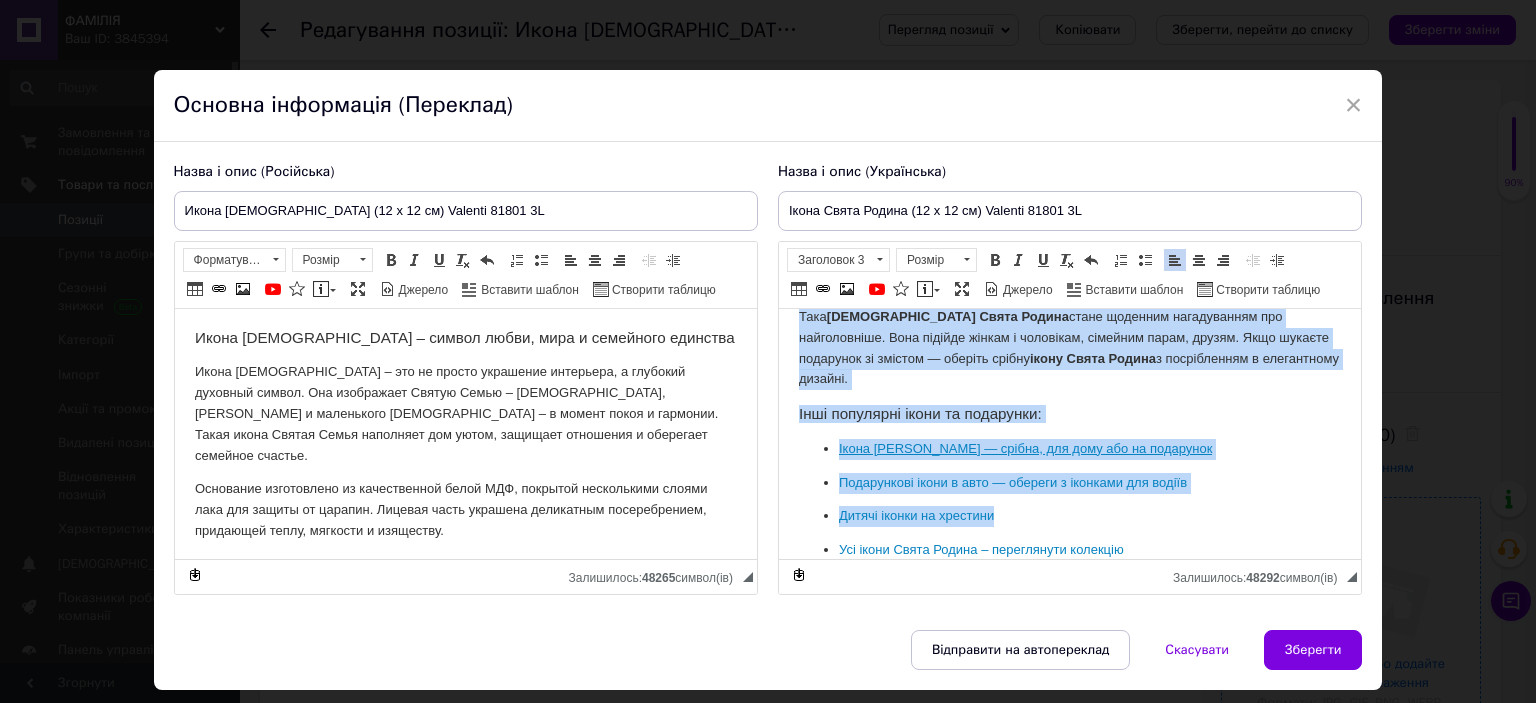 drag, startPoint x: 798, startPoint y: 333, endPoint x: 1322, endPoint y: 364, distance: 524.9162 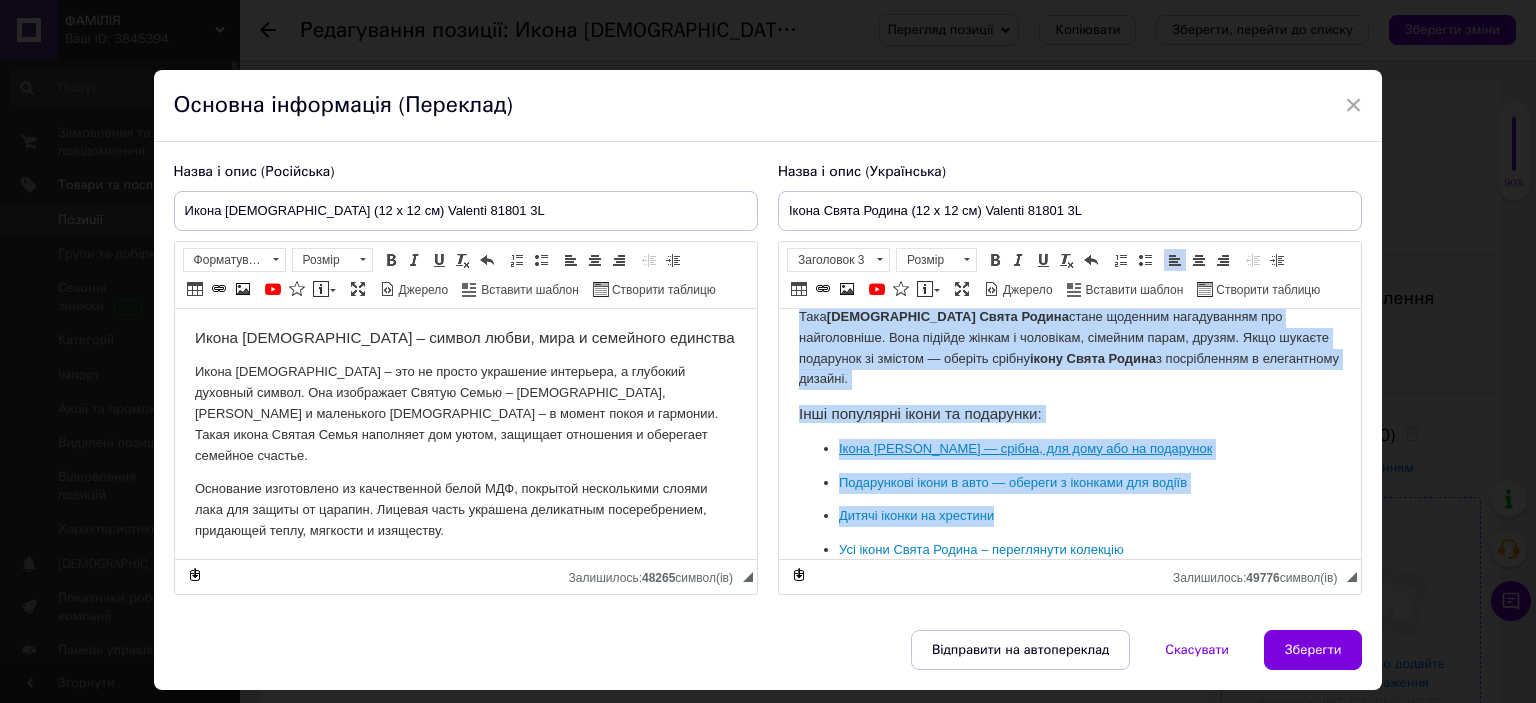 scroll, scrollTop: 0, scrollLeft: 0, axis: both 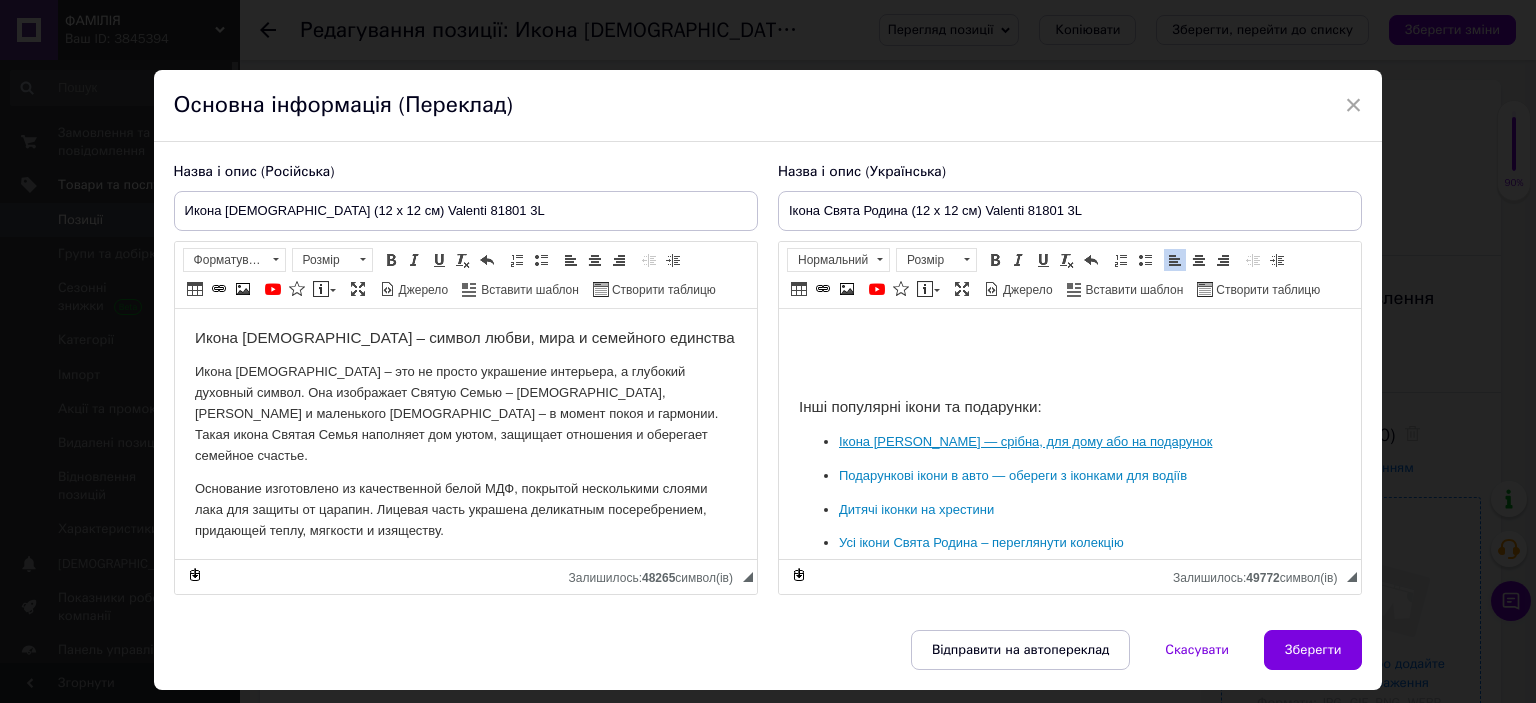click at bounding box center (1069, 338) 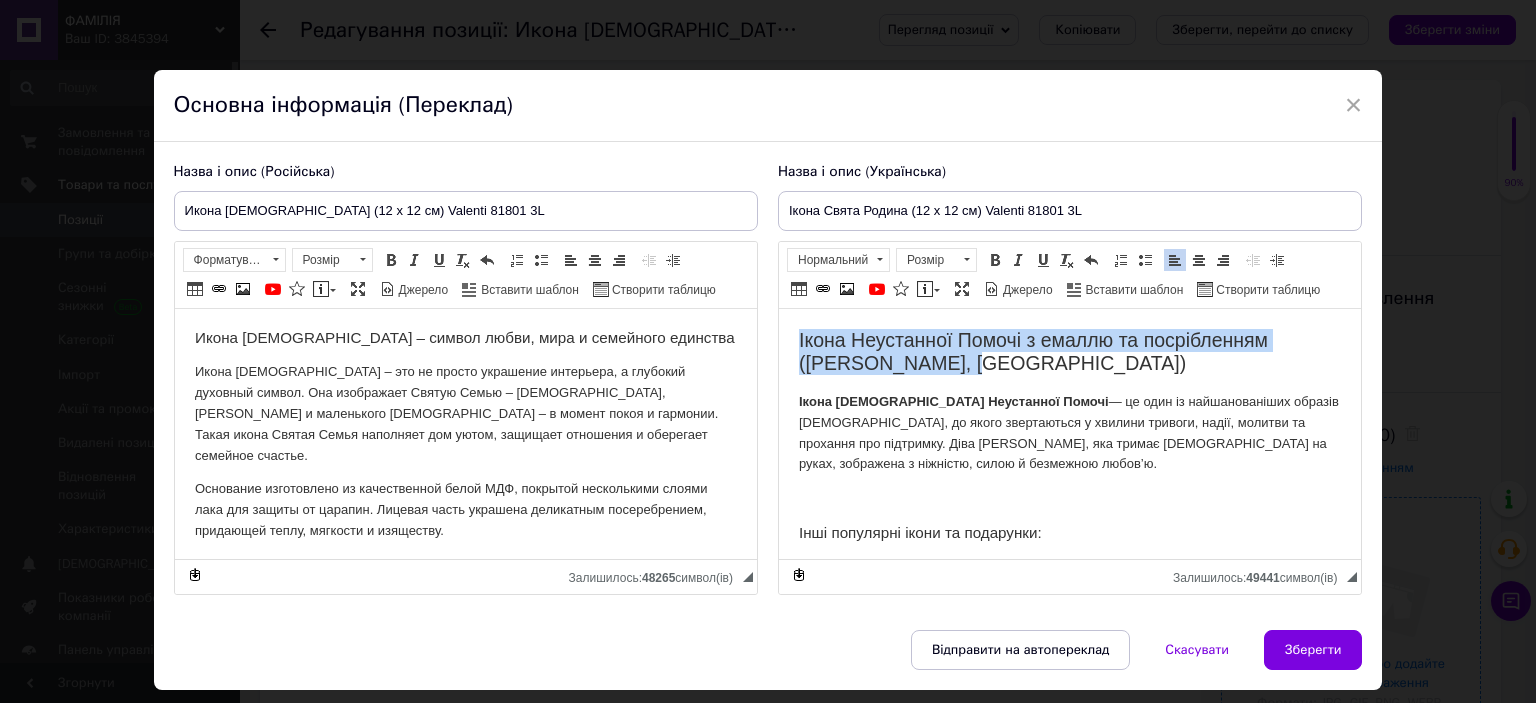 drag, startPoint x: 938, startPoint y: 368, endPoint x: 1553, endPoint y: 655, distance: 678.6708 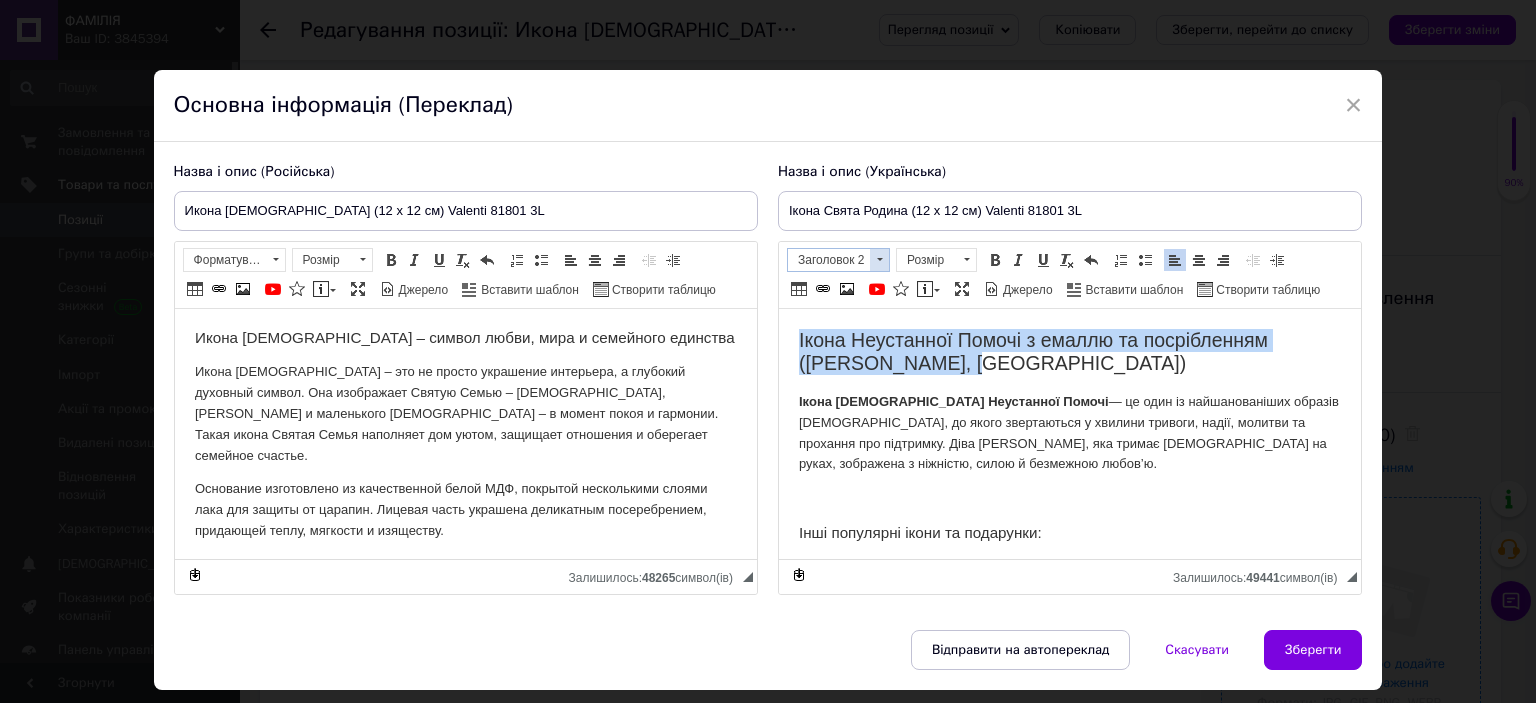 click on "Заголовок 2" at bounding box center (829, 260) 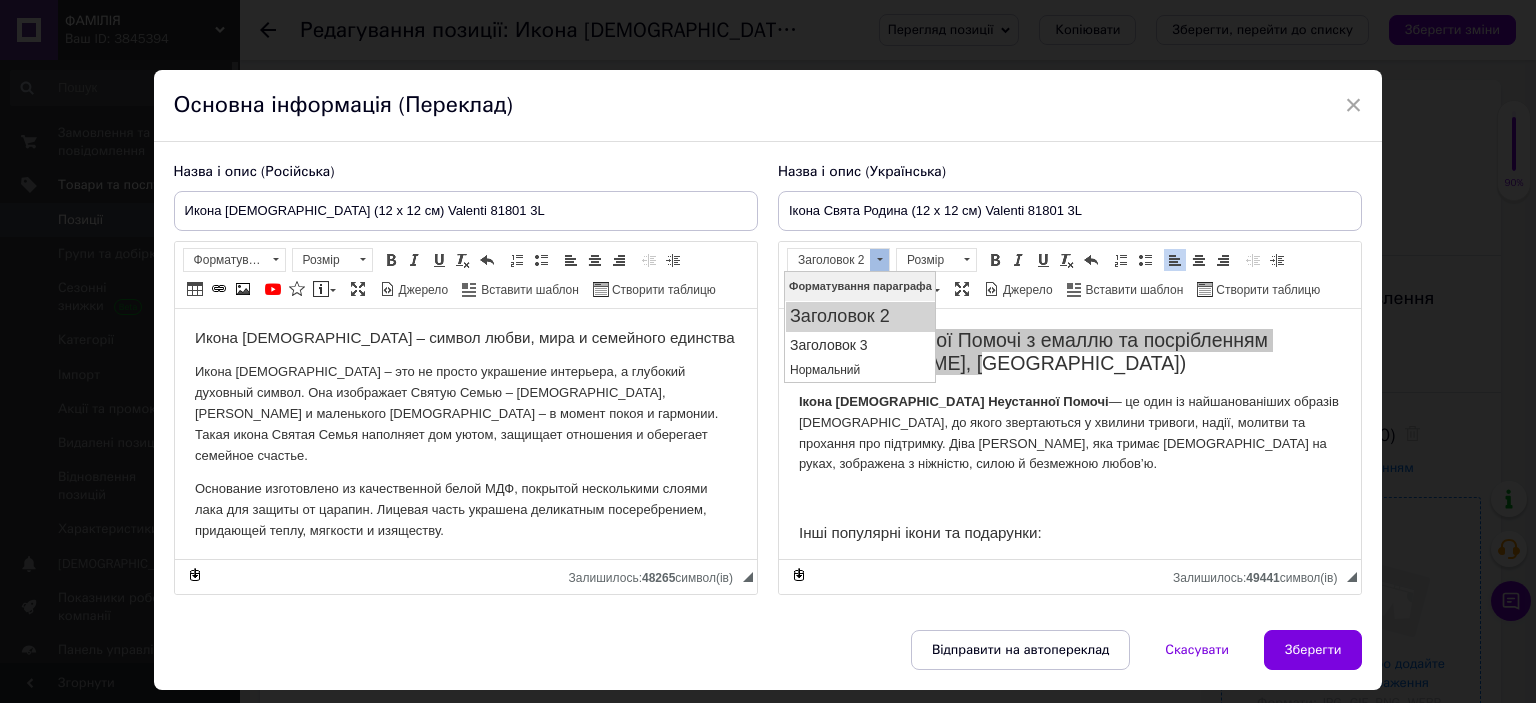 scroll, scrollTop: 0, scrollLeft: 0, axis: both 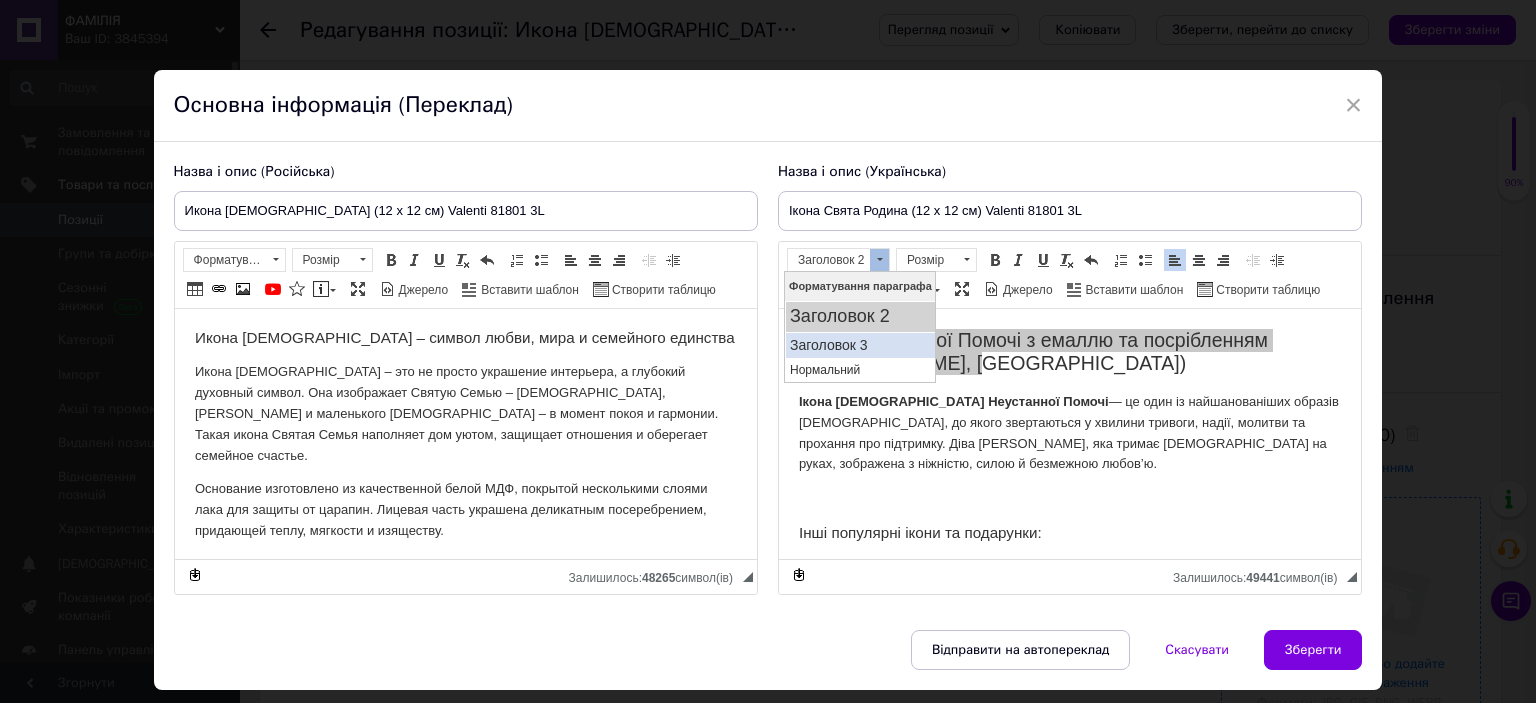 click on "Заголовок 3" at bounding box center (859, 344) 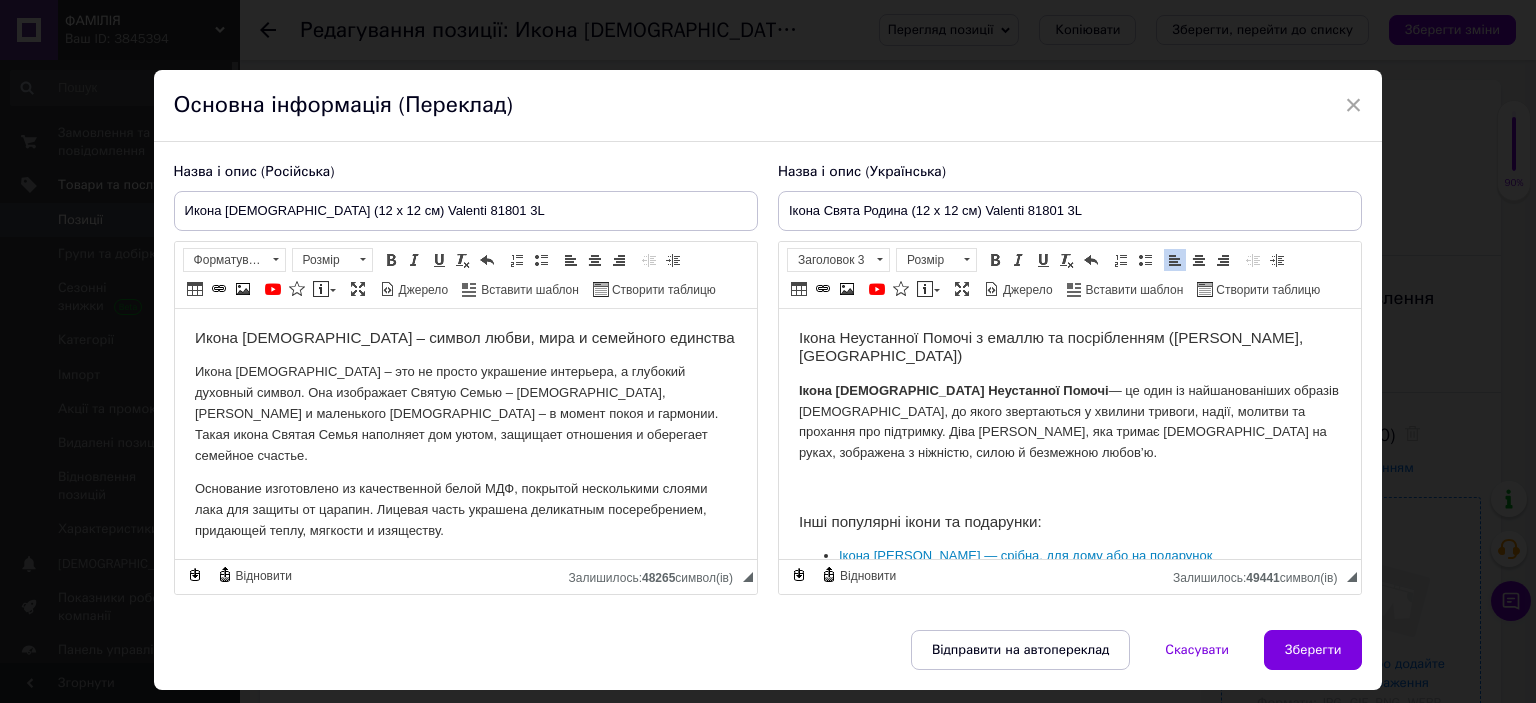 click at bounding box center [1069, 487] 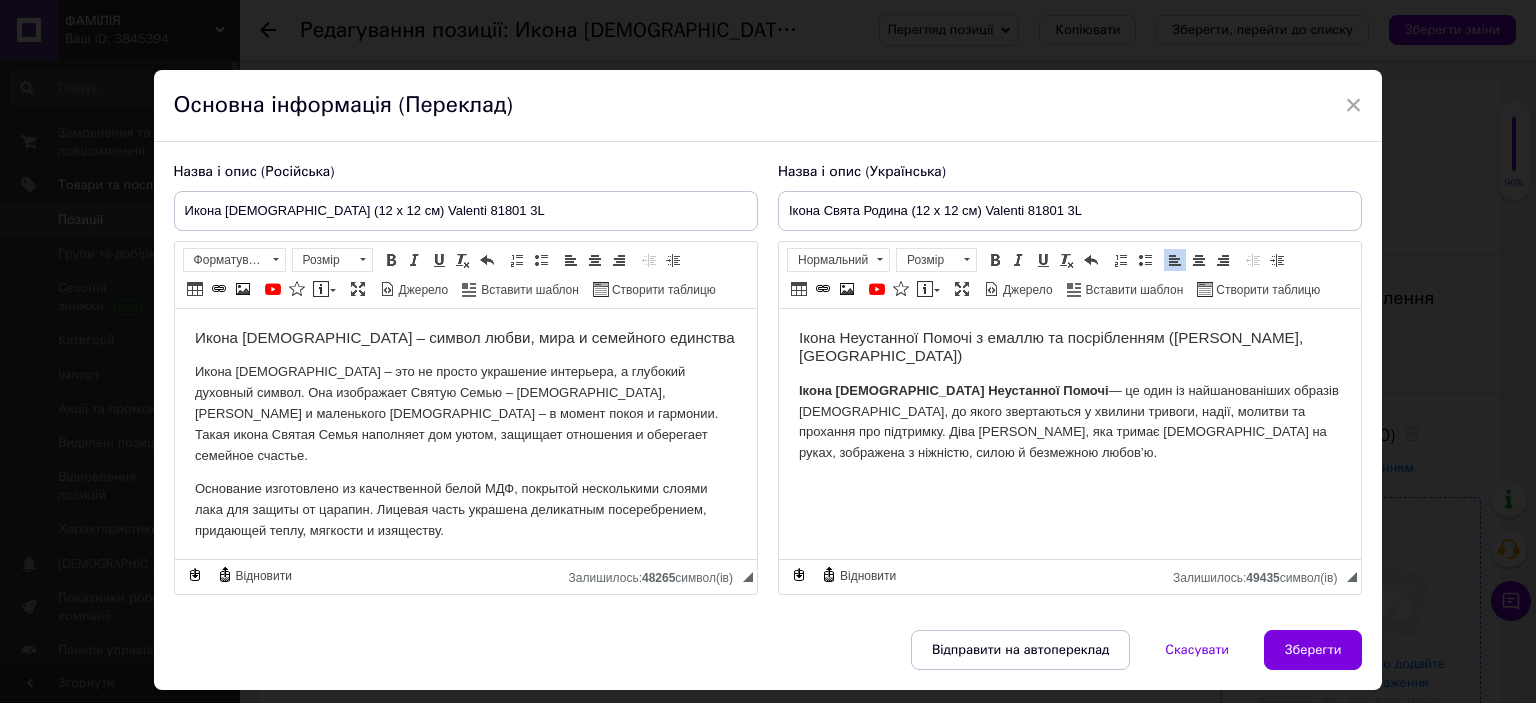 click at bounding box center (1069, 487) 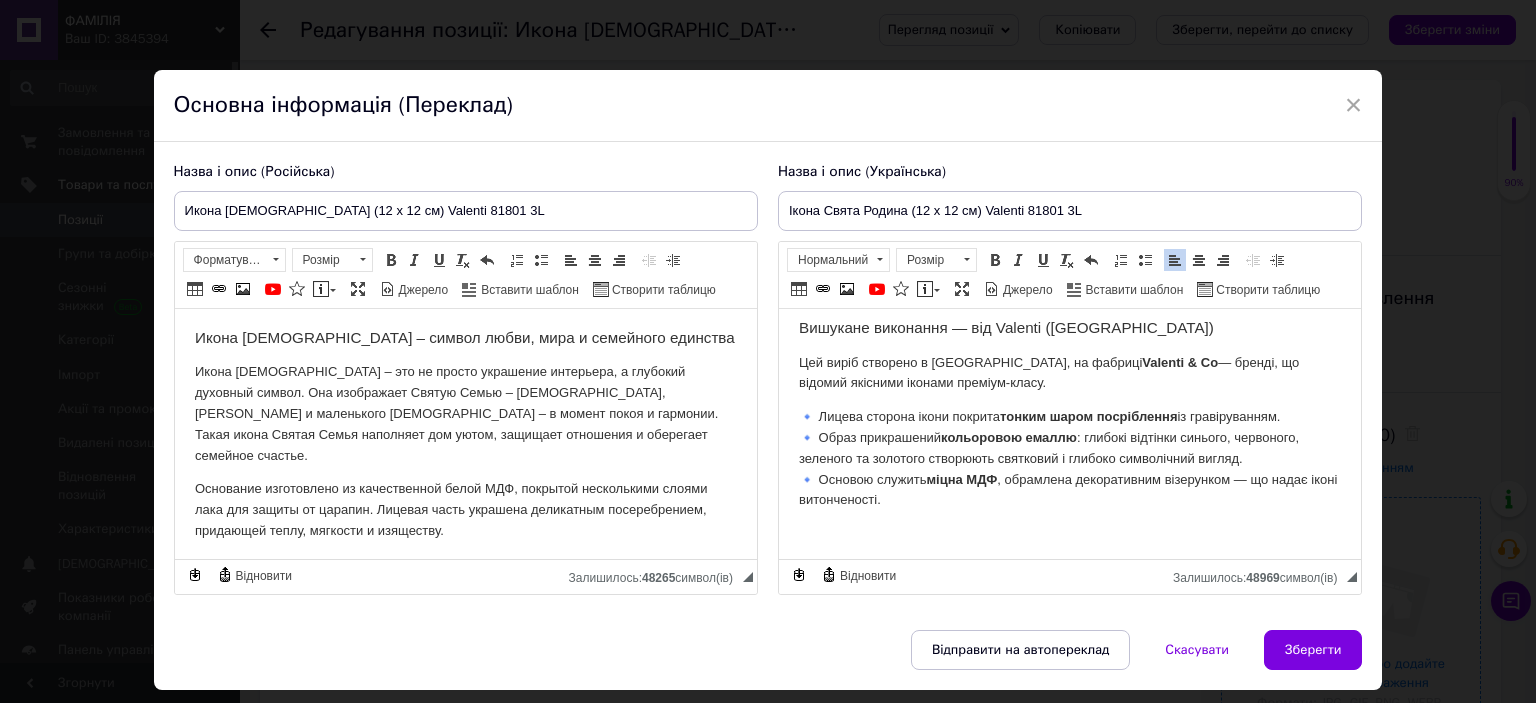 scroll, scrollTop: 190, scrollLeft: 0, axis: vertical 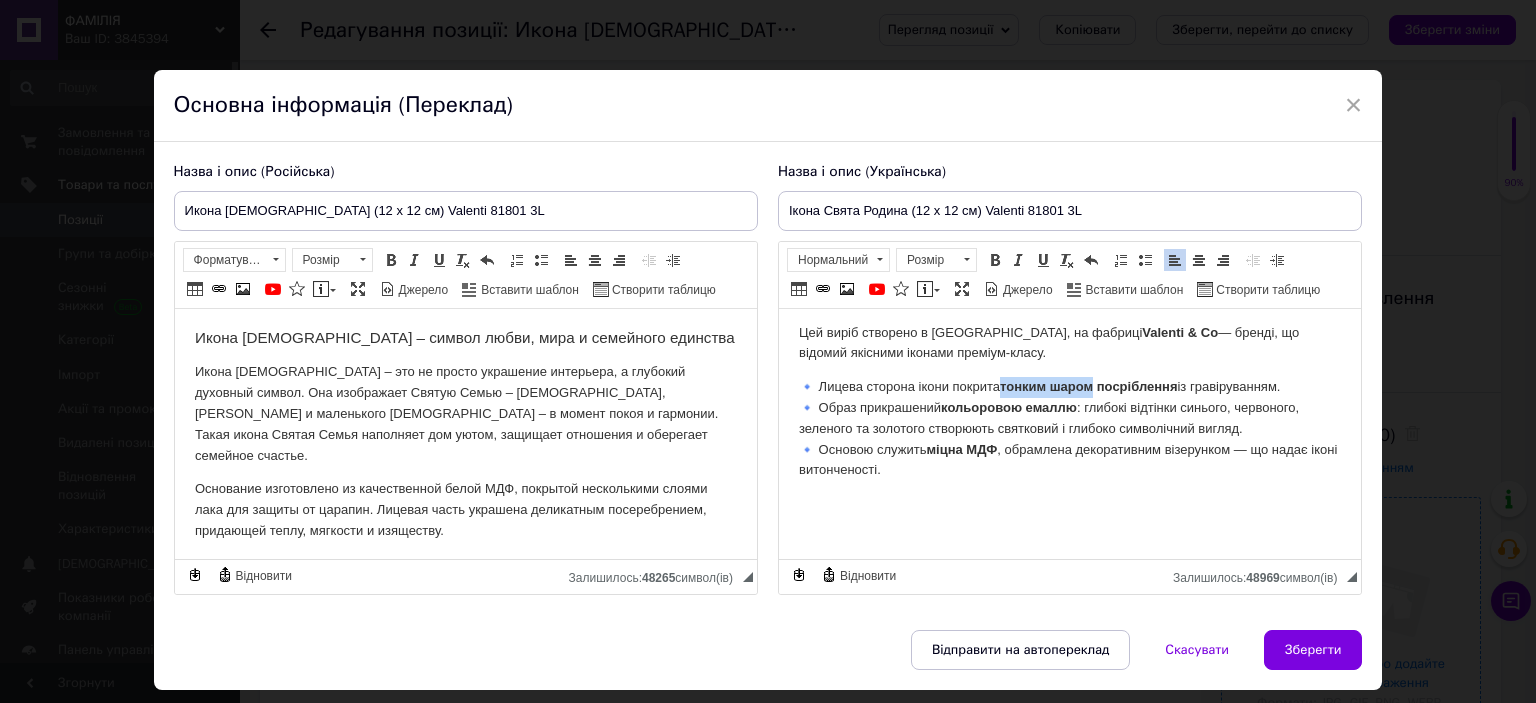 drag, startPoint x: 1002, startPoint y: 368, endPoint x: 1090, endPoint y: 366, distance: 88.02273 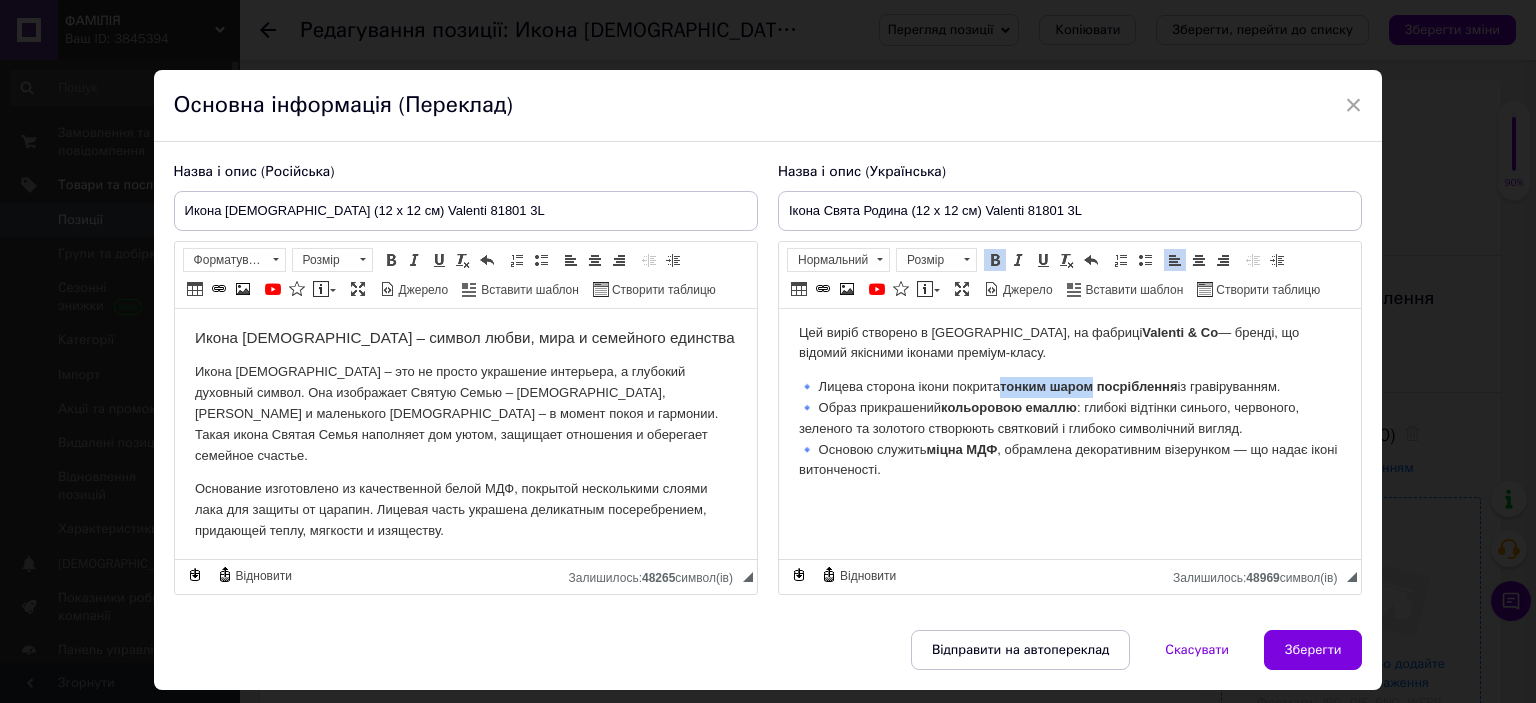 type 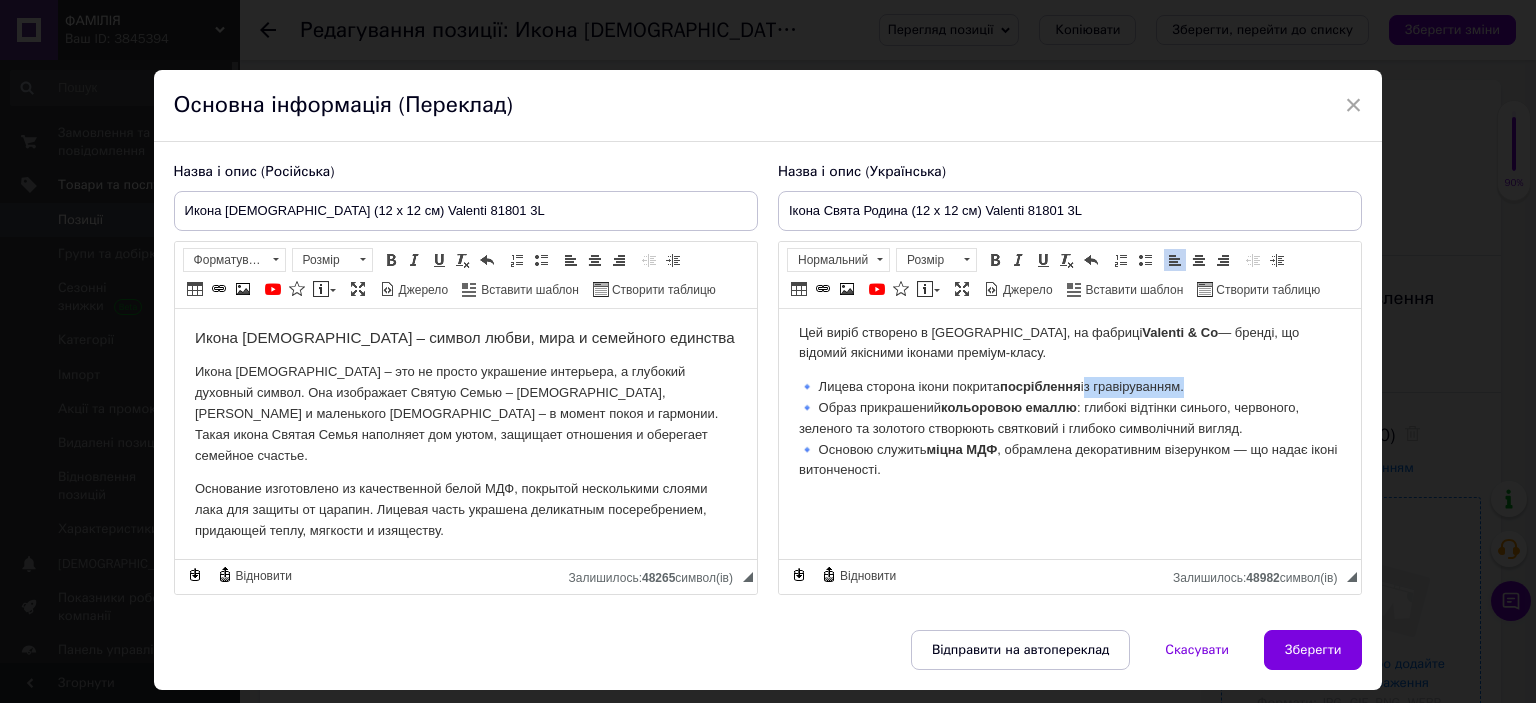 drag, startPoint x: 1183, startPoint y: 367, endPoint x: 1084, endPoint y: 370, distance: 99.04544 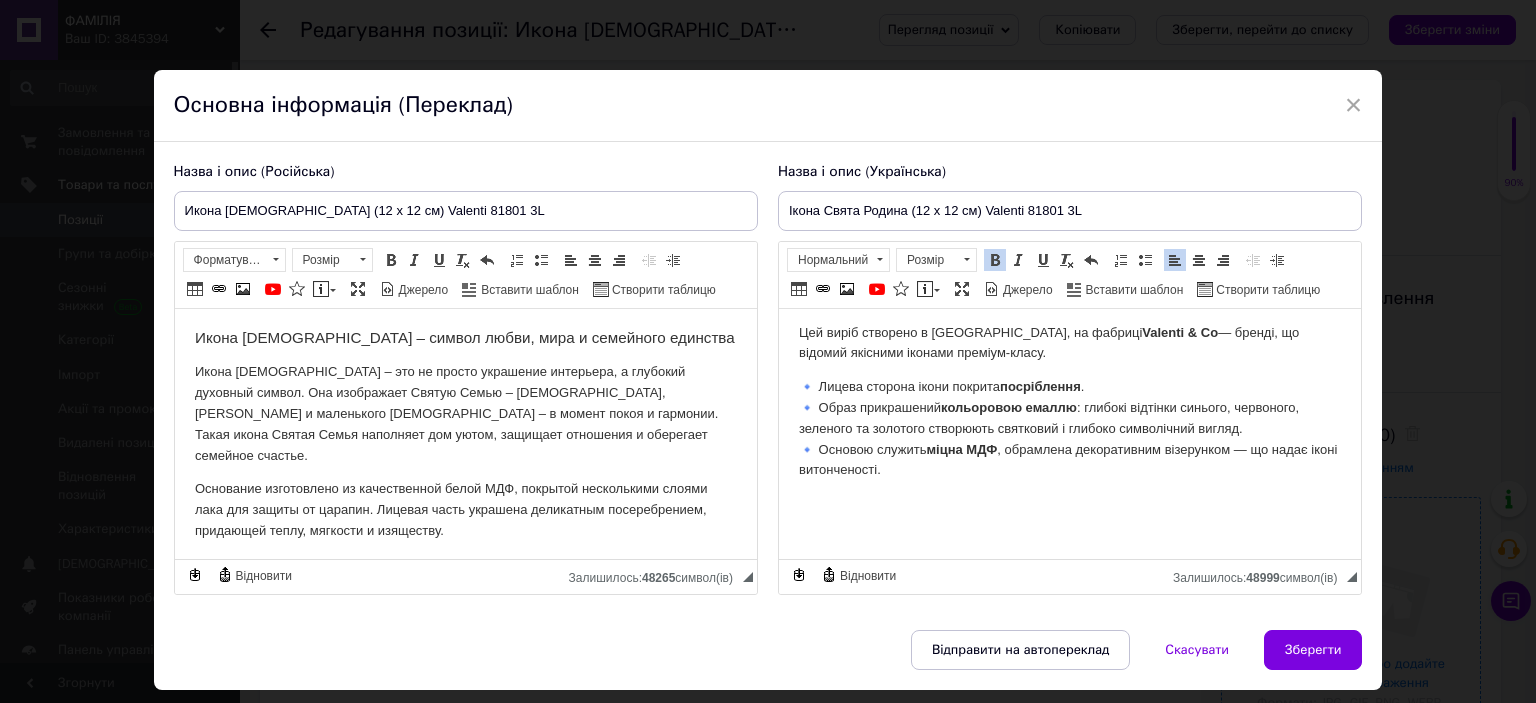 click at bounding box center [1069, 504] 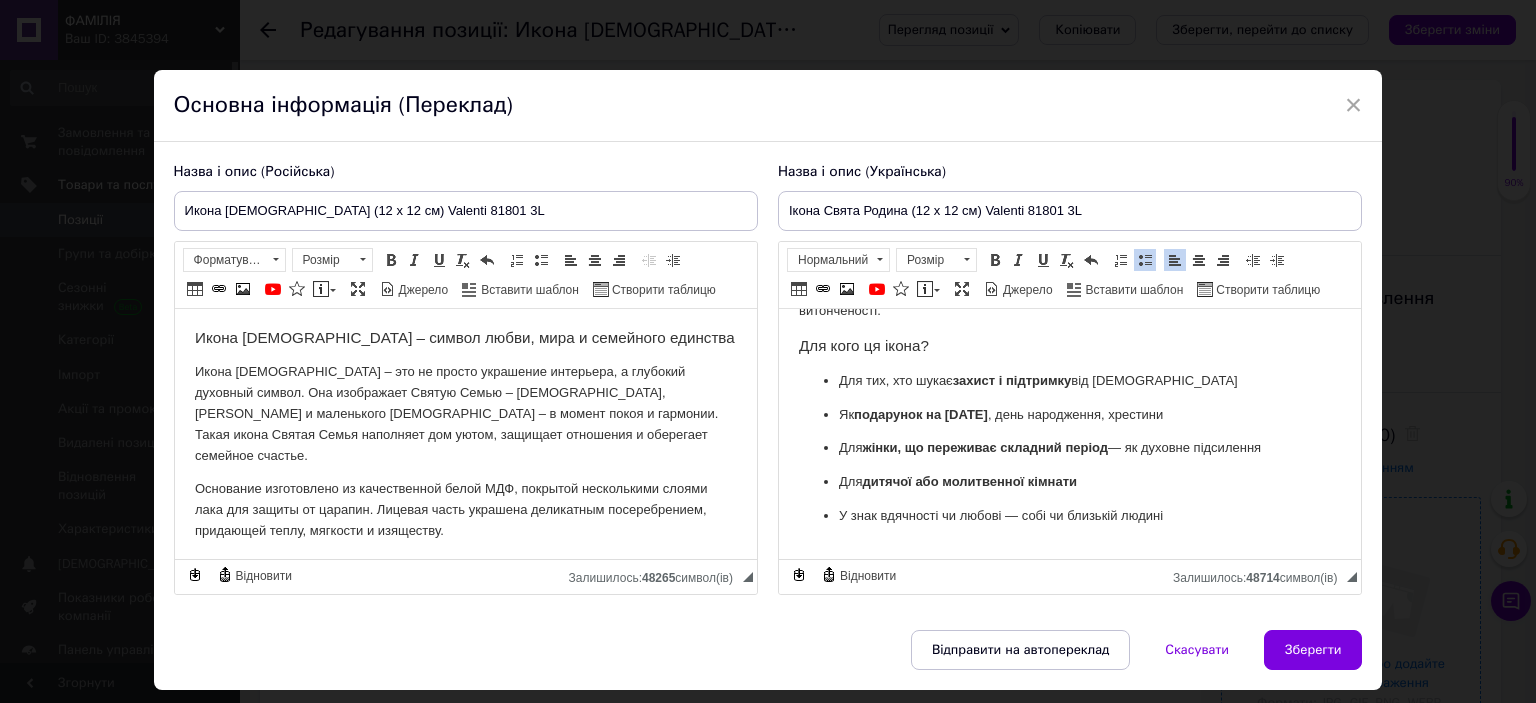 scroll, scrollTop: 395, scrollLeft: 0, axis: vertical 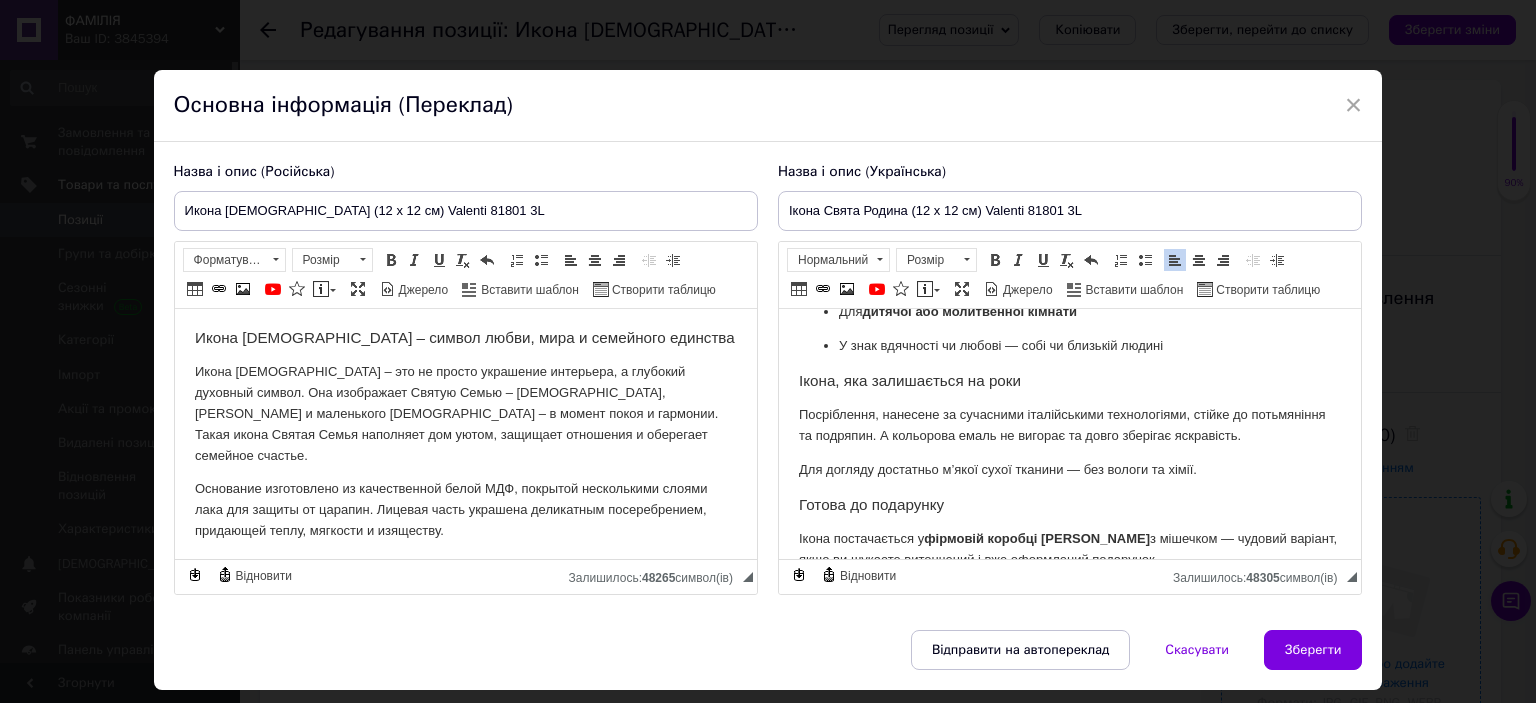 click on "Ікона постачається у  фірмовій коробці [PERSON_NAME]  з мішечком — чудовий варіант, якщо ви шукаєте витончений і вже оформлений подарунок." at bounding box center [1069, 550] 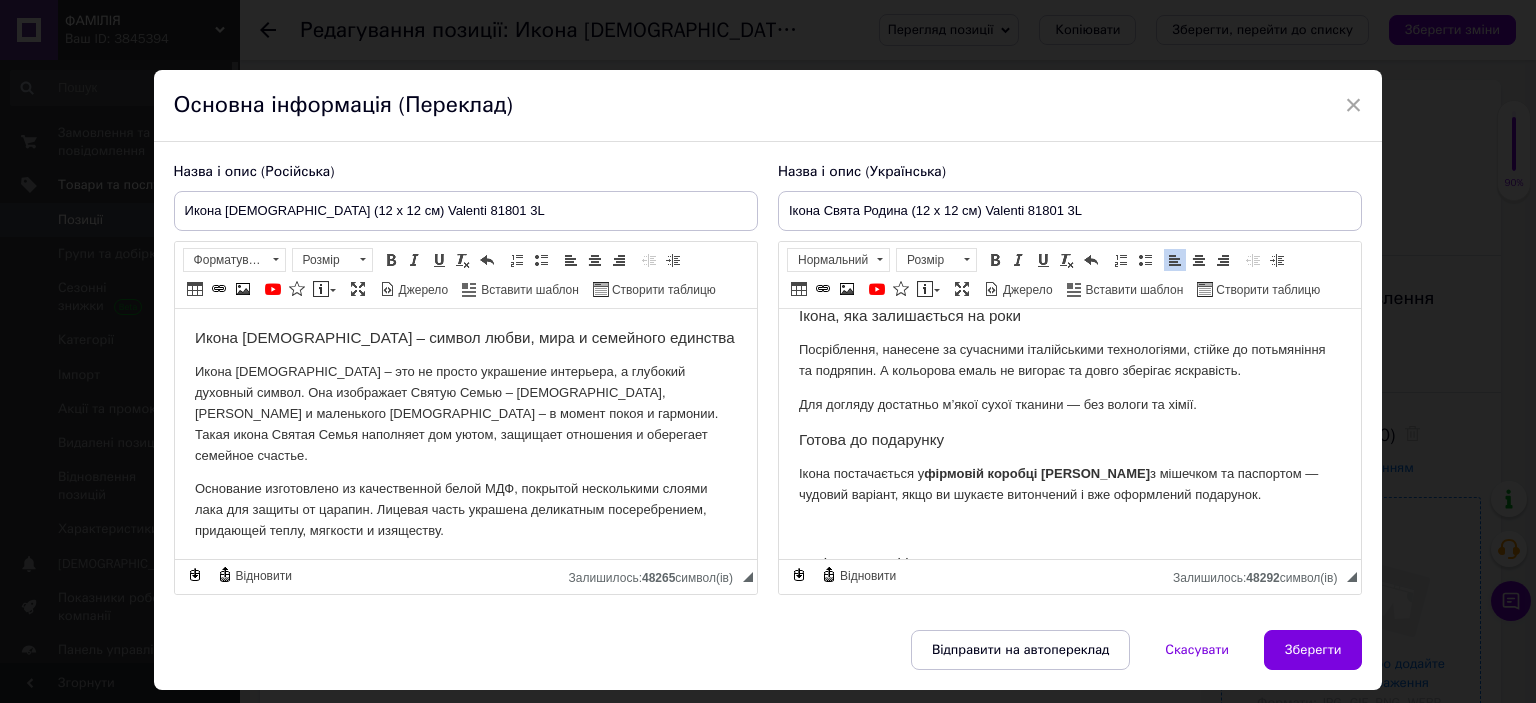 scroll, scrollTop: 619, scrollLeft: 0, axis: vertical 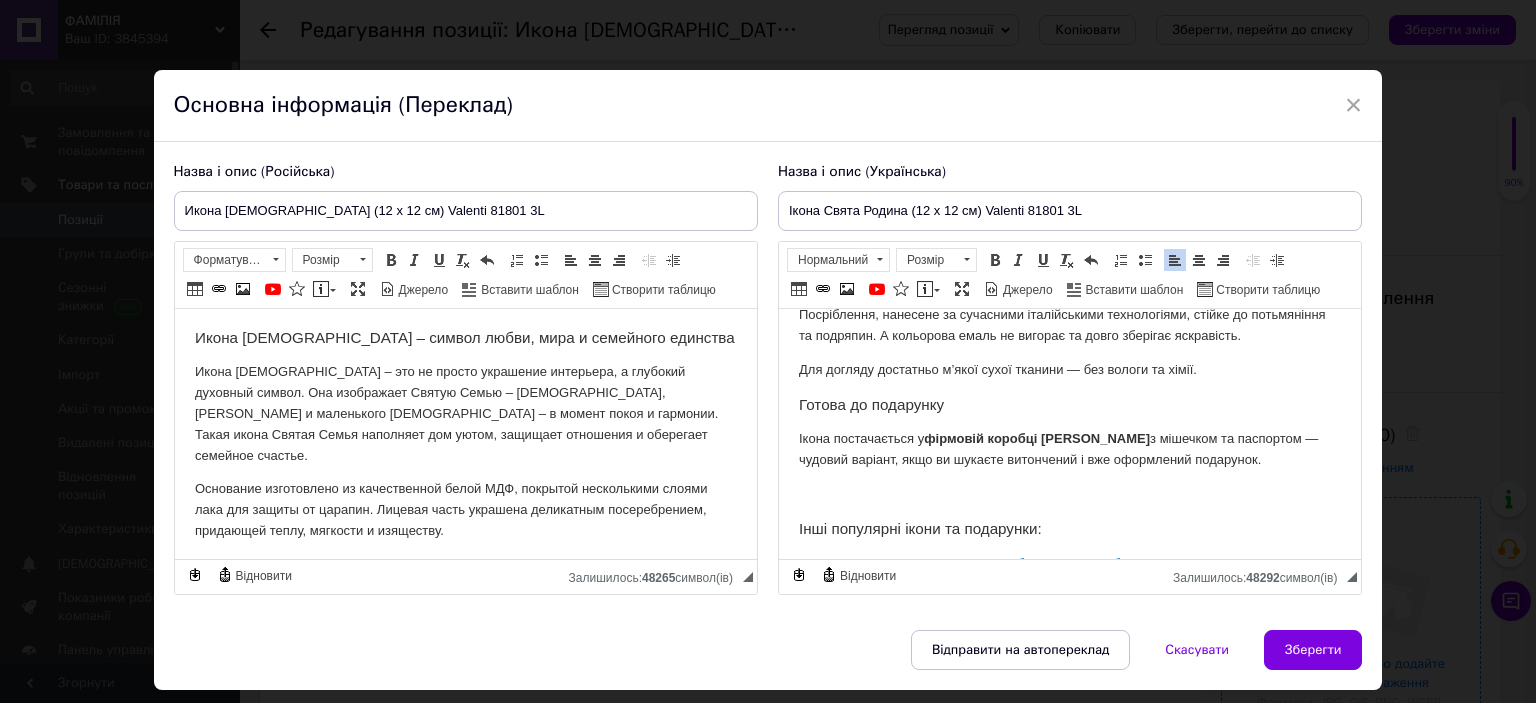 click at bounding box center (1069, 494) 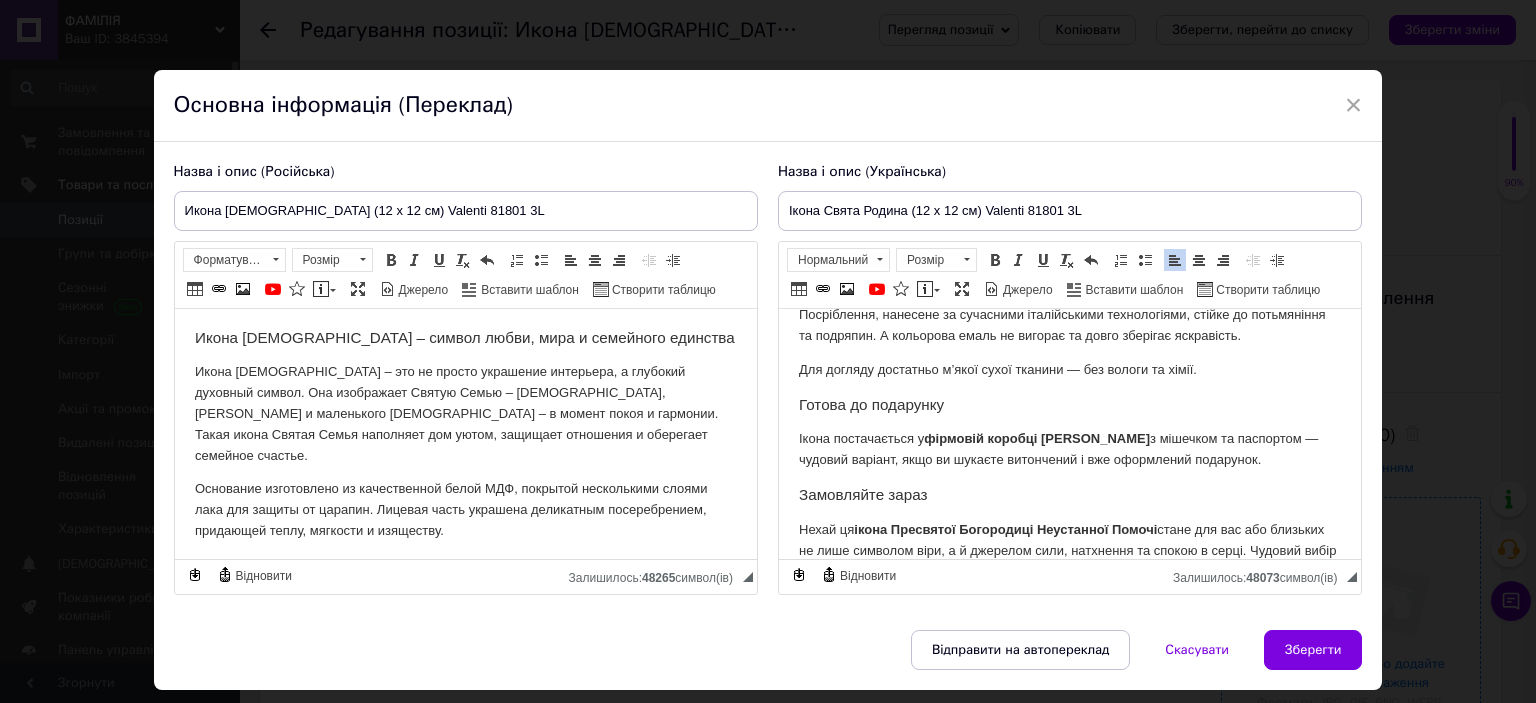 scroll, scrollTop: 620, scrollLeft: 0, axis: vertical 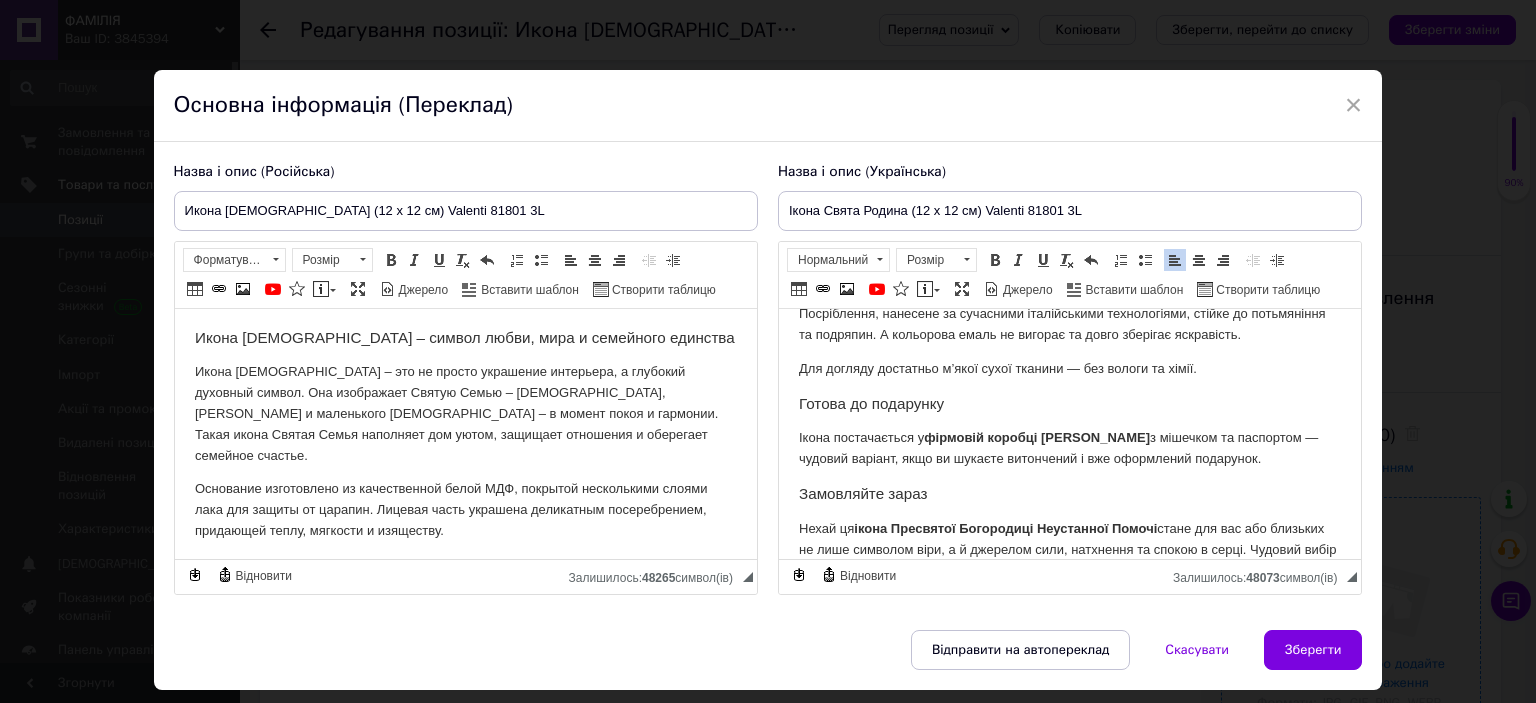 click on "Замовляйте зараз" at bounding box center (1069, 494) 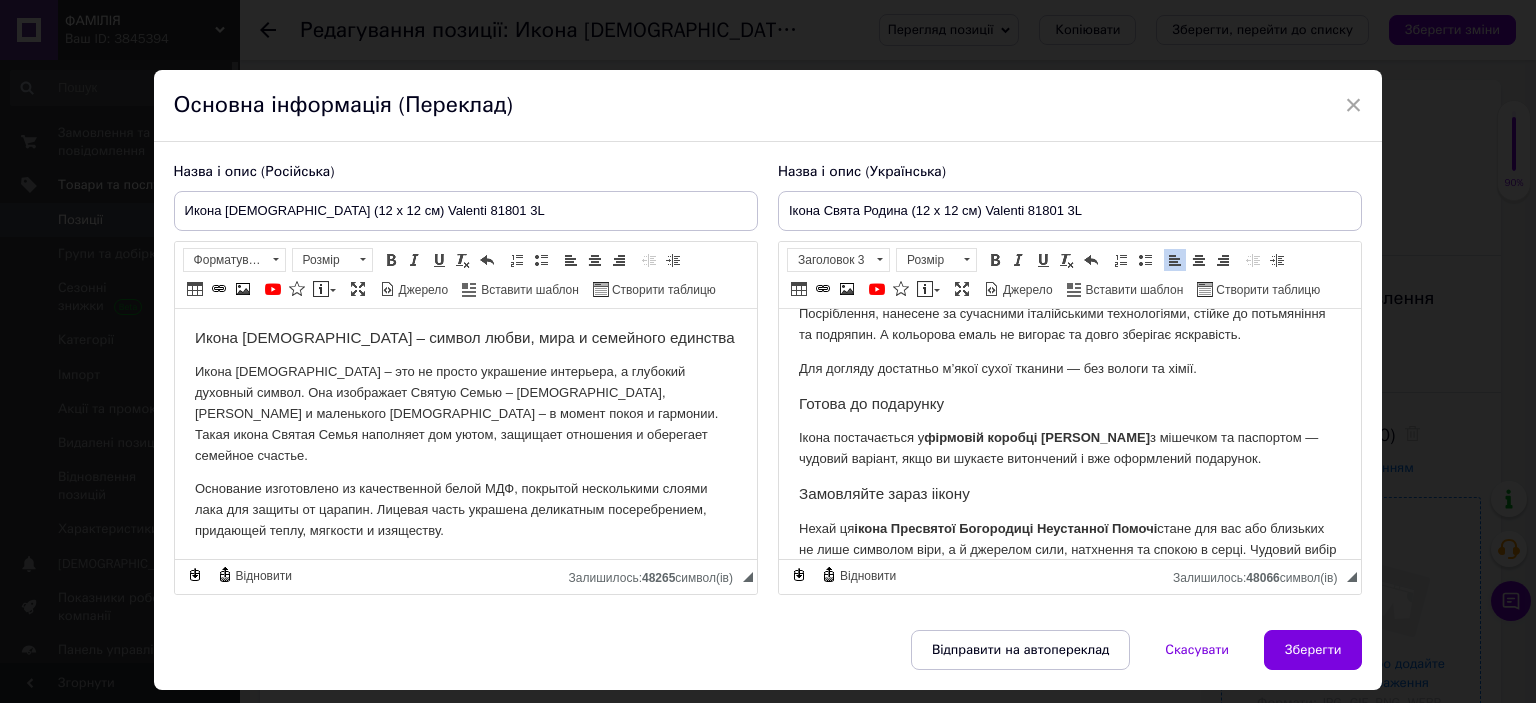 click on "Замовляйте зараз іікону" at bounding box center [1069, 494] 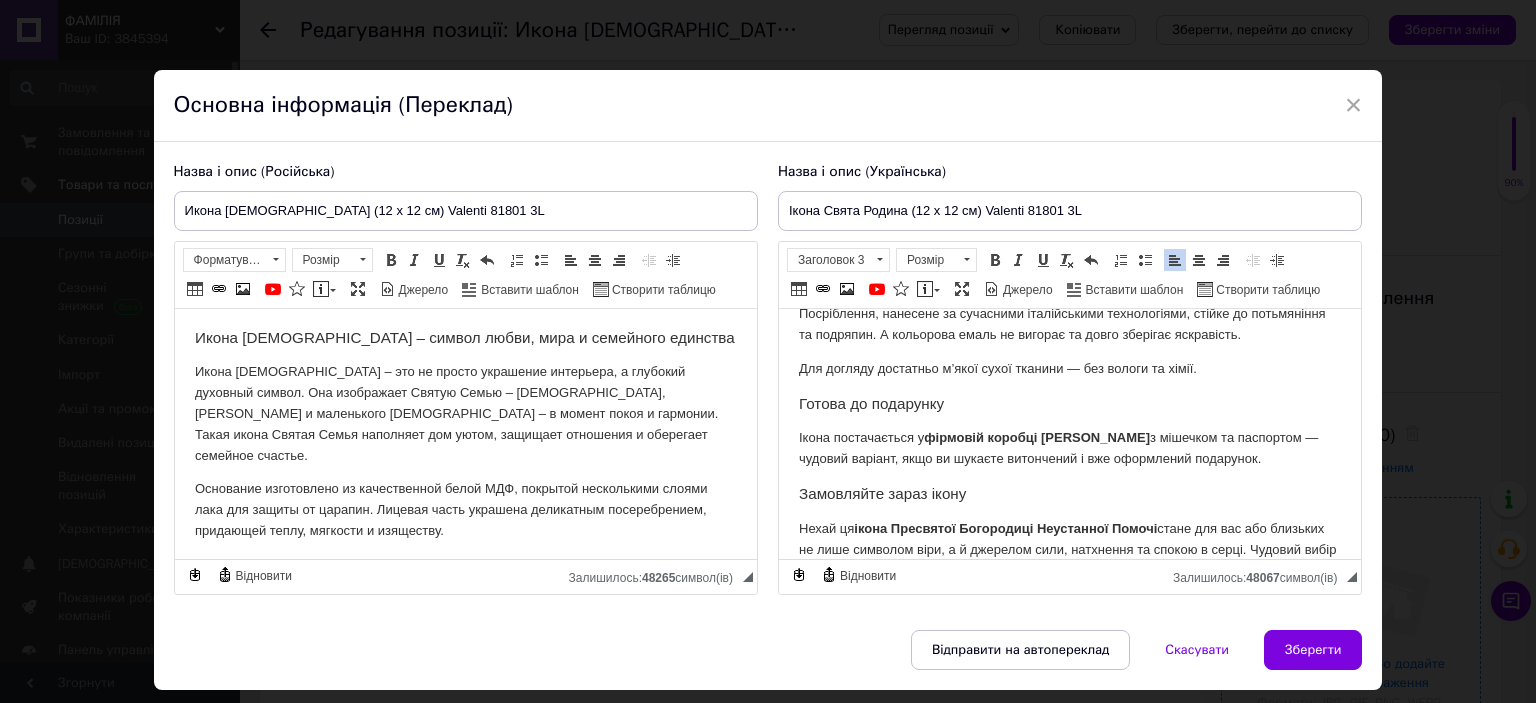 scroll, scrollTop: 720, scrollLeft: 0, axis: vertical 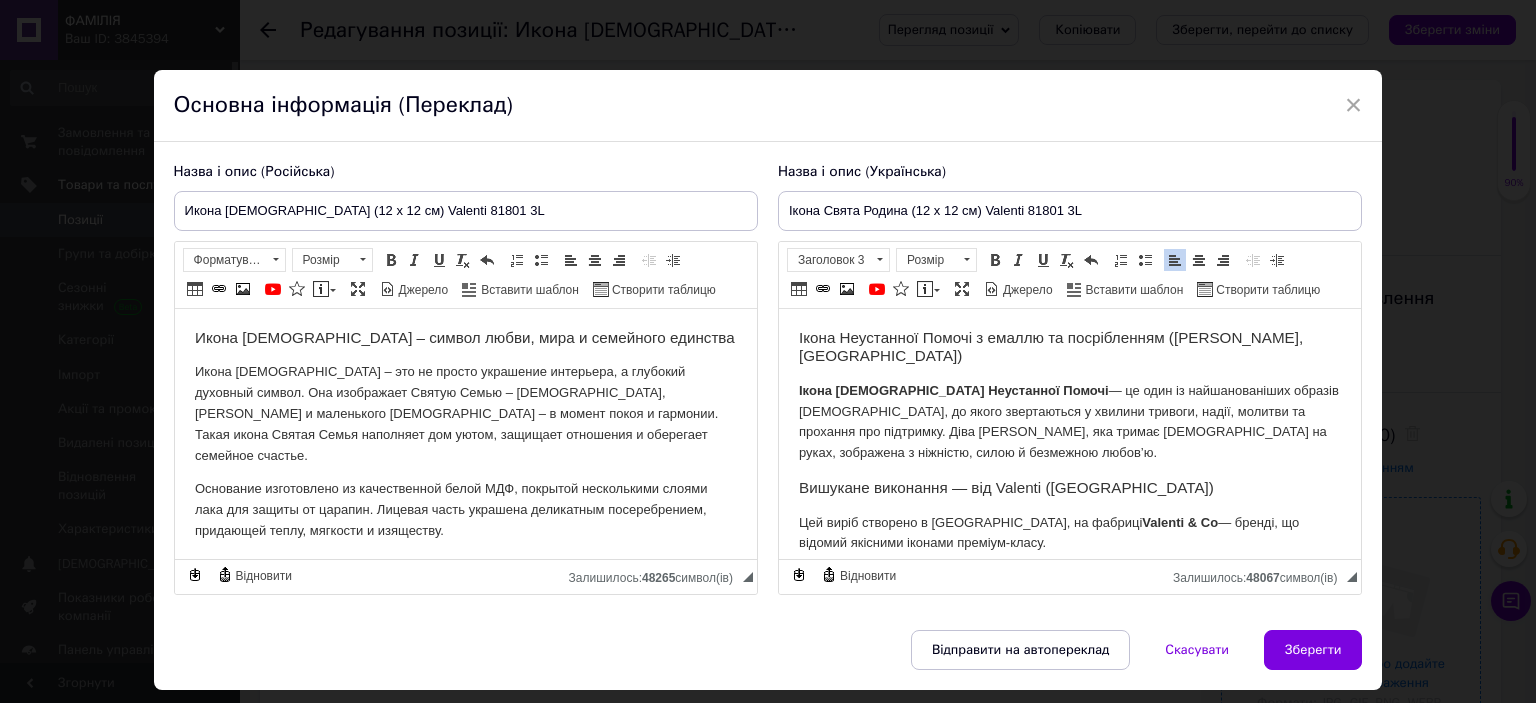 drag, startPoint x: 1138, startPoint y: 453, endPoint x: 1562, endPoint y: 583, distance: 443.4817 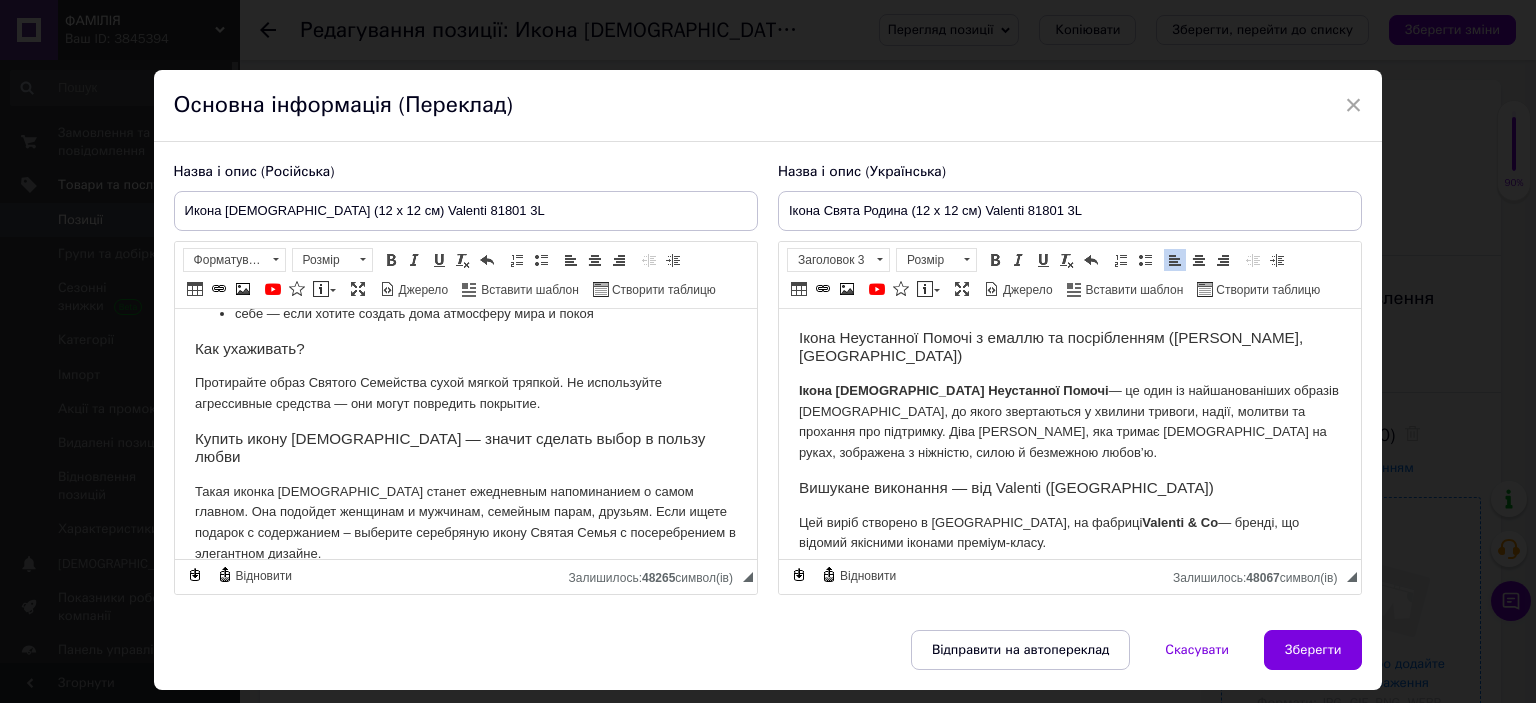 scroll, scrollTop: 639, scrollLeft: 0, axis: vertical 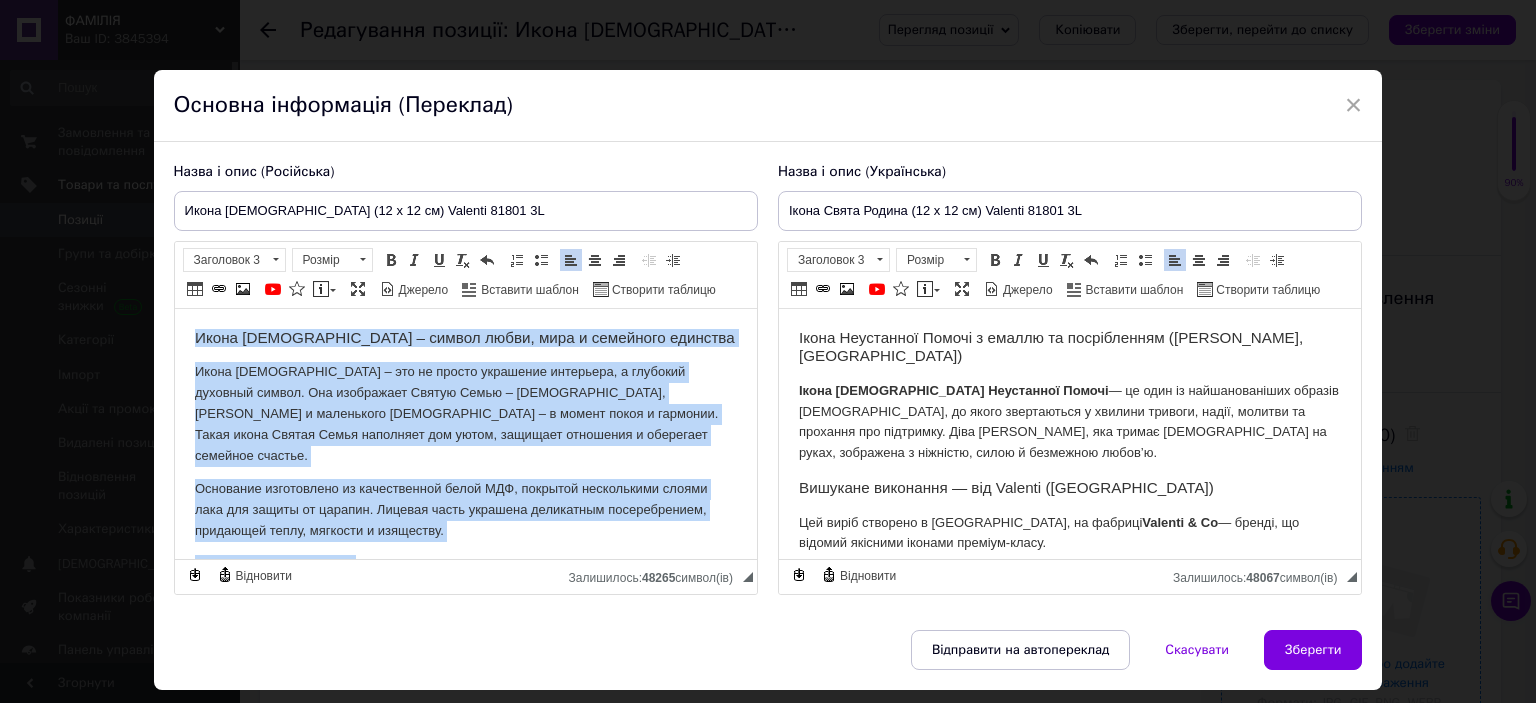 drag, startPoint x: 322, startPoint y: 397, endPoint x: 155, endPoint y: 296, distance: 195.1666 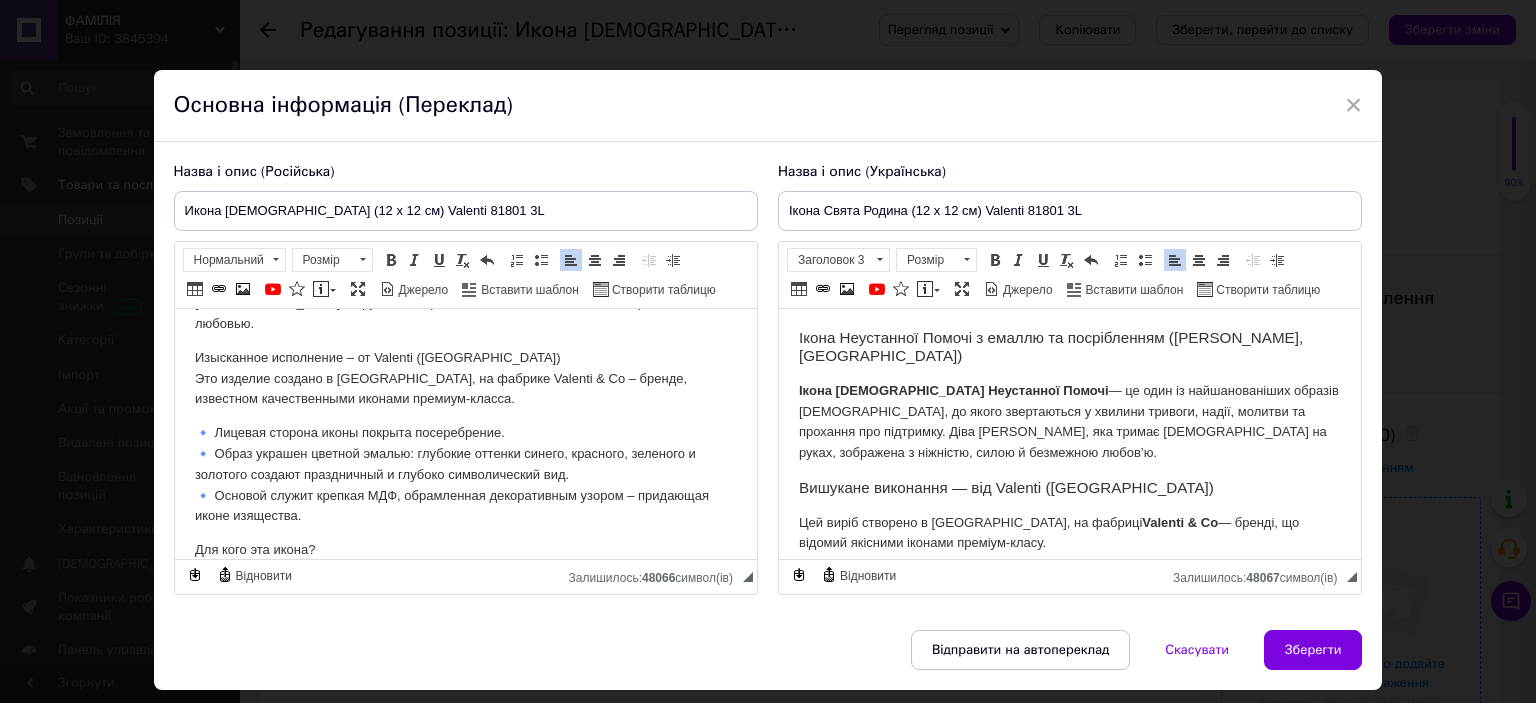 scroll, scrollTop: 0, scrollLeft: 0, axis: both 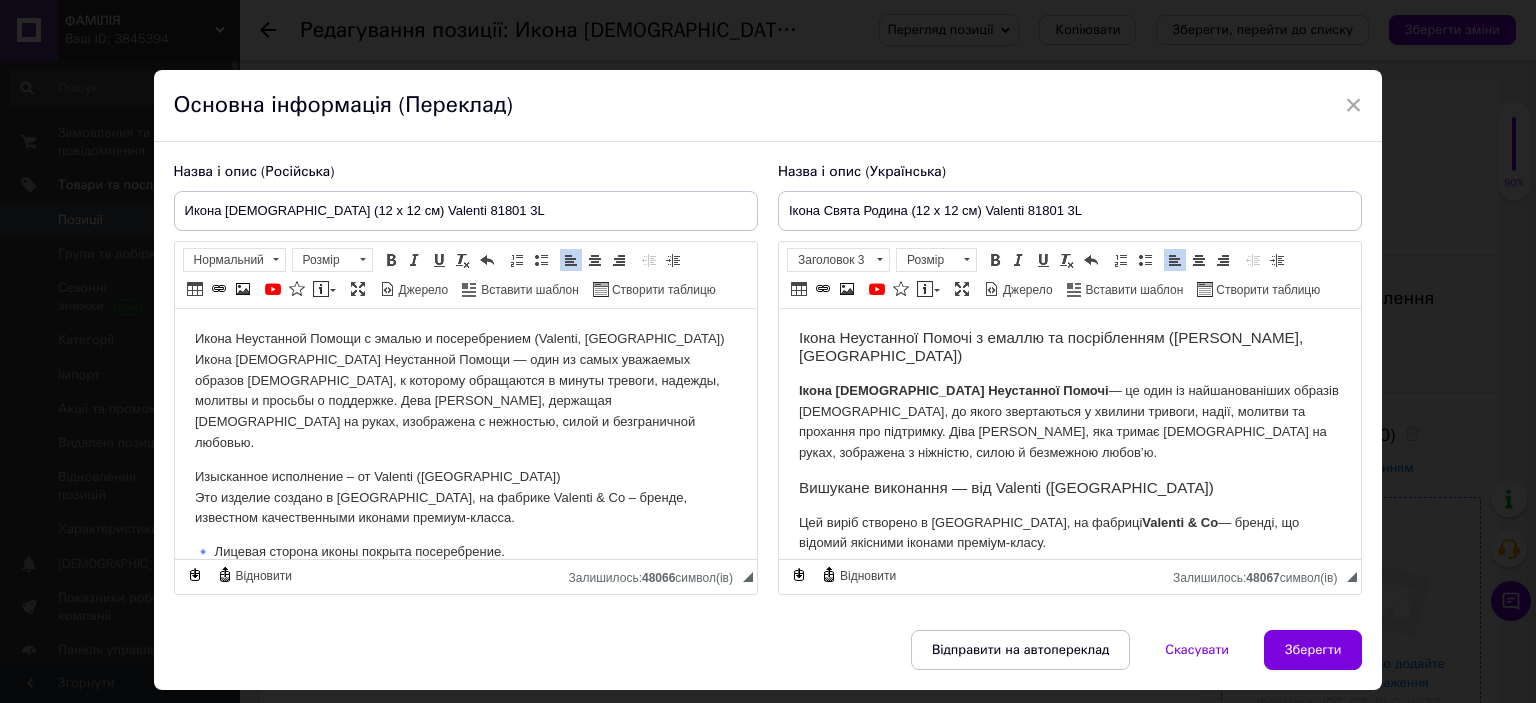 click on "Икона Неустанной Помощи с эмалью и посеребрением (Valenti, [GEOGRAPHIC_DATA]) Икона Божией Матери Неустанной Помощи — один из самых уважаемых образов [DEMOGRAPHIC_DATA], к которому обращаются в минуты тревоги, надежды, молитвы и просьбы о поддержке. Дева [PERSON_NAME], держащая [DEMOGRAPHIC_DATA] на руках, изображена с нежностью, силой и безграничной любовью." at bounding box center [465, 391] 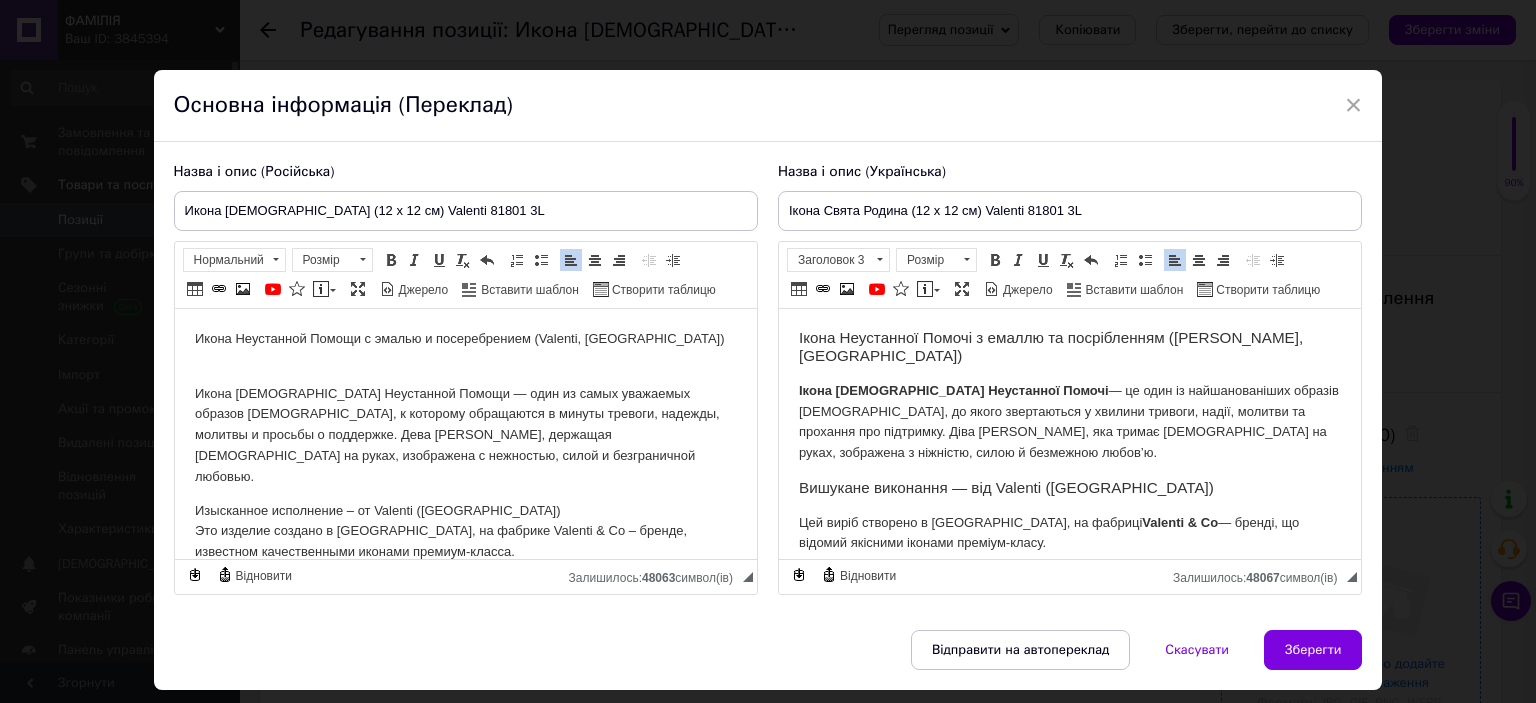 click on "Изысканное исполнение – от Valenti ([GEOGRAPHIC_DATA]) Это изделие создано в [GEOGRAPHIC_DATA], на фабрике Valenti & Co – бренде, известном качественными иконами премиум-класса." at bounding box center (465, 532) 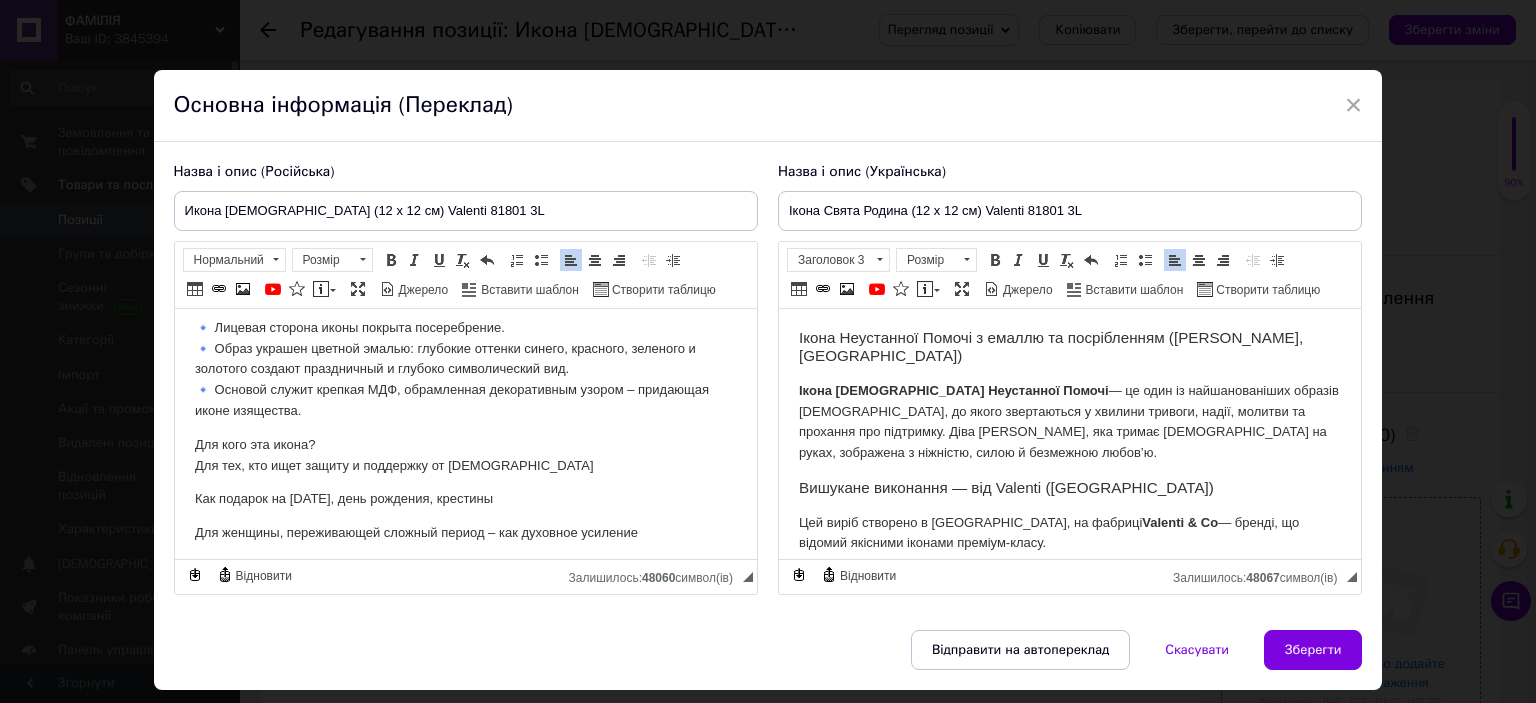 scroll, scrollTop: 300, scrollLeft: 0, axis: vertical 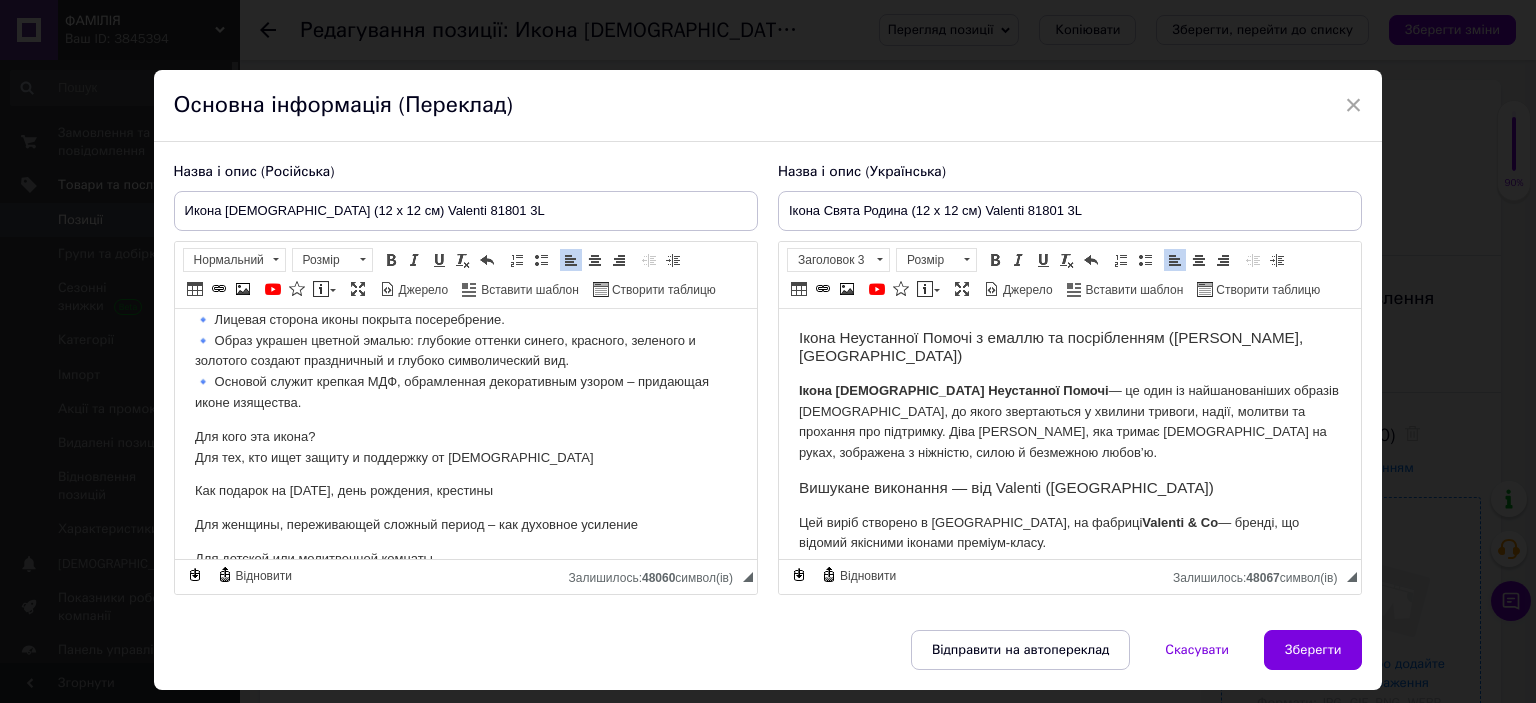 click on "Для кого эта икона? Для тех, кто ищет защиту и поддержку от [DEMOGRAPHIC_DATA]" at bounding box center (465, 448) 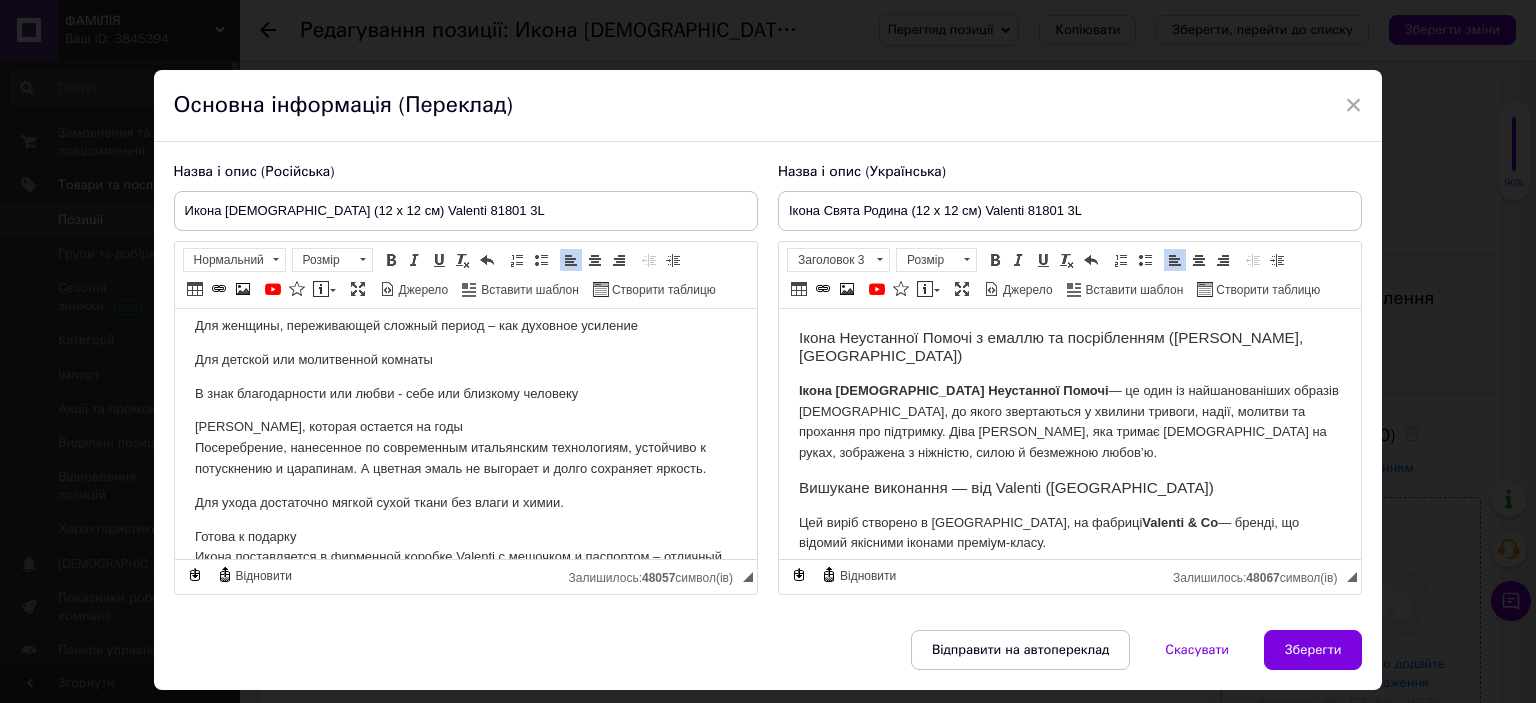 scroll, scrollTop: 500, scrollLeft: 0, axis: vertical 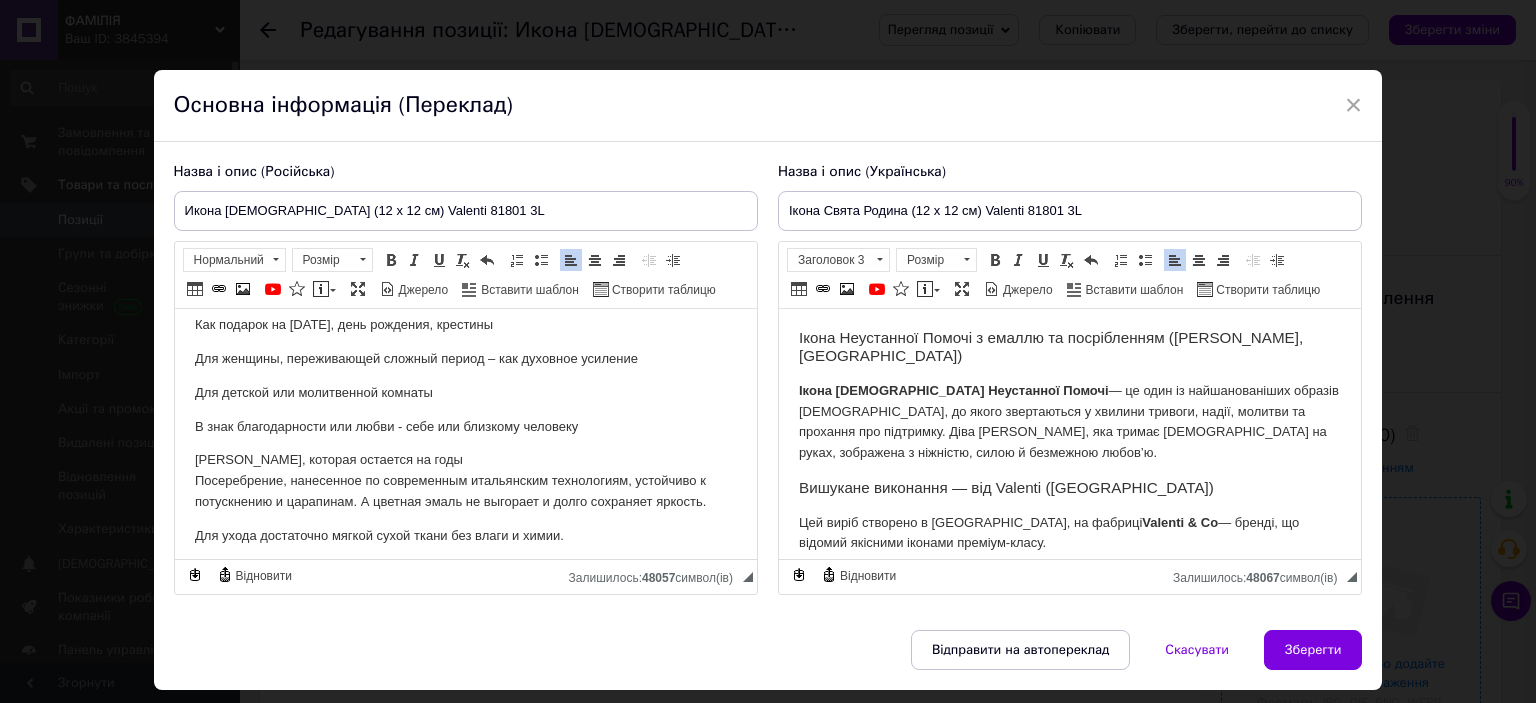 click on "Икона, которая остается на годы Посеребрение, нанесенное по современным итальянским технологиям, устойчиво к потускнению и царапинам. А цветная эмаль не выгорает и долго сохраняет яркость." at bounding box center (465, 481) 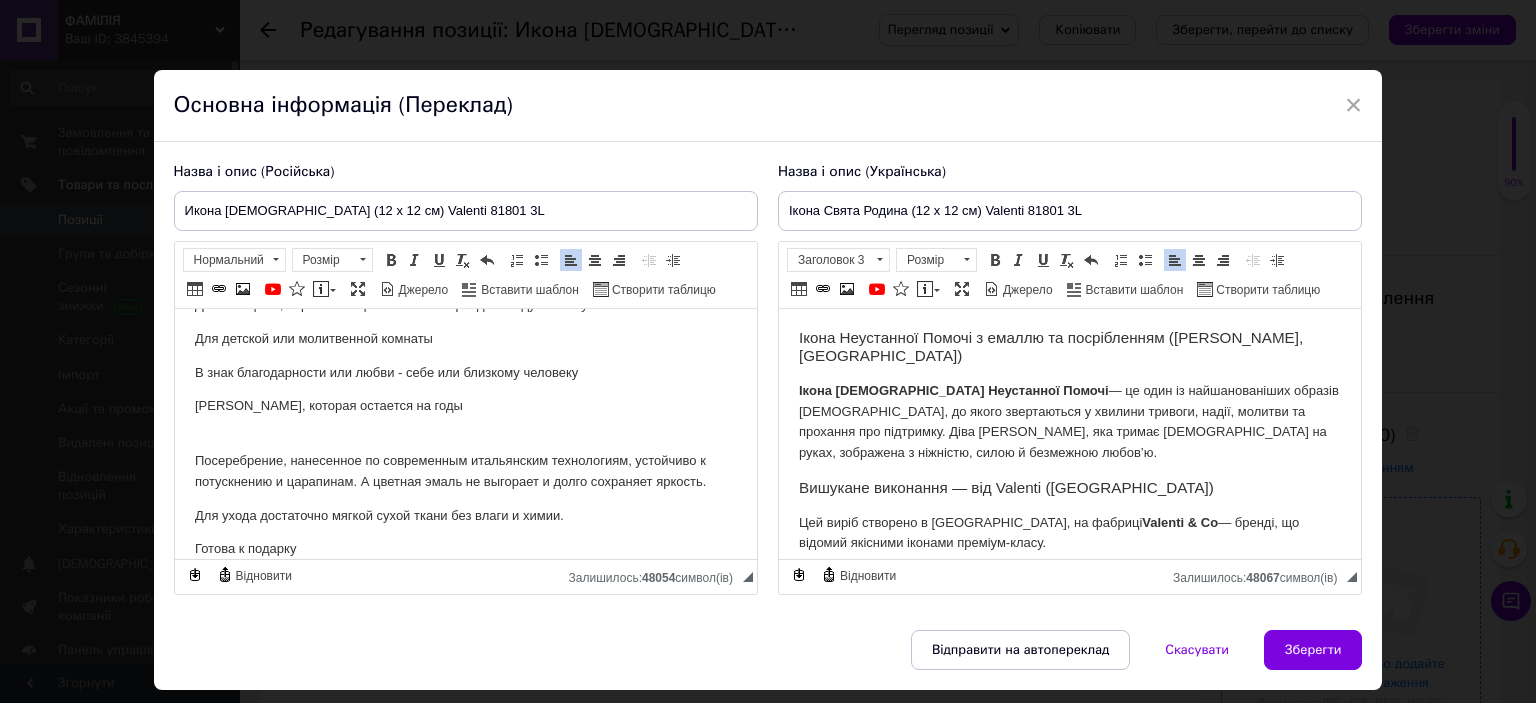 scroll, scrollTop: 600, scrollLeft: 0, axis: vertical 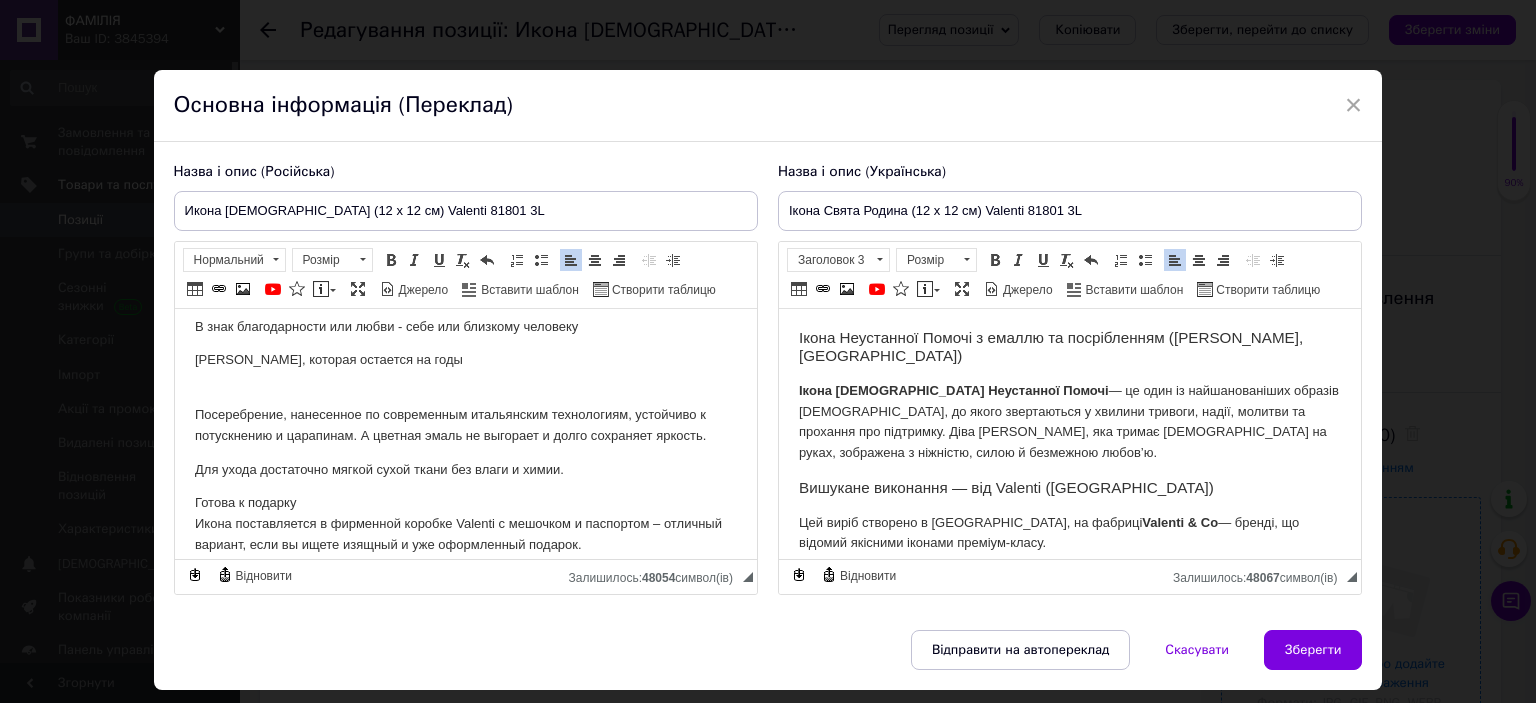 click on "Готова к подарку Икона поставляется в фирменной коробке Valenti с мешочком и паспортом – отличный вариант, если вы ищете изящный и уже оформленный подарок." at bounding box center (465, 524) 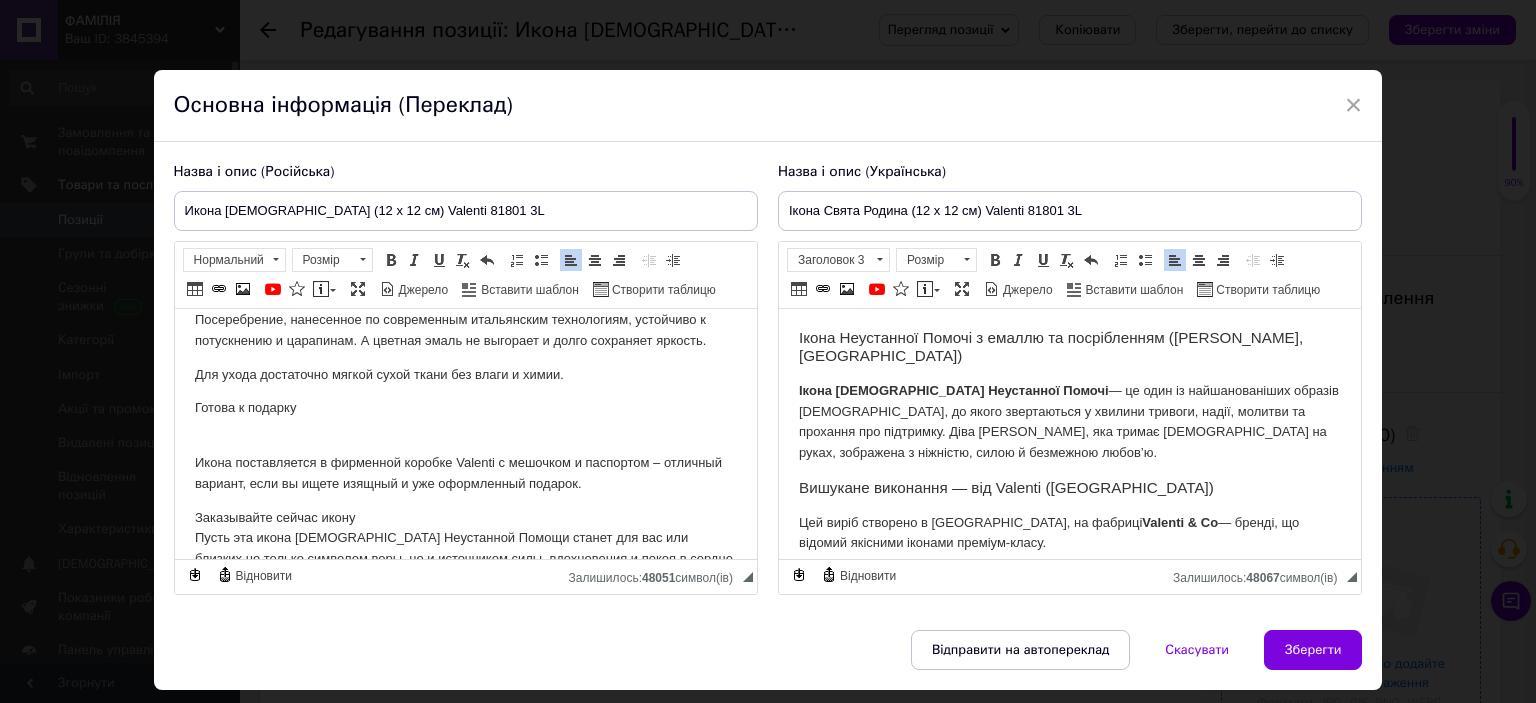 scroll, scrollTop: 800, scrollLeft: 0, axis: vertical 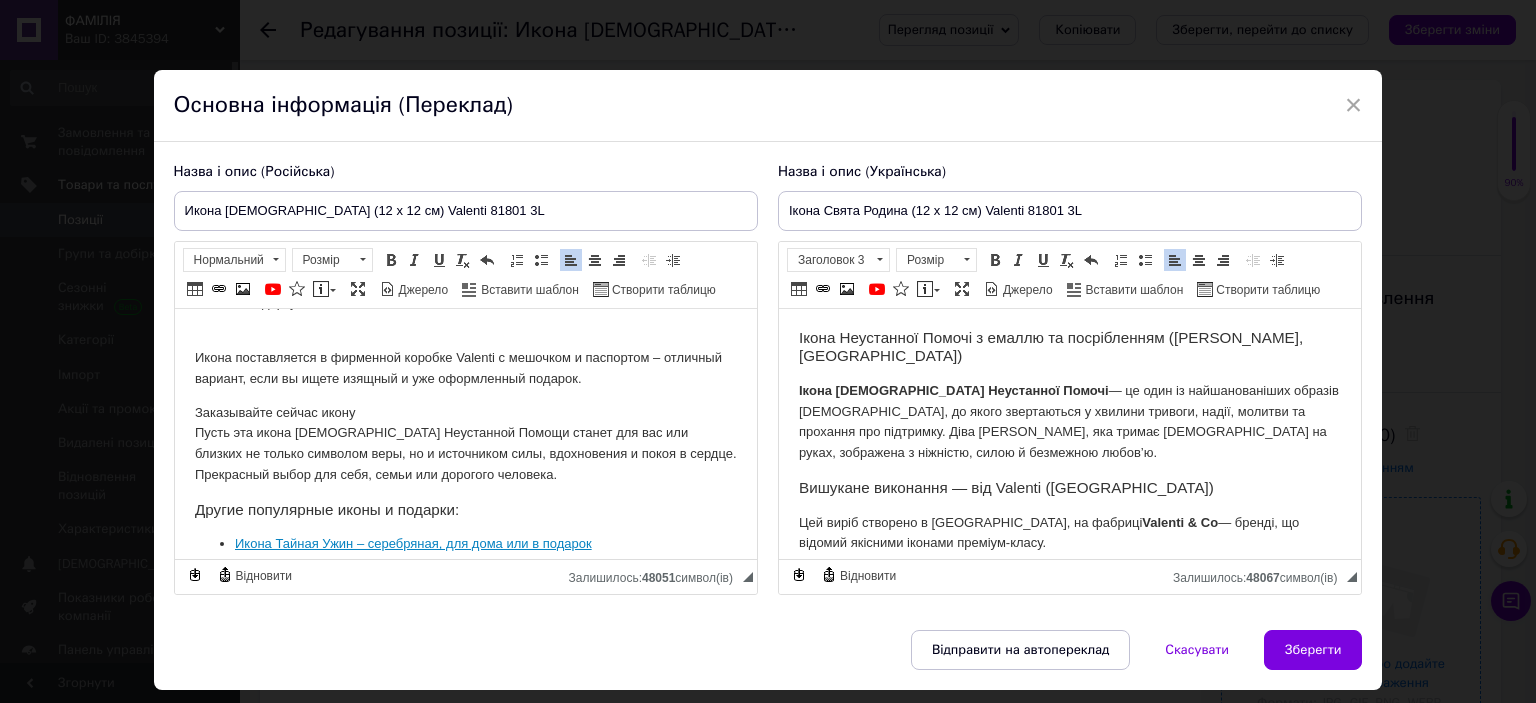 click on "Заказывайте сейчас икону Пусть эта икона [DEMOGRAPHIC_DATA] Неустанной Помощи станет для вас или близких не только символом веры, но и источником силы, вдохновения и покоя в сердце. Прекрасный выбор для себя, семьи или дорогого человека." at bounding box center [465, 444] 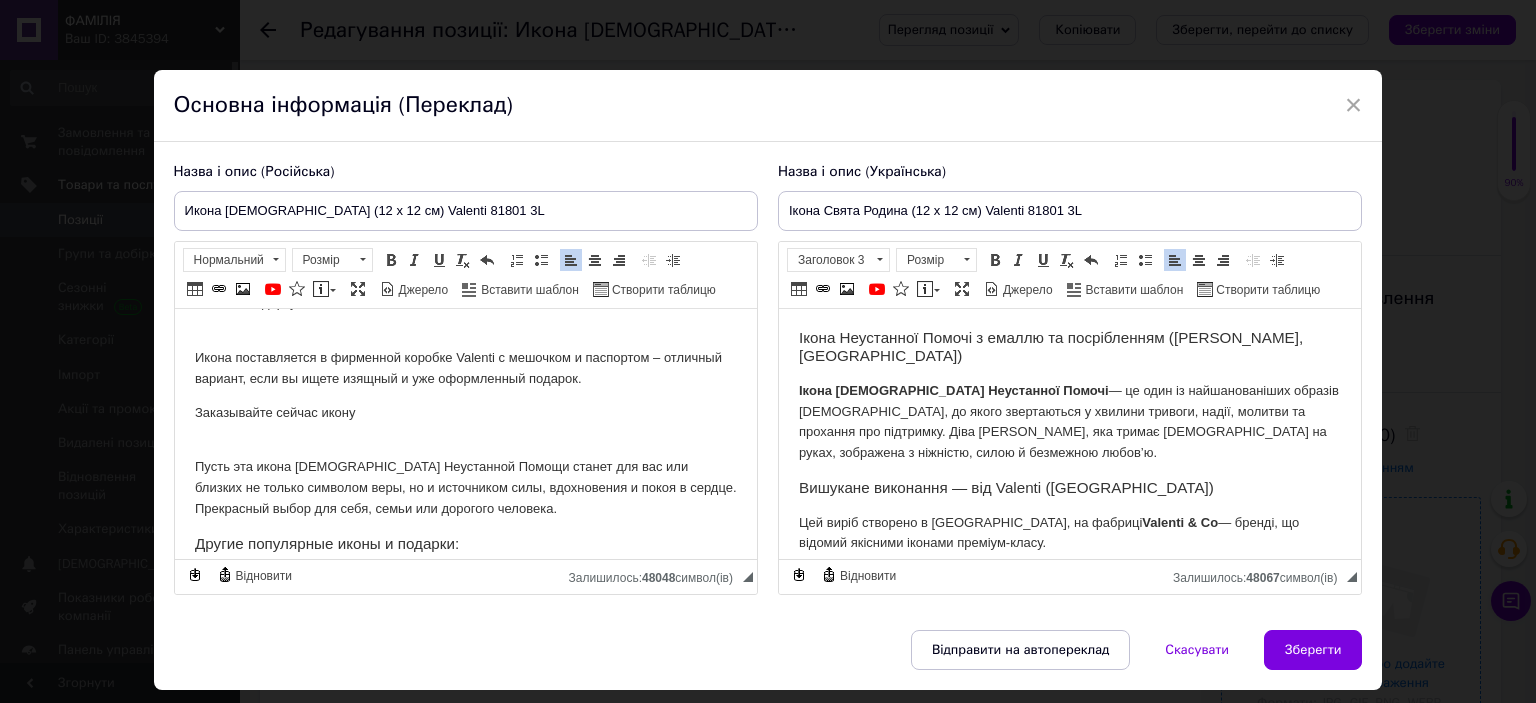click on "Заказывайте сейчас икону" at bounding box center [465, 413] 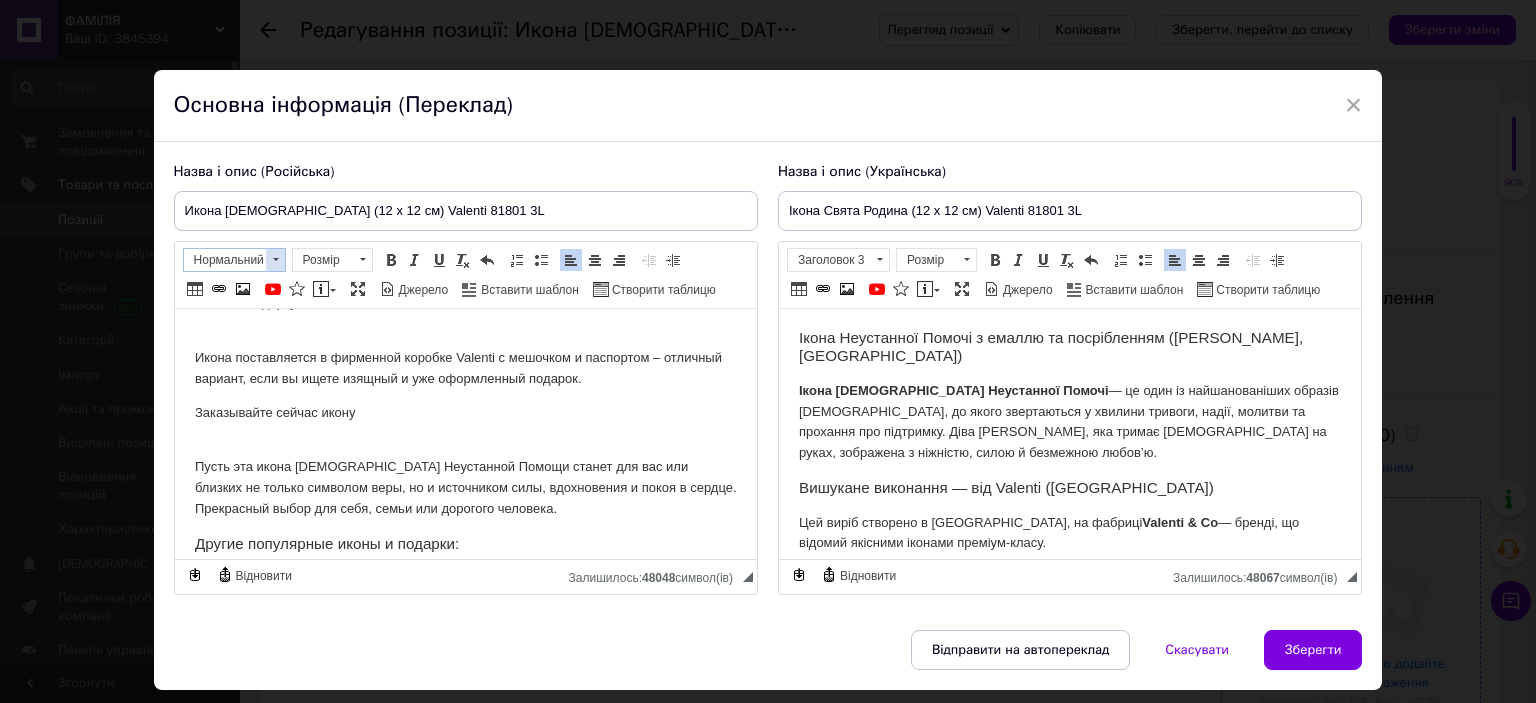 click on "Нормальний" at bounding box center [225, 260] 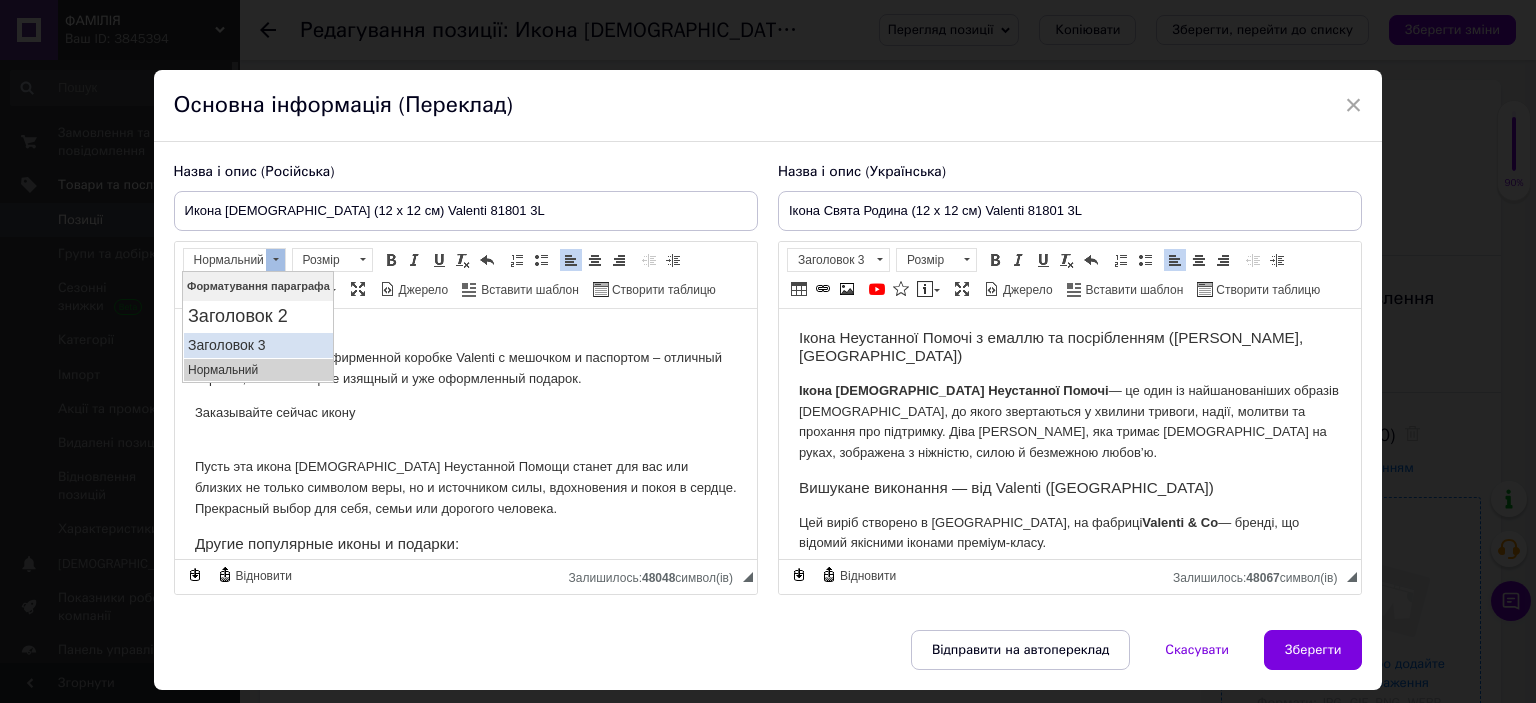 drag, startPoint x: 264, startPoint y: 338, endPoint x: 278, endPoint y: 304, distance: 36.769554 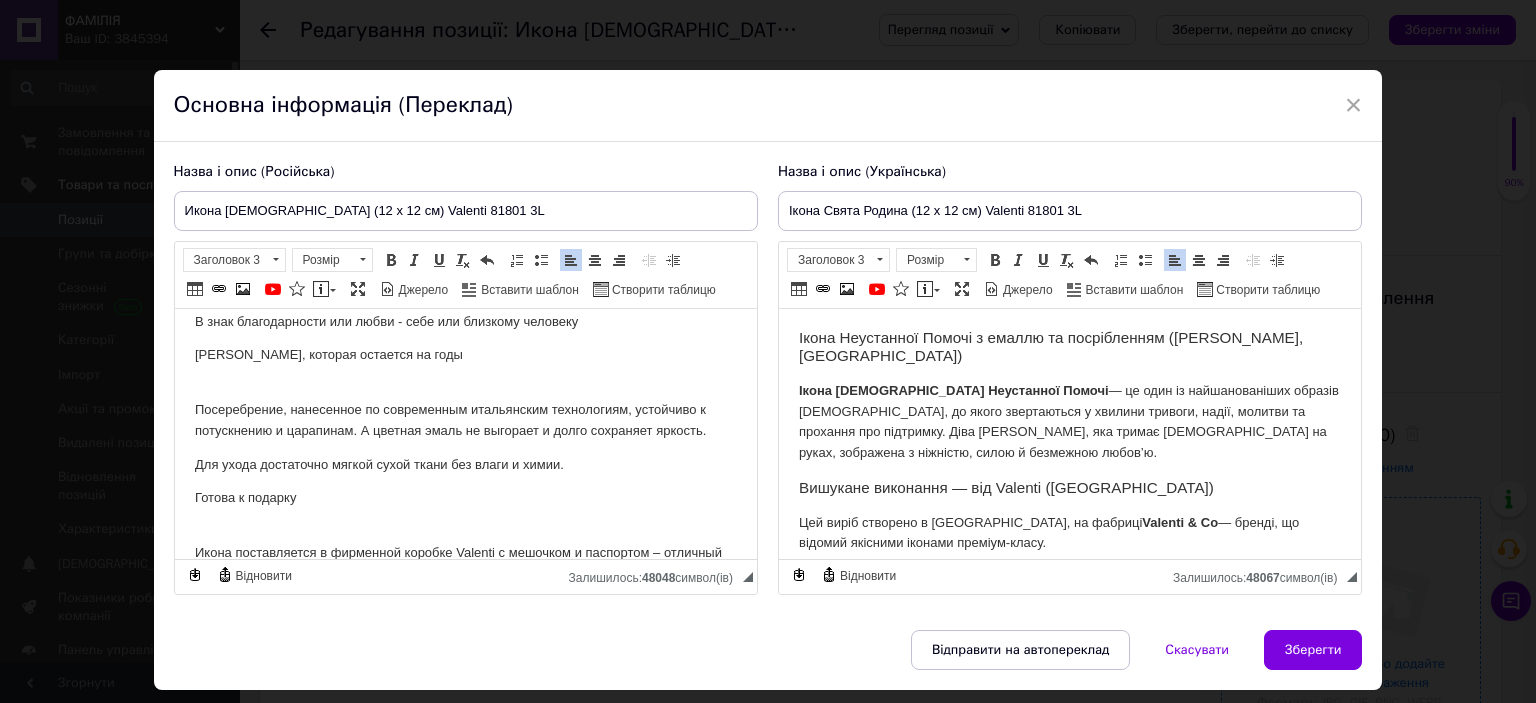 scroll, scrollTop: 600, scrollLeft: 0, axis: vertical 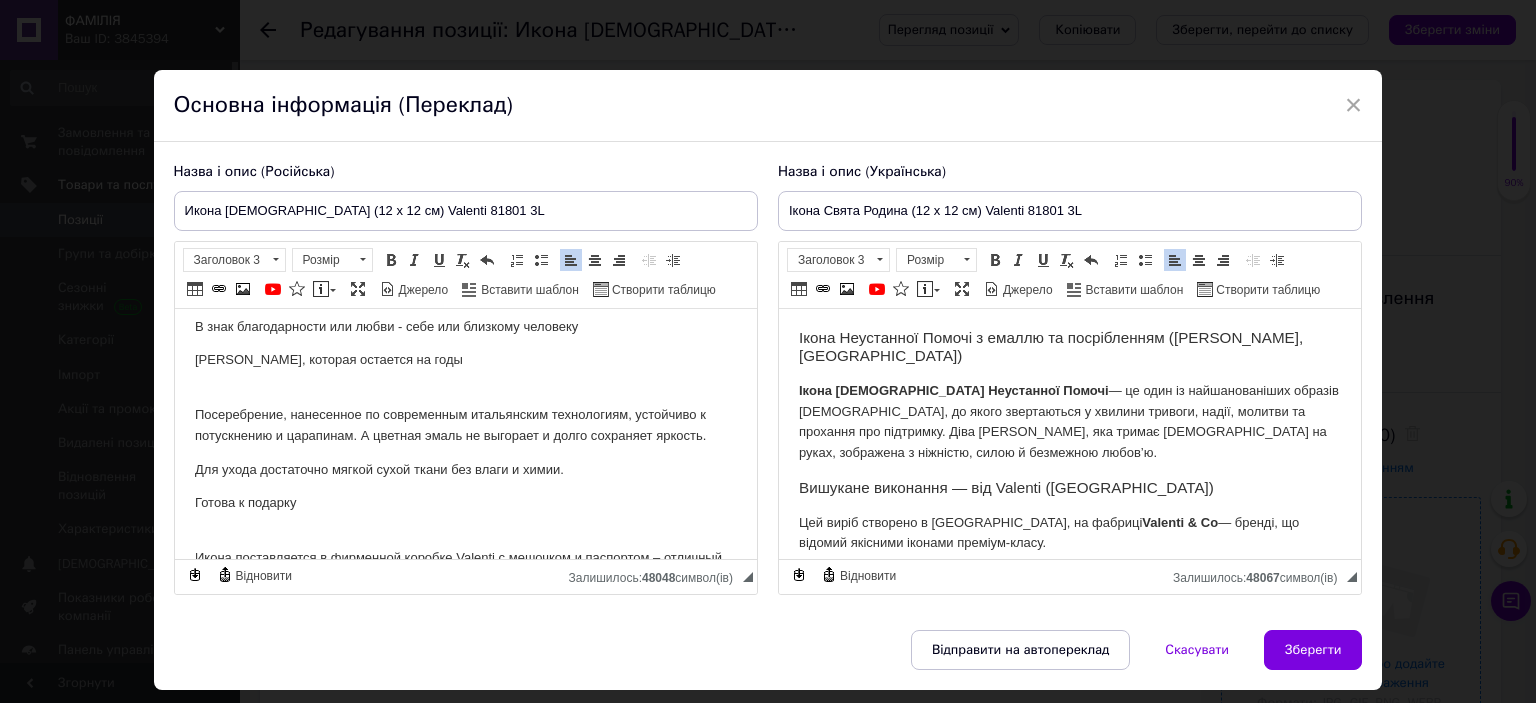 click on "Готова к подарку" at bounding box center [465, 503] 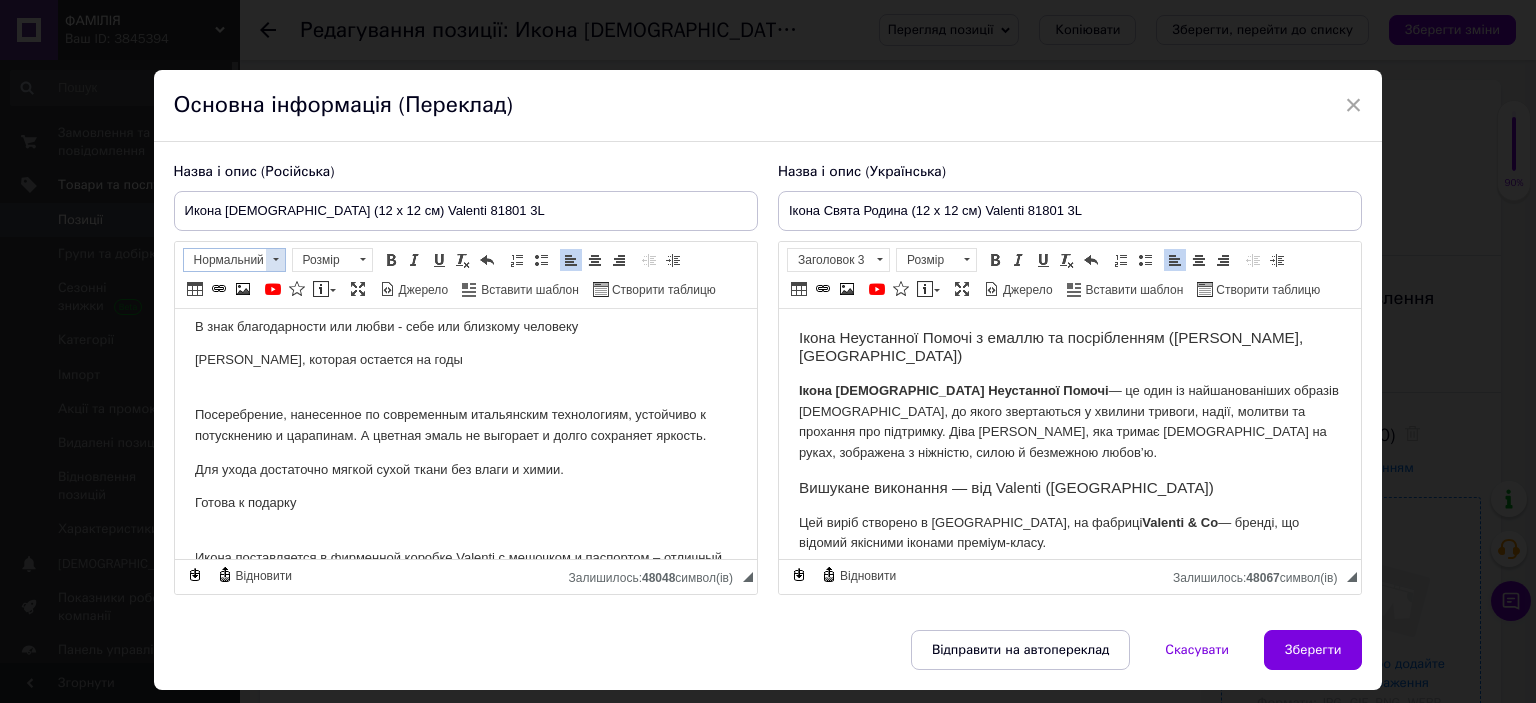 click on "Нормальний" at bounding box center [225, 260] 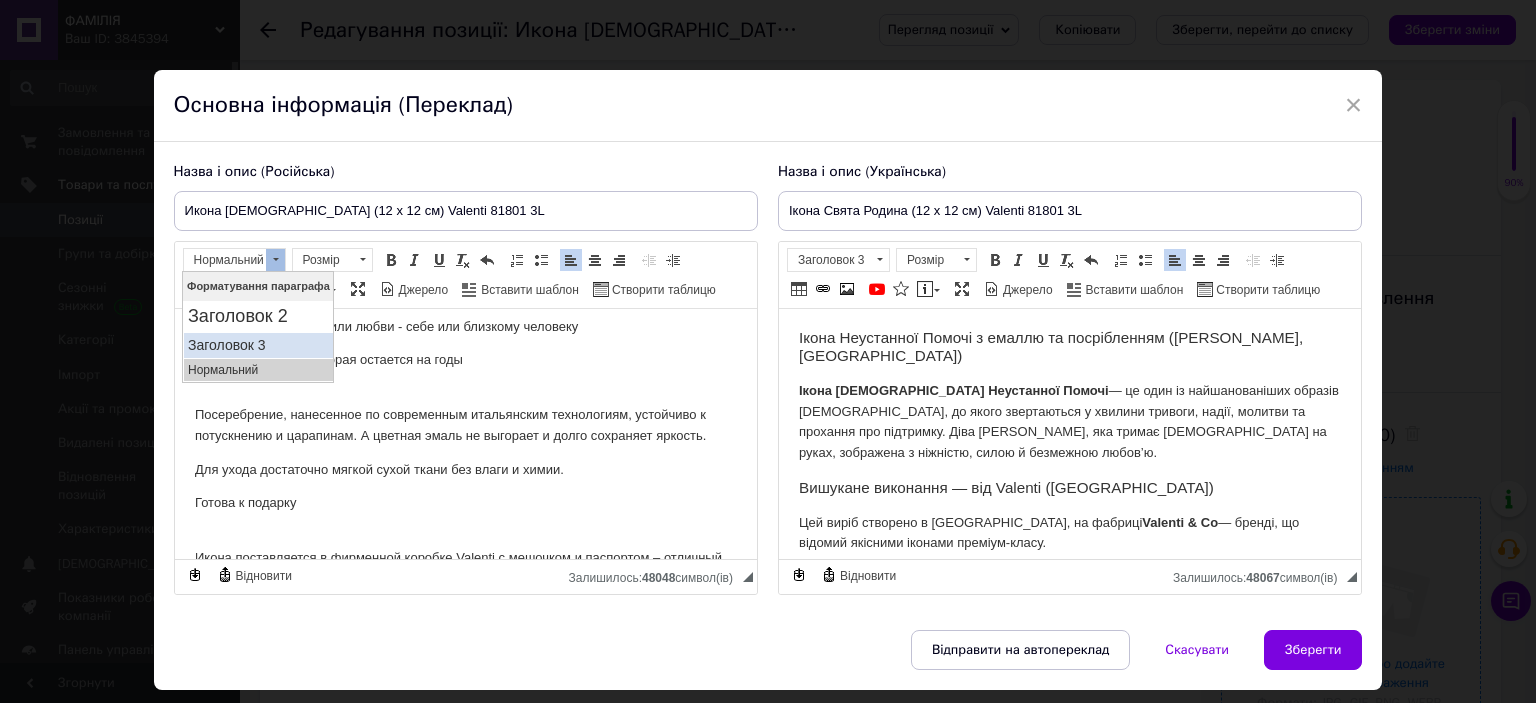 drag, startPoint x: 261, startPoint y: 337, endPoint x: 282, endPoint y: 311, distance: 33.42155 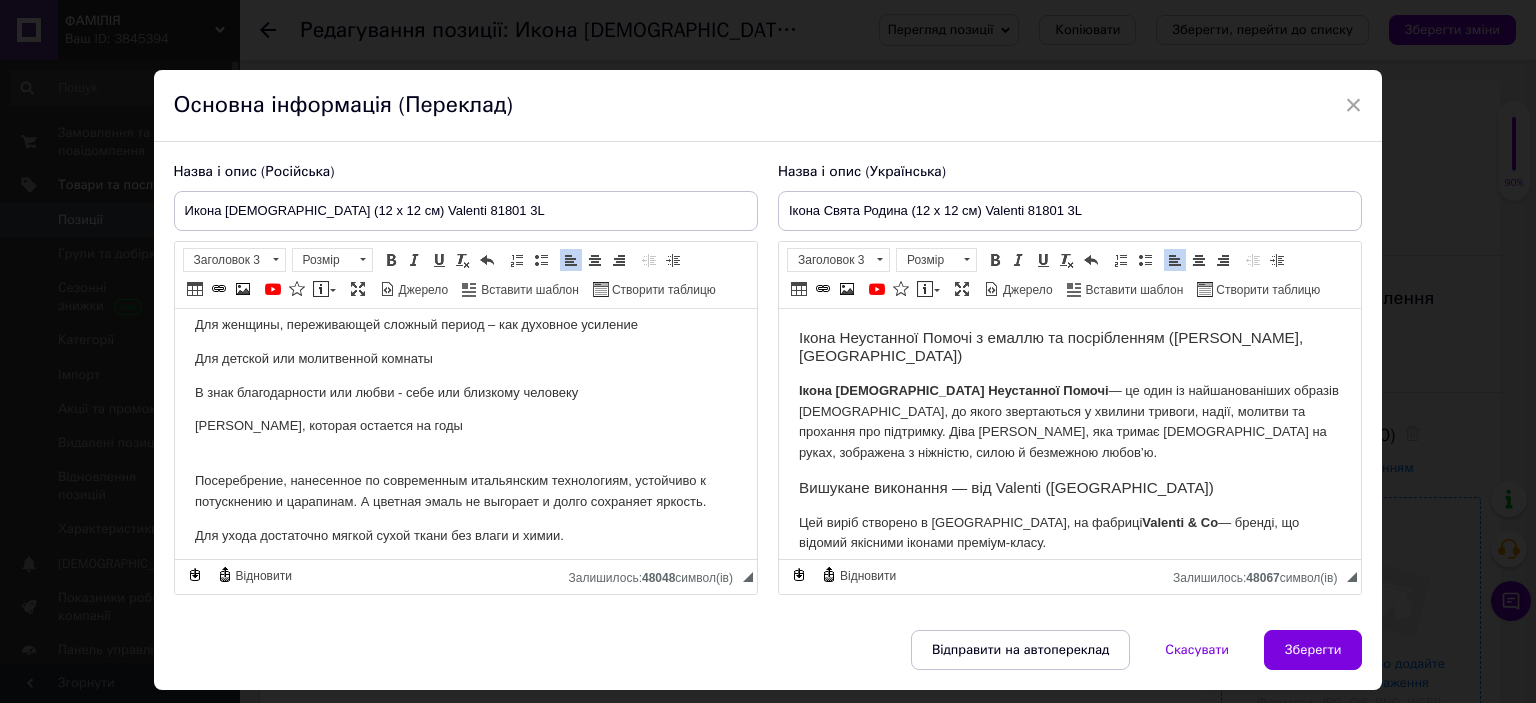 scroll, scrollTop: 500, scrollLeft: 0, axis: vertical 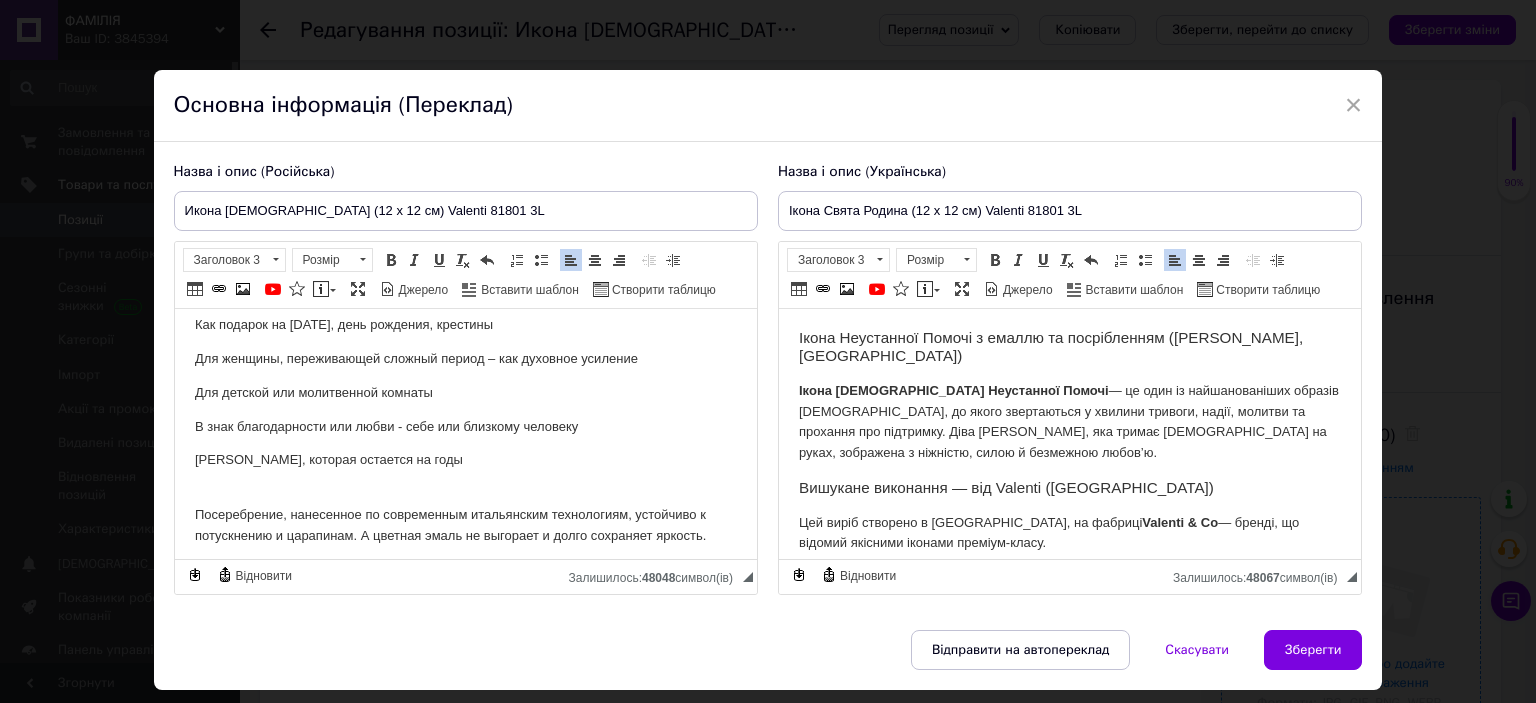 click on "[PERSON_NAME], которая остается на годы" at bounding box center [465, 460] 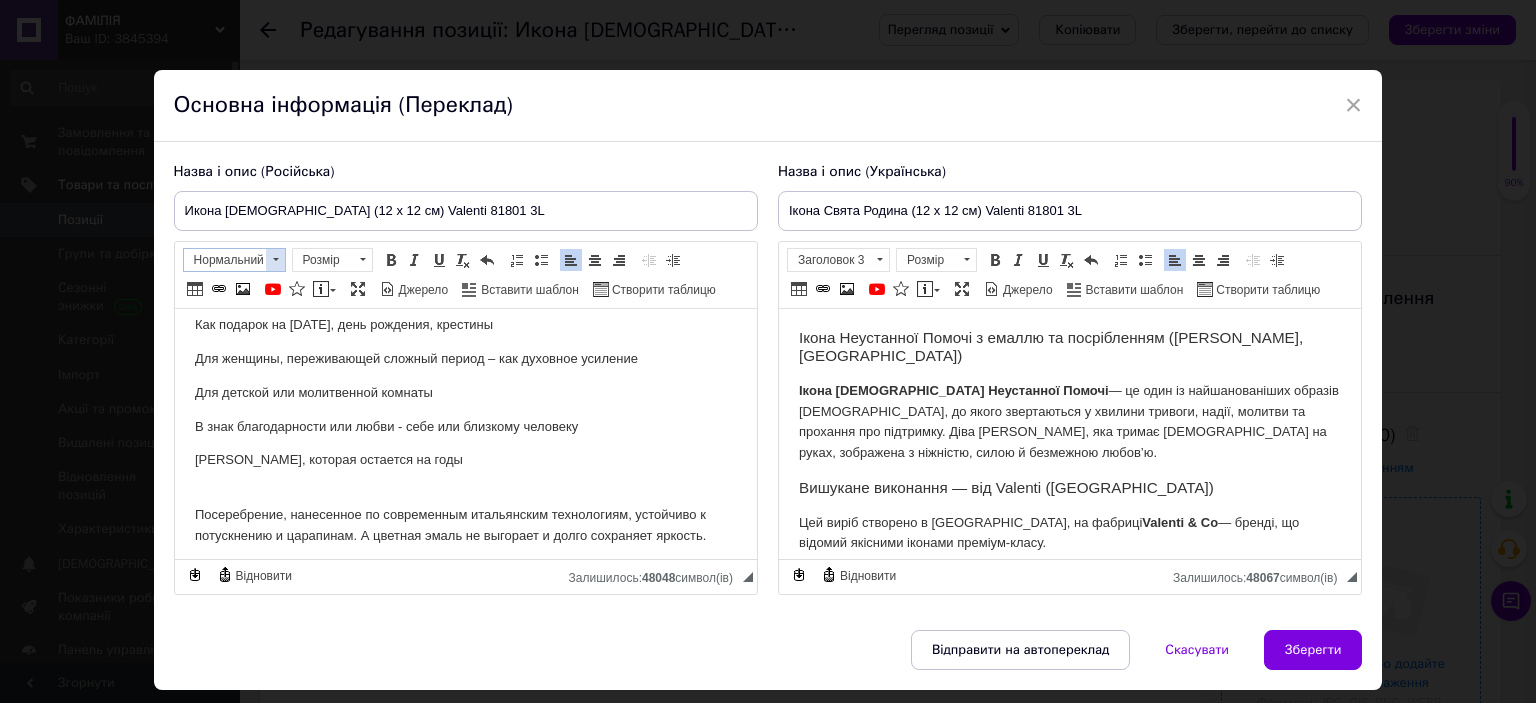 click on "Нормальний" at bounding box center [225, 260] 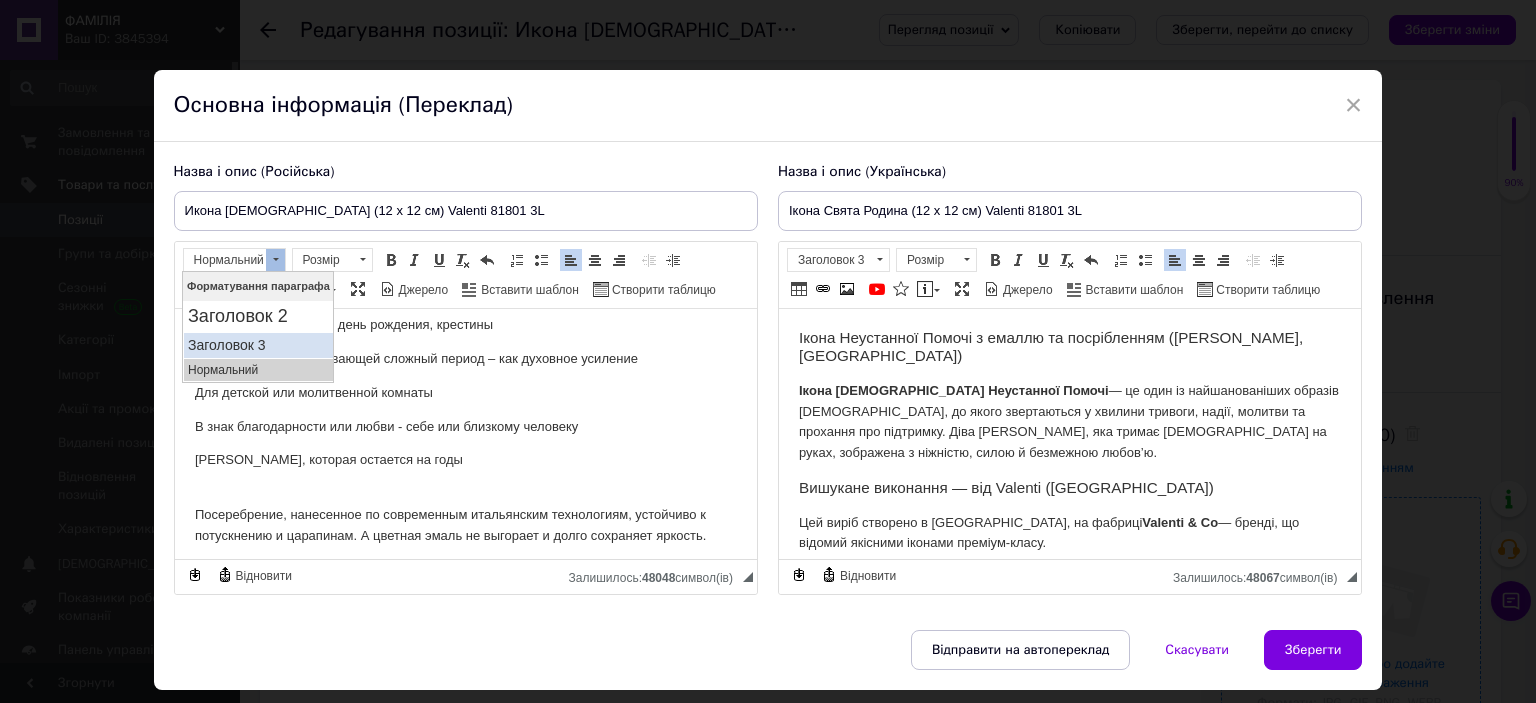 click on "Заголовок 3" at bounding box center (257, 344) 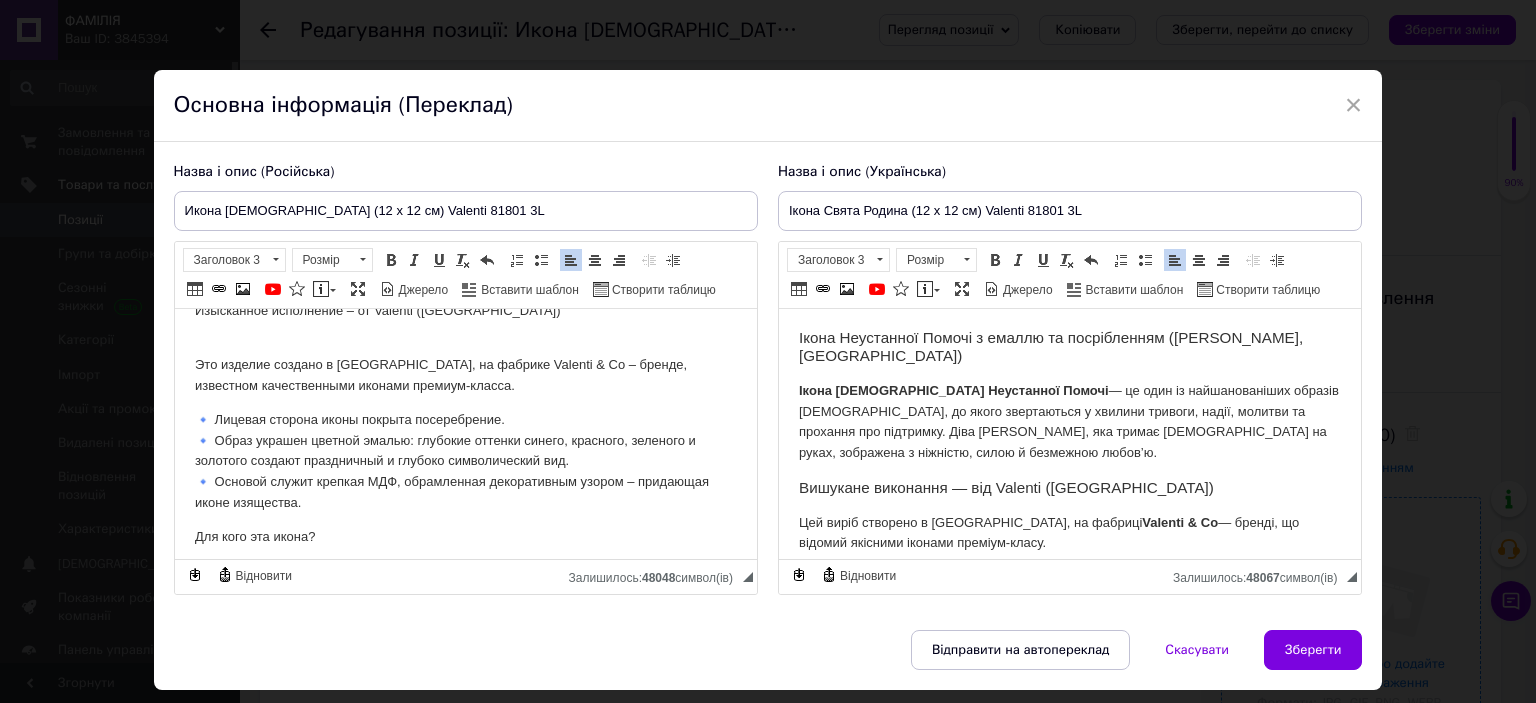 scroll, scrollTop: 200, scrollLeft: 0, axis: vertical 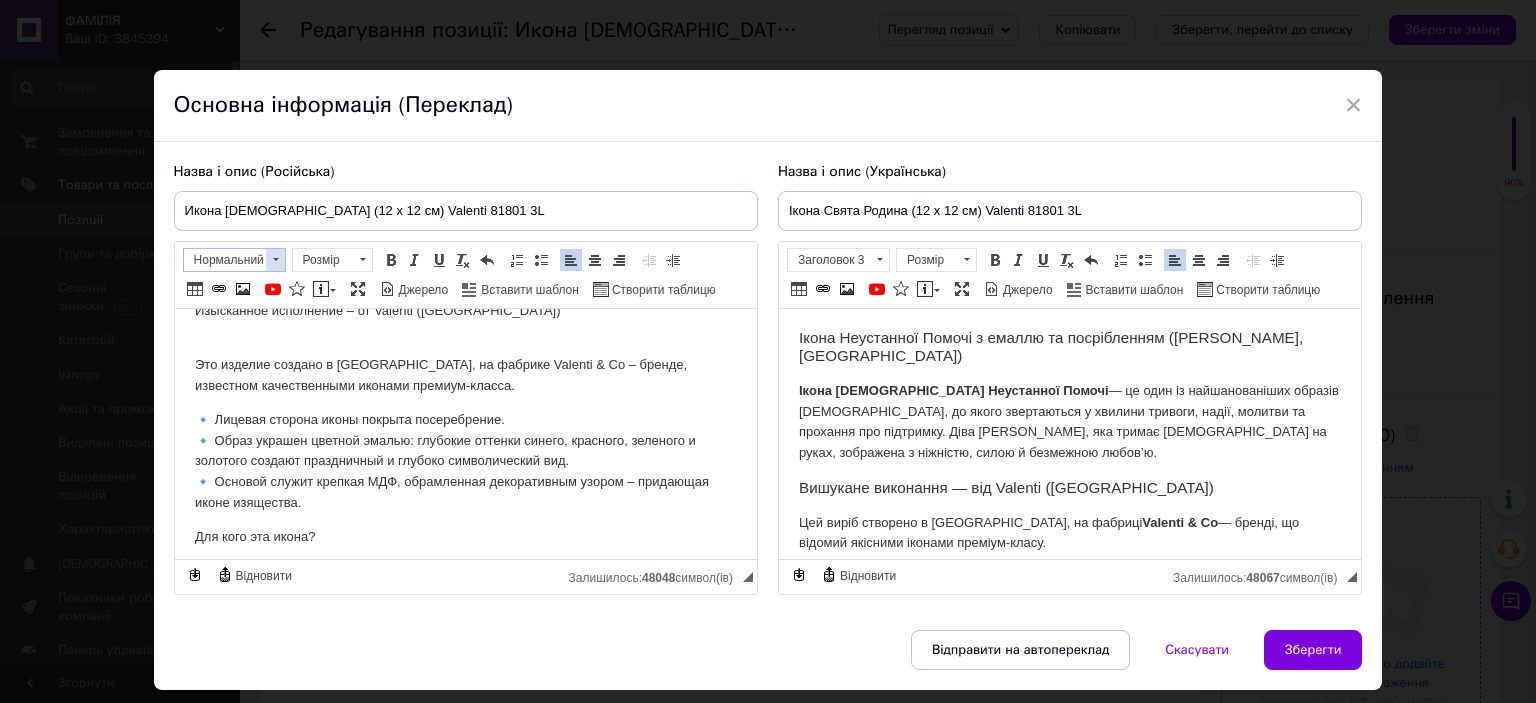click on "Нормальний" at bounding box center [225, 260] 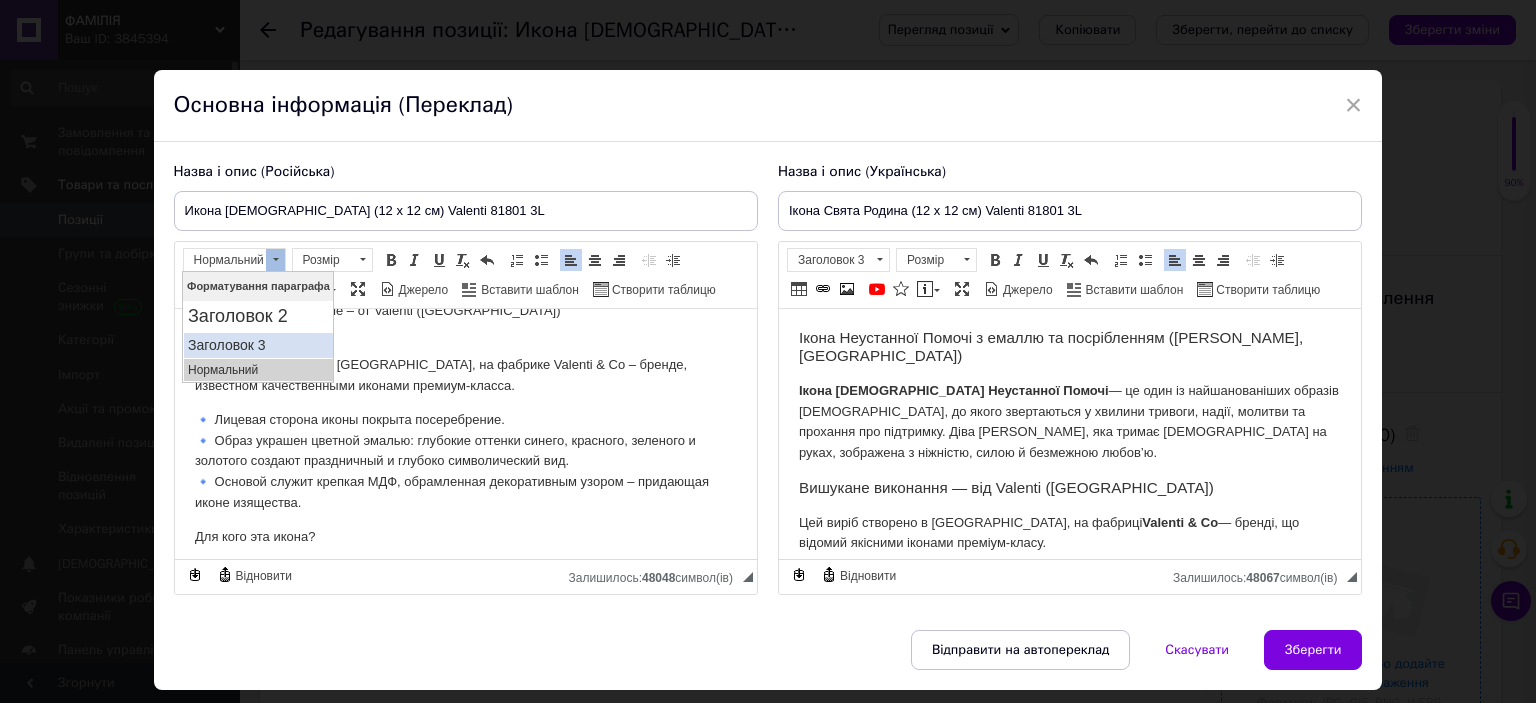 click on "Заголовок 3" at bounding box center (257, 344) 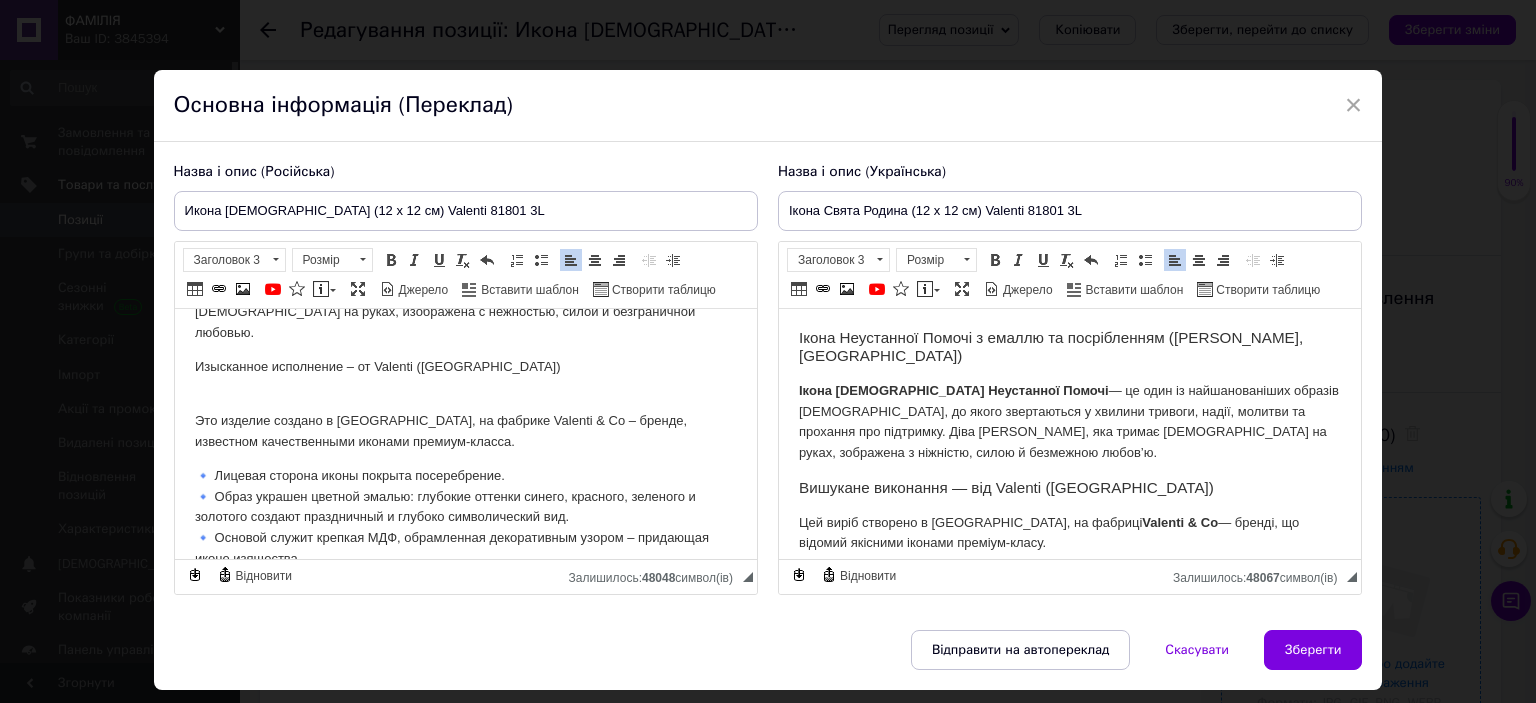 scroll, scrollTop: 100, scrollLeft: 0, axis: vertical 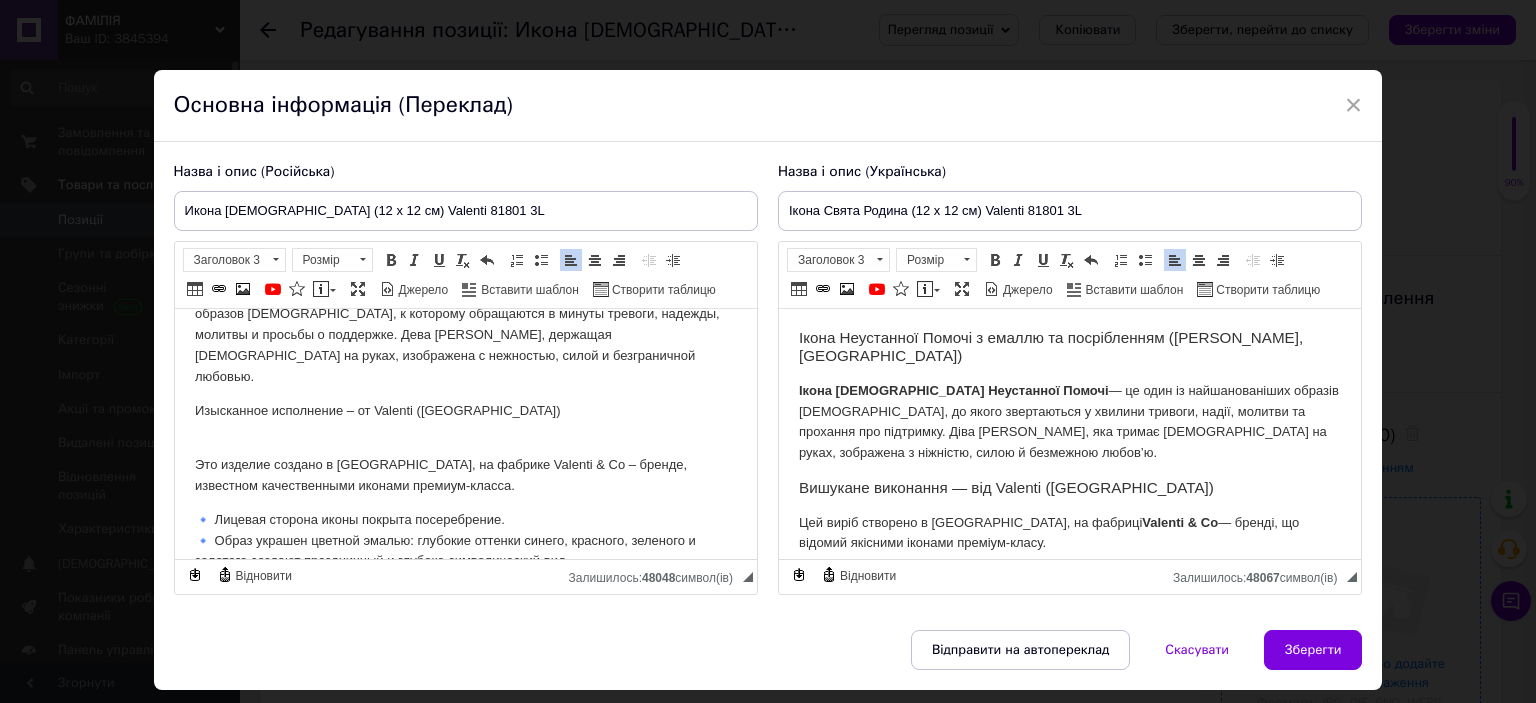 click on "Изысканное исполнение – от Valenti ([GEOGRAPHIC_DATA])" at bounding box center (465, 411) 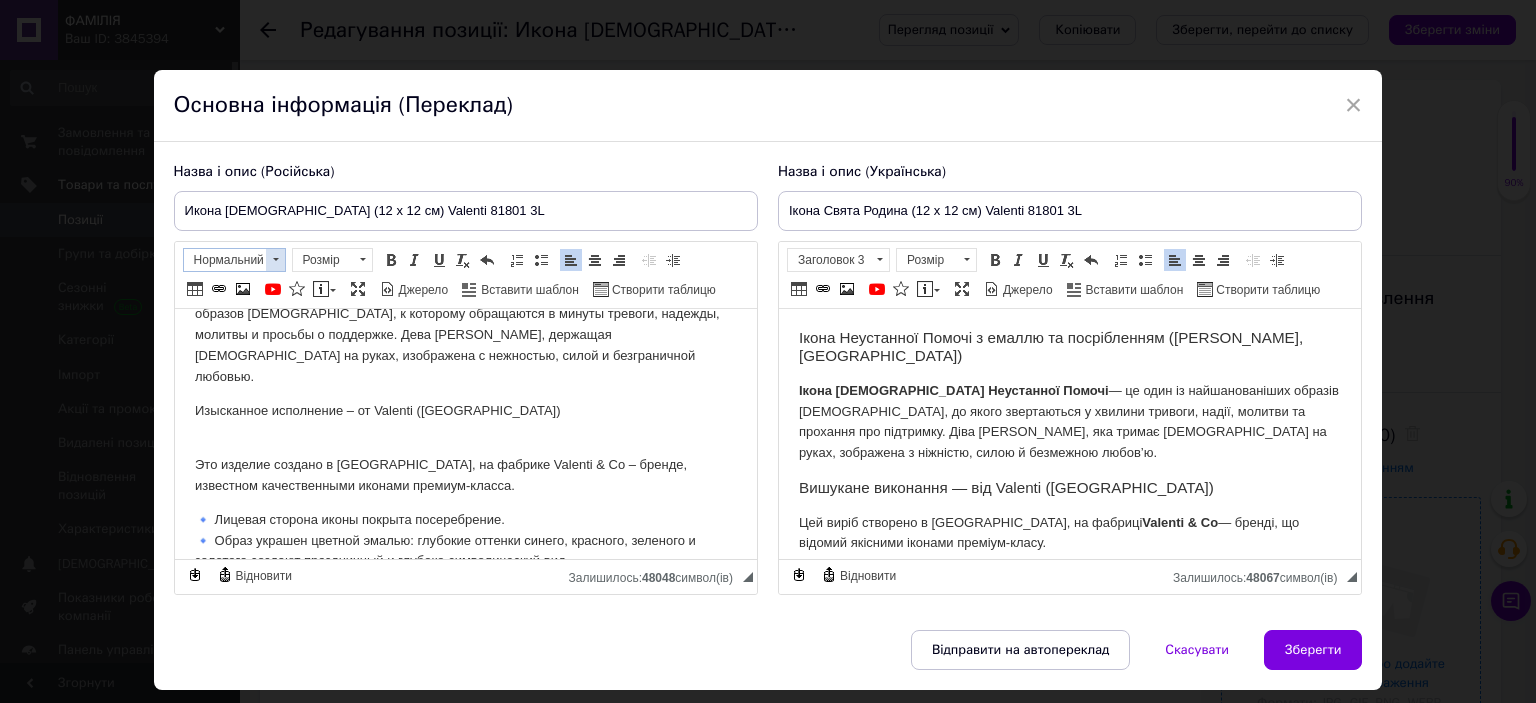 click on "Нормальний" at bounding box center (225, 260) 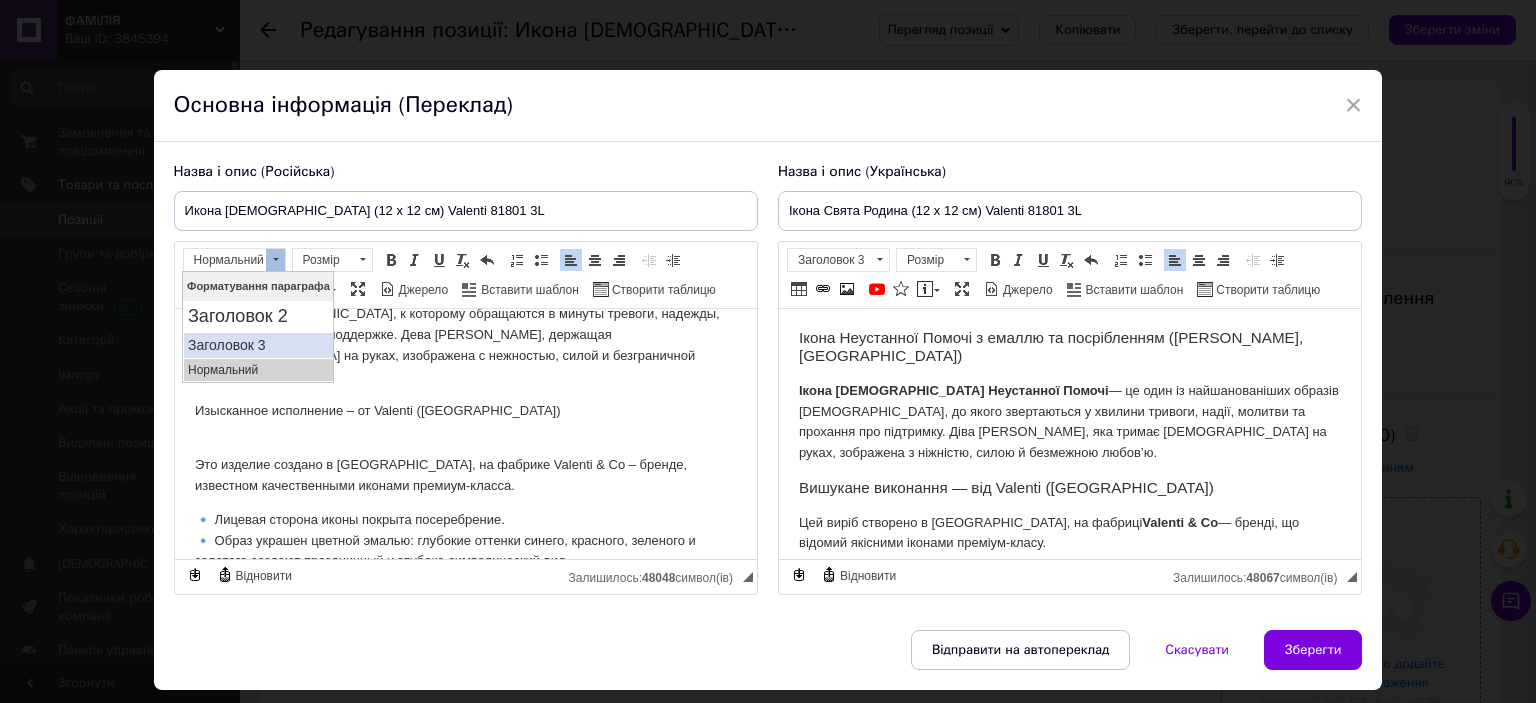 click on "Заголовок 3" at bounding box center (257, 344) 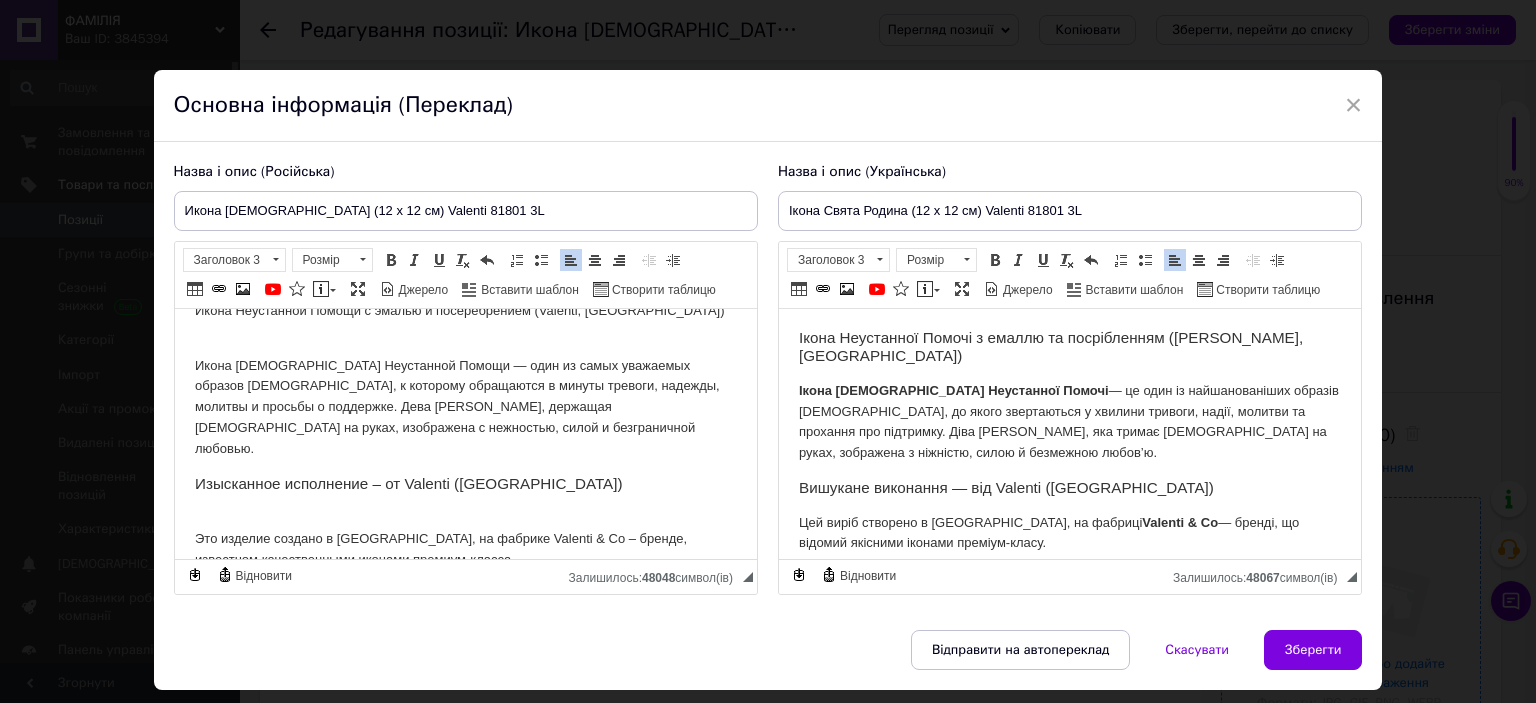 scroll, scrollTop: 0, scrollLeft: 0, axis: both 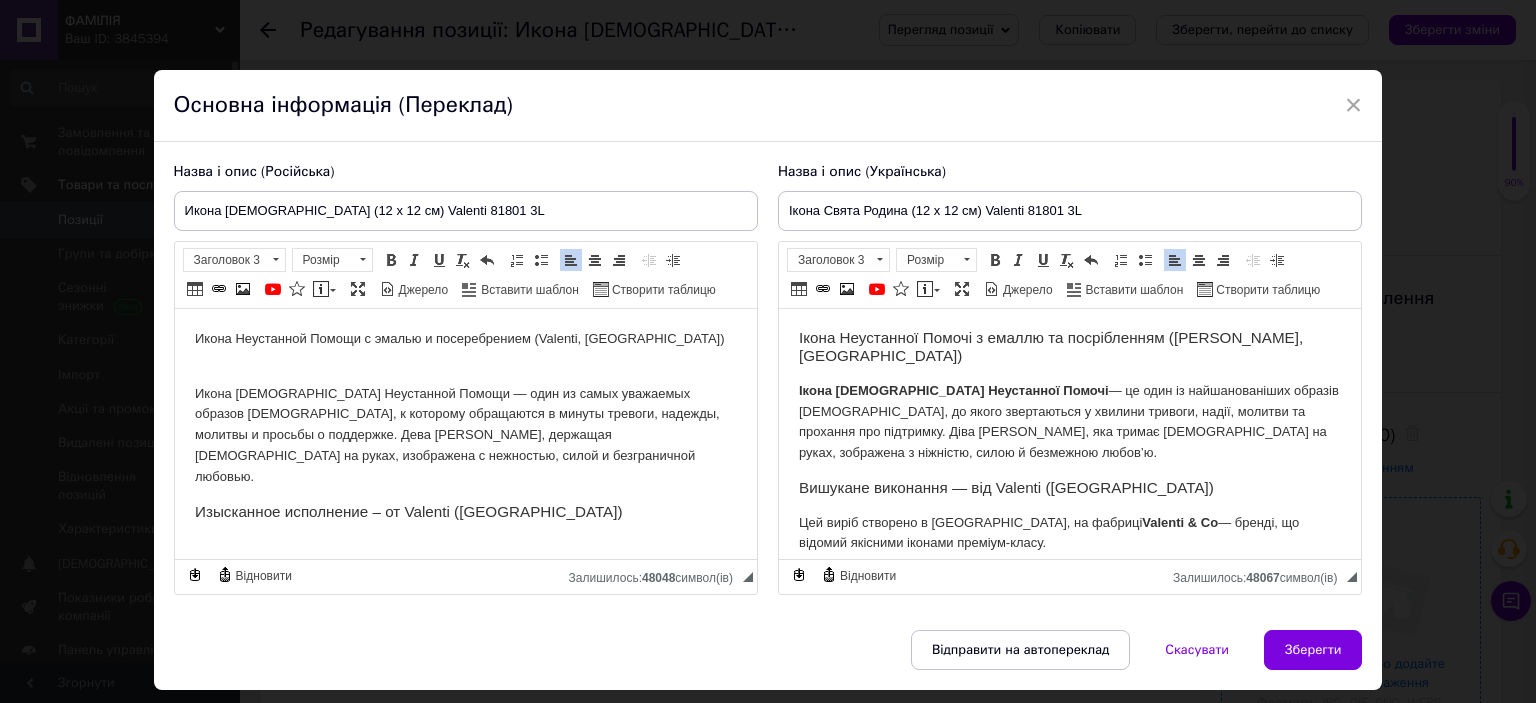 click on "Икона Неустанной Помощи с эмалью и посеребрением (Valenti, [GEOGRAPHIC_DATA])" at bounding box center (465, 339) 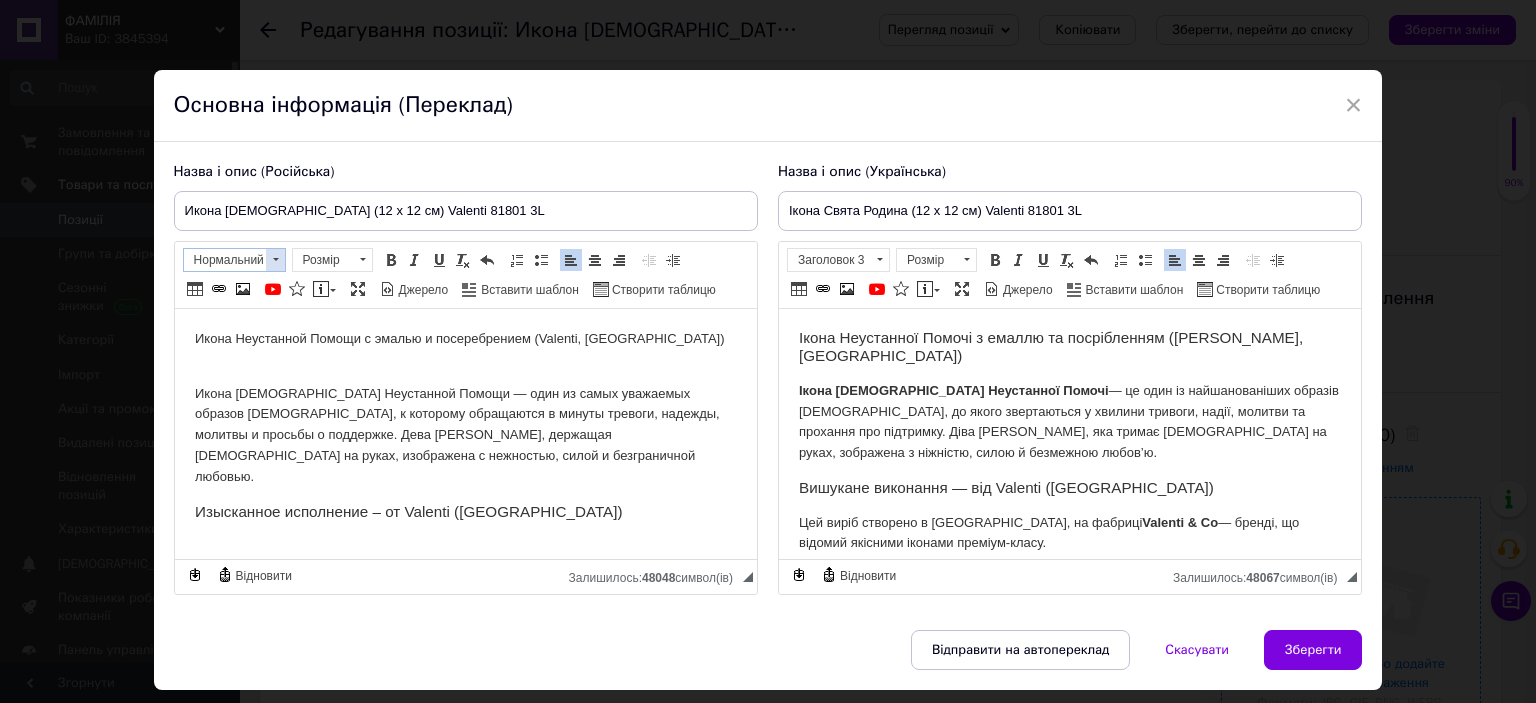 click at bounding box center (275, 260) 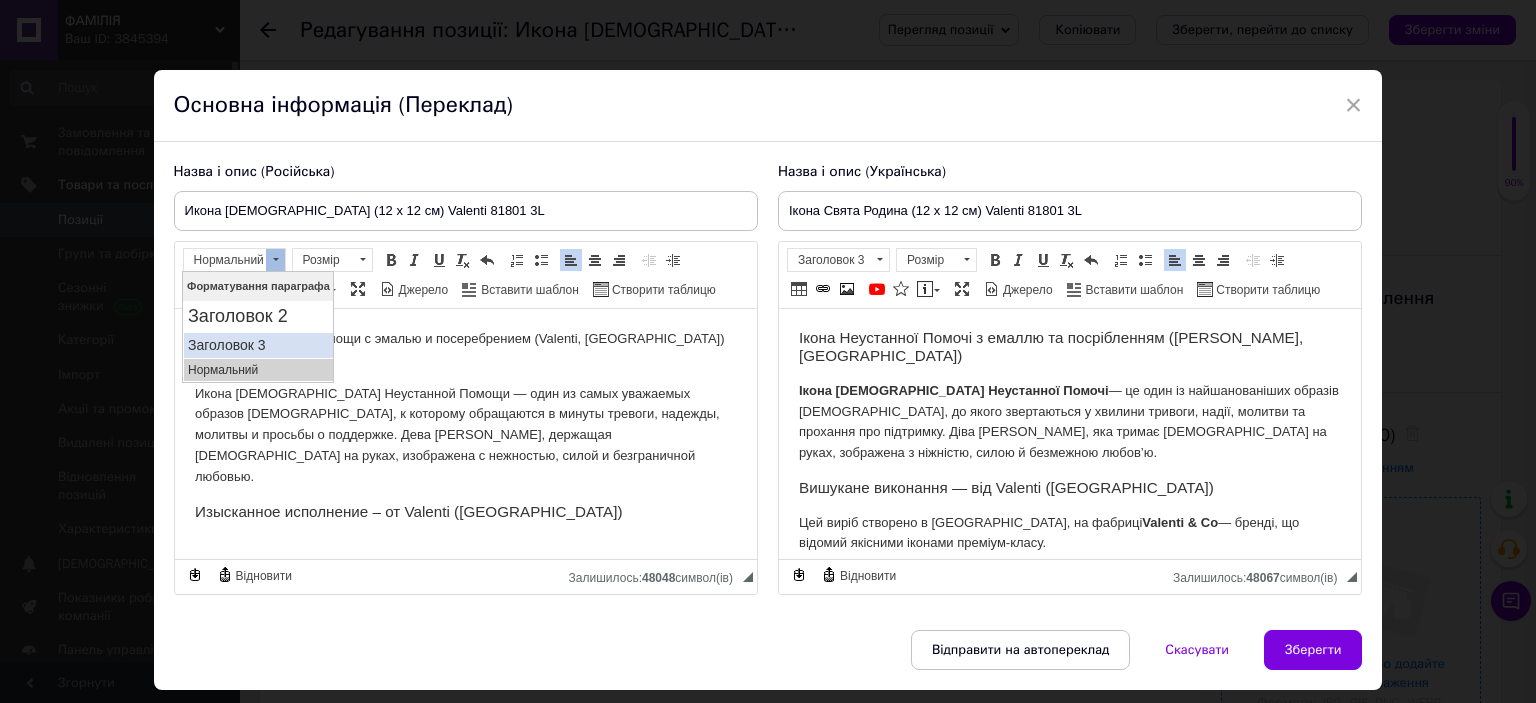 click on "Заголовок 3" at bounding box center [257, 344] 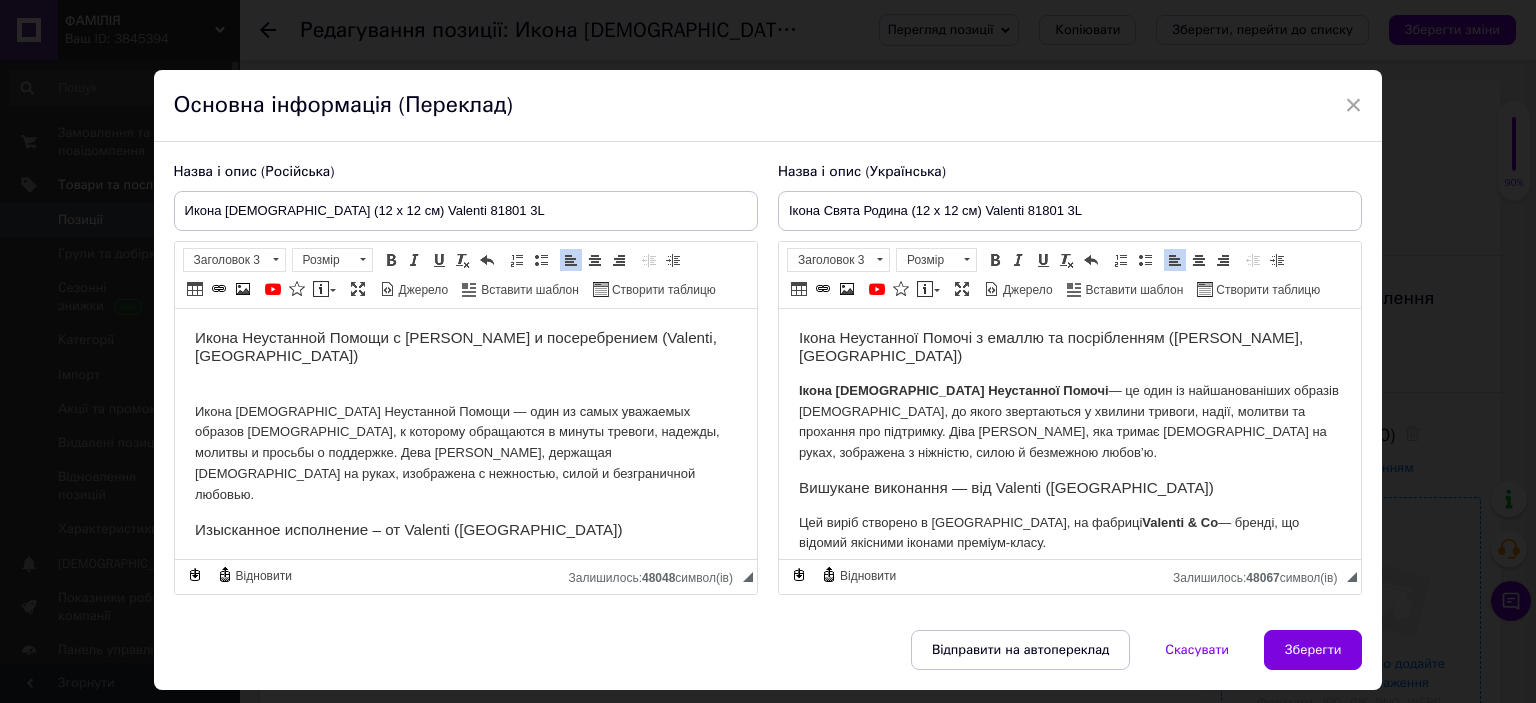 click on "Икона [DEMOGRAPHIC_DATA] Неустанной Помощи — один из самых уважаемых образов [DEMOGRAPHIC_DATA], к которому обращаются в минуты тревоги, надежды, молитвы и просьбы о поддержке. Дева [PERSON_NAME], держащая [DEMOGRAPHIC_DATA] на руках, изображена с нежностью, силой и безграничной любовью." at bounding box center [465, 443] 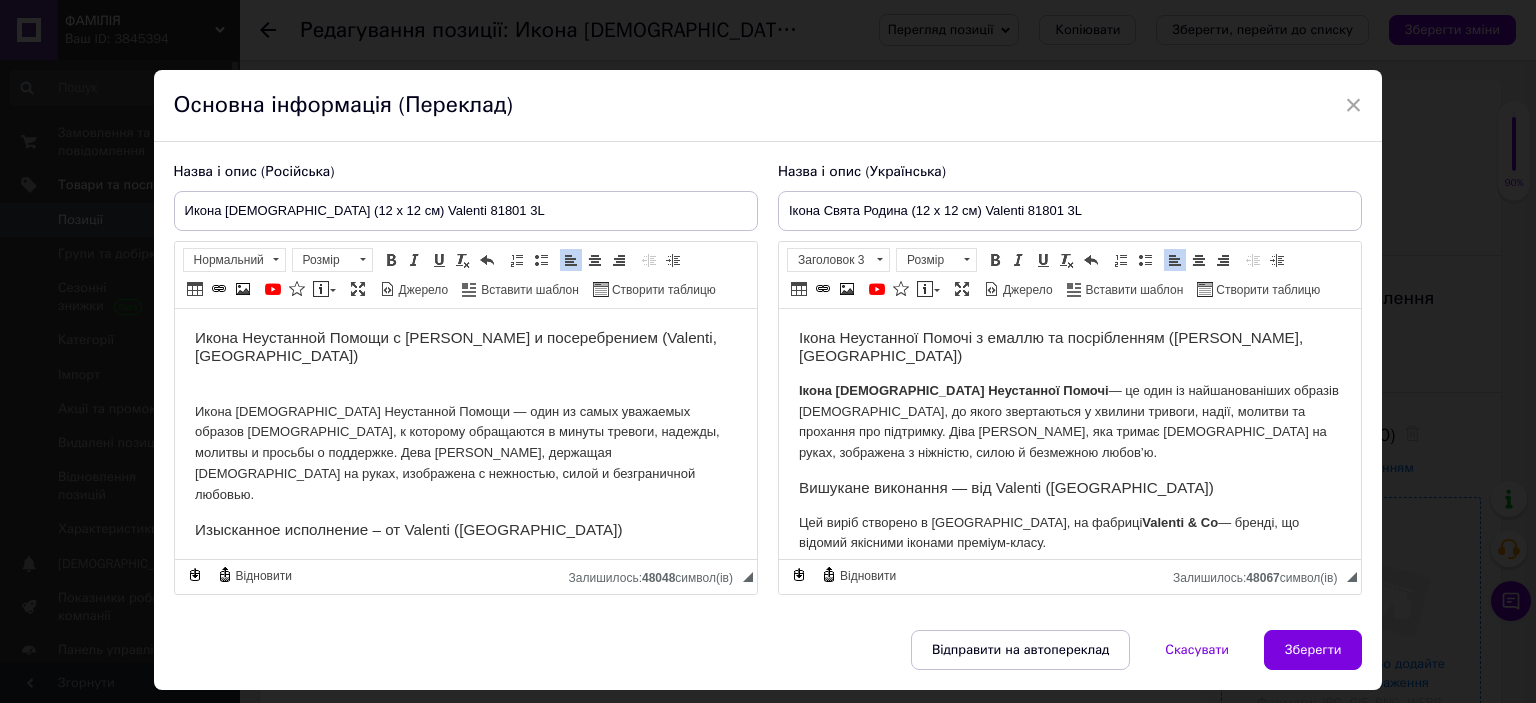 type 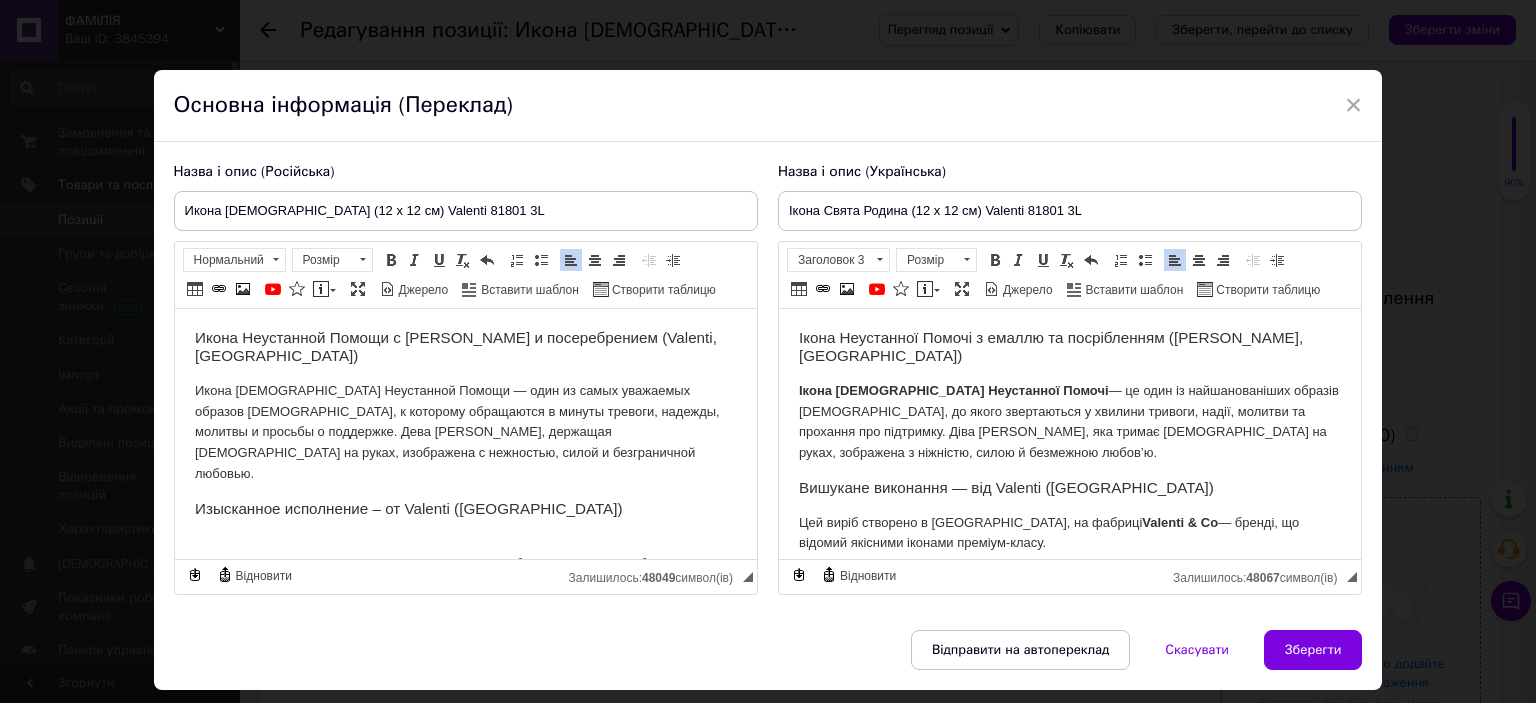 click on "Это изделие создано в [GEOGRAPHIC_DATA], на фабрике Valenti & Co – бренде, известном качественными иконами премиум-класса." at bounding box center (465, 564) 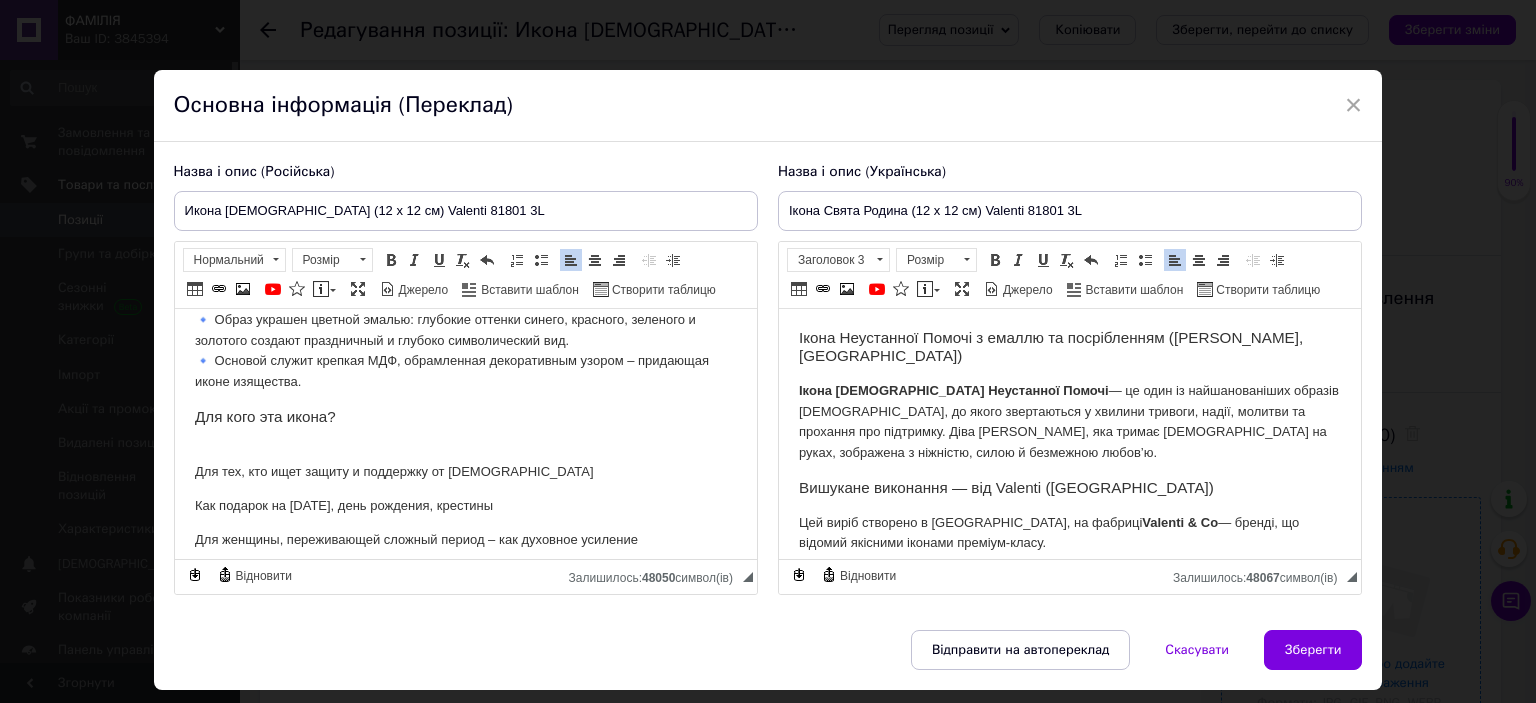 scroll, scrollTop: 300, scrollLeft: 0, axis: vertical 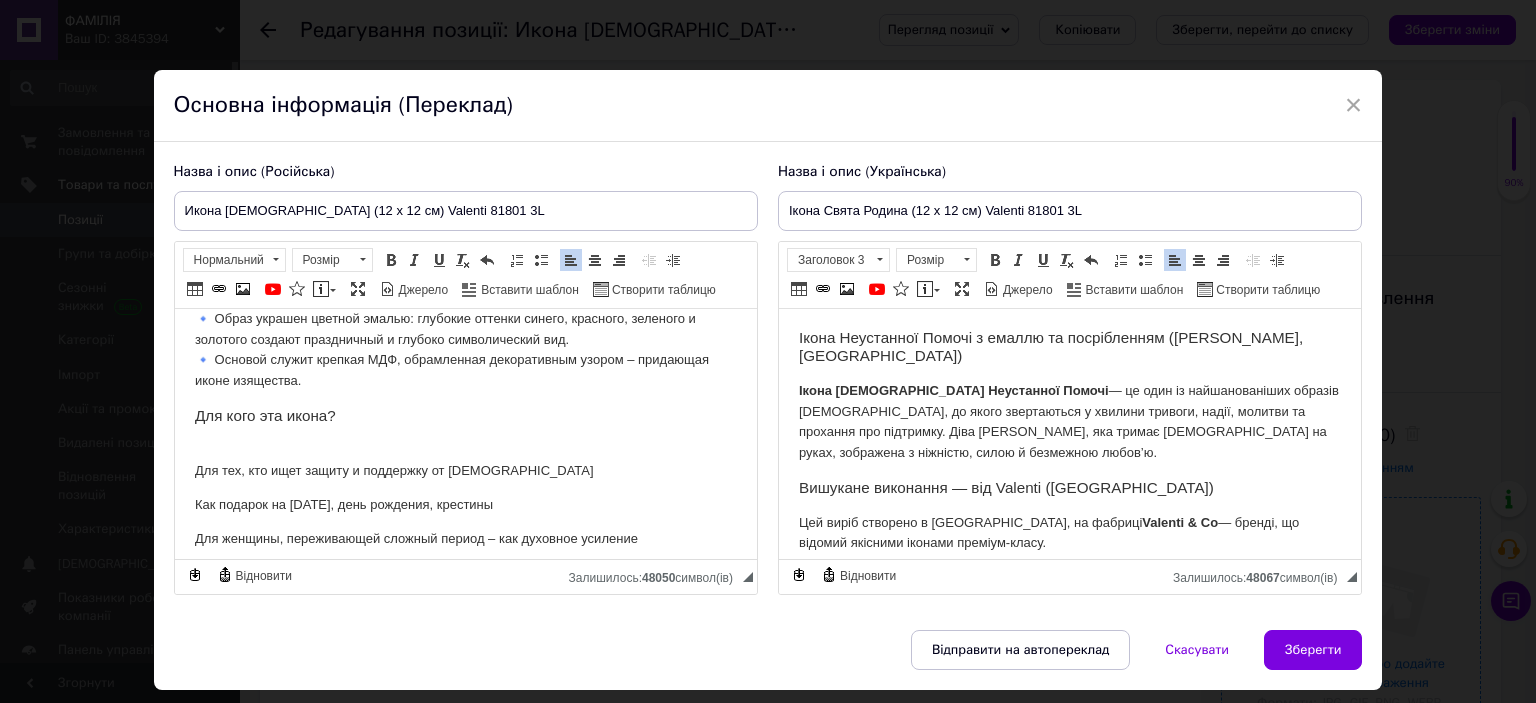 click on "Для тех, кто ищет защиту и поддержку от [DEMOGRAPHIC_DATA]" at bounding box center (465, 462) 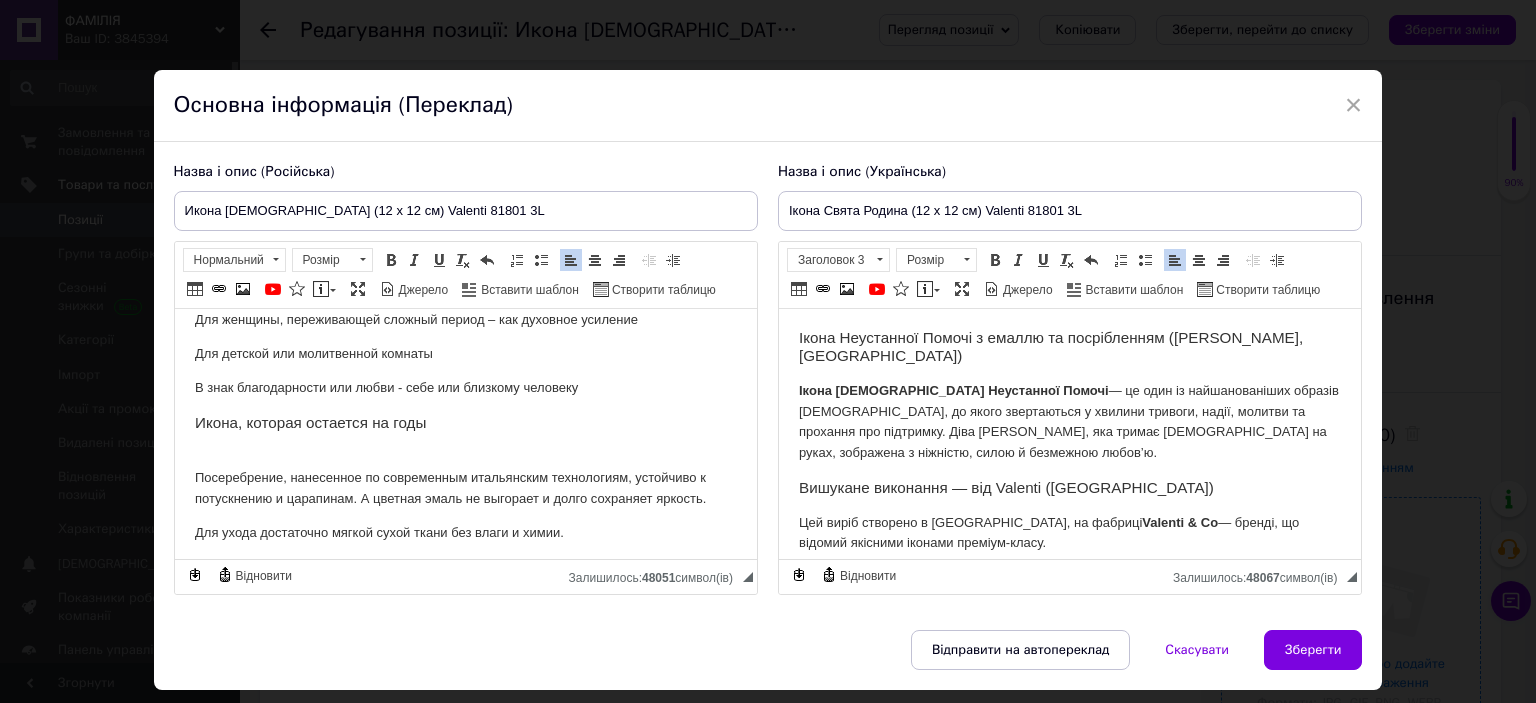 scroll, scrollTop: 500, scrollLeft: 0, axis: vertical 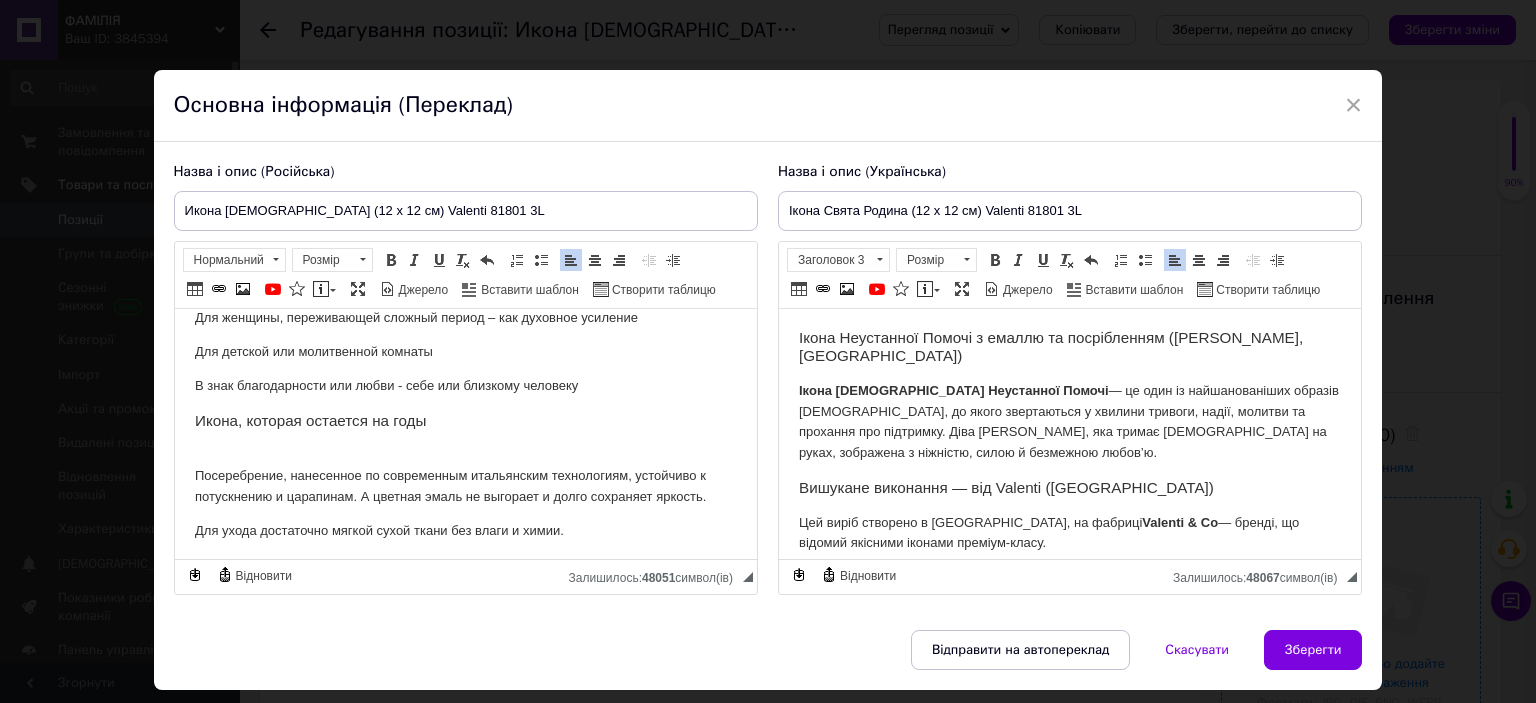 click on "Посеребрение, нанесенное по современным итальянским технологиям, устойчиво к потускнению и царапинам. А цветная эмаль не выгорает и долго сохраняет яркость." at bounding box center (465, 476) 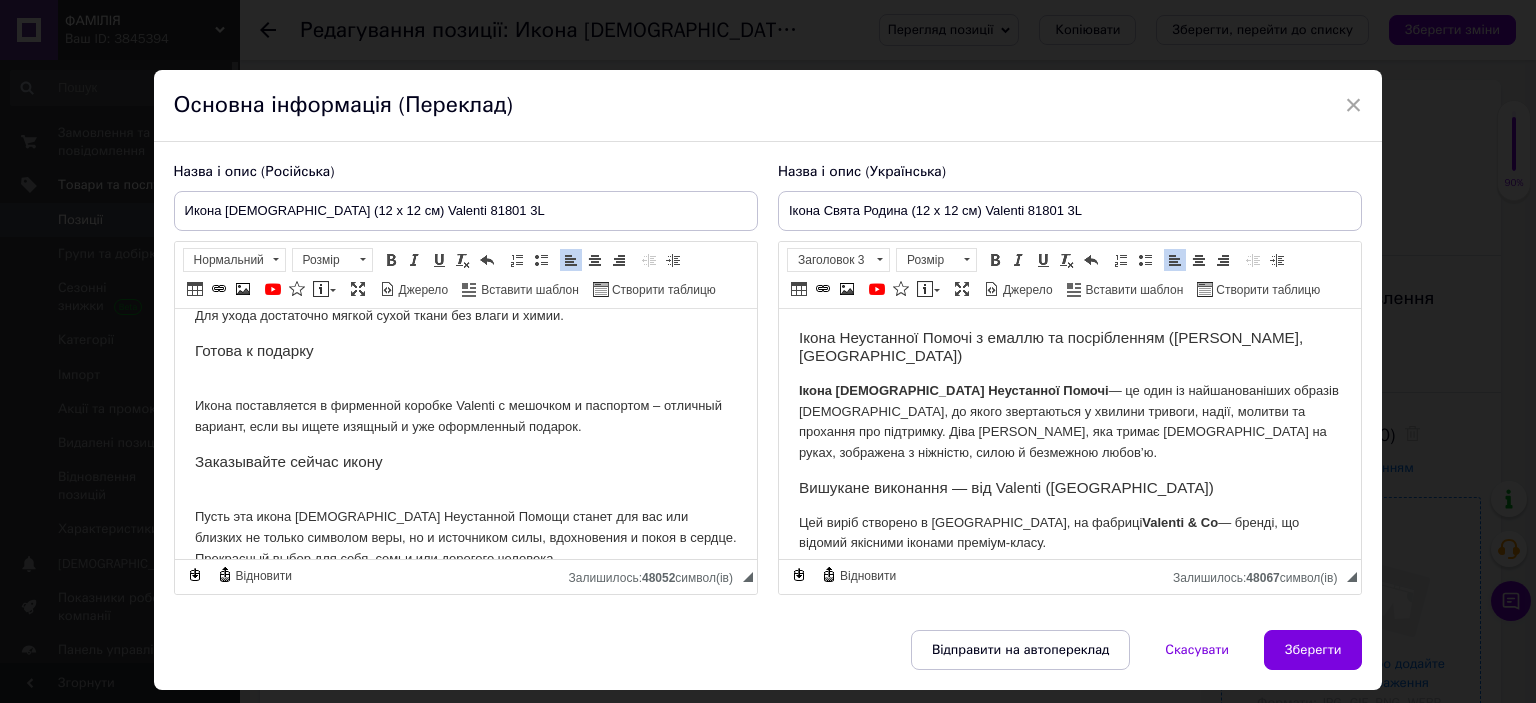 scroll, scrollTop: 700, scrollLeft: 0, axis: vertical 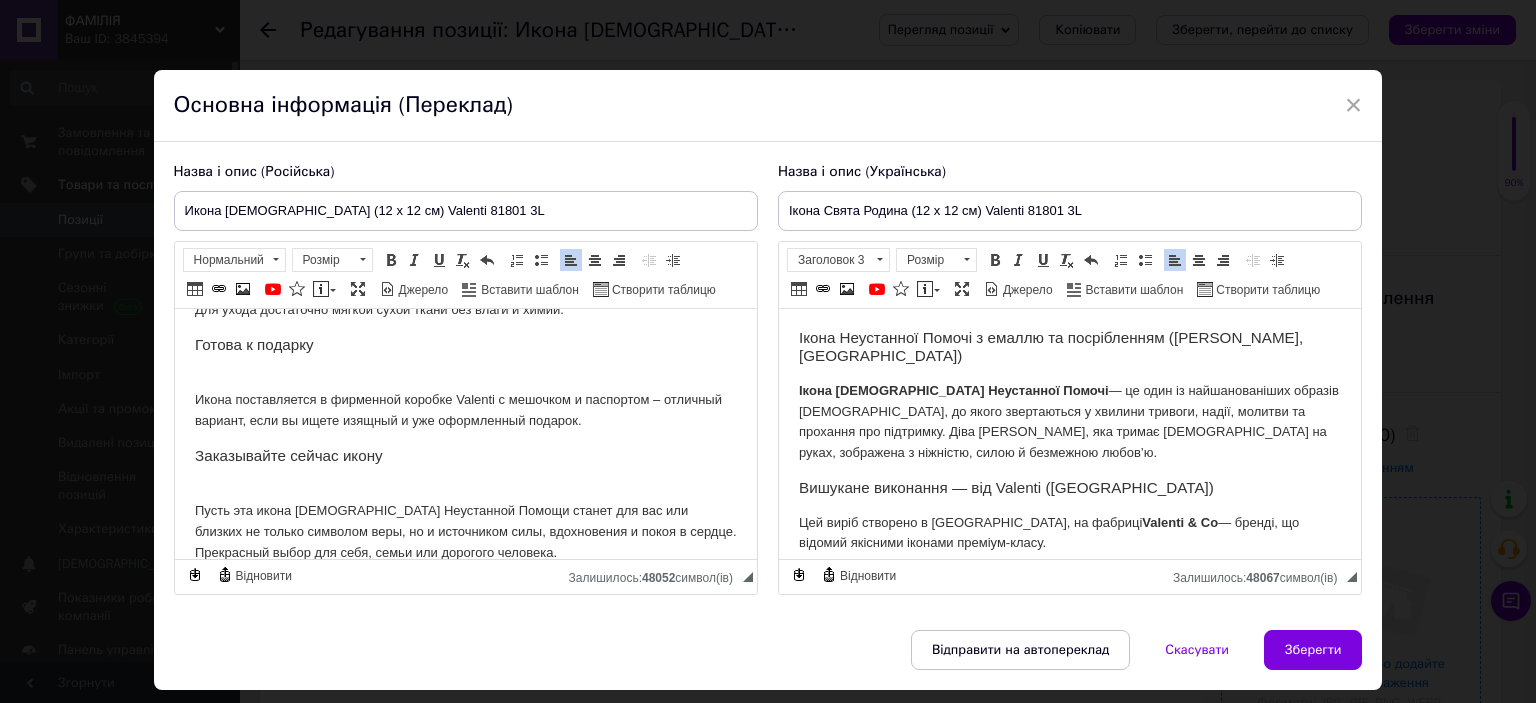 click on "Икона поставляется в фирменной коробке Valenti с мешочком и паспортом – отличный вариант, если вы ищете изящный и уже оформленный подарок." at bounding box center [465, 400] 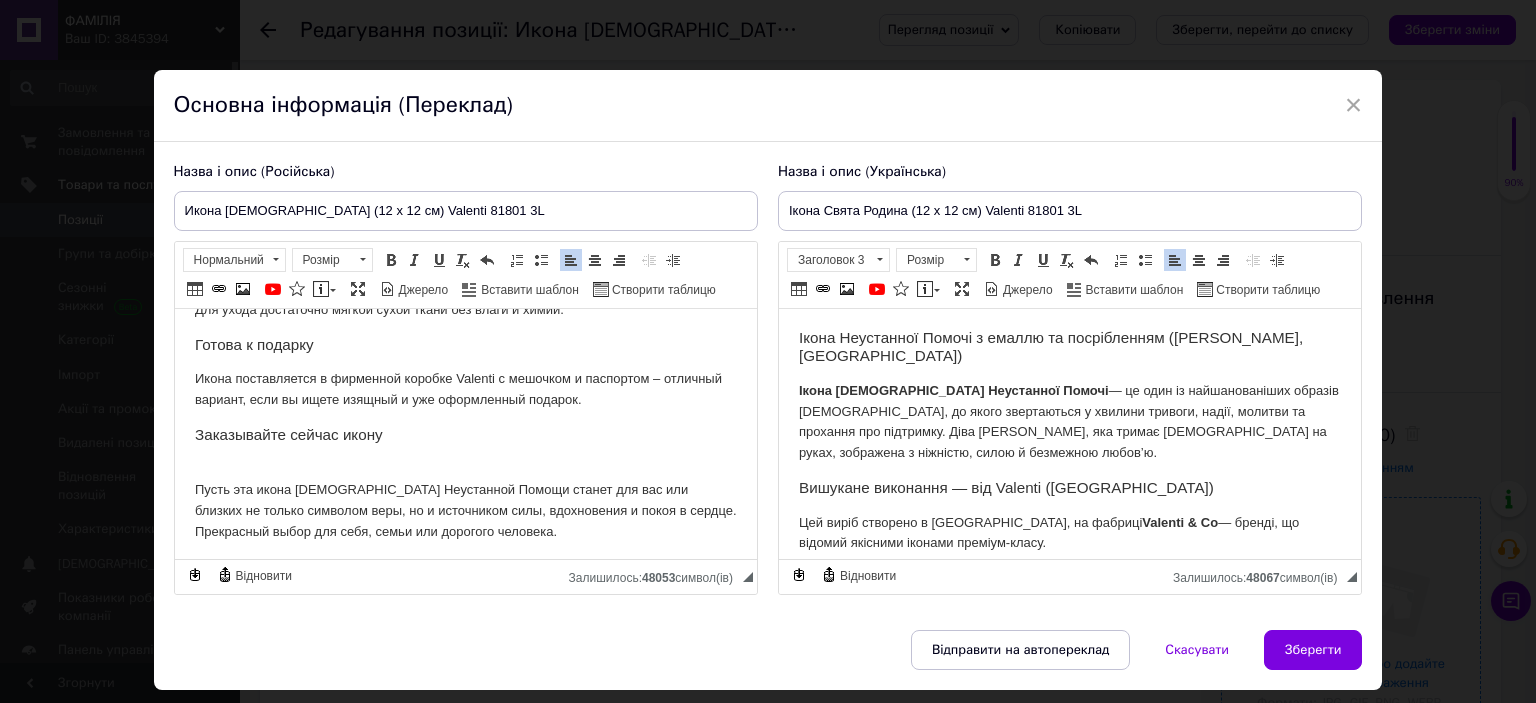 click on "Пусть эта икона [DEMOGRAPHIC_DATA] Неустанной Помощи станет для вас или близких не только символом веры, но и источником силы, вдохновения и покоя в сердце. Прекрасный выбор для себя, семьи или дорогого человека." at bounding box center [465, 501] 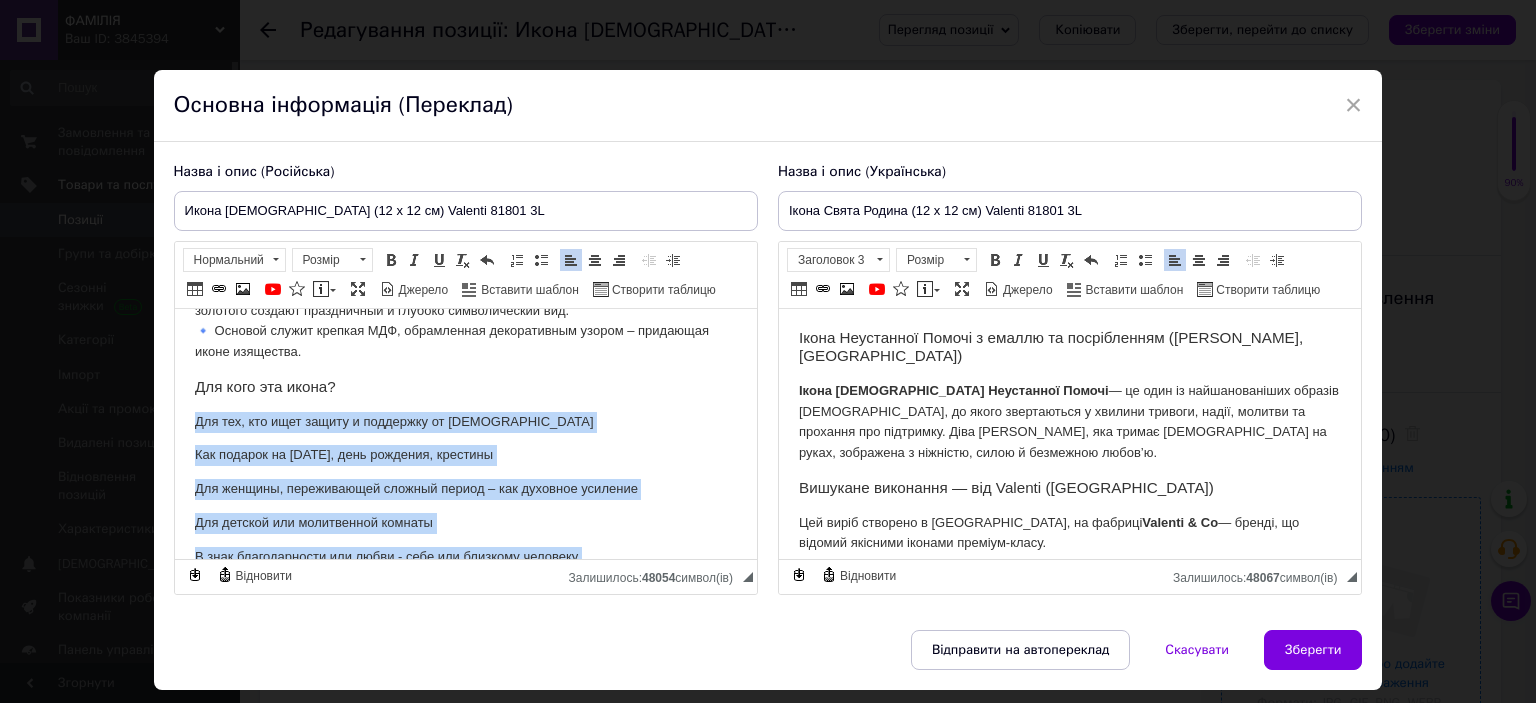 scroll, scrollTop: 334, scrollLeft: 0, axis: vertical 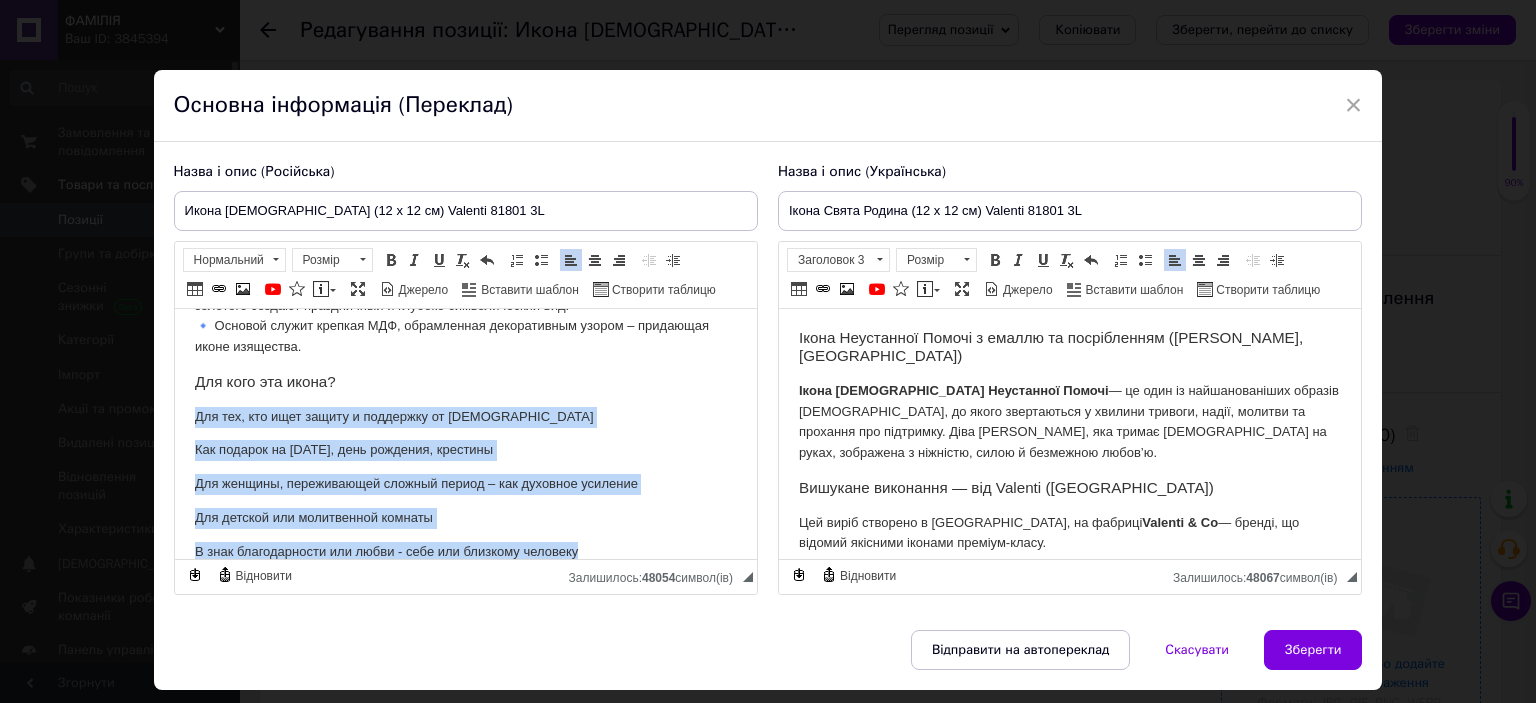 drag, startPoint x: 193, startPoint y: 410, endPoint x: 577, endPoint y: 507, distance: 396.06186 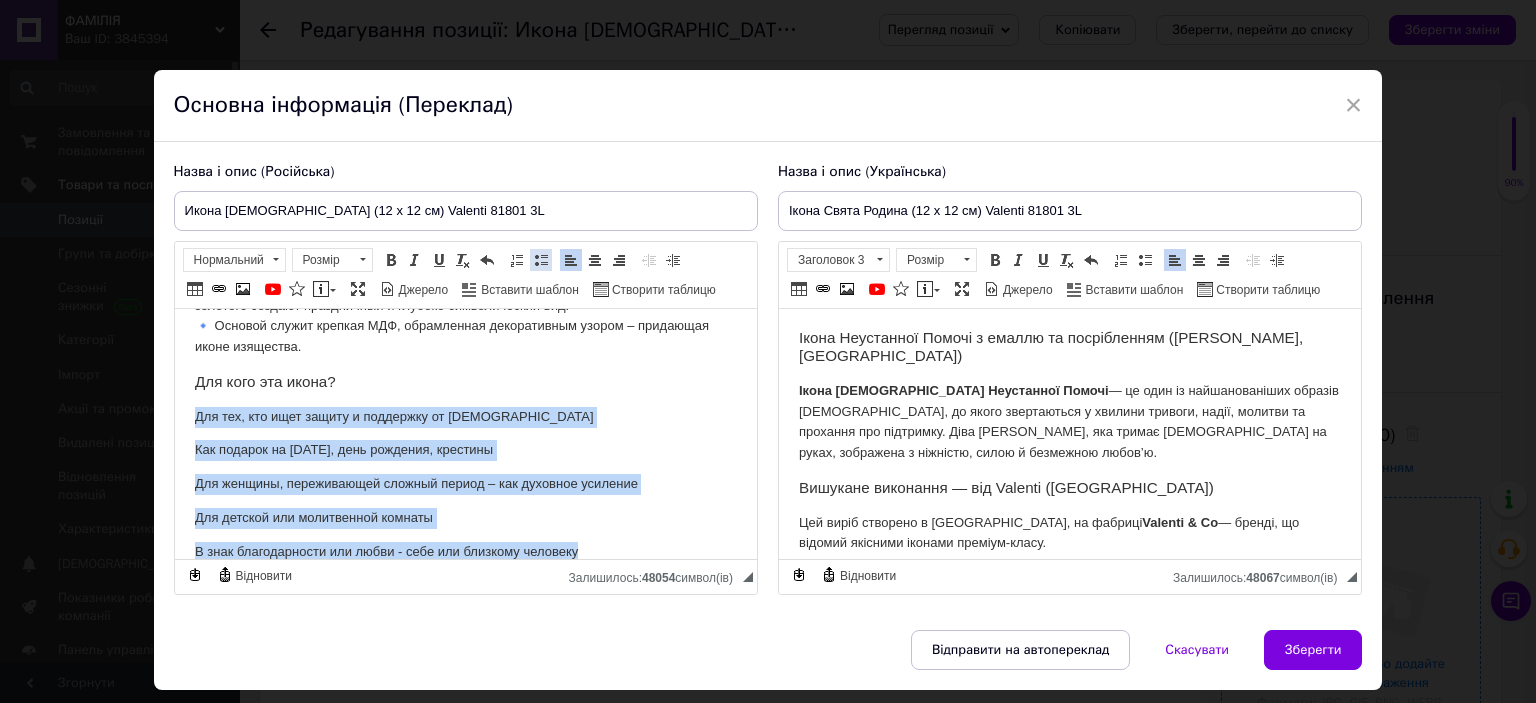 click at bounding box center [541, 260] 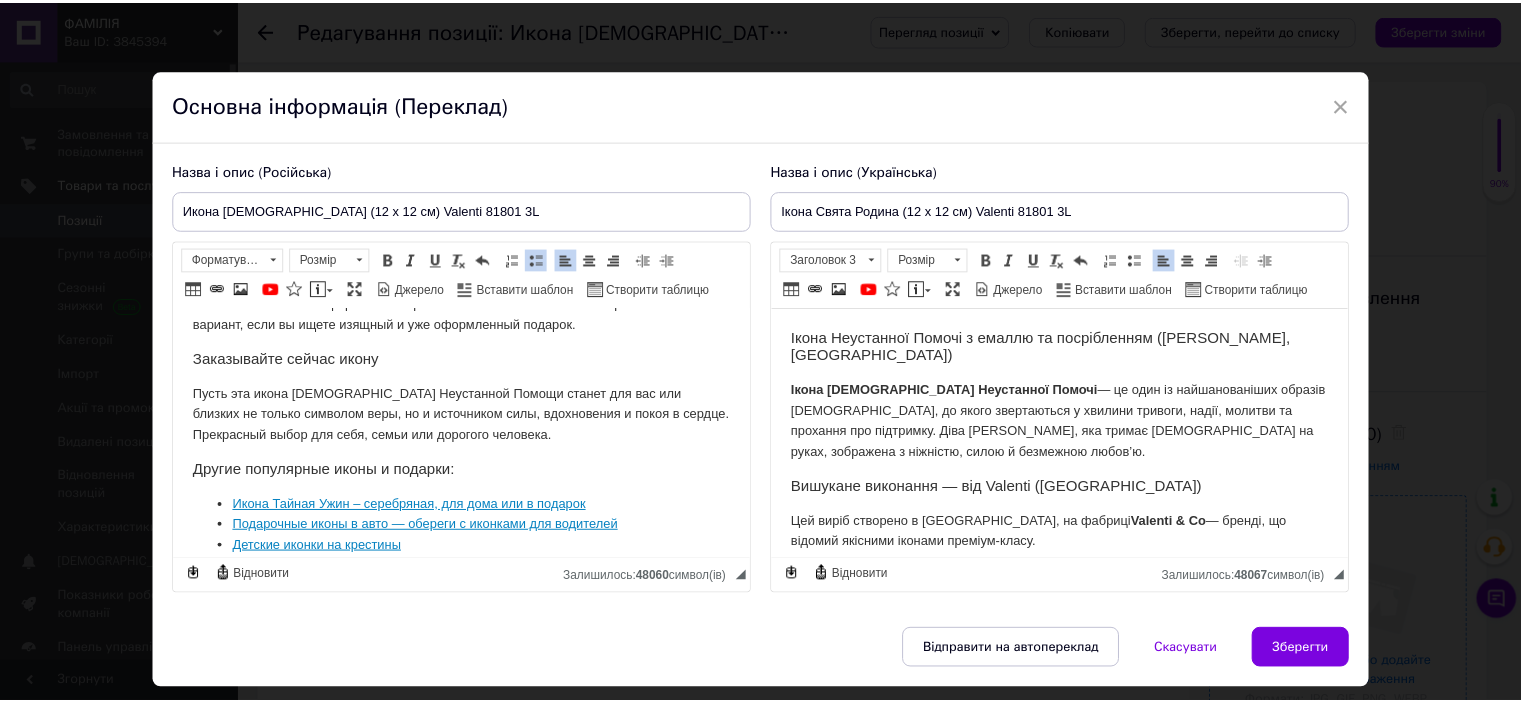 scroll, scrollTop: 0, scrollLeft: 0, axis: both 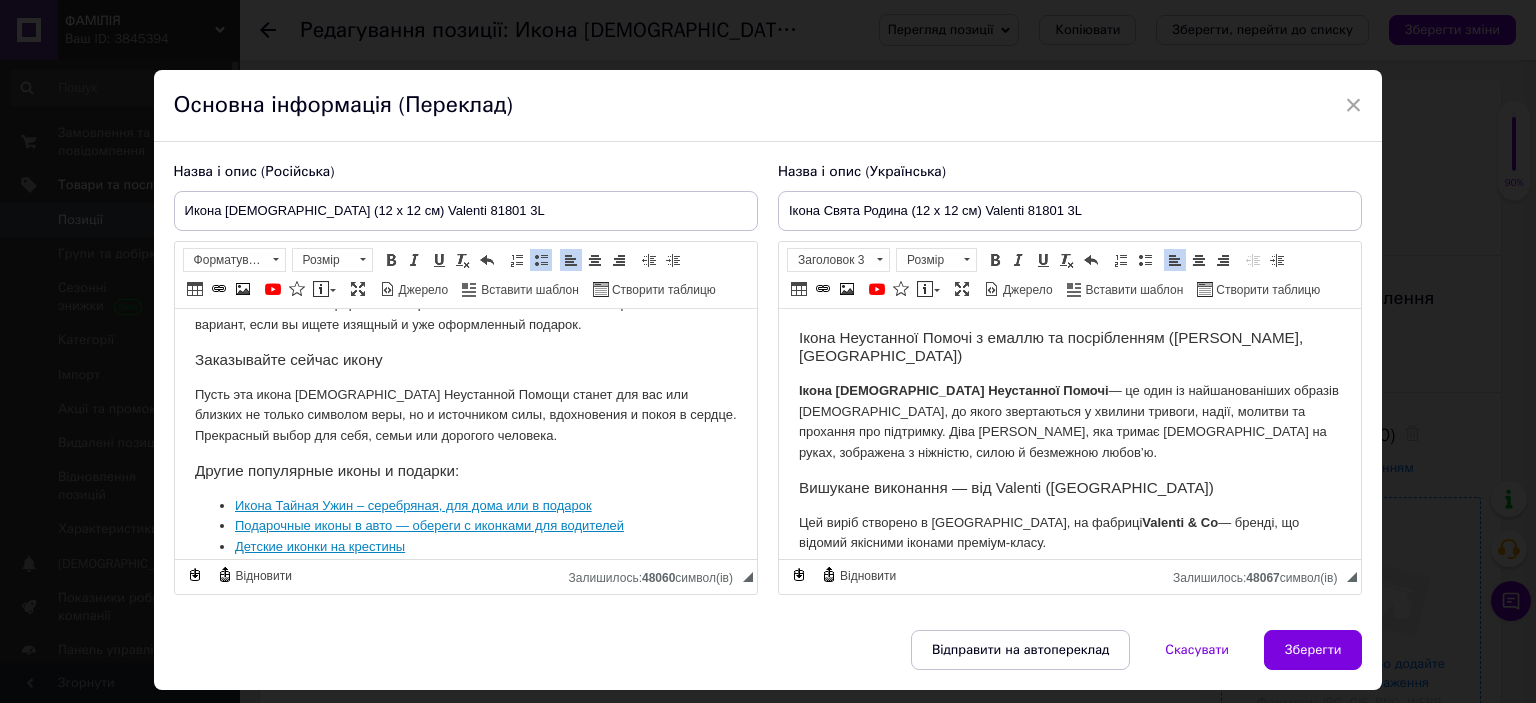 click on "Ікона [DEMOGRAPHIC_DATA] Неустанної Помочі  — це один із найшанованіших образів [DEMOGRAPHIC_DATA], до якого звертаються у хвилини тривоги, надії, молитви та прохання про підтримку. Діва [PERSON_NAME], яка тримає [DEMOGRAPHIC_DATA] на руках, зображена з ніжністю, силою й безмежною любов’ю." at bounding box center [1069, 422] 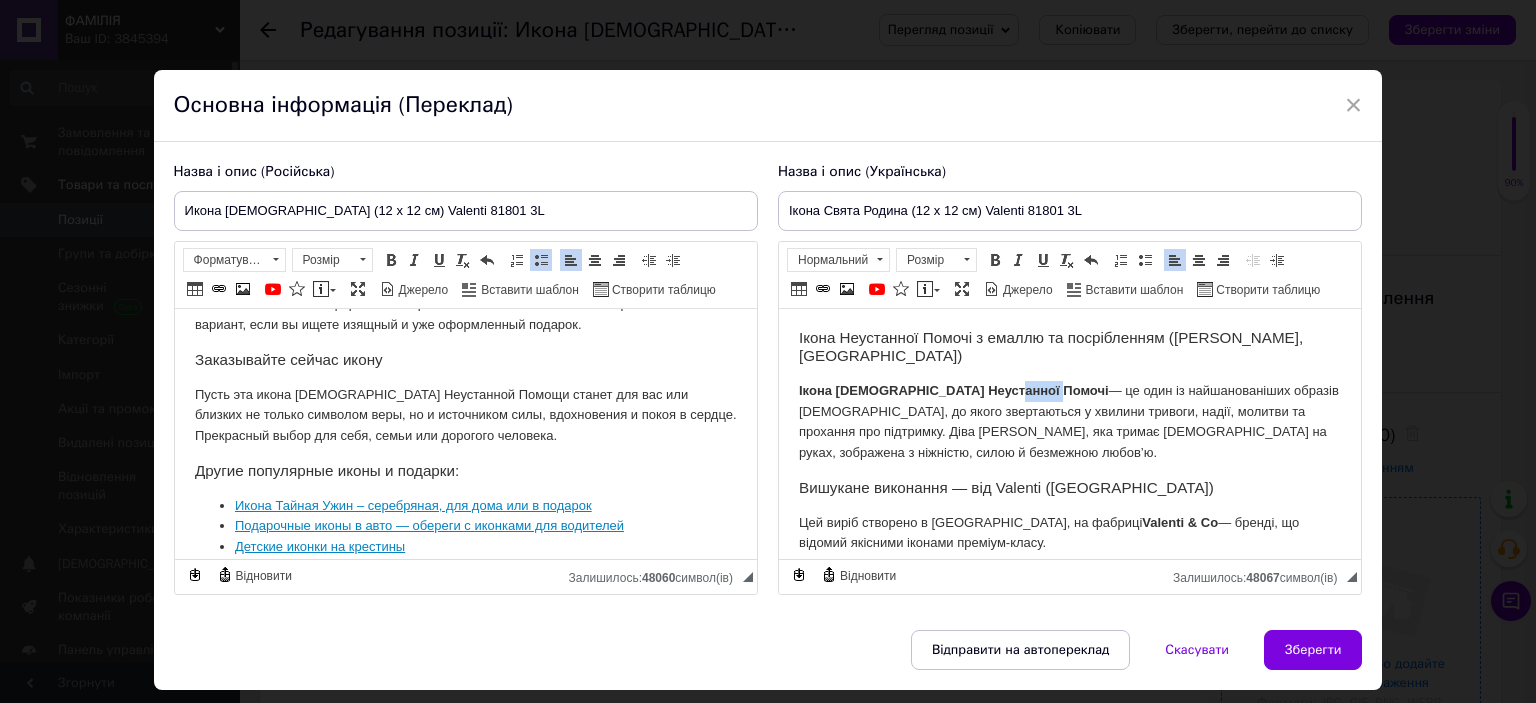 drag, startPoint x: 1042, startPoint y: 367, endPoint x: 983, endPoint y: 378, distance: 60.016663 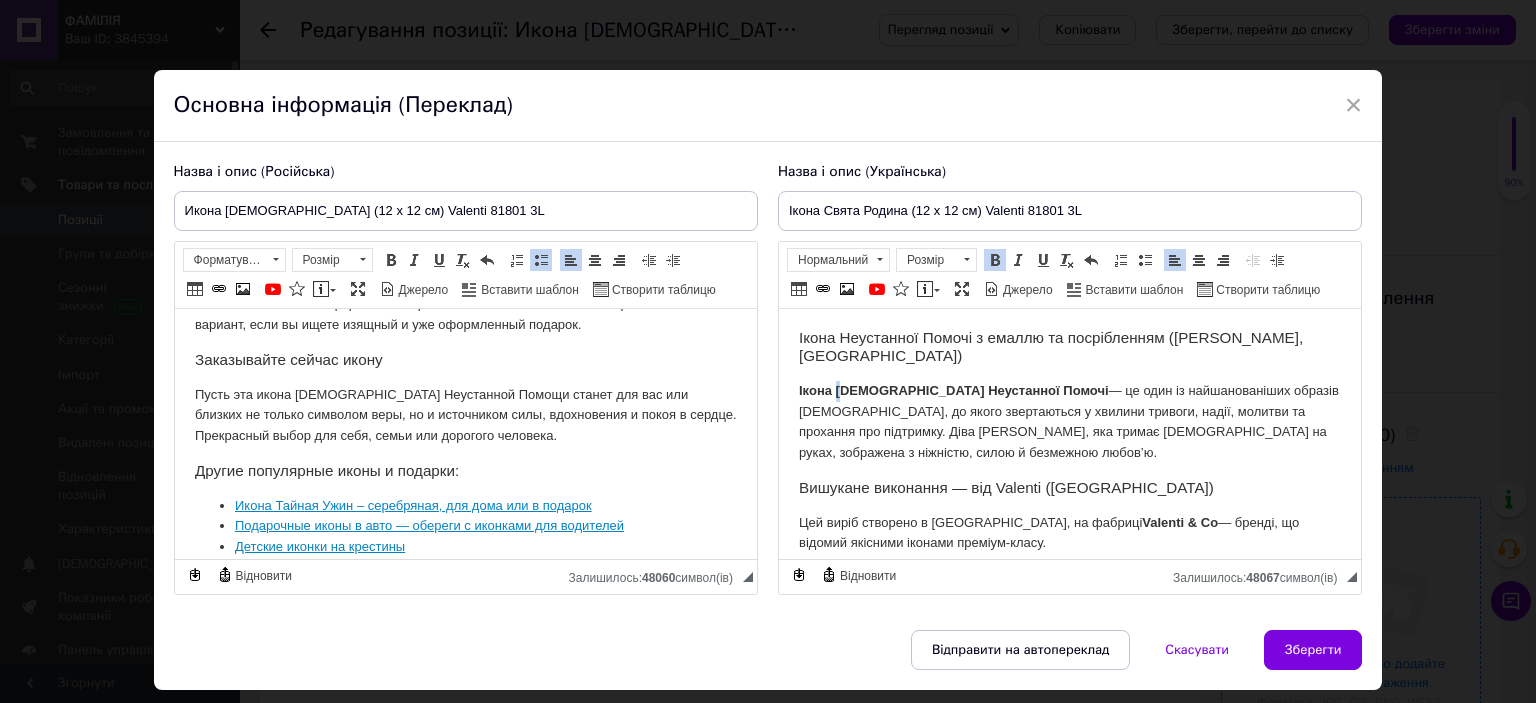 click on "Ікона [DEMOGRAPHIC_DATA] Неустанної Помочі" at bounding box center [953, 390] 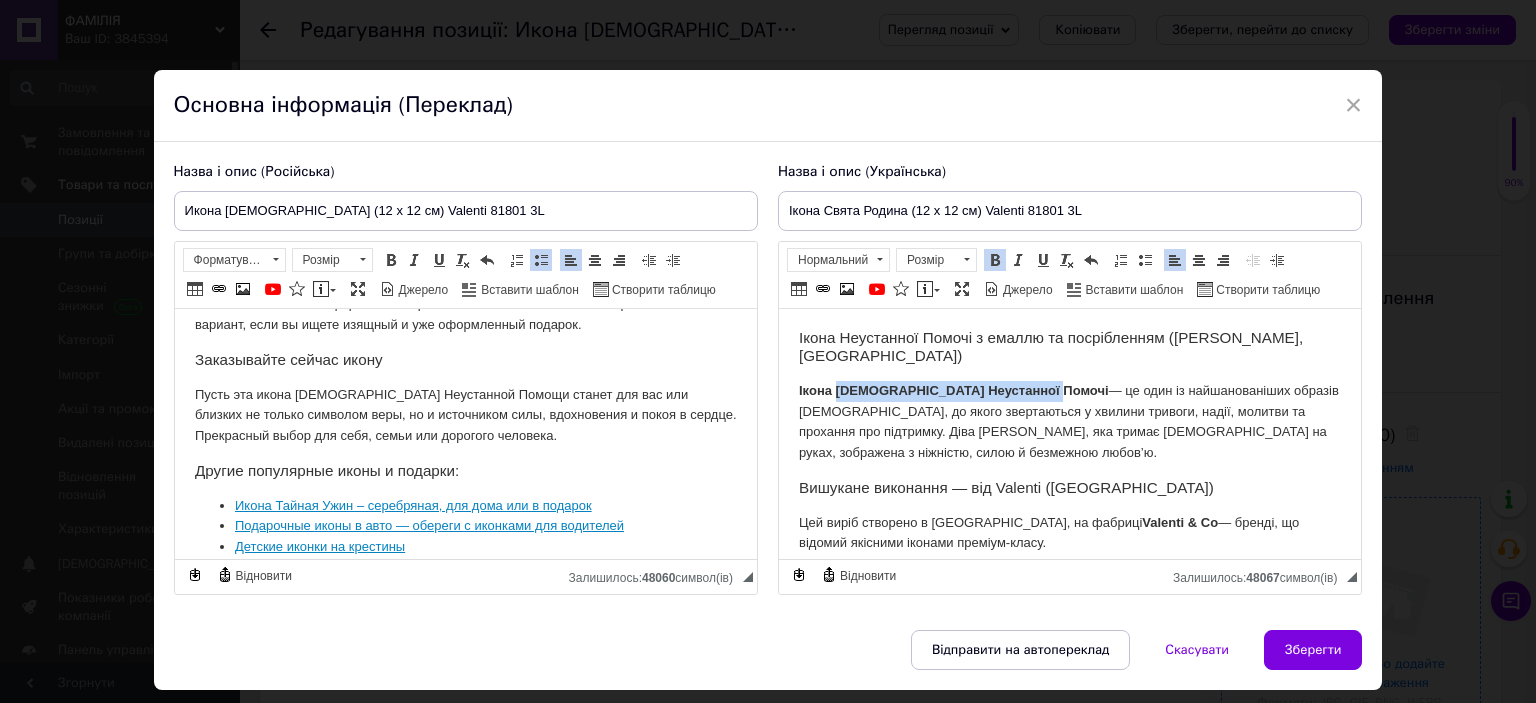 drag, startPoint x: 834, startPoint y: 376, endPoint x: 1043, endPoint y: 358, distance: 209.77368 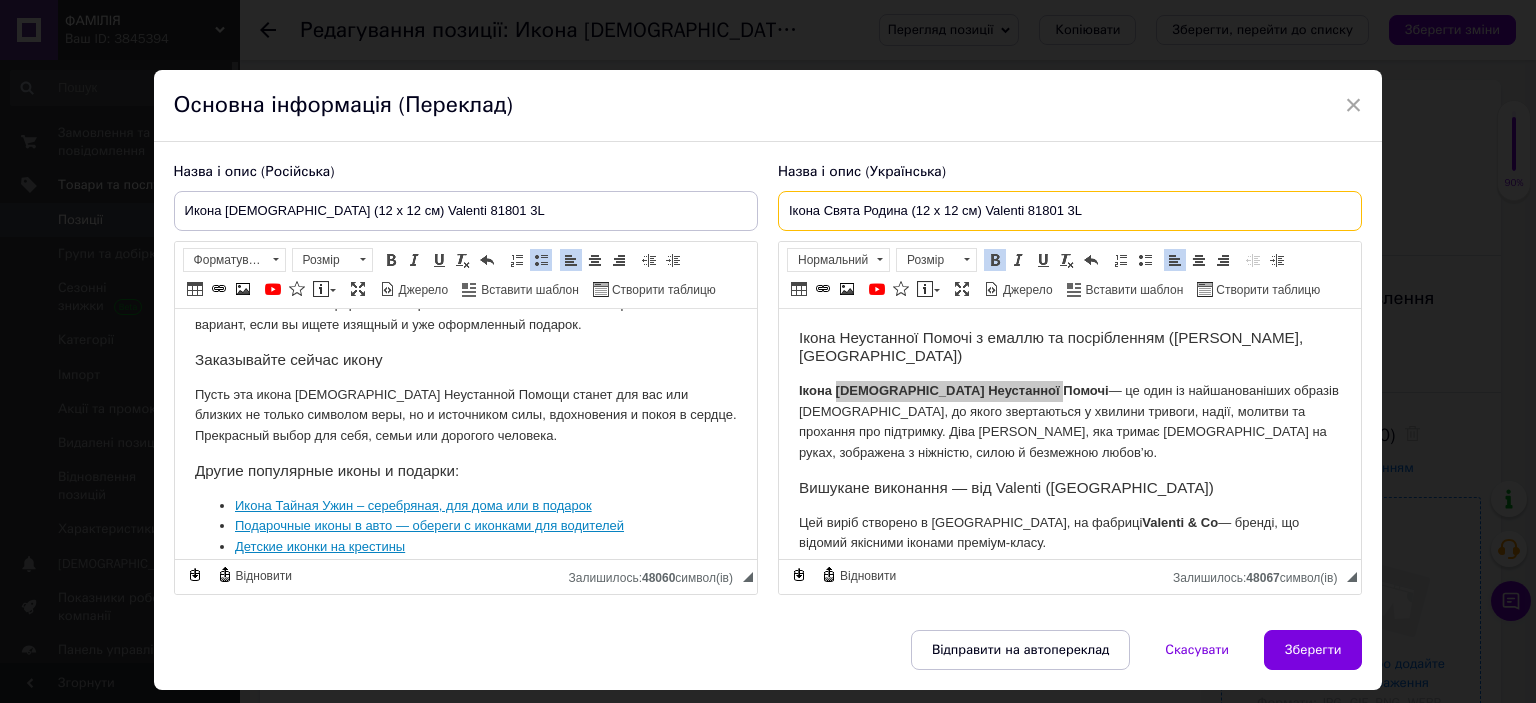 drag, startPoint x: 824, startPoint y: 213, endPoint x: 901, endPoint y: 208, distance: 77.16217 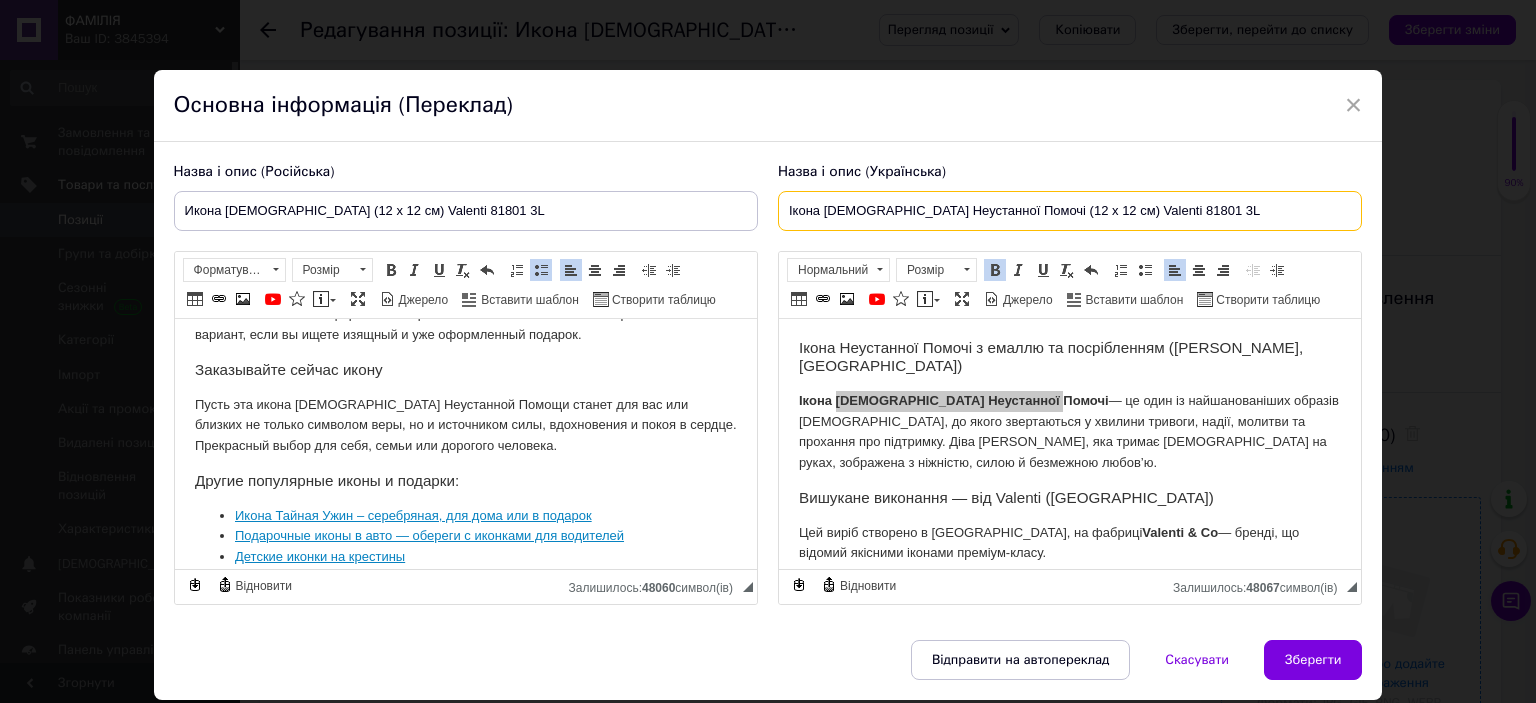 drag, startPoint x: 1173, startPoint y: 208, endPoint x: 1152, endPoint y: 211, distance: 21.213203 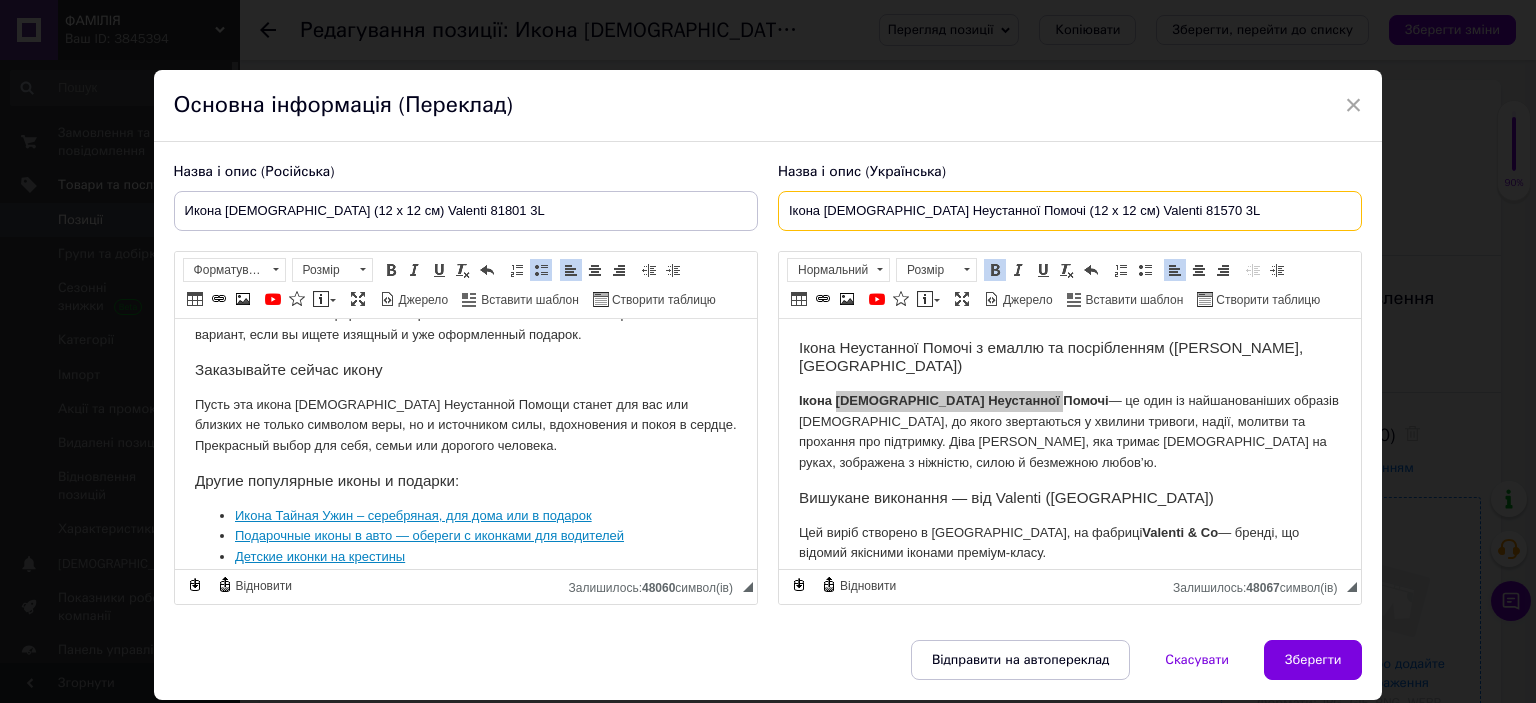 click on "Ікона [DEMOGRAPHIC_DATA] Неустанної Помочі (12 x 12 см) Valentі 81570 3L" at bounding box center (1070, 211) 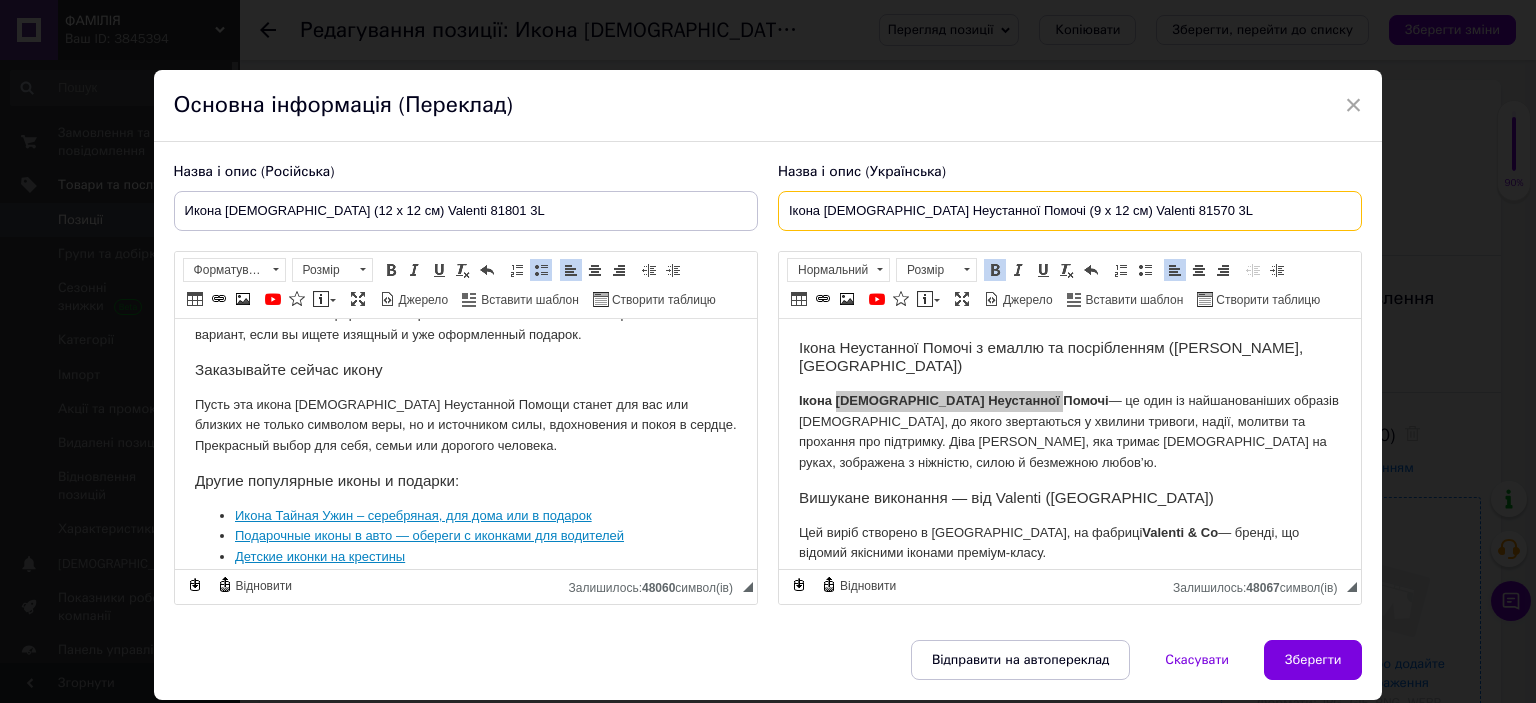 click on "Ікона [DEMOGRAPHIC_DATA] Неустанної Помочі (9 x 12 см) Valentі 81570 3L" at bounding box center (1070, 211) 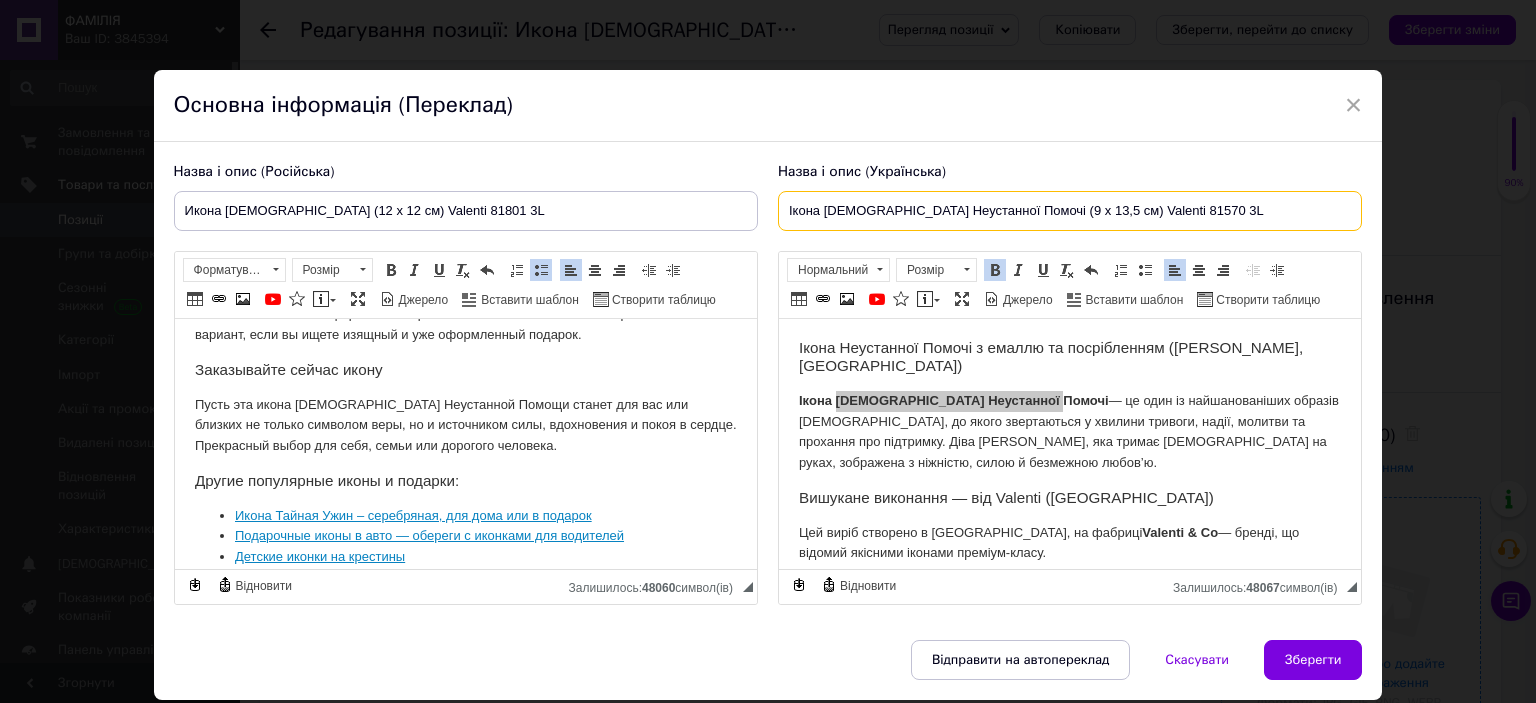 drag, startPoint x: 1020, startPoint y: 208, endPoint x: 1216, endPoint y: 215, distance: 196.12495 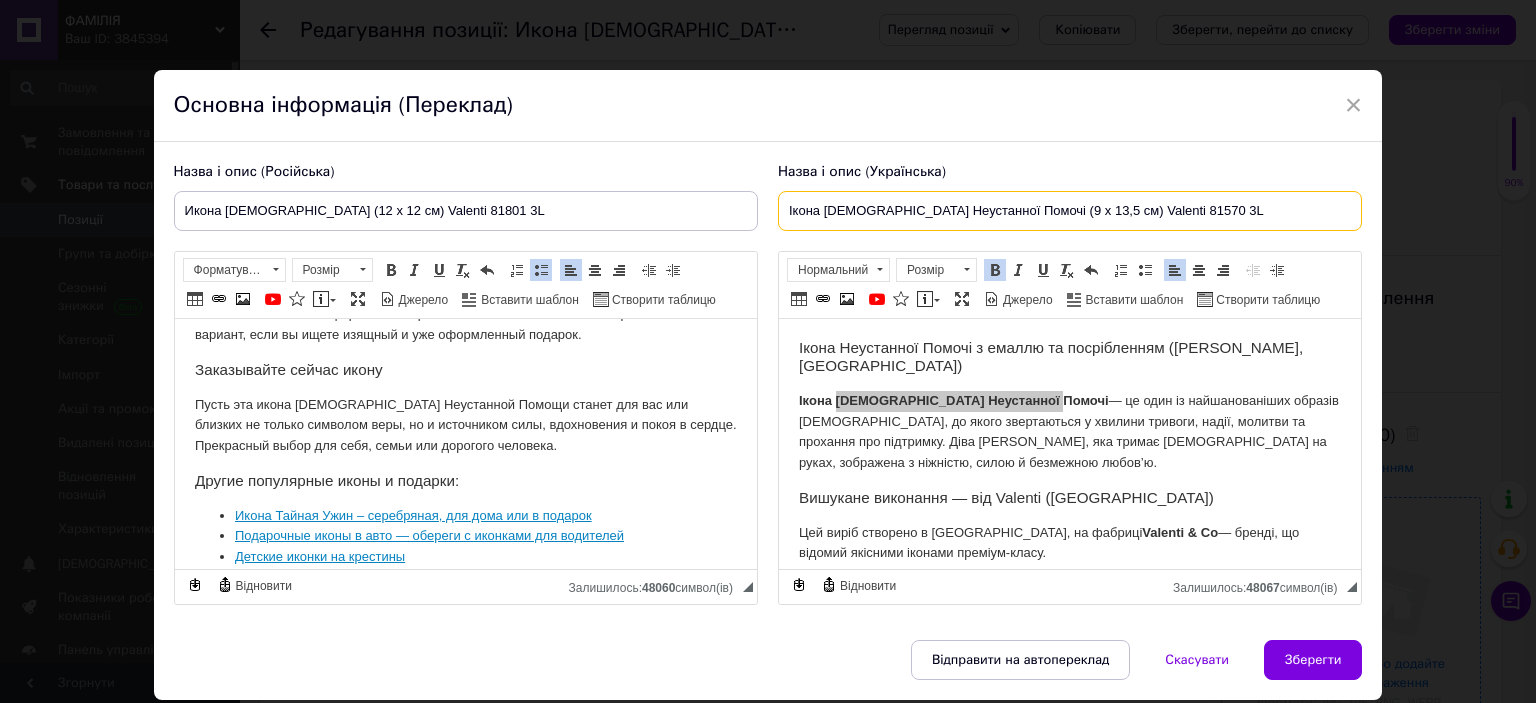 type on "Ікона [DEMOGRAPHIC_DATA] Неустанної Помочі (9 x 13,5 см) Valentі 81570 3L" 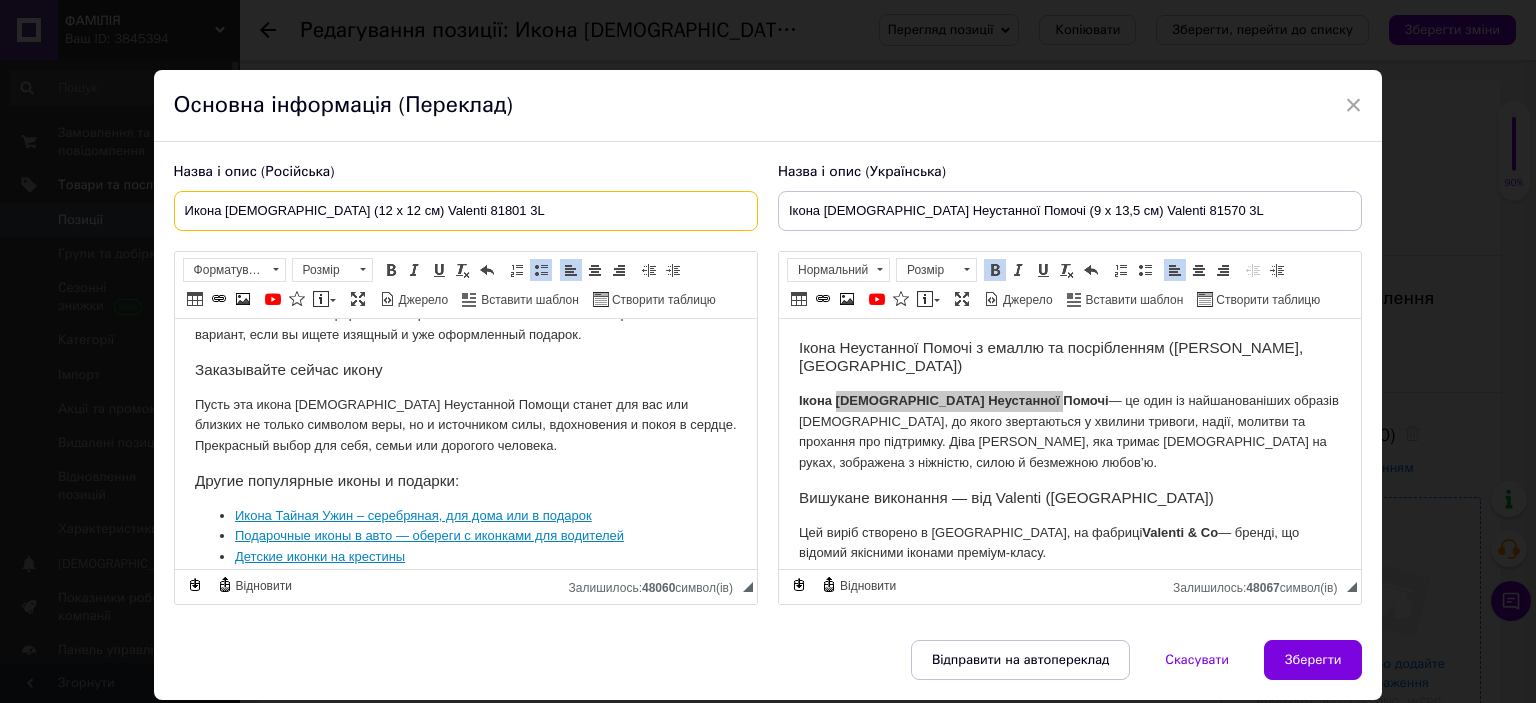 drag, startPoint x: 340, startPoint y: 209, endPoint x: 522, endPoint y: 212, distance: 182.02472 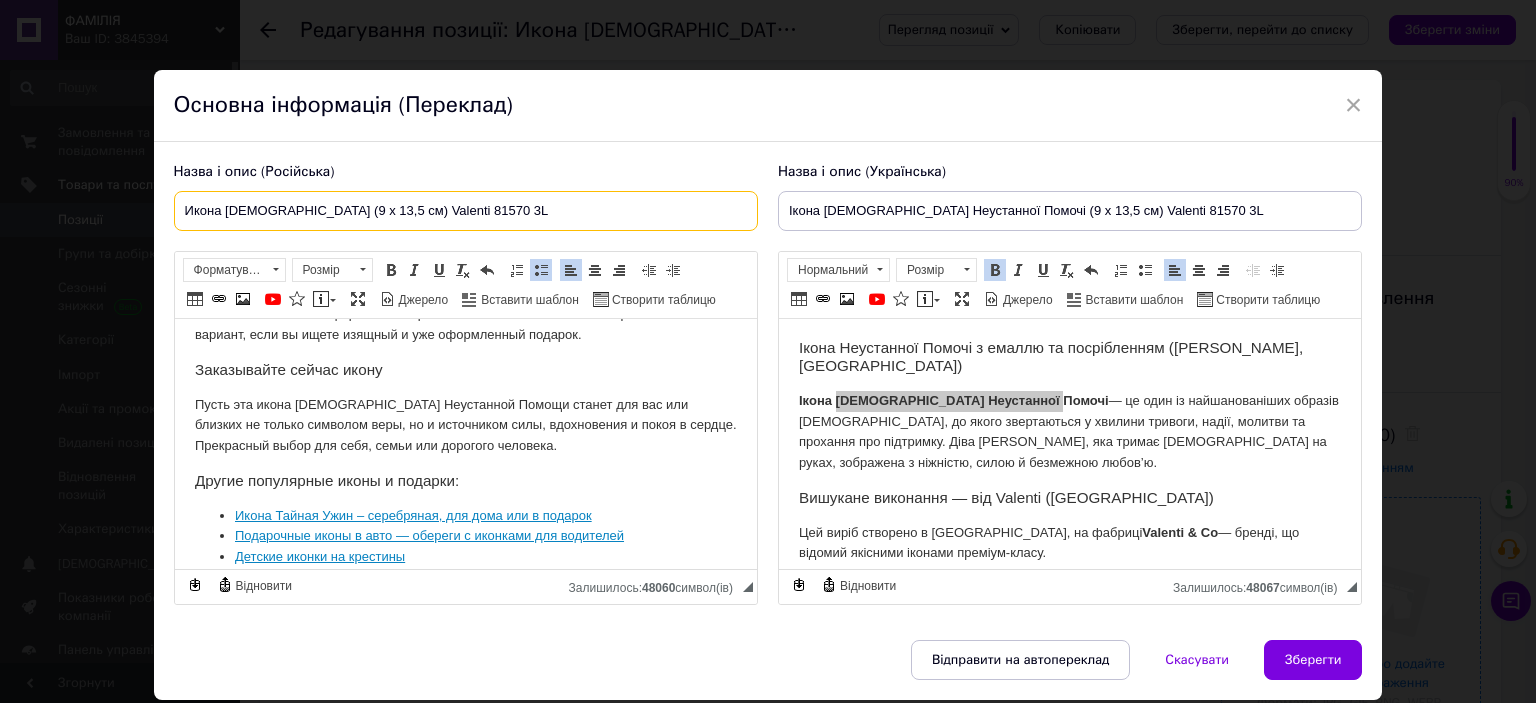 type on "Икона [DEMOGRAPHIC_DATA] (9 x 13,5 см) Valentі 81570 3L" 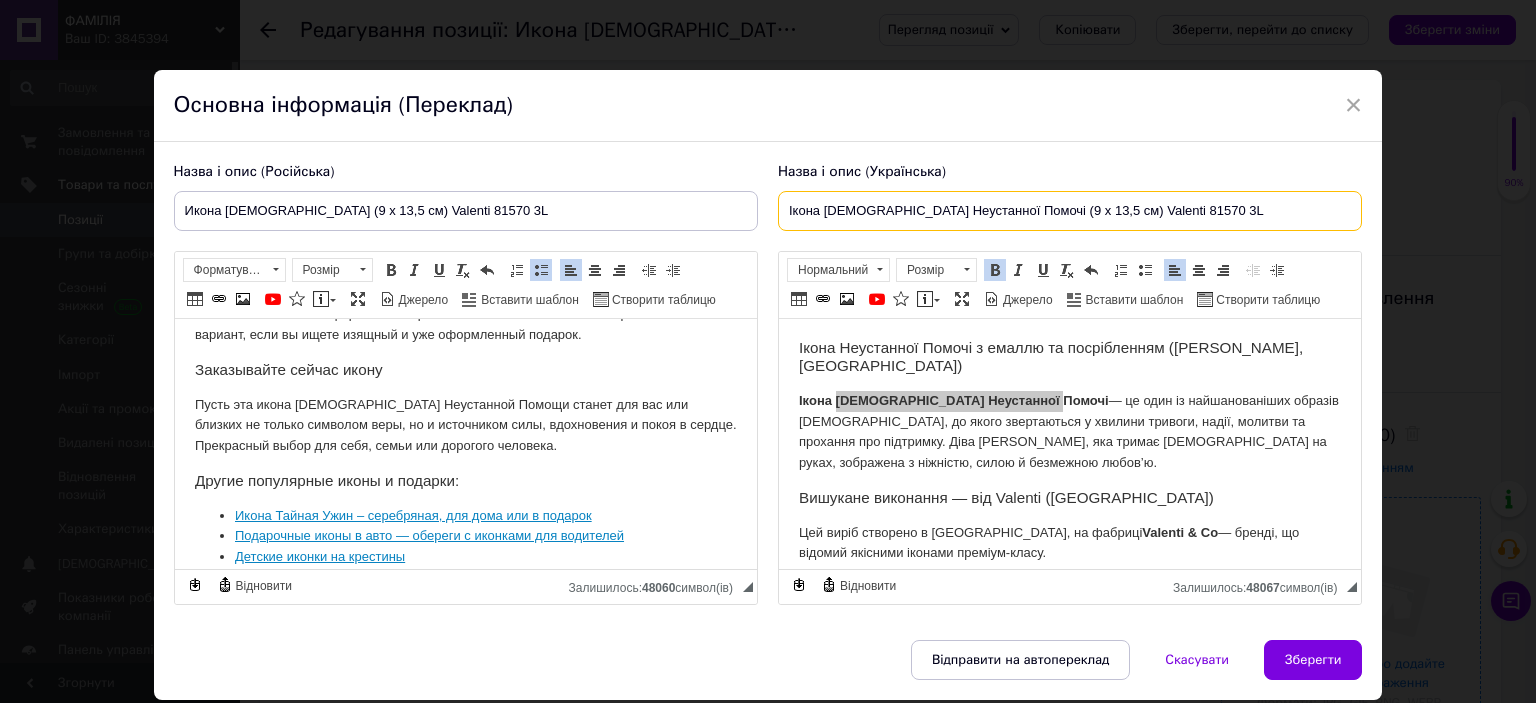 drag, startPoint x: 1144, startPoint y: 206, endPoint x: 1195, endPoint y: 205, distance: 51.009804 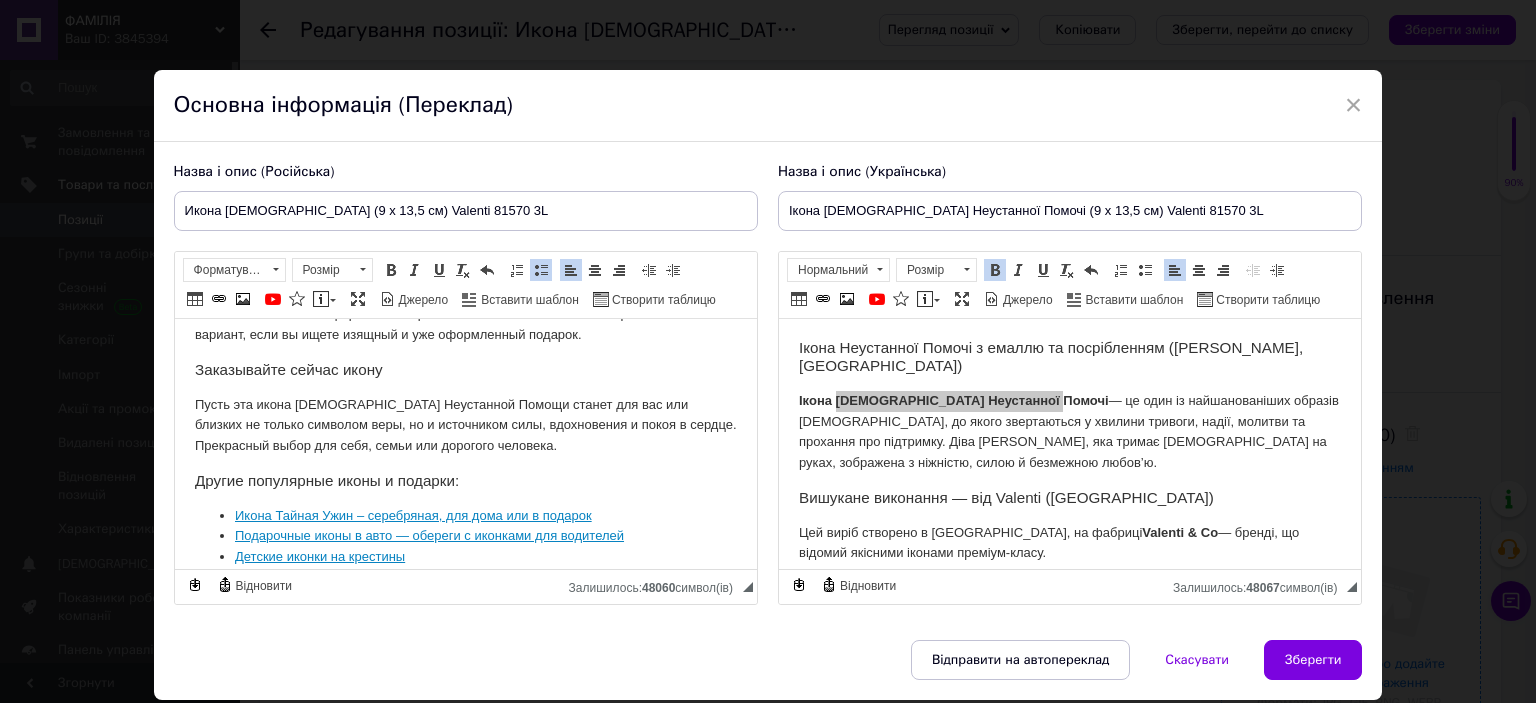 click on "Зберегти" at bounding box center [1313, 660] 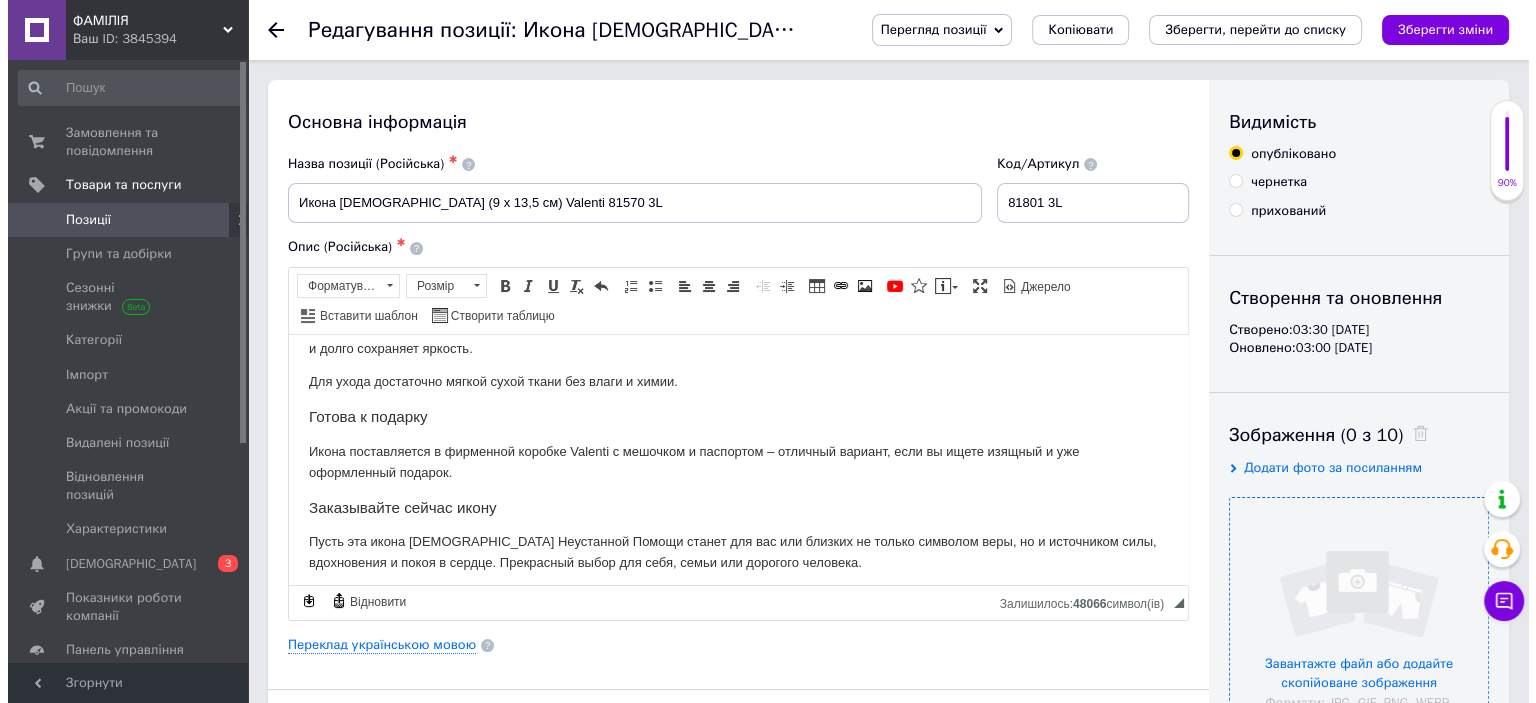 scroll, scrollTop: 420, scrollLeft: 0, axis: vertical 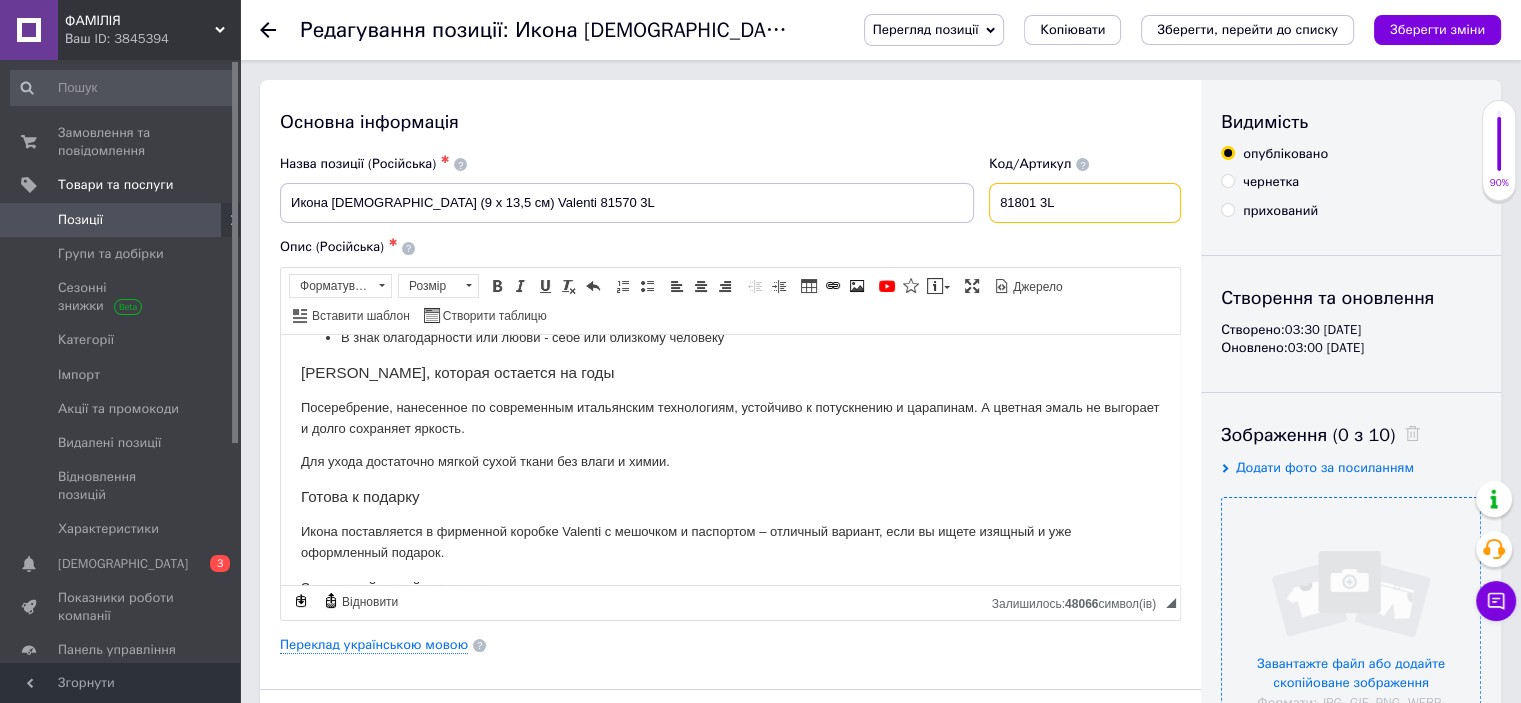 drag, startPoint x: 1050, startPoint y: 206, endPoint x: 1006, endPoint y: 207, distance: 44.011364 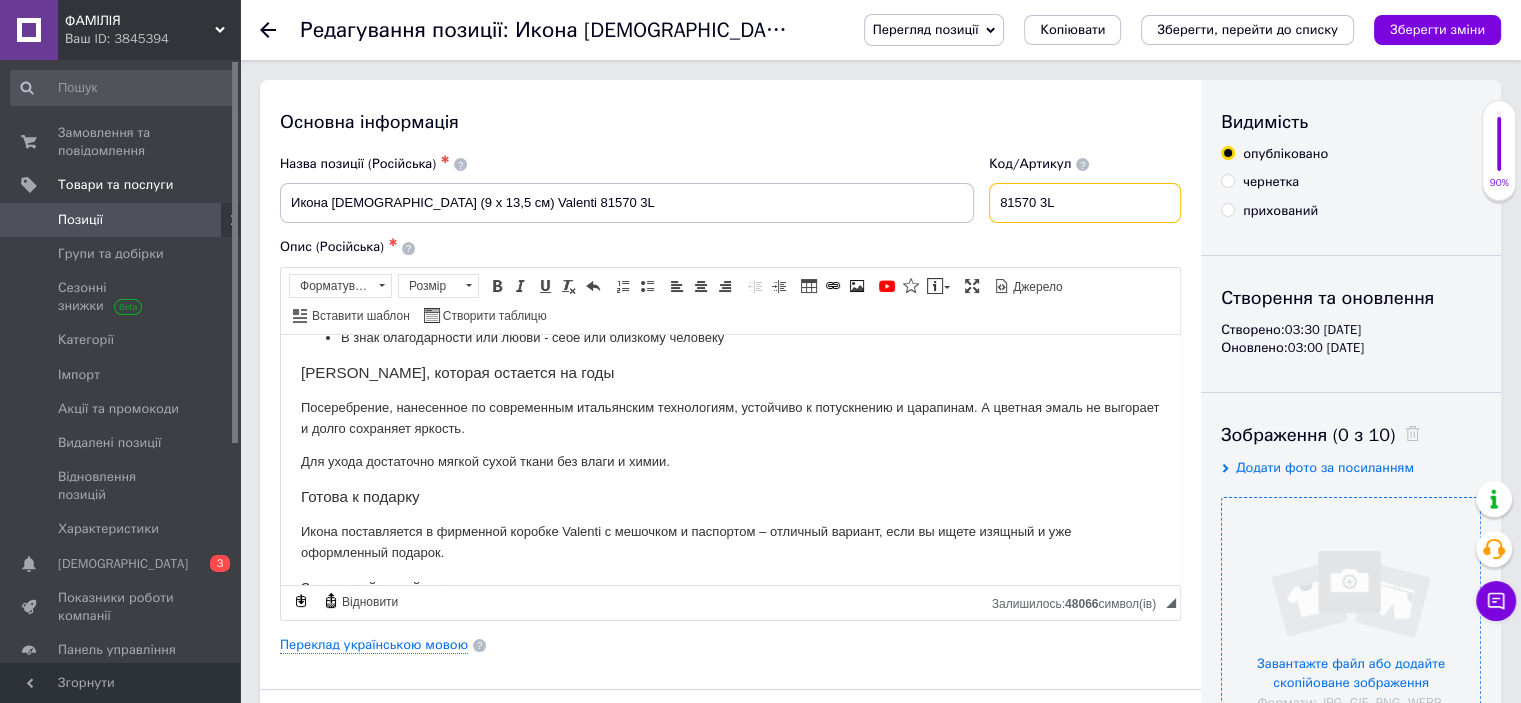 type on "81570 3L" 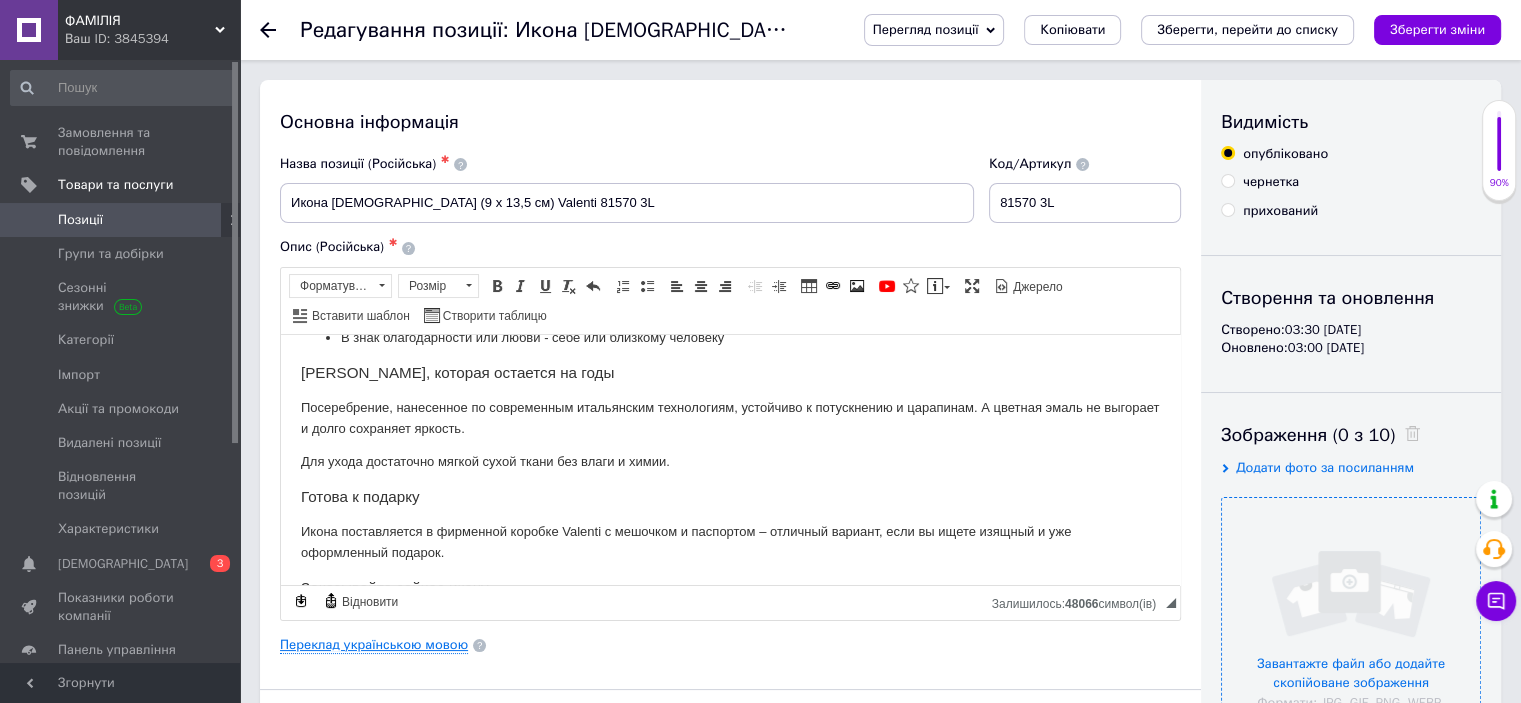 click on "Переклад українською мовою" at bounding box center [374, 645] 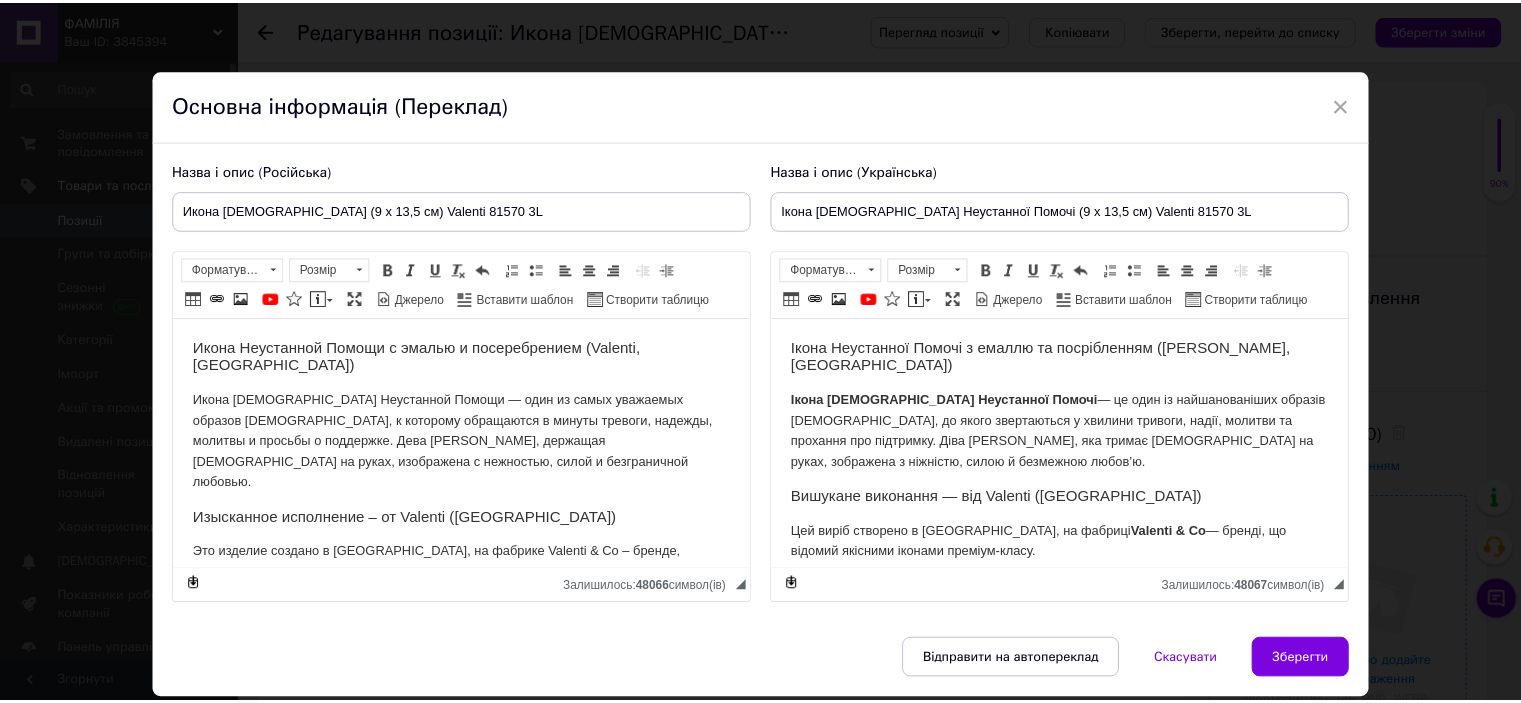 scroll, scrollTop: 0, scrollLeft: 0, axis: both 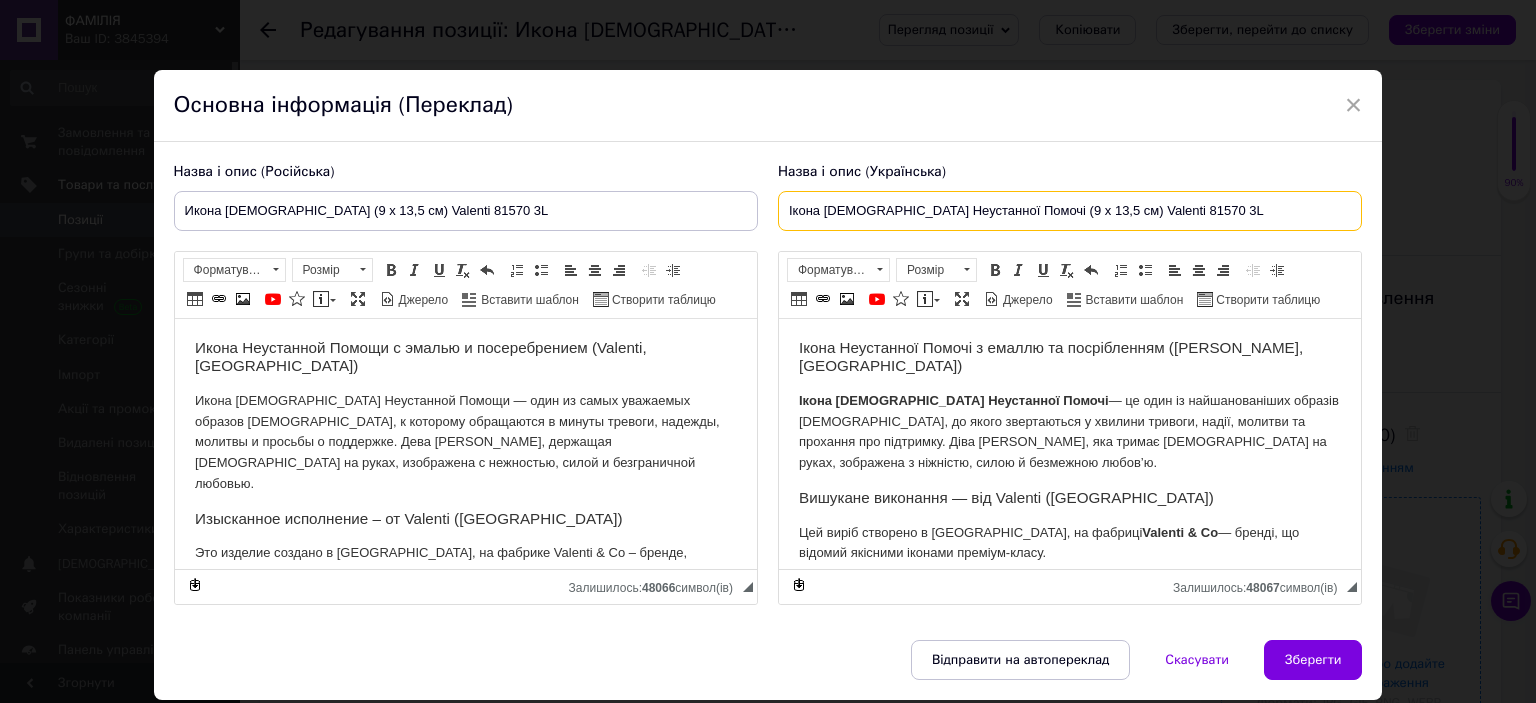 drag, startPoint x: 784, startPoint y: 211, endPoint x: 1208, endPoint y: 207, distance: 424.01886 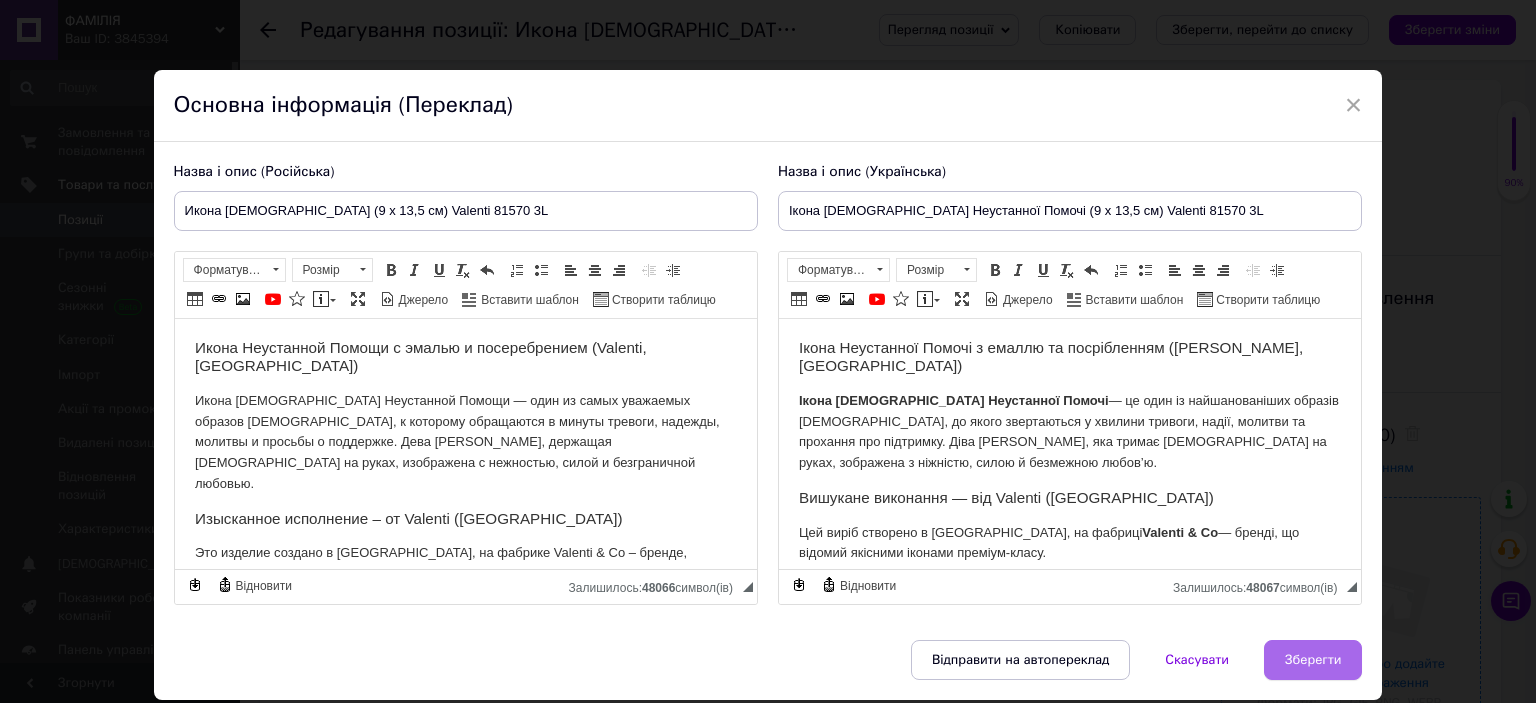 click on "Зберегти" at bounding box center [1313, 660] 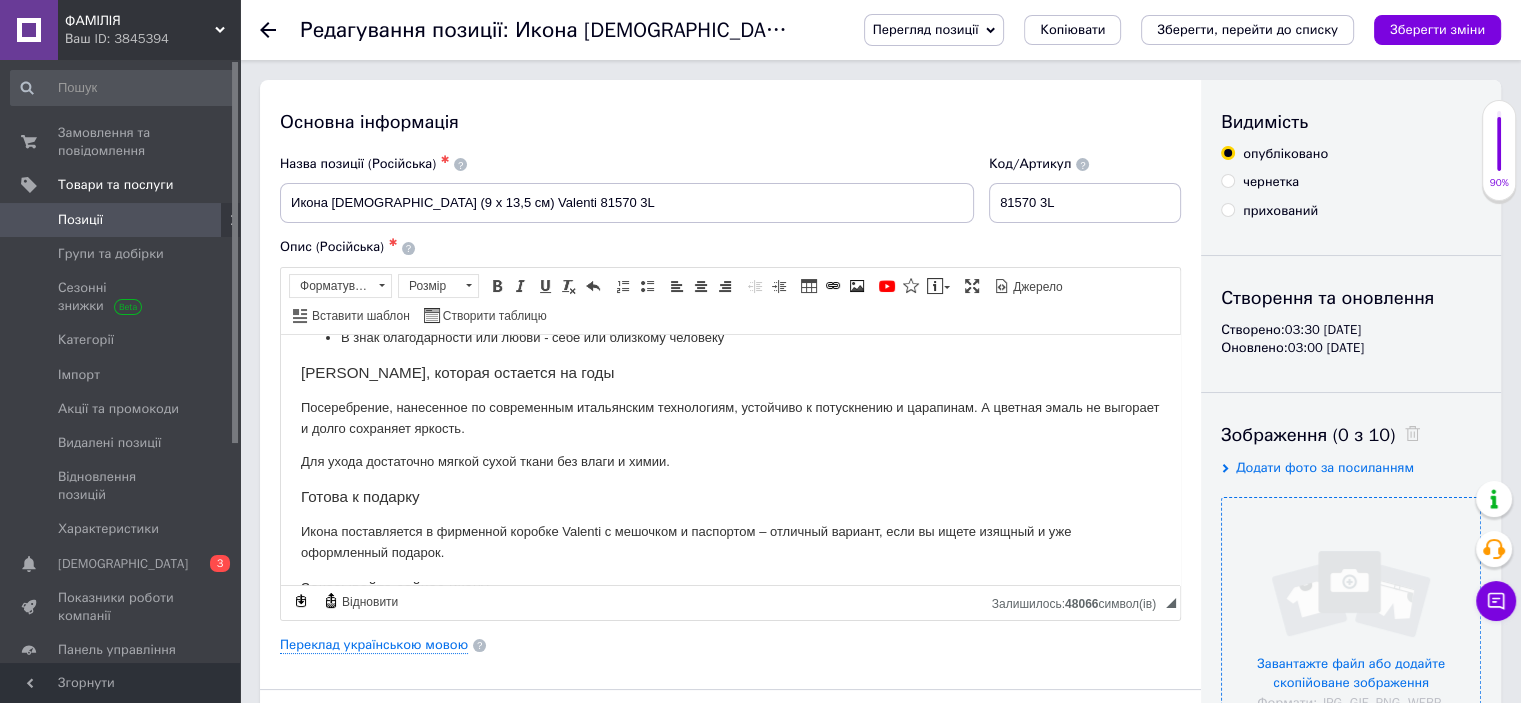 click at bounding box center [1351, 627] 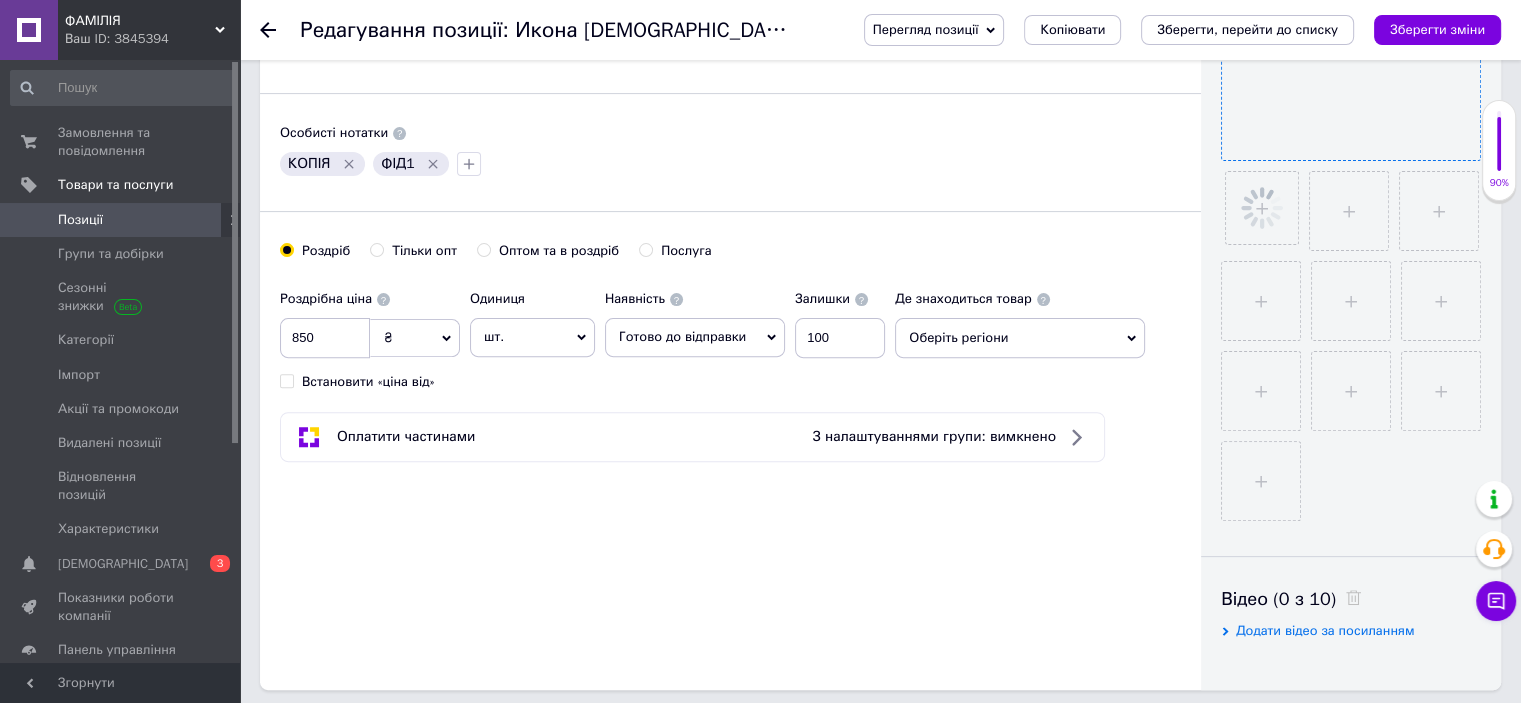 scroll, scrollTop: 600, scrollLeft: 0, axis: vertical 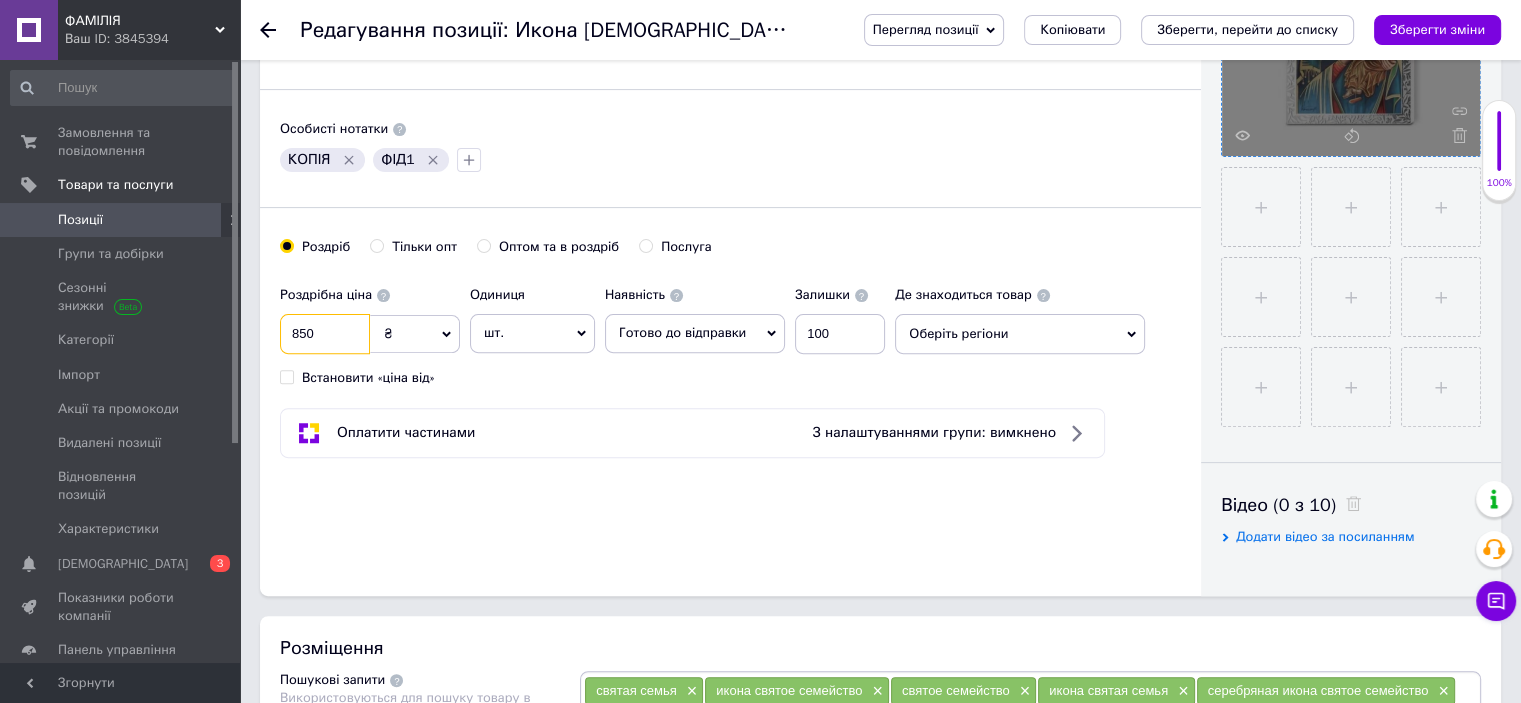 click on "850" at bounding box center [325, 334] 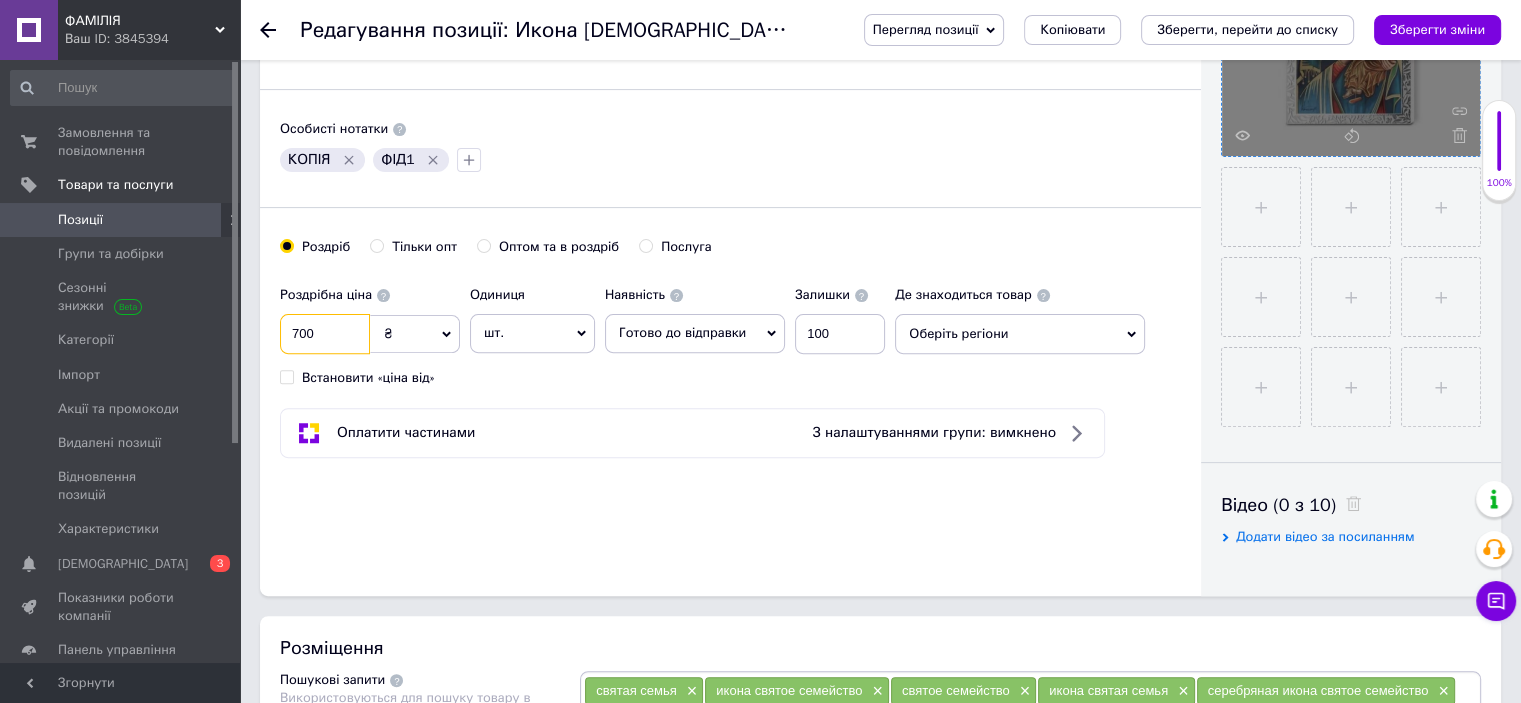 type on "700" 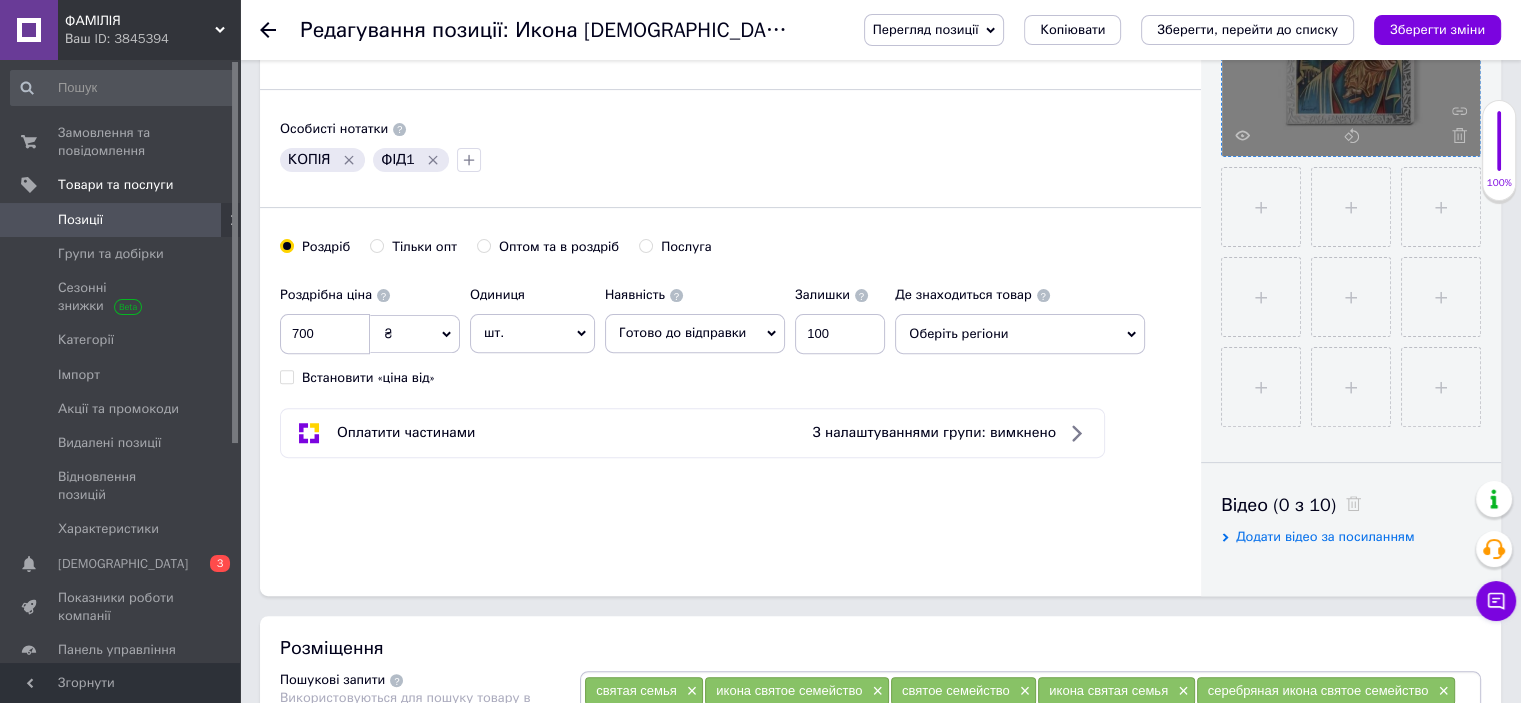 click on "Оберіть регіони" at bounding box center [1020, 334] 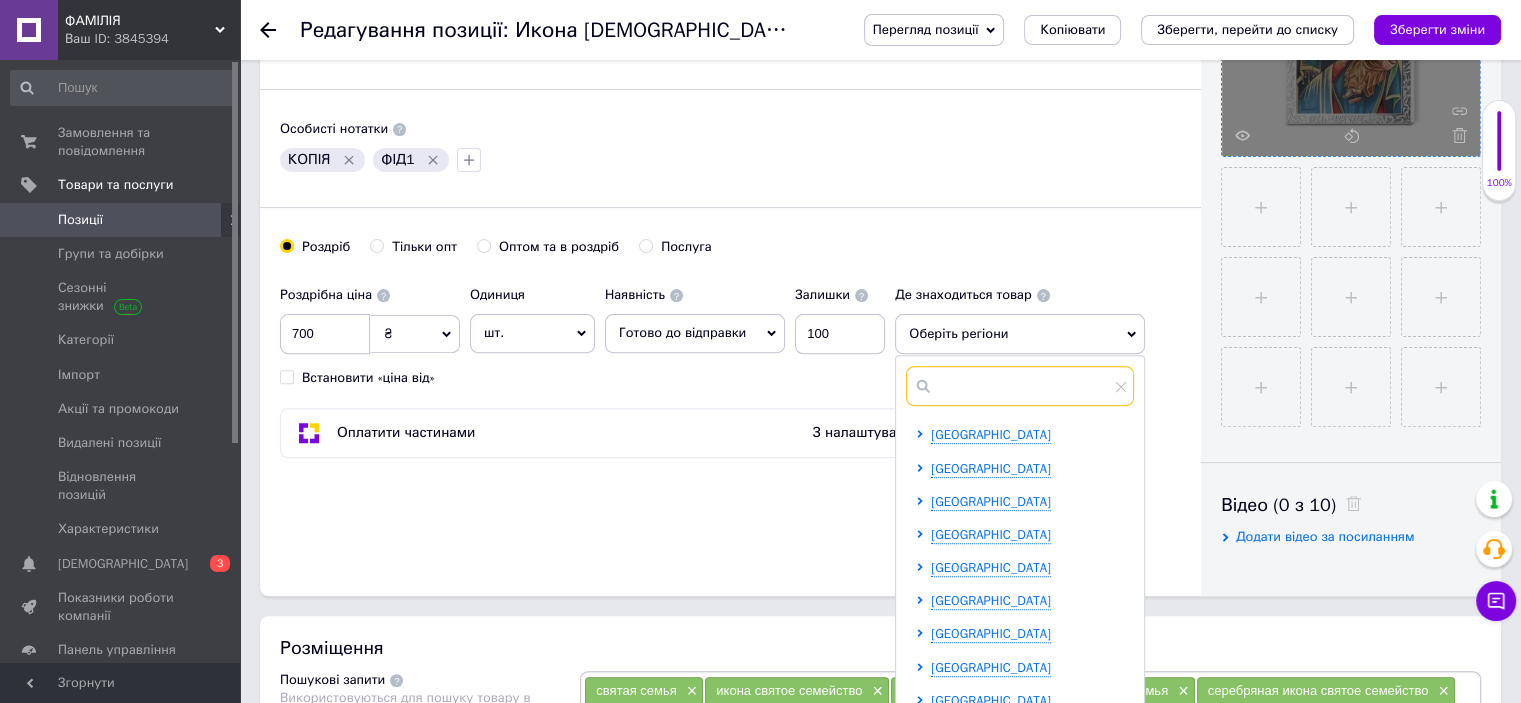 click at bounding box center (1020, 386) 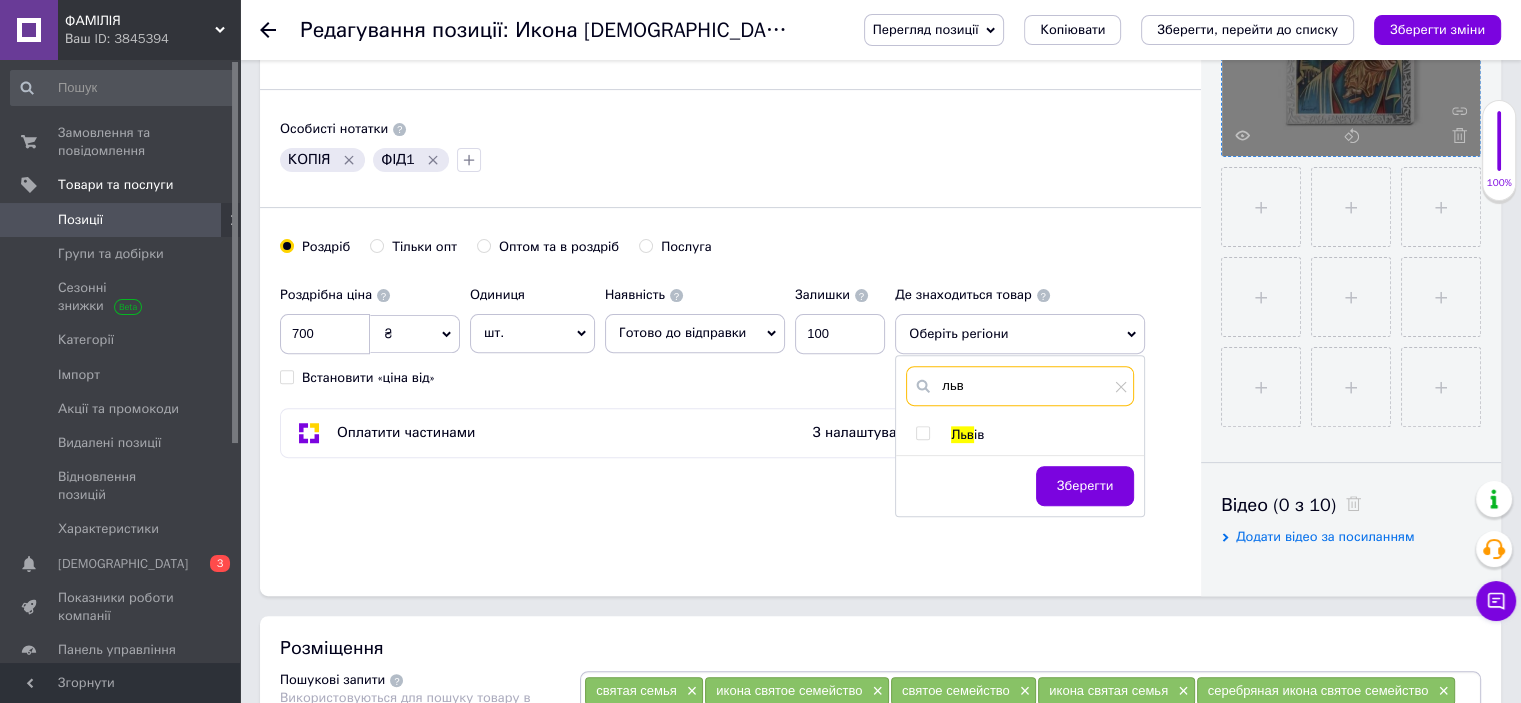type on "льв" 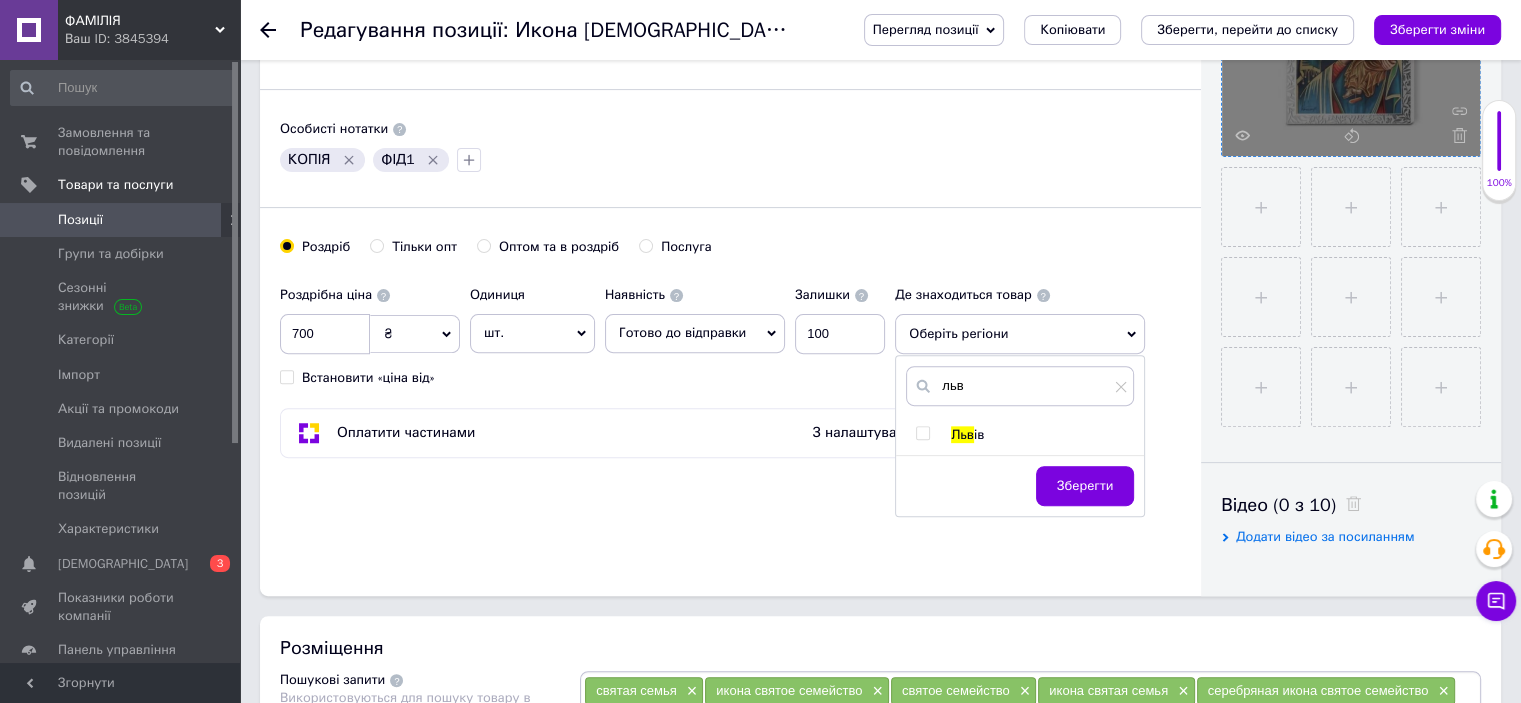 click at bounding box center [922, 433] 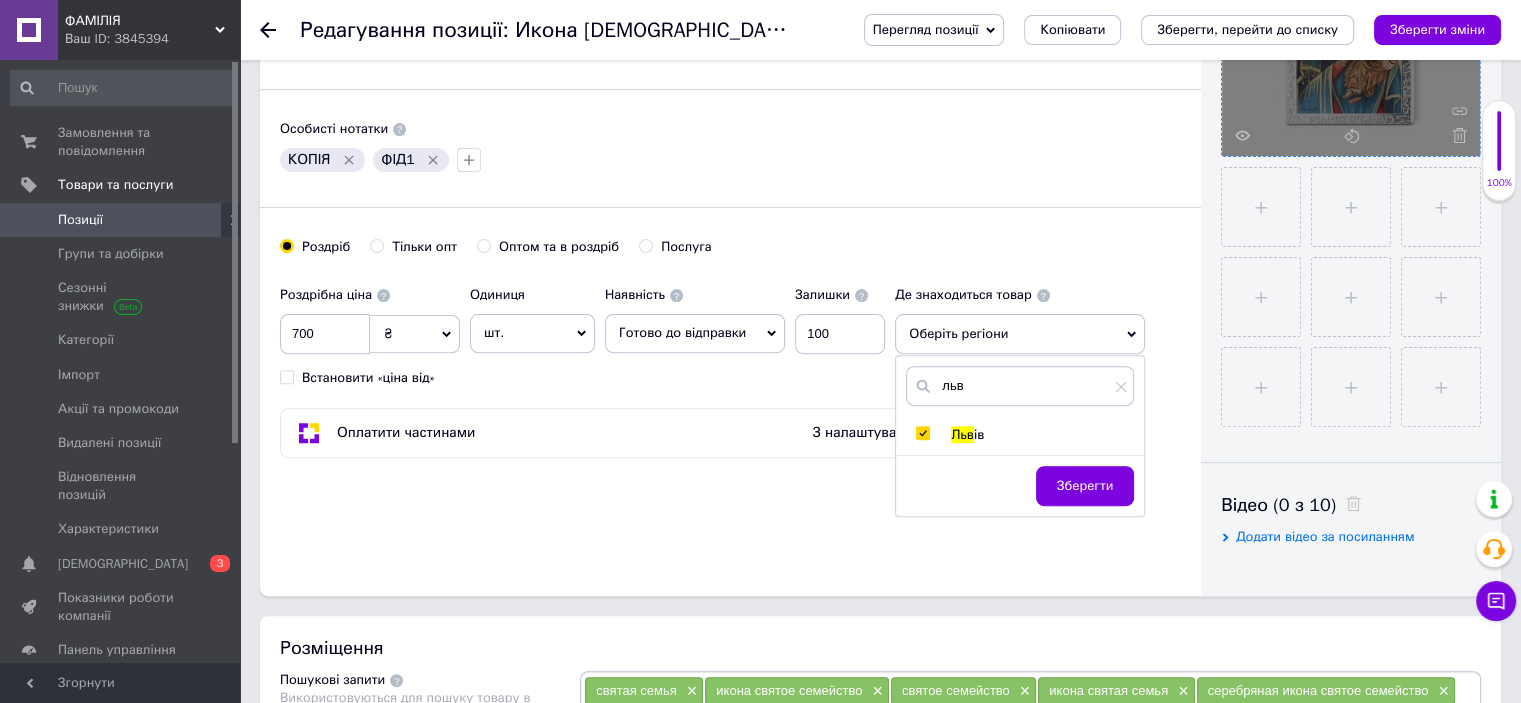 checkbox on "true" 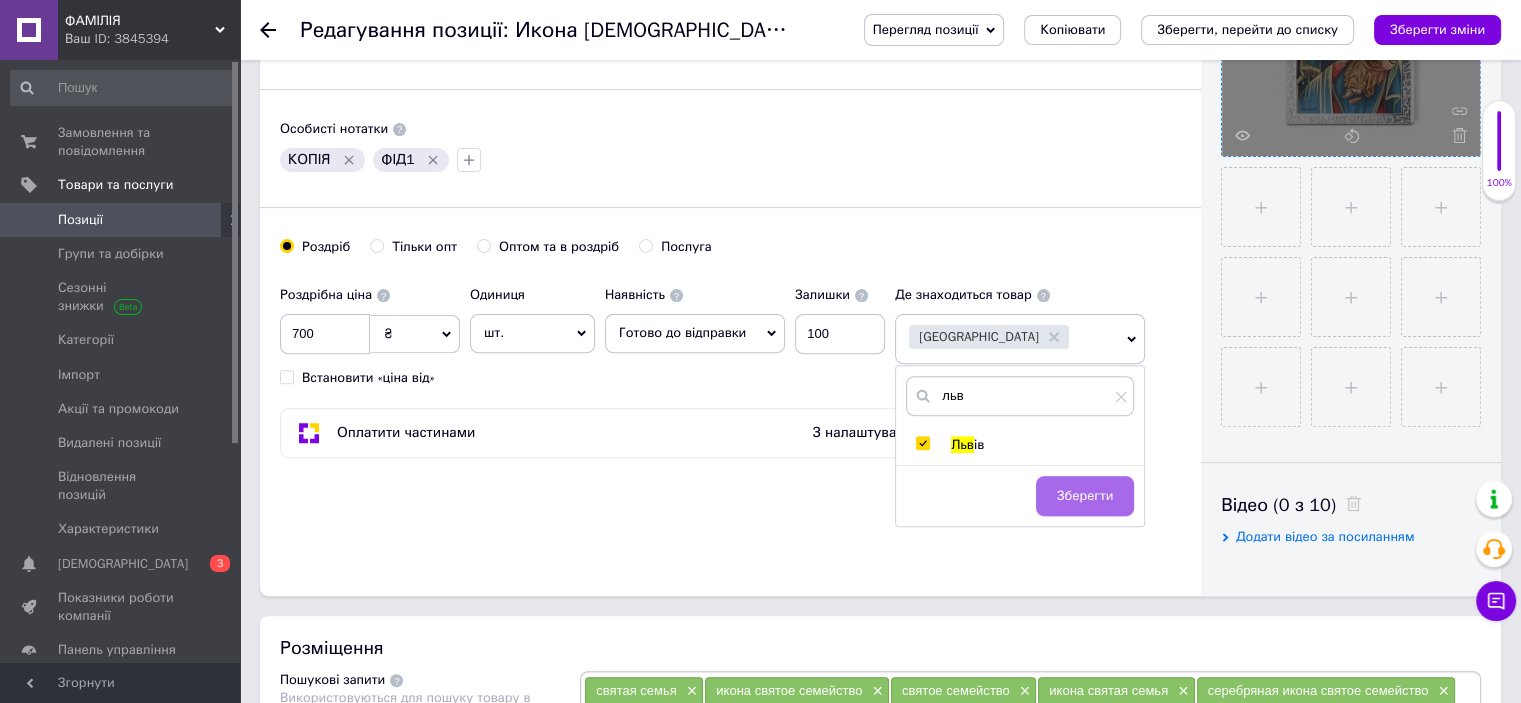 click on "Зберегти" at bounding box center [1085, 496] 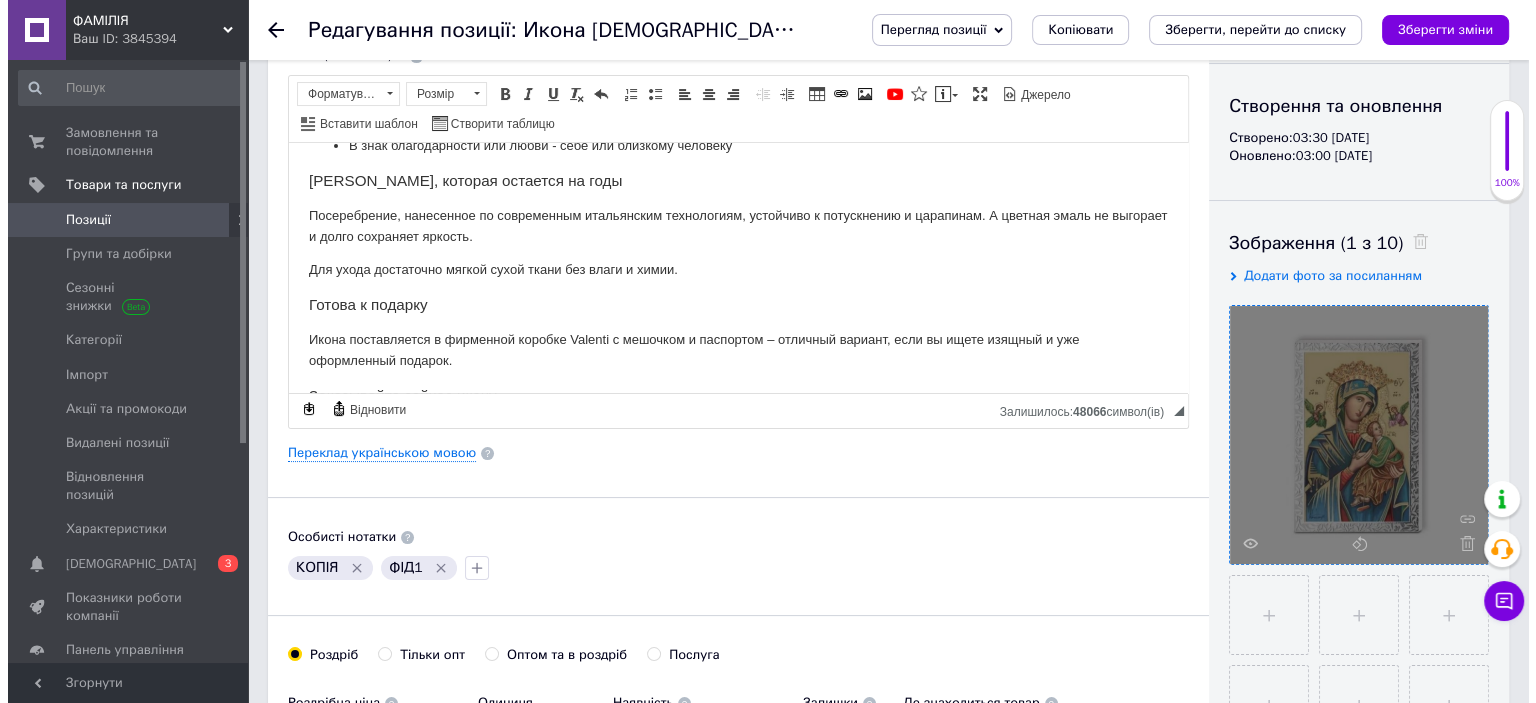 scroll, scrollTop: 0, scrollLeft: 0, axis: both 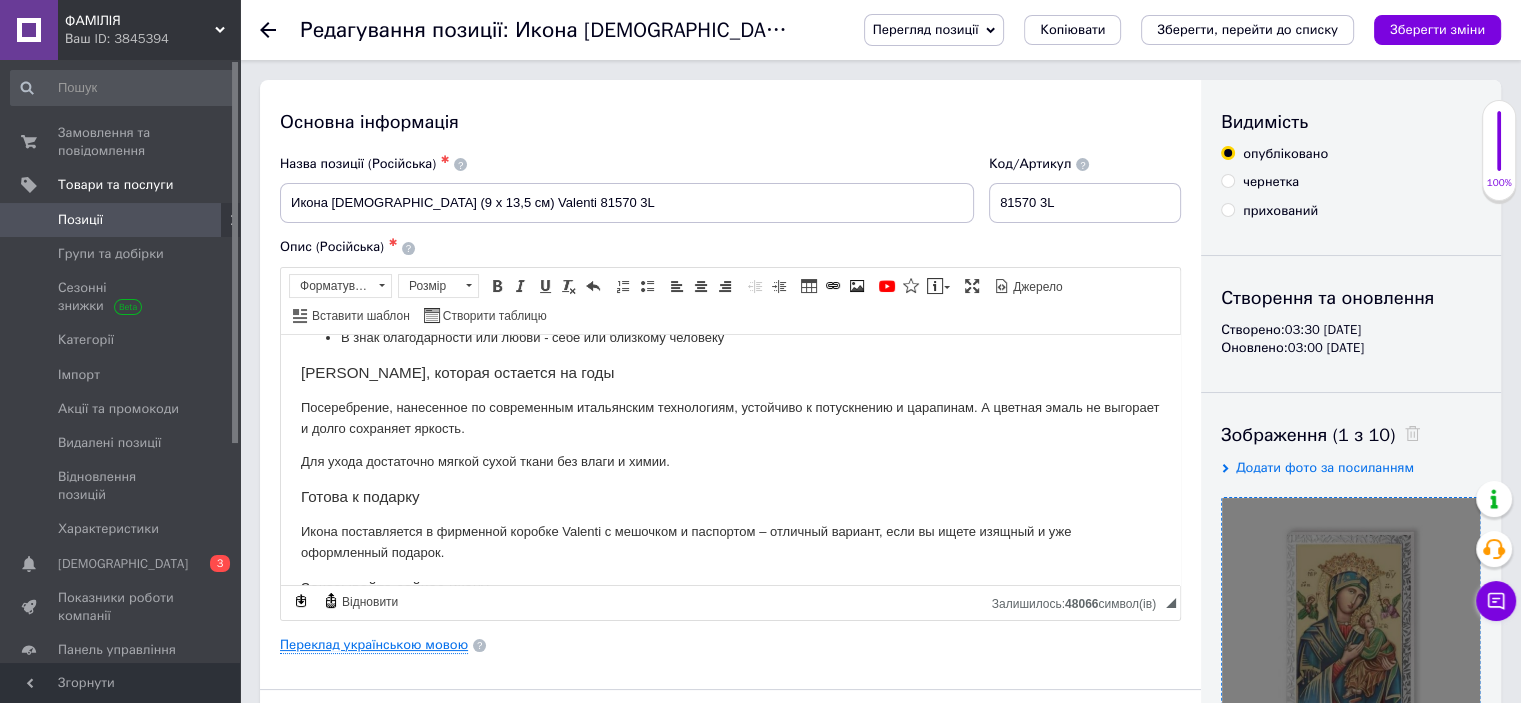 click on "Переклад українською мовою" at bounding box center [374, 645] 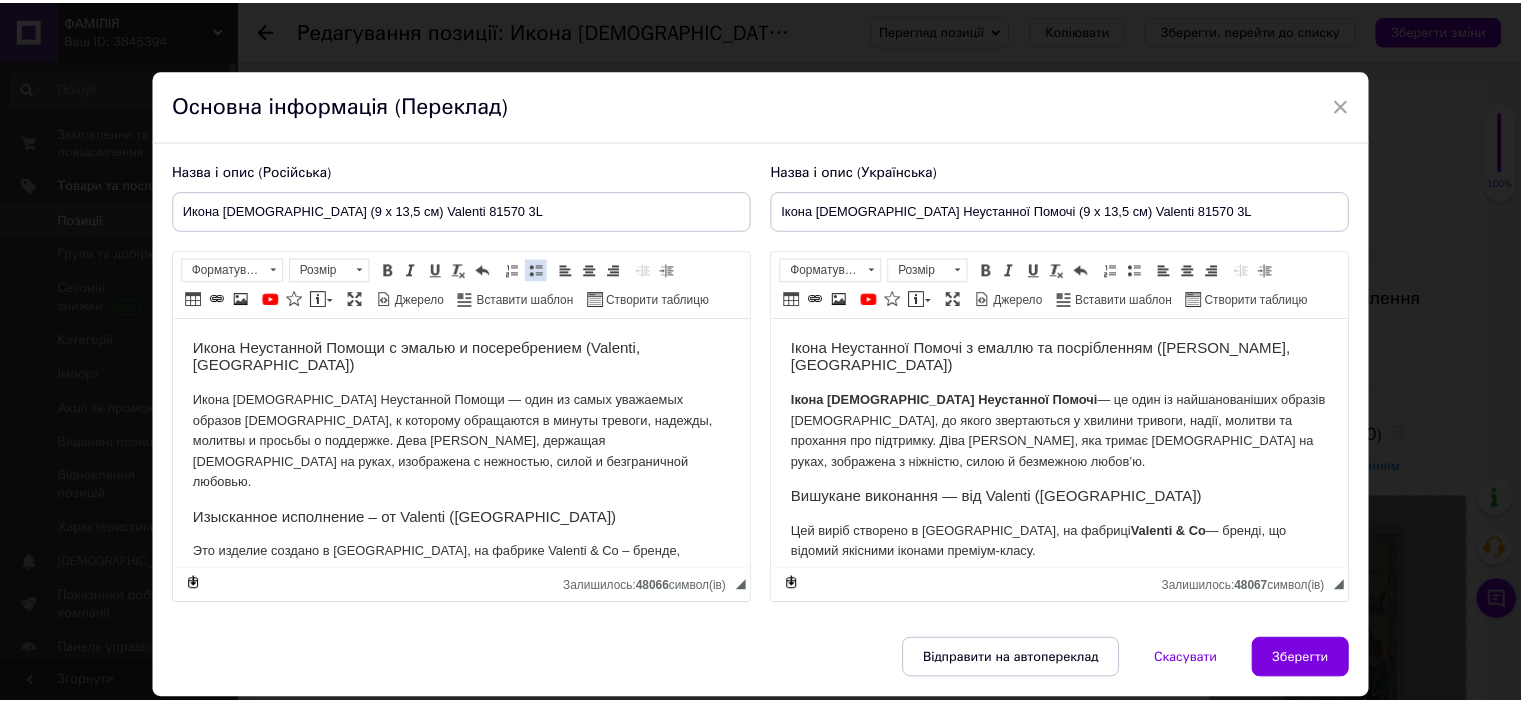 scroll, scrollTop: 0, scrollLeft: 0, axis: both 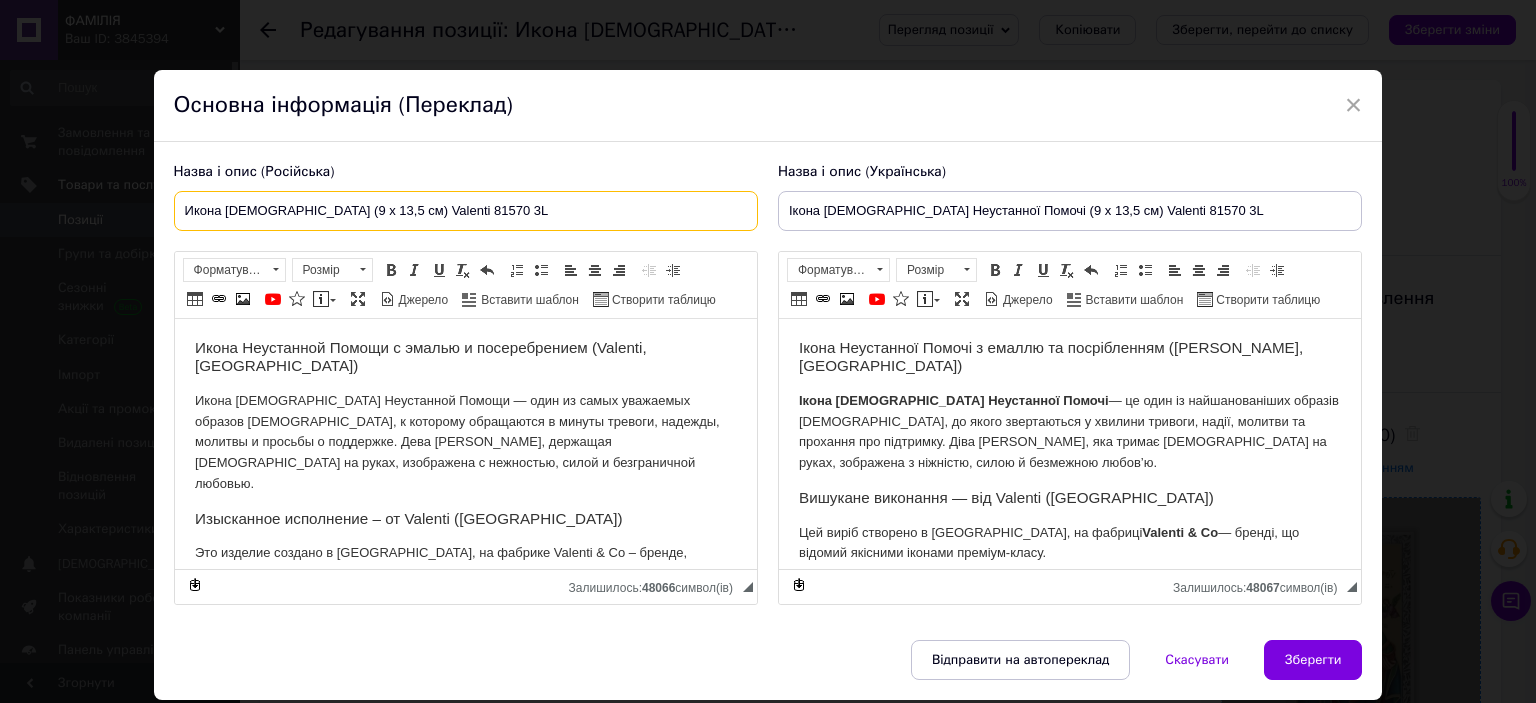 drag, startPoint x: 338, startPoint y: 211, endPoint x: 181, endPoint y: 218, distance: 157.15598 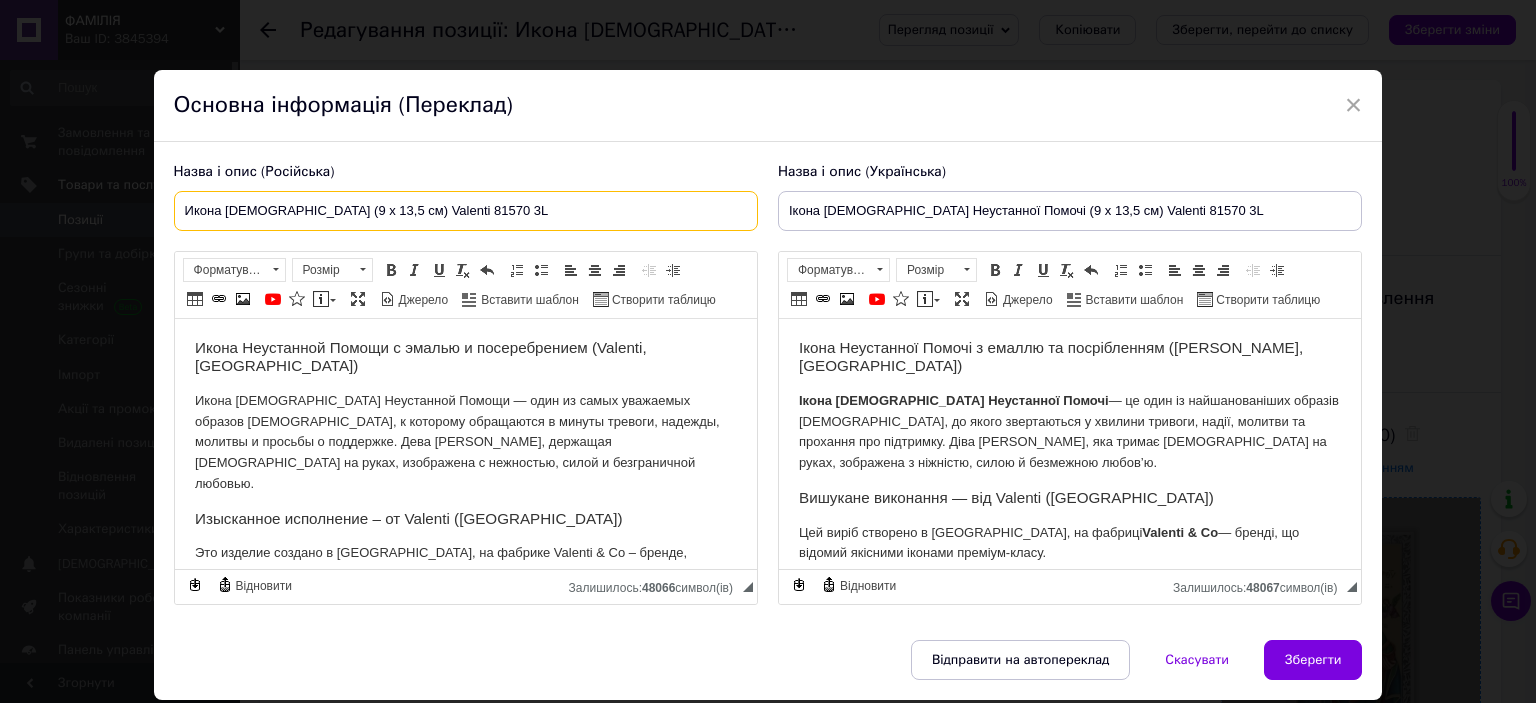paste on "ожией Матери Неустанной Помощи" 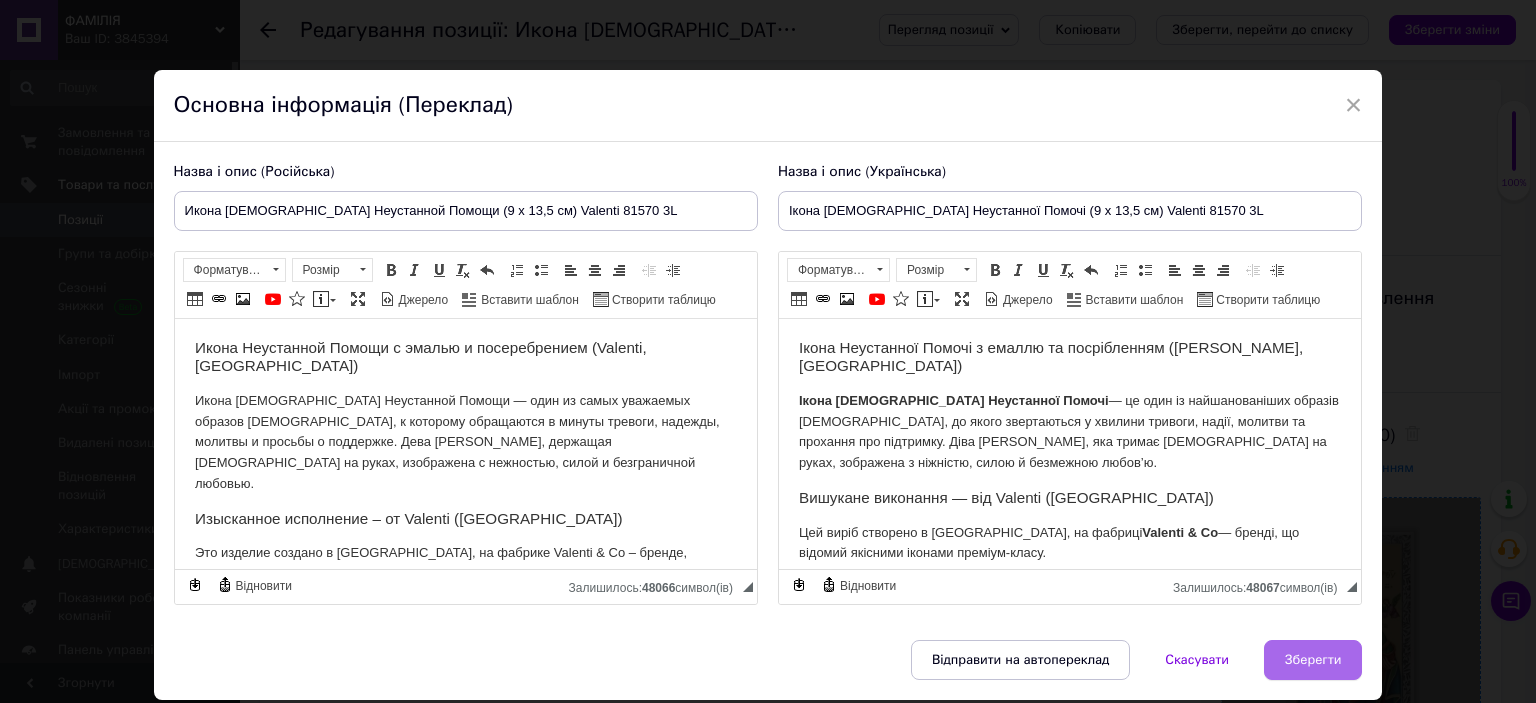 click on "Зберегти" at bounding box center (1313, 660) 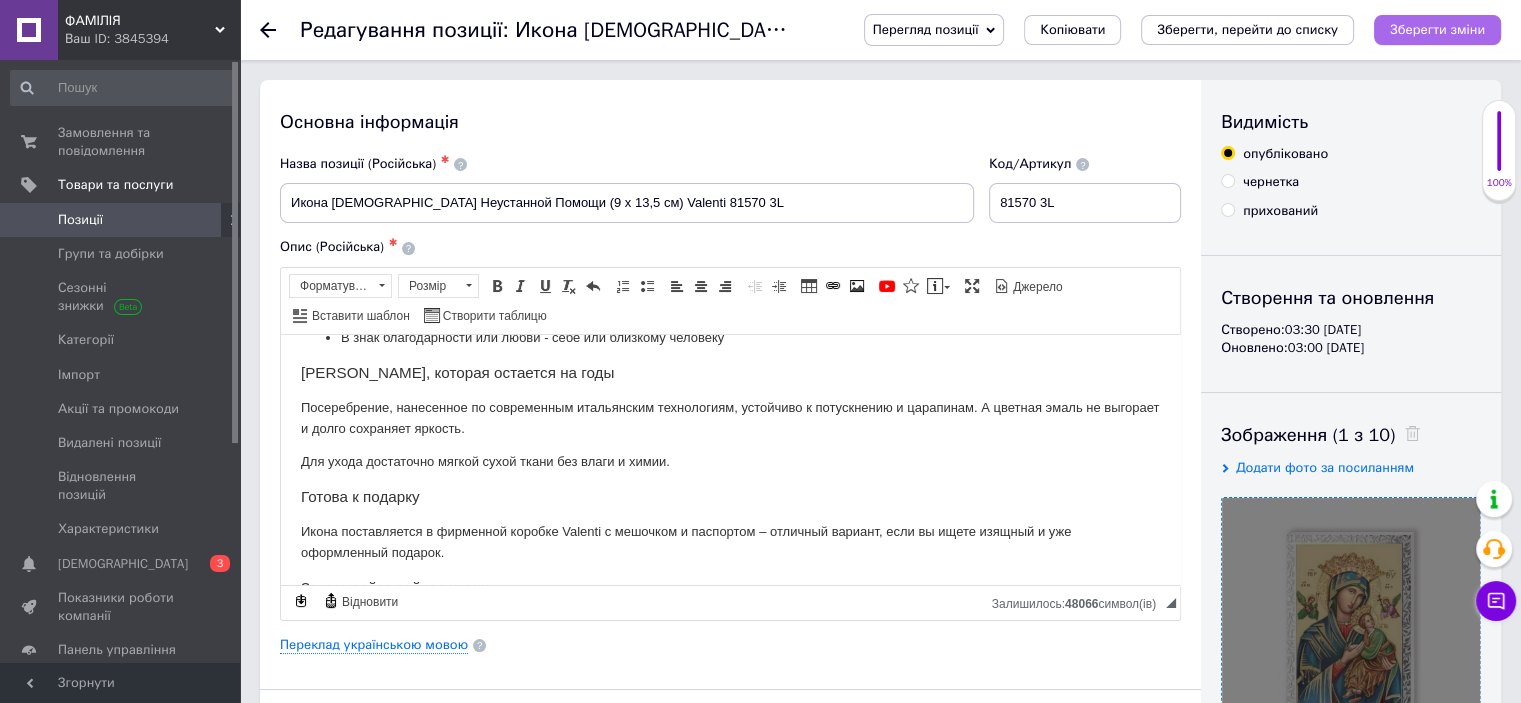 click on "Зберегти зміни" at bounding box center [1437, 29] 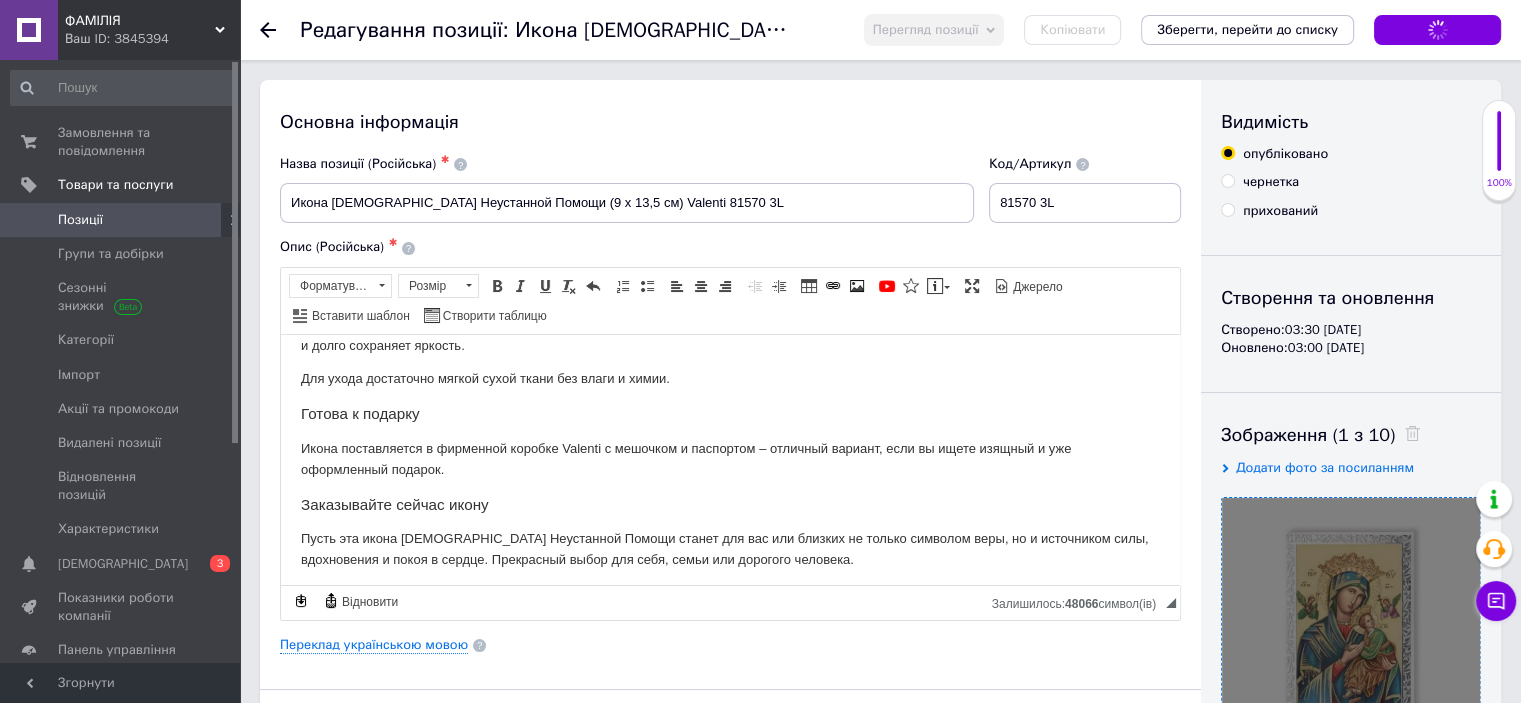 scroll, scrollTop: 640, scrollLeft: 0, axis: vertical 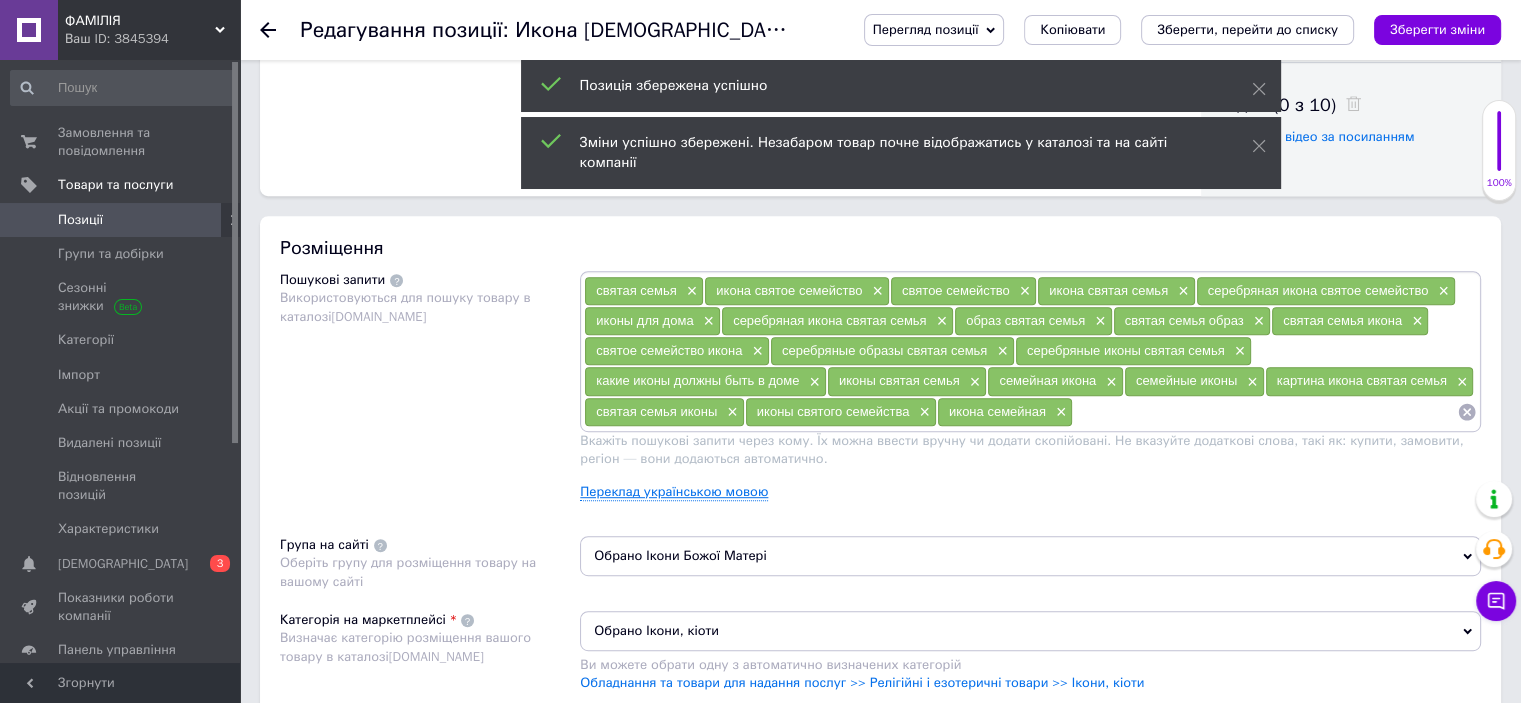 click on "Переклад українською мовою" at bounding box center (674, 492) 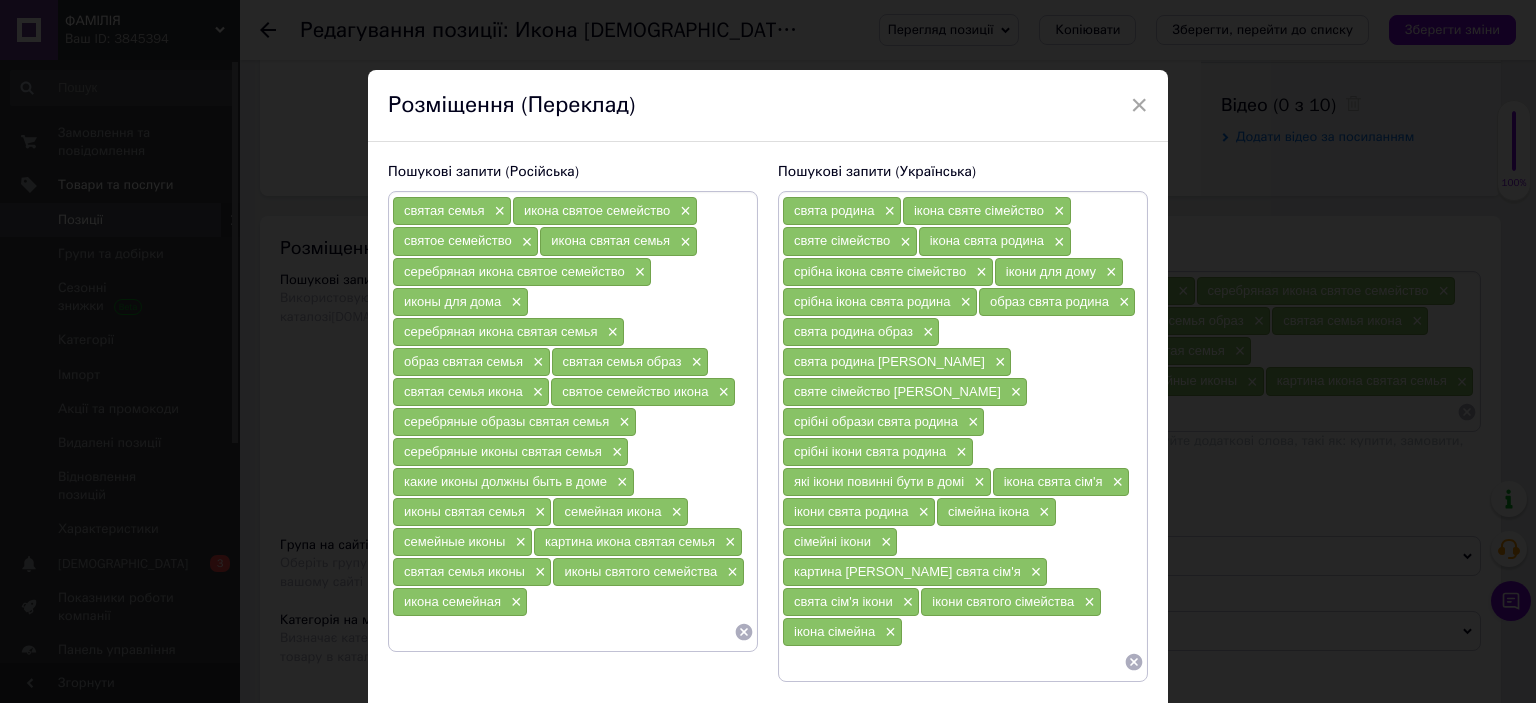 click 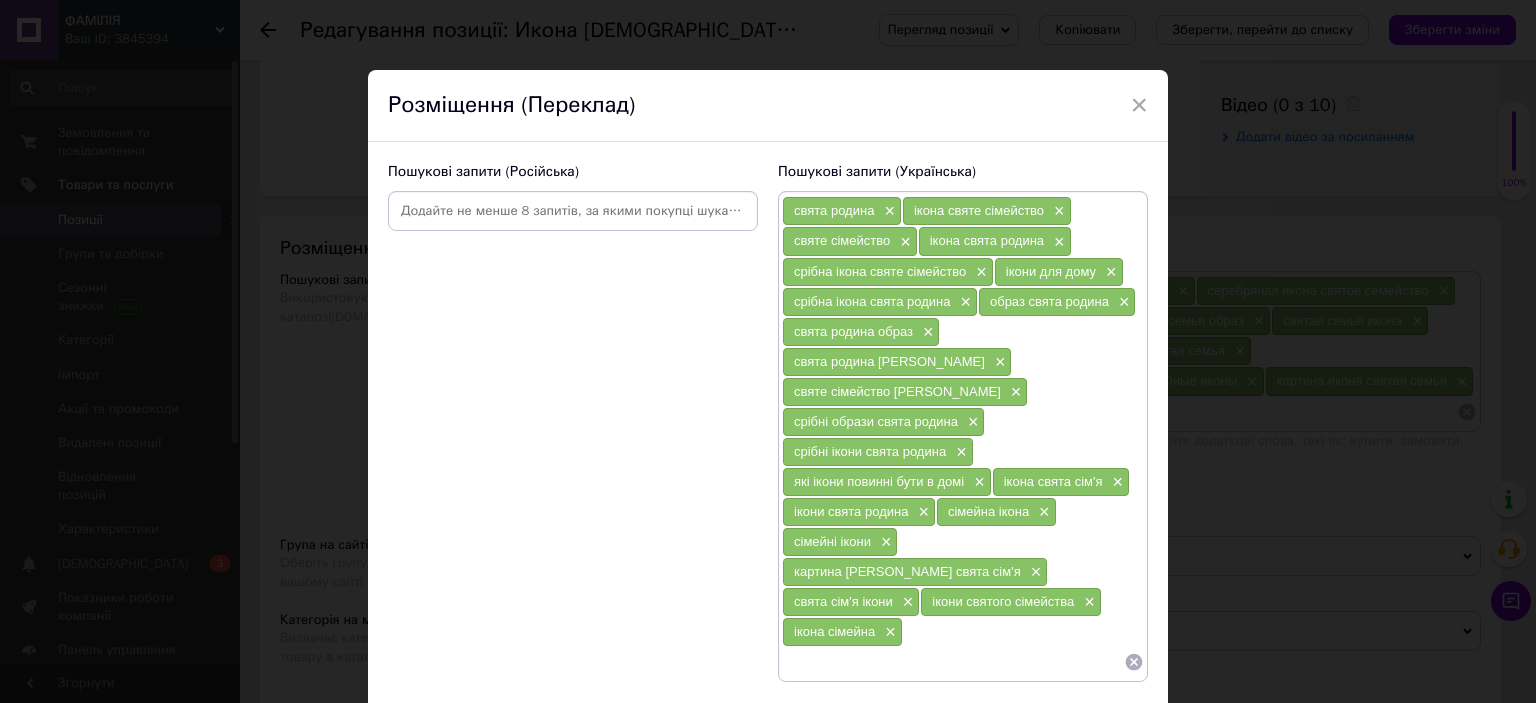 click at bounding box center (573, 211) 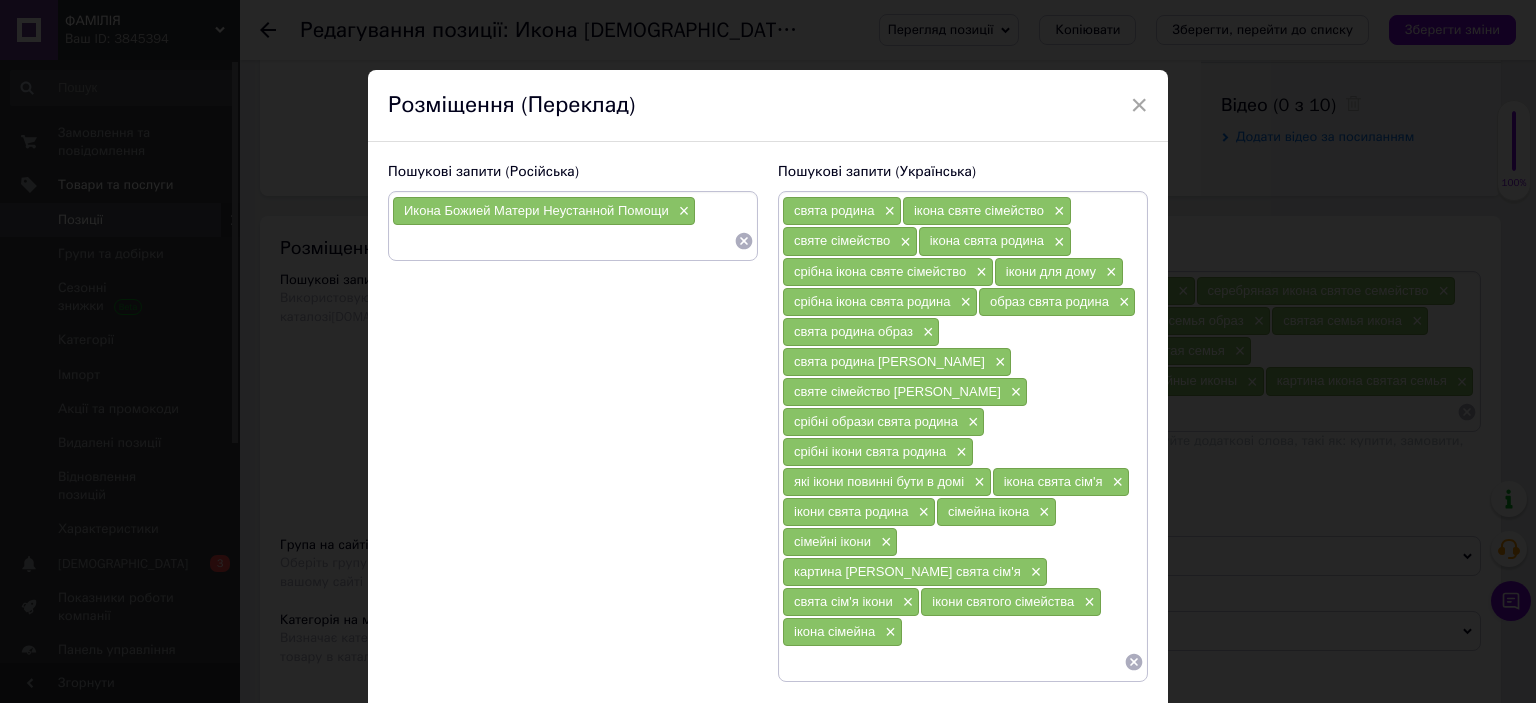 click at bounding box center [563, 241] 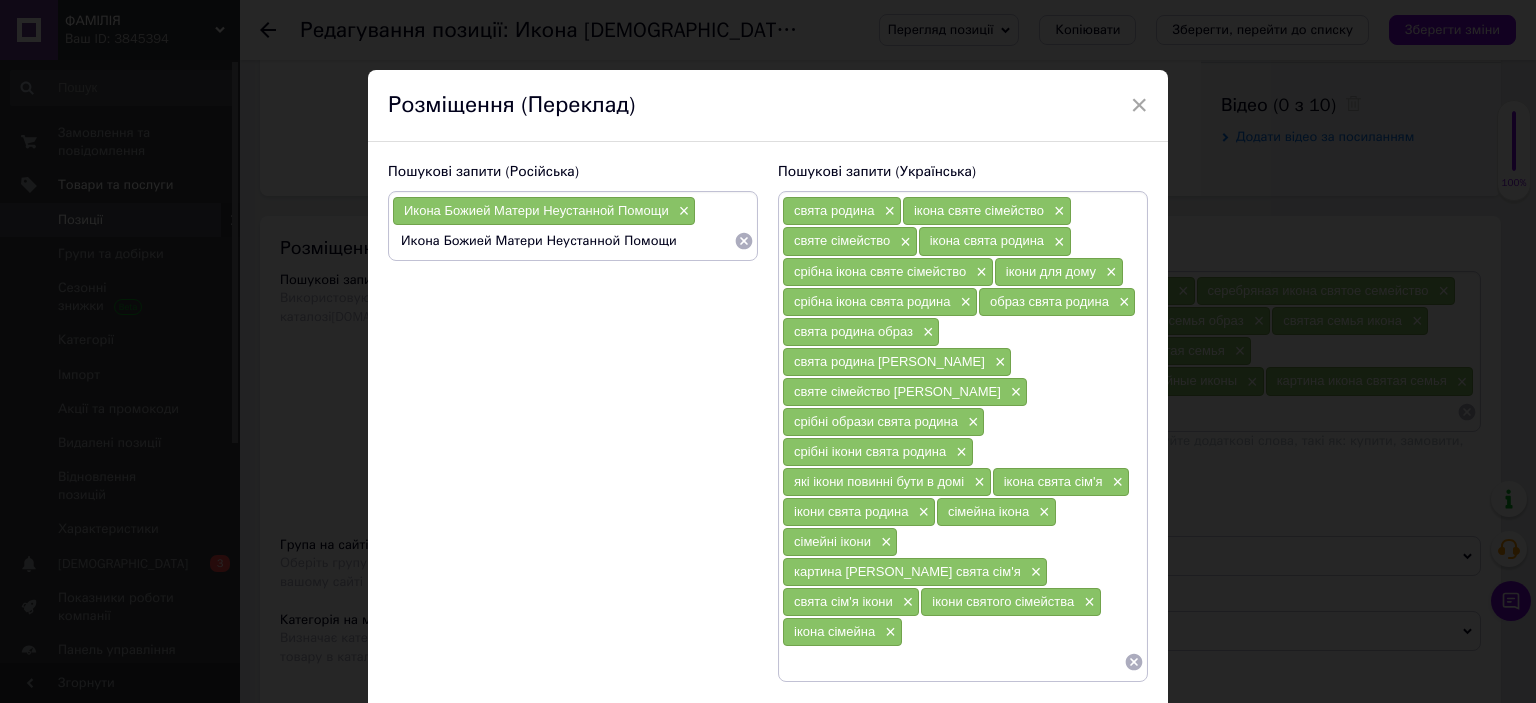 drag, startPoint x: 530, startPoint y: 239, endPoint x: 451, endPoint y: 240, distance: 79.00633 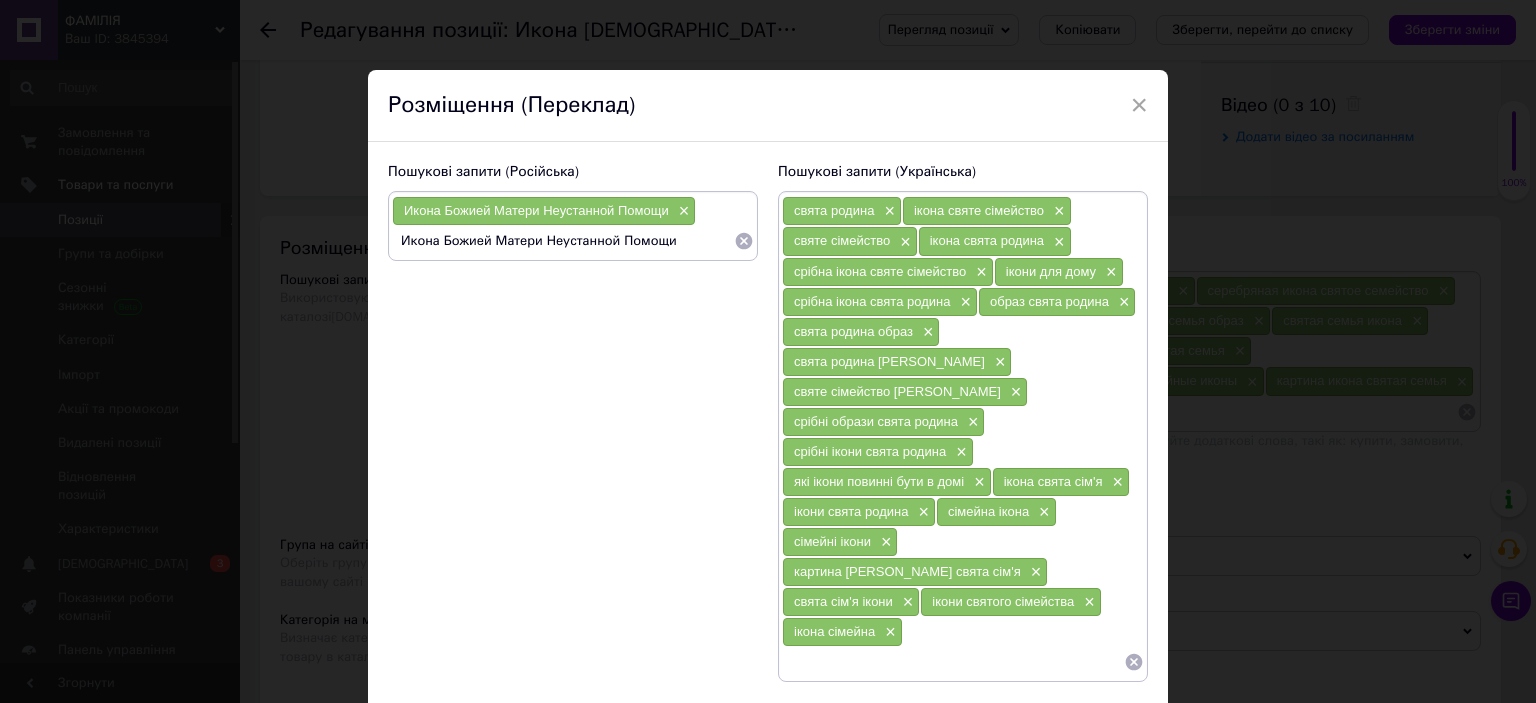 drag, startPoint x: 437, startPoint y: 244, endPoint x: 536, endPoint y: 245, distance: 99.00505 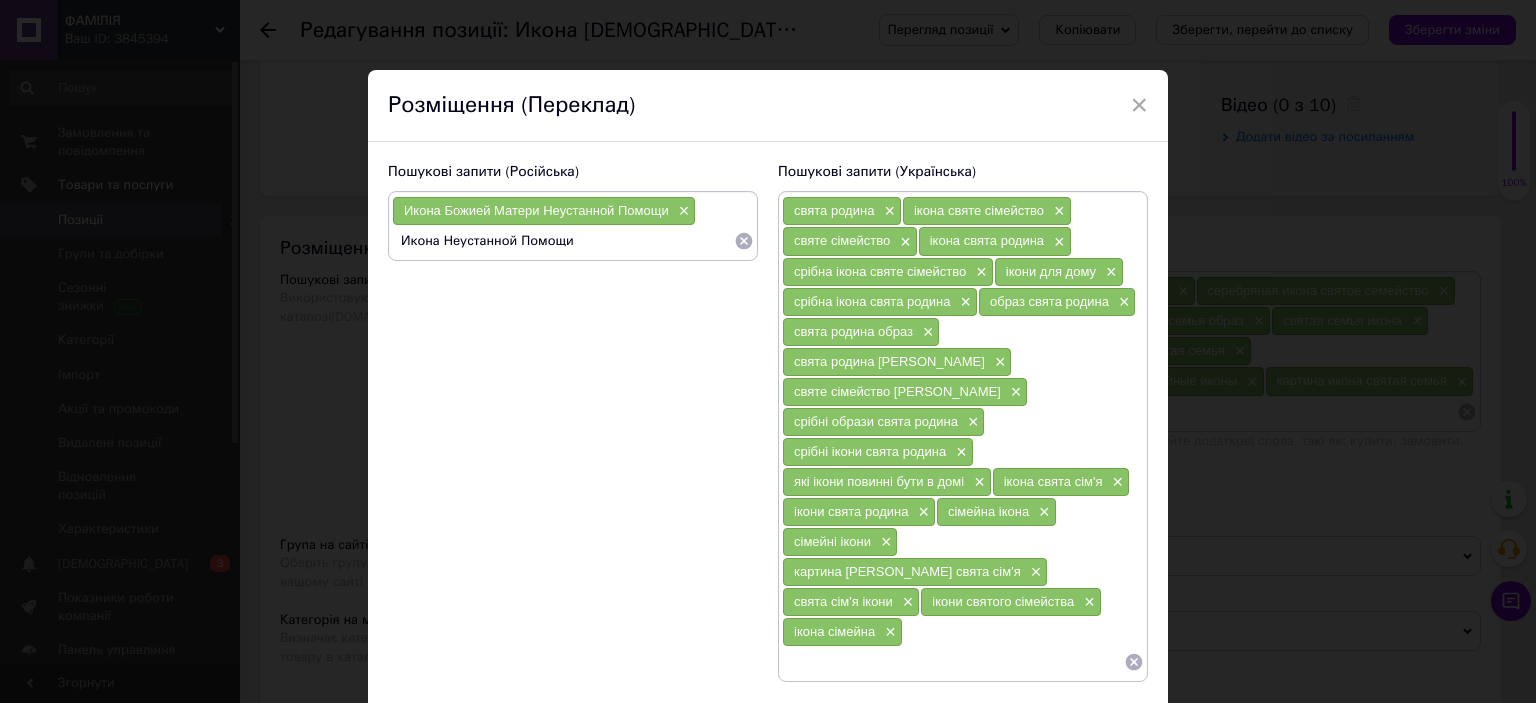 click on "Икона Неустанной Помощи" at bounding box center [563, 241] 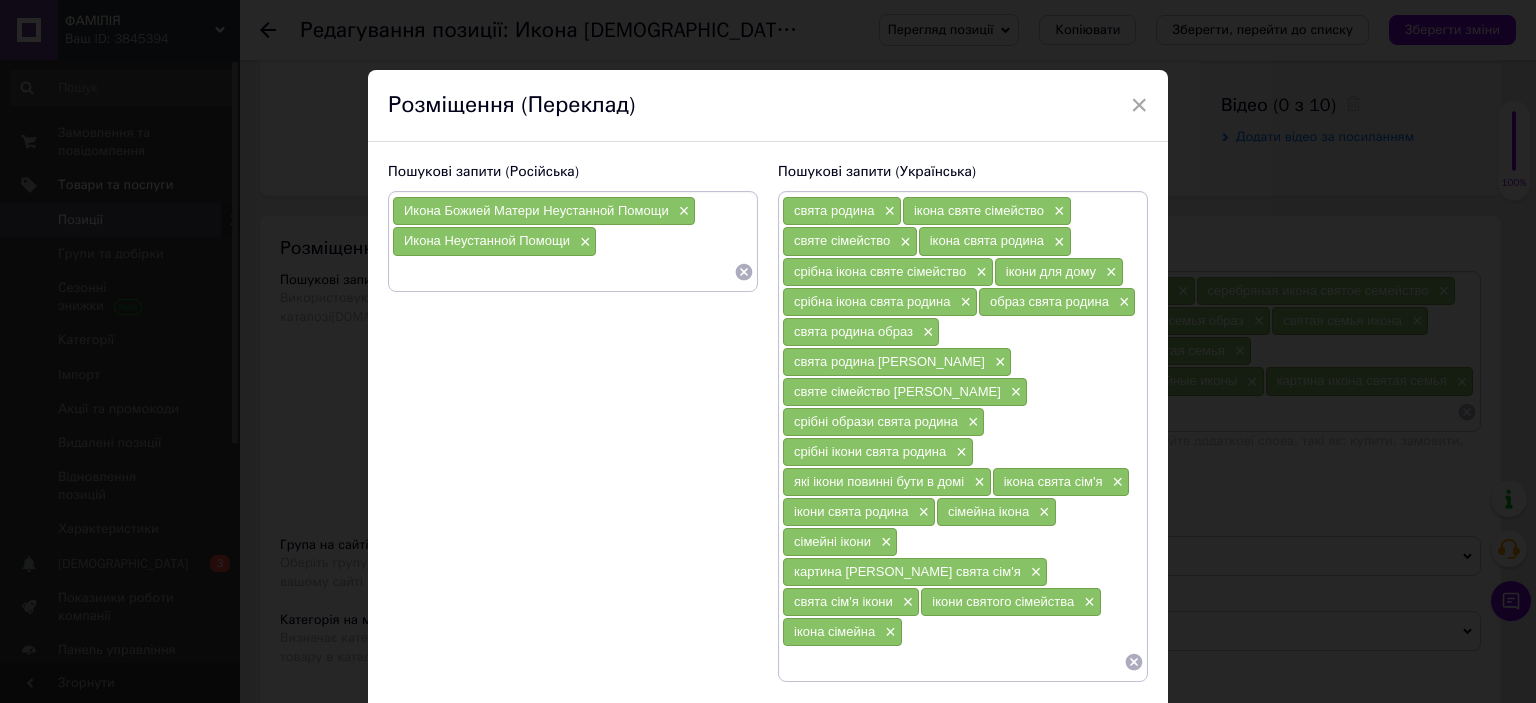 drag, startPoint x: 1128, startPoint y: 595, endPoint x: 1113, endPoint y: 629, distance: 37.161808 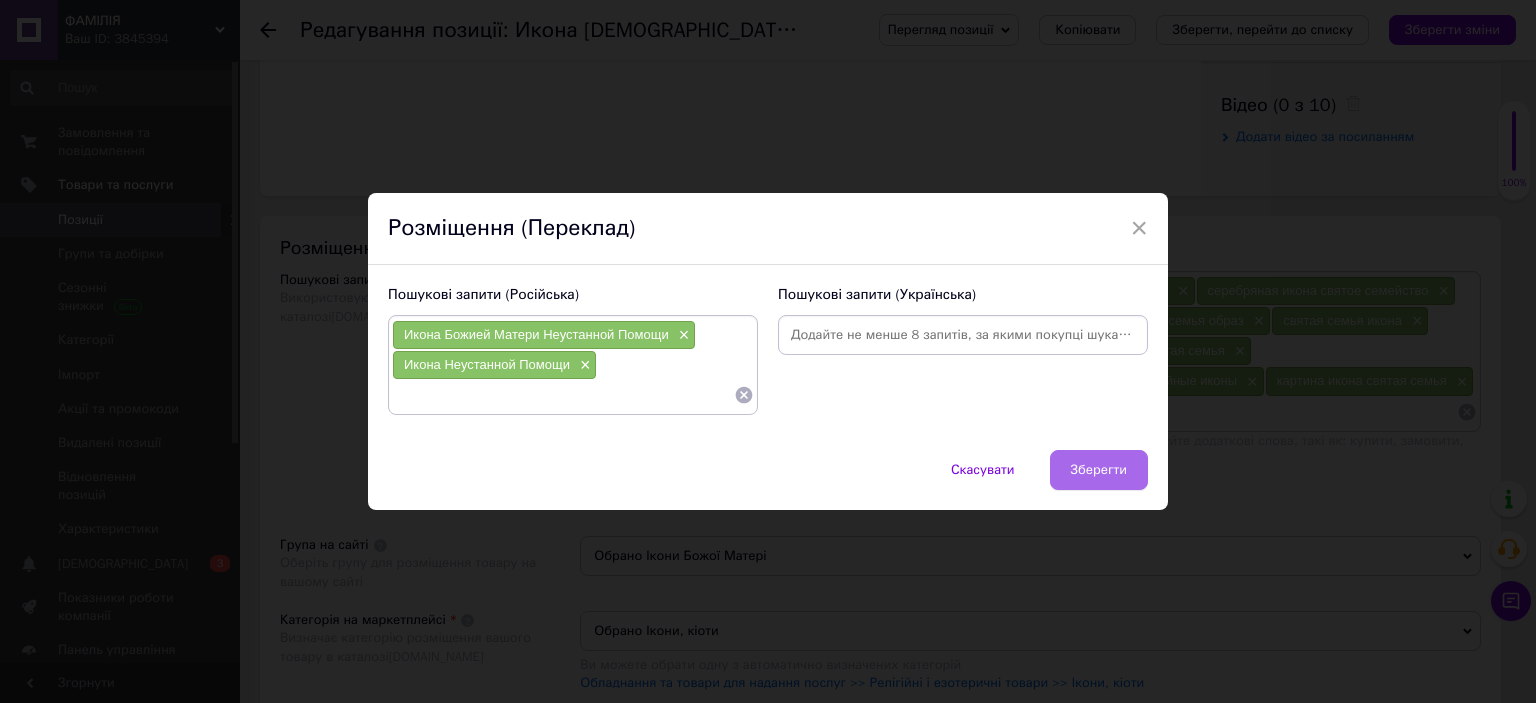 click on "Зберегти" at bounding box center (1099, 470) 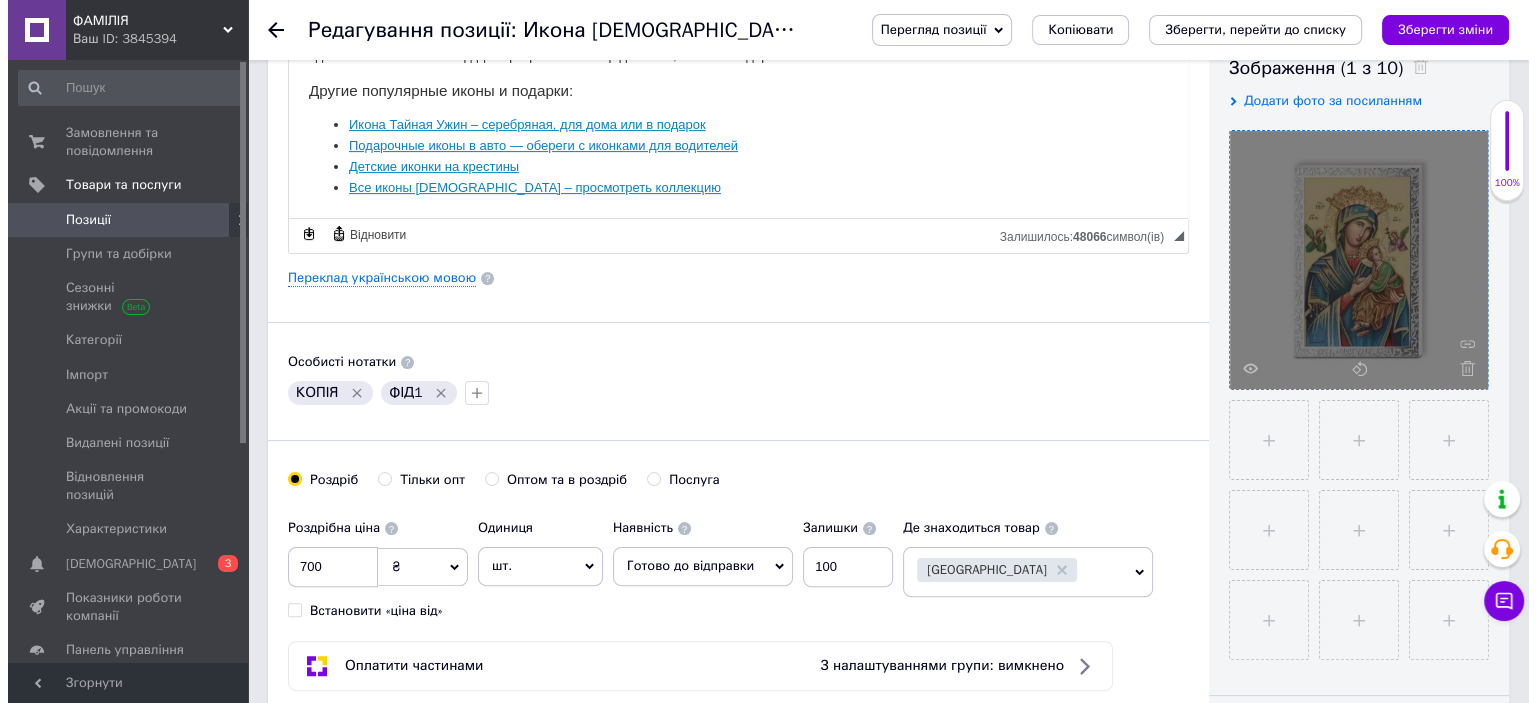 scroll, scrollTop: 300, scrollLeft: 0, axis: vertical 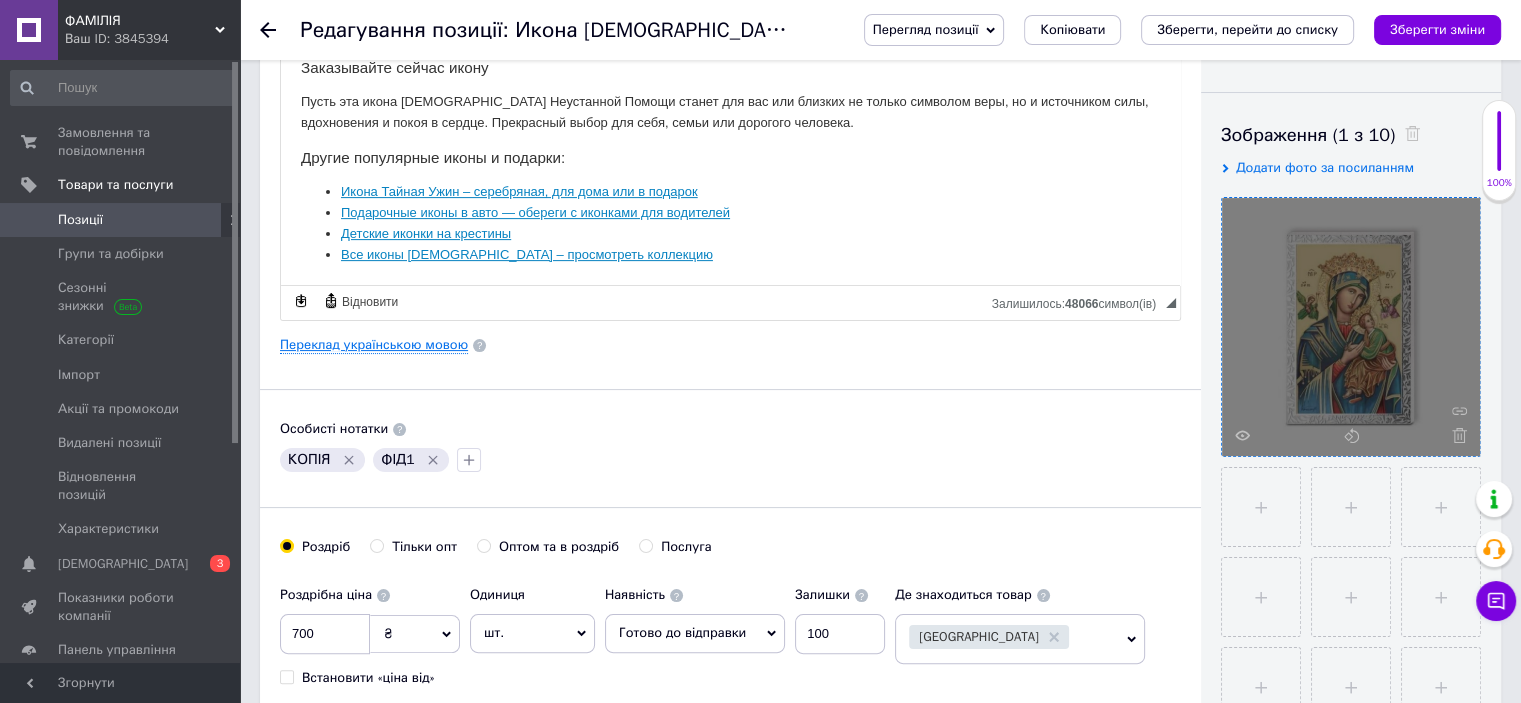 click on "Переклад українською мовою" at bounding box center [374, 345] 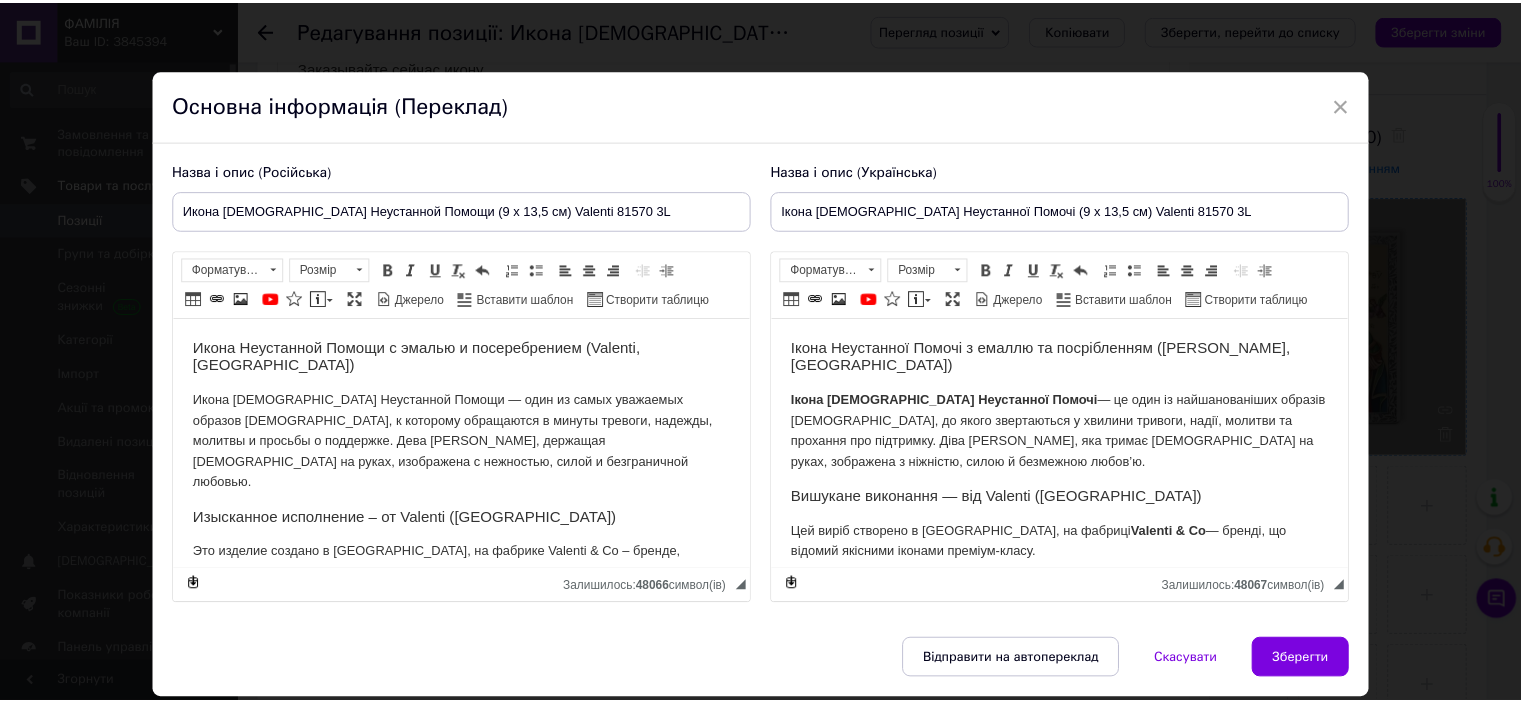 scroll, scrollTop: 0, scrollLeft: 0, axis: both 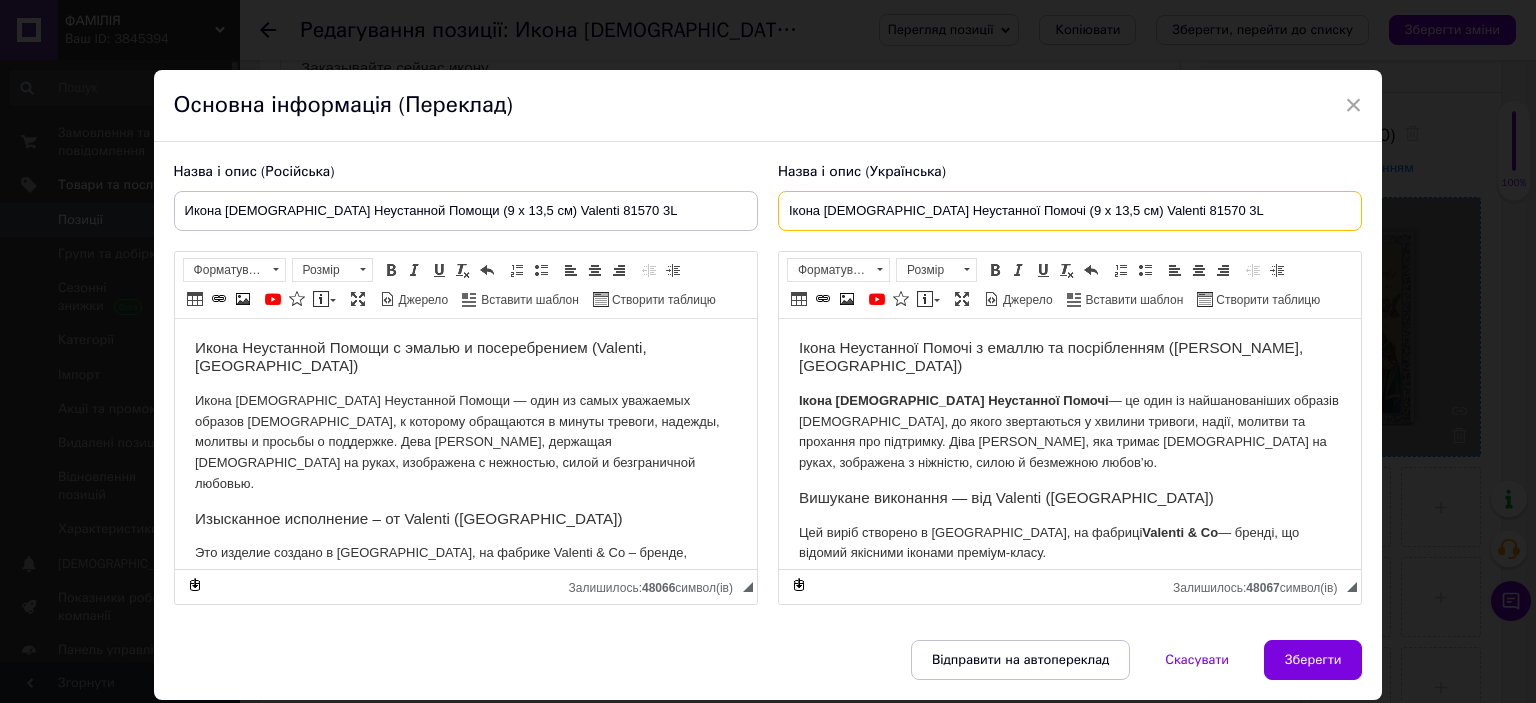drag, startPoint x: 781, startPoint y: 211, endPoint x: 1016, endPoint y: 209, distance: 235.00851 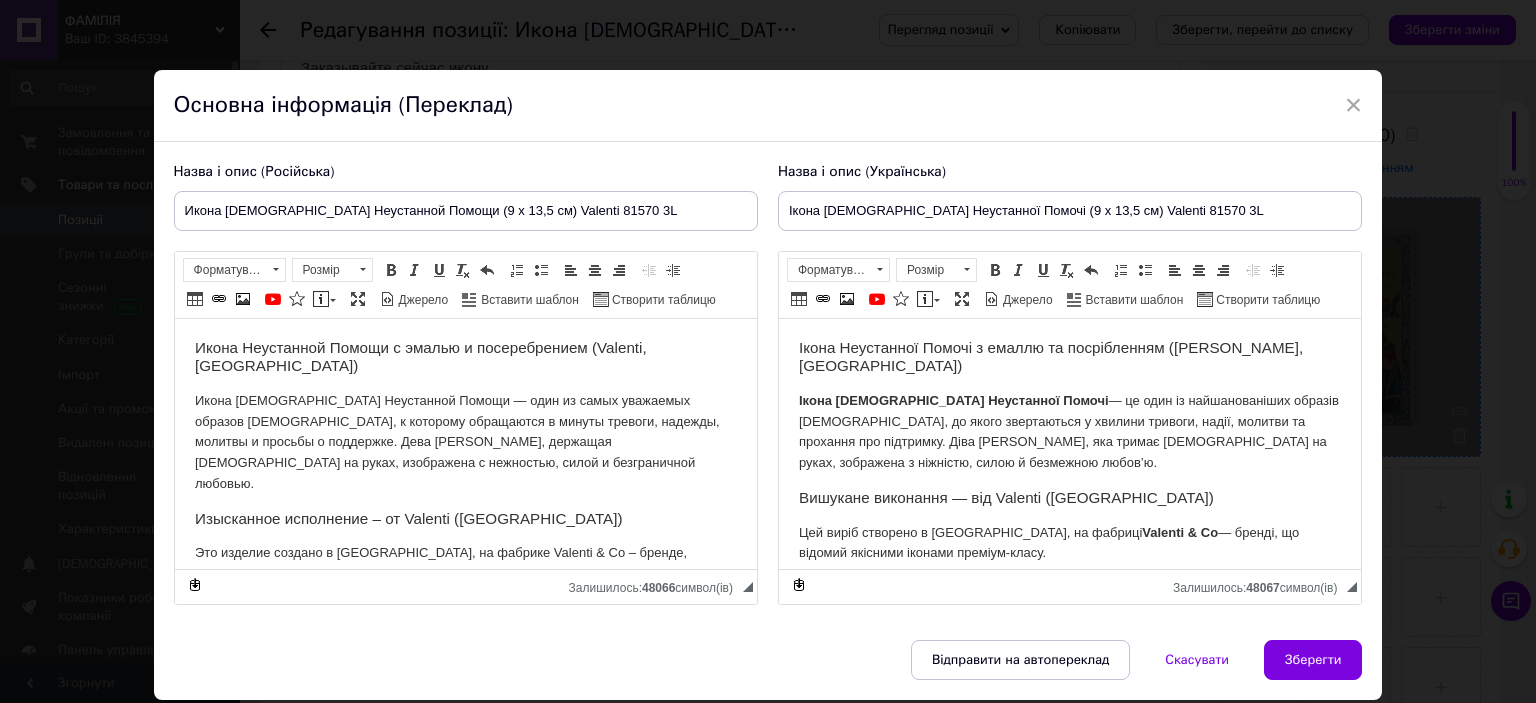 click on "Скасувати" at bounding box center [1197, 660] 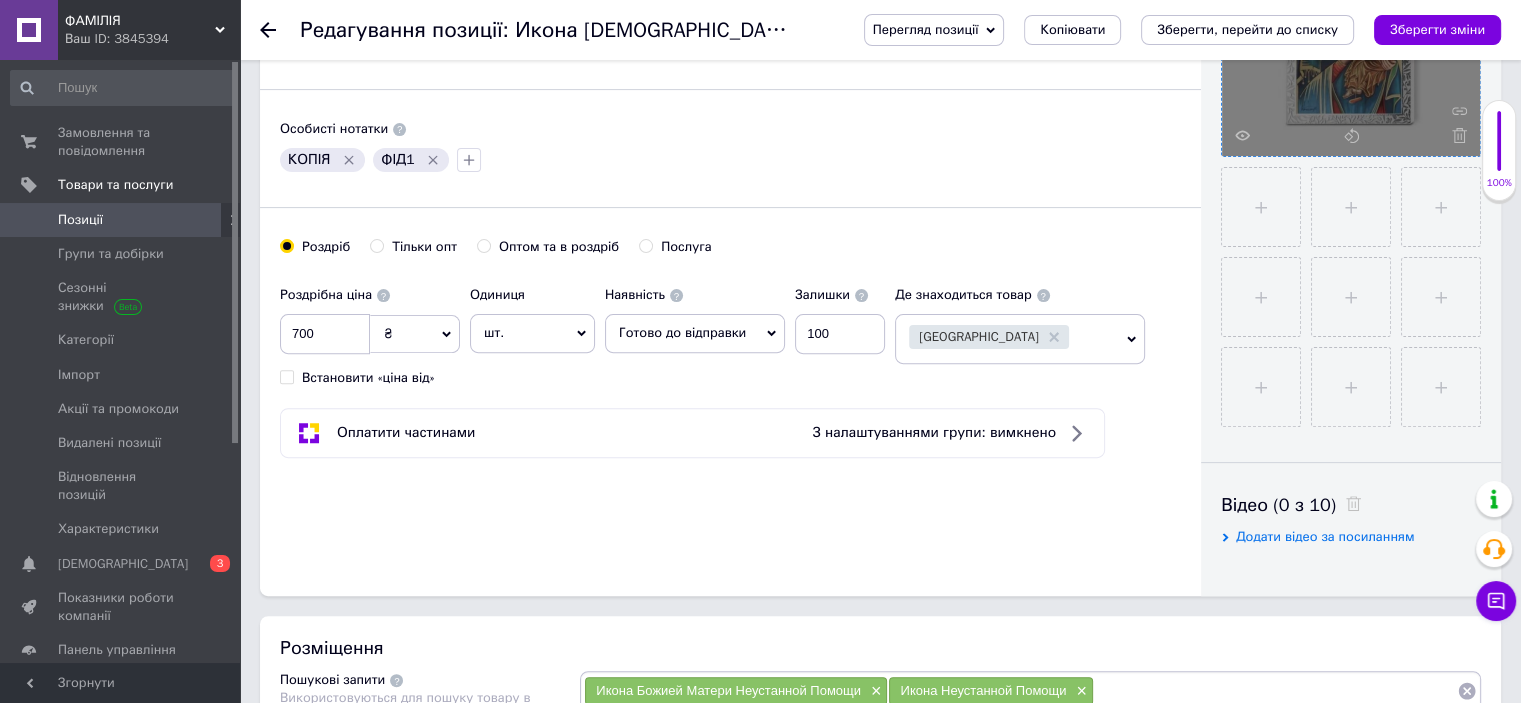 scroll, scrollTop: 1000, scrollLeft: 0, axis: vertical 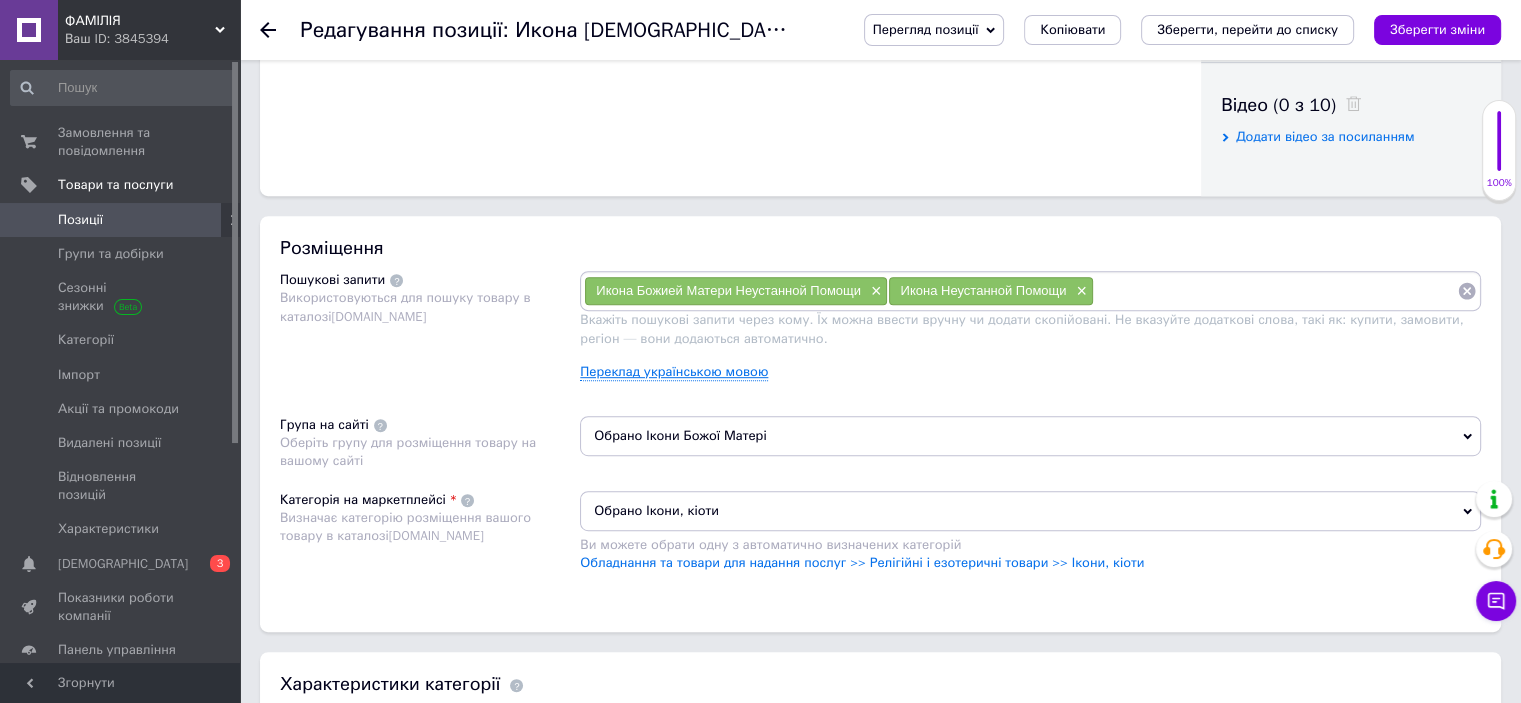click on "Переклад українською мовою" at bounding box center [674, 372] 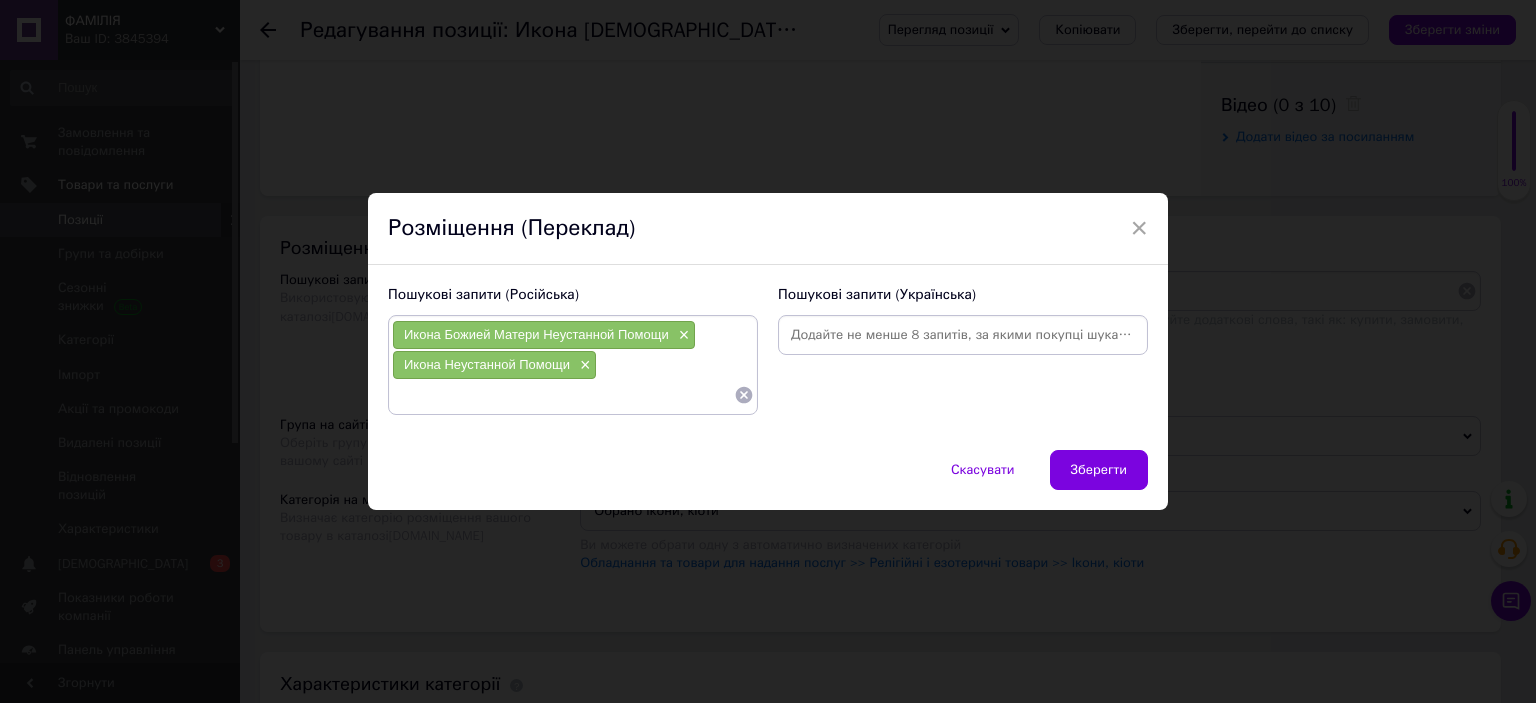 click at bounding box center (963, 335) 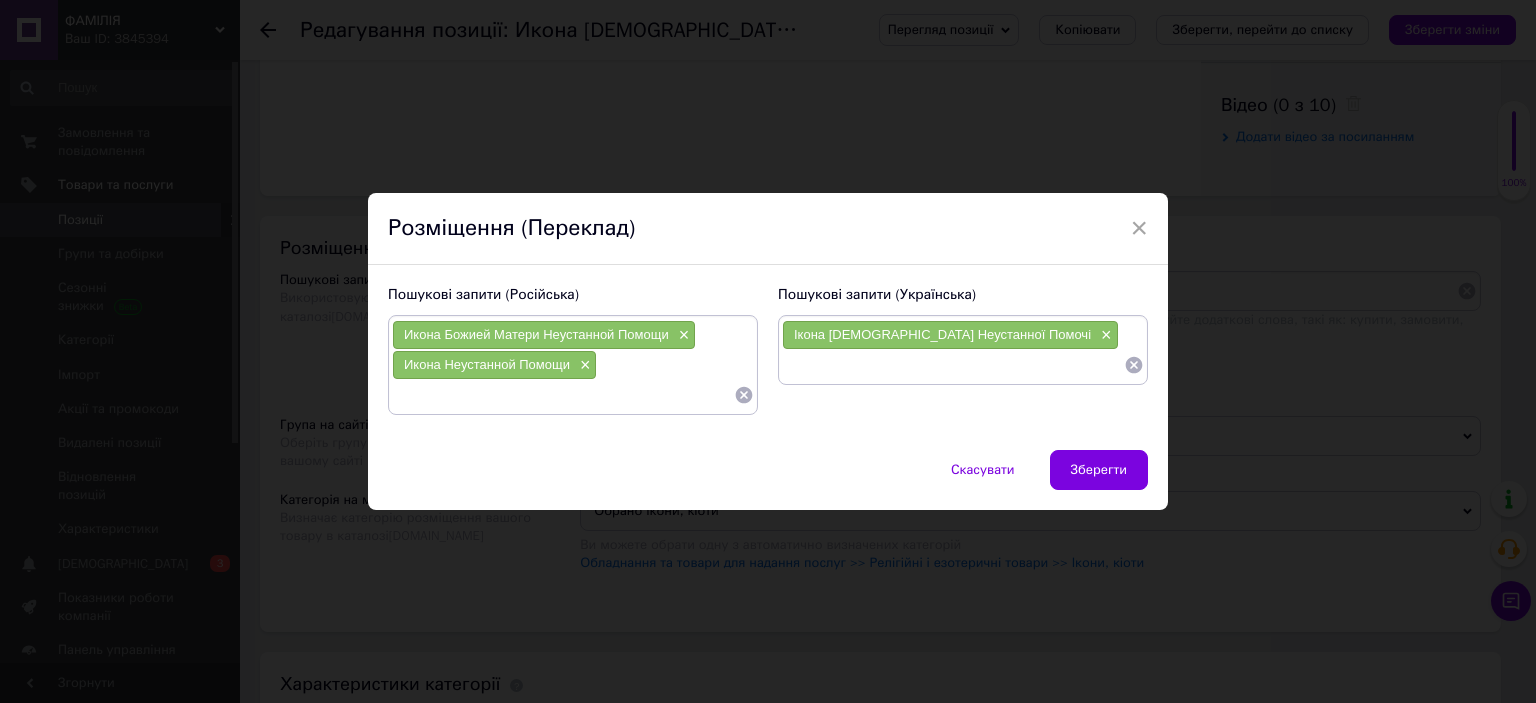 click at bounding box center [953, 365] 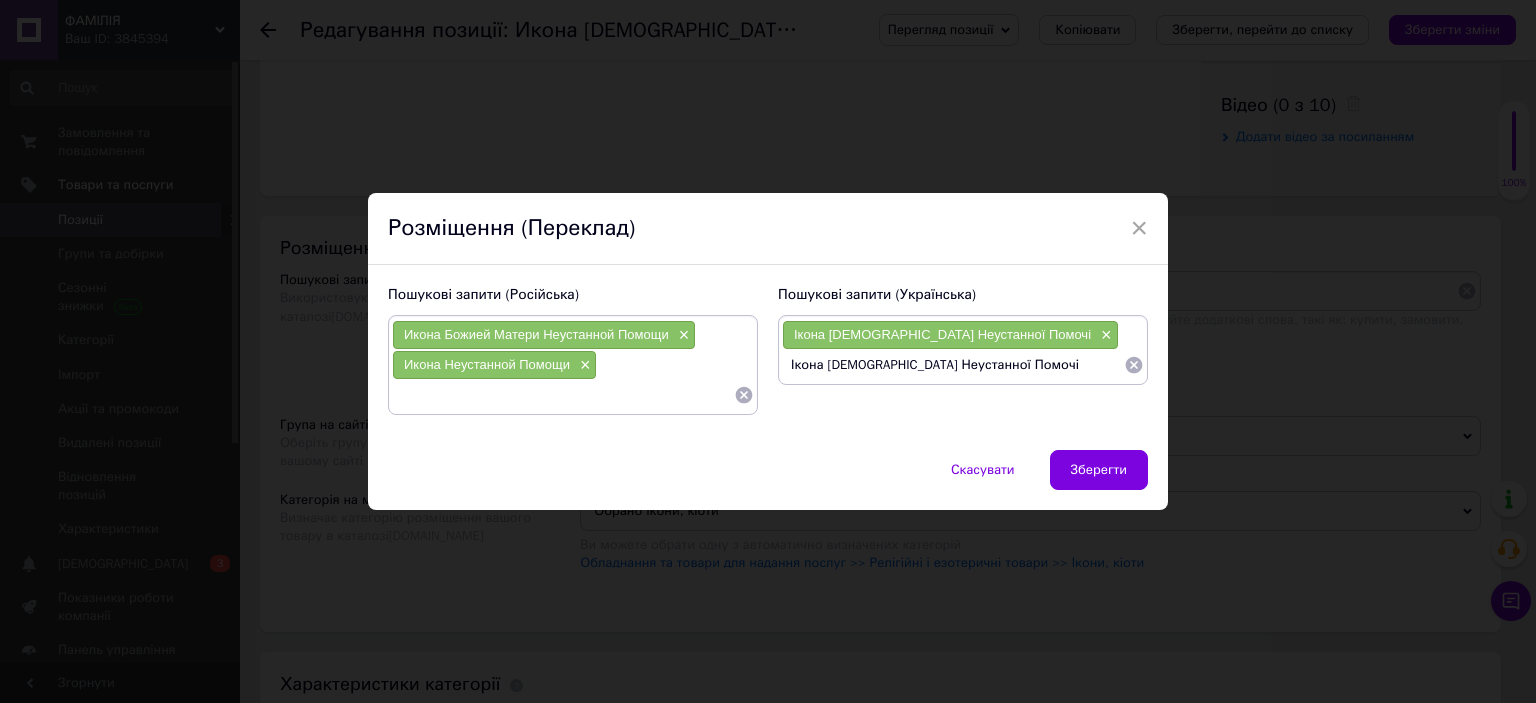 drag, startPoint x: 907, startPoint y: 368, endPoint x: 832, endPoint y: 366, distance: 75.026665 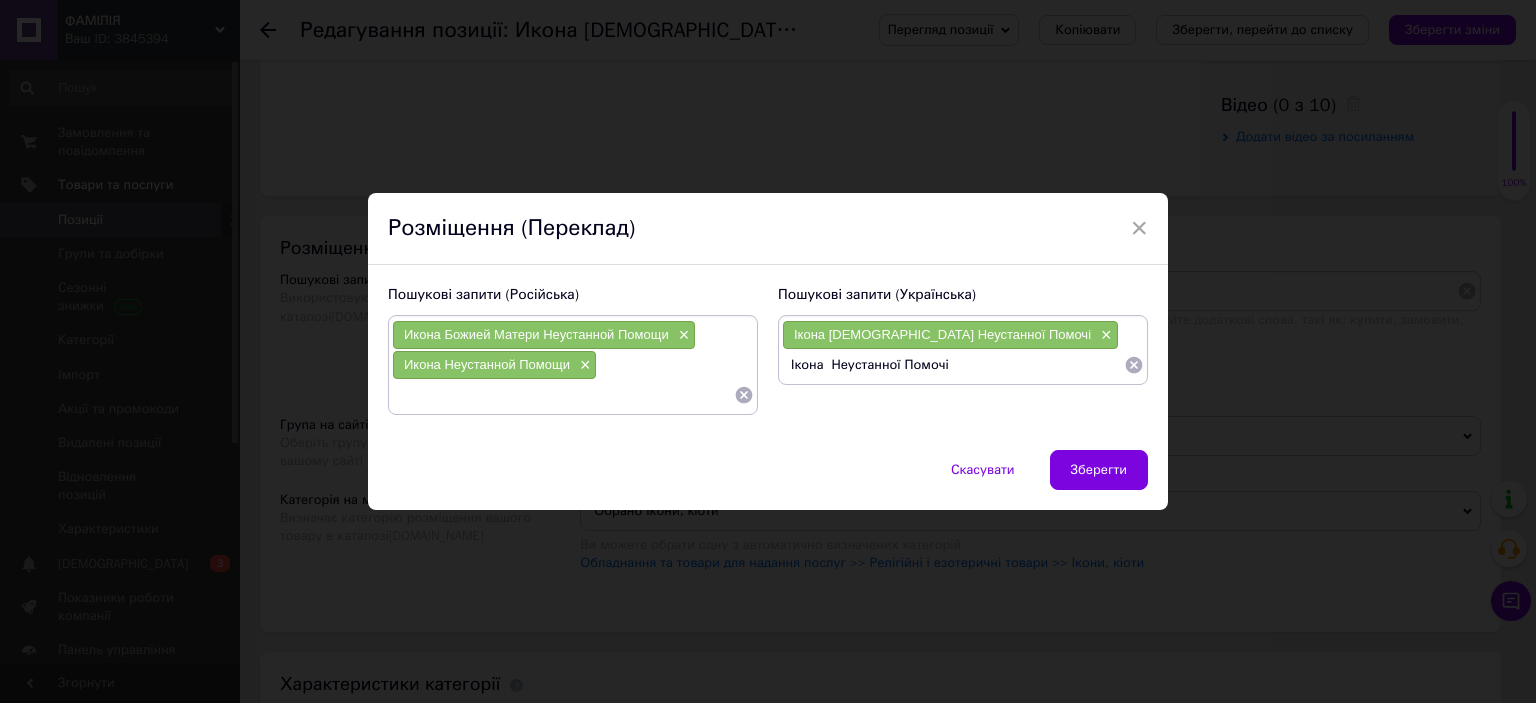 type on "Ікона Неустанної Помочі" 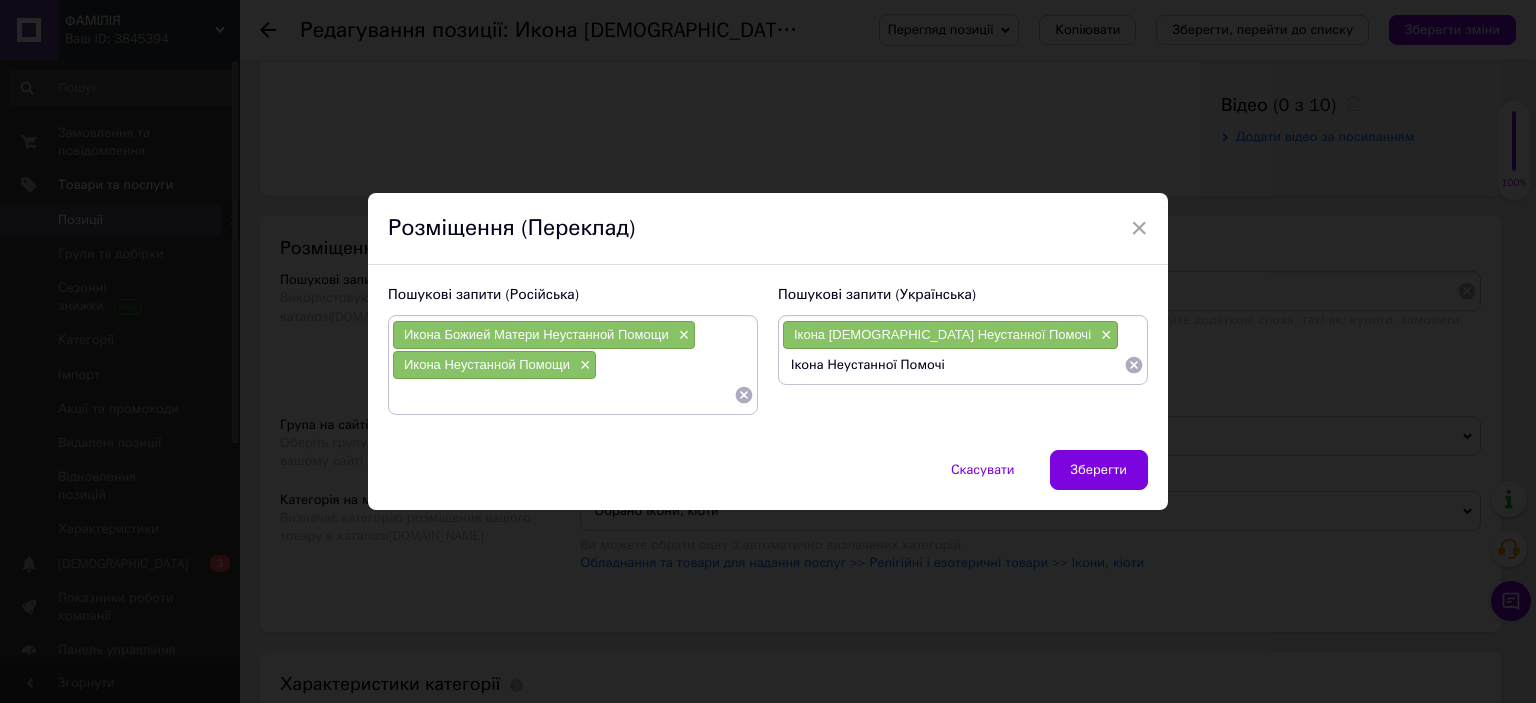 click on "Ікона Неустанної Помочі" at bounding box center (953, 365) 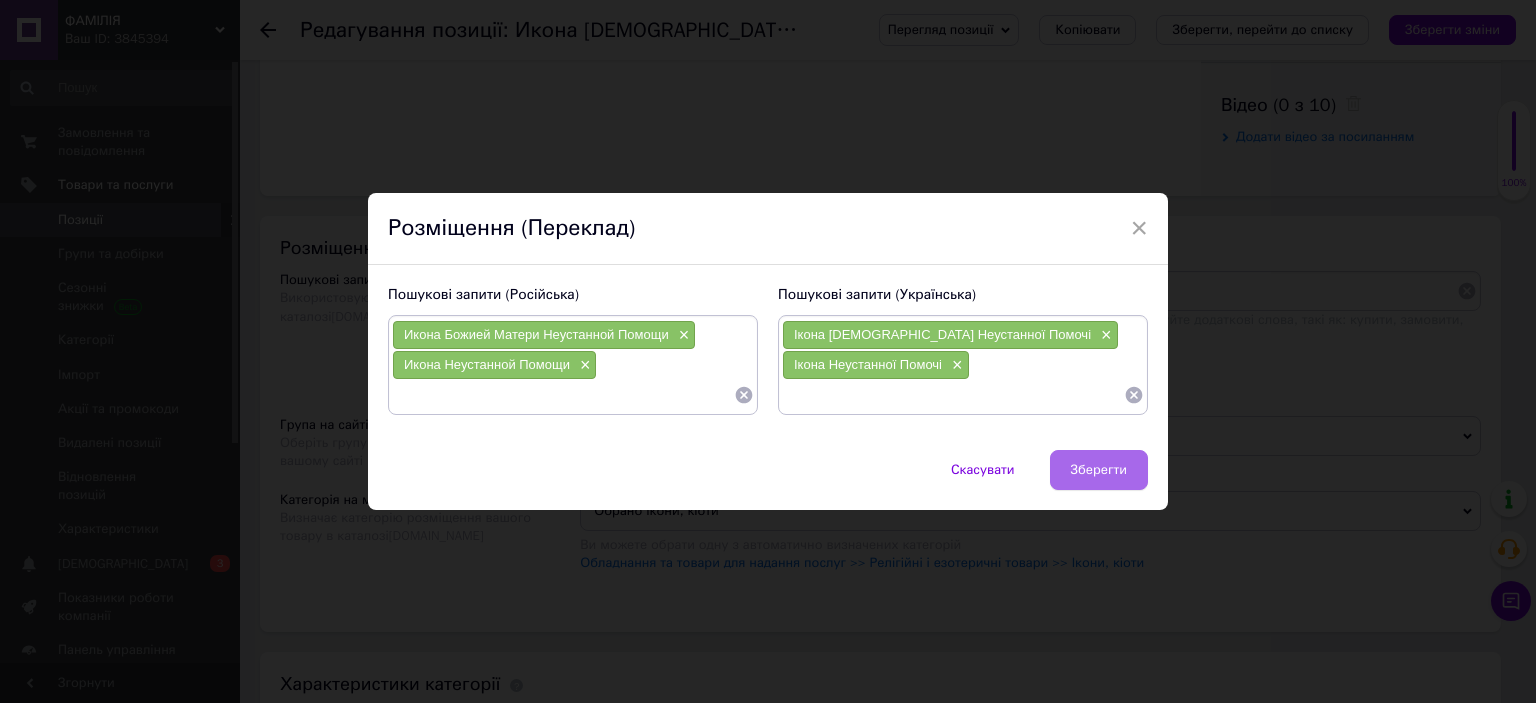 click on "Зберегти" at bounding box center (1099, 470) 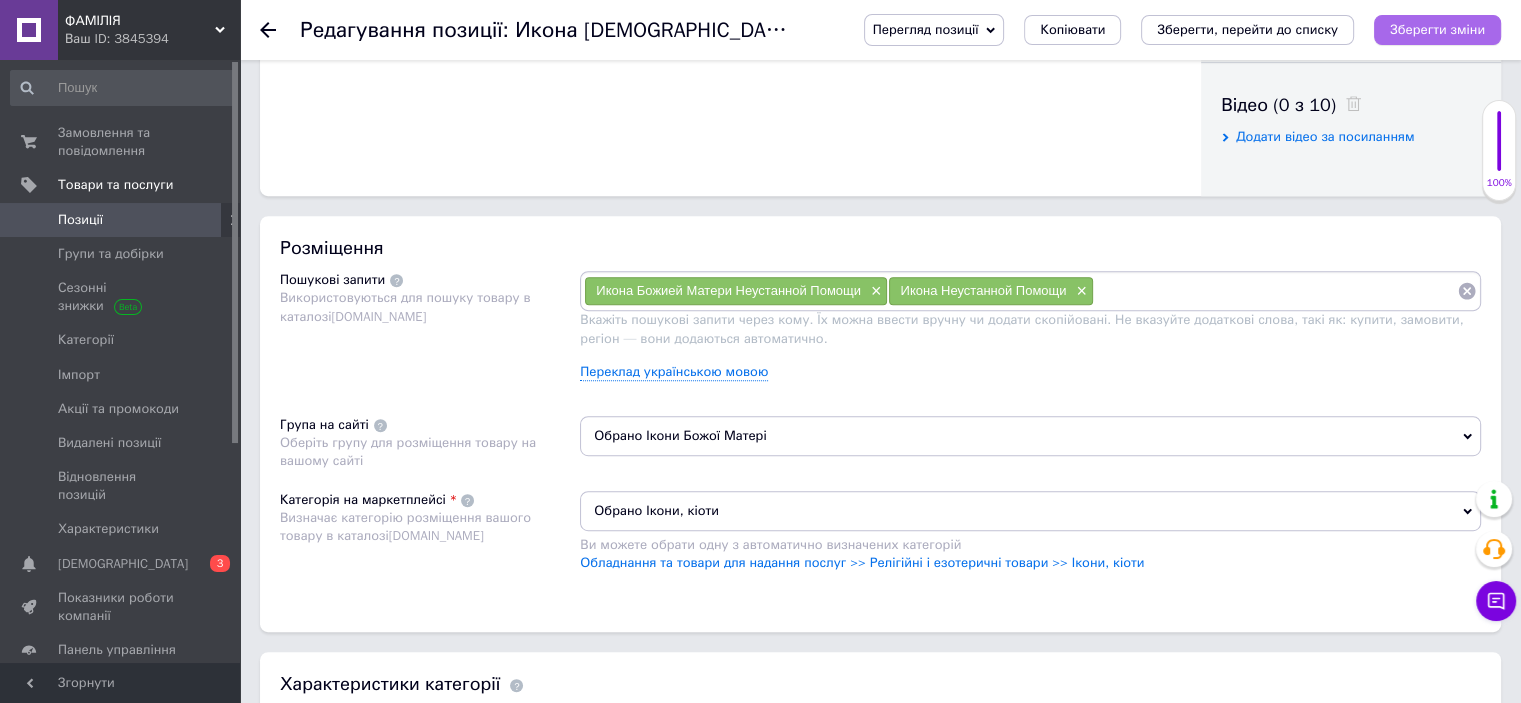 click on "Зберегти зміни" at bounding box center (1437, 29) 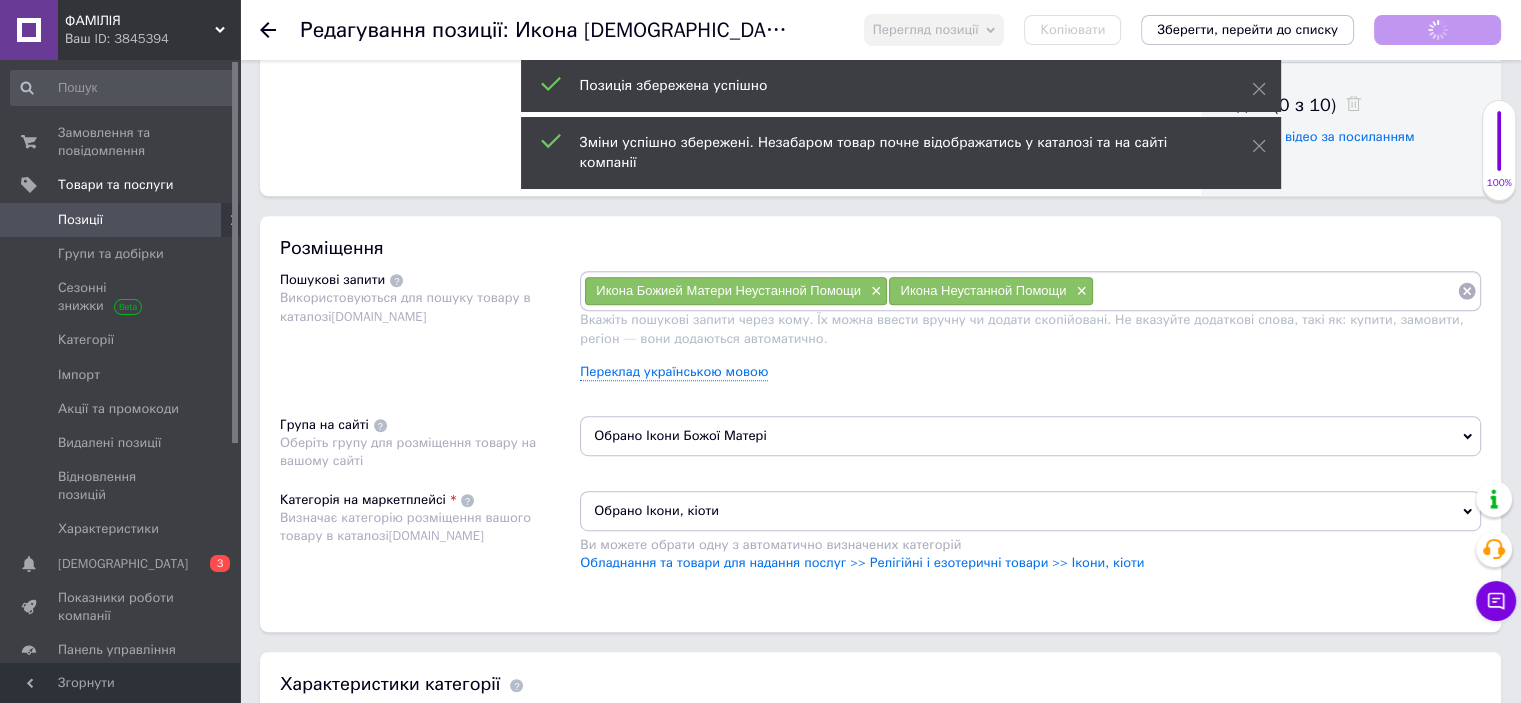 scroll, scrollTop: 1300, scrollLeft: 0, axis: vertical 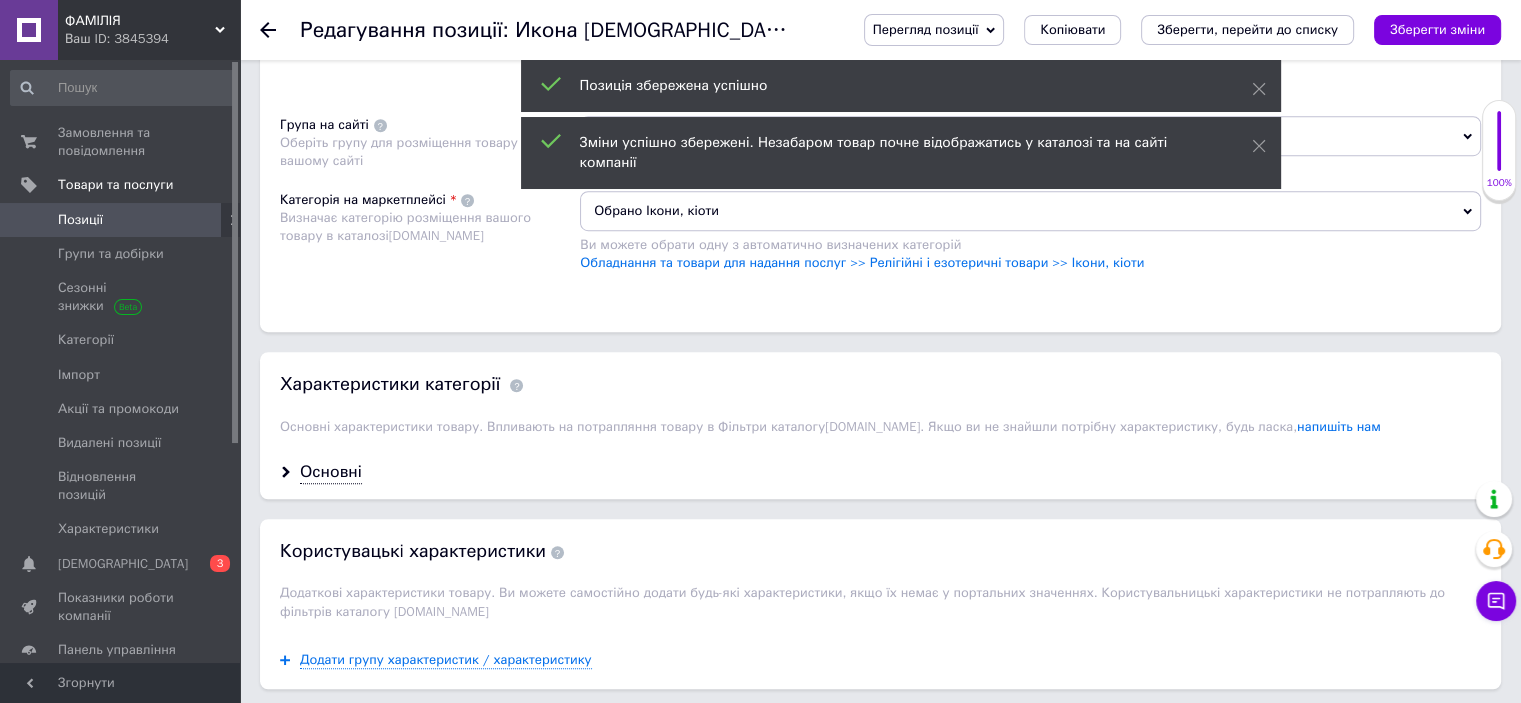 click on "Основні" at bounding box center (331, 472) 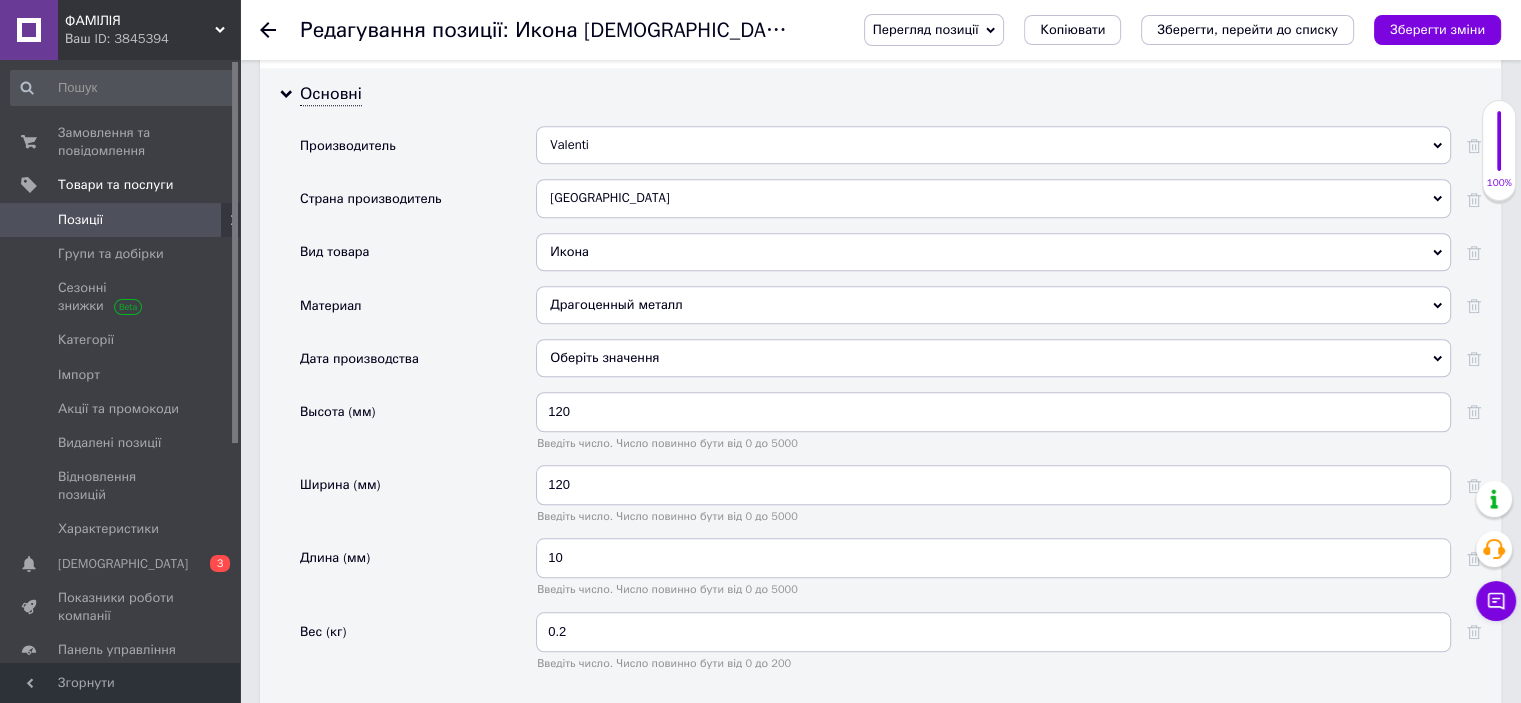 scroll, scrollTop: 1700, scrollLeft: 0, axis: vertical 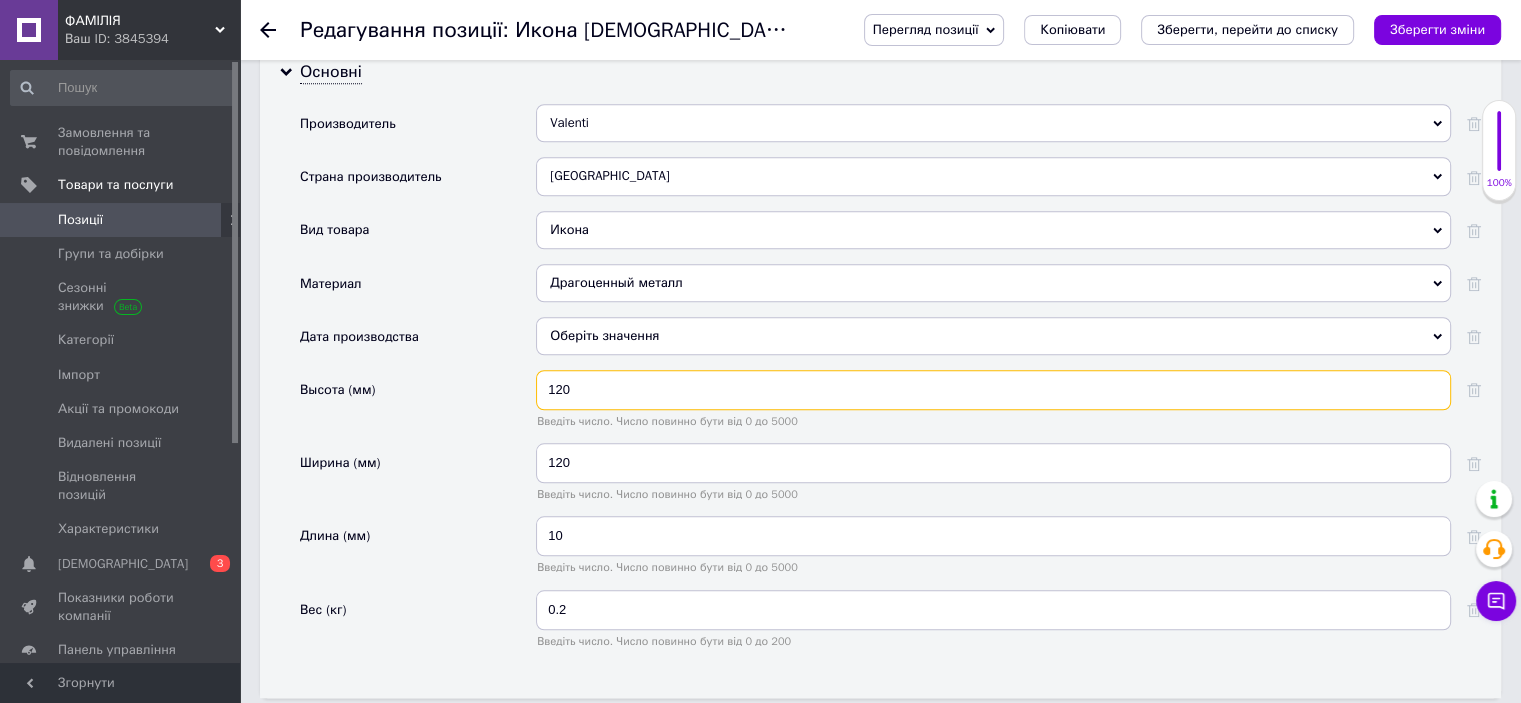 drag, startPoint x: 597, startPoint y: 388, endPoint x: 545, endPoint y: 391, distance: 52.086468 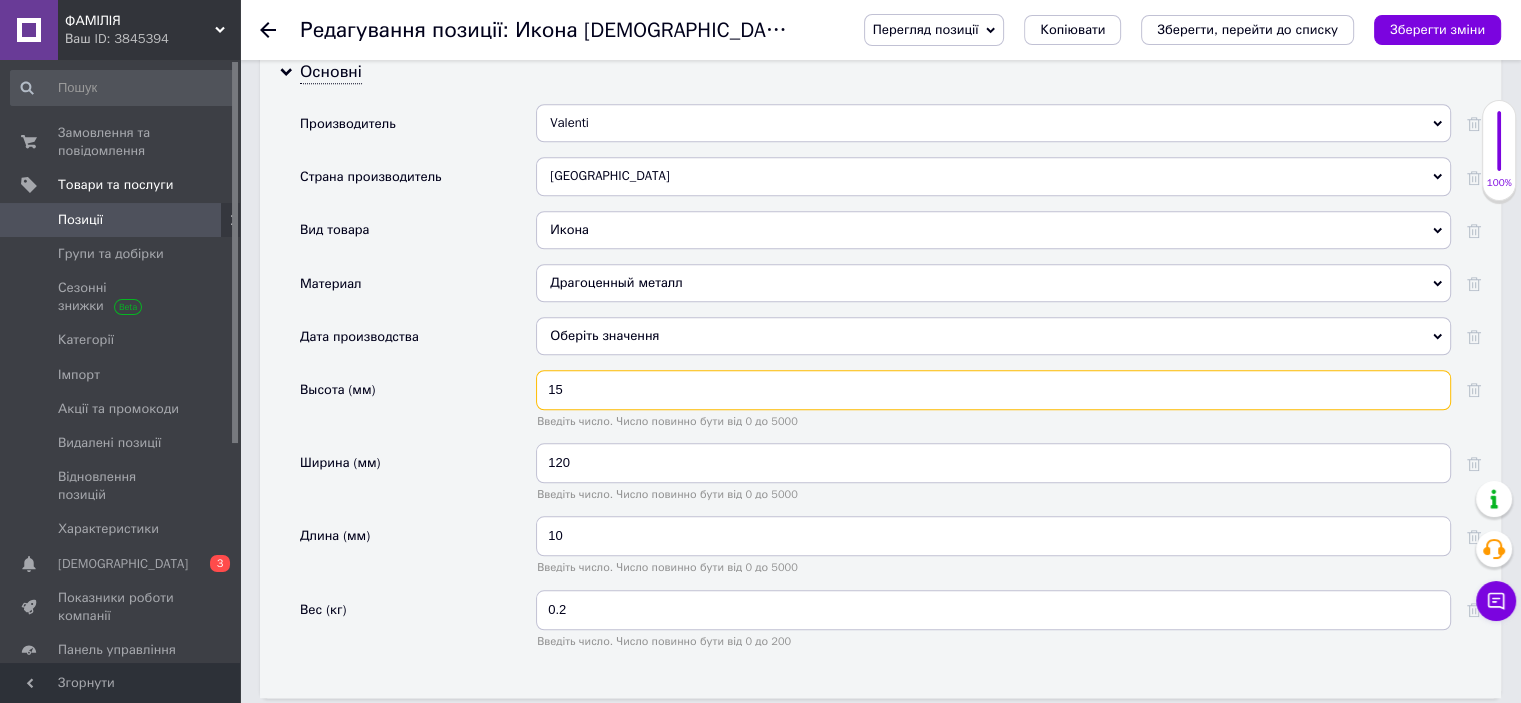 click on "15" at bounding box center [993, 390] 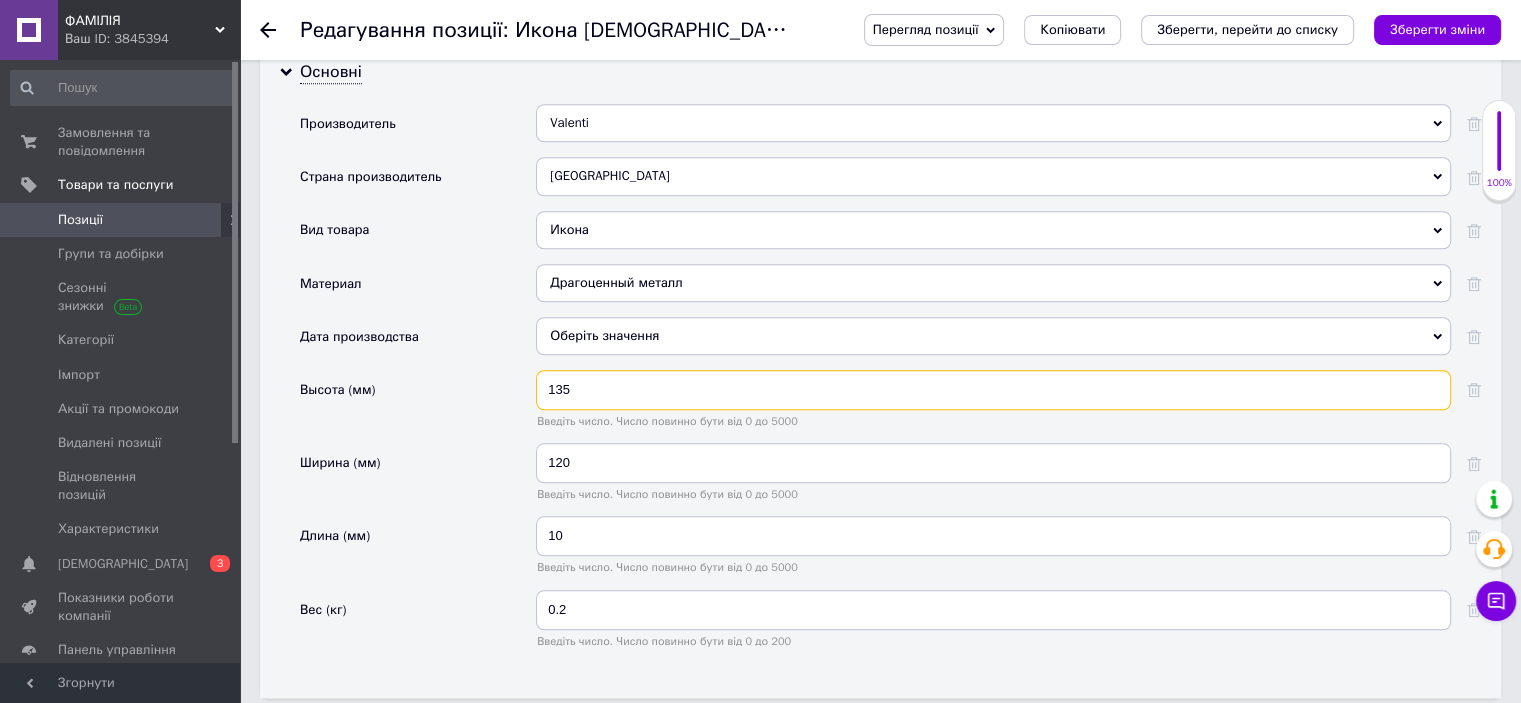 type on "135" 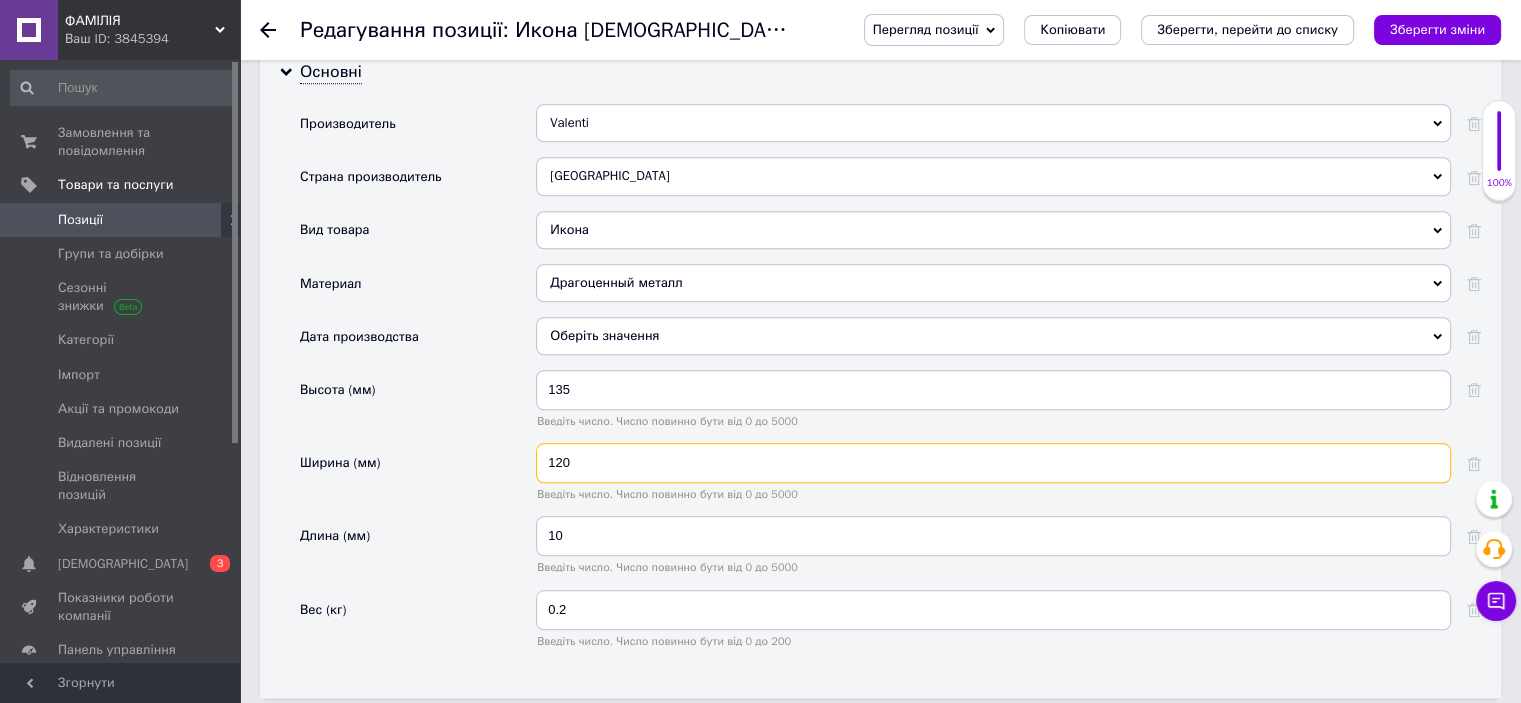 drag, startPoint x: 579, startPoint y: 459, endPoint x: 537, endPoint y: 457, distance: 42.047592 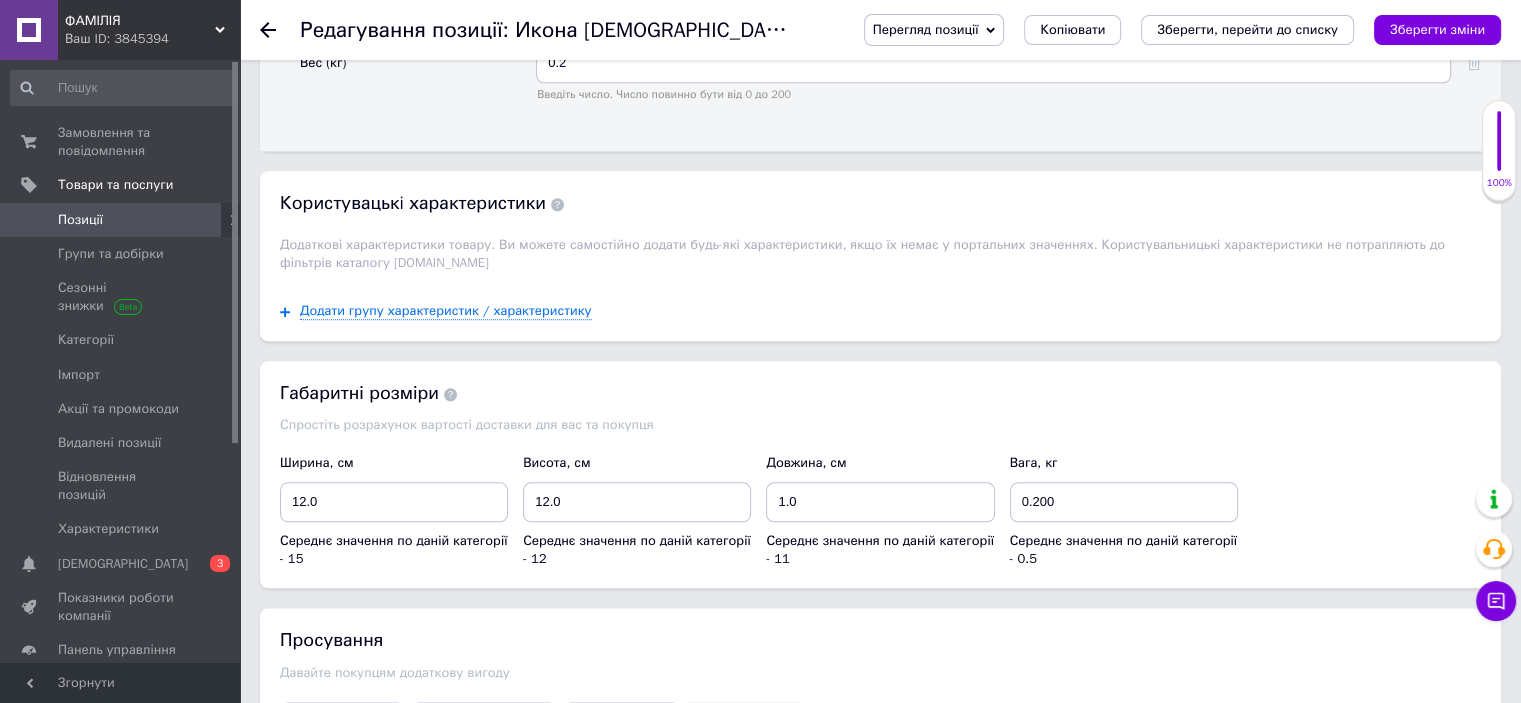 scroll, scrollTop: 2300, scrollLeft: 0, axis: vertical 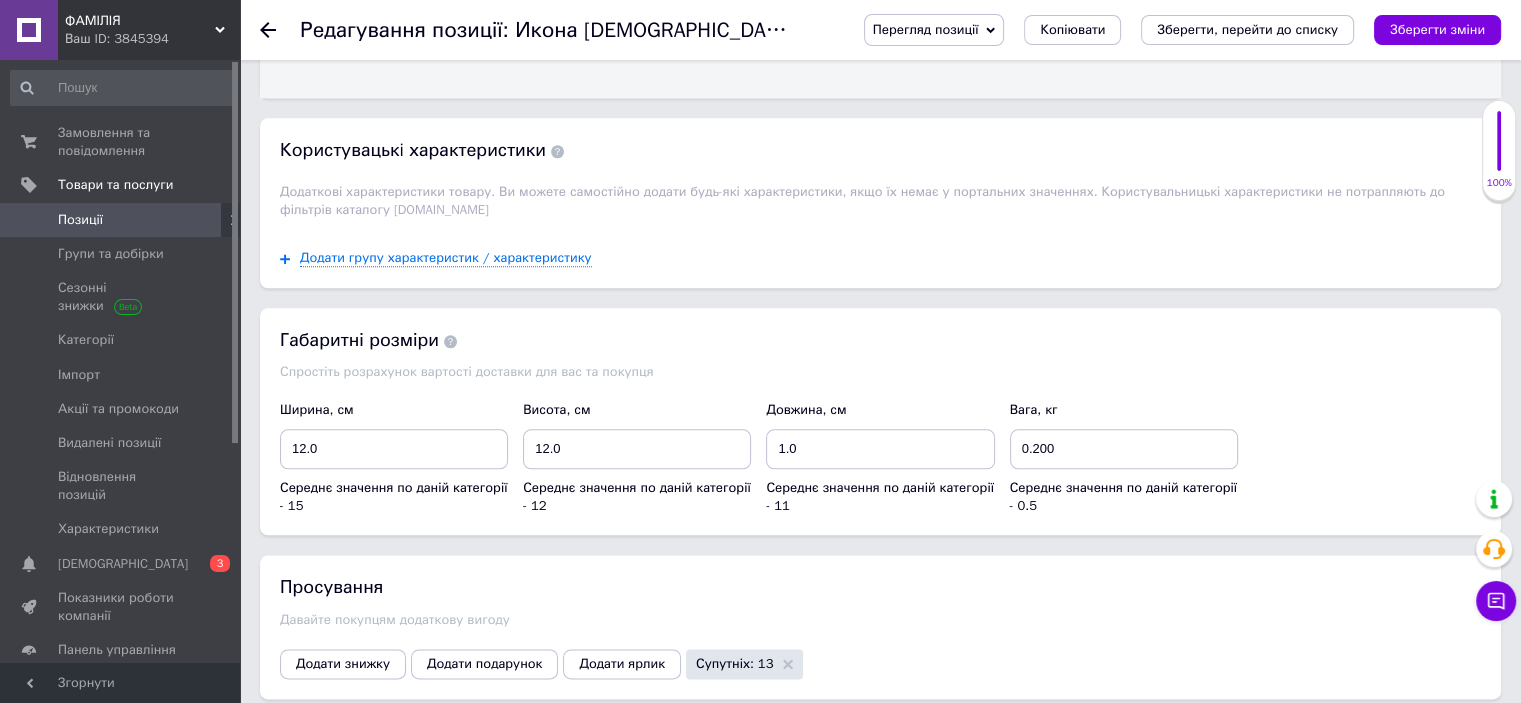 type on "90" 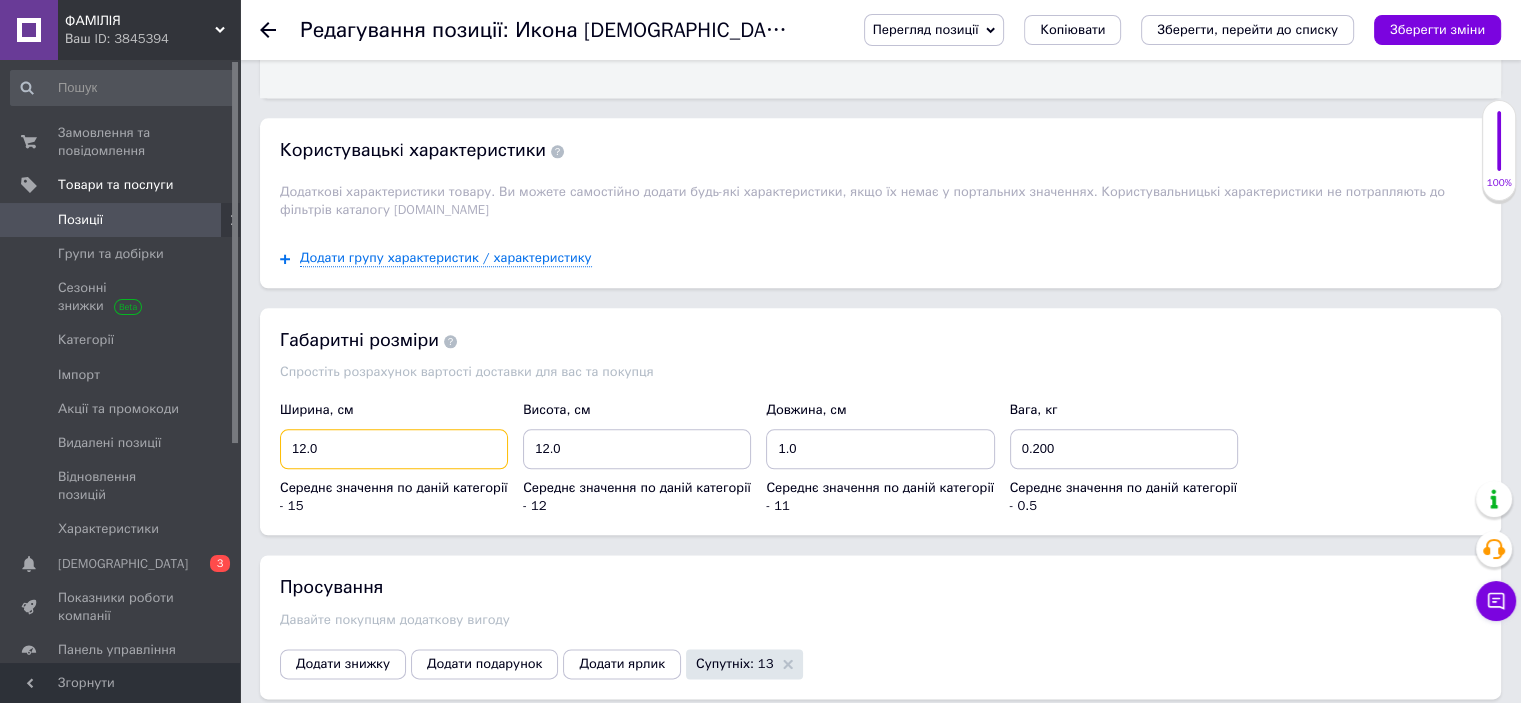 drag, startPoint x: 349, startPoint y: 451, endPoint x: 288, endPoint y: 451, distance: 61 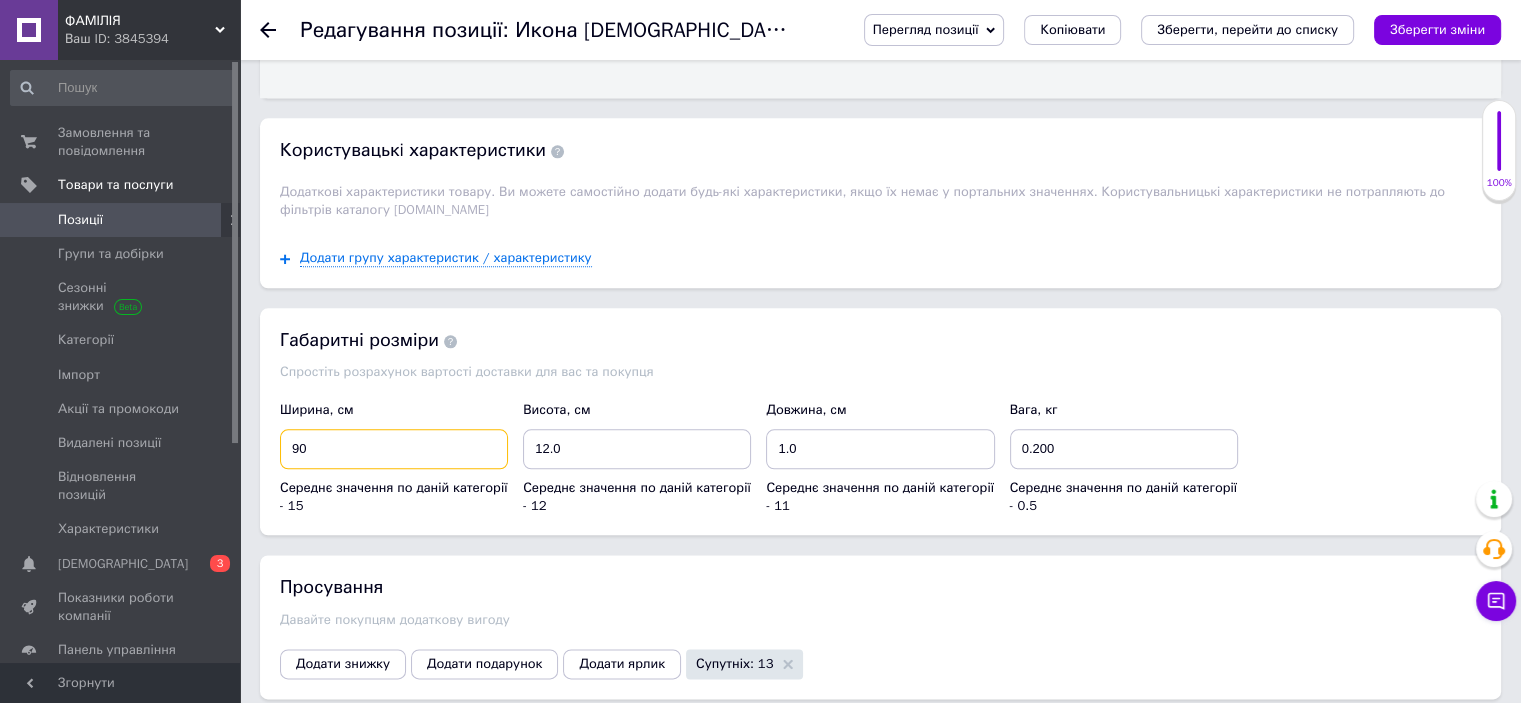 type on "90" 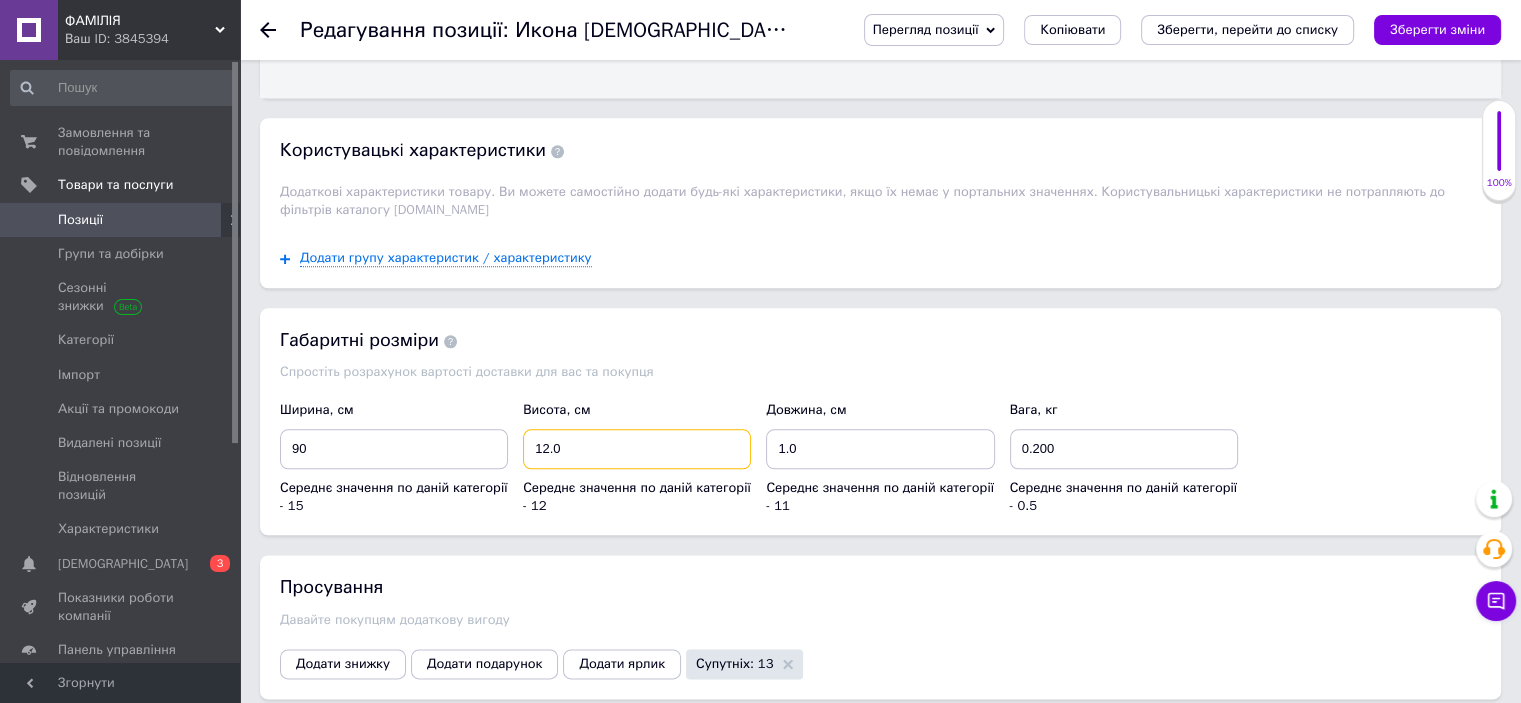 drag, startPoint x: 560, startPoint y: 442, endPoint x: 531, endPoint y: 445, distance: 29.15476 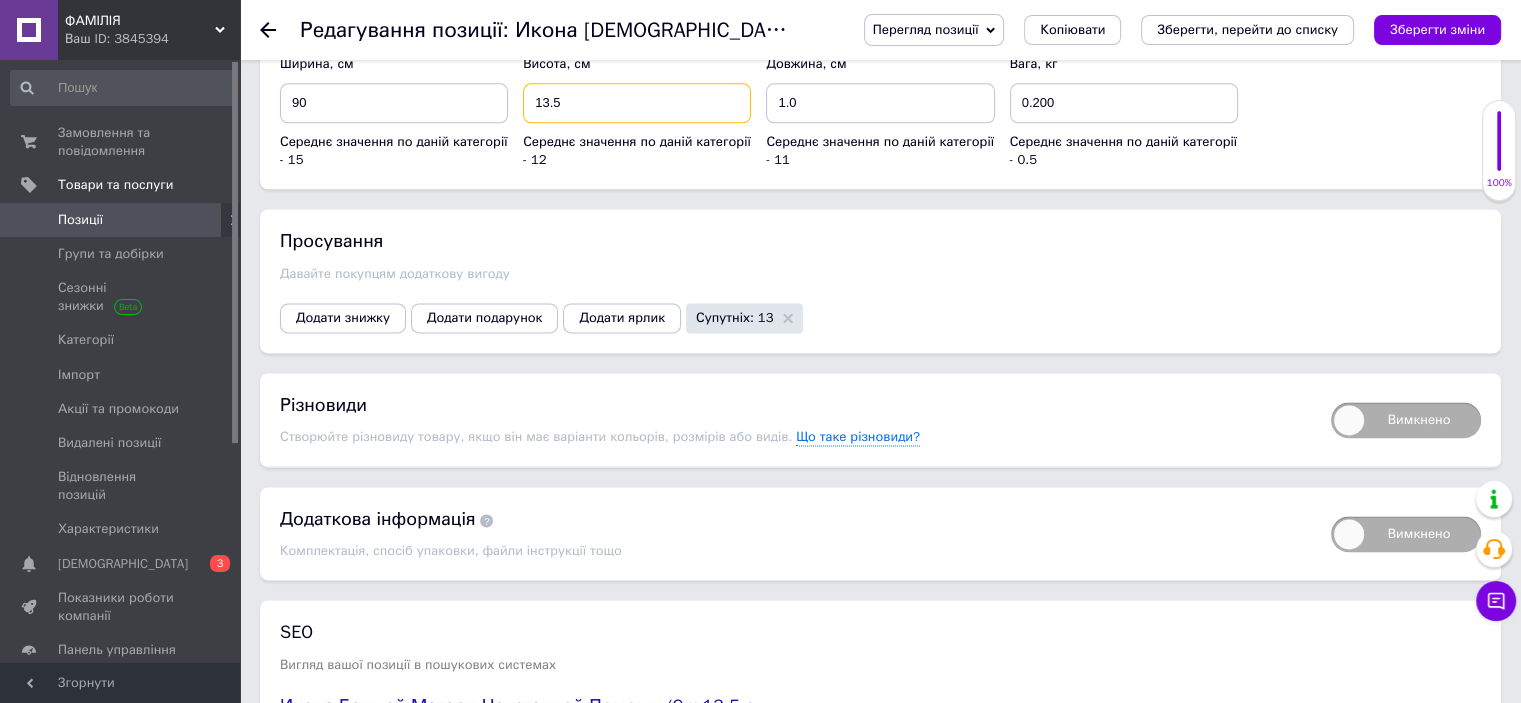 scroll, scrollTop: 2700, scrollLeft: 0, axis: vertical 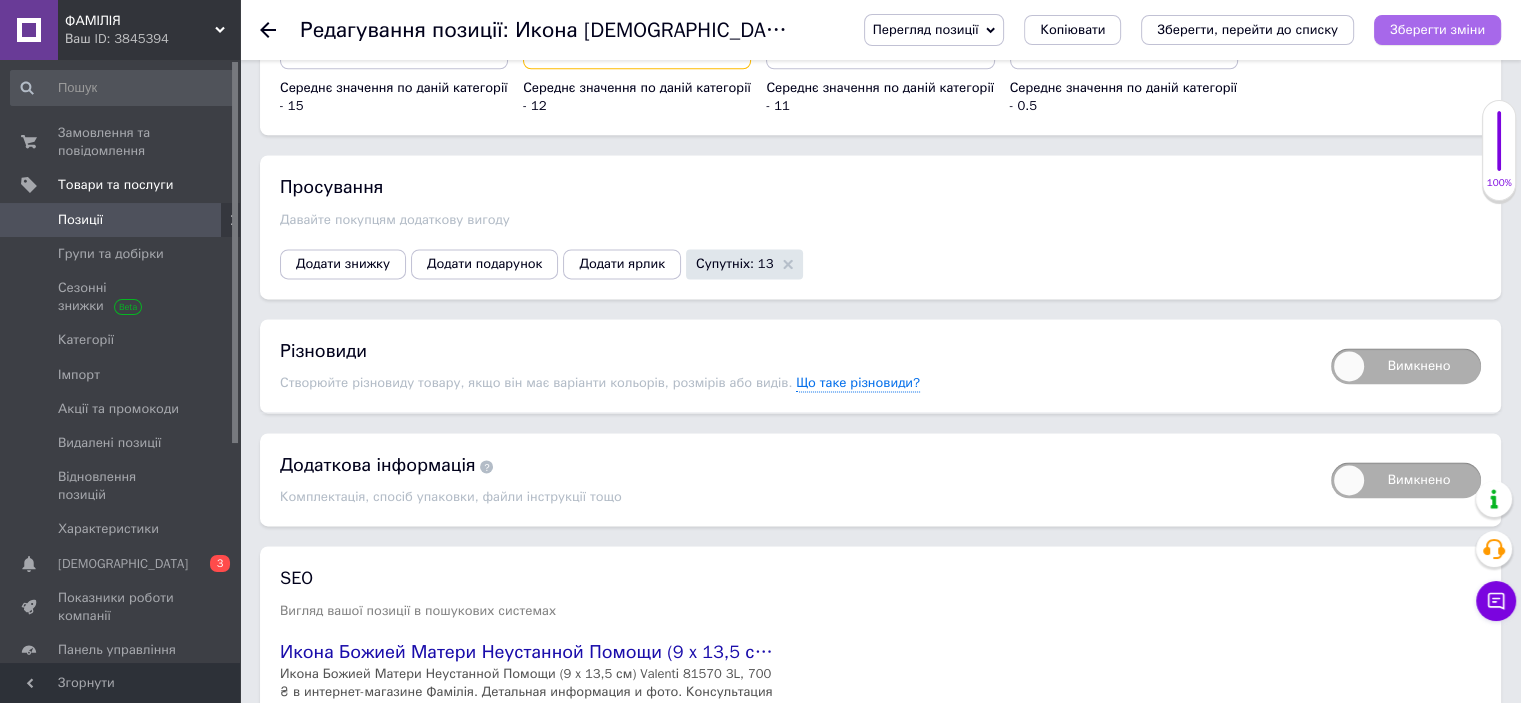 type on "13.5" 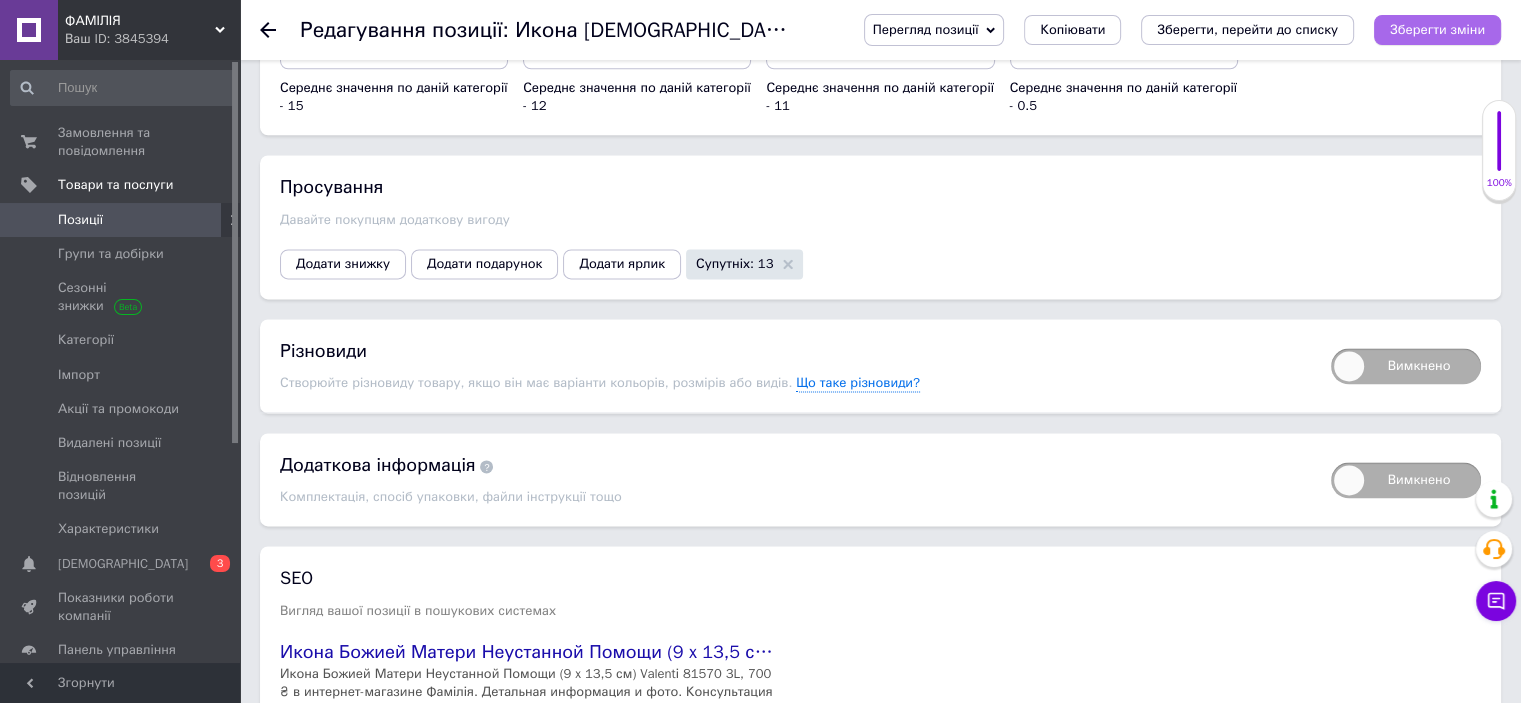 click on "Зберегти зміни" at bounding box center (1437, 29) 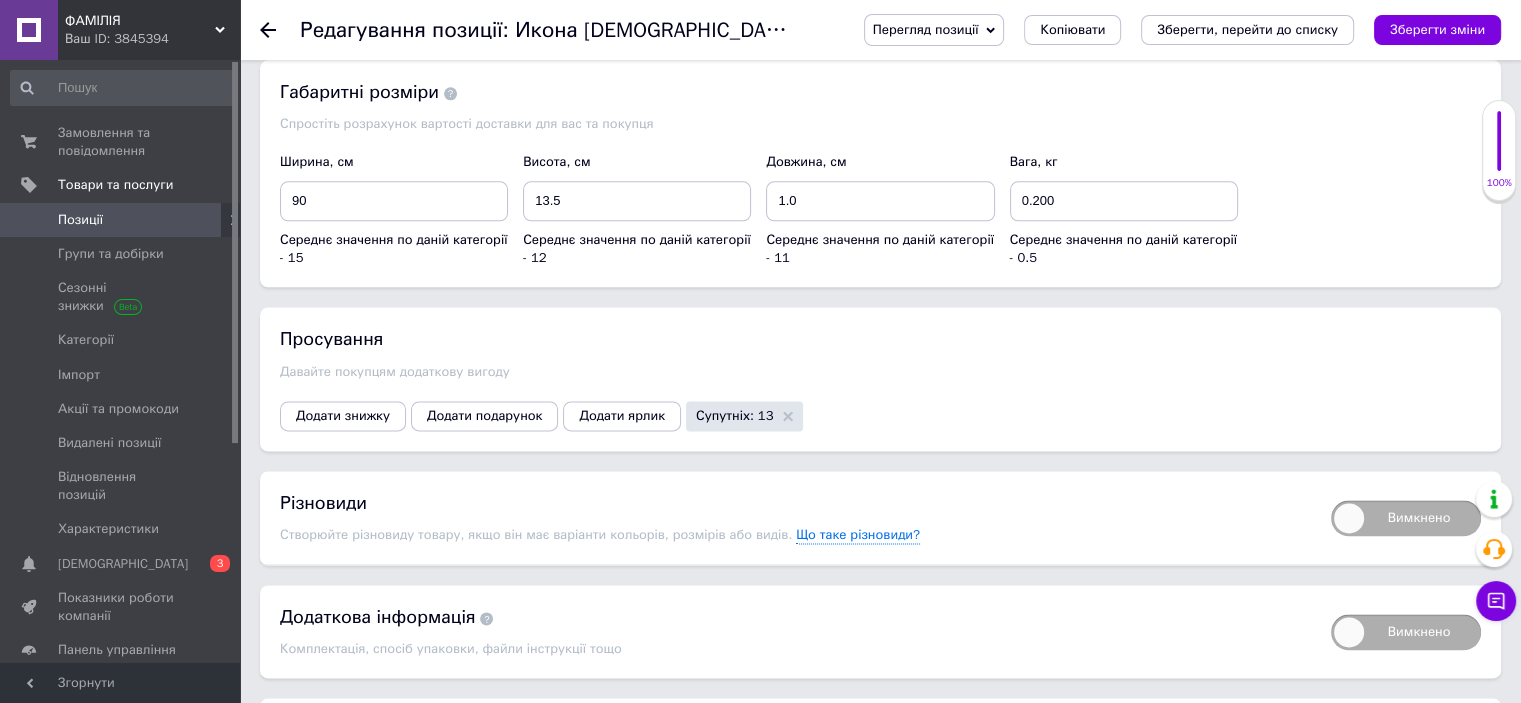 scroll, scrollTop: 2700, scrollLeft: 0, axis: vertical 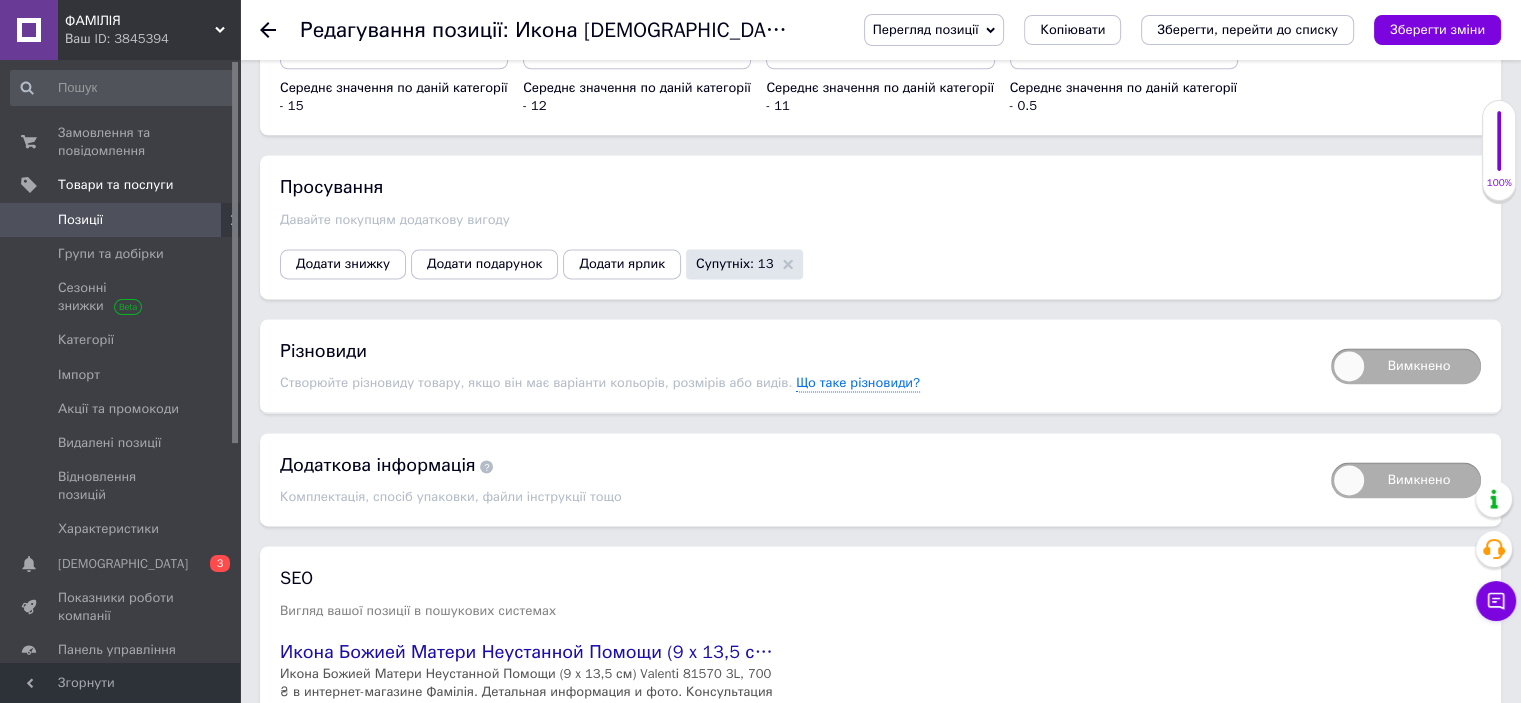 click on "Вимкнено" at bounding box center [1406, 366] 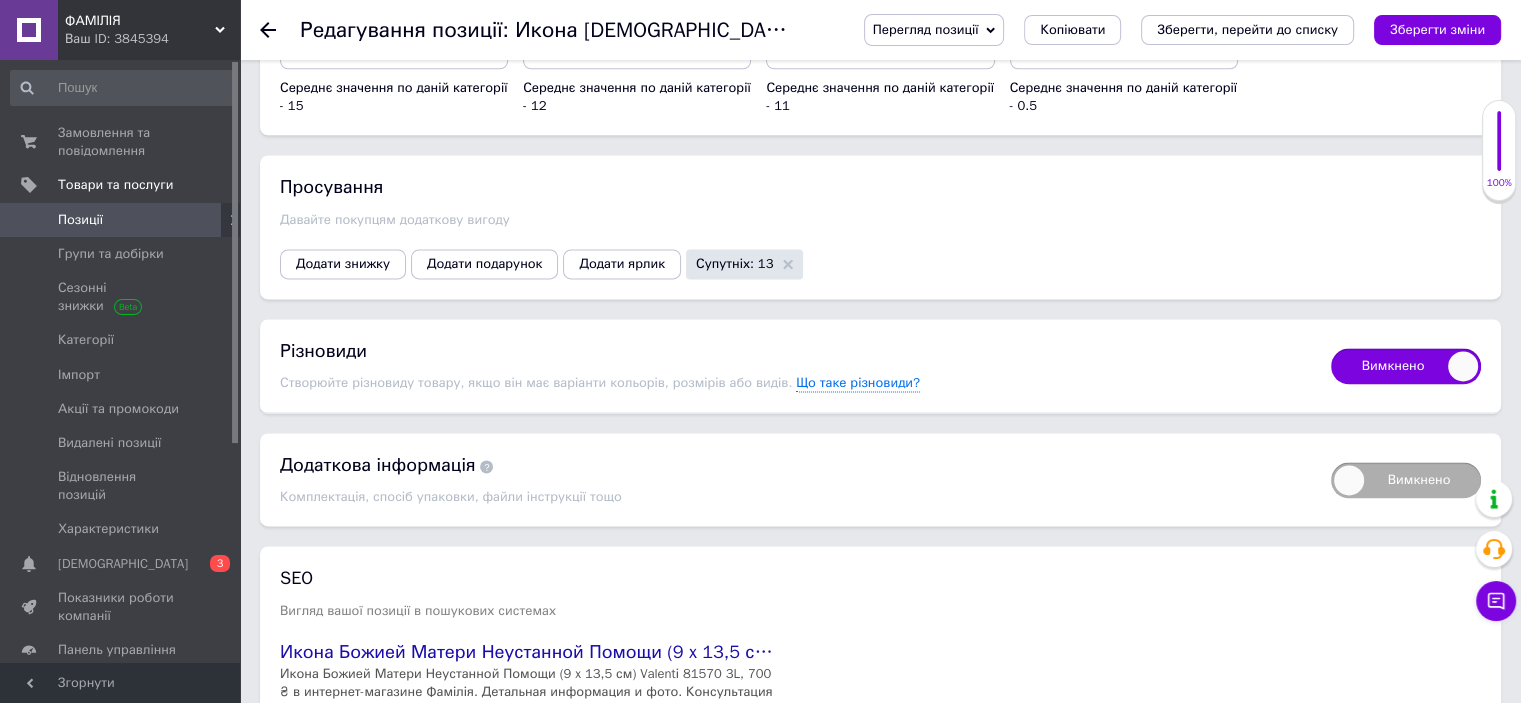 checkbox on "true" 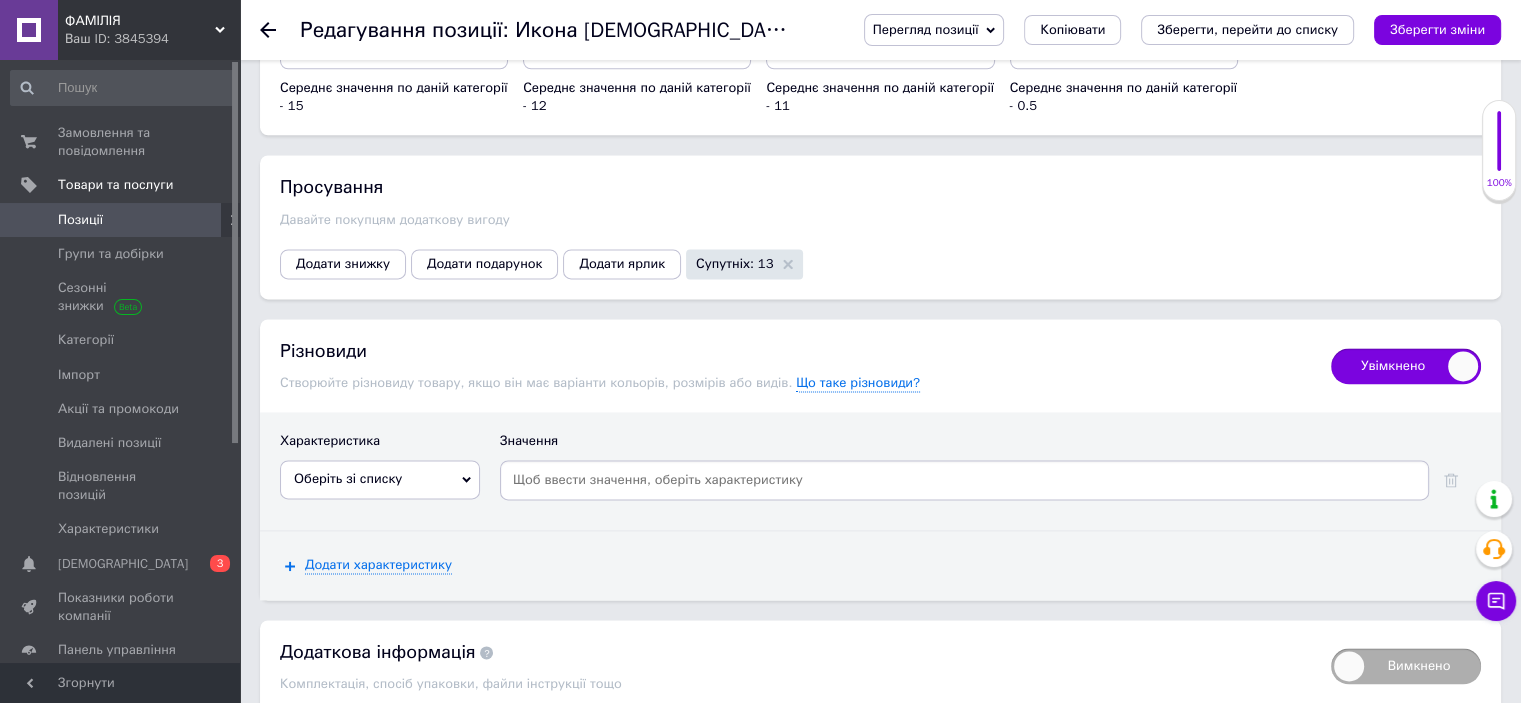 click on "Оберіть зі списку" at bounding box center (380, 479) 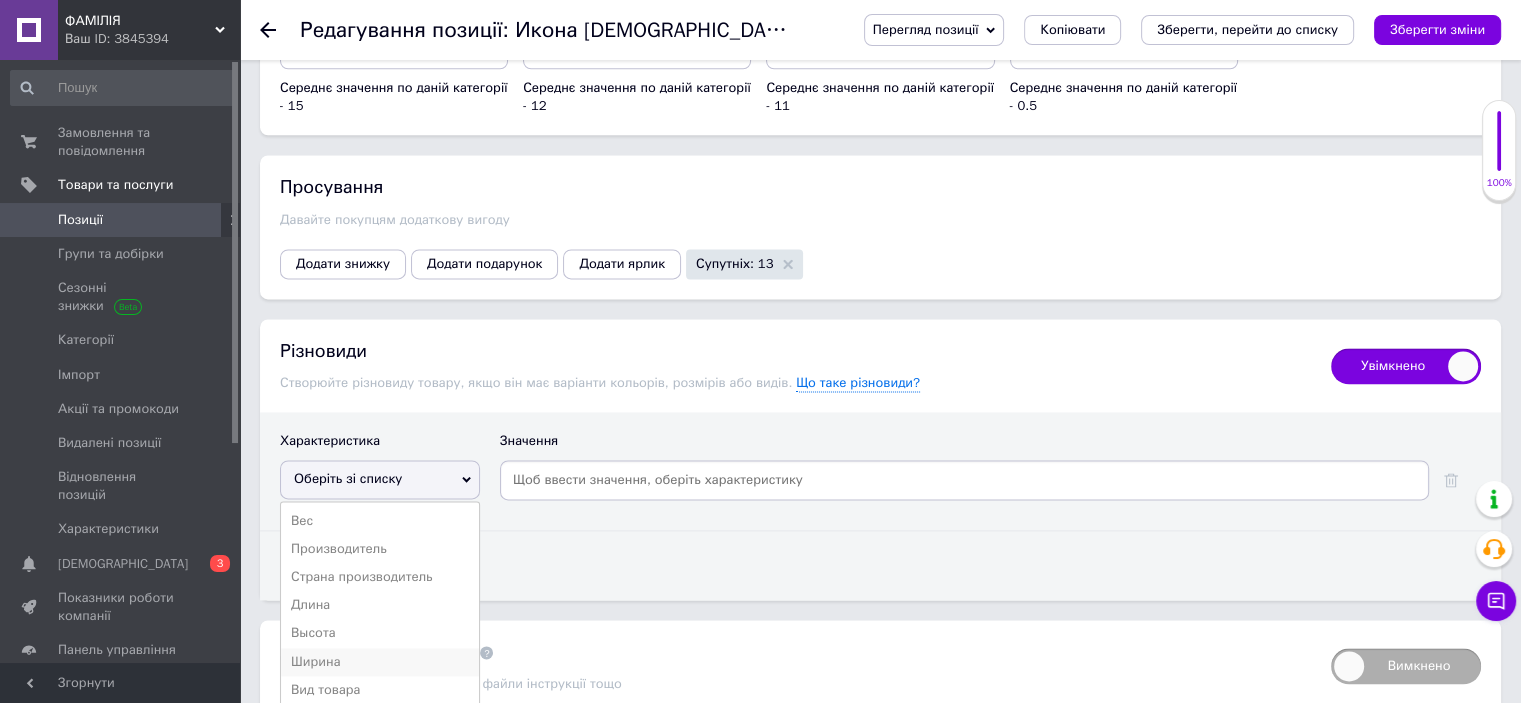 click on "Ширина" at bounding box center (380, 662) 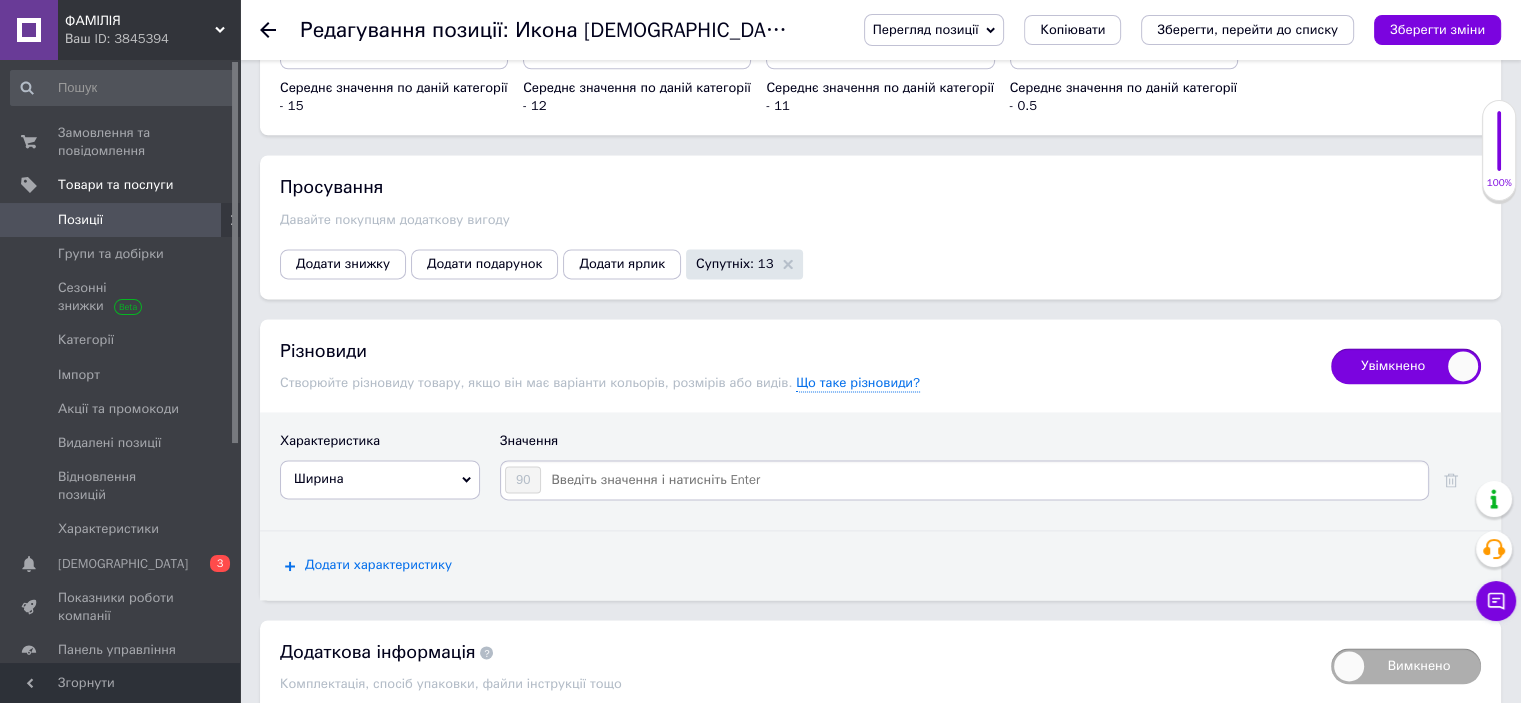 click on "Додати характеристику" at bounding box center [378, 565] 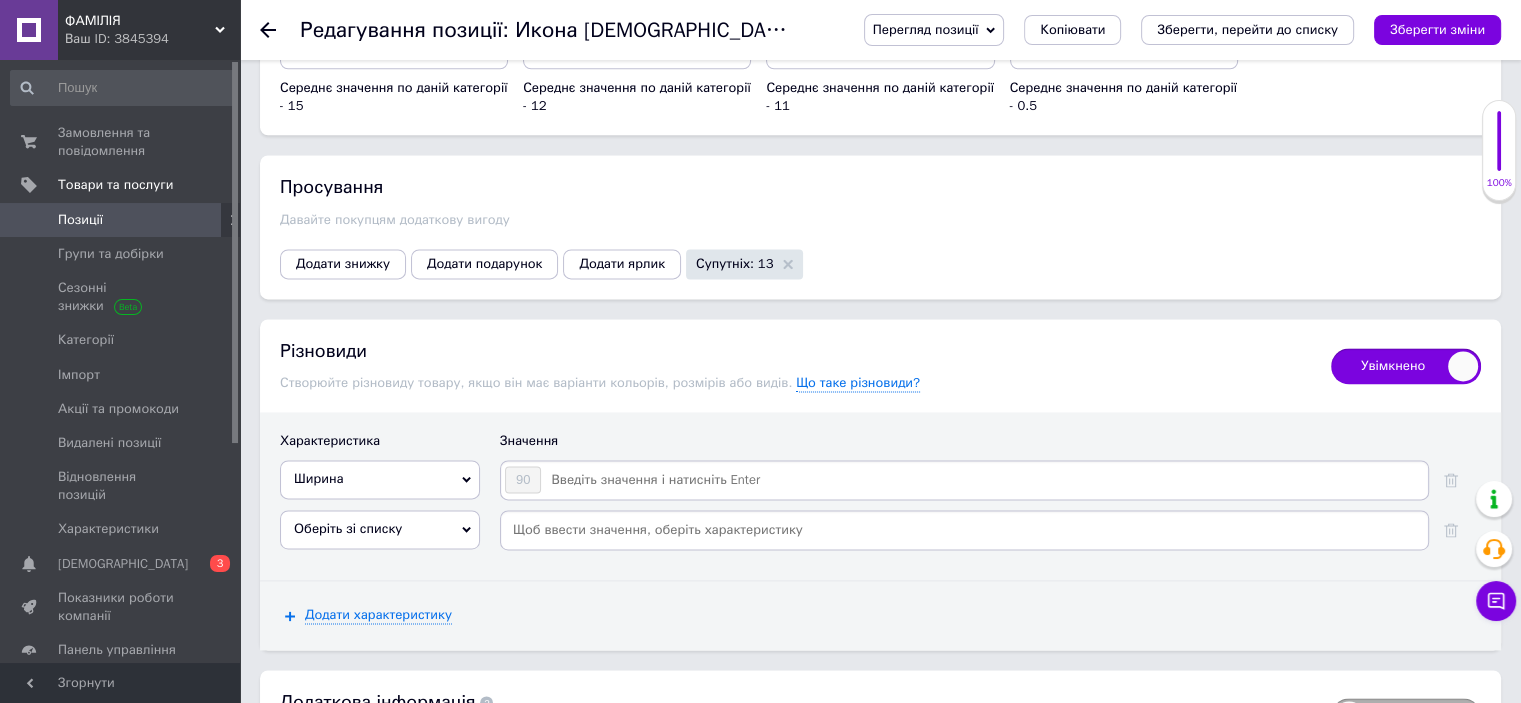 click on "Оберіть зі списку" at bounding box center (348, 528) 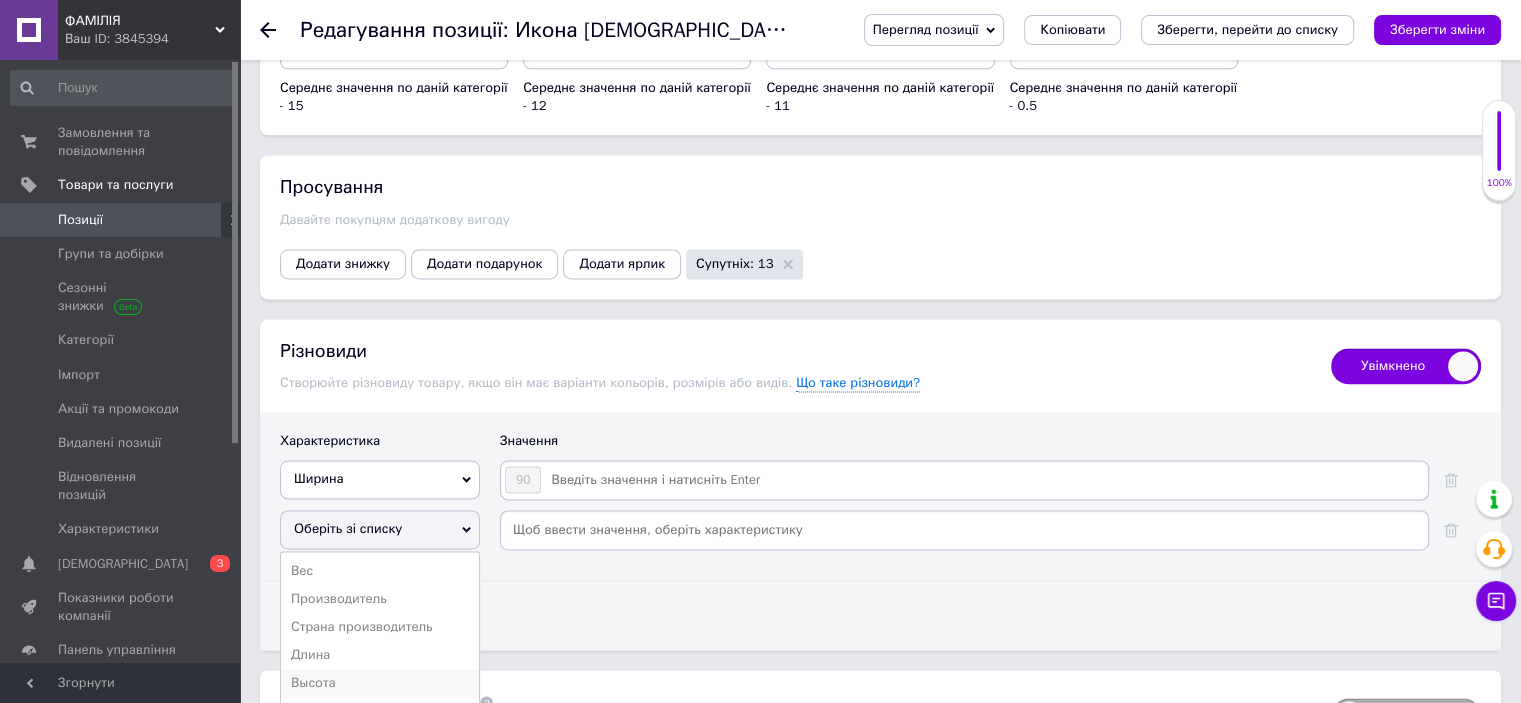 click on "Высота" at bounding box center (380, 683) 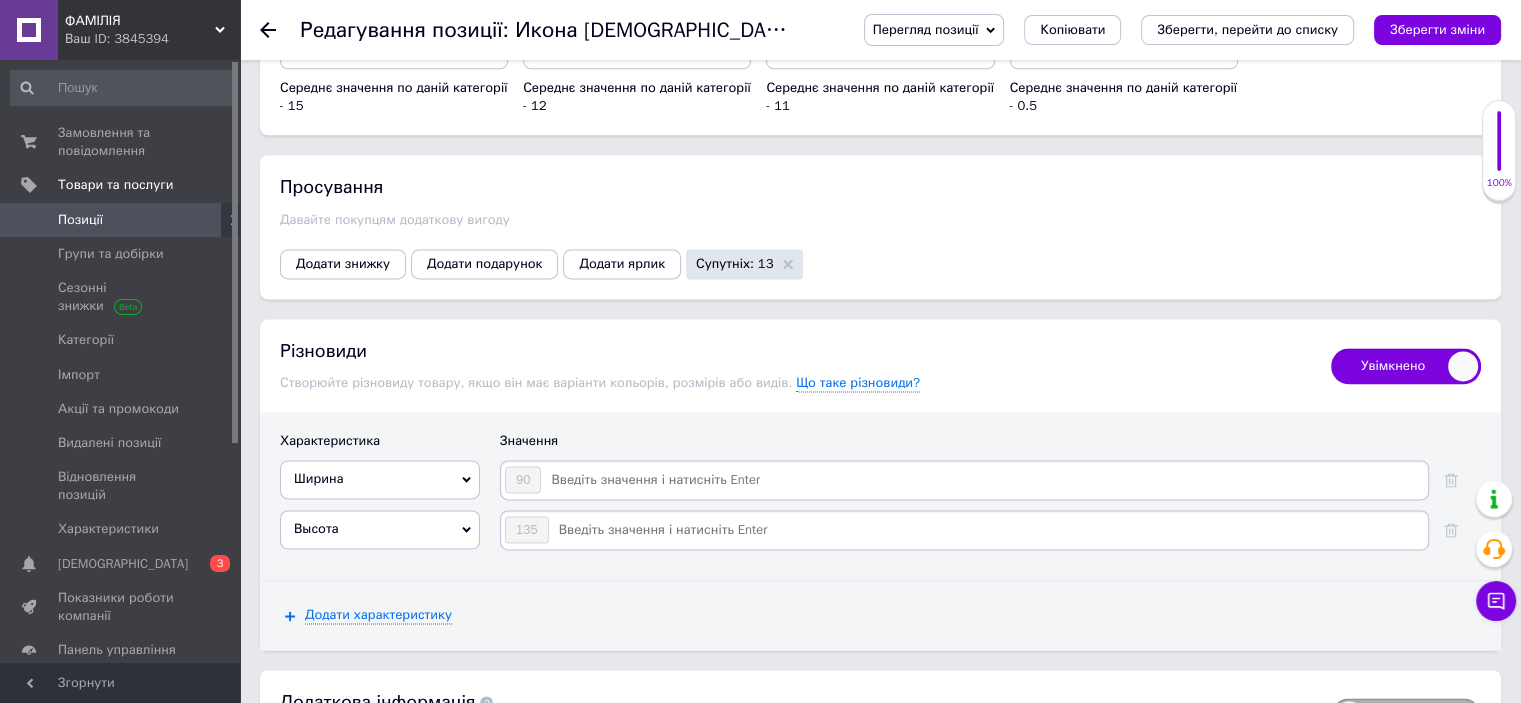 click at bounding box center [983, 480] 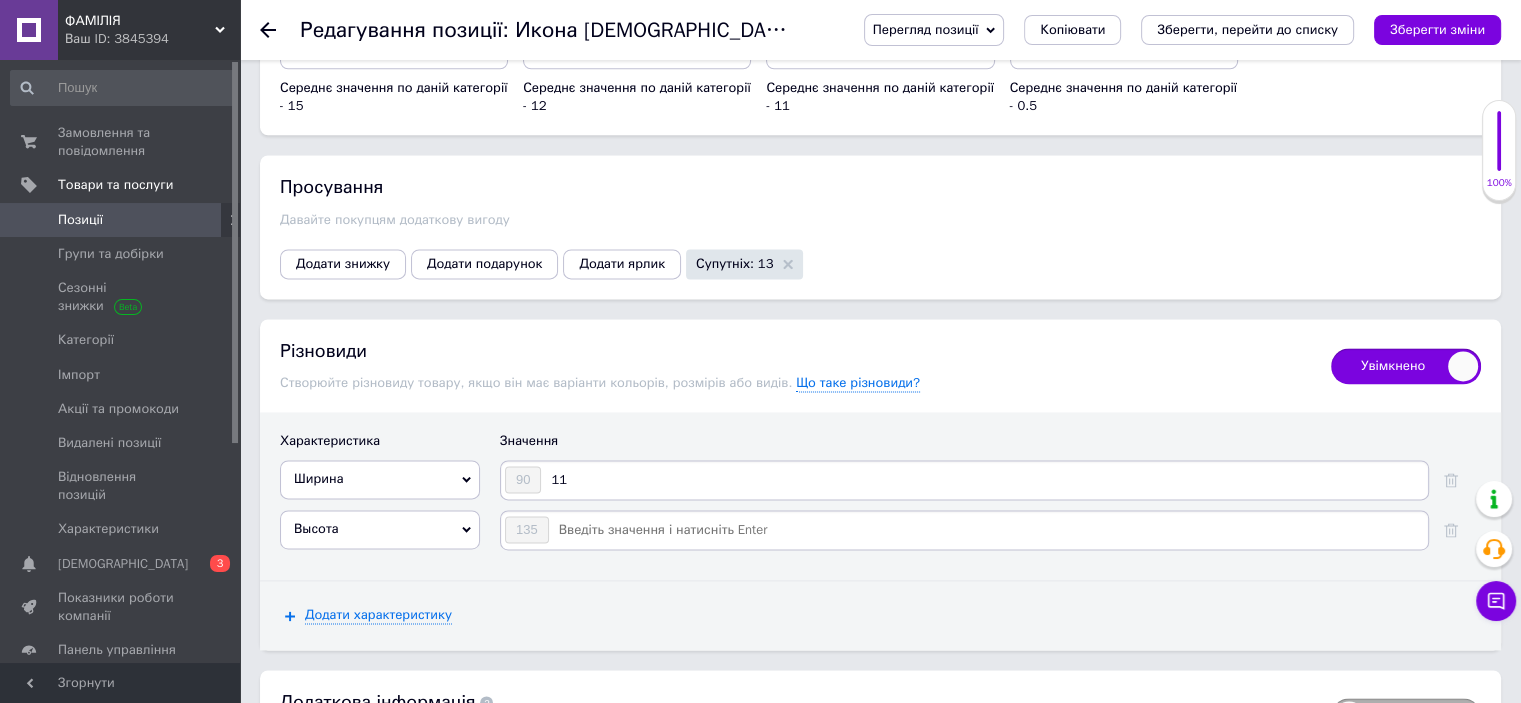 type on "115" 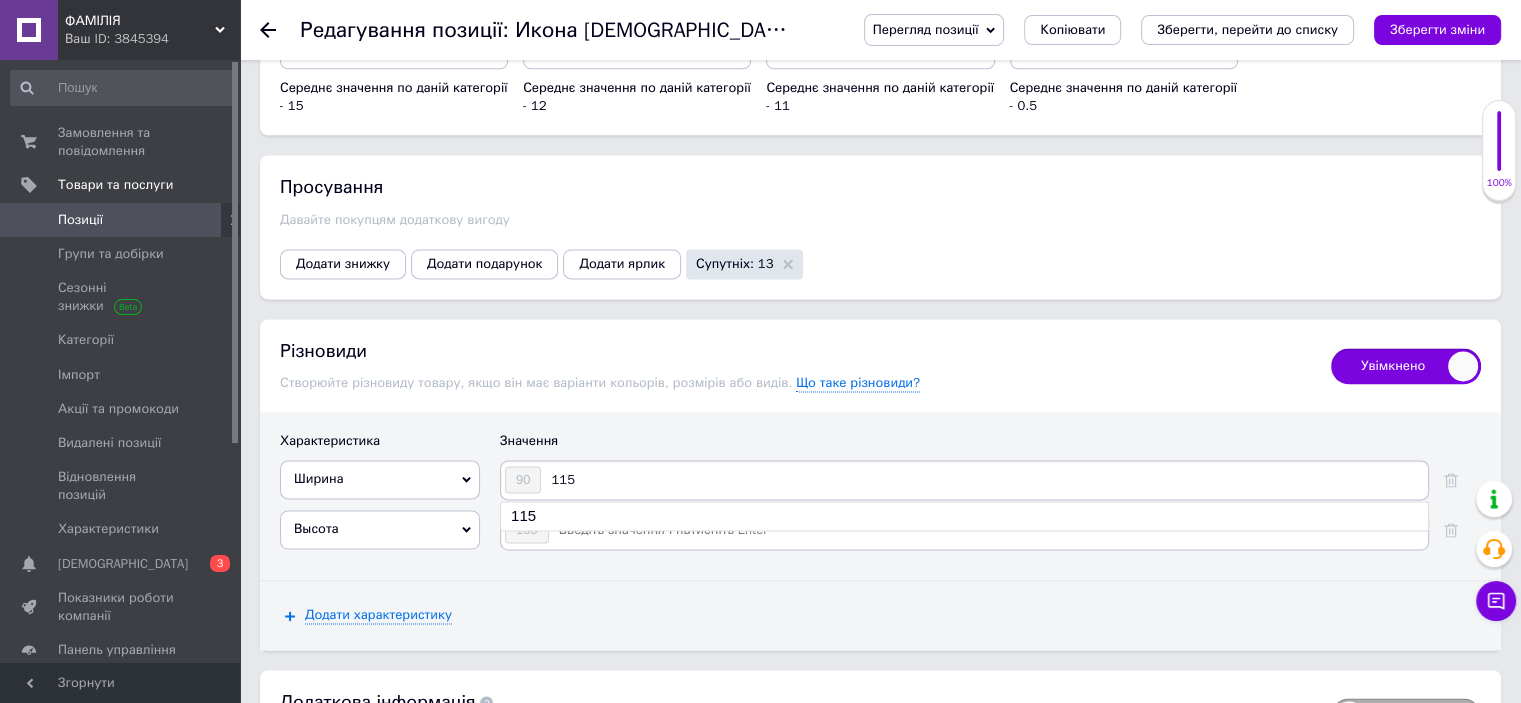 type 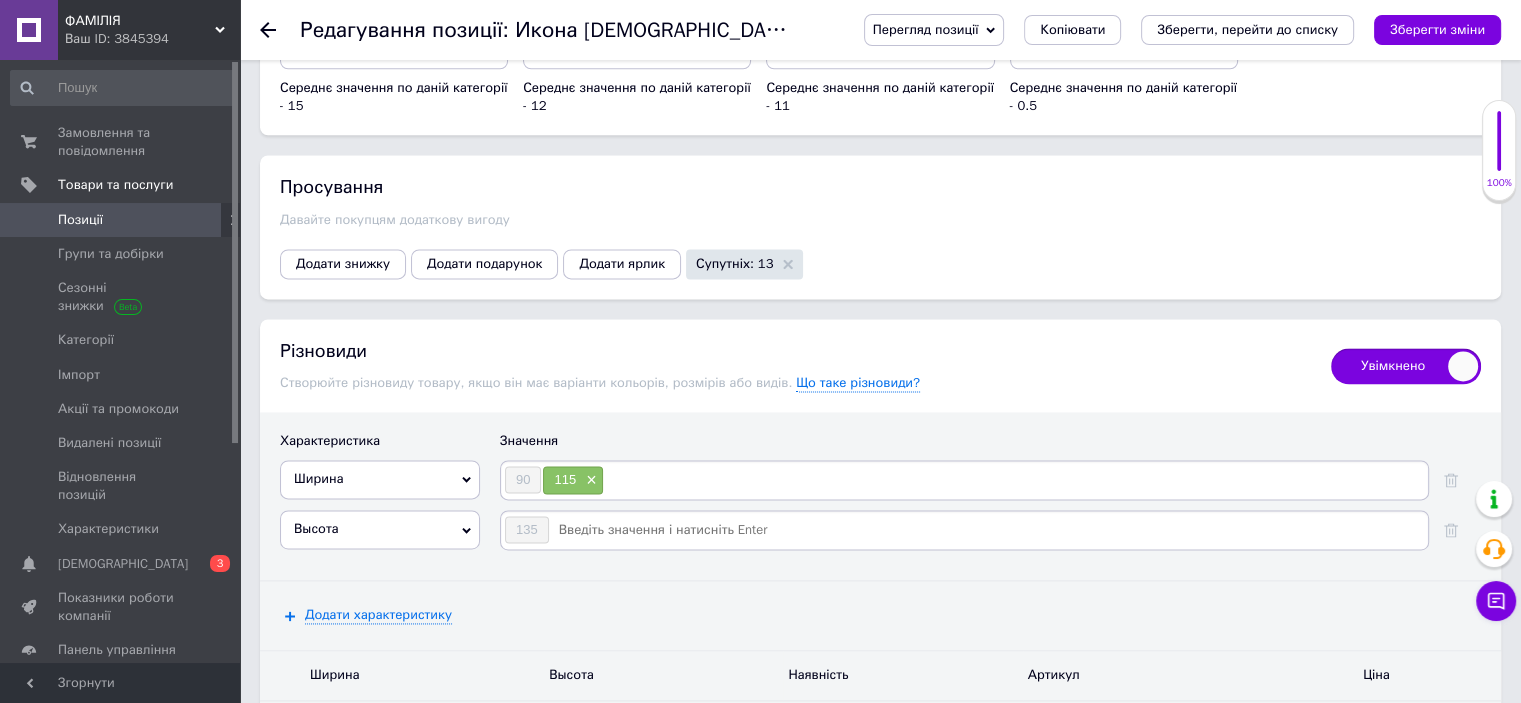 click at bounding box center [987, 530] 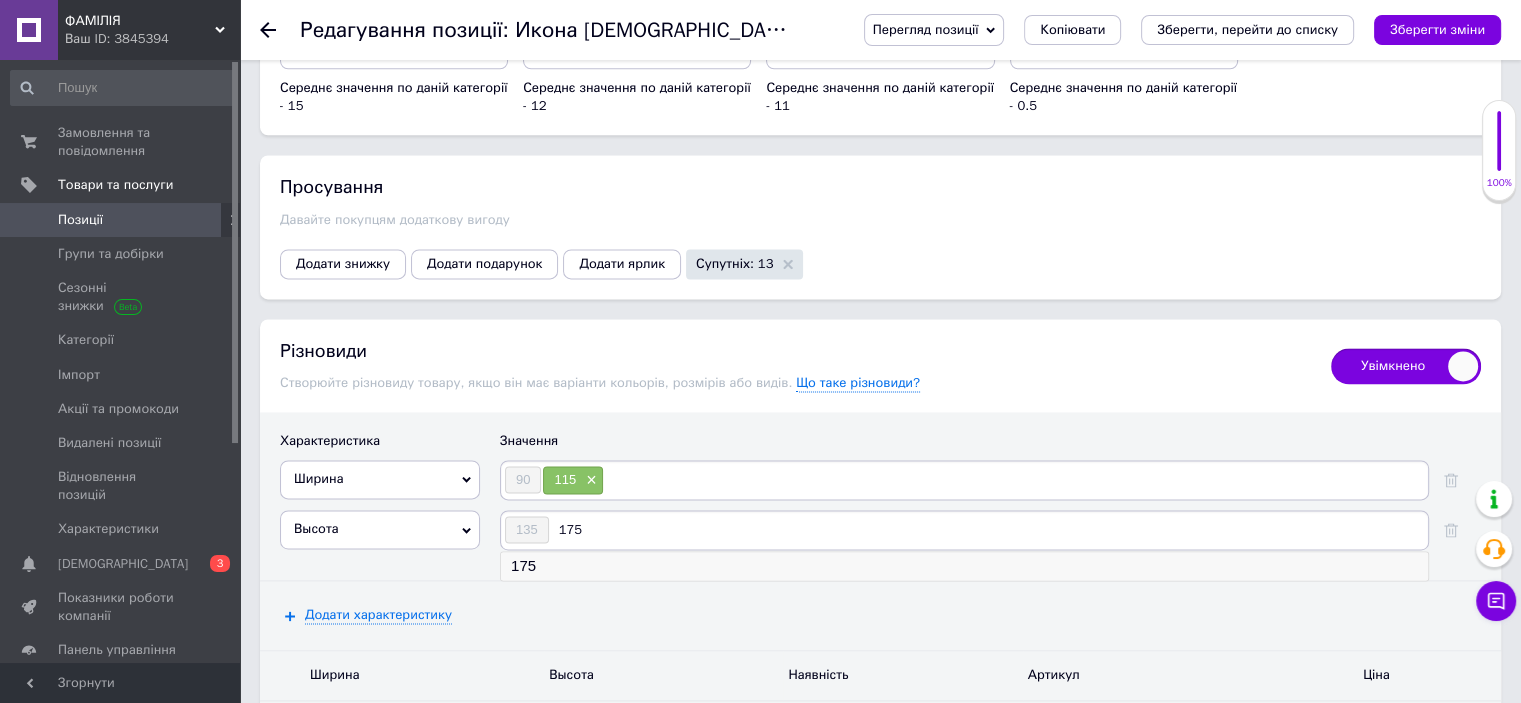 type on "175" 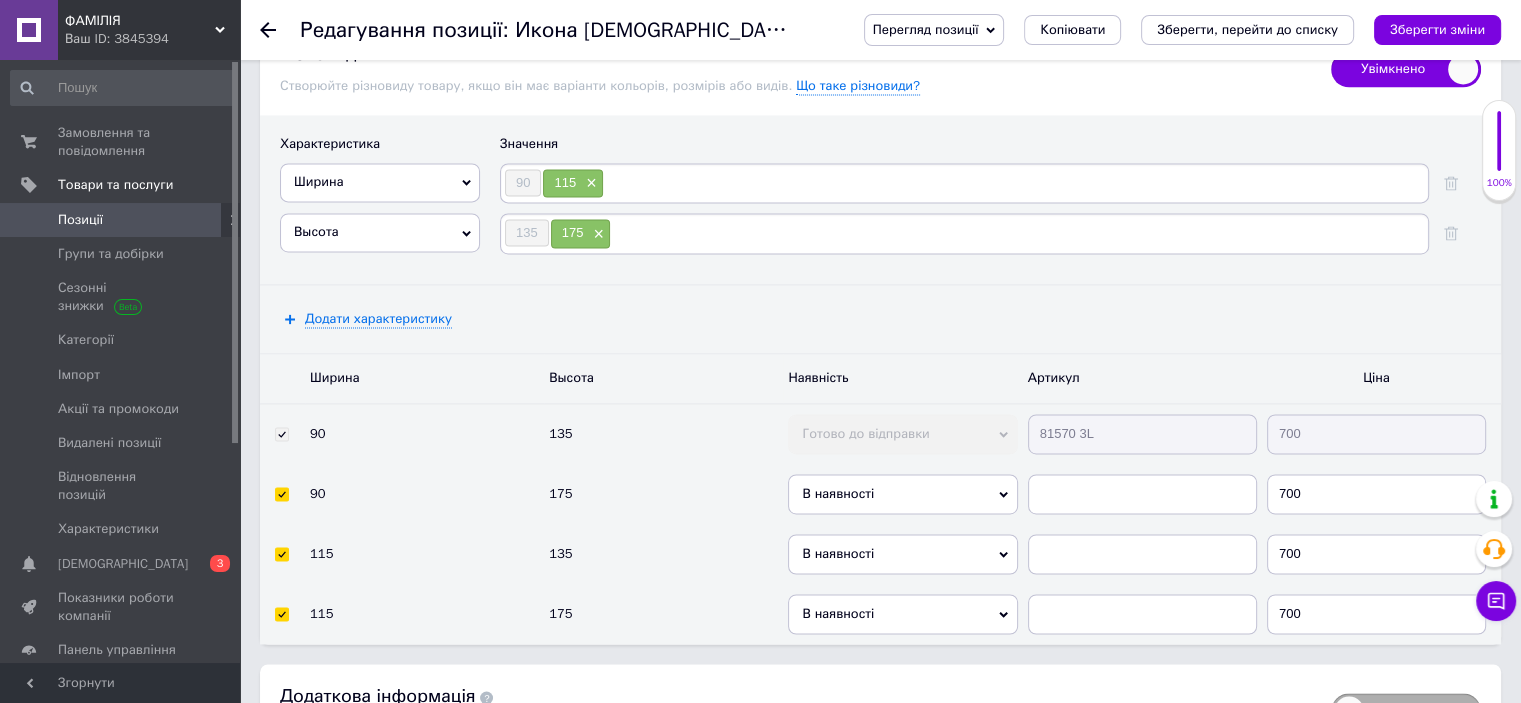 scroll, scrollTop: 3000, scrollLeft: 0, axis: vertical 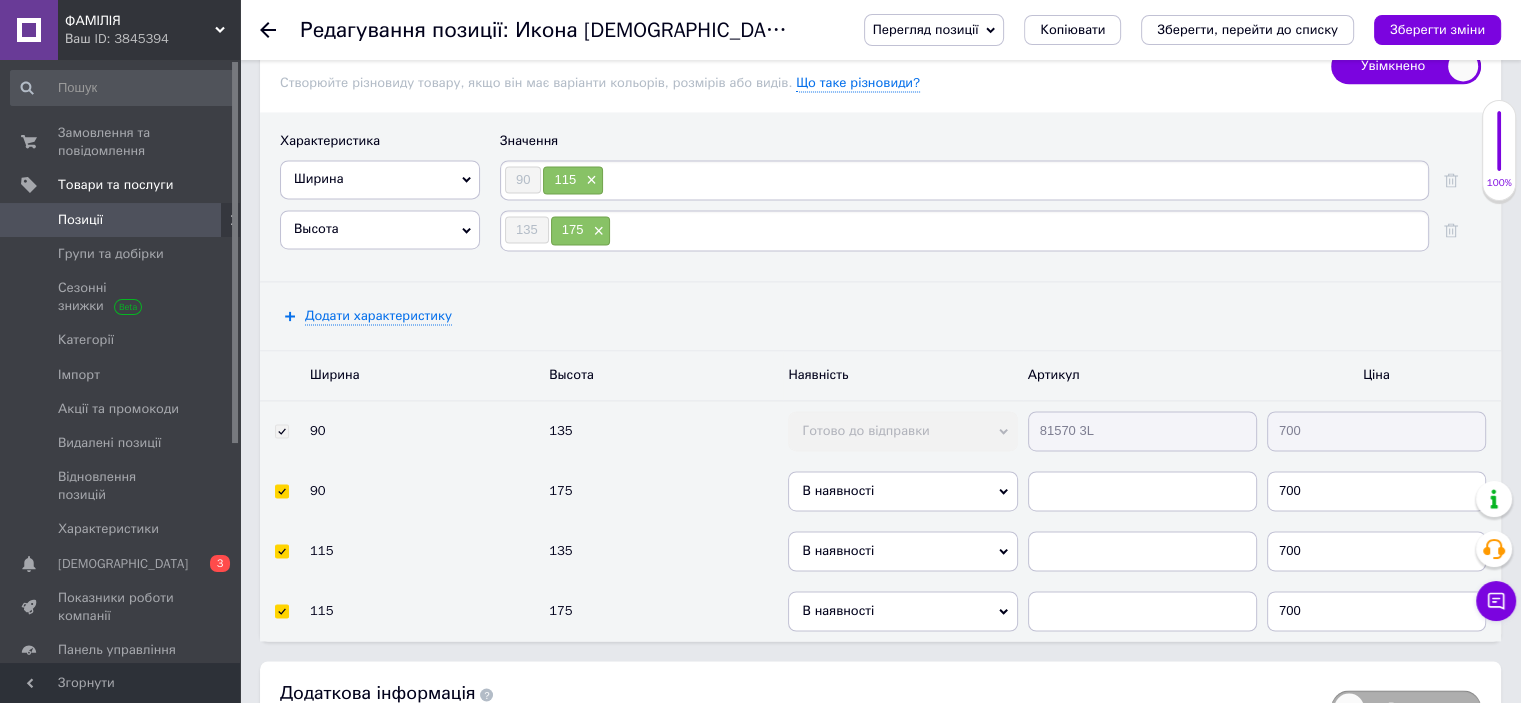 click at bounding box center [281, 491] 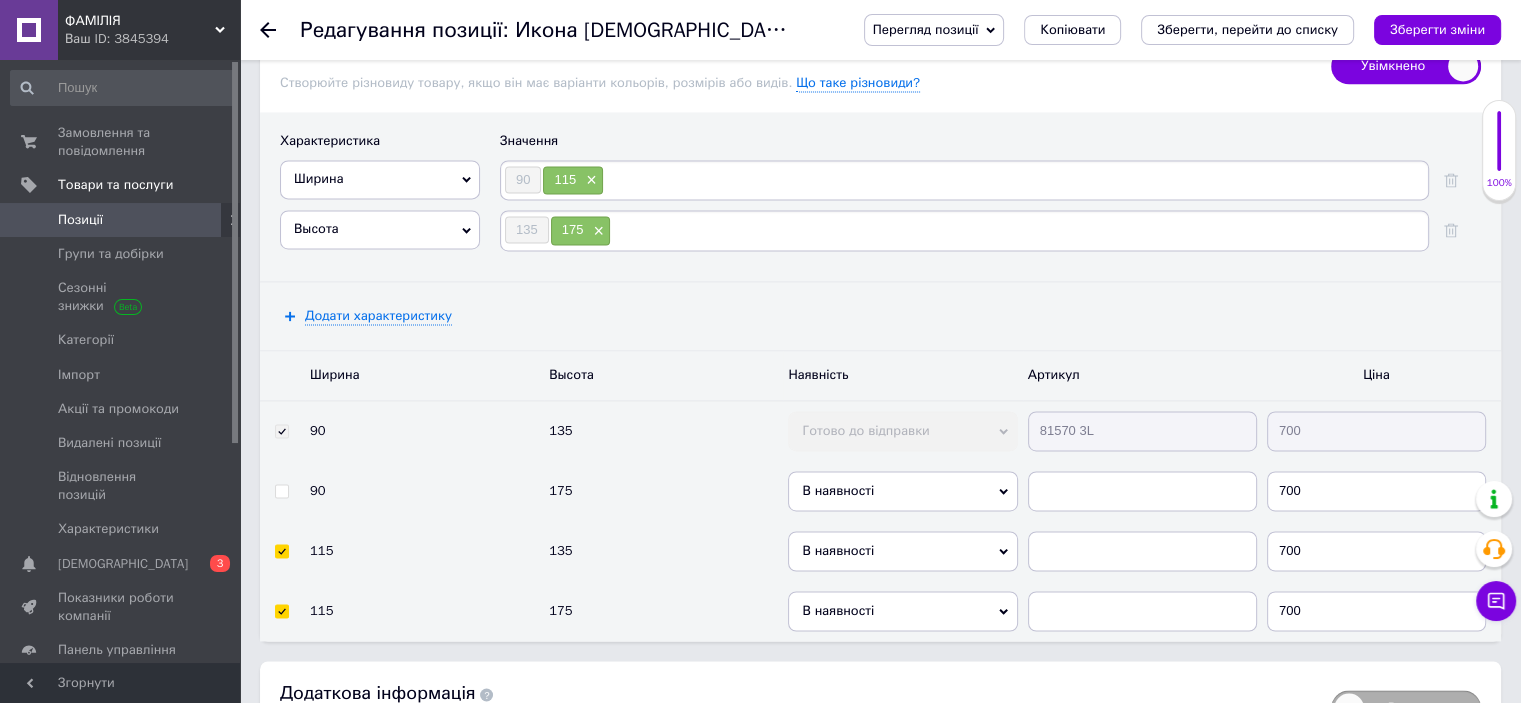 checkbox on "false" 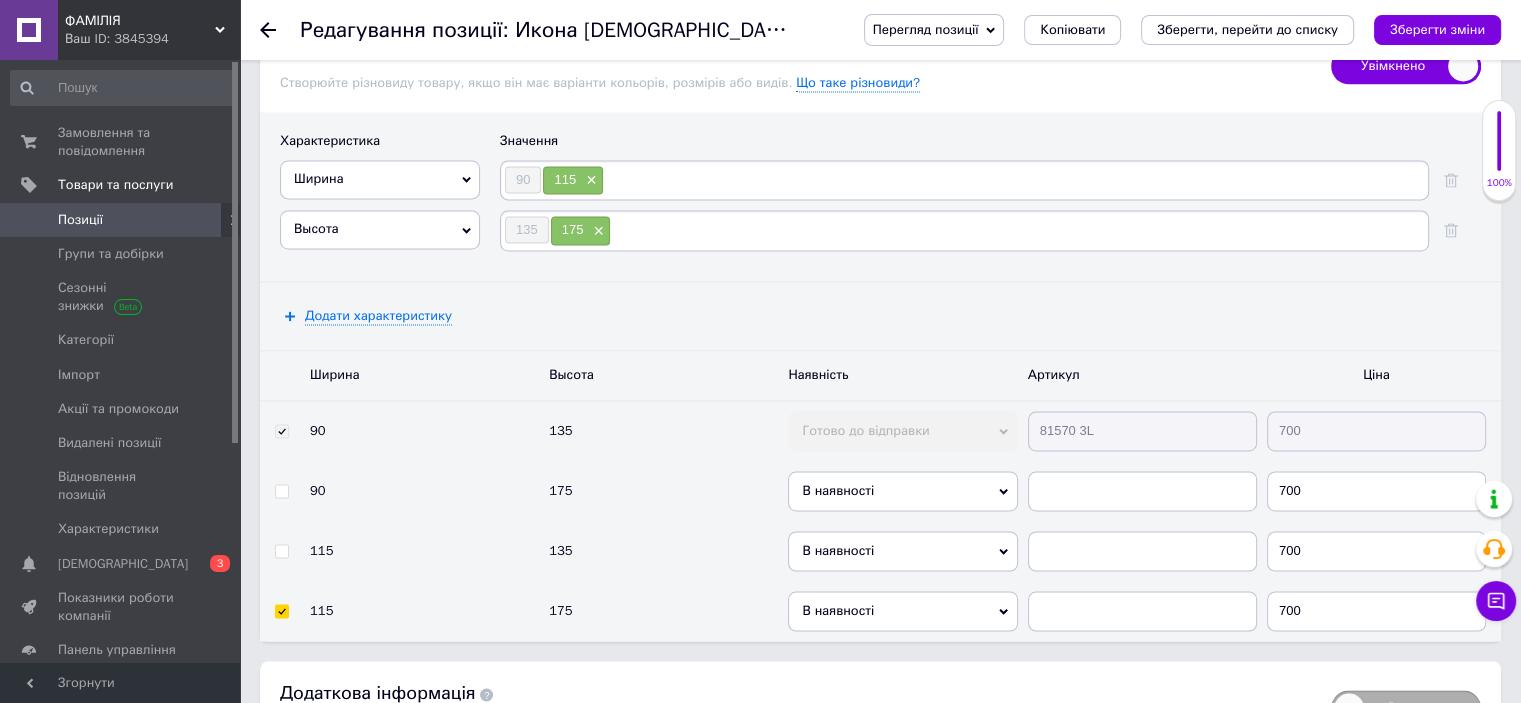 checkbox on "false" 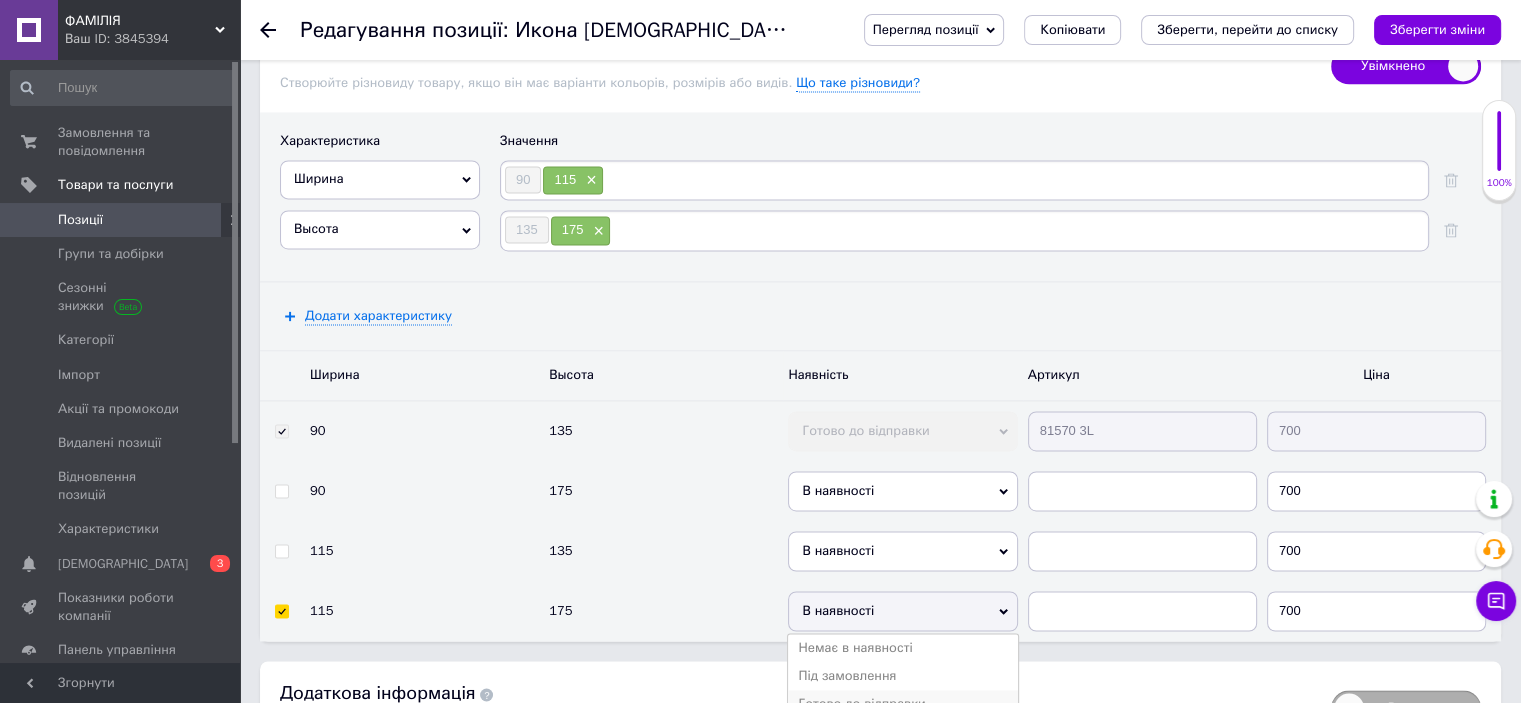 click on "Готово до відправки" at bounding box center (902, 704) 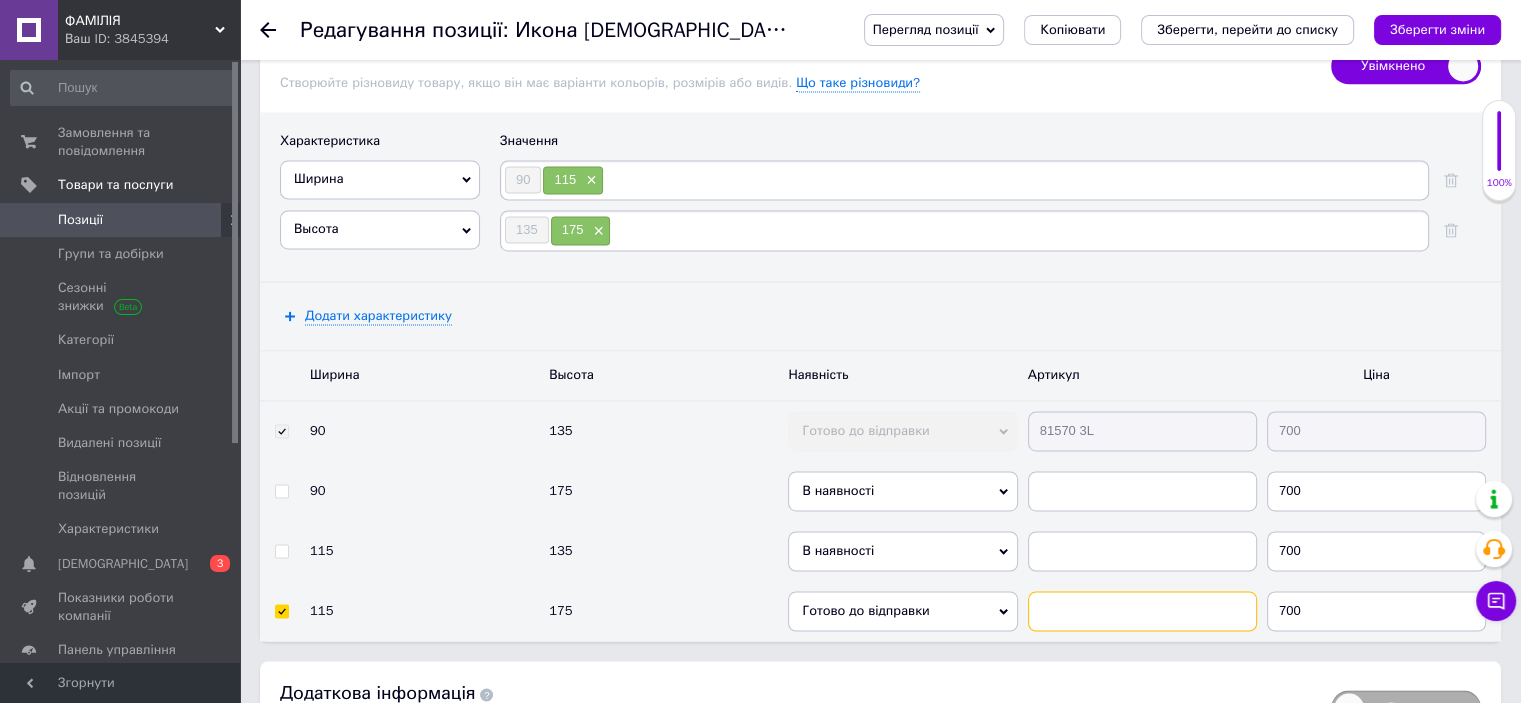 click at bounding box center [1142, 611] 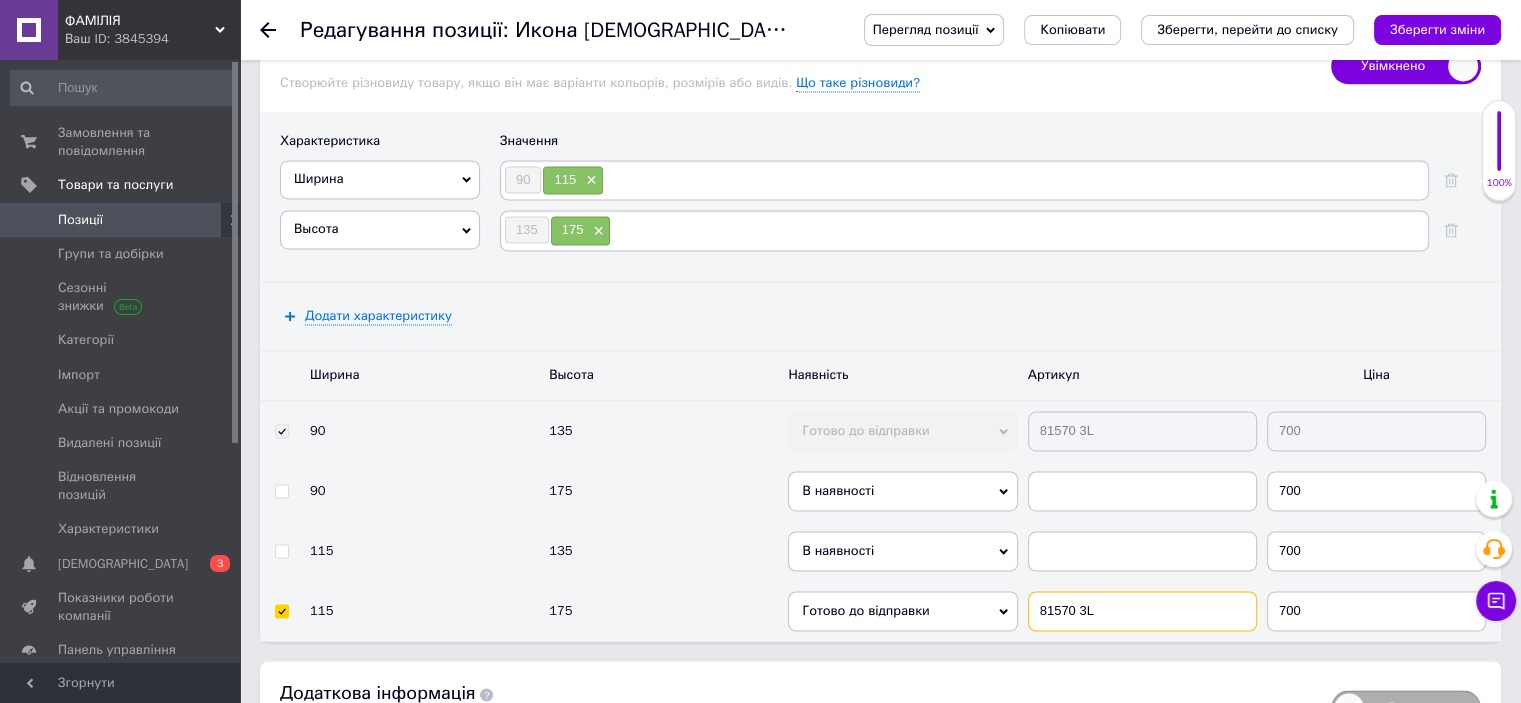 click on "81570 3L" at bounding box center [1142, 611] 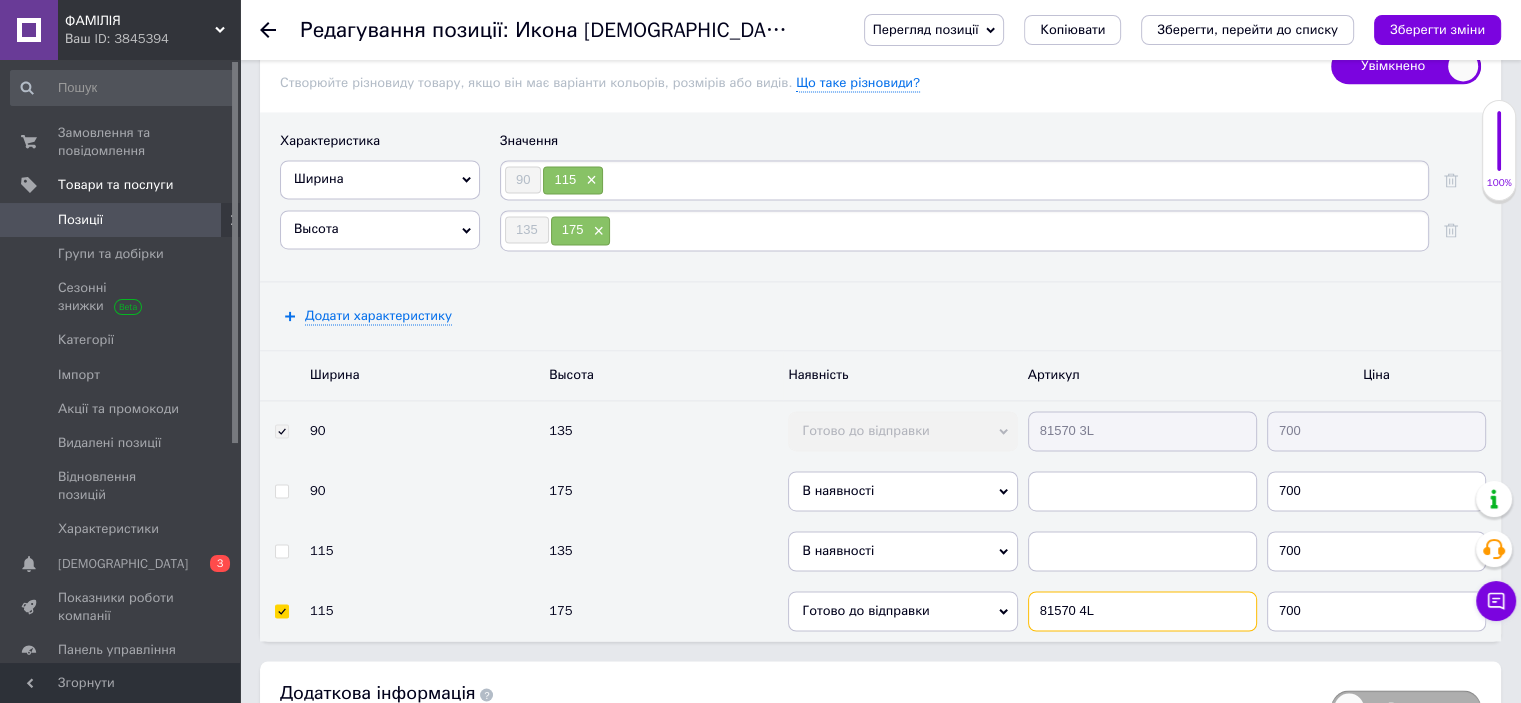 type on "81570 4L" 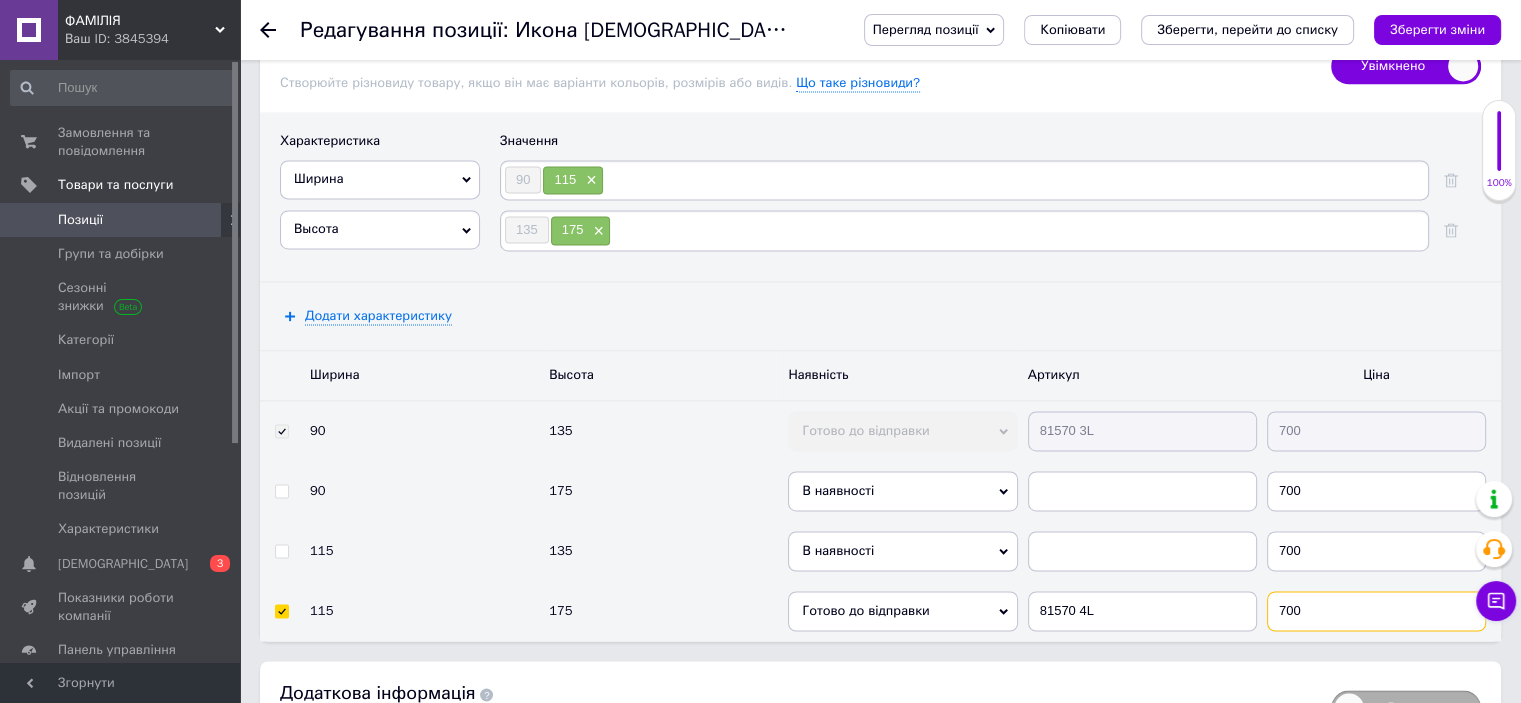 click on "700" at bounding box center (1376, 611) 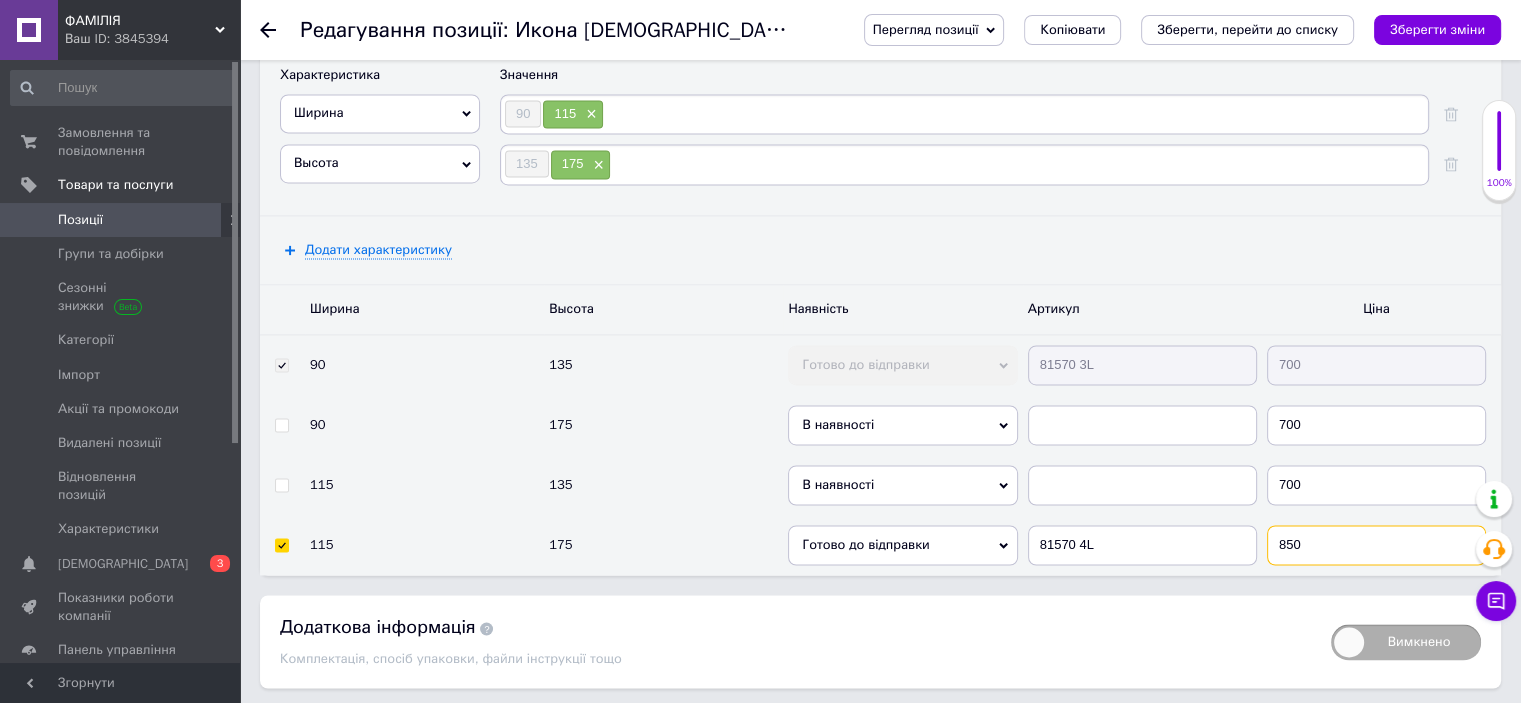 scroll, scrollTop: 3100, scrollLeft: 0, axis: vertical 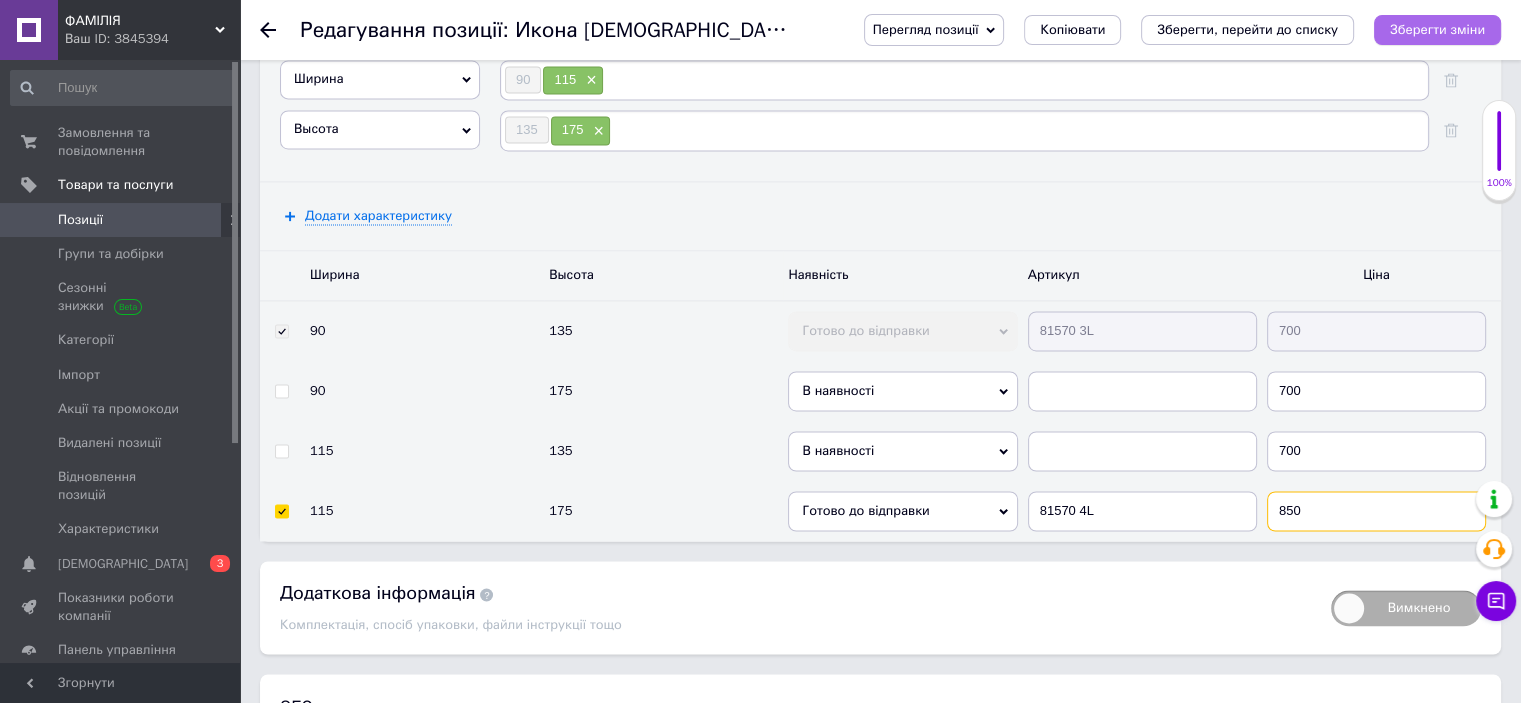 type on "850" 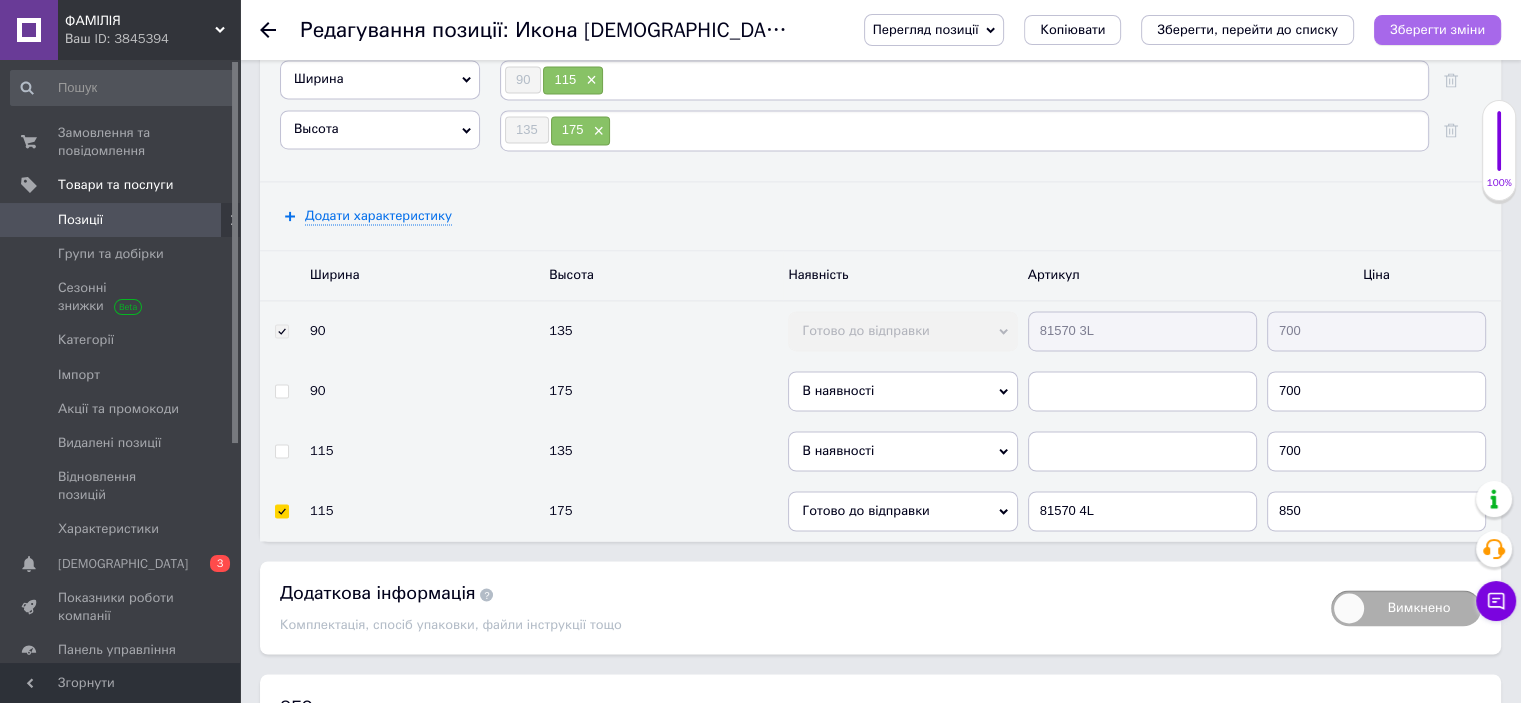 click on "Зберегти зміни" at bounding box center (1437, 29) 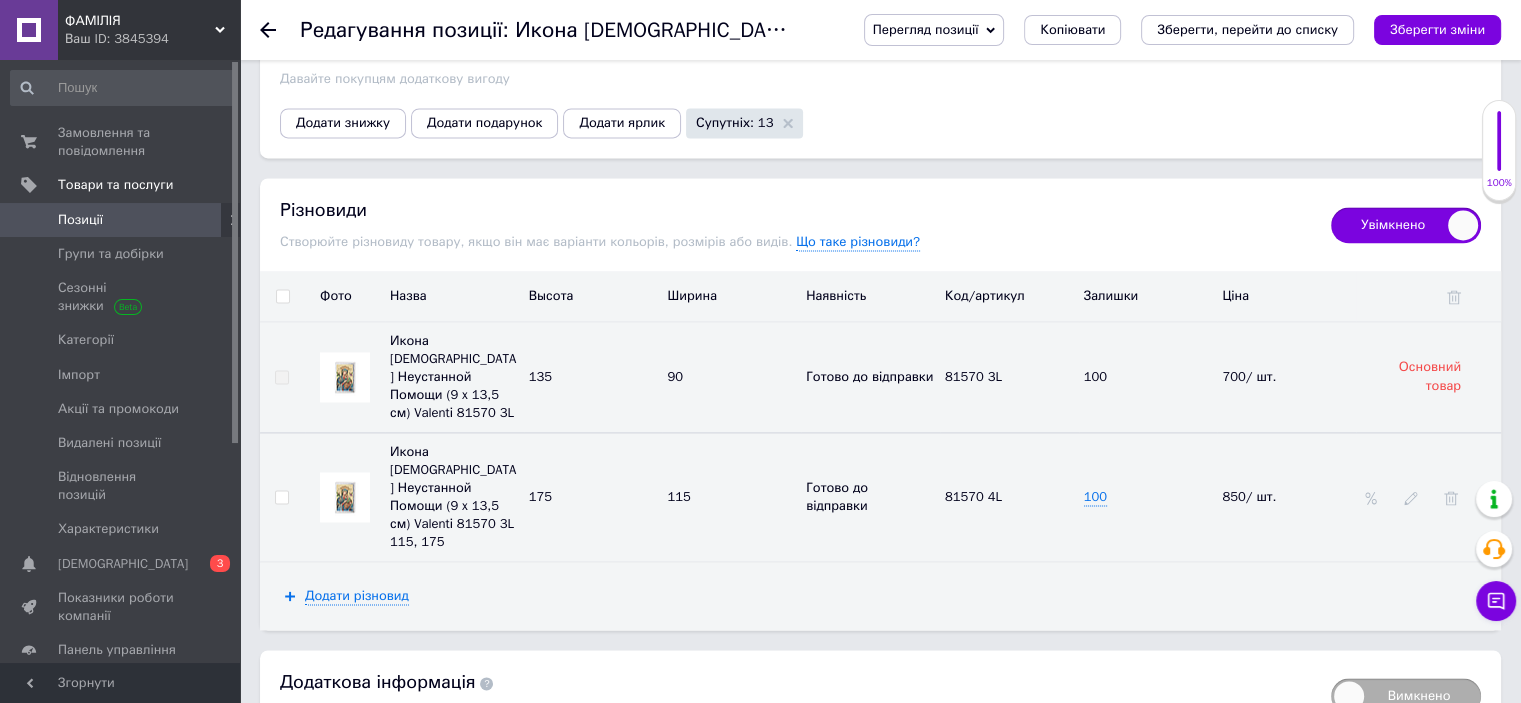 scroll, scrollTop: 3000, scrollLeft: 0, axis: vertical 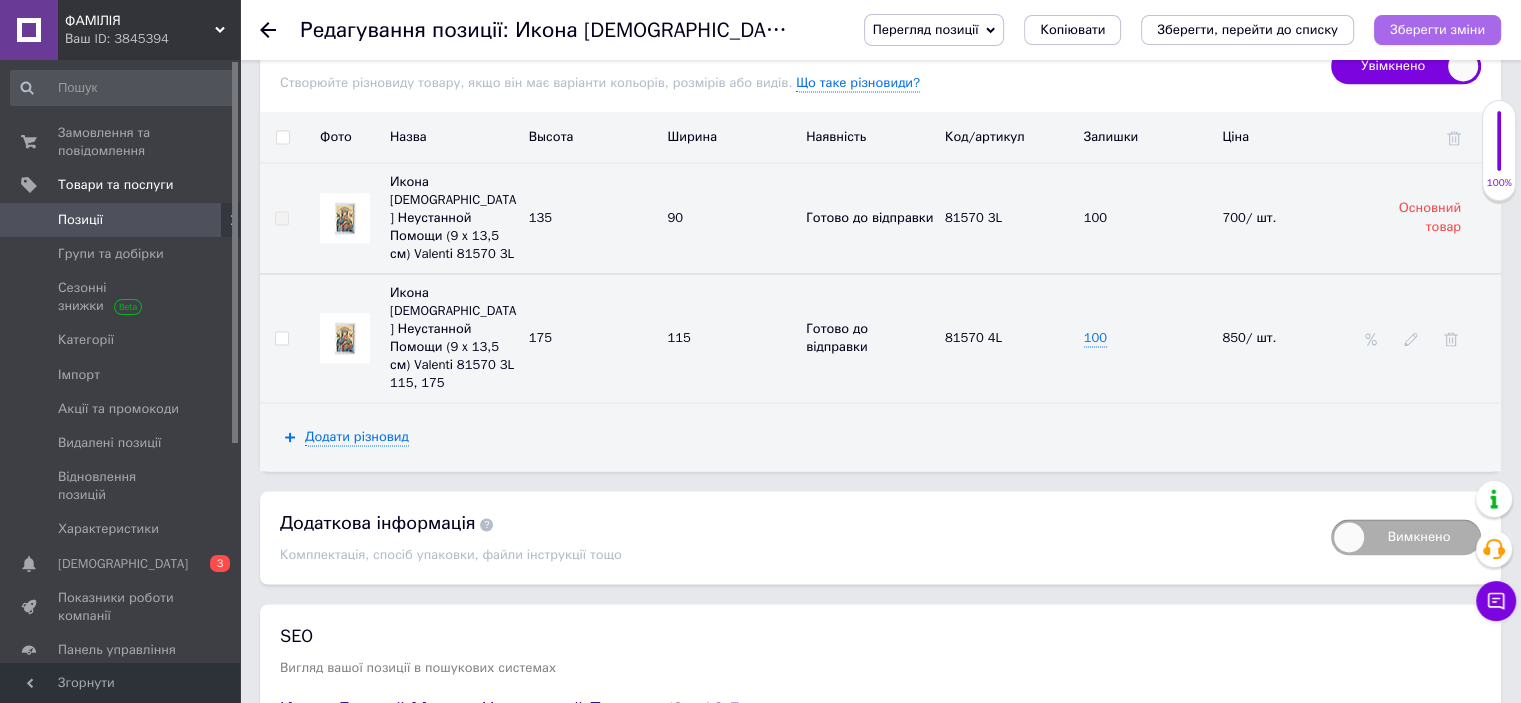 click on "Зберегти зміни" at bounding box center [1437, 29] 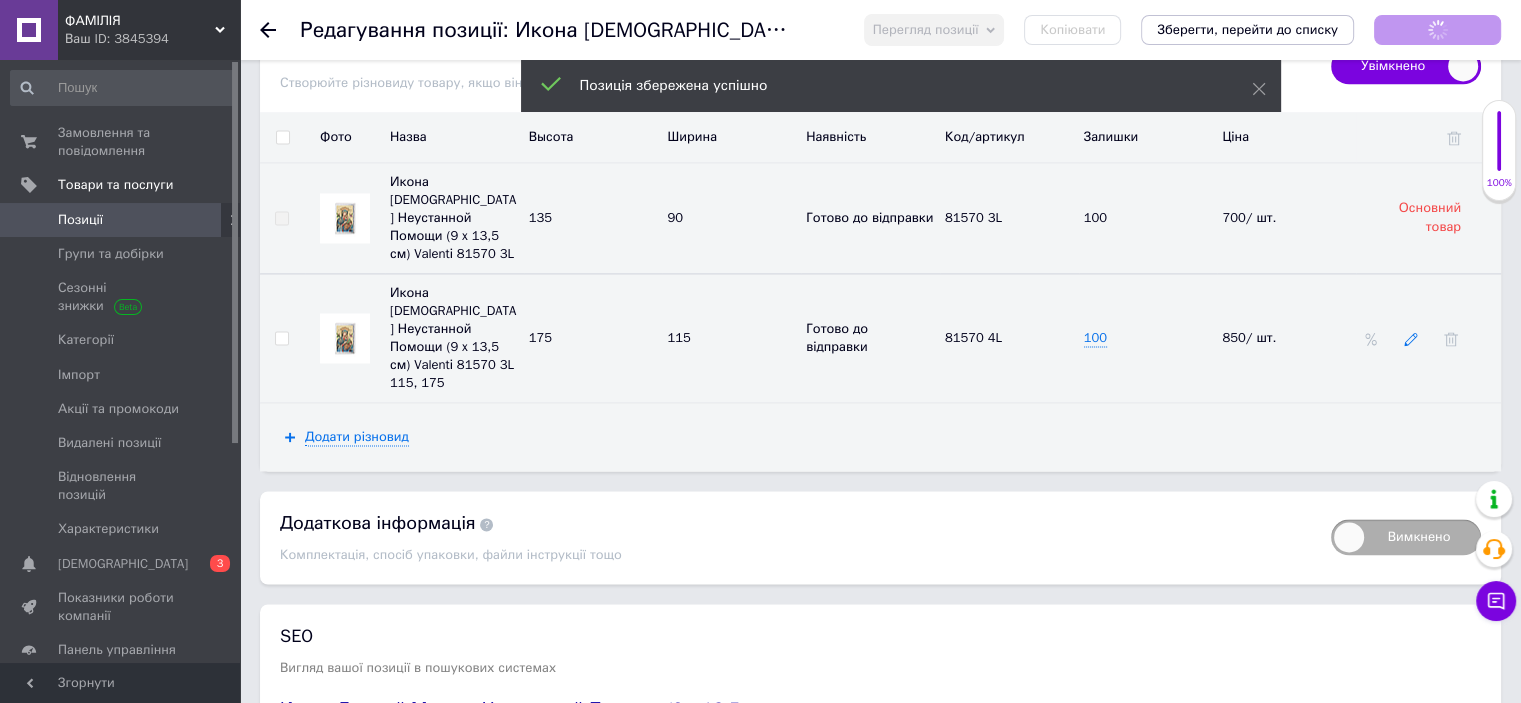 click 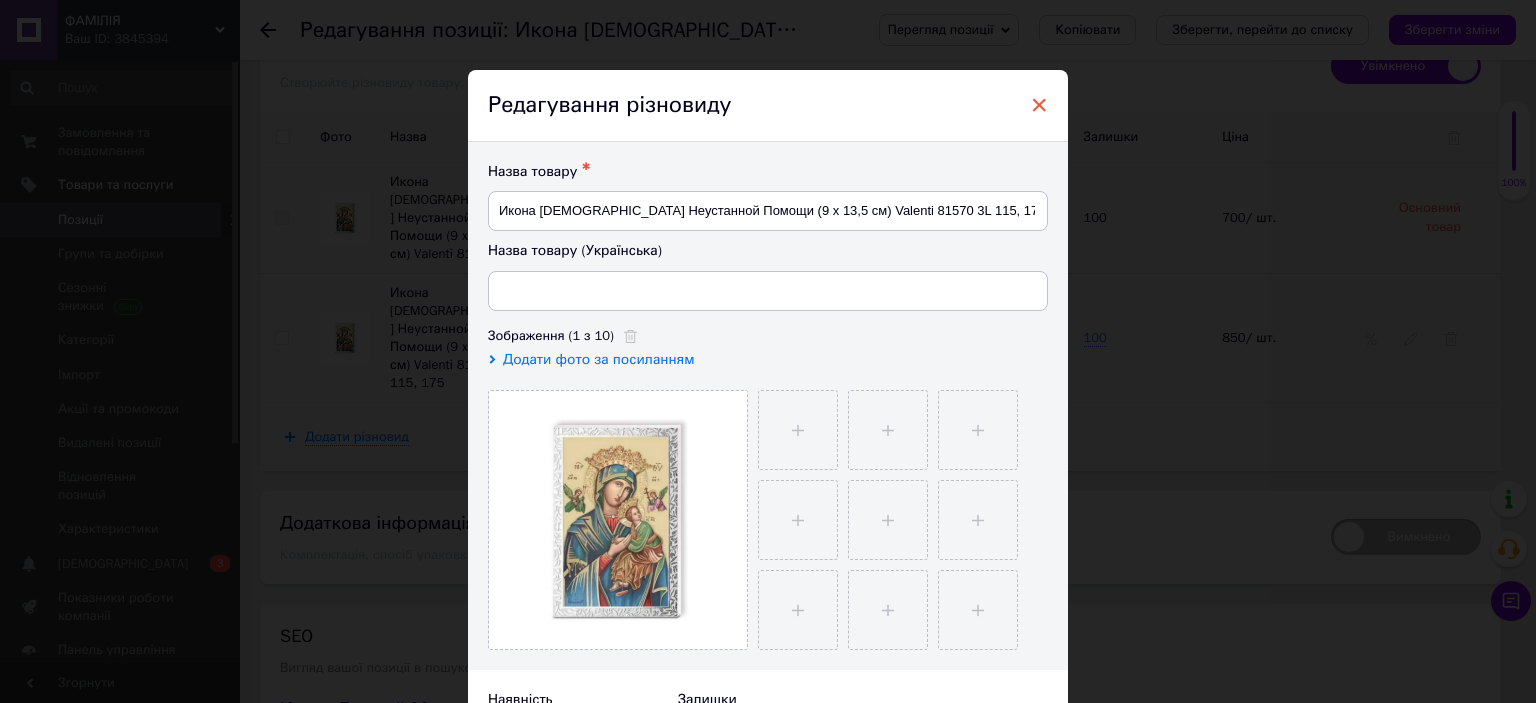 click on "×" at bounding box center (1039, 105) 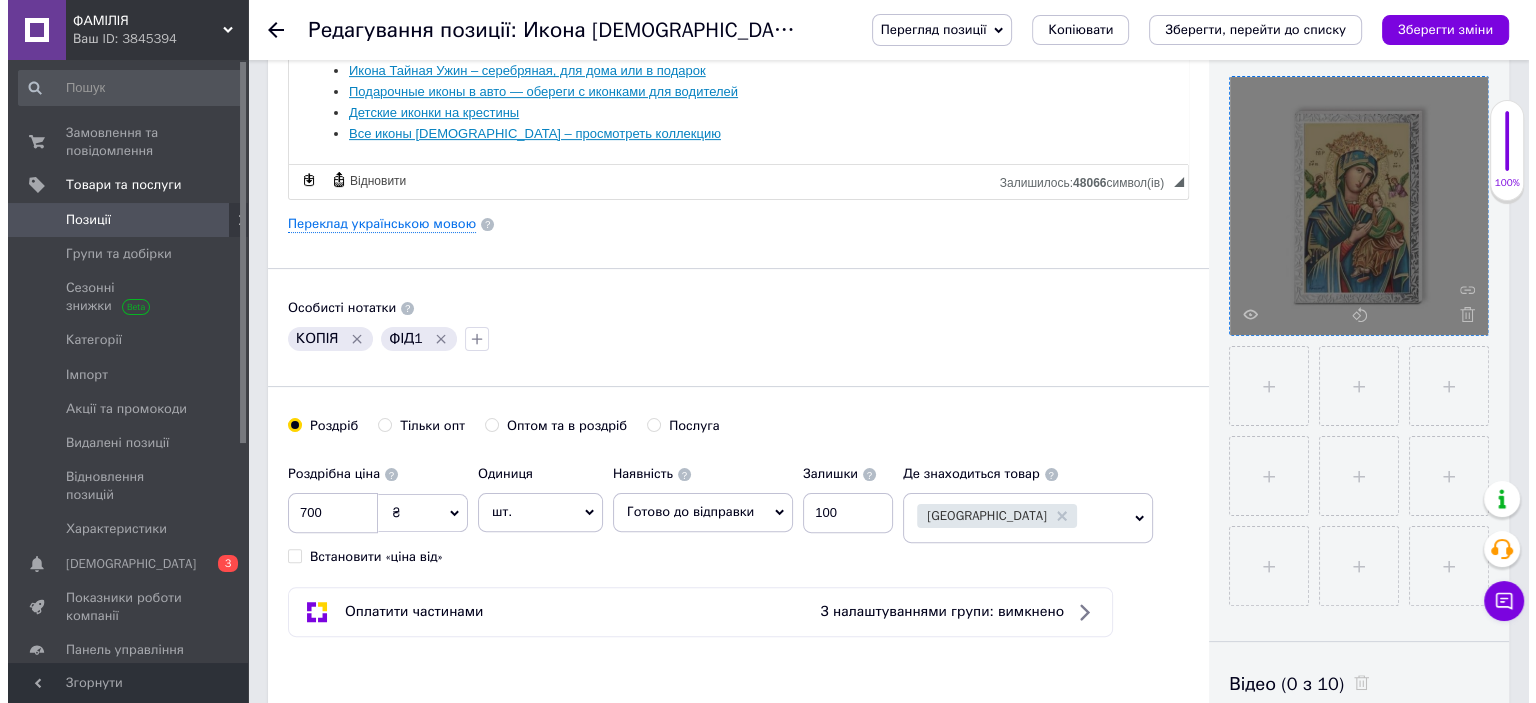scroll, scrollTop: 400, scrollLeft: 0, axis: vertical 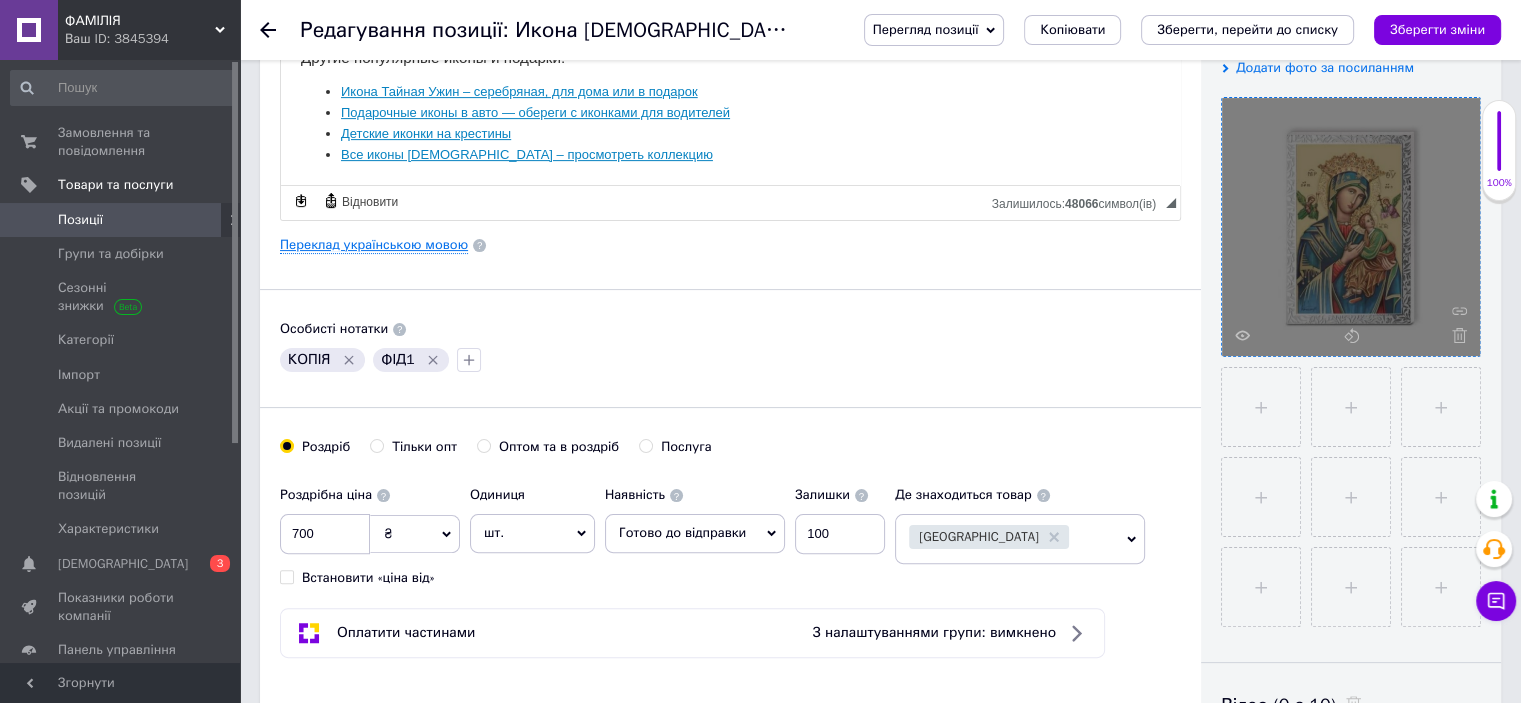 click on "Переклад українською мовою" at bounding box center (374, 245) 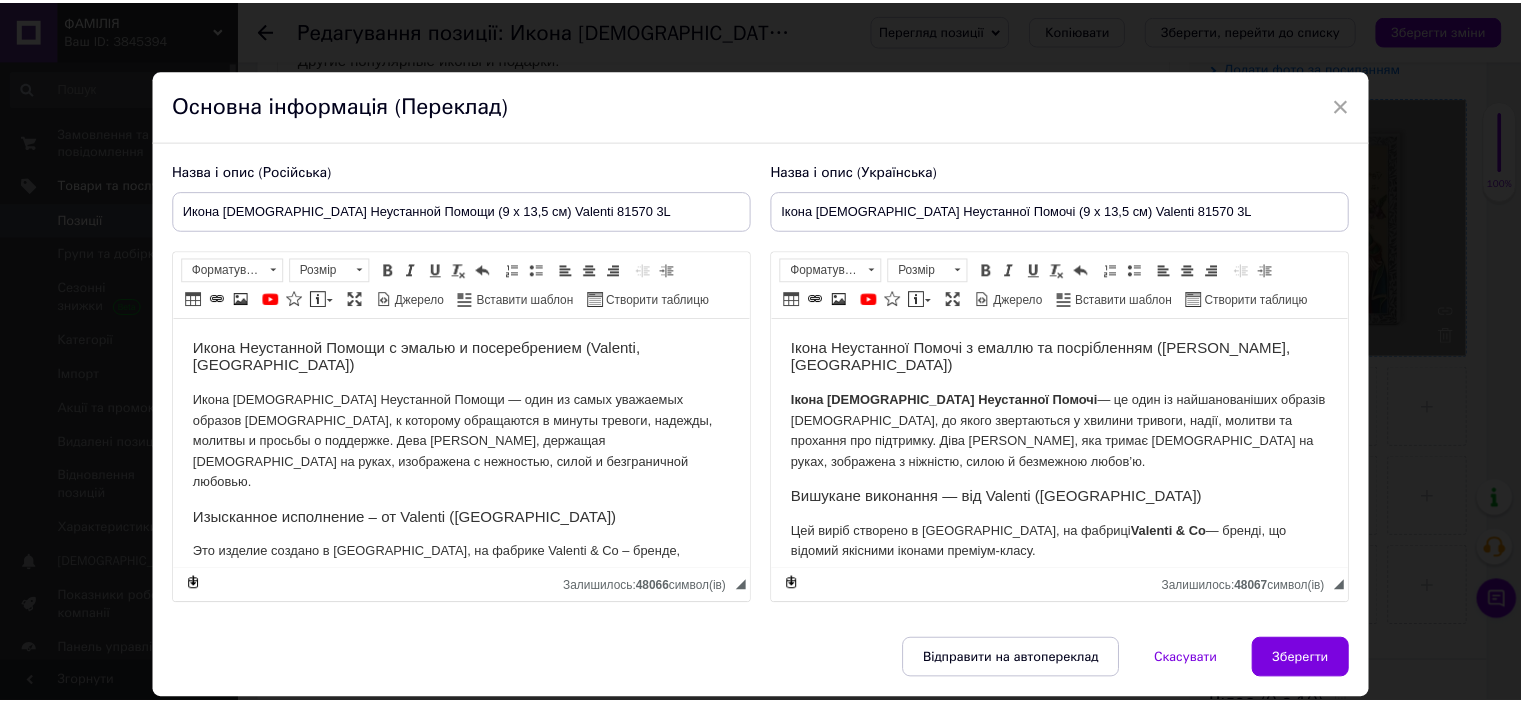scroll, scrollTop: 0, scrollLeft: 0, axis: both 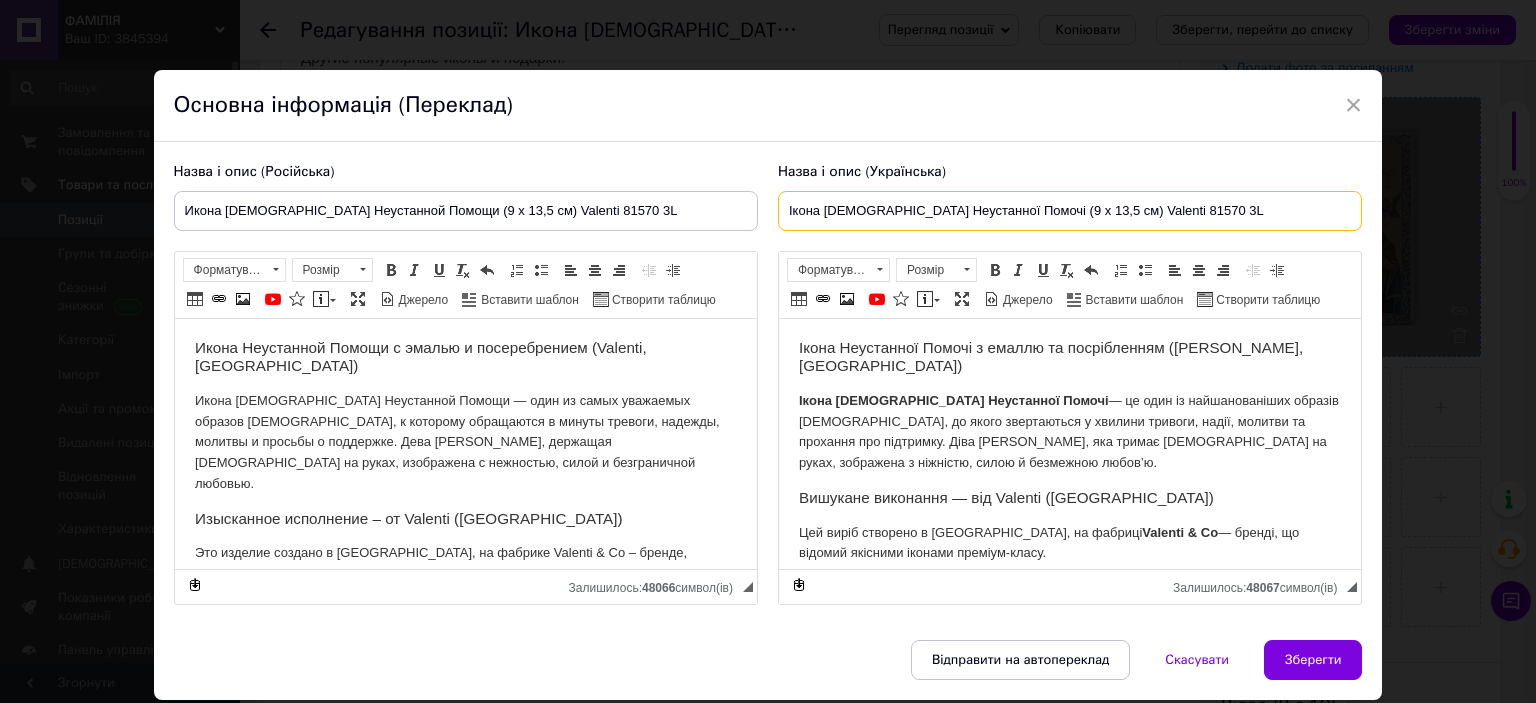drag, startPoint x: 785, startPoint y: 211, endPoint x: 1201, endPoint y: 215, distance: 416.01923 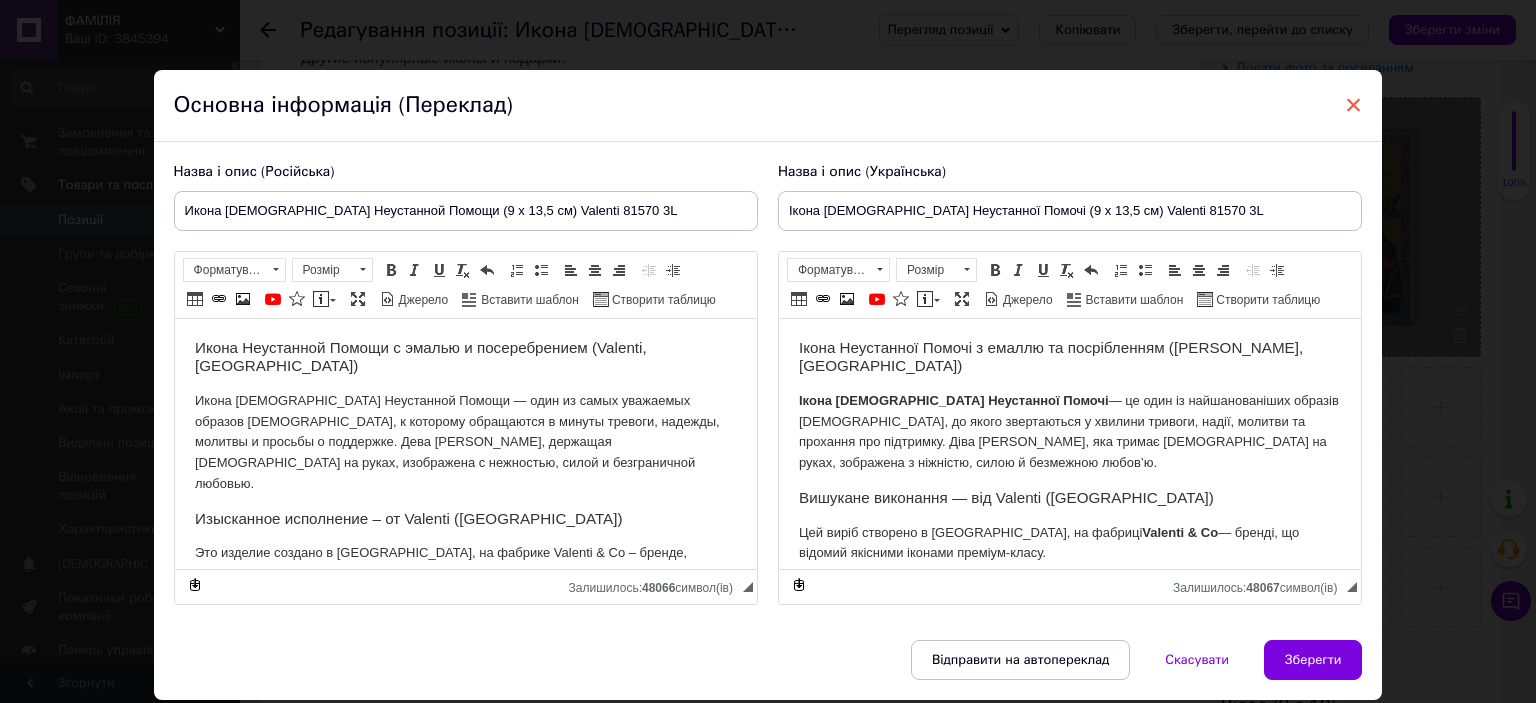 click on "×" at bounding box center (1354, 105) 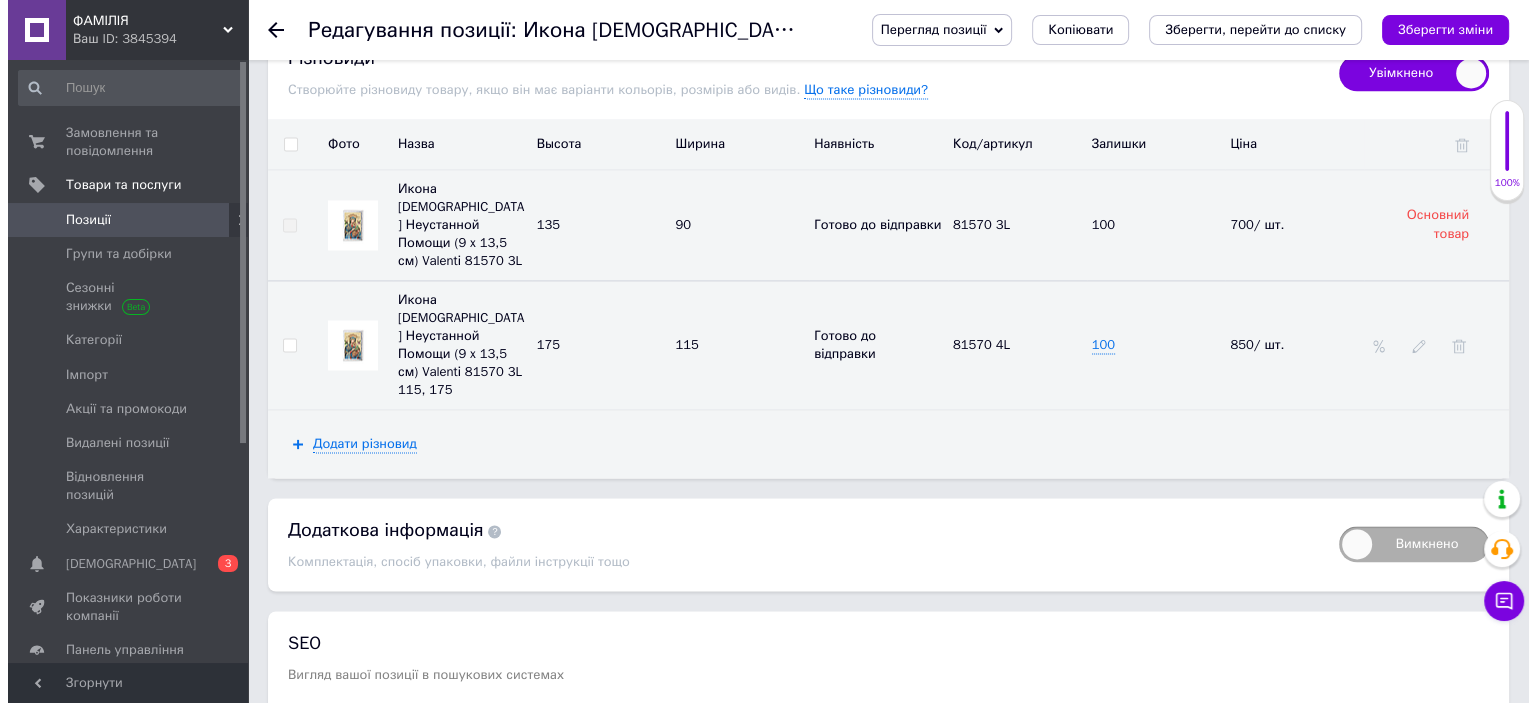 scroll, scrollTop: 3000, scrollLeft: 0, axis: vertical 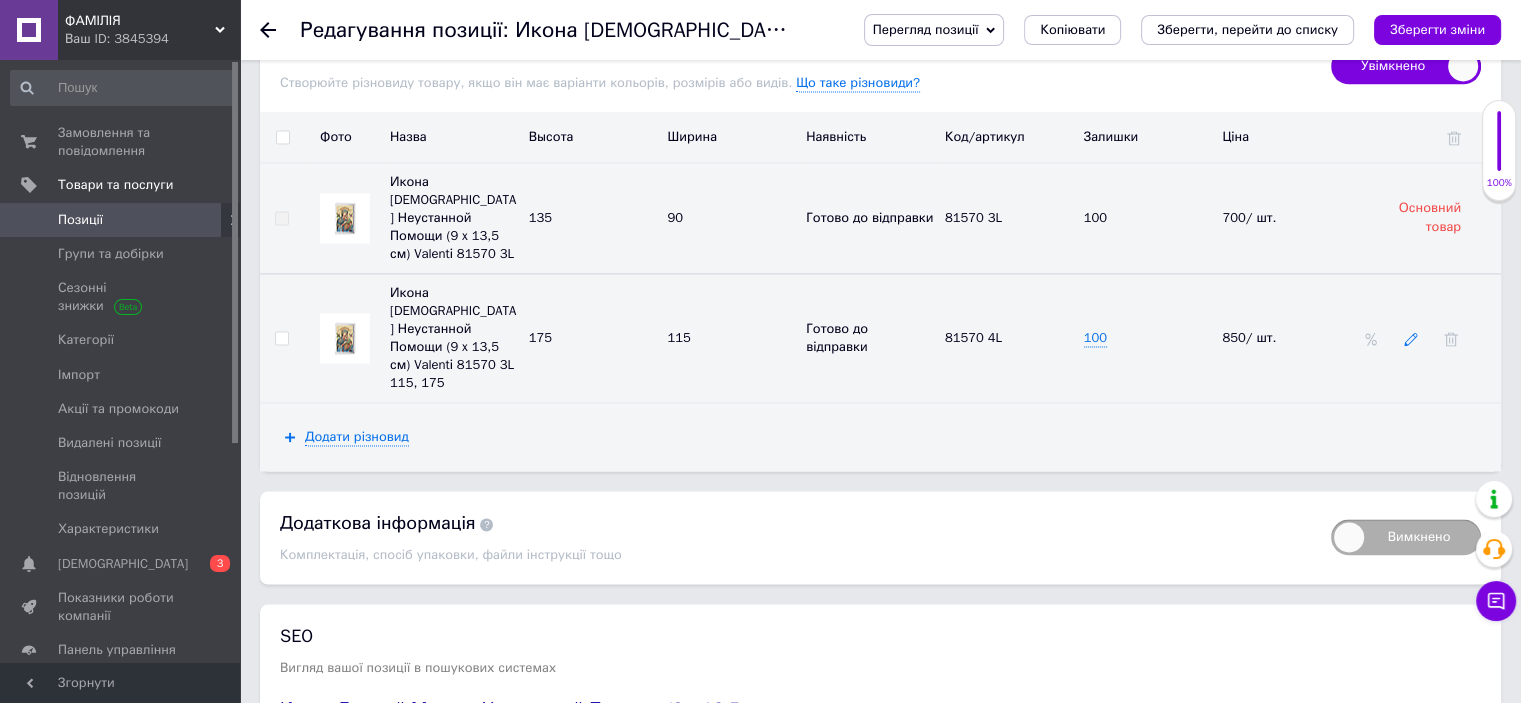 click 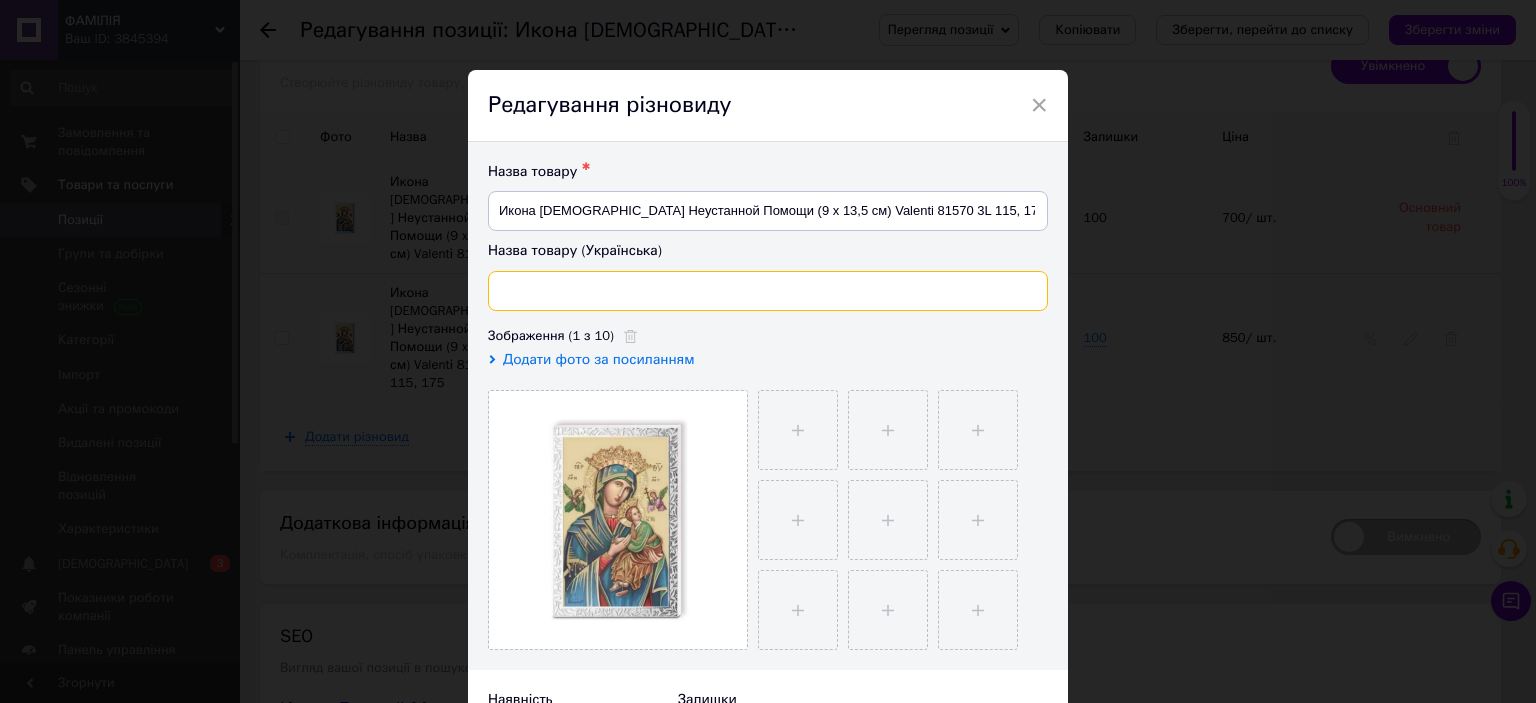 click at bounding box center (768, 291) 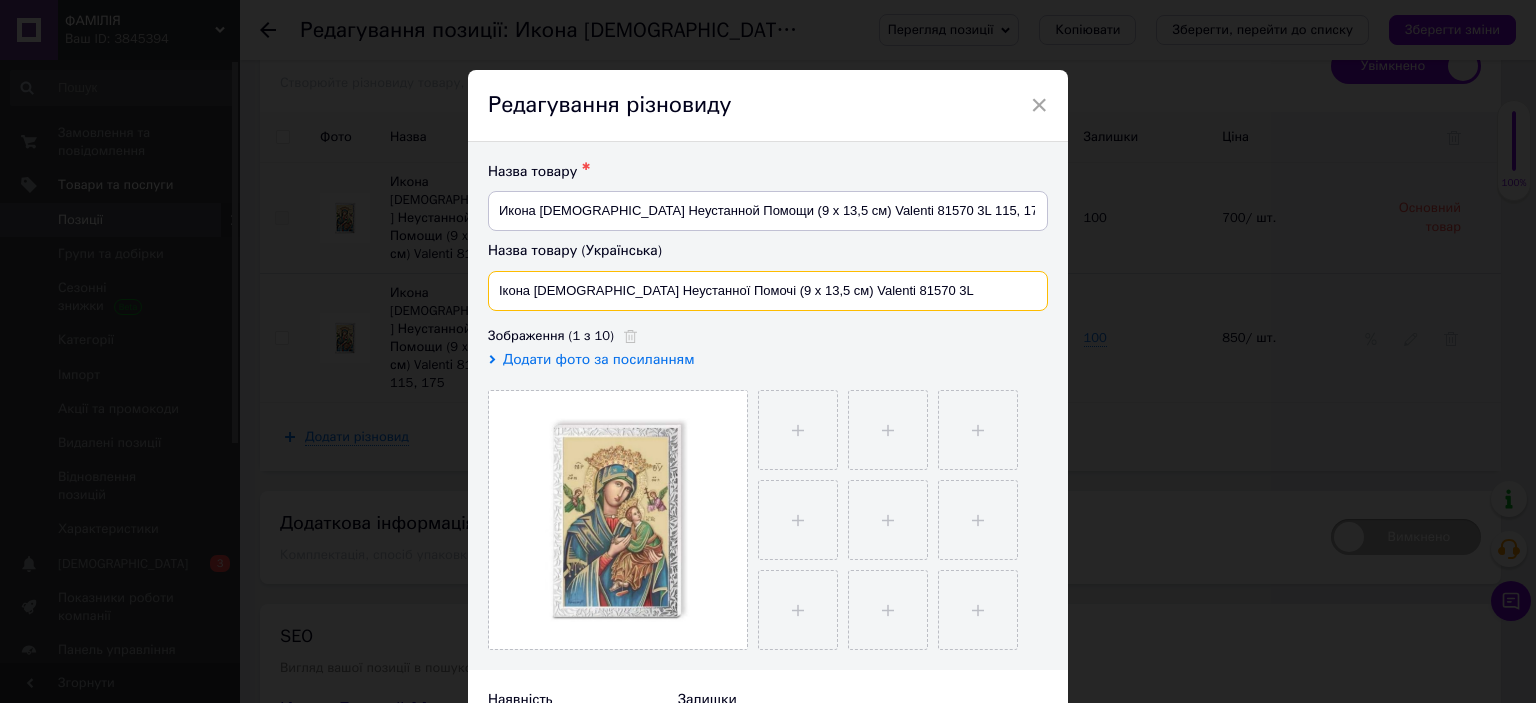 click on "Ікона [DEMOGRAPHIC_DATA] Неустанної Помочі (9 x 13,5 см) Valentі 81570 3L" at bounding box center [768, 291] 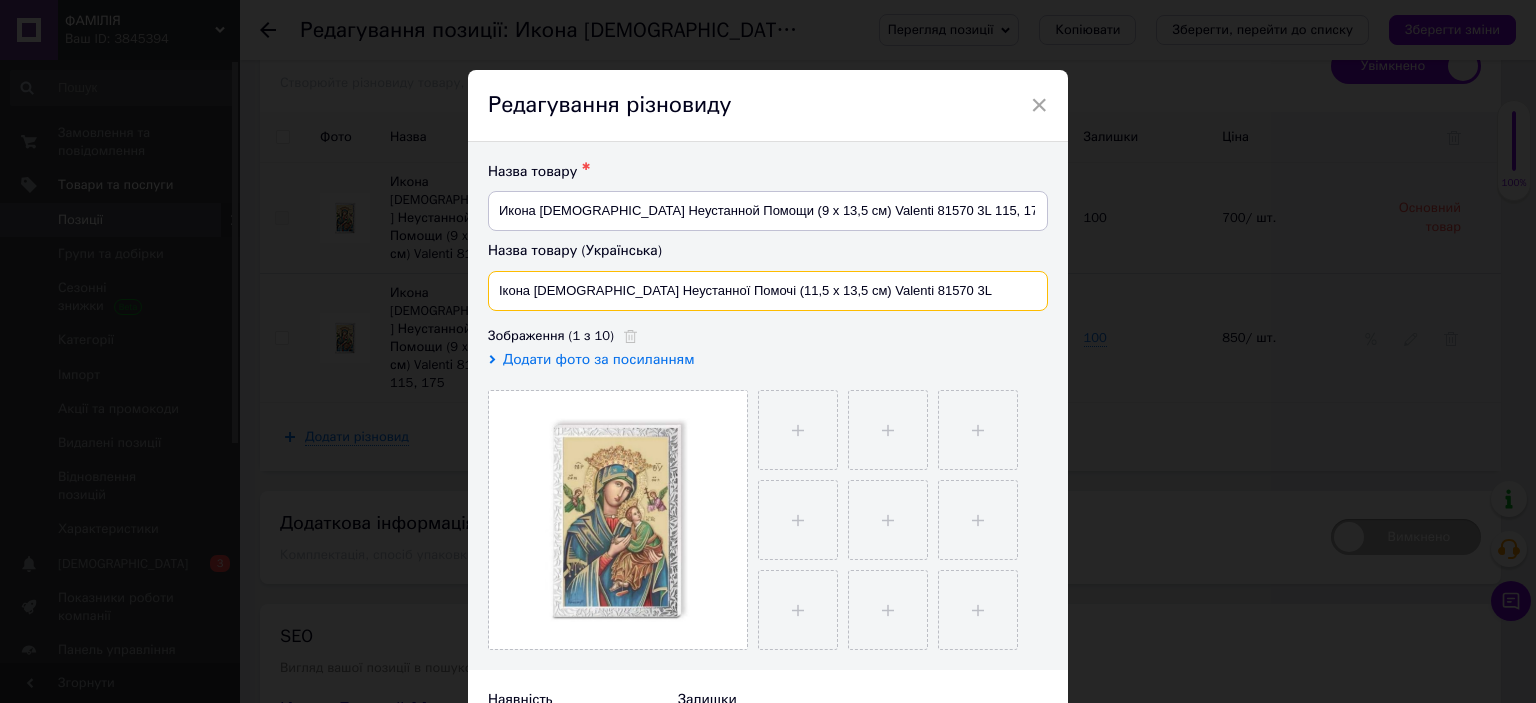 click on "Ікона [DEMOGRAPHIC_DATA] Неустанної Помочі (11,5 x 13,5 см) Valentі 81570 3L" at bounding box center (768, 291) 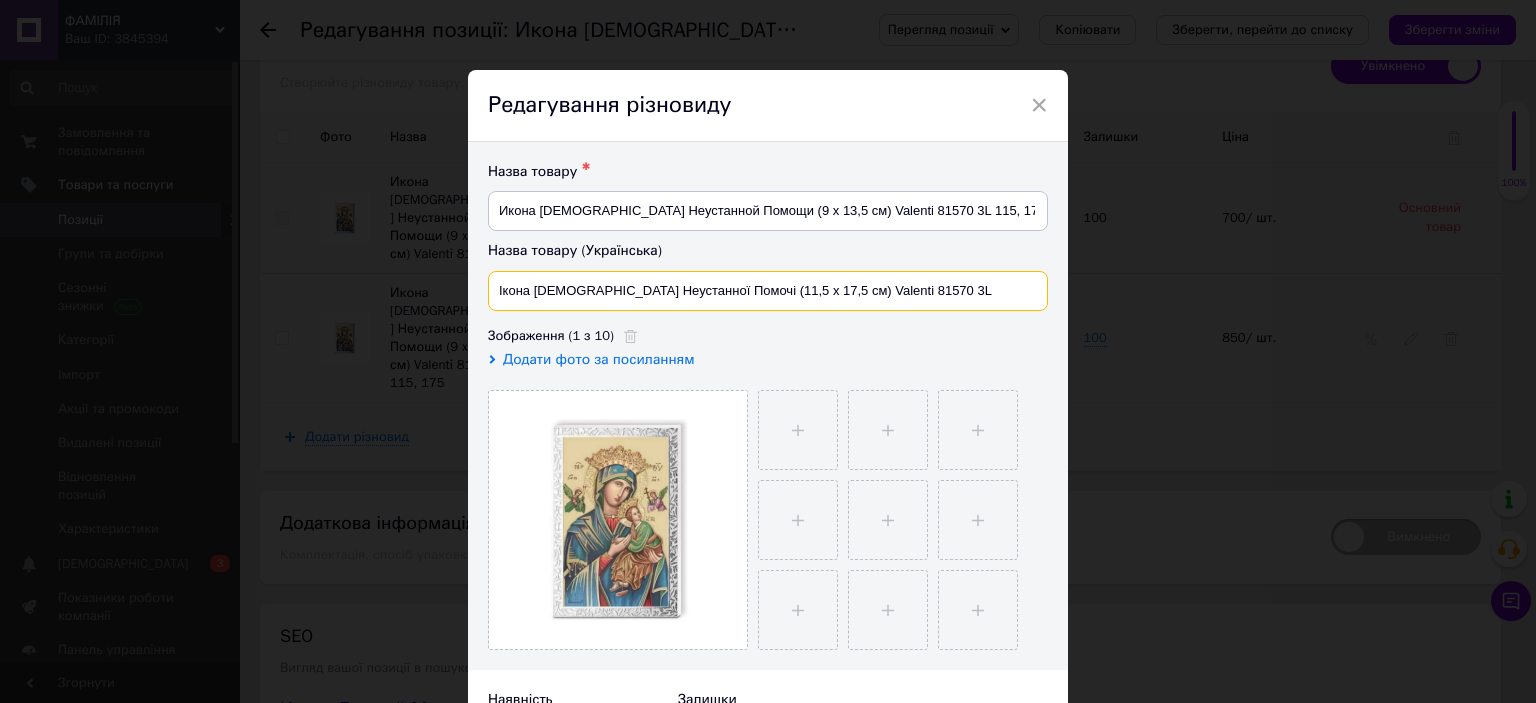click on "Ікона [DEMOGRAPHIC_DATA] Неустанної Помочі (11,5 x 17,5 см) Valentі 81570 3L" at bounding box center [768, 291] 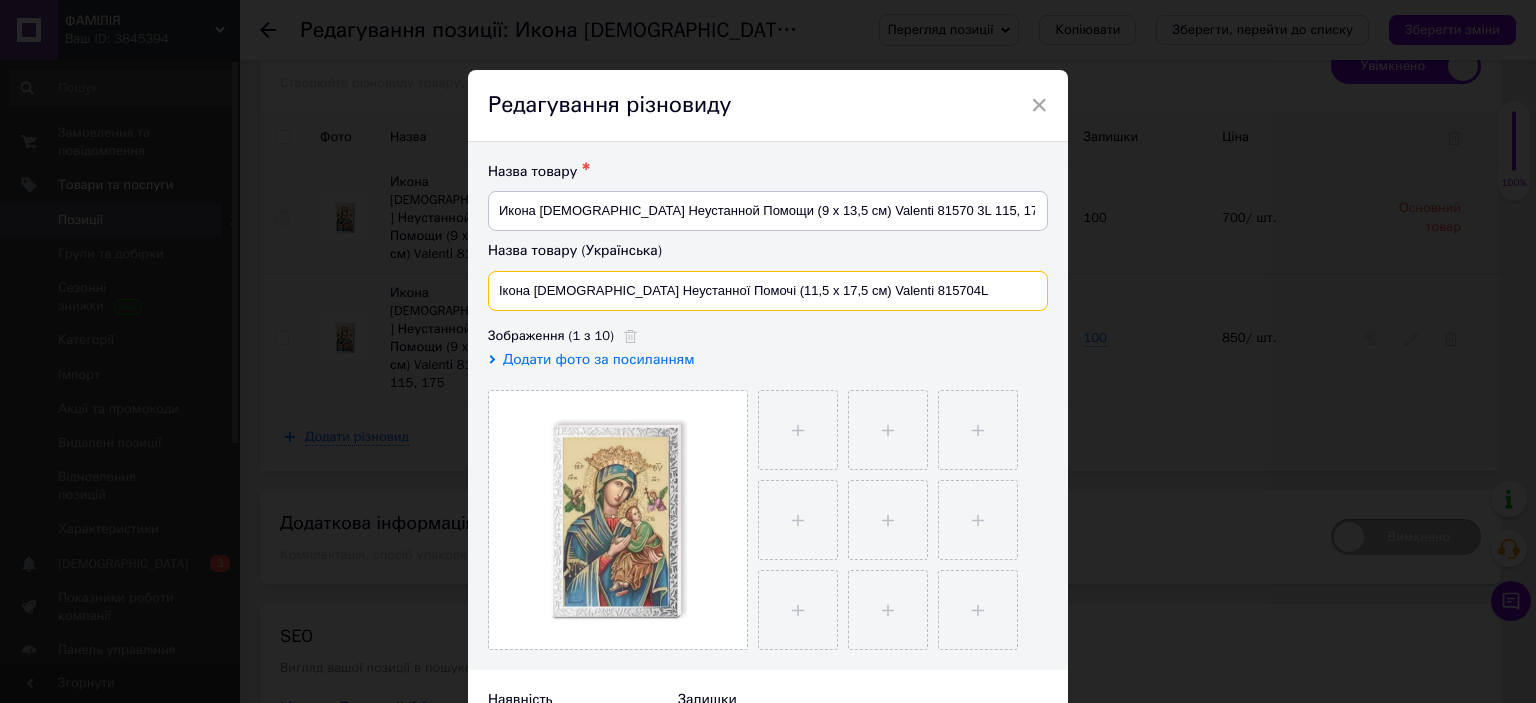 click on "Ікона [DEMOGRAPHIC_DATA] Неустанної Помочі (11,5 x 17,5 см) Valentі 815704L" at bounding box center (768, 291) 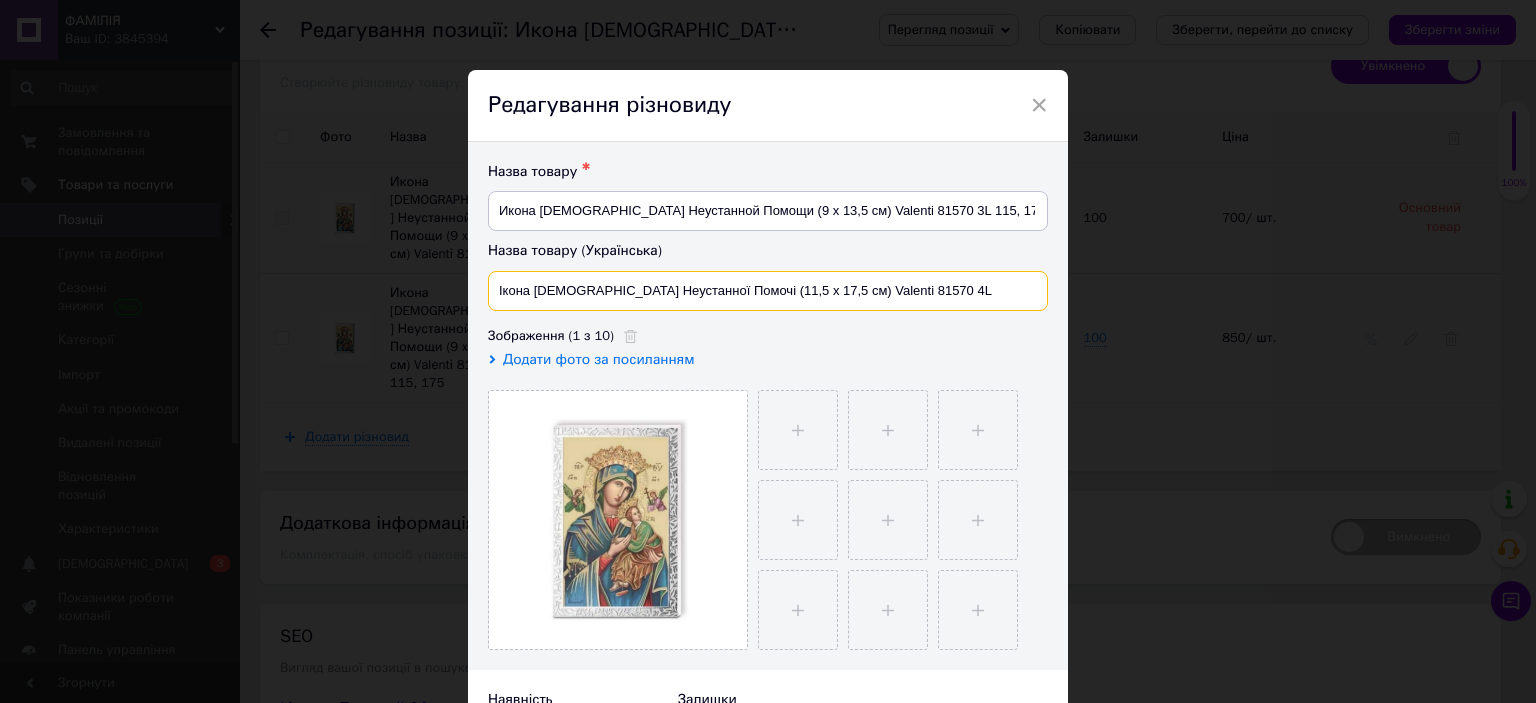 drag, startPoint x: 931, startPoint y: 287, endPoint x: 732, endPoint y: 306, distance: 199.90498 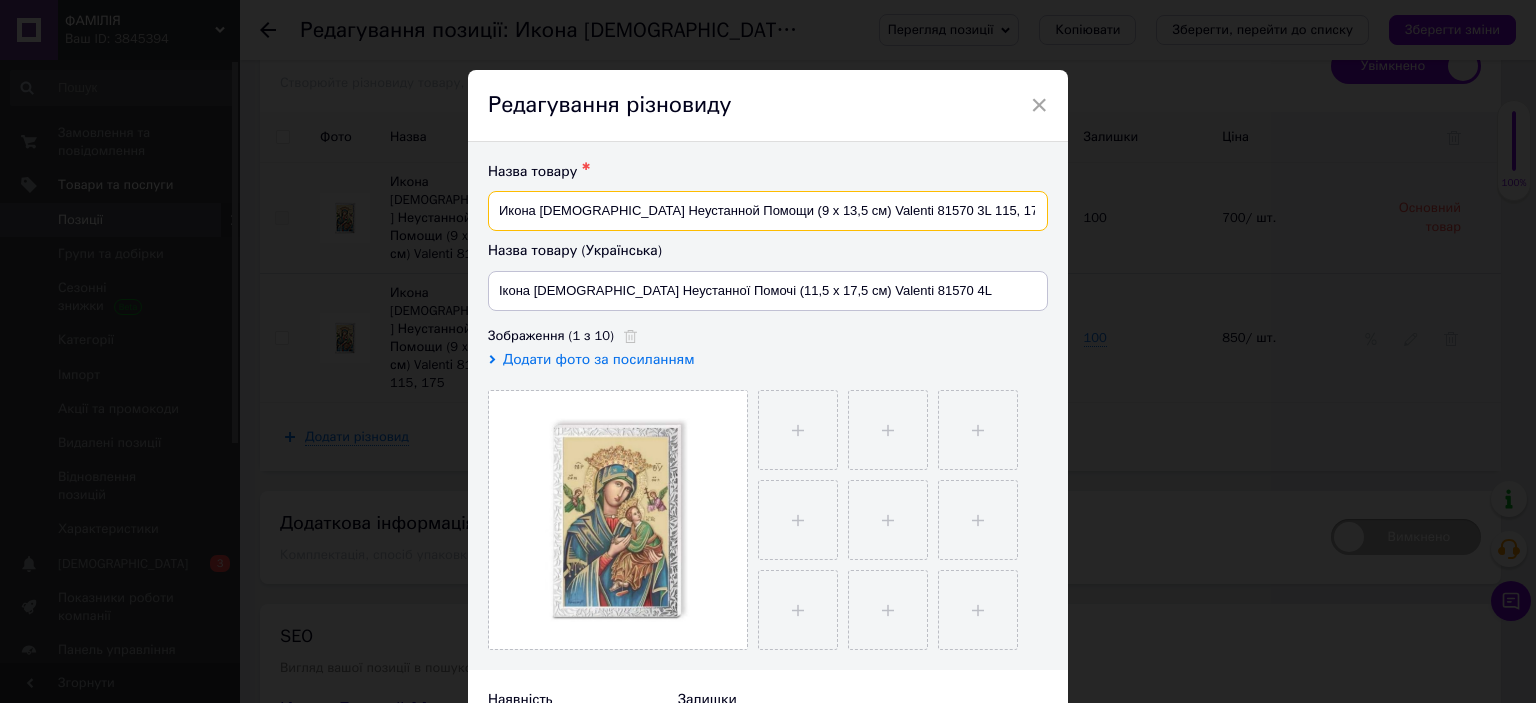 drag, startPoint x: 764, startPoint y: 212, endPoint x: 1025, endPoint y: 212, distance: 261 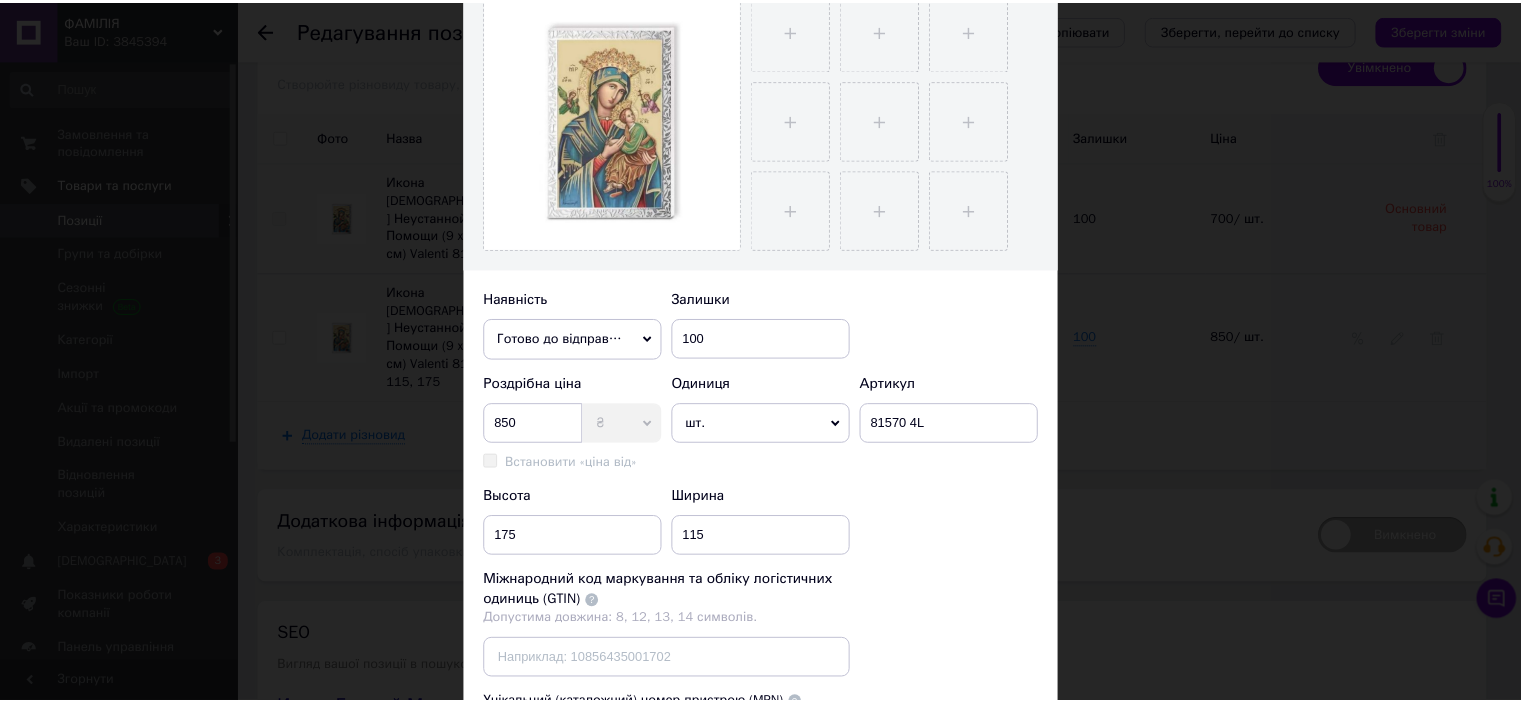 scroll, scrollTop: 607, scrollLeft: 0, axis: vertical 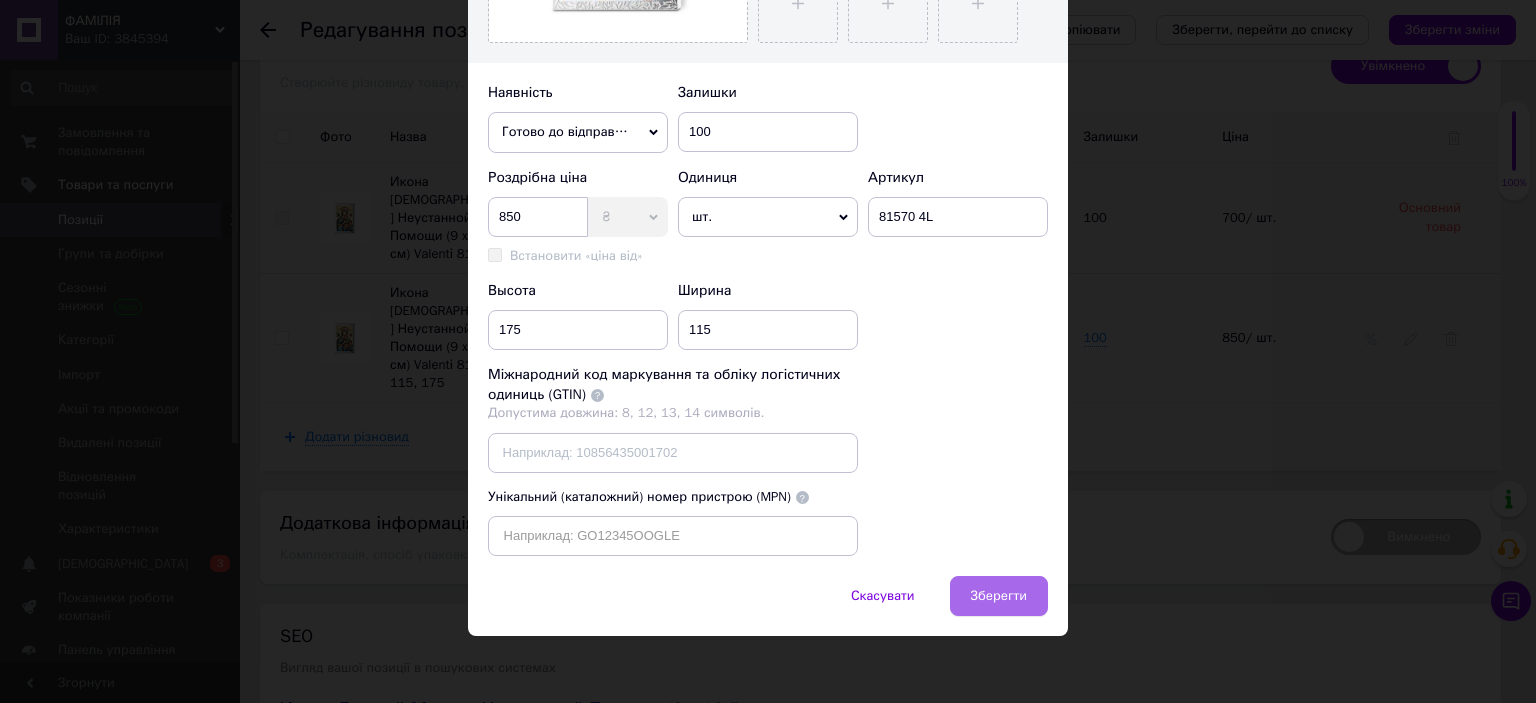 type on "Икона [DEMOGRAPHIC_DATA] Неустанной Помощи (11,5 x 17,5 см) Valentі 81570 4L" 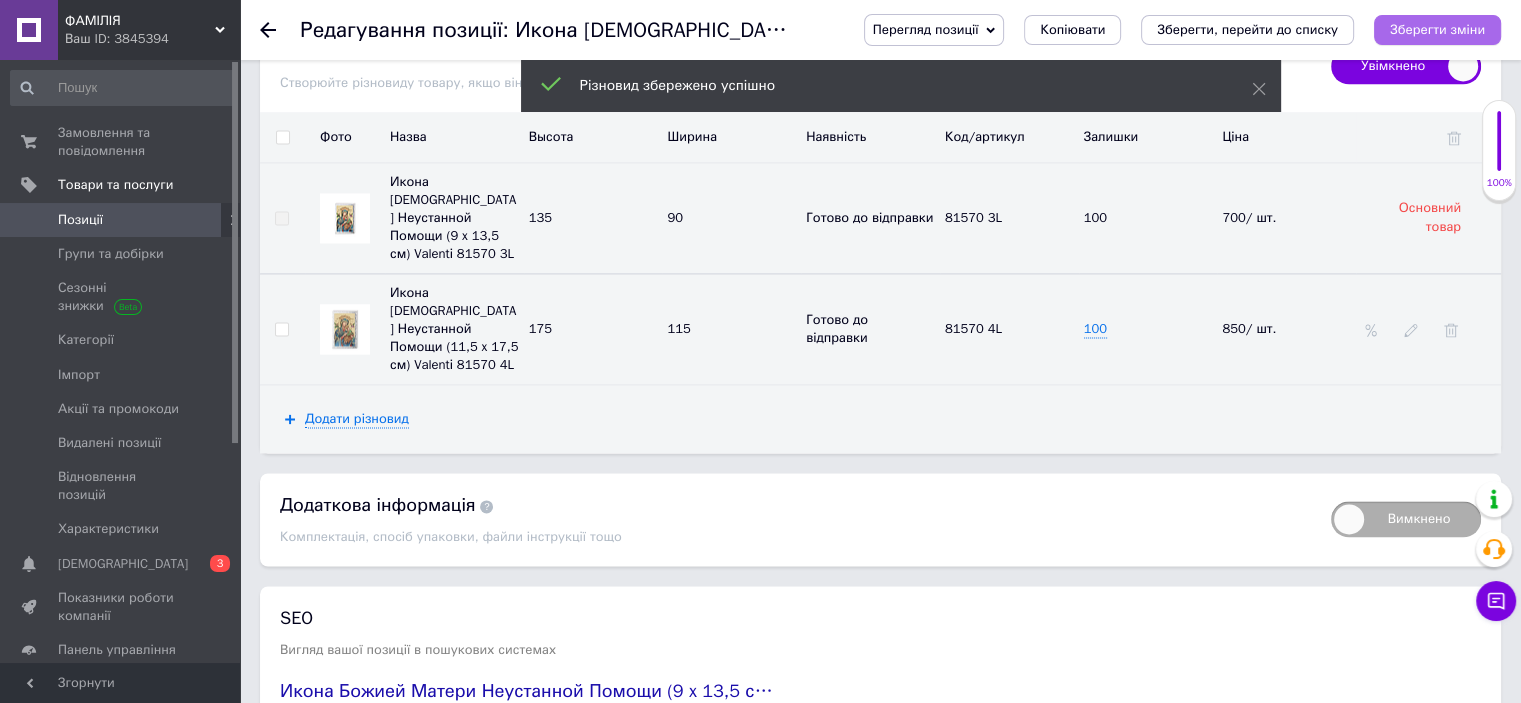 click on "Зберегти зміни" at bounding box center [1437, 29] 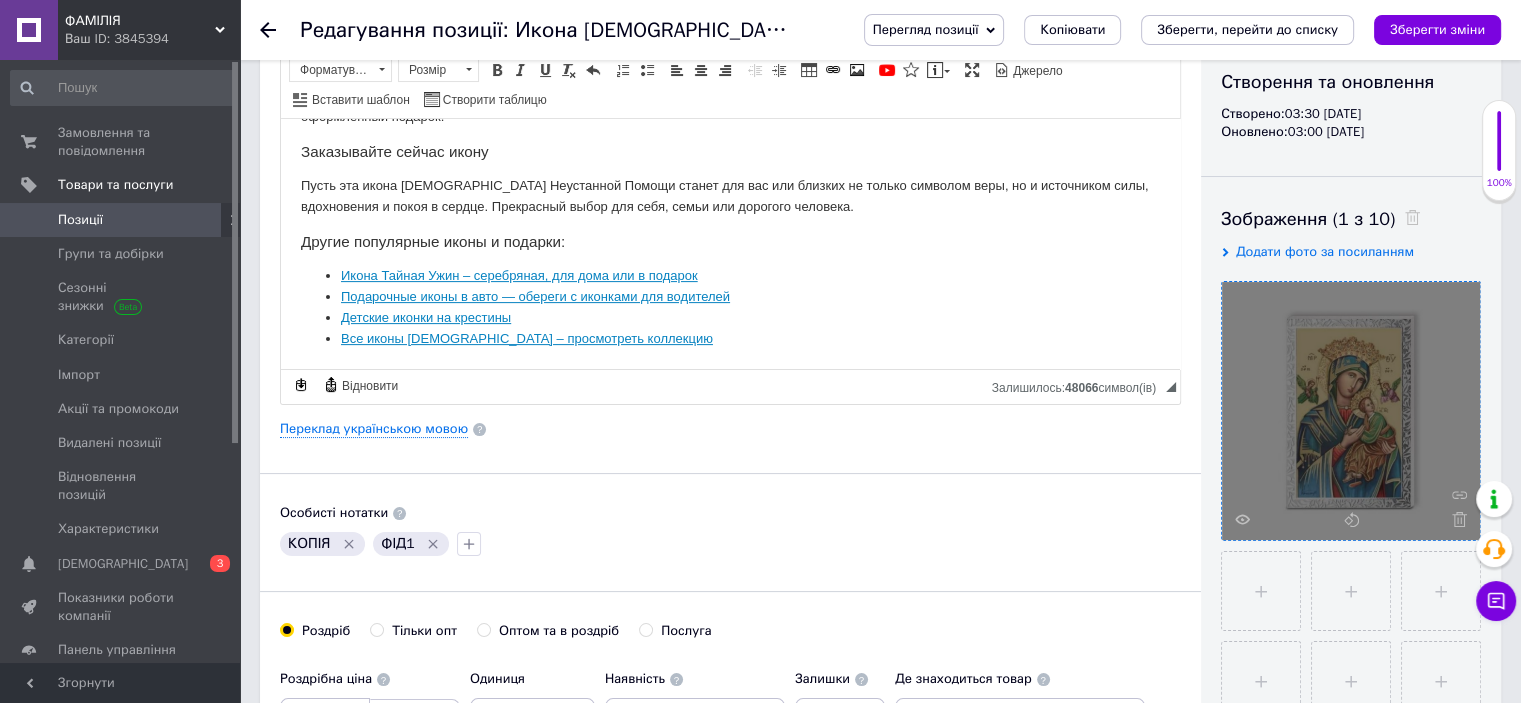 scroll, scrollTop: 0, scrollLeft: 0, axis: both 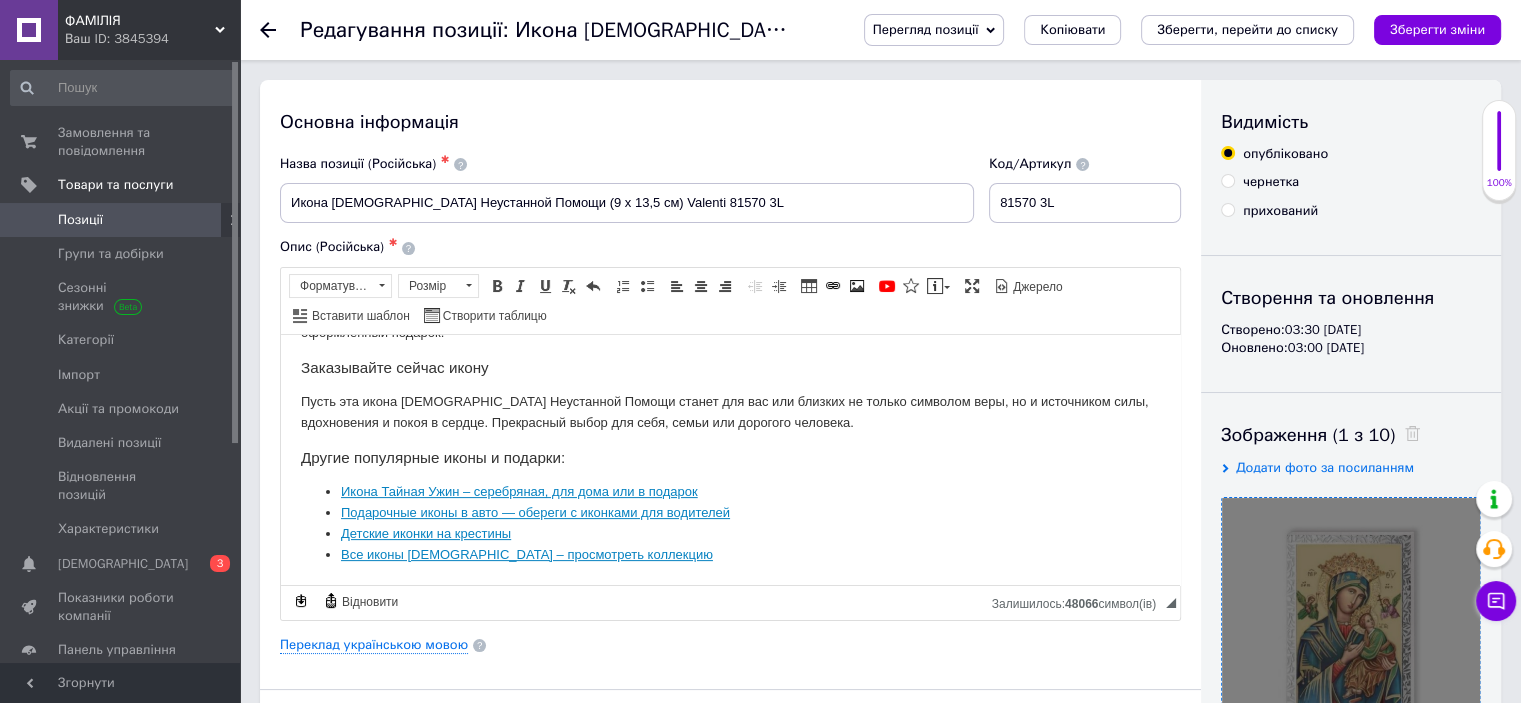 click on "Зберегти зміни" at bounding box center [1437, 29] 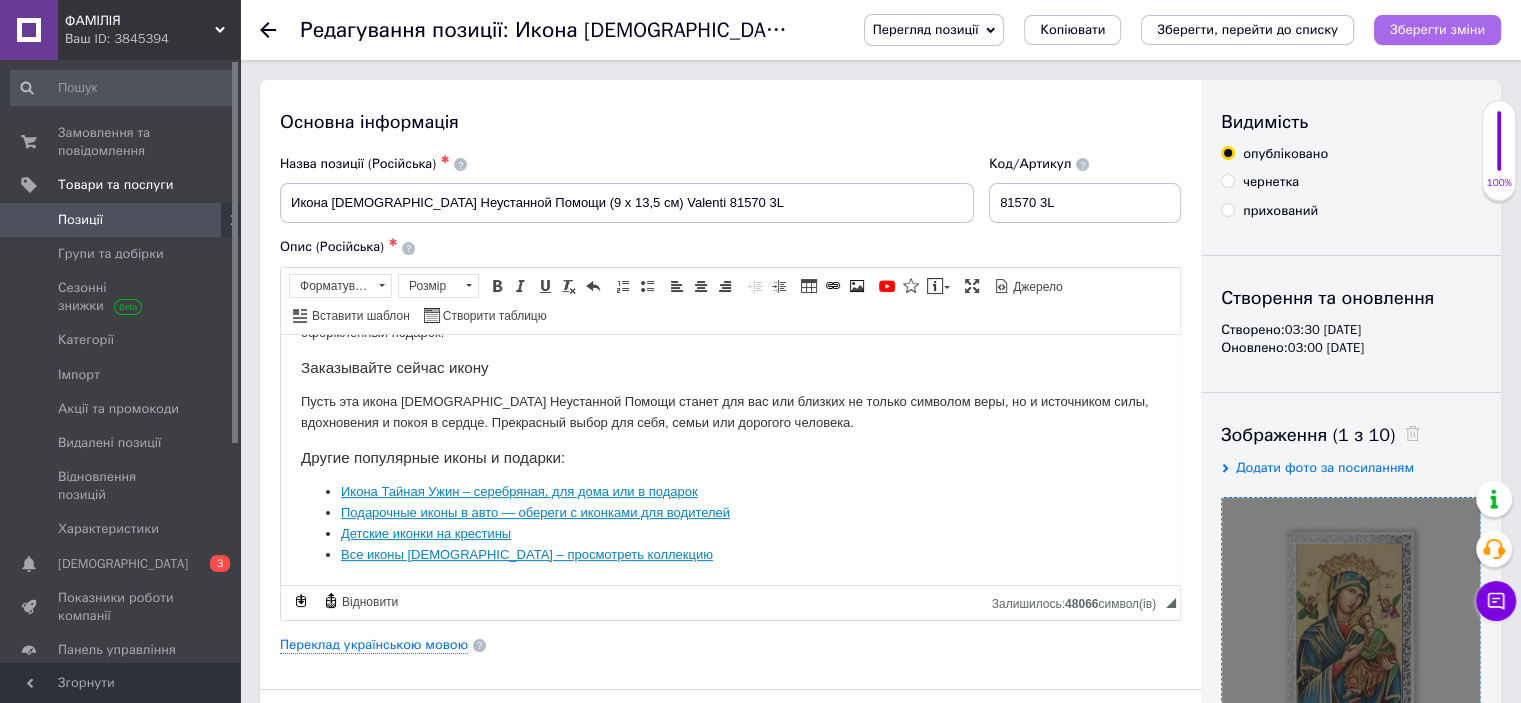 click on "Зберегти зміни" at bounding box center (1437, 29) 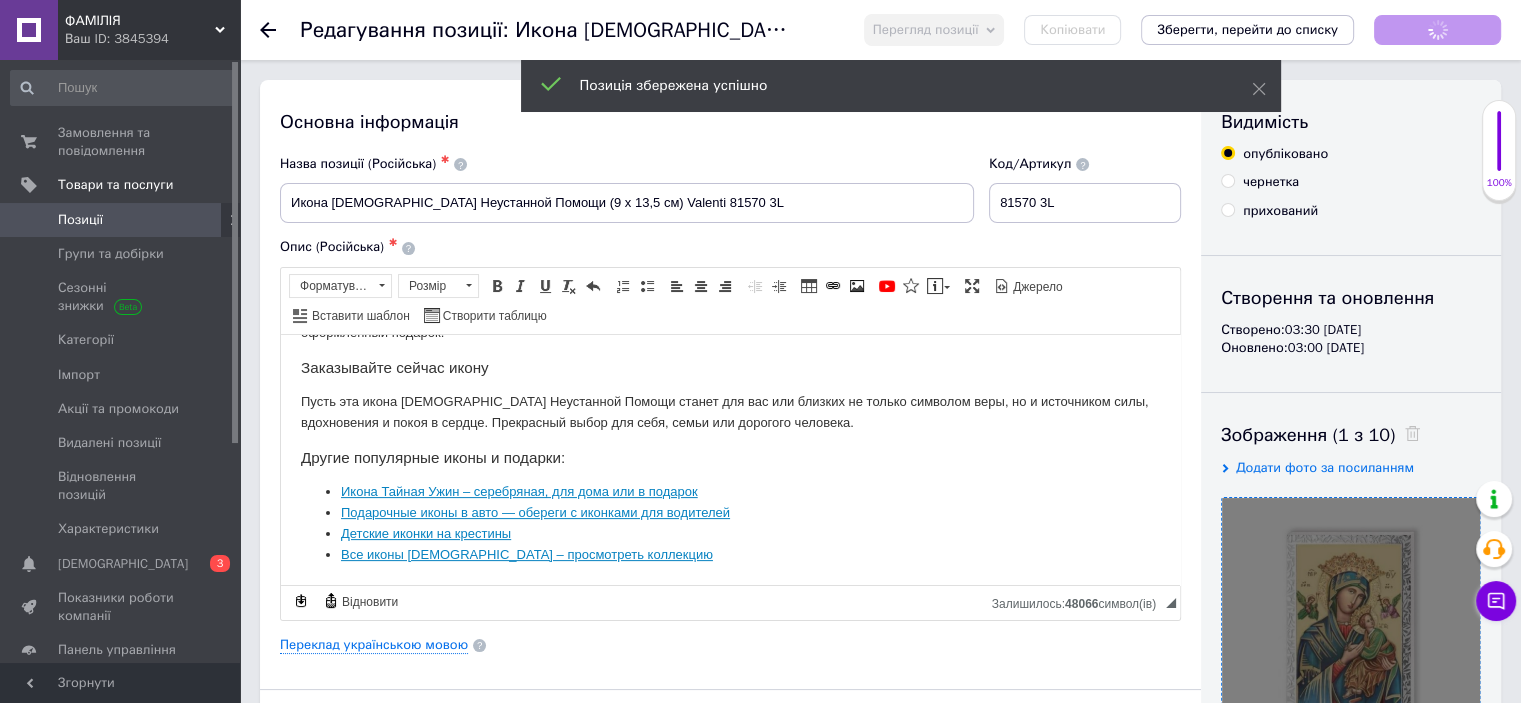 click on "Позиції" at bounding box center (121, 220) 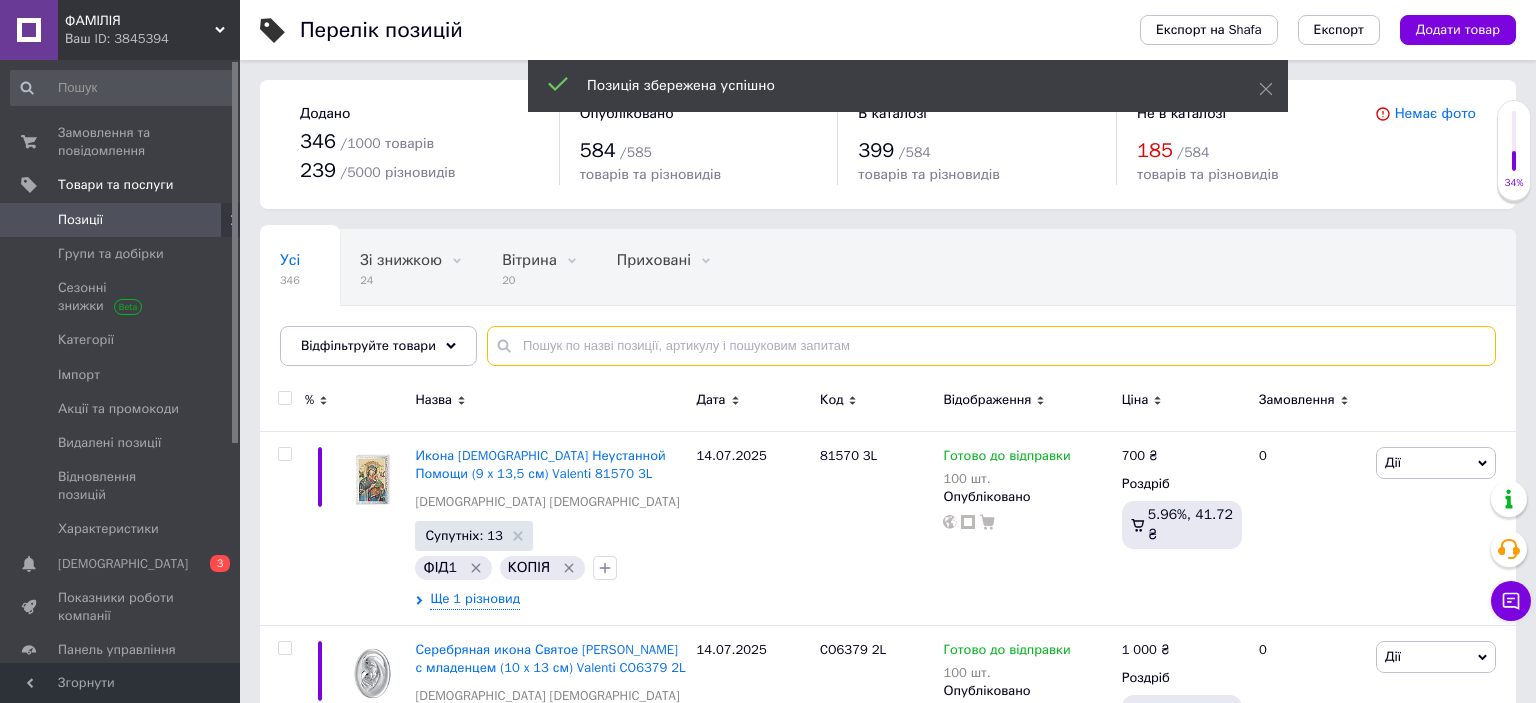 click at bounding box center (991, 346) 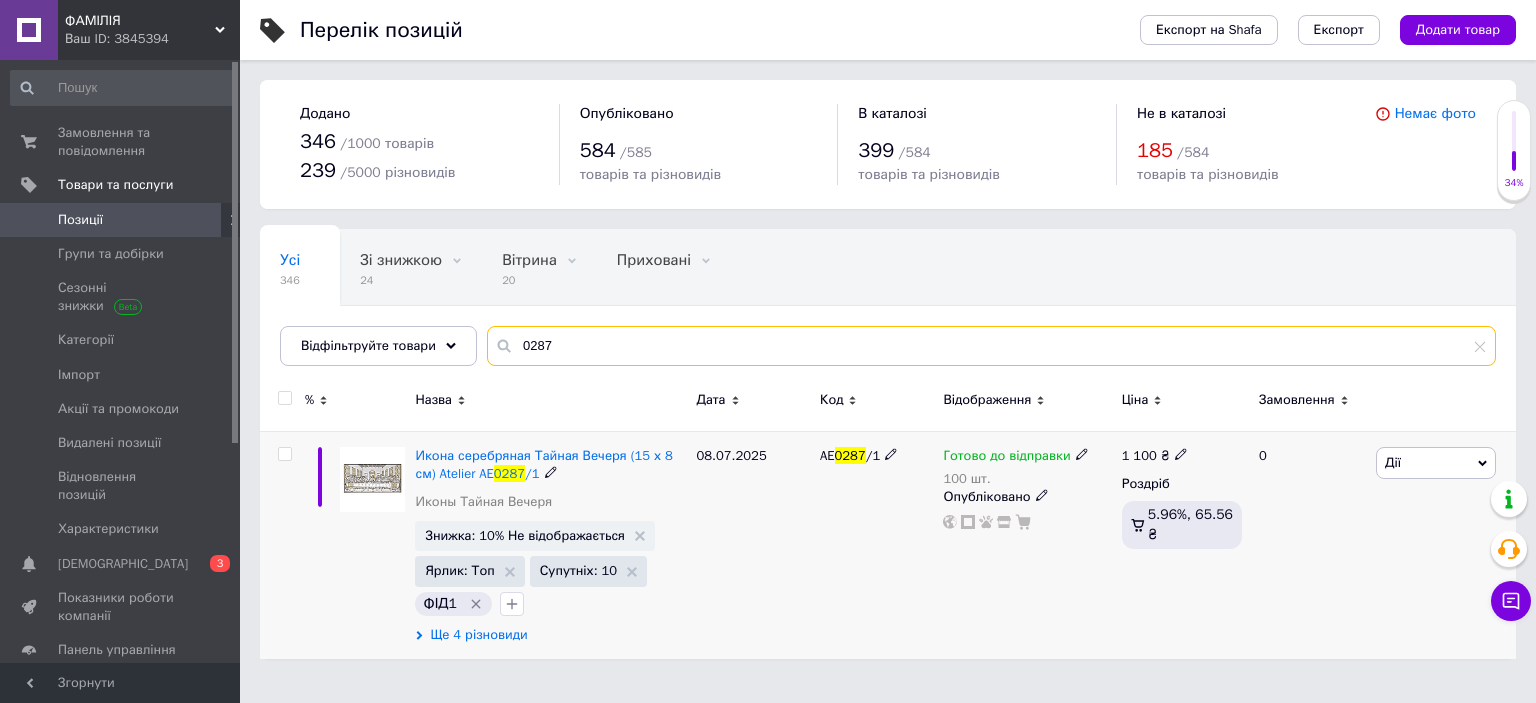 type on "0287" 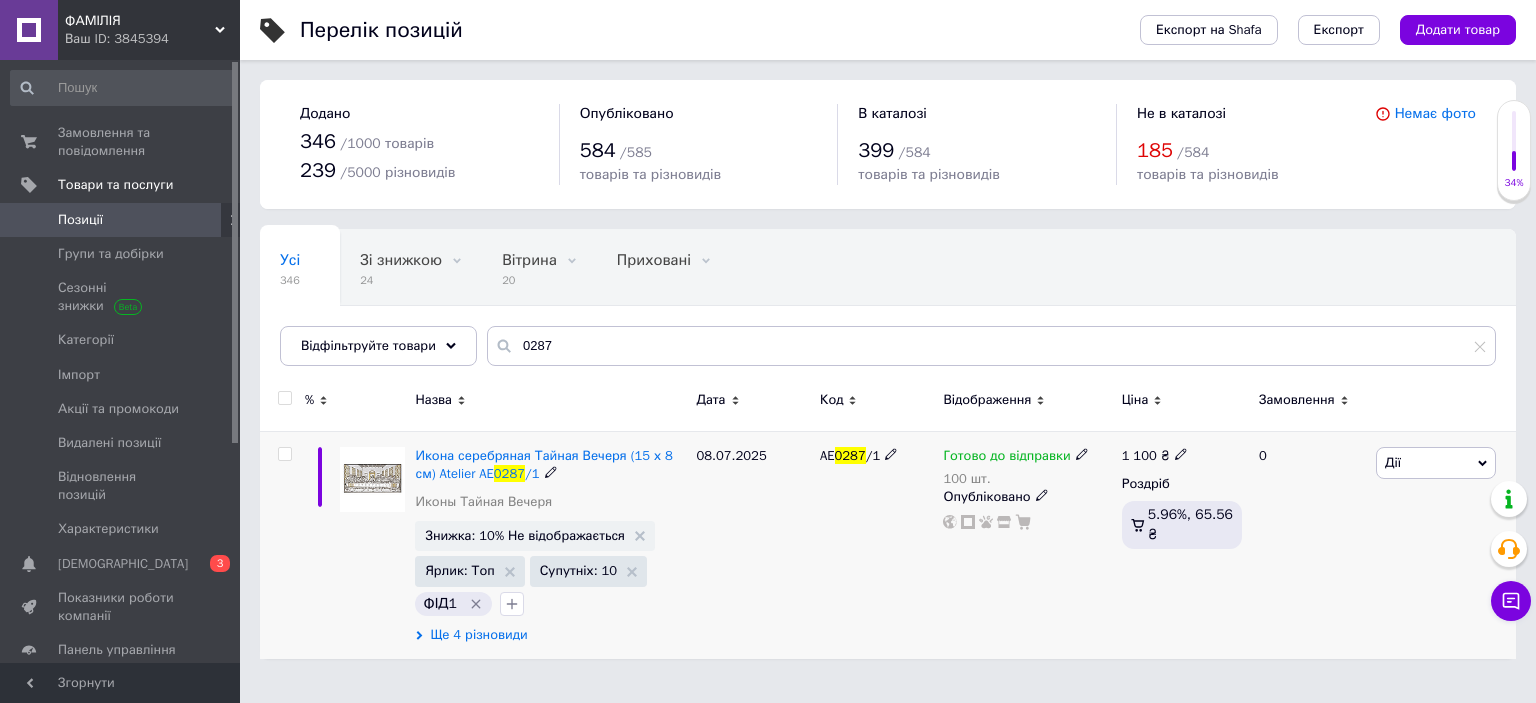 click on "Ще 4 різновиди" at bounding box center [478, 635] 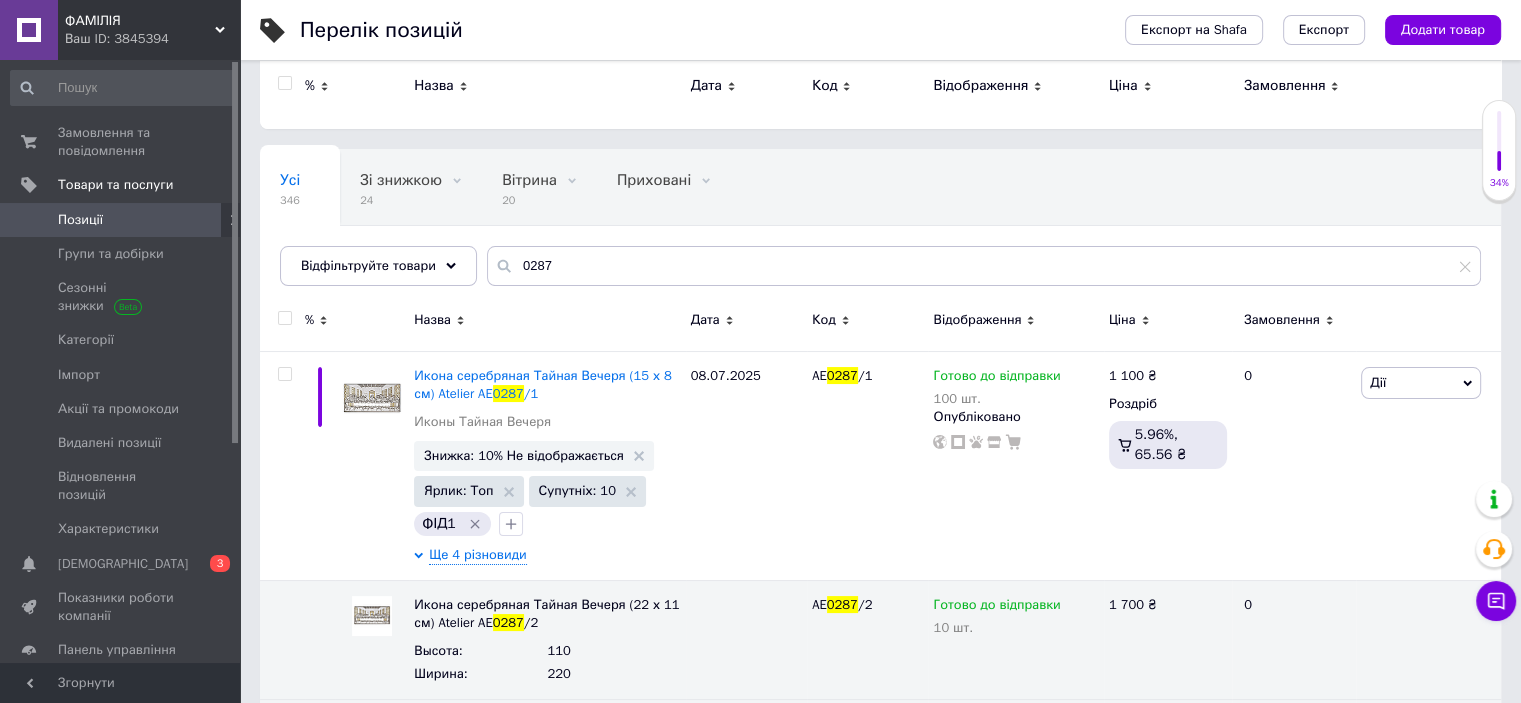 scroll, scrollTop: 49, scrollLeft: 0, axis: vertical 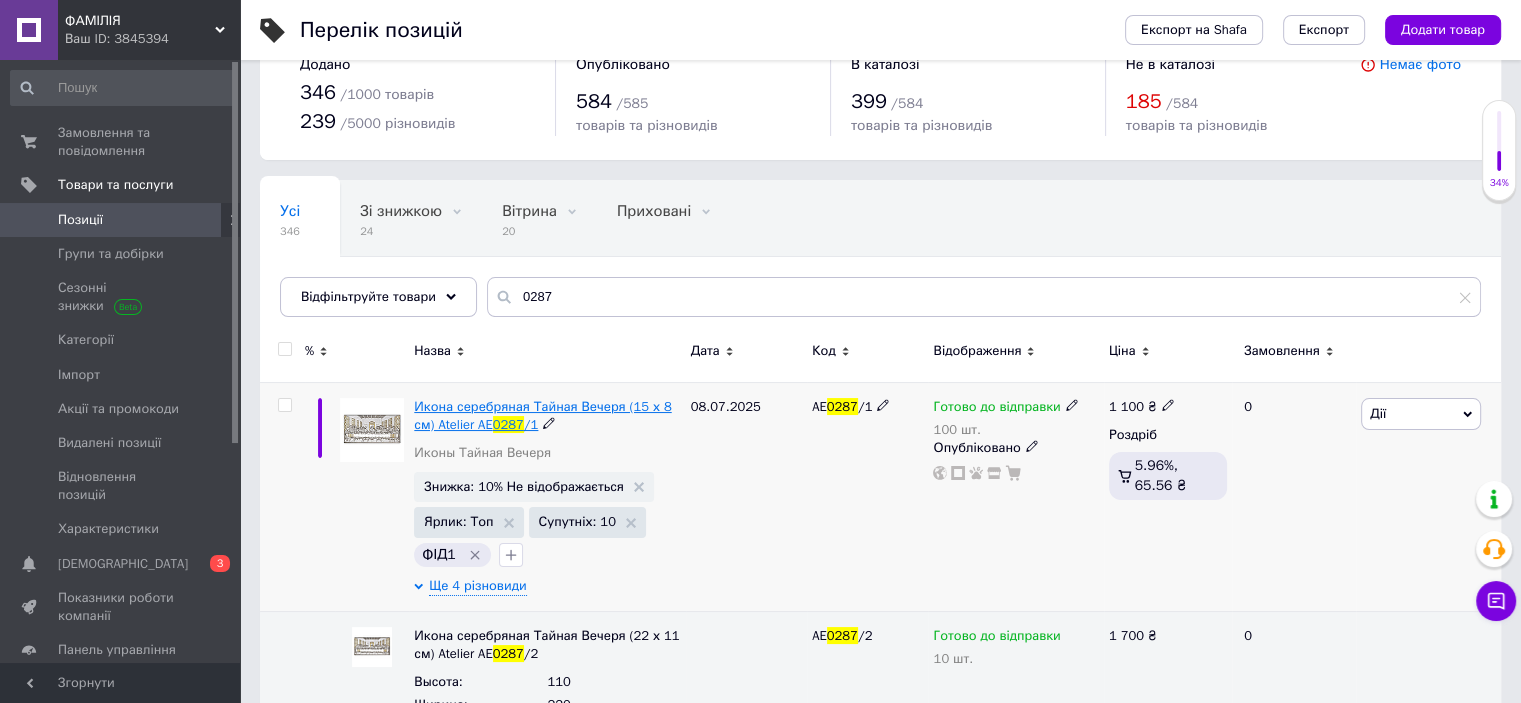 click on "Икона серебряная Тайная Вечеря (15 х 8 см) Atelier AE" at bounding box center [542, 415] 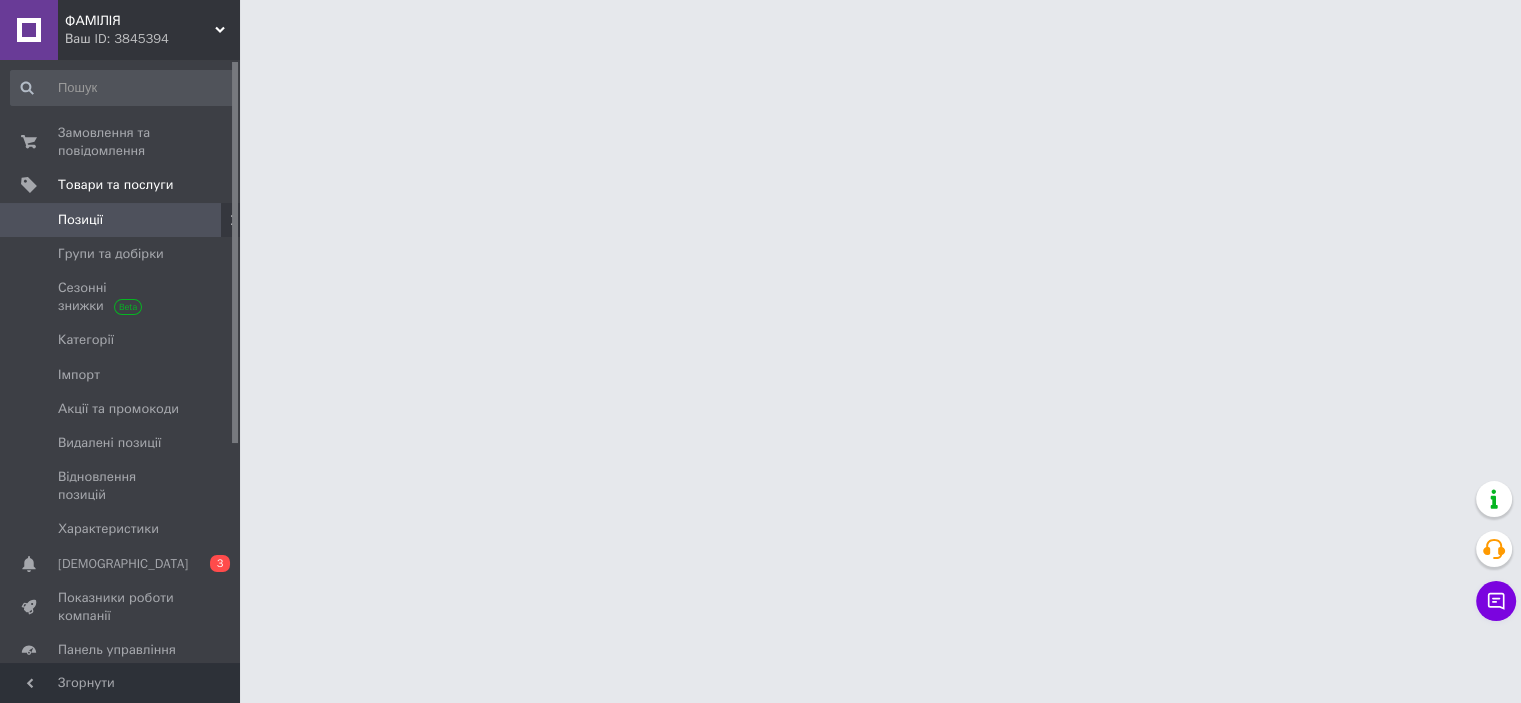 scroll, scrollTop: 0, scrollLeft: 0, axis: both 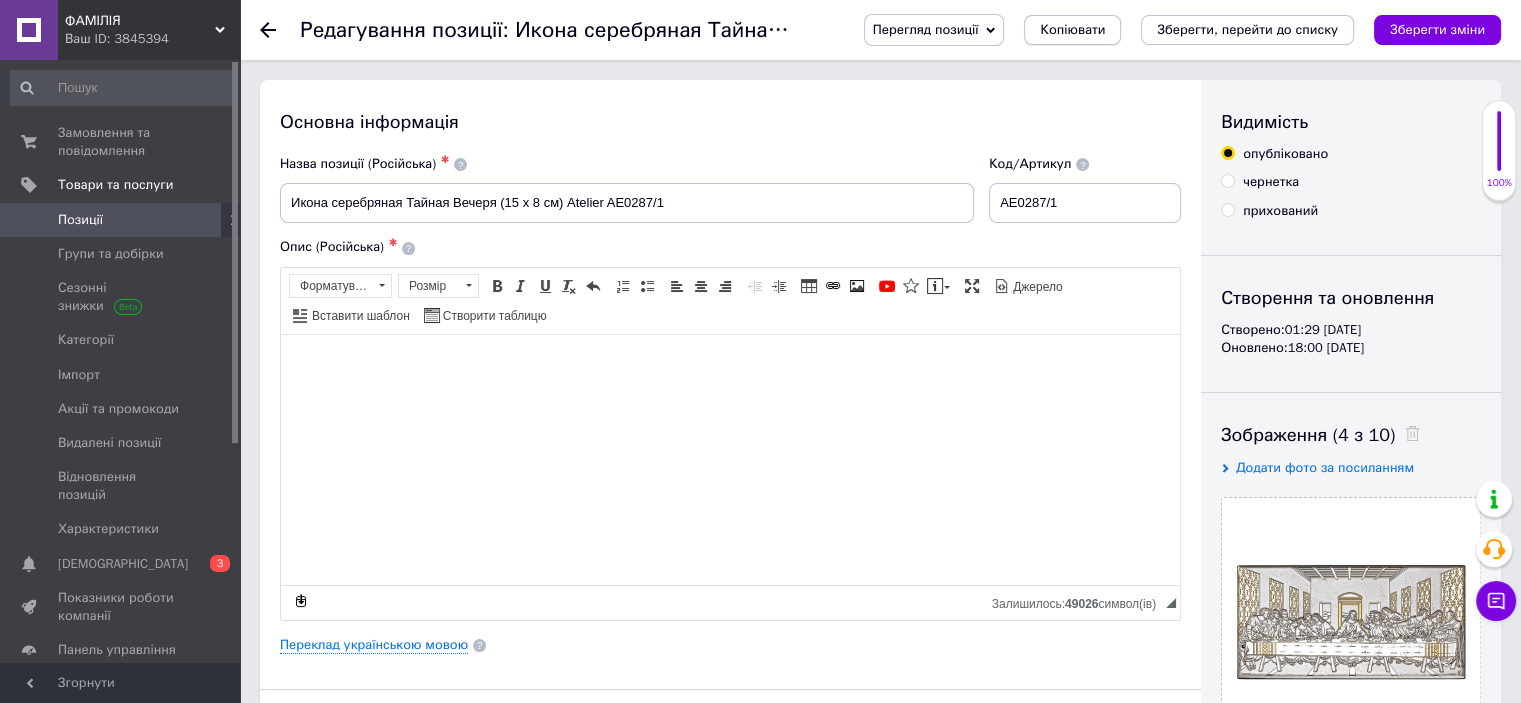 click on "Копіювати" at bounding box center (1072, 30) 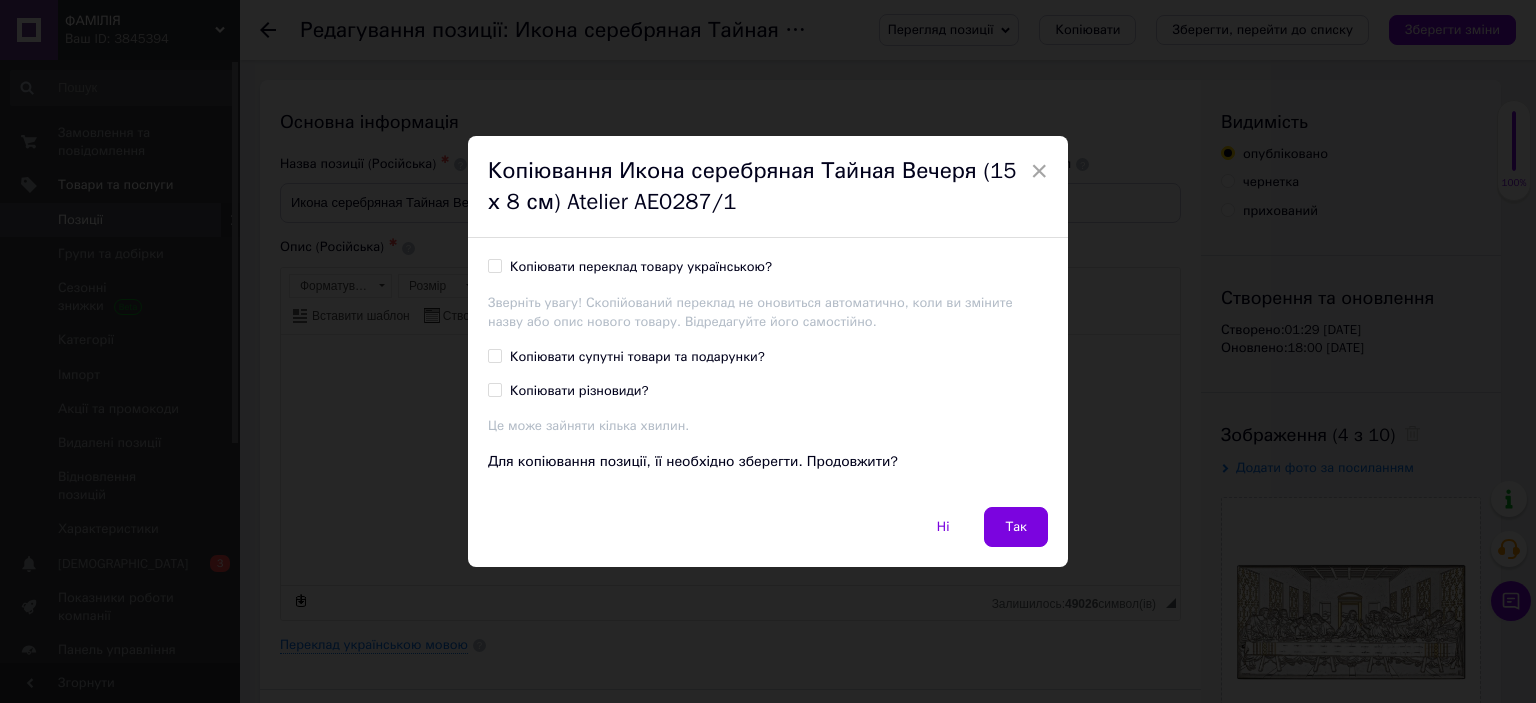 click on "Копіювати переклад товару українською?" at bounding box center [494, 265] 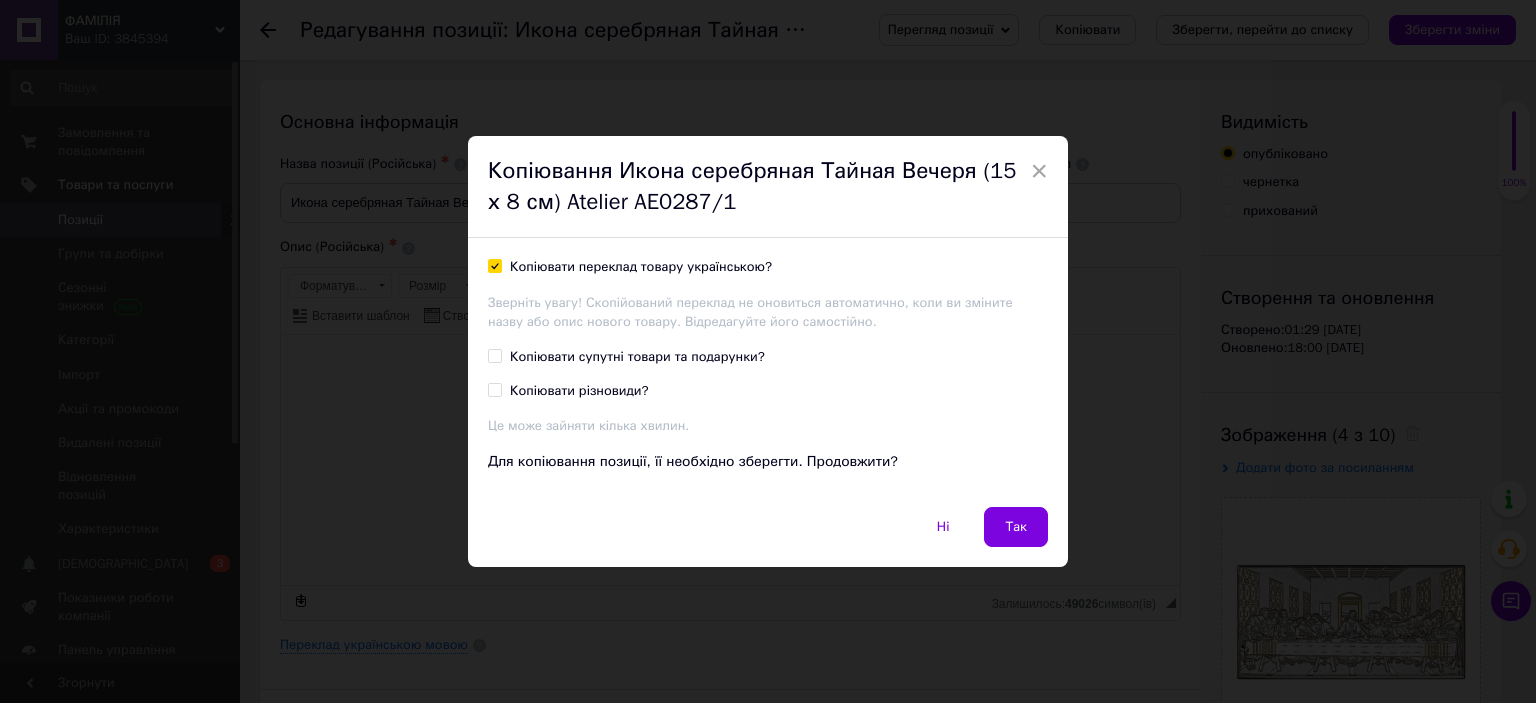 checkbox on "true" 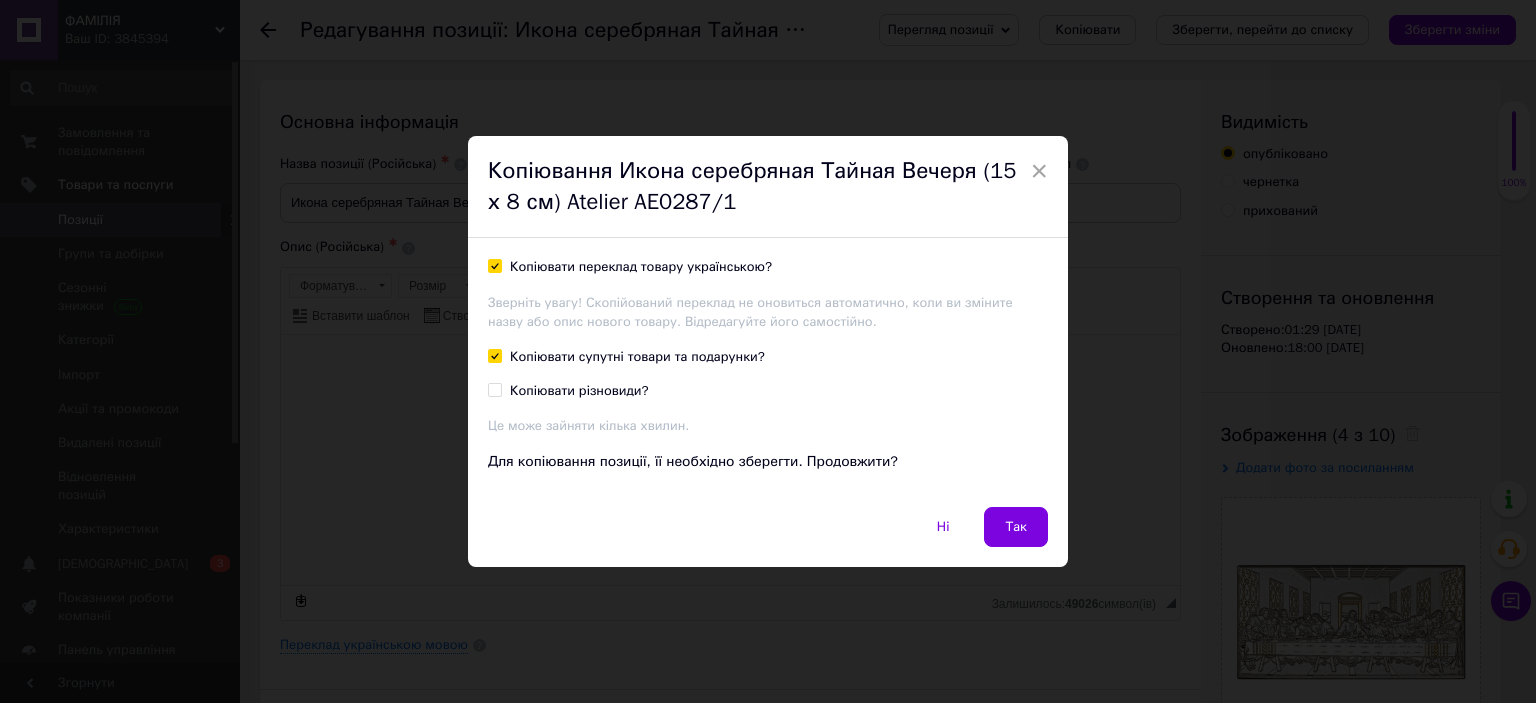 checkbox on "true" 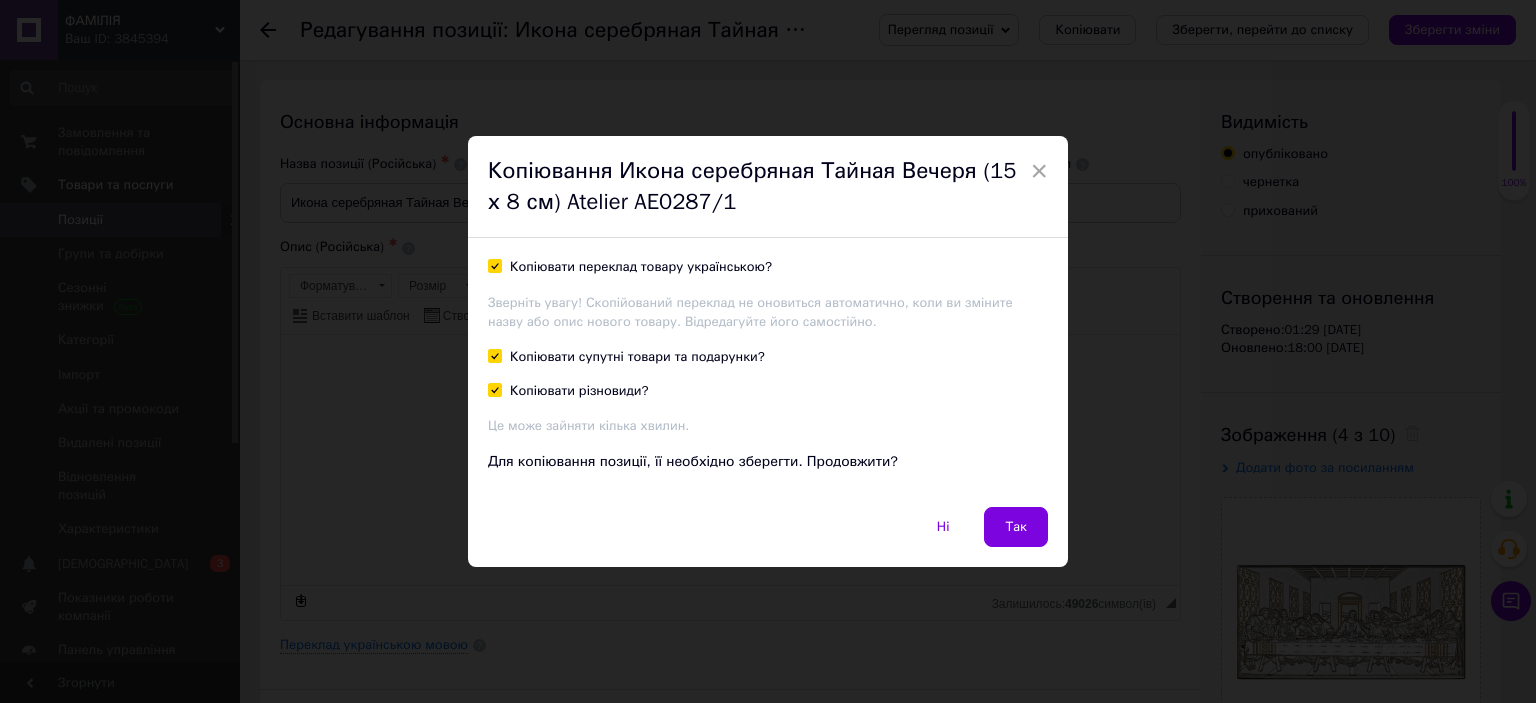 checkbox on "true" 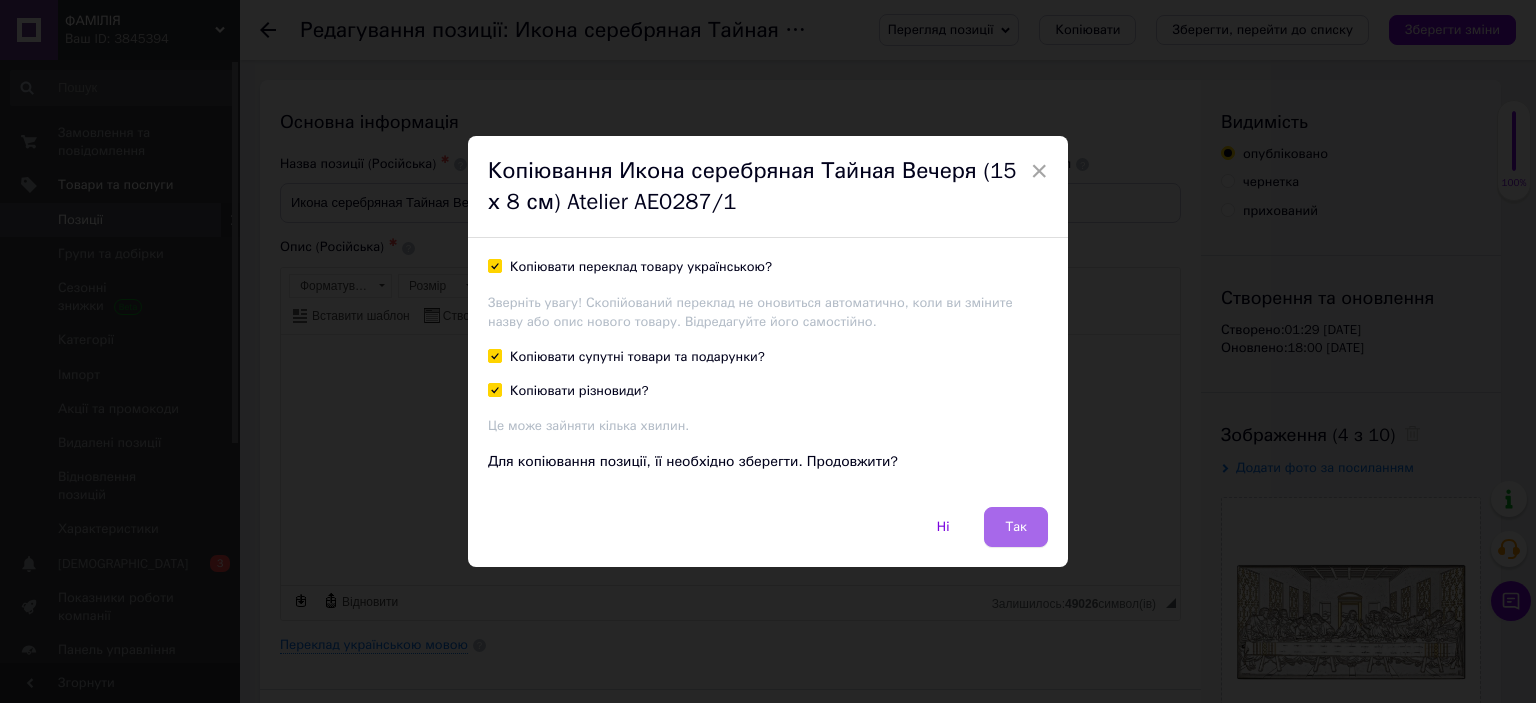click on "Так" at bounding box center [1016, 527] 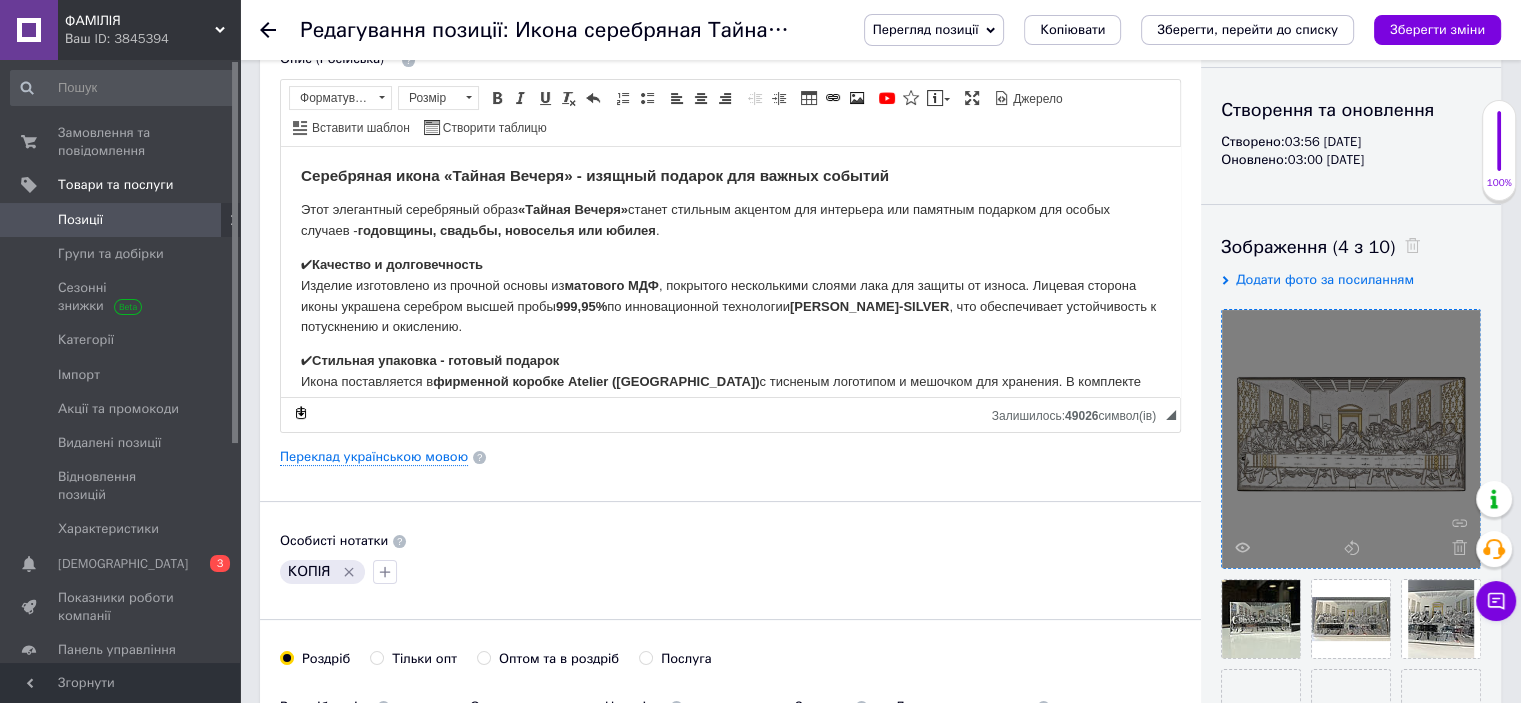 scroll, scrollTop: 300, scrollLeft: 0, axis: vertical 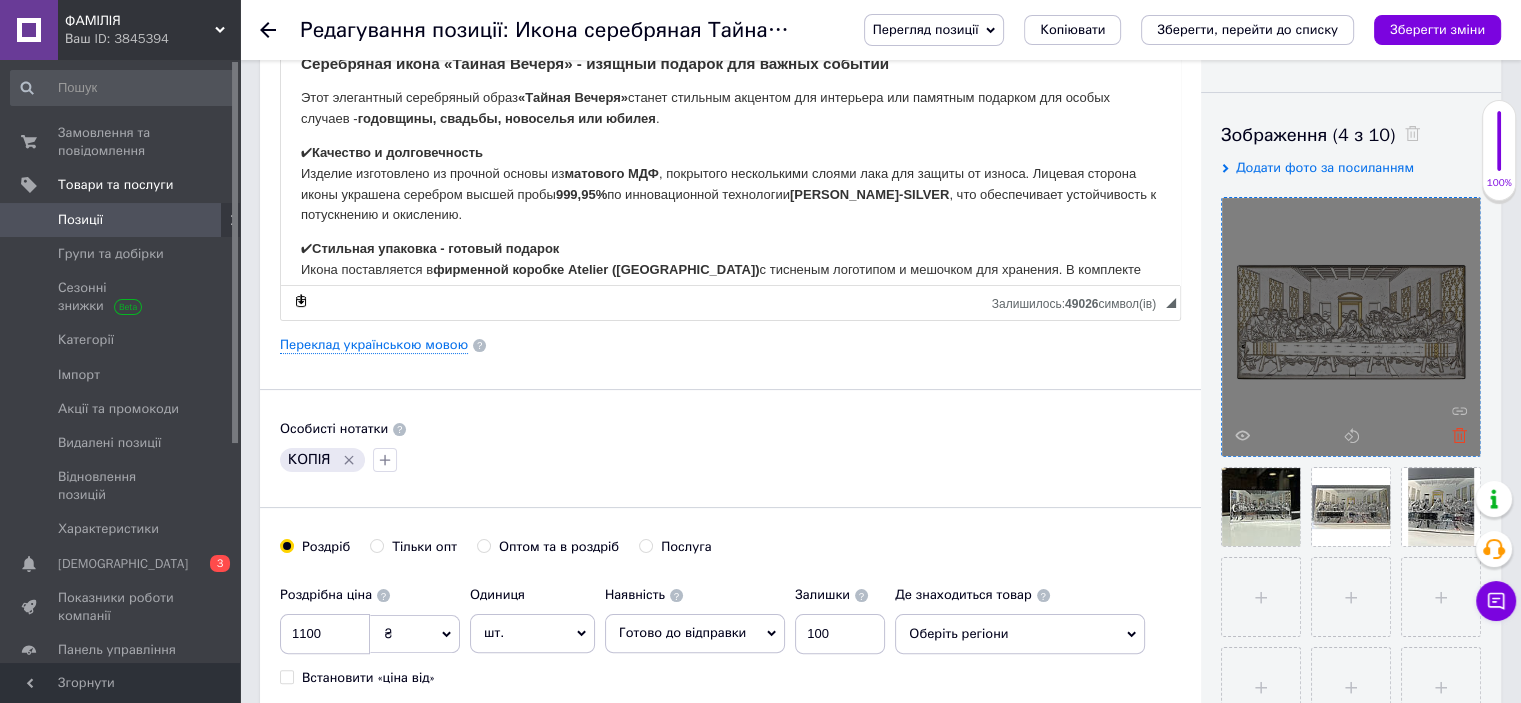 click 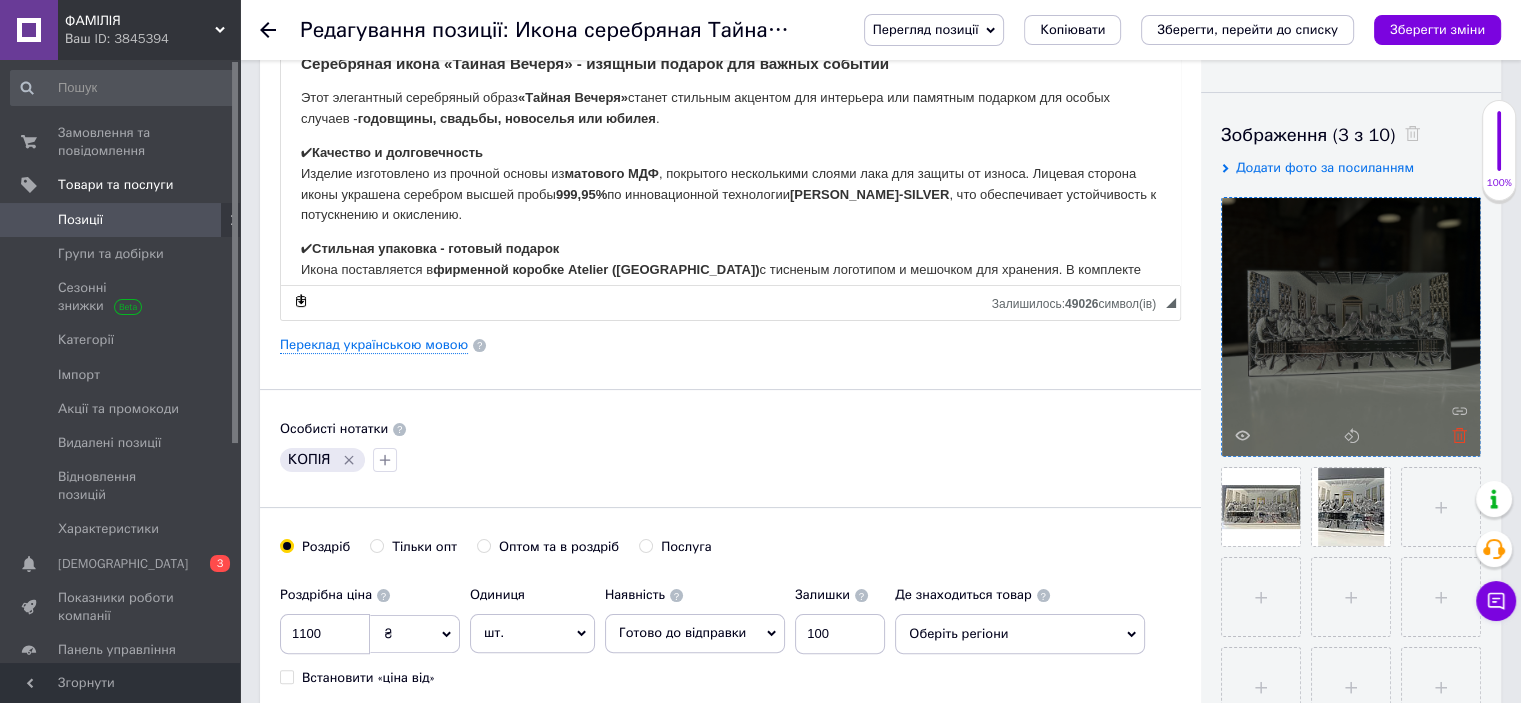 click 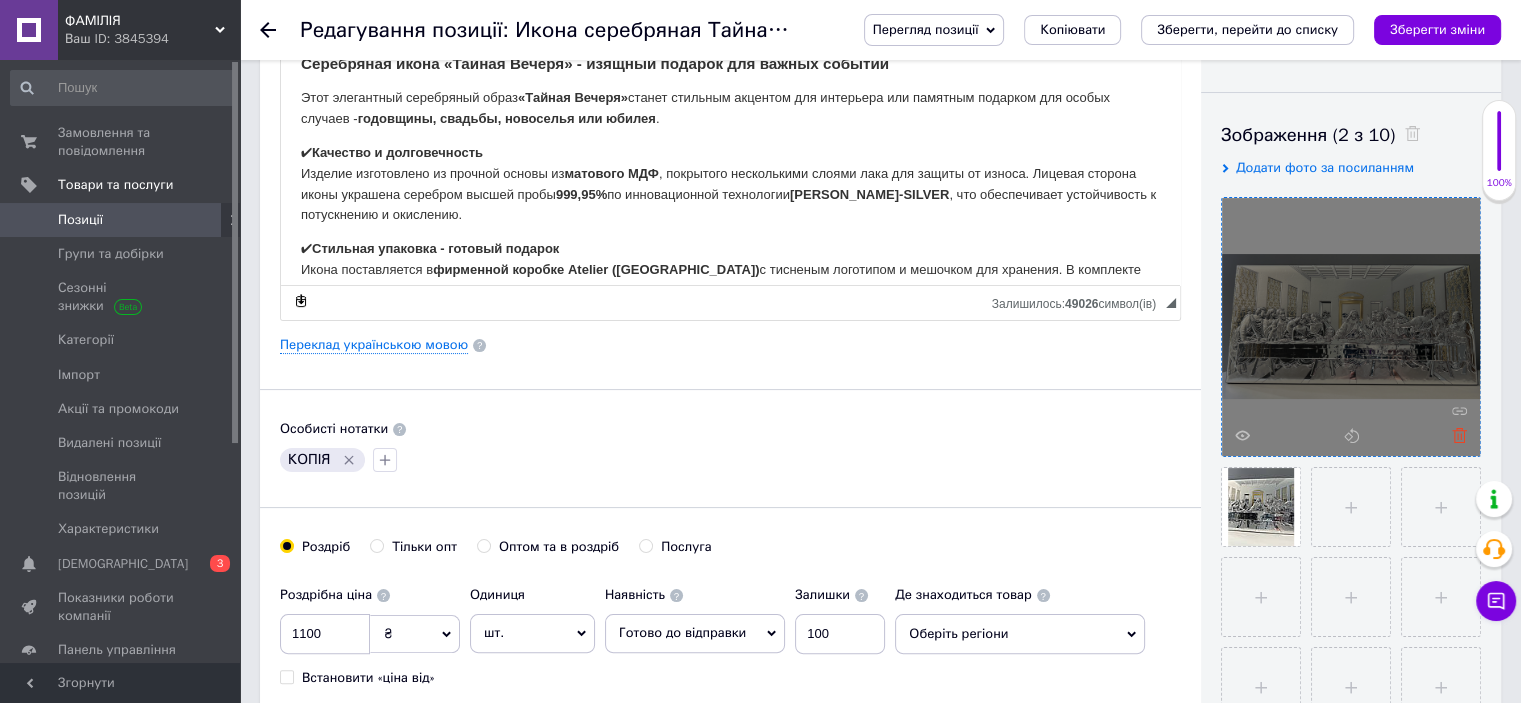 click 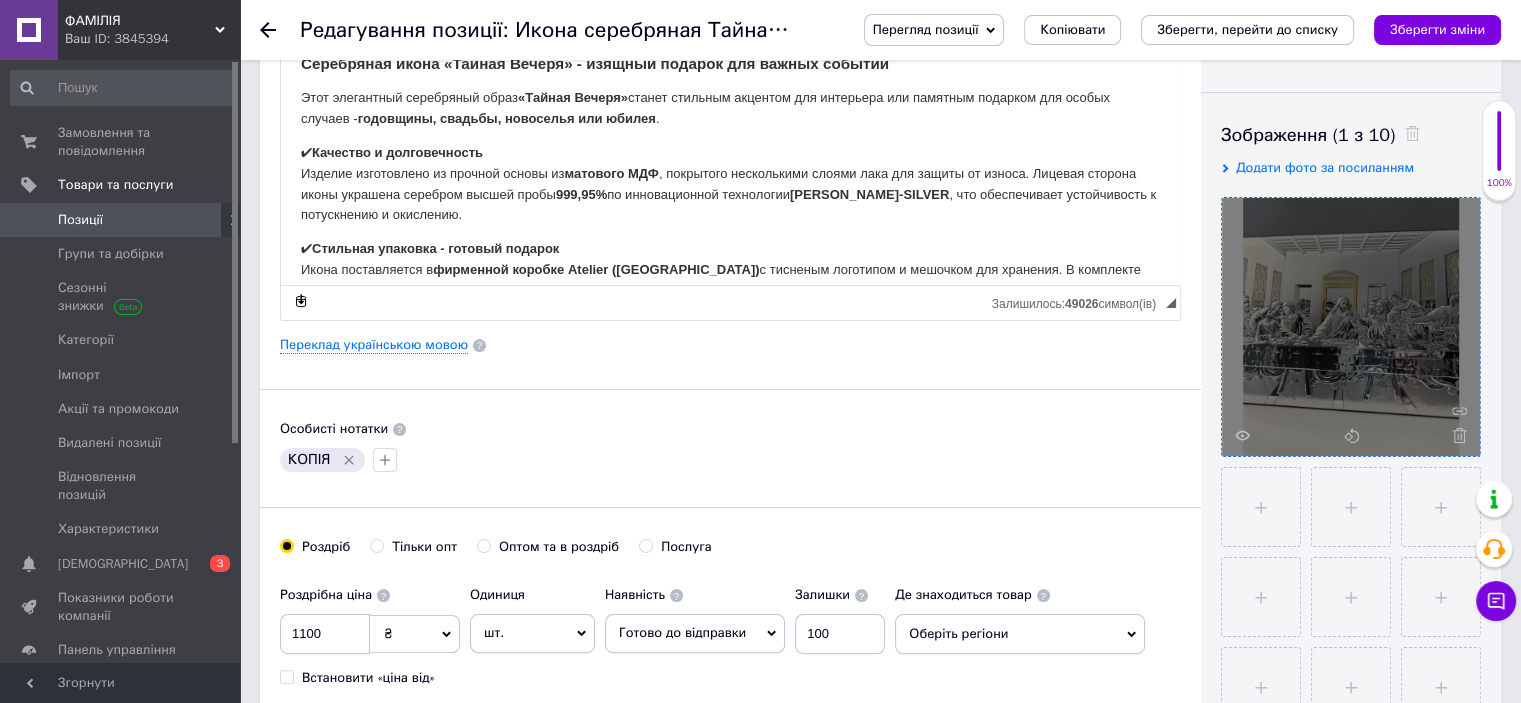 click 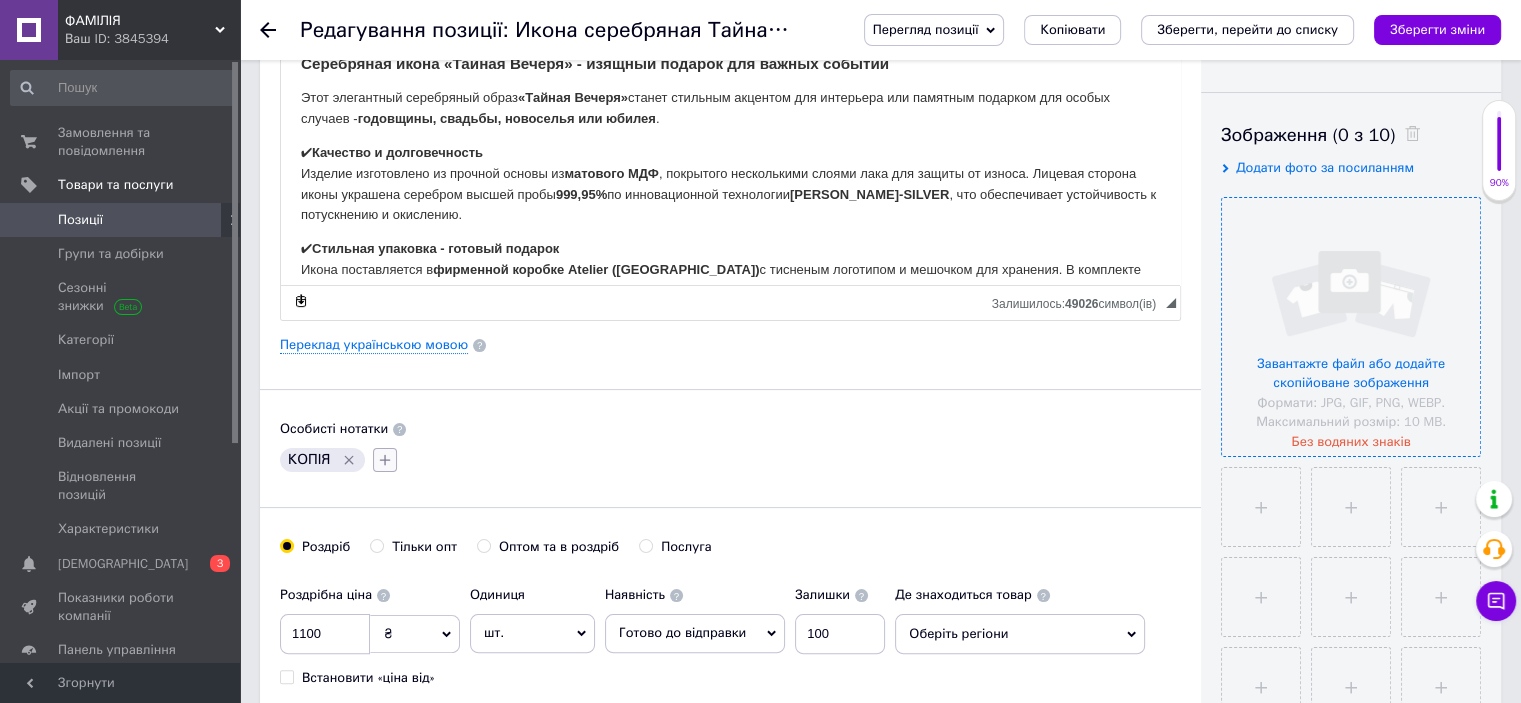 click 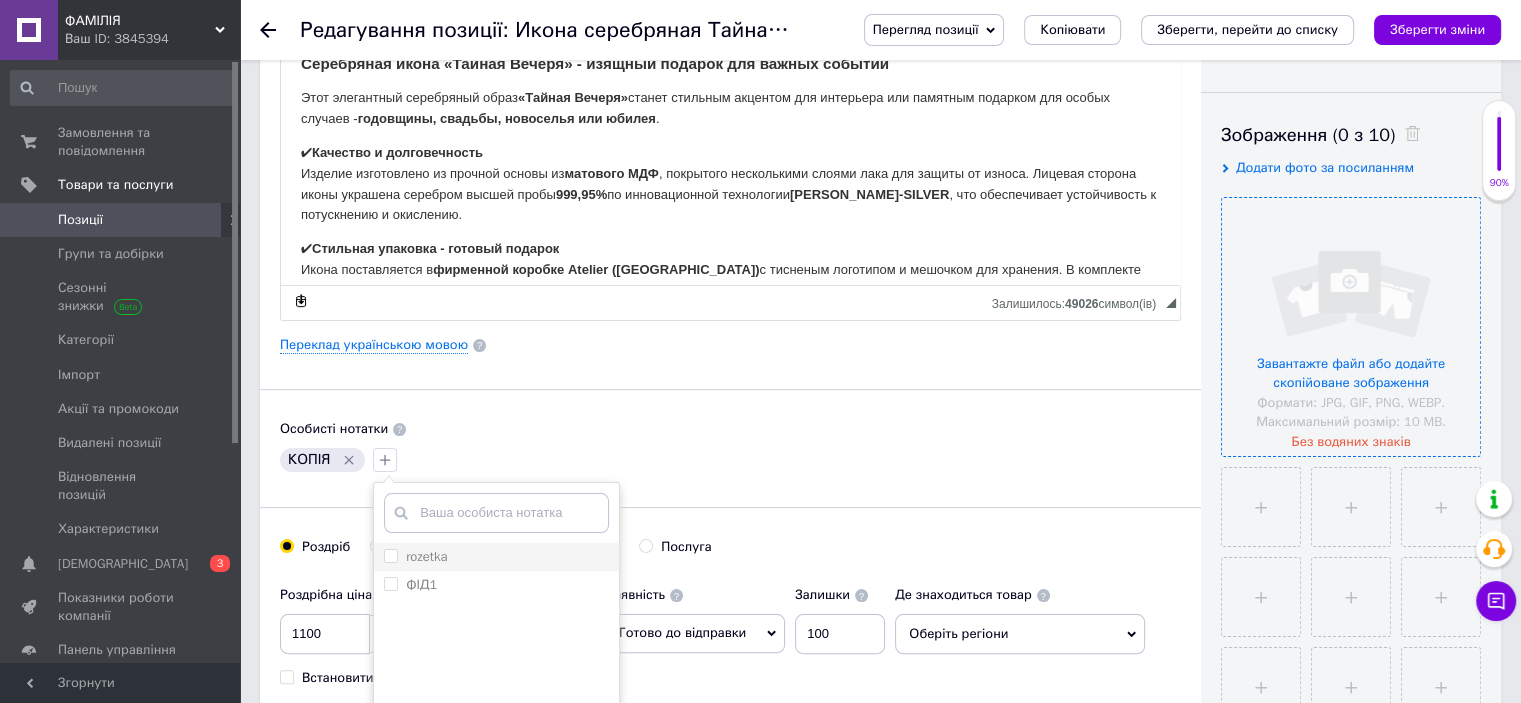drag, startPoint x: 384, startPoint y: 583, endPoint x: 549, endPoint y: 551, distance: 168.07439 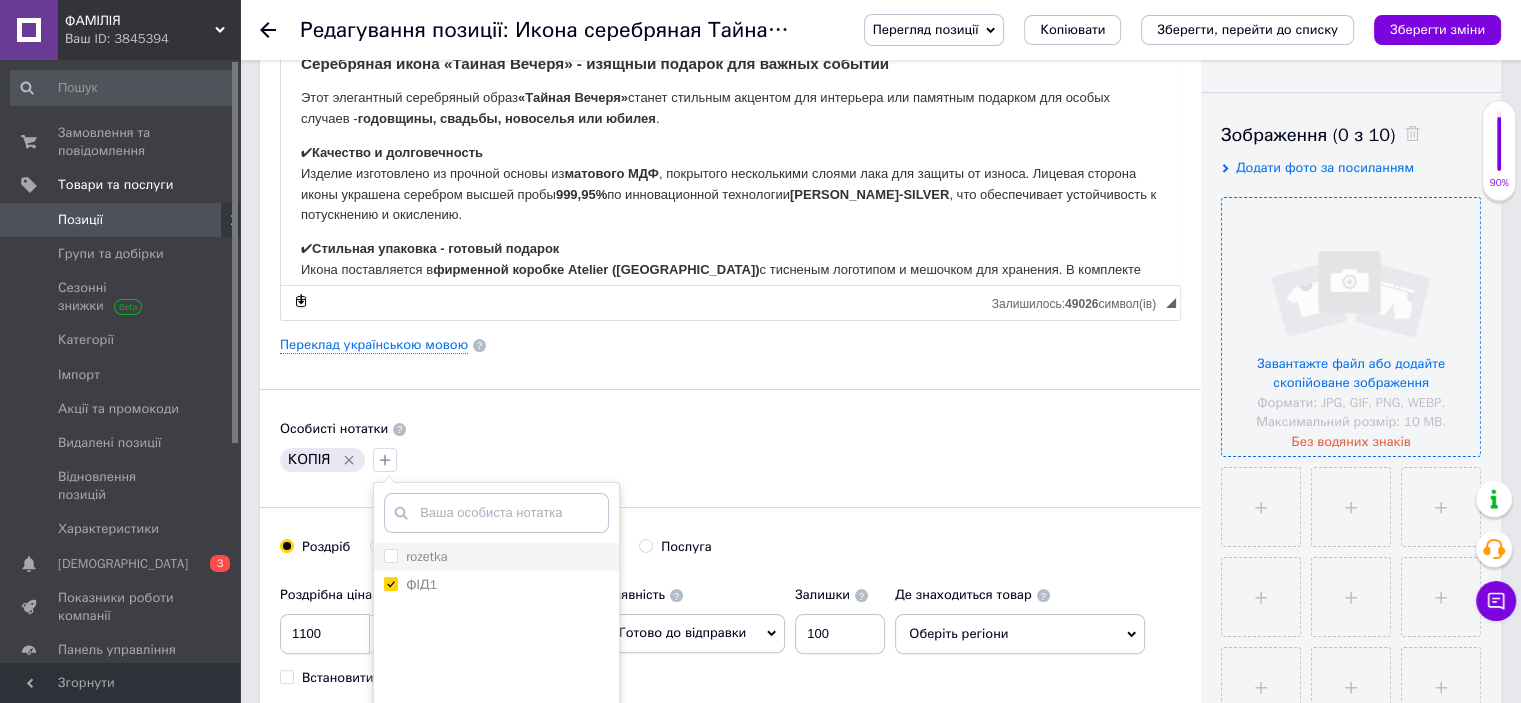 checkbox on "true" 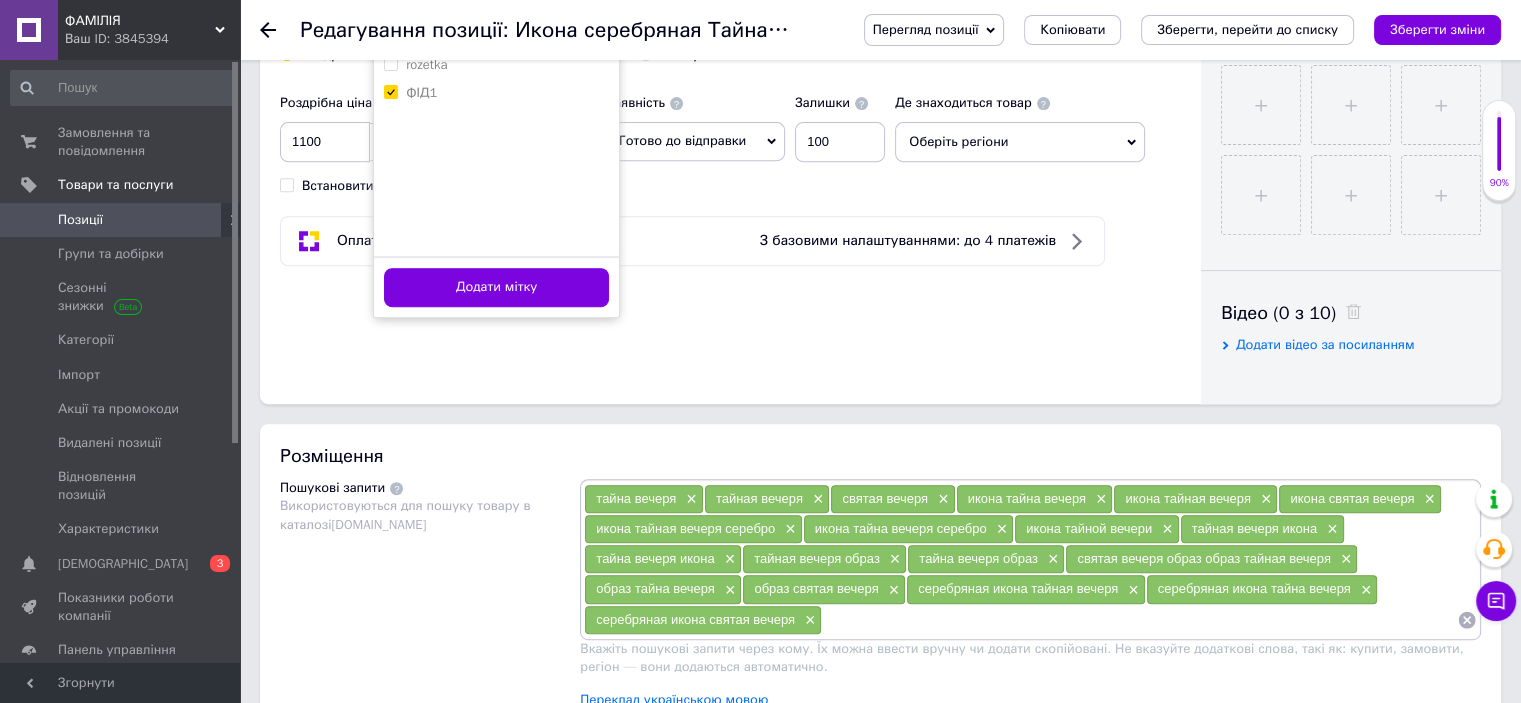 scroll, scrollTop: 800, scrollLeft: 0, axis: vertical 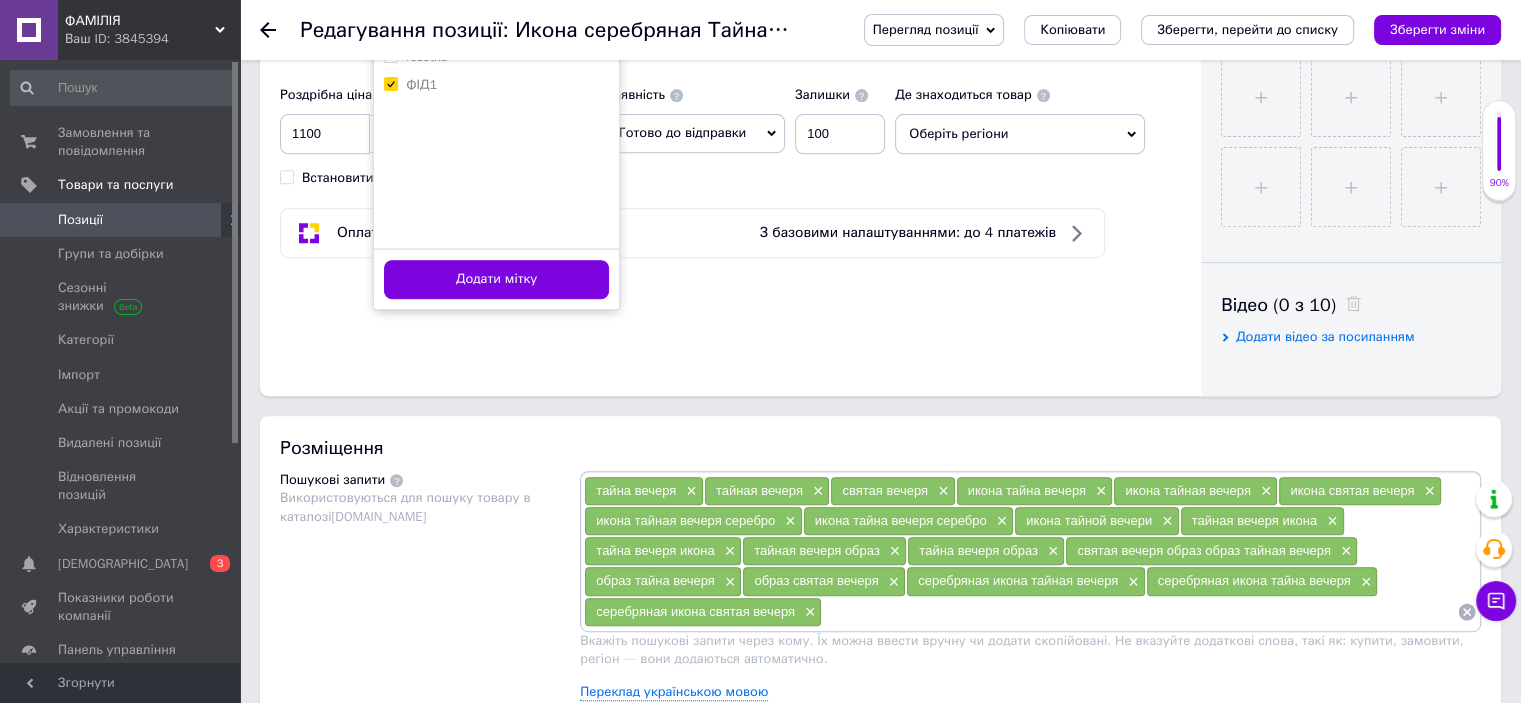 click on "Додати мітку" at bounding box center (496, 279) 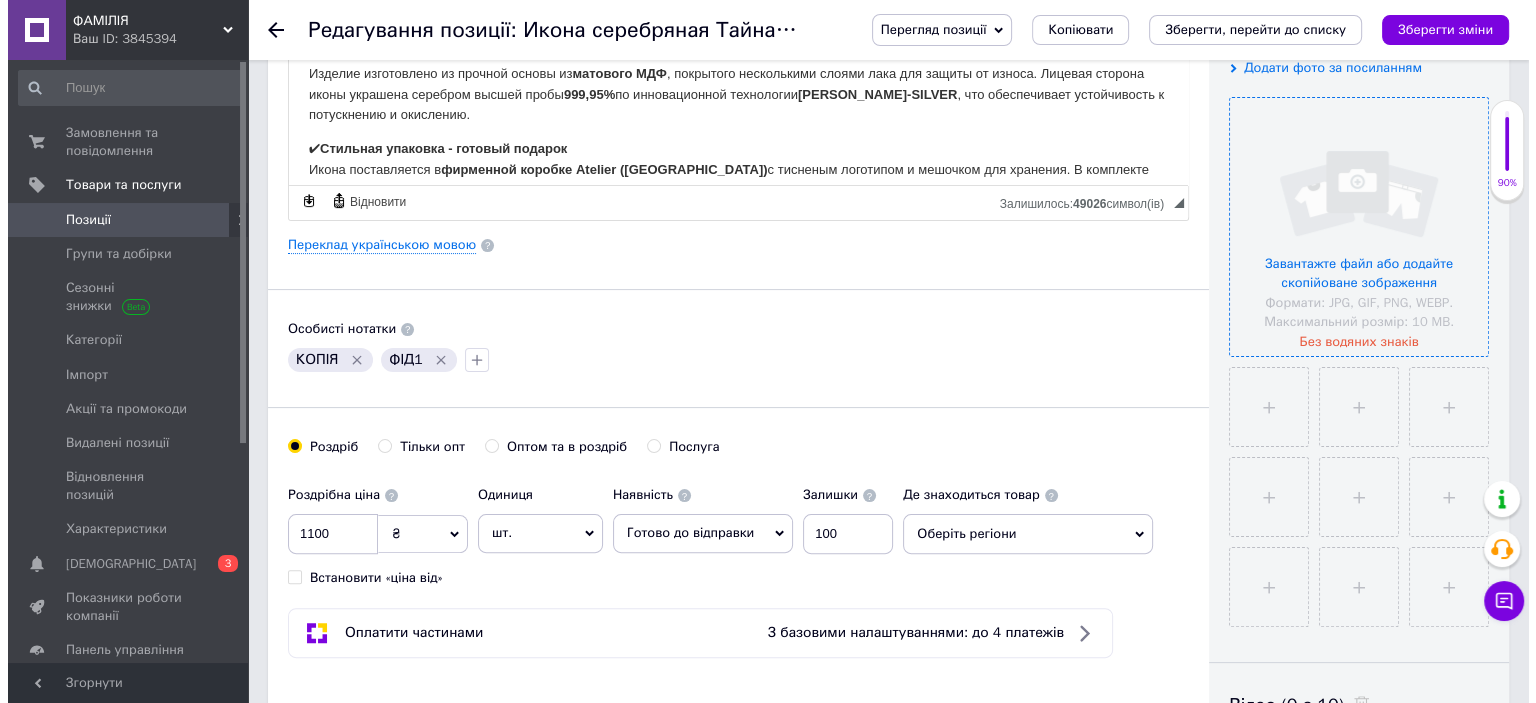 scroll, scrollTop: 0, scrollLeft: 0, axis: both 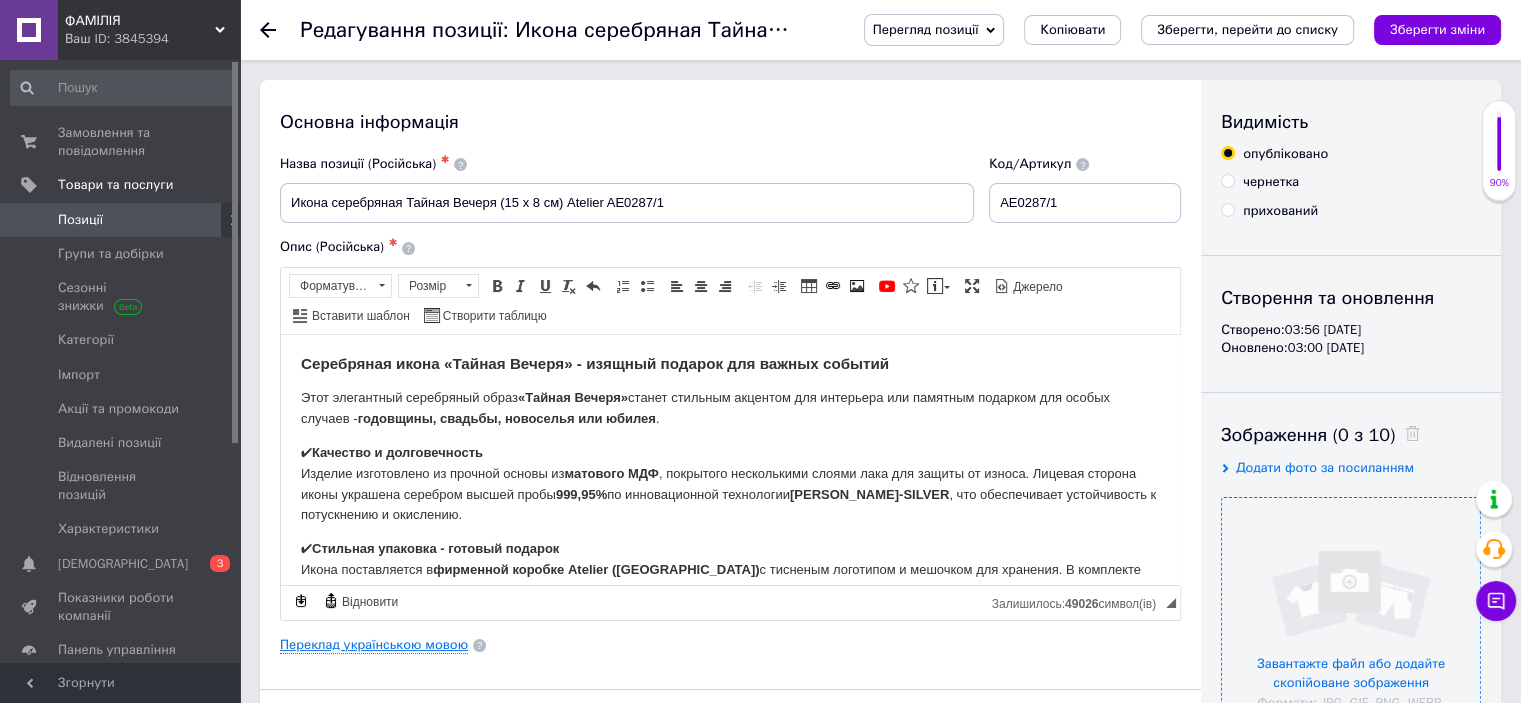 click on "Переклад українською мовою" at bounding box center [374, 645] 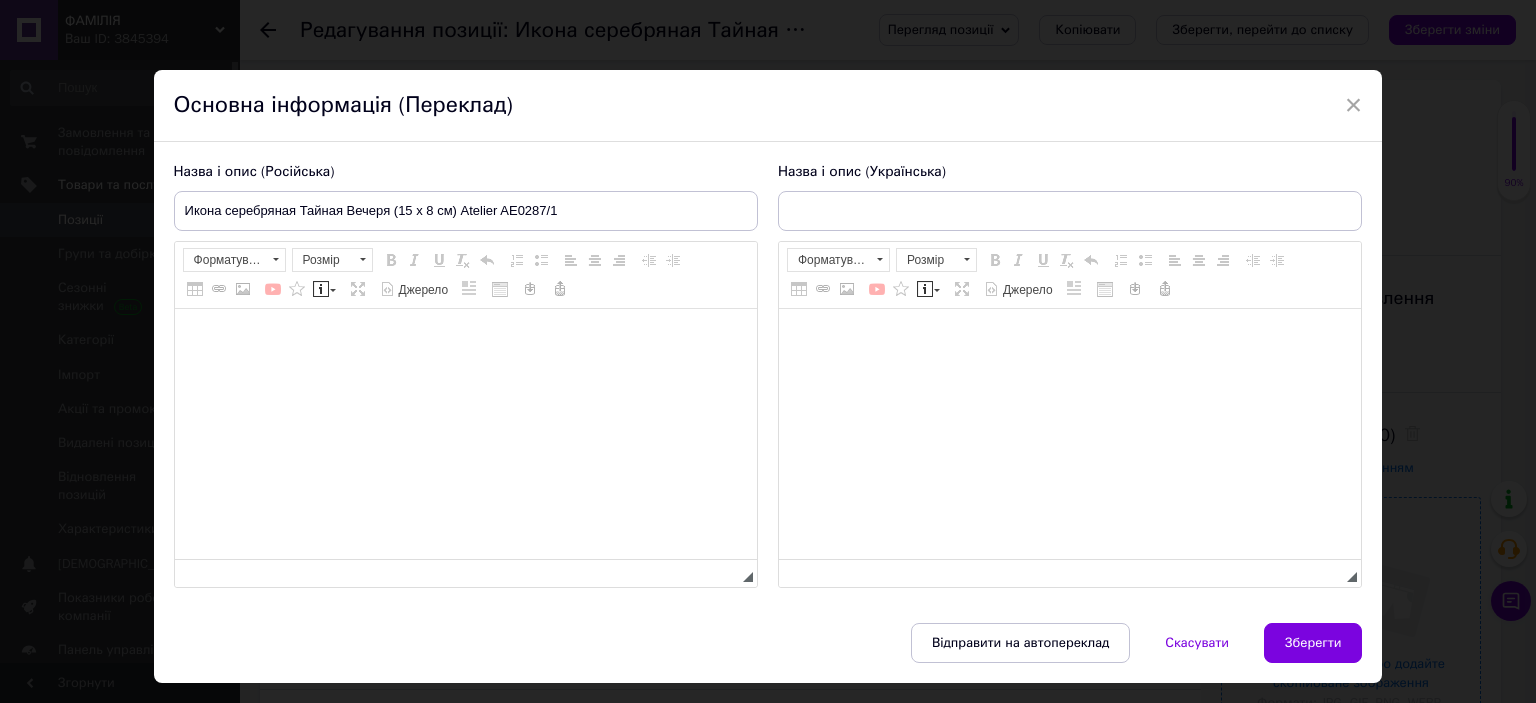 type on "Ікона срібна [PERSON_NAME] (15 х 8 см) Atelier AE0287/1" 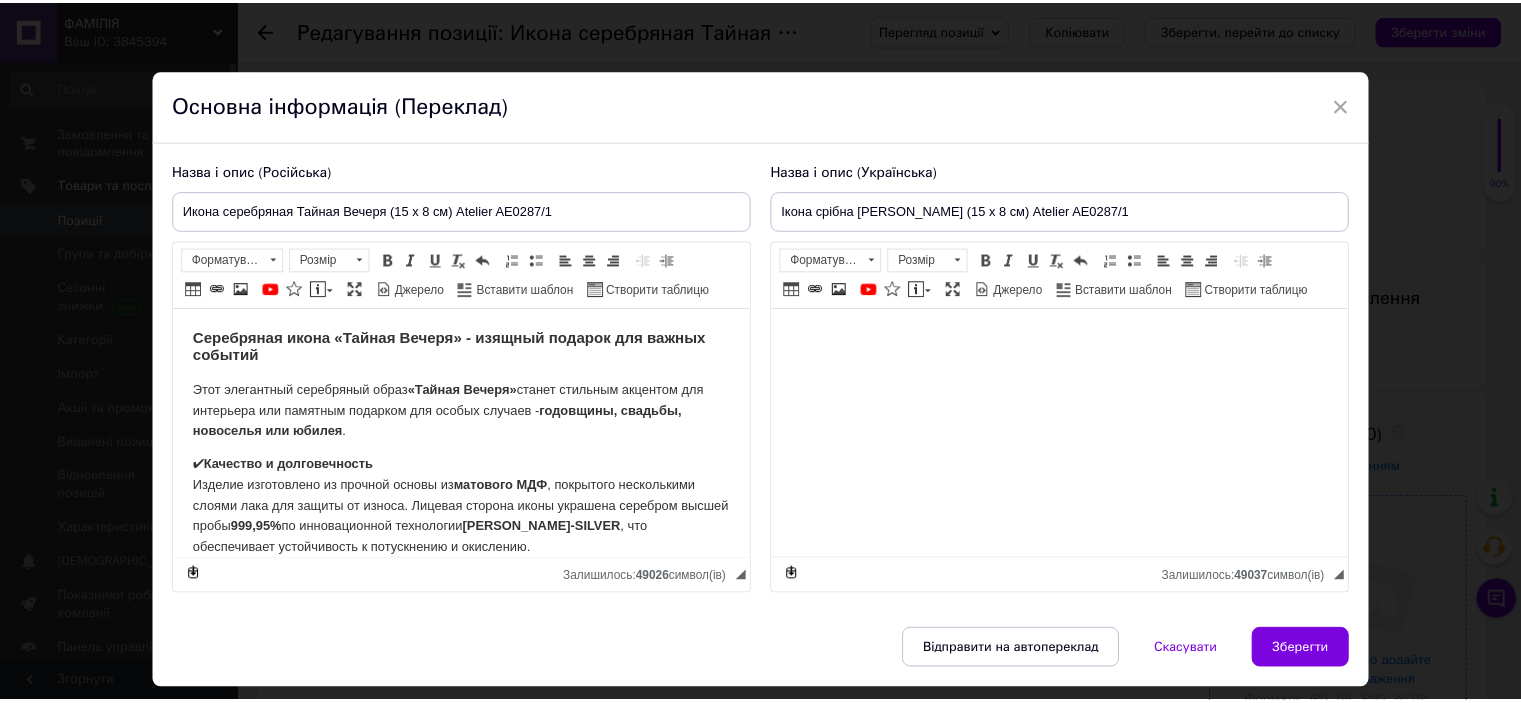 scroll, scrollTop: 0, scrollLeft: 0, axis: both 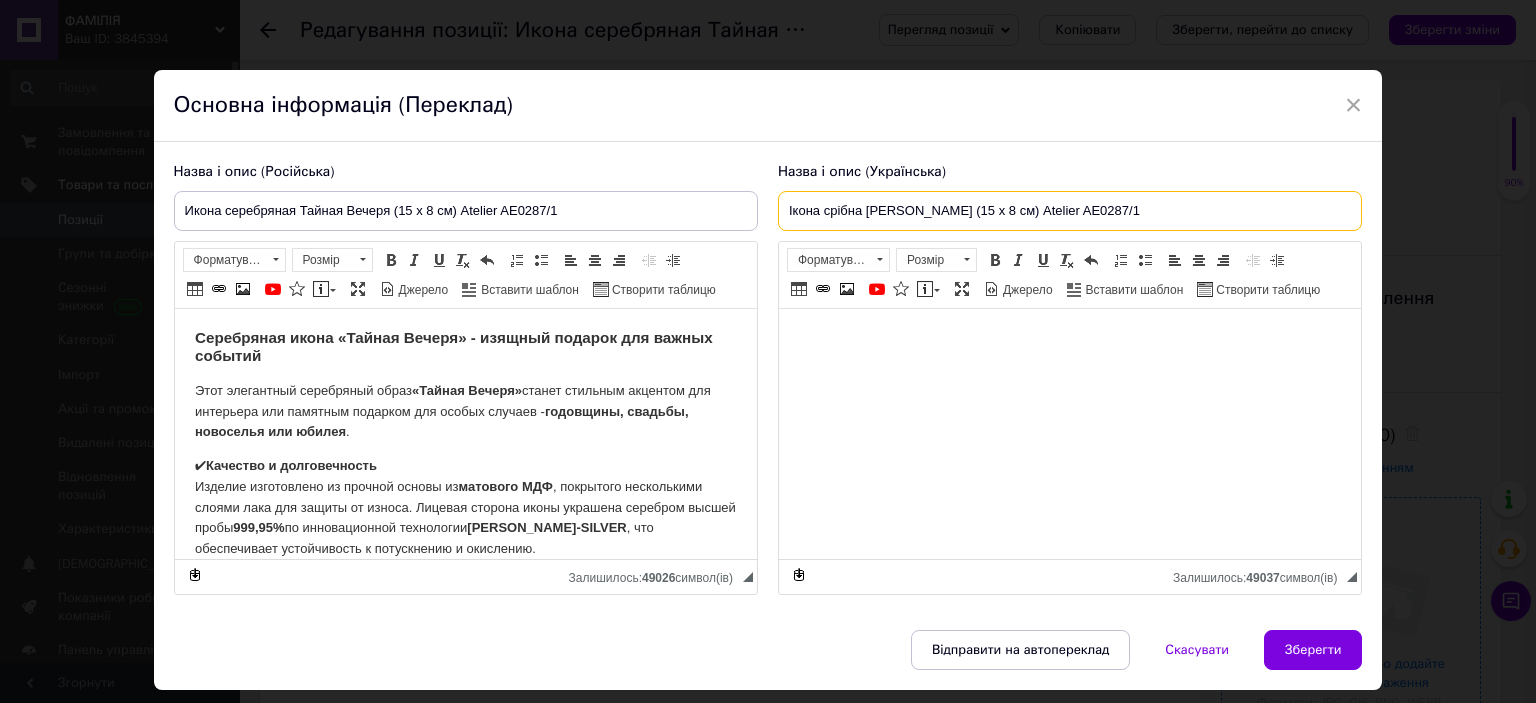 click on "Ікона срібна [PERSON_NAME] (15 х 8 см) Atelier AE0287/1" at bounding box center [1070, 211] 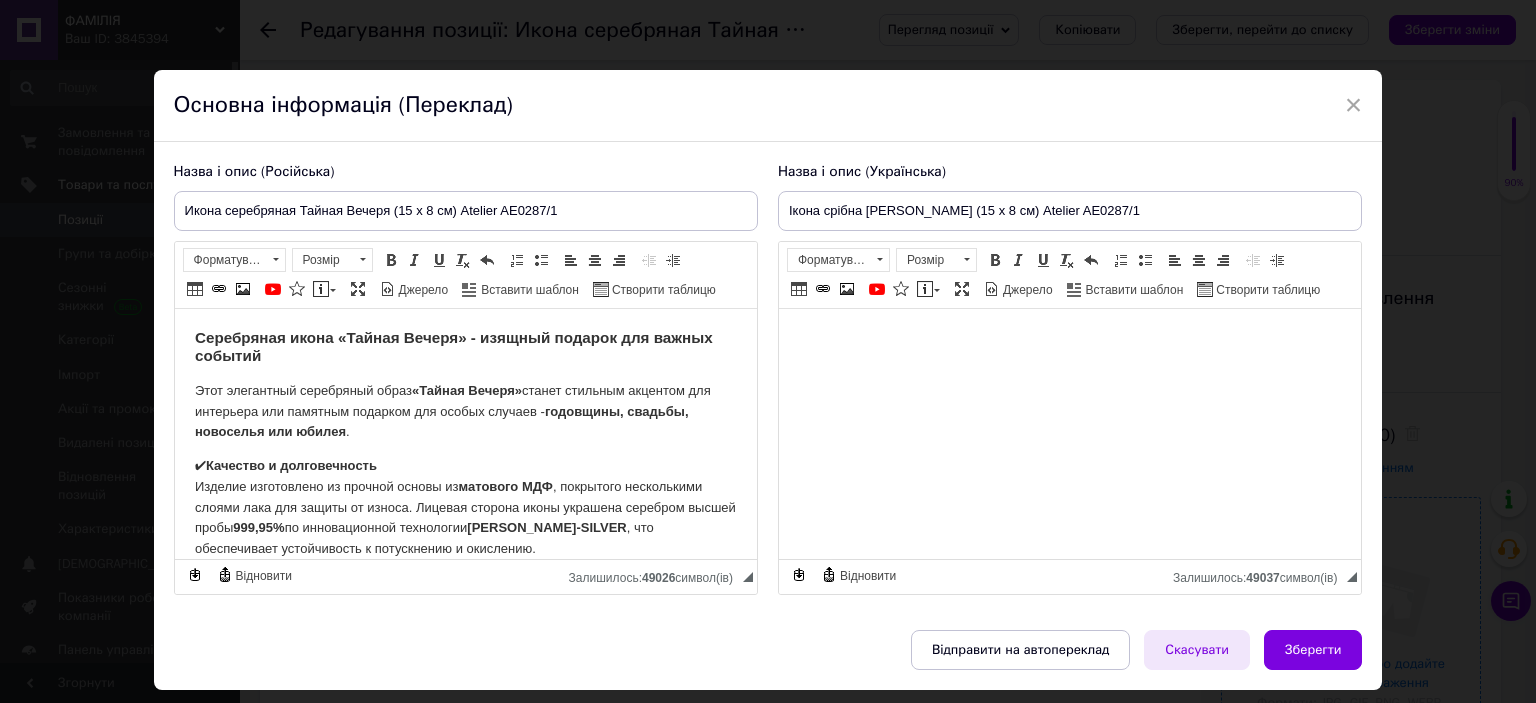 drag, startPoint x: 1208, startPoint y: 647, endPoint x: 898, endPoint y: 108, distance: 621.7886 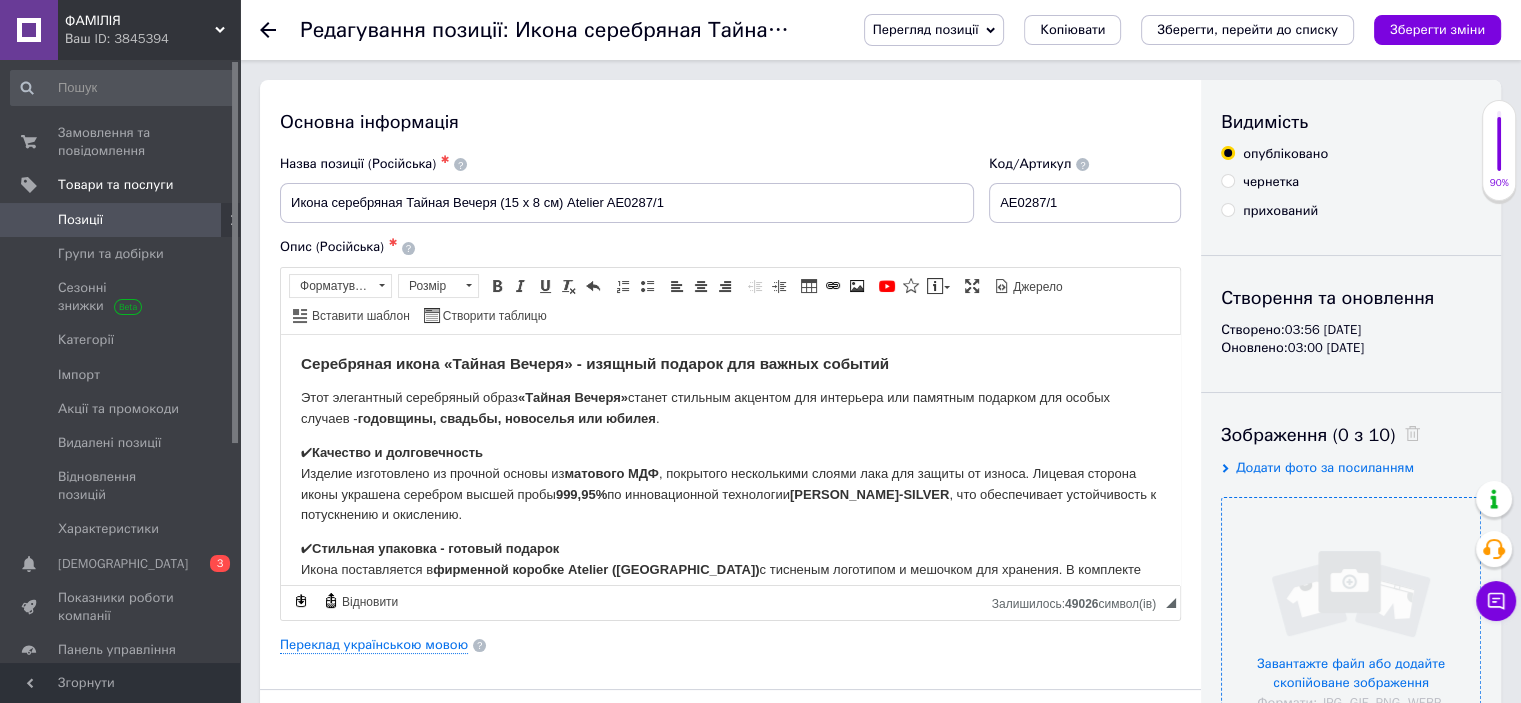 click at bounding box center [1351, 627] 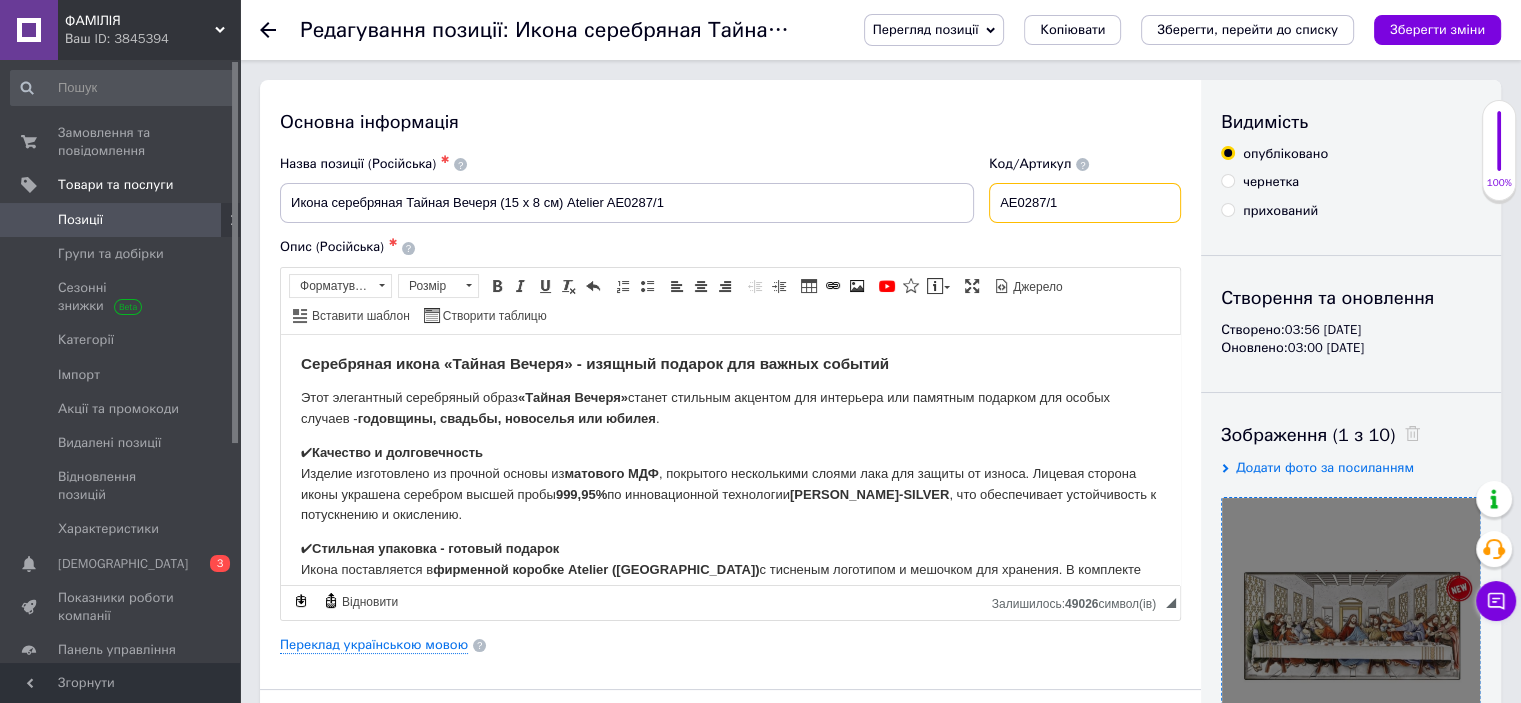 click on "AE0287/1" at bounding box center [1085, 203] 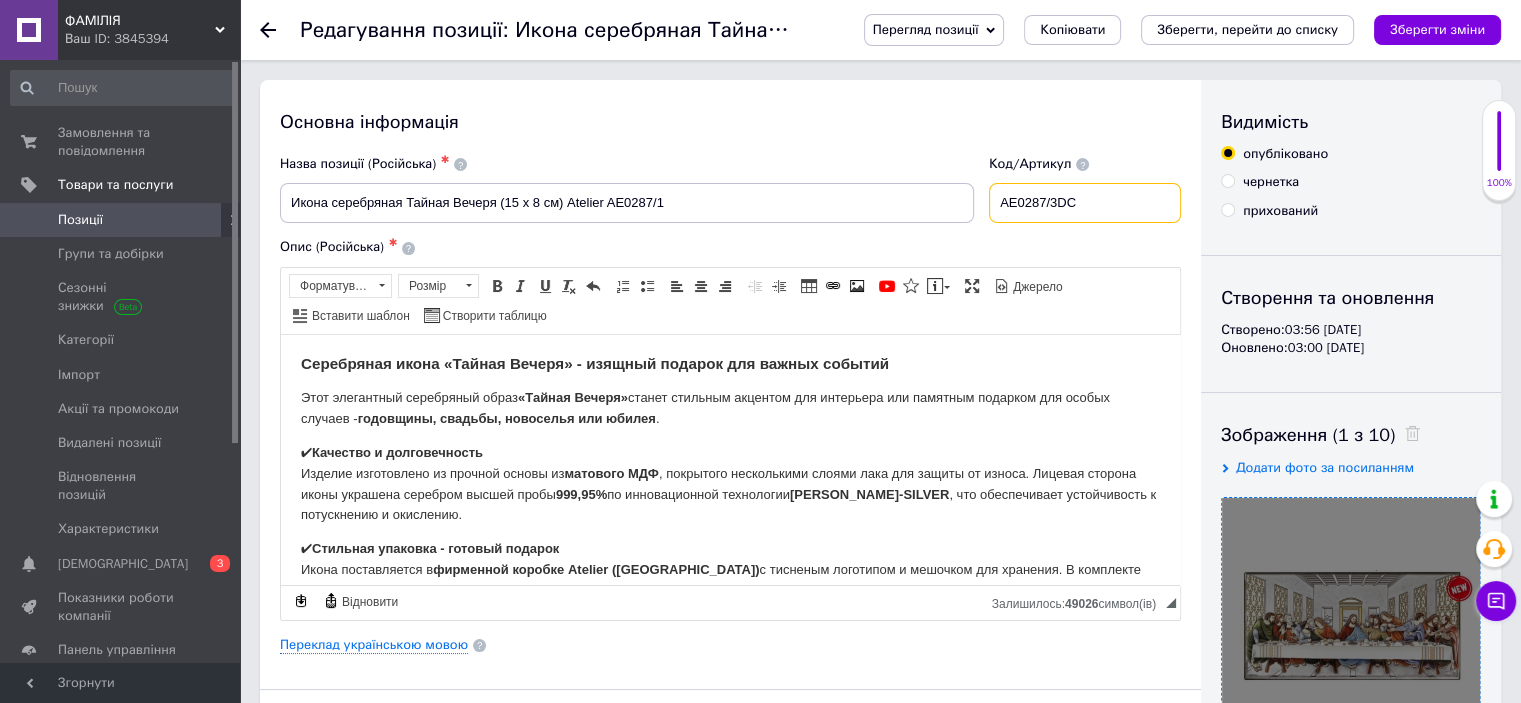 click on "AE0287/3DC" at bounding box center (1085, 203) 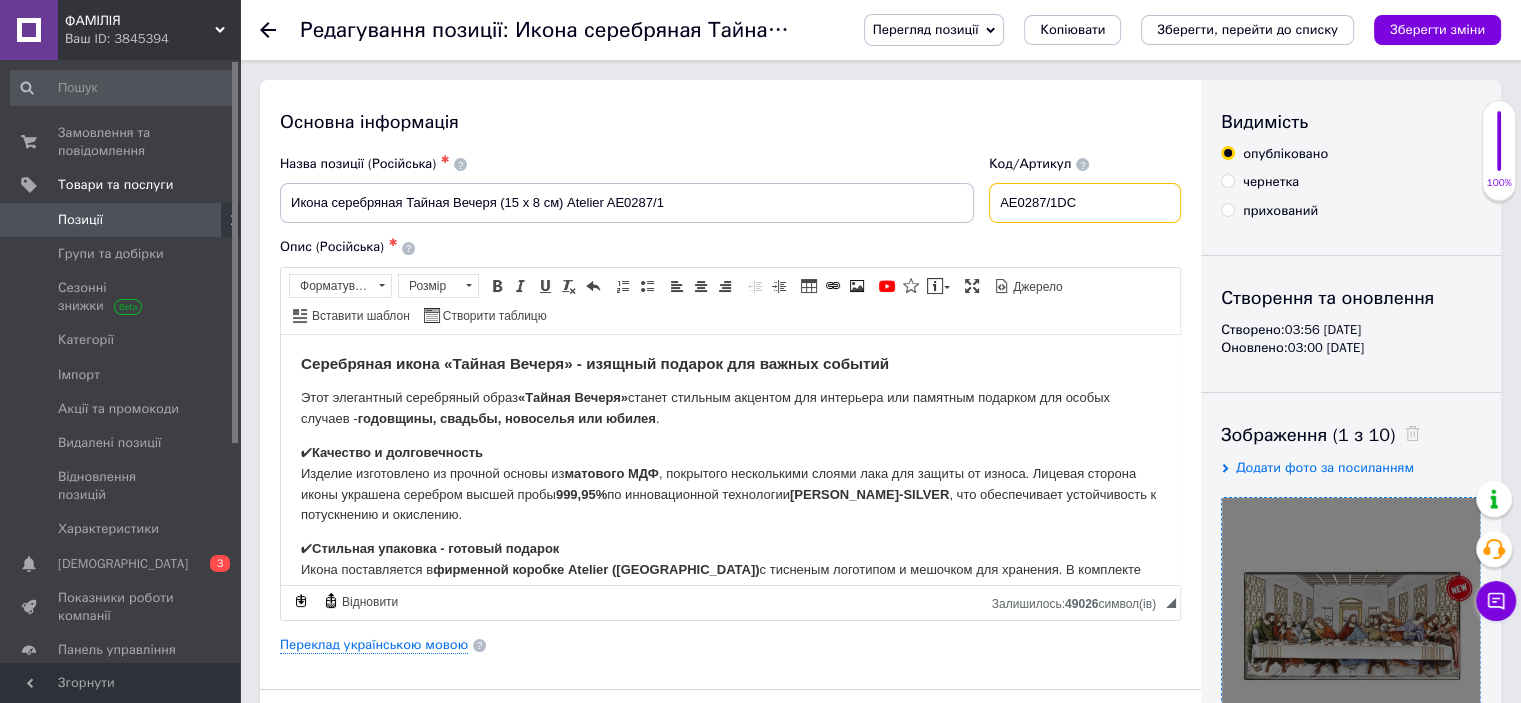 drag, startPoint x: 1095, startPoint y: 206, endPoint x: 996, endPoint y: 209, distance: 99.04544 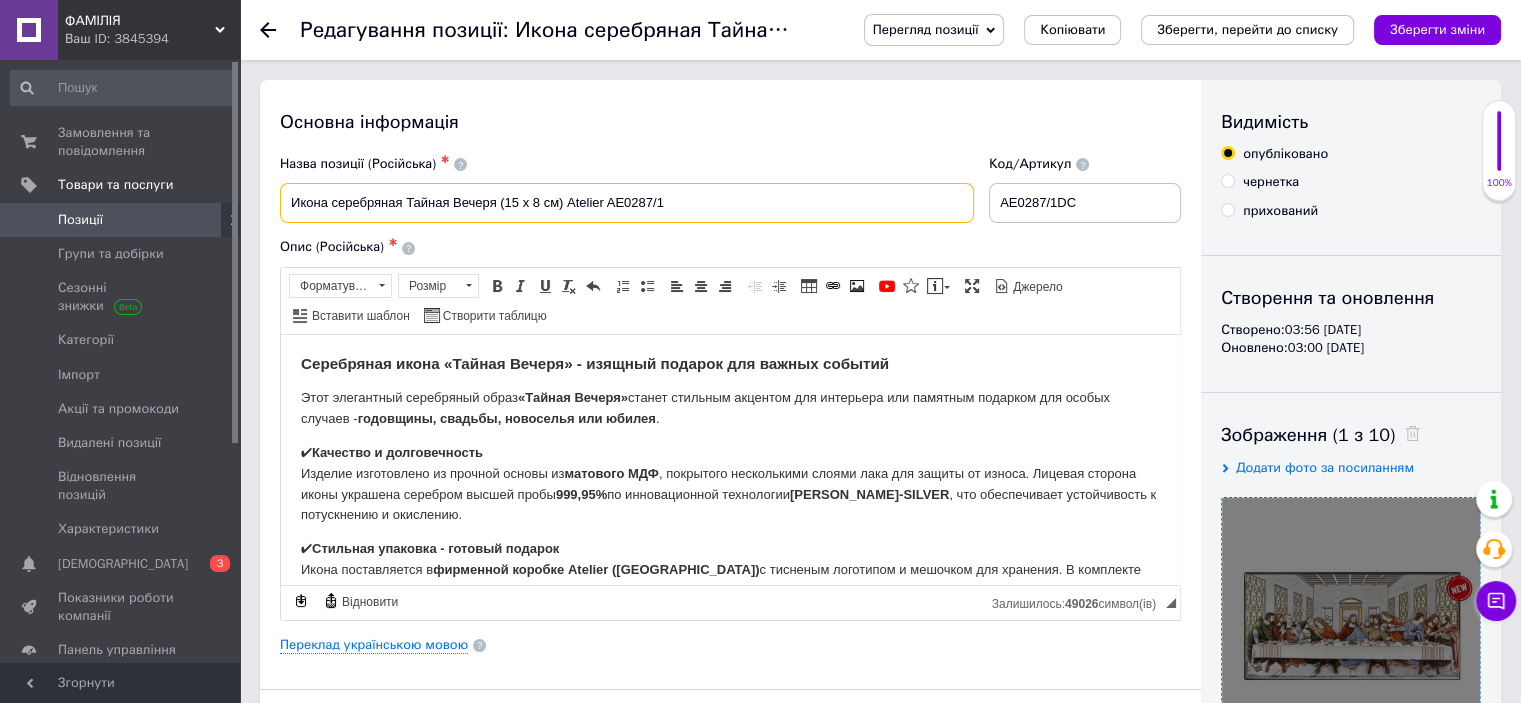 drag, startPoint x: 675, startPoint y: 206, endPoint x: 608, endPoint y: 203, distance: 67.06713 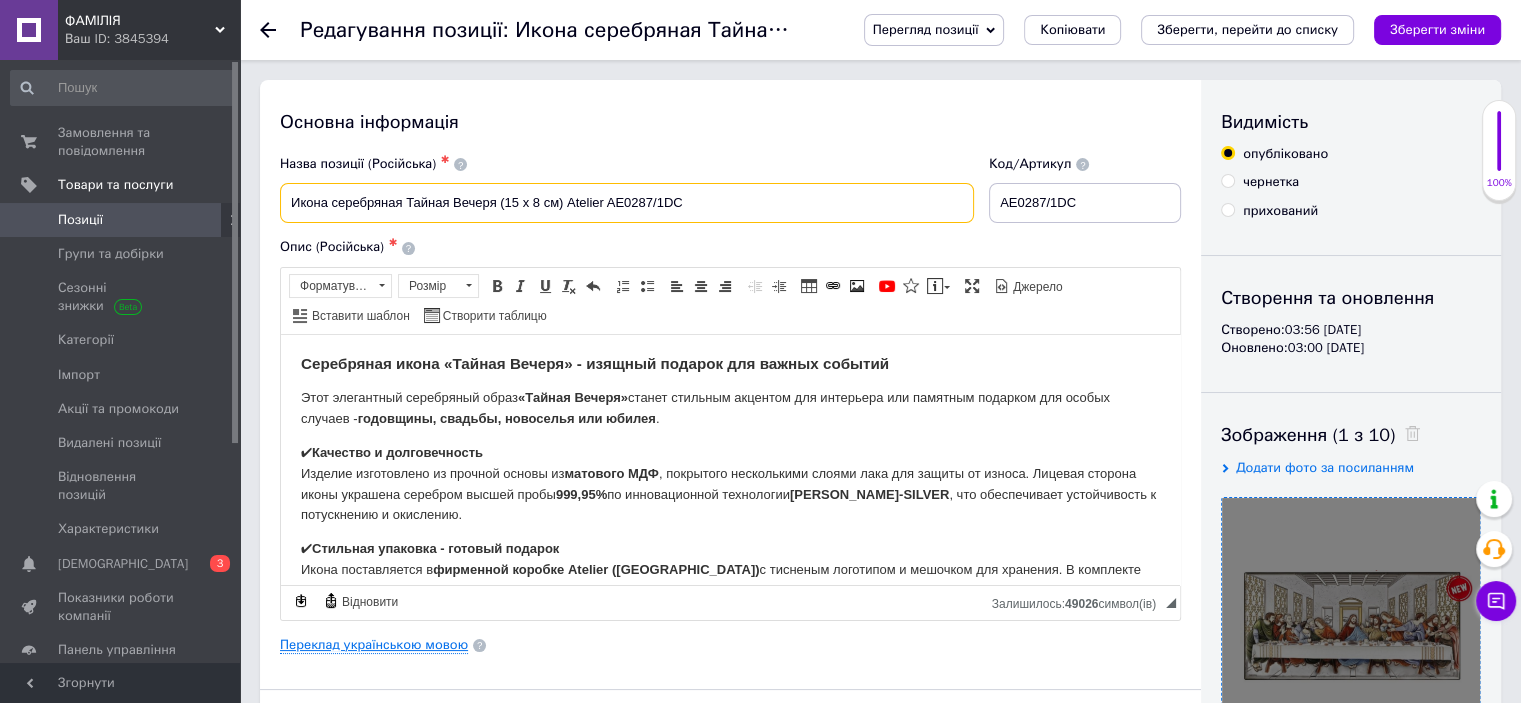 type on "Икона серебряная Тайная Вечеря (15 х 8 см) Atelier AE0287/1DC" 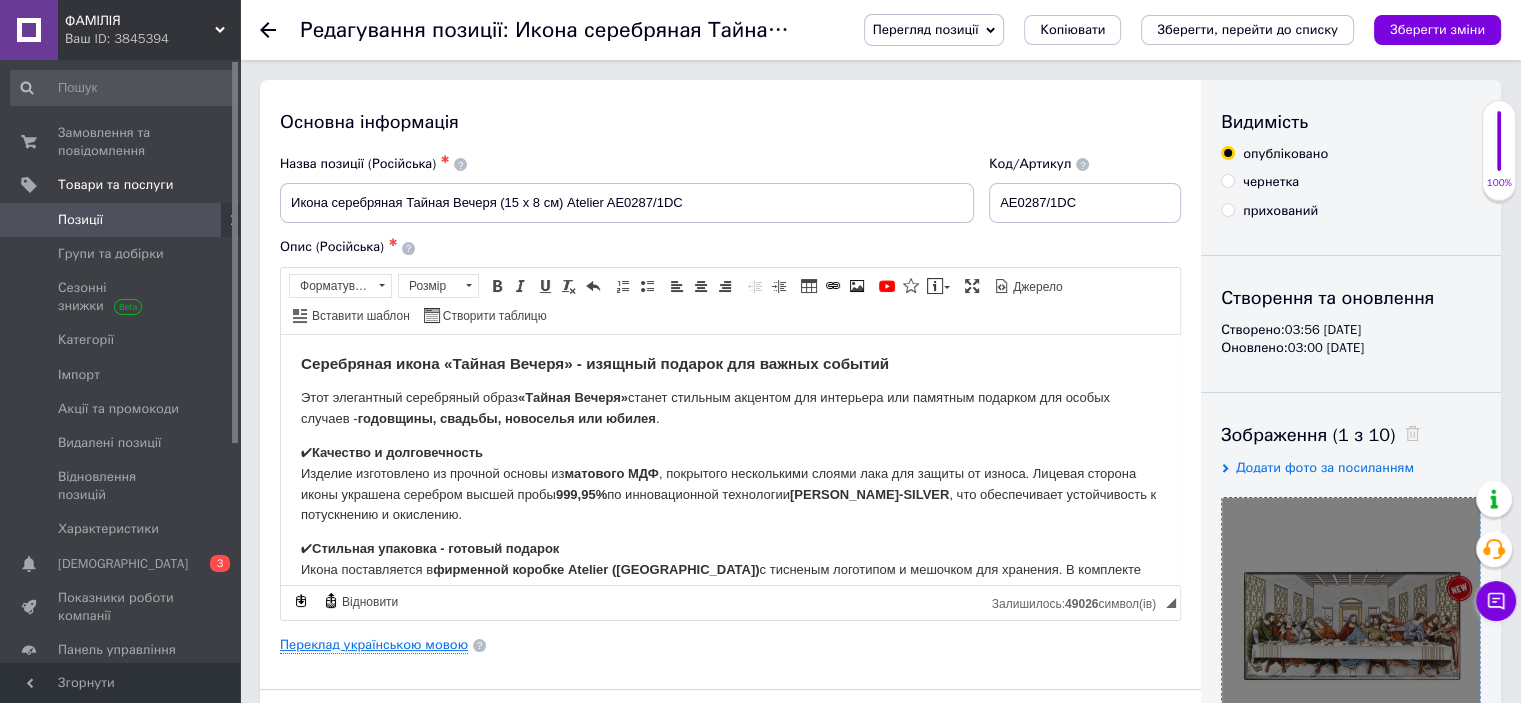 click on "Переклад українською мовою" at bounding box center (374, 645) 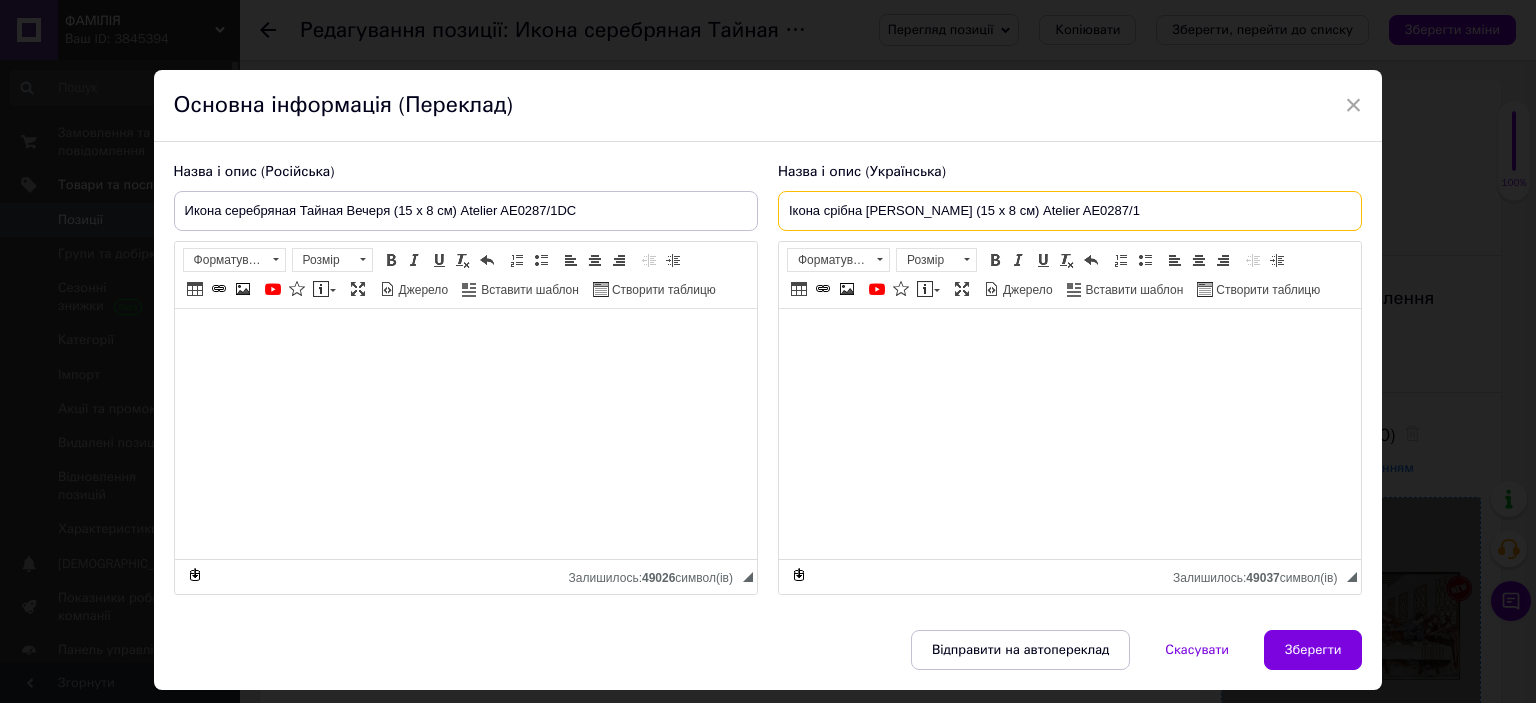 drag, startPoint x: 1126, startPoint y: 211, endPoint x: 1064, endPoint y: 211, distance: 62 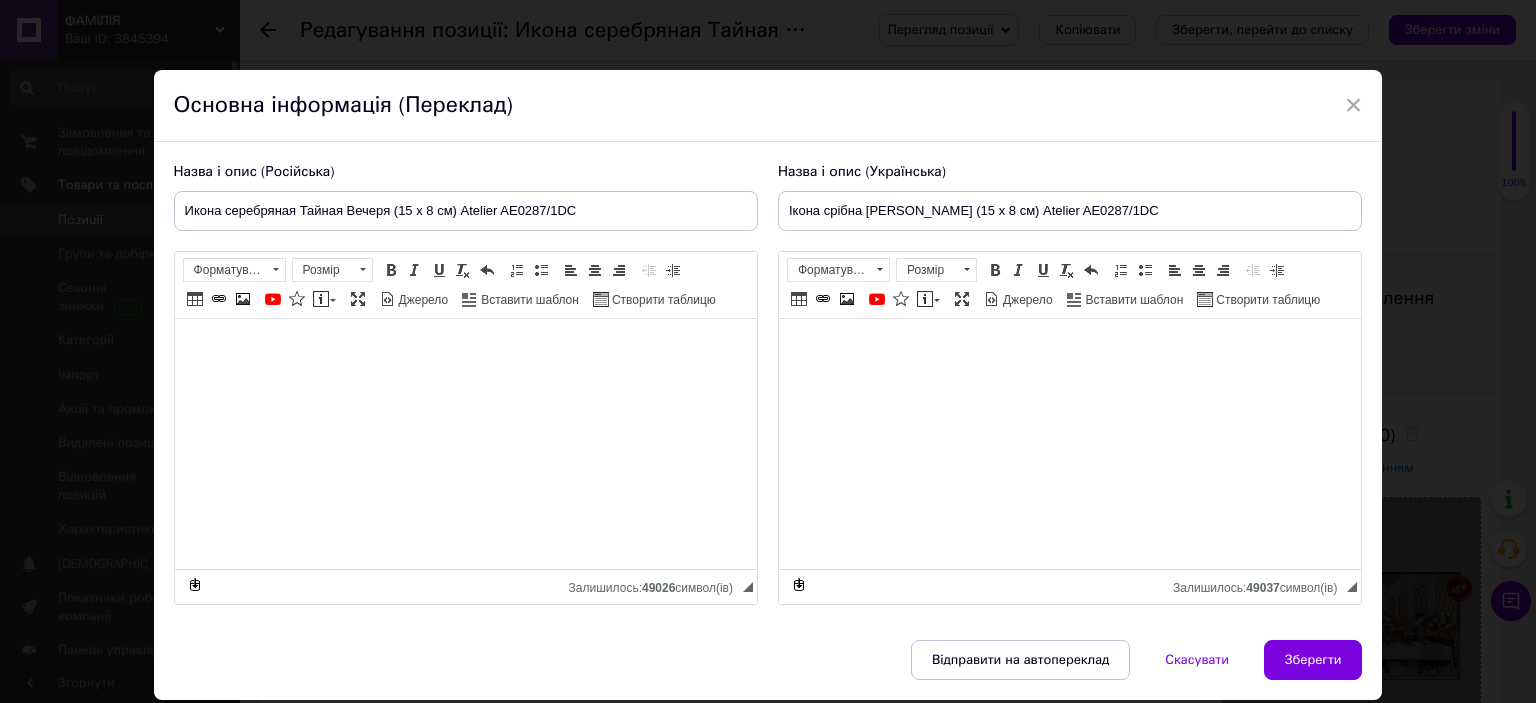click on "Зберегти" at bounding box center (1313, 660) 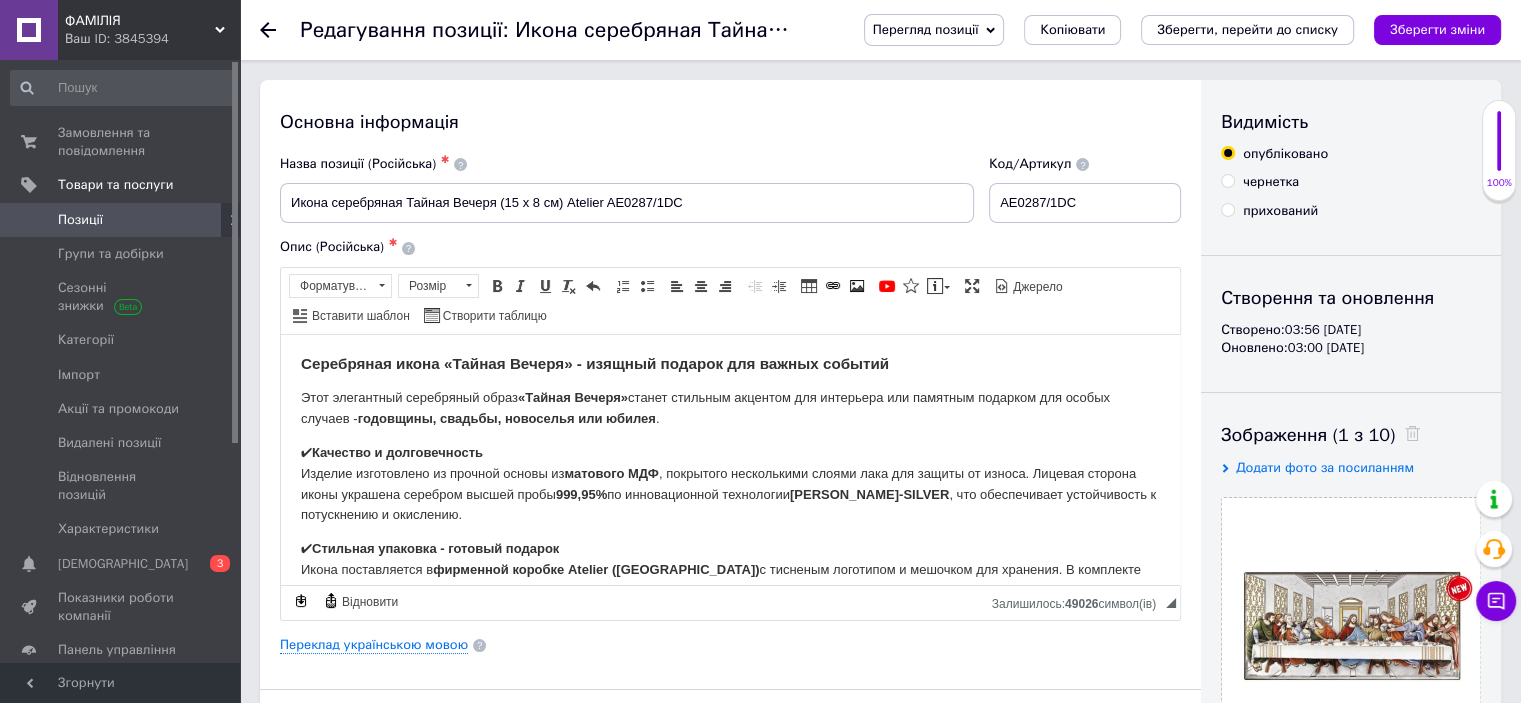 click on "✔  Качество и долговечность Изделие изготовлено из прочной основы из  матового МДФ , покрытого несколькими слоями лака для защиты от износа. Лицевая сторона иконы украшена серебром высшей пробы  999,95%  по инновационной технологии  [PERSON_NAME]-SILVER , что обеспечивает устойчивость к потускнению и окислению." at bounding box center [730, 483] 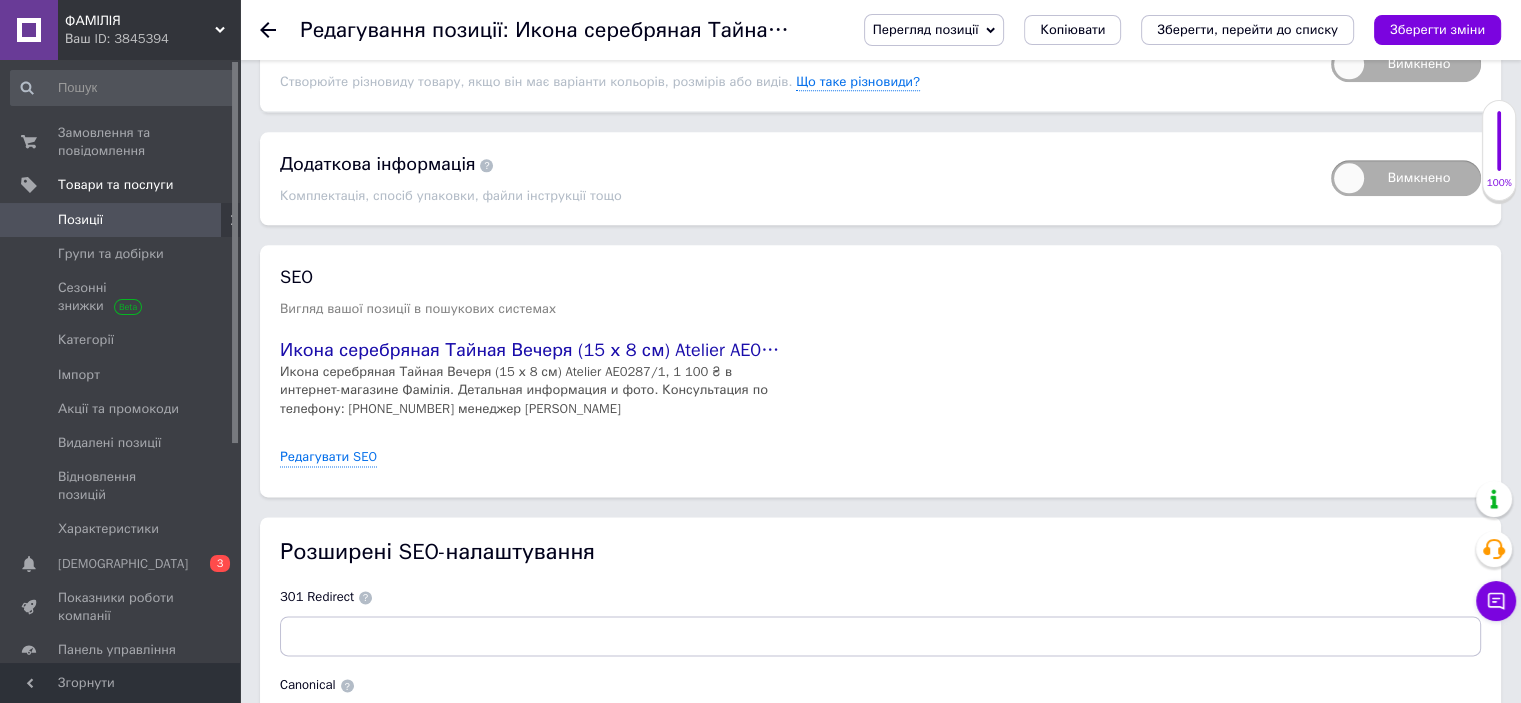 scroll, scrollTop: 2300, scrollLeft: 0, axis: vertical 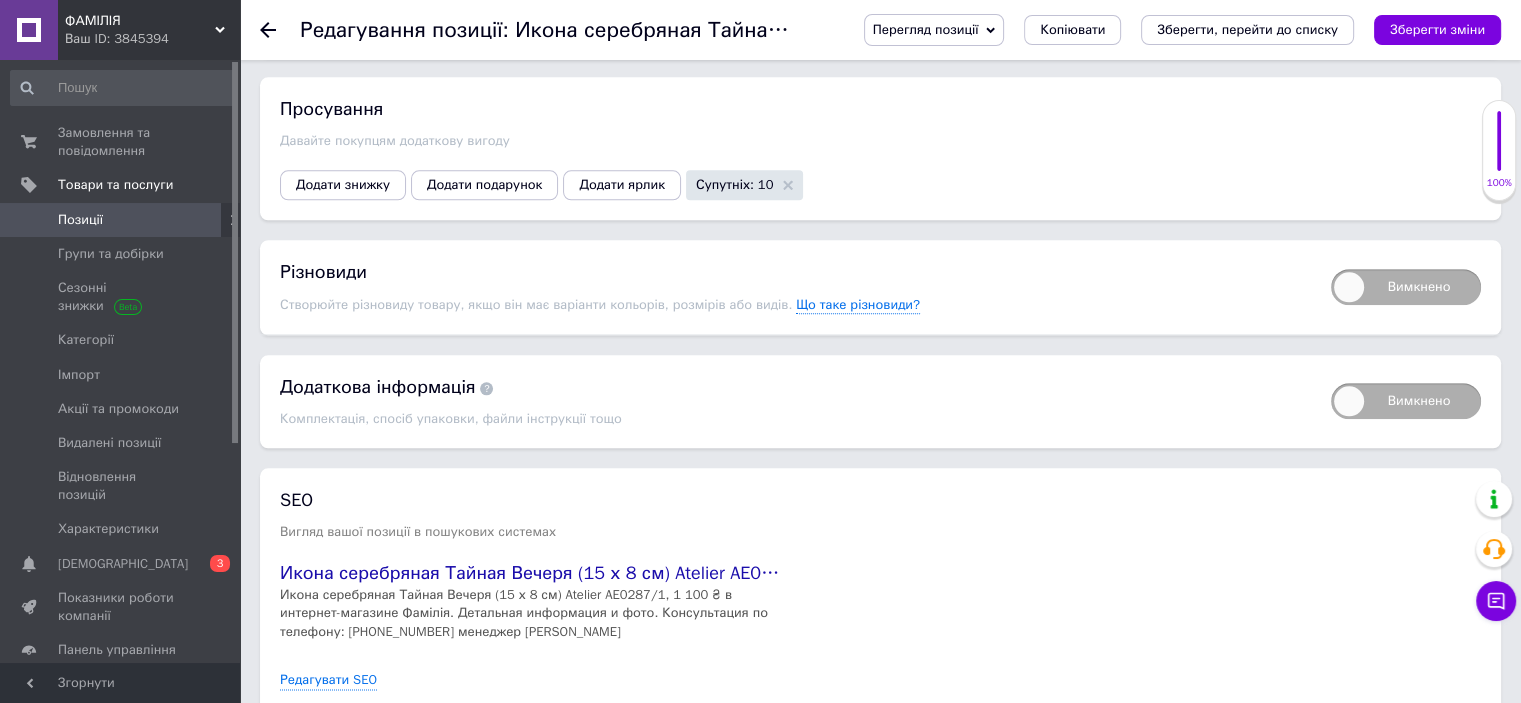 click on "Вимкнено" at bounding box center (1406, 287) 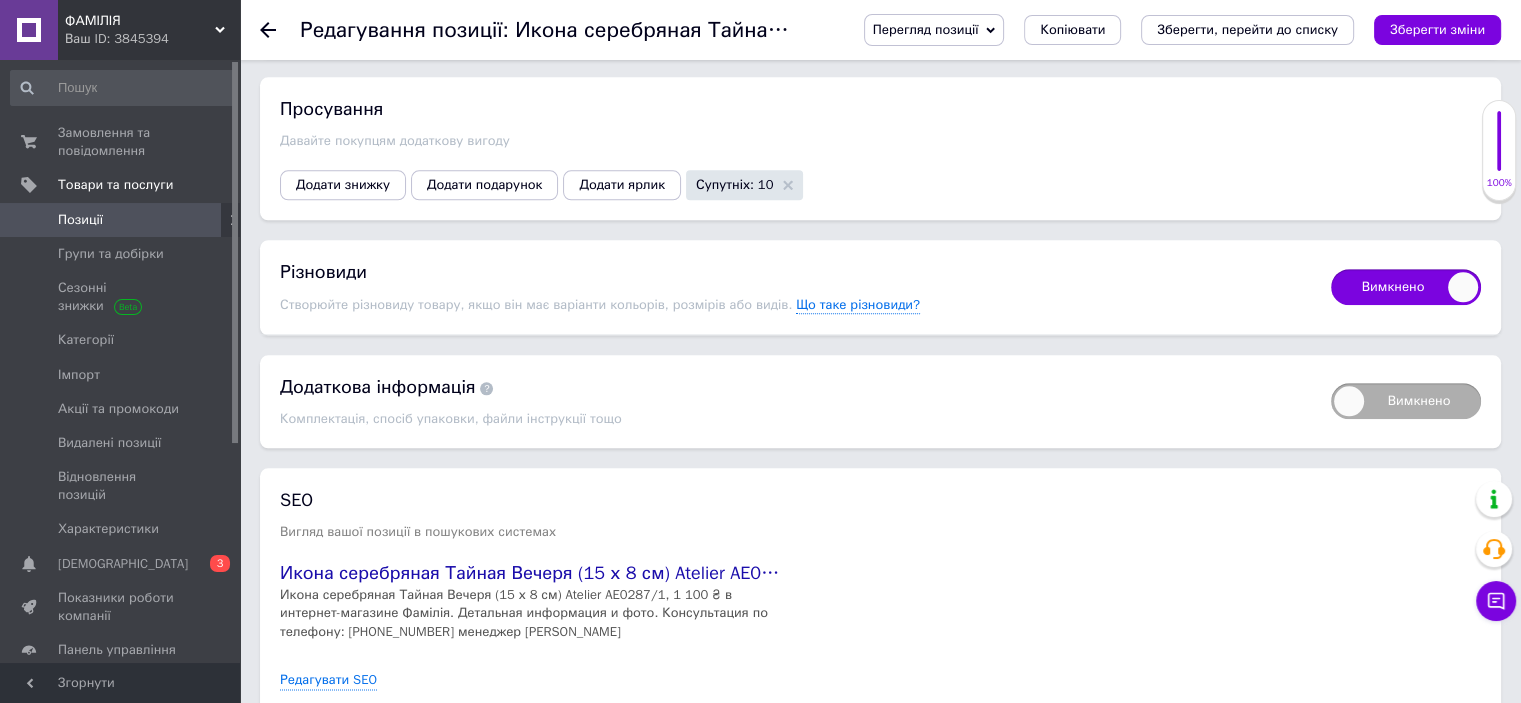 checkbox on "true" 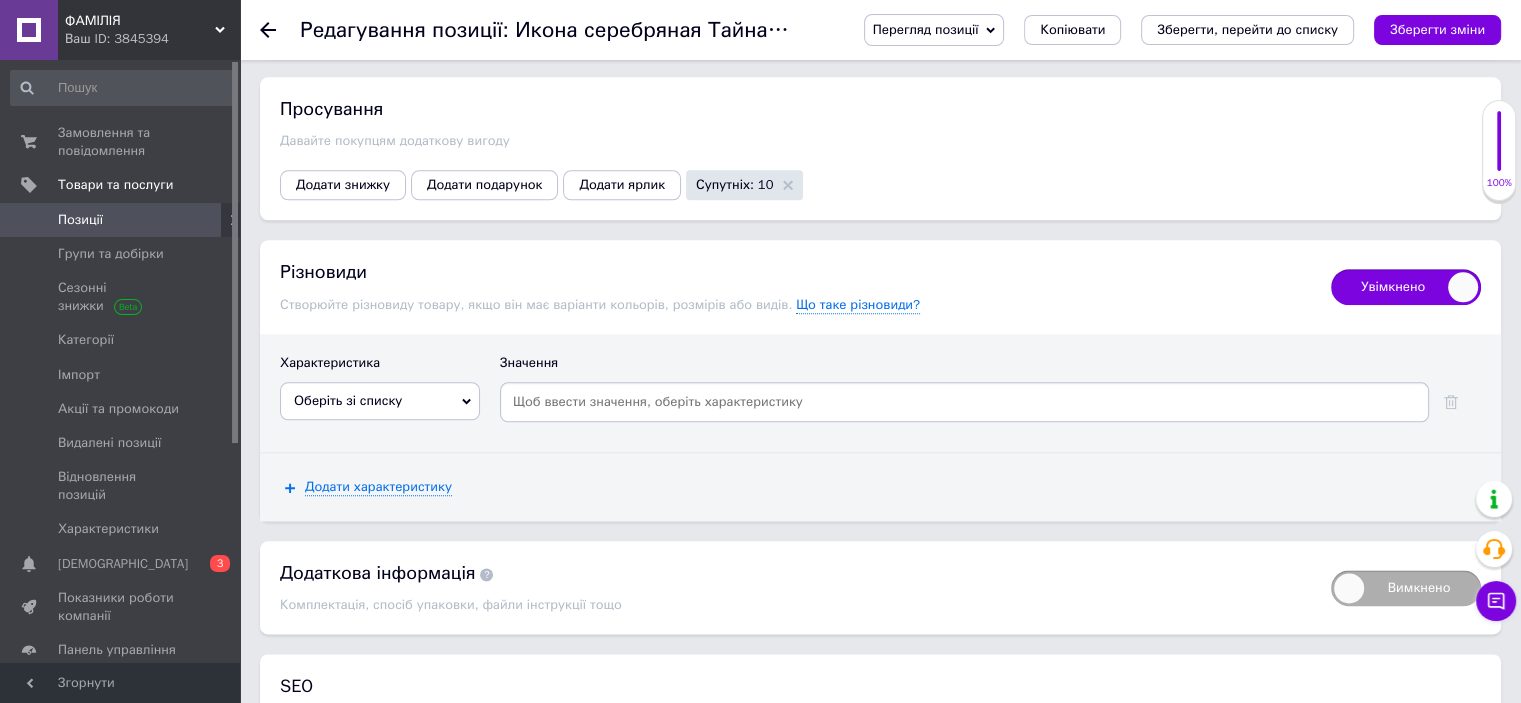 click on "Зберегти зміни" at bounding box center [1437, 29] 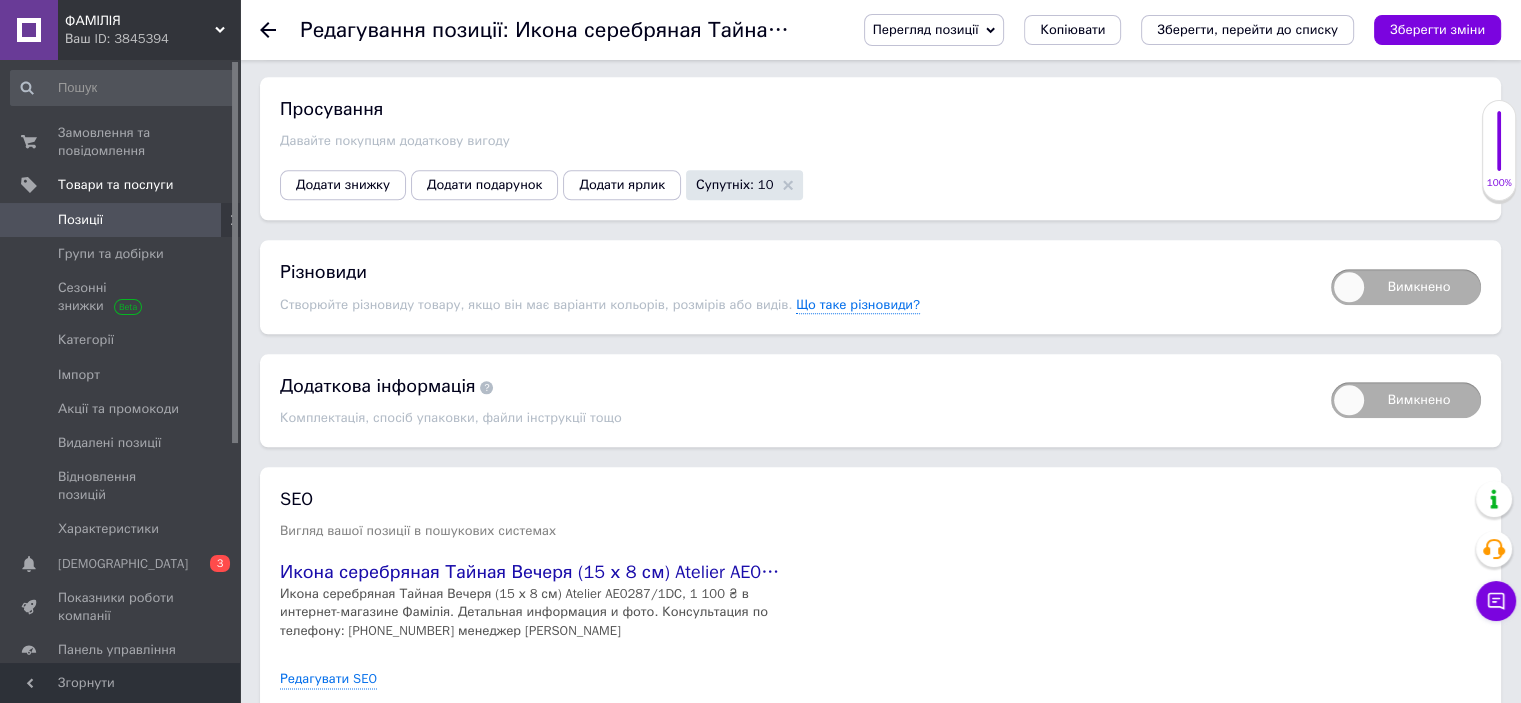 drag, startPoint x: 1348, startPoint y: 277, endPoint x: 1464, endPoint y: 87, distance: 222.61177 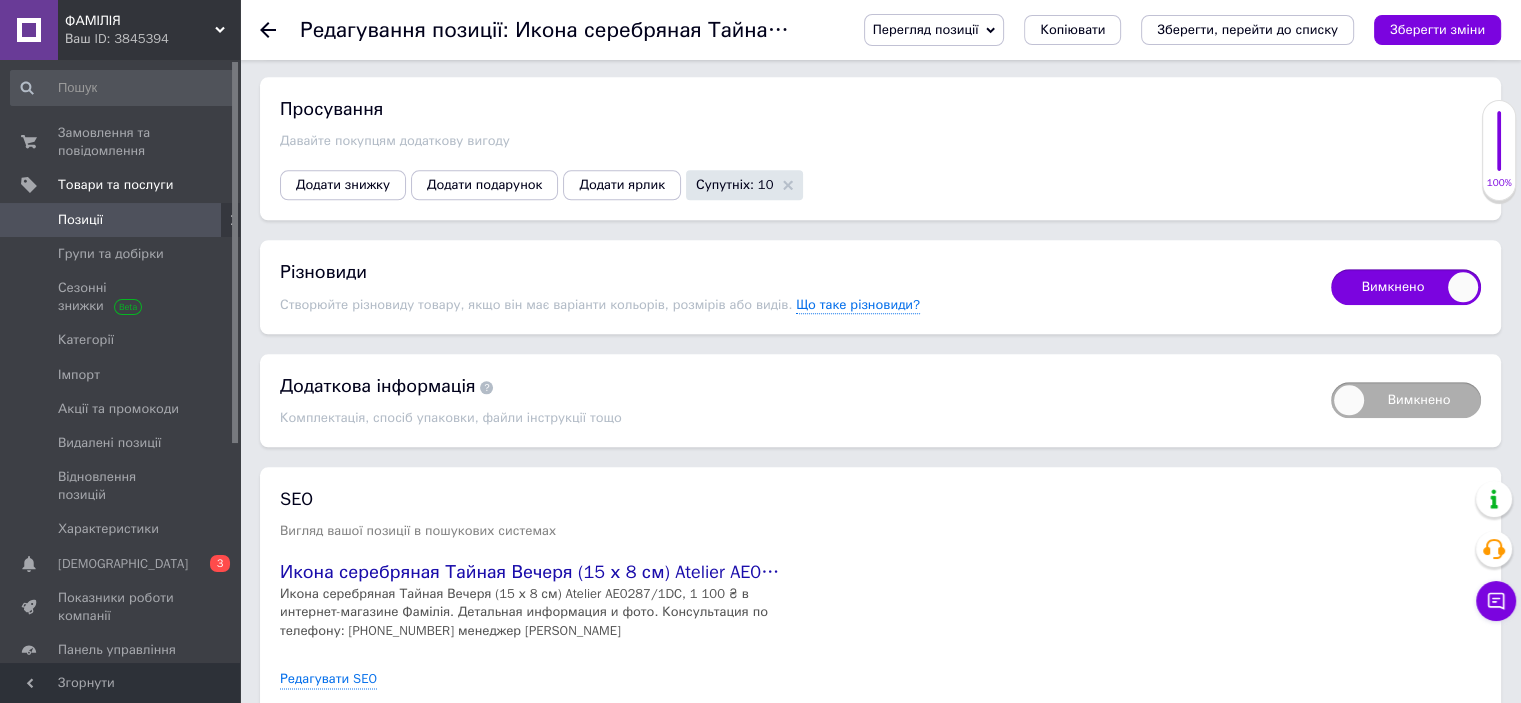 checkbox on "true" 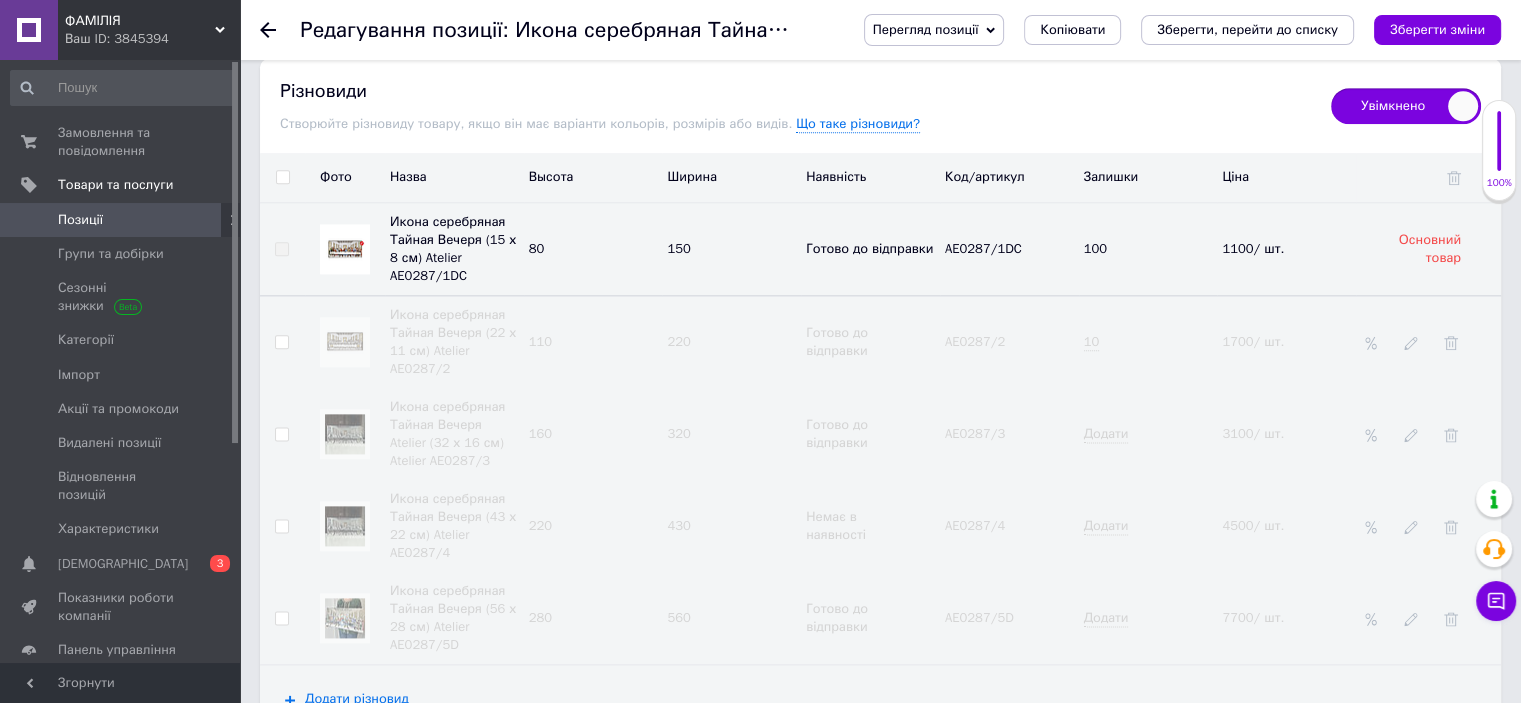 scroll, scrollTop: 2500, scrollLeft: 0, axis: vertical 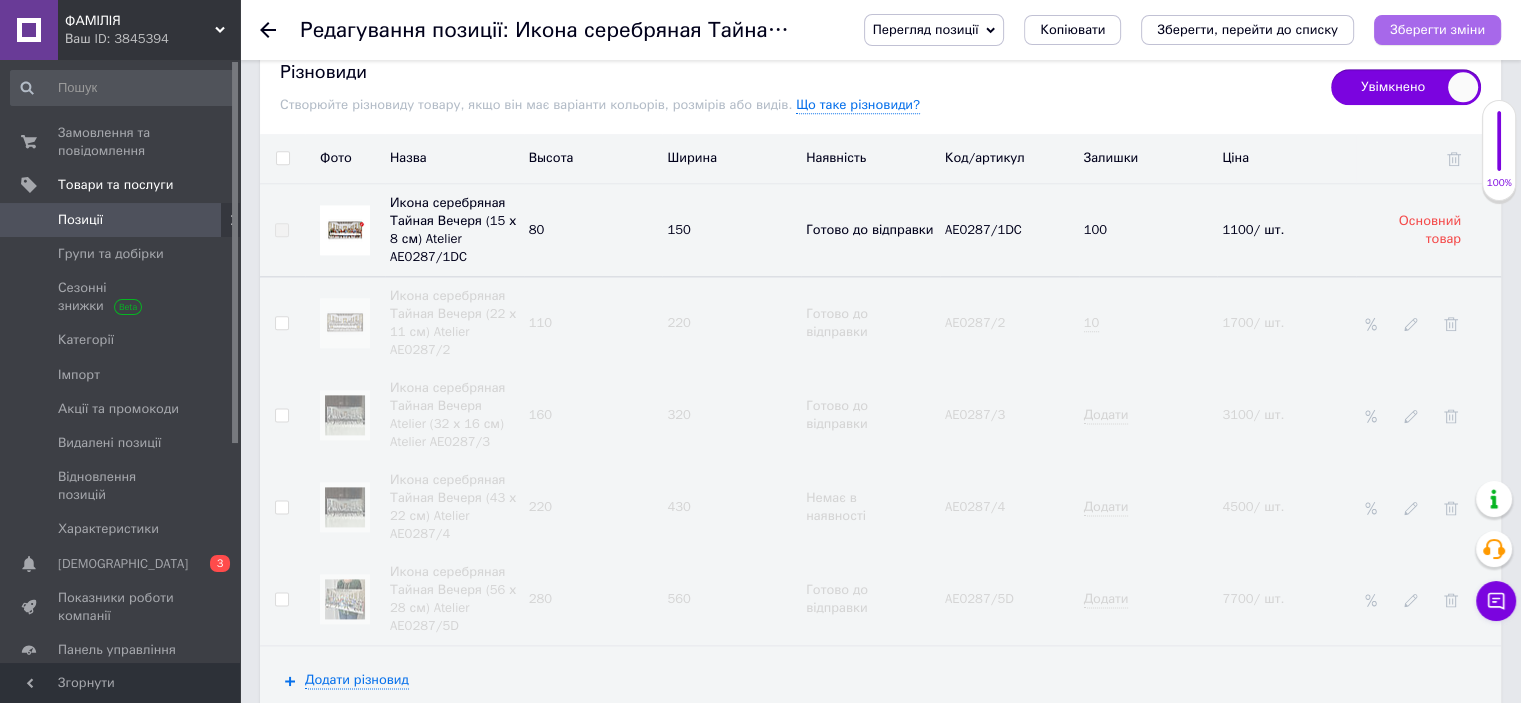 click on "Зберегти зміни" at bounding box center [1437, 29] 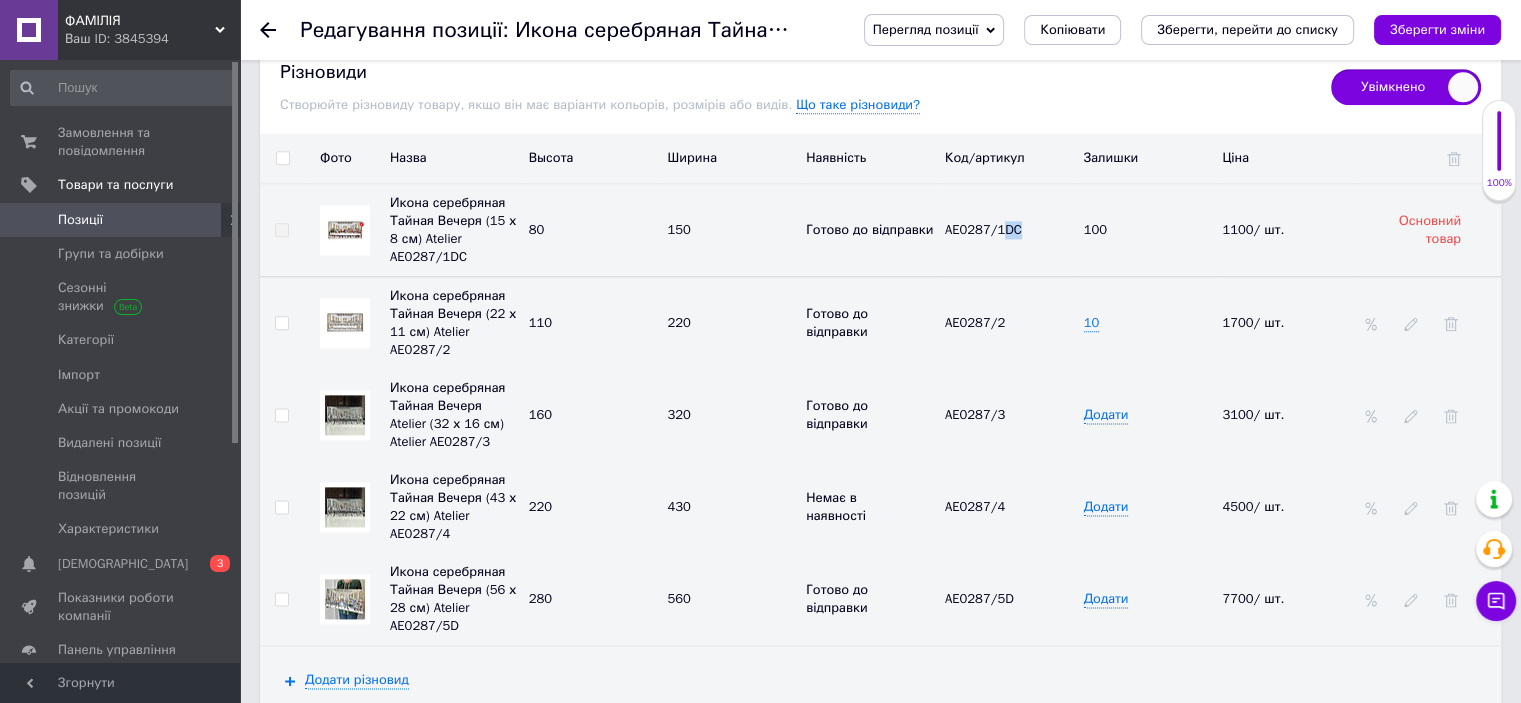 drag, startPoint x: 1022, startPoint y: 221, endPoint x: 1002, endPoint y: 225, distance: 20.396078 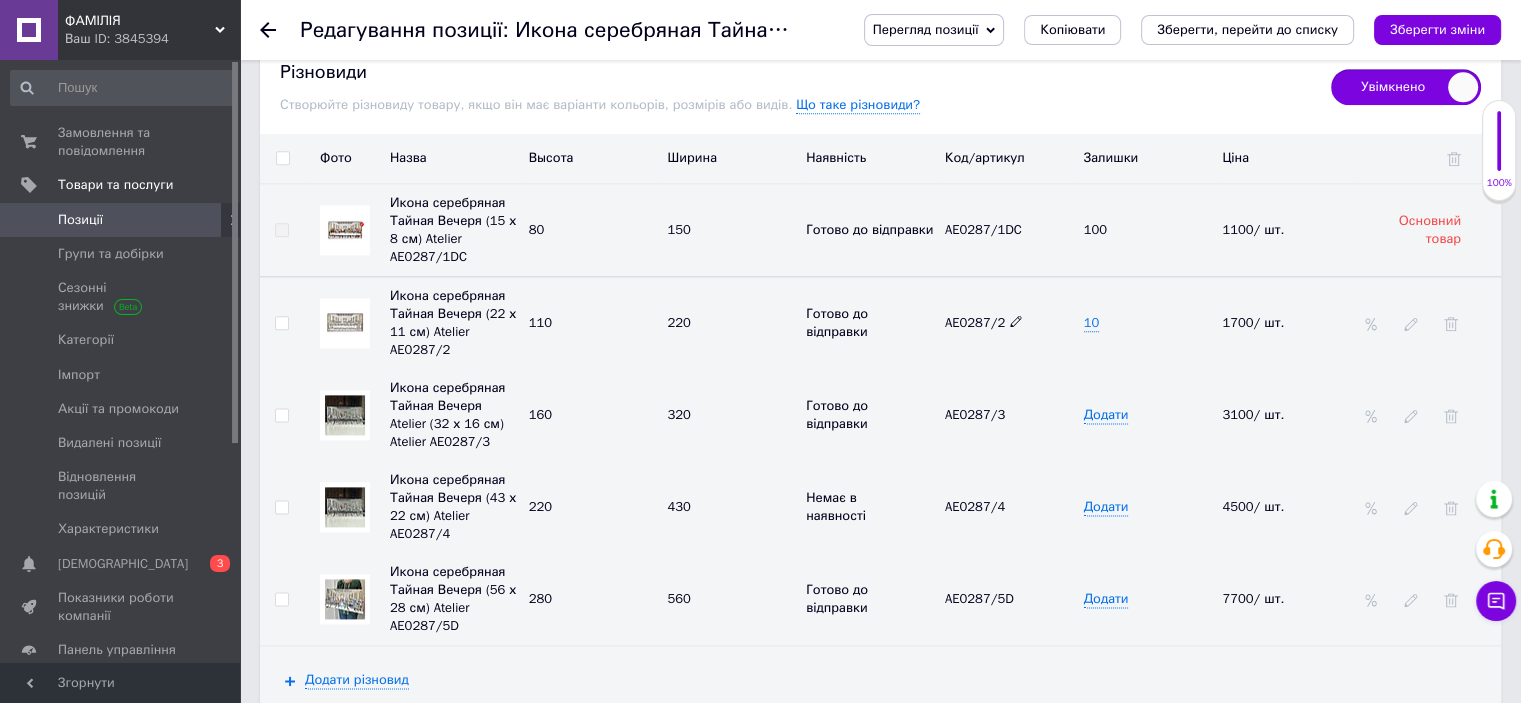 click 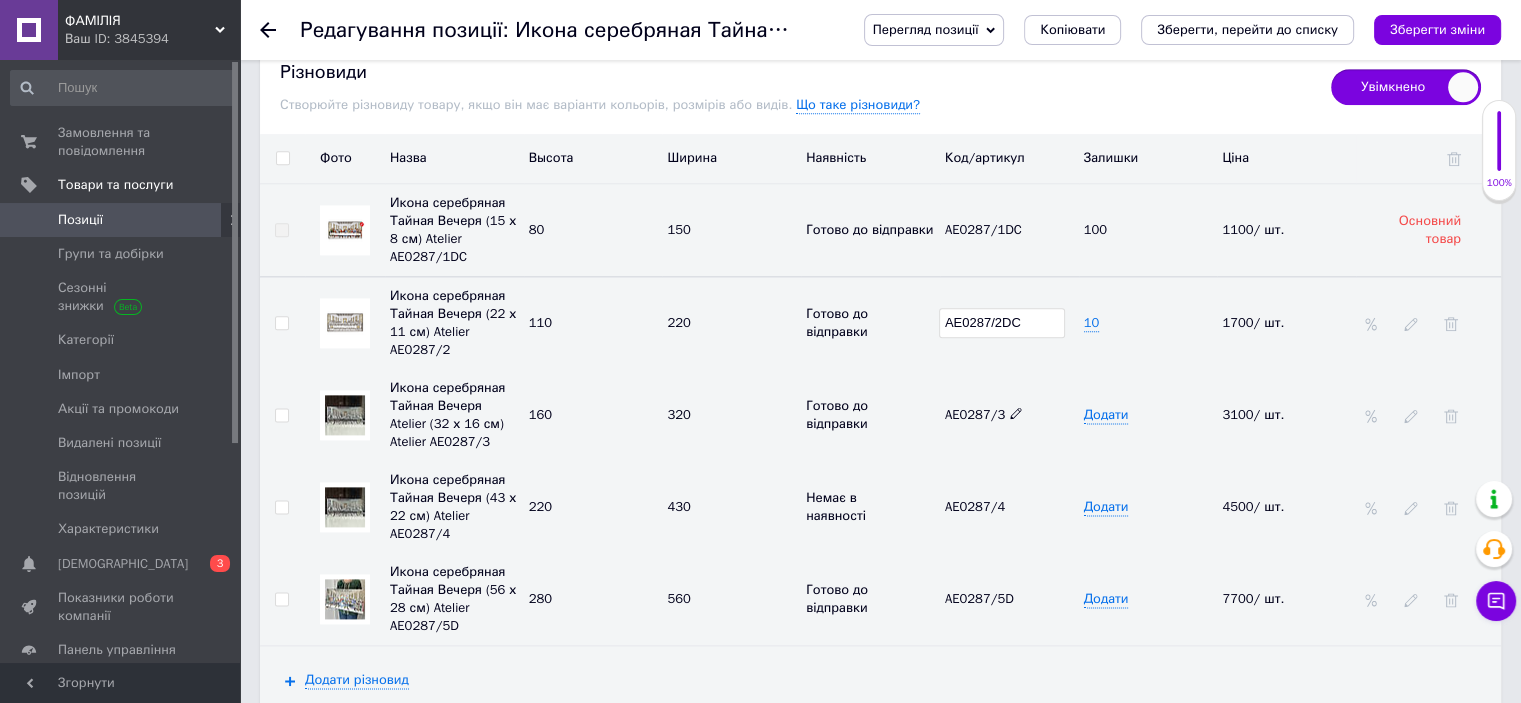 type on "AE0287/2DC" 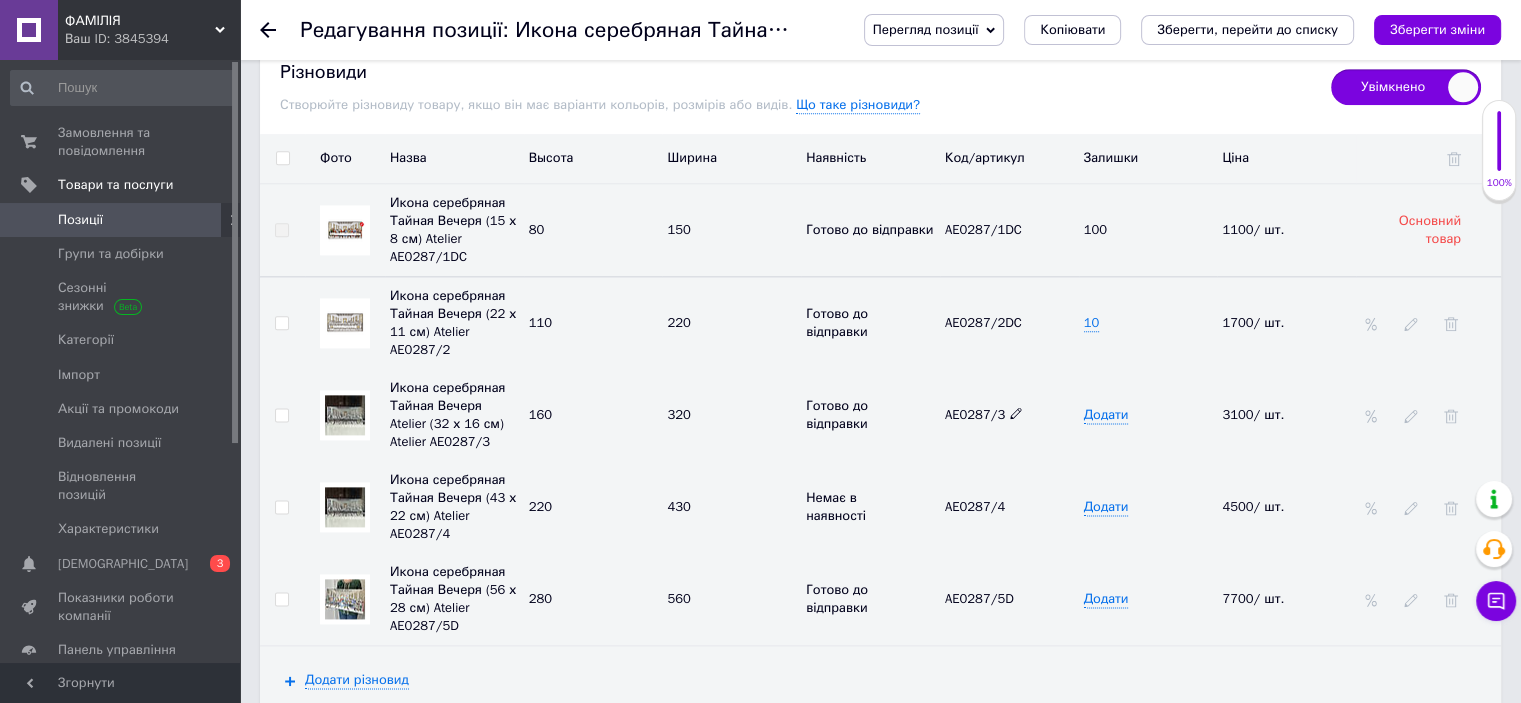 click 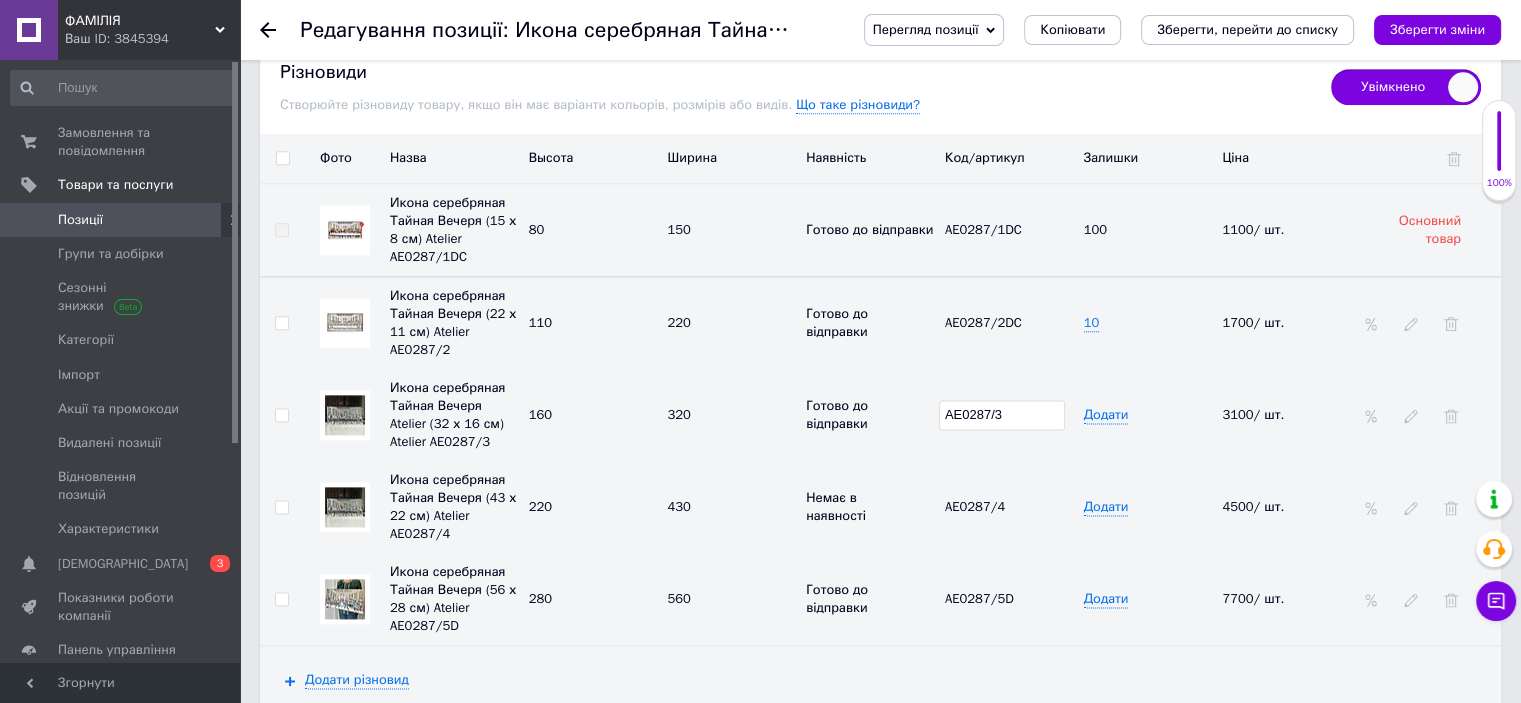 type on "AE0287/3DC" 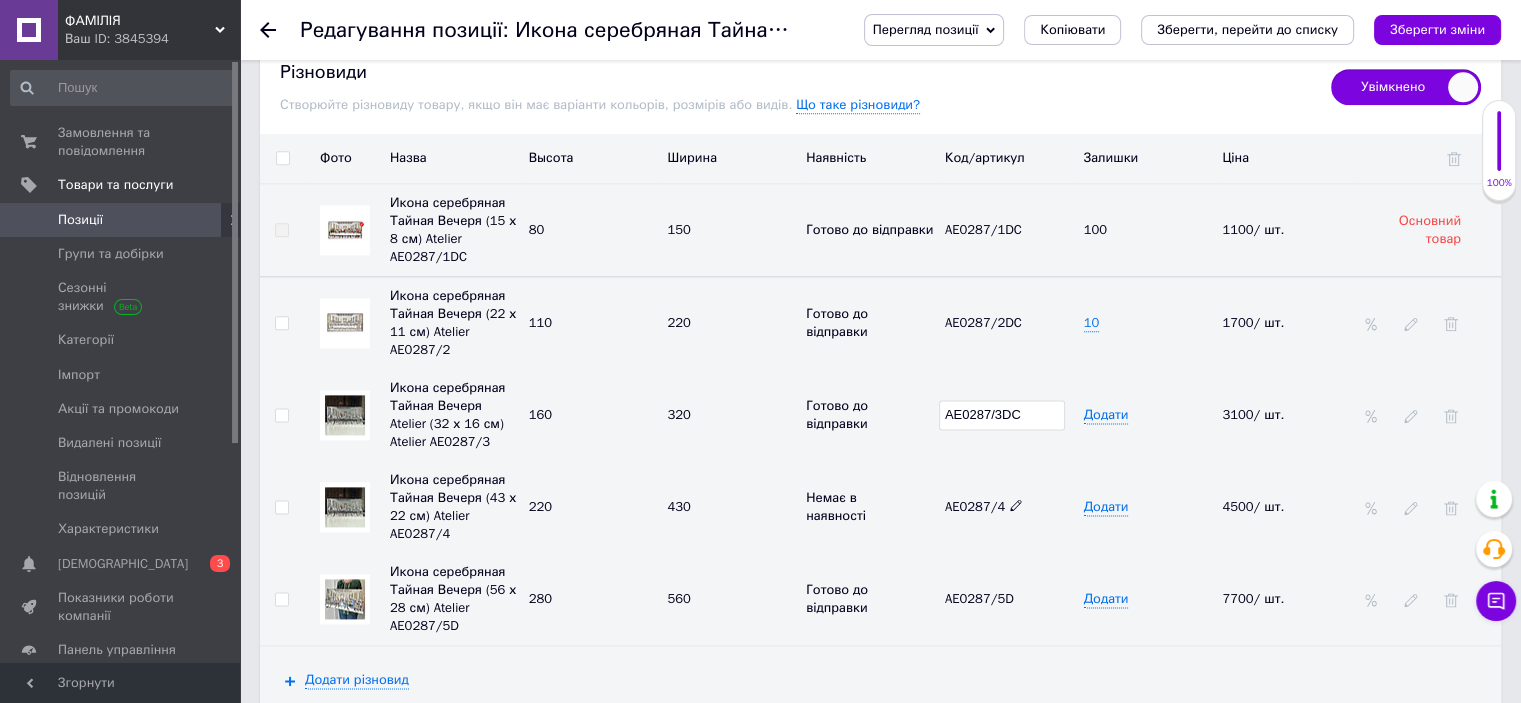 drag, startPoint x: 1014, startPoint y: 491, endPoint x: 1034, endPoint y: 483, distance: 21.540659 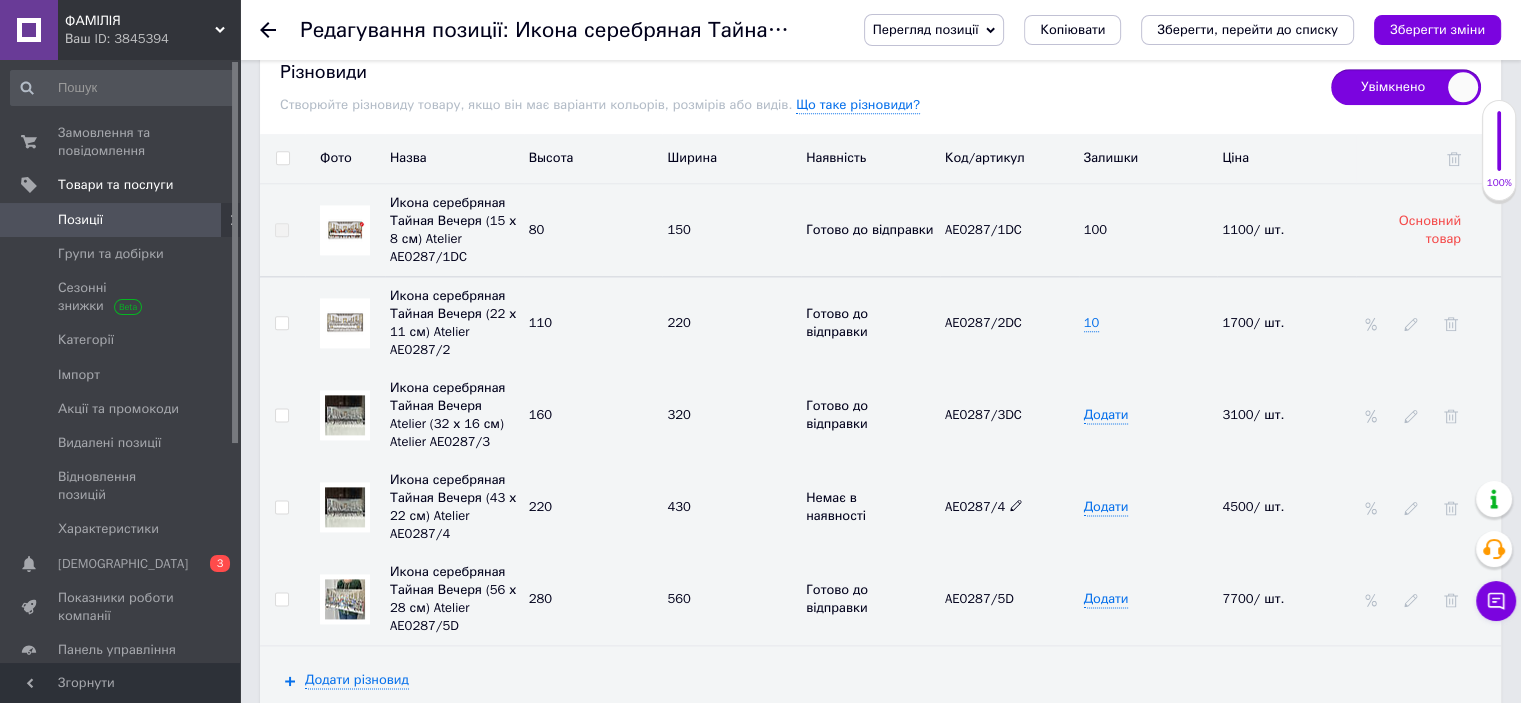 click 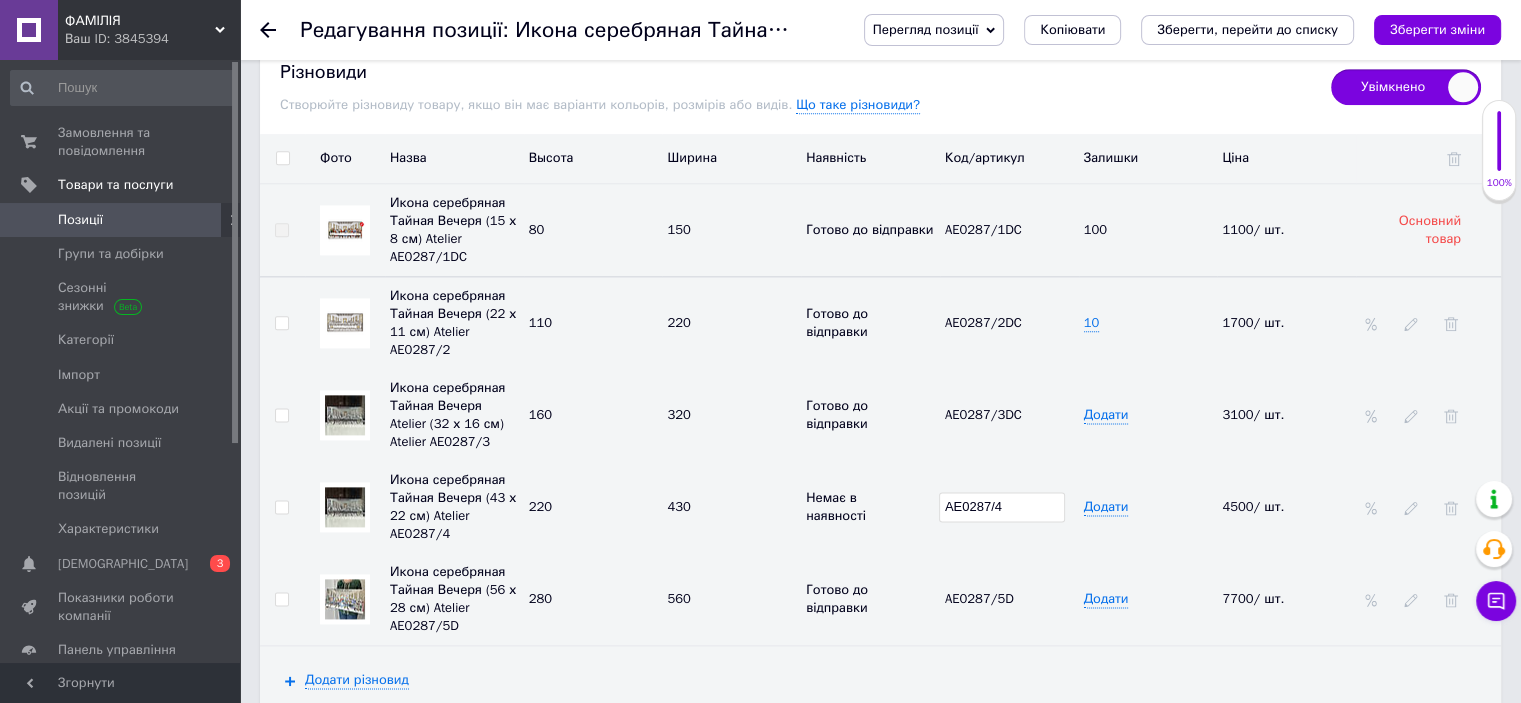 type on "AE0287/4DC" 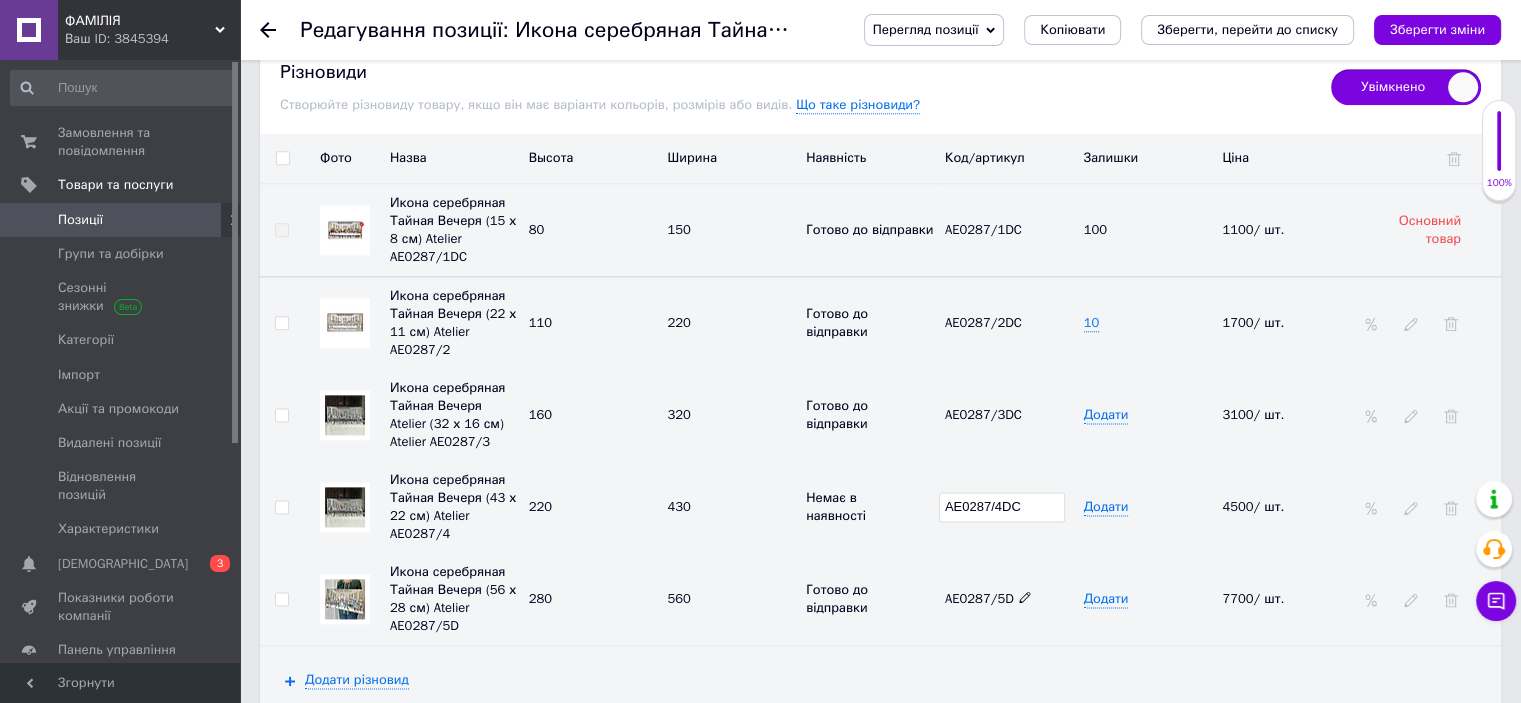 click 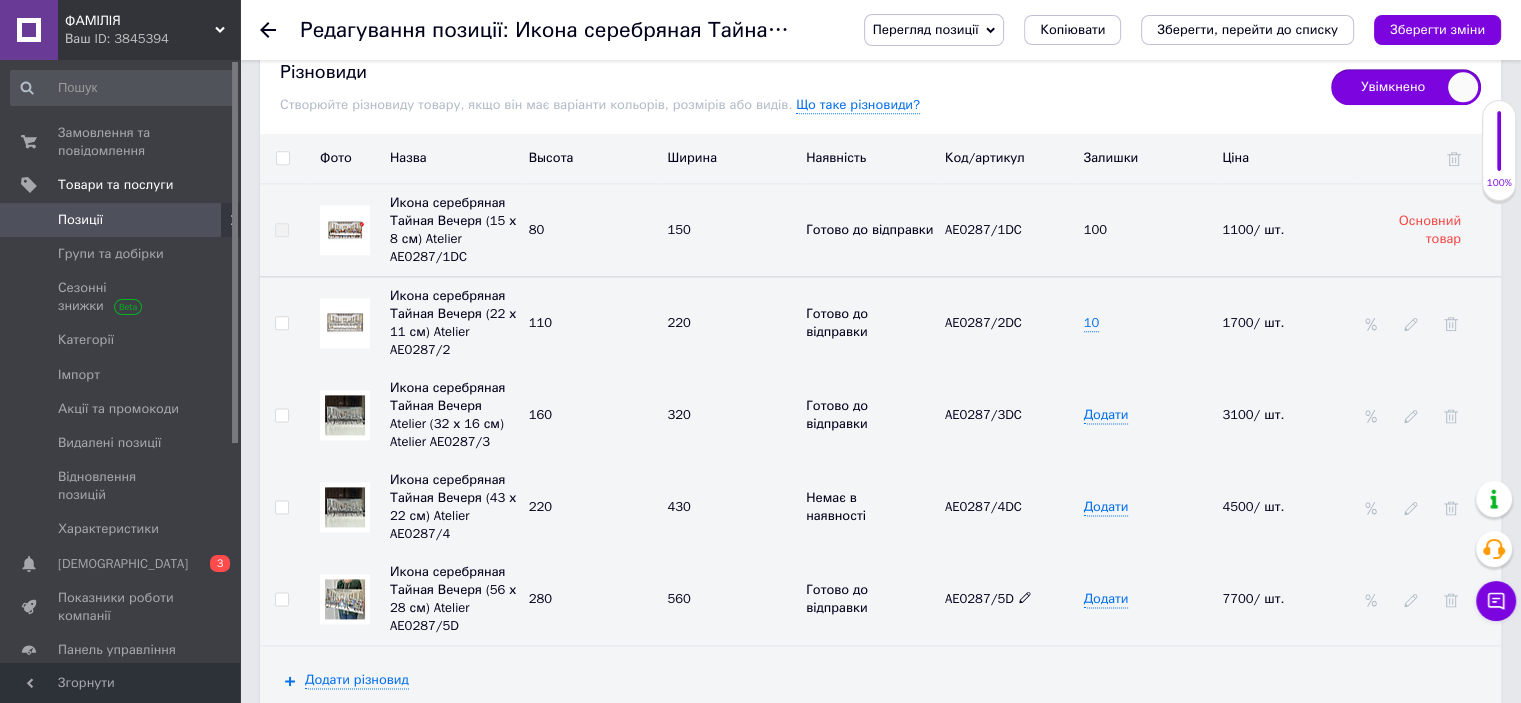 click 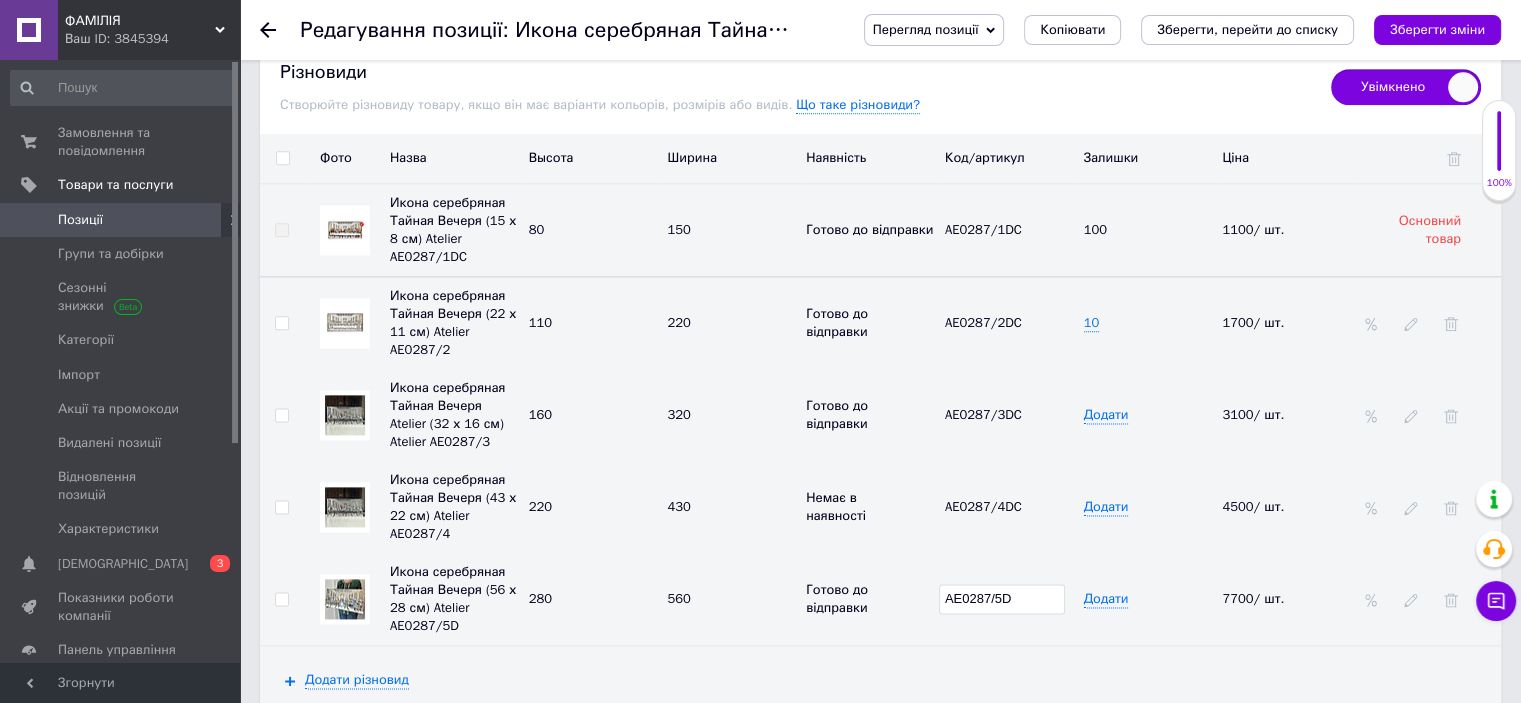 click on "AE0287/5D" at bounding box center [1002, 599] 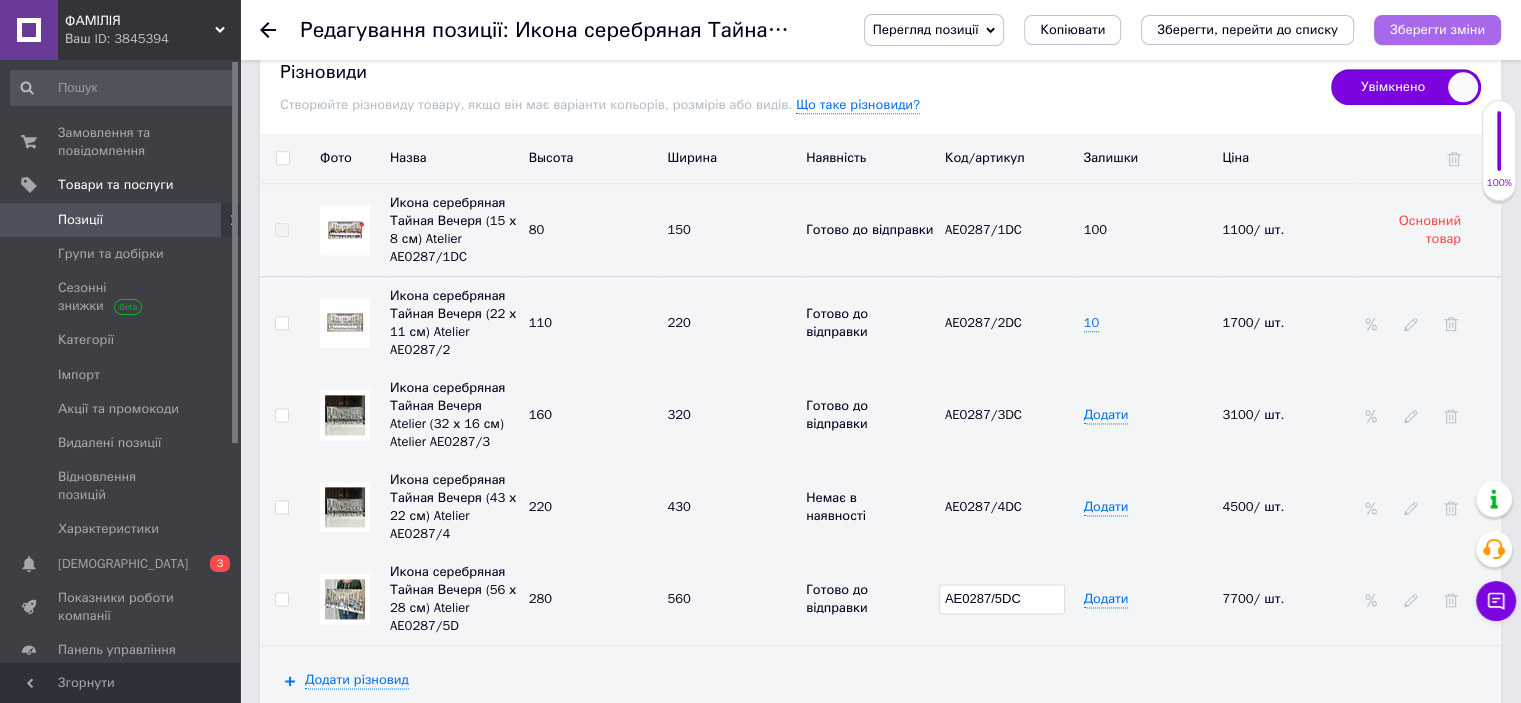 type on "AE0287/5DC" 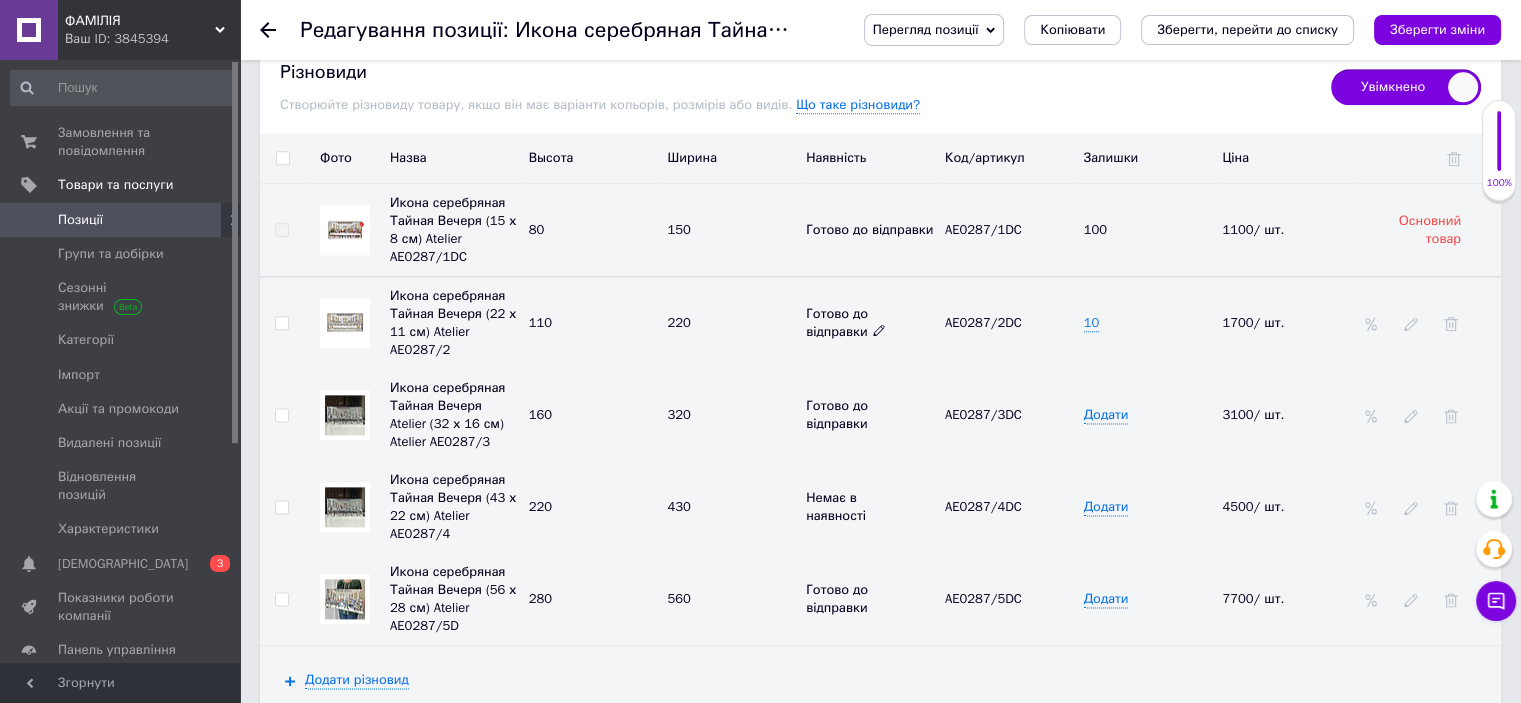 click 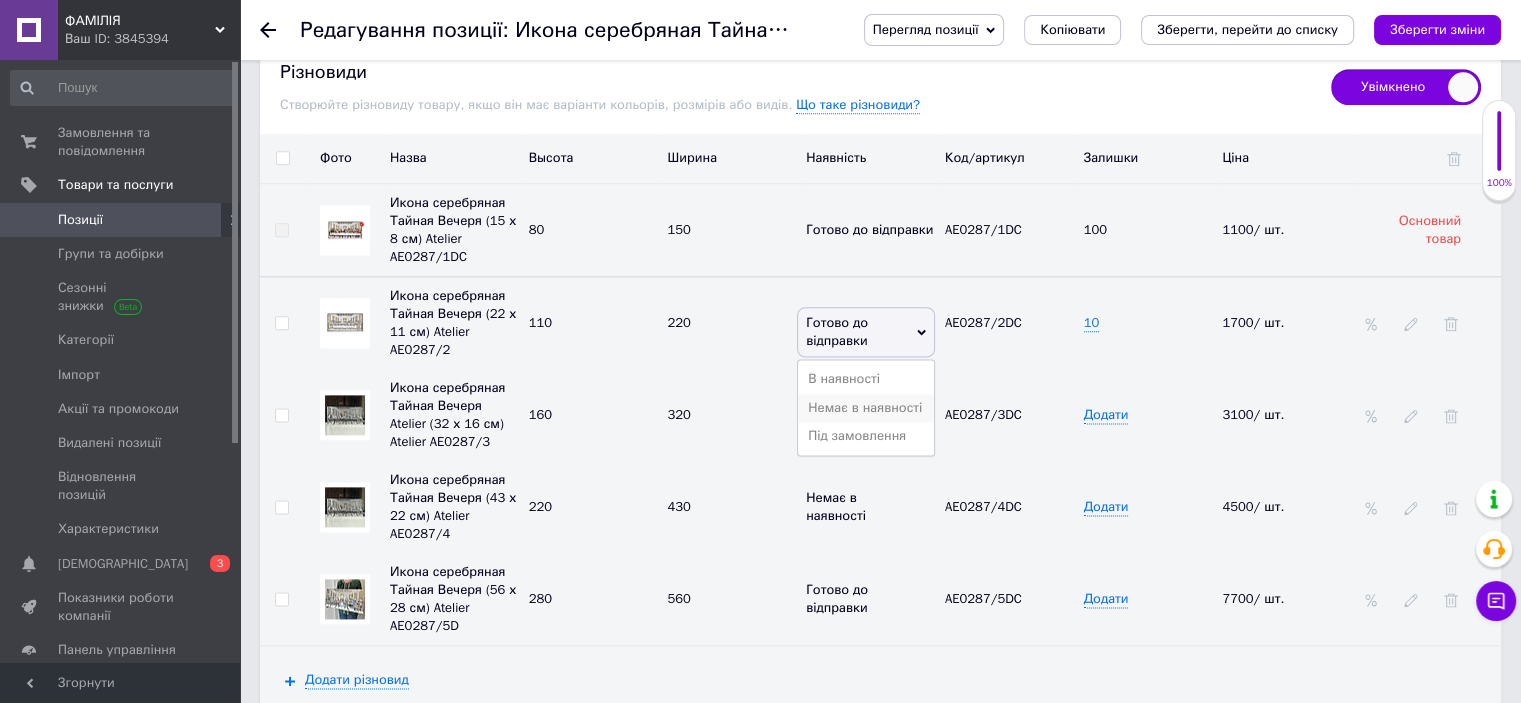 click on "Немає в наявності" at bounding box center [866, 408] 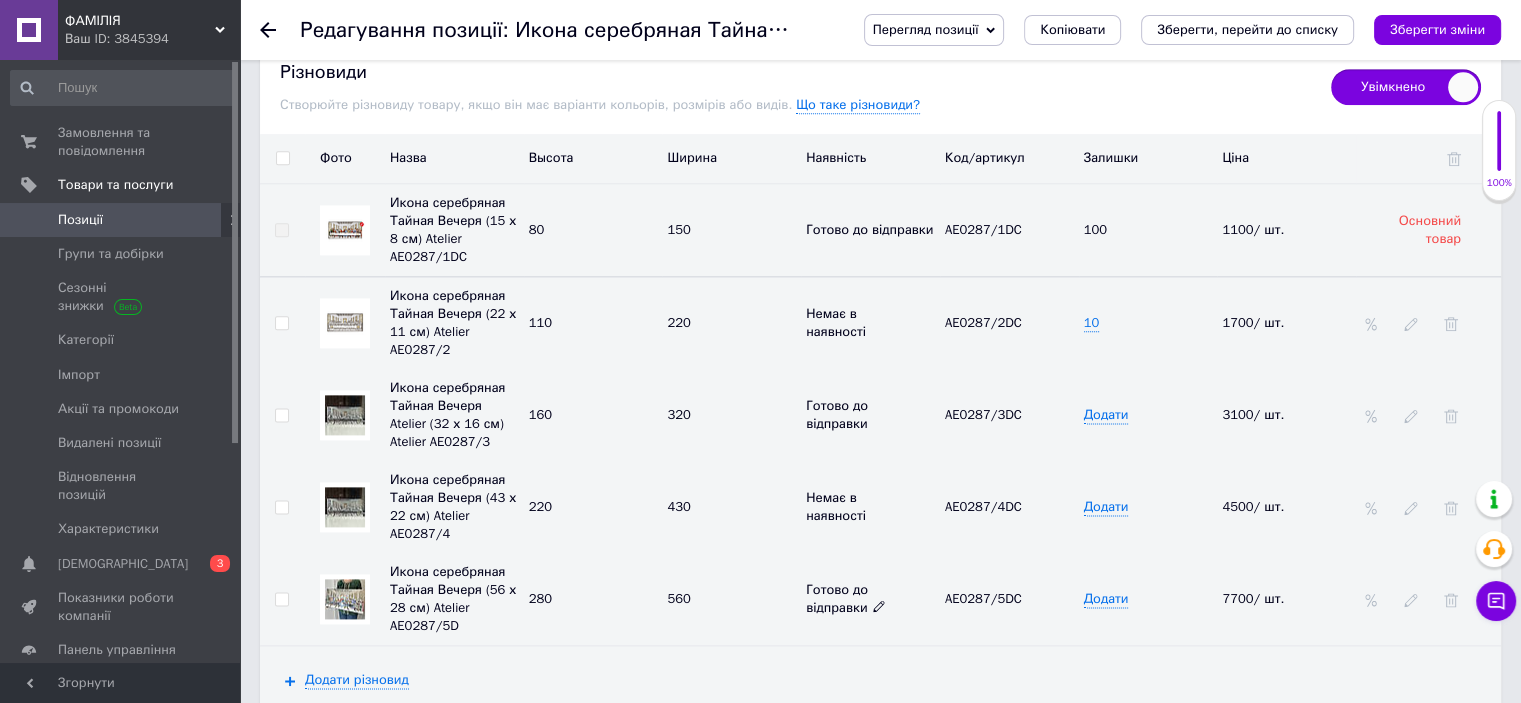 click 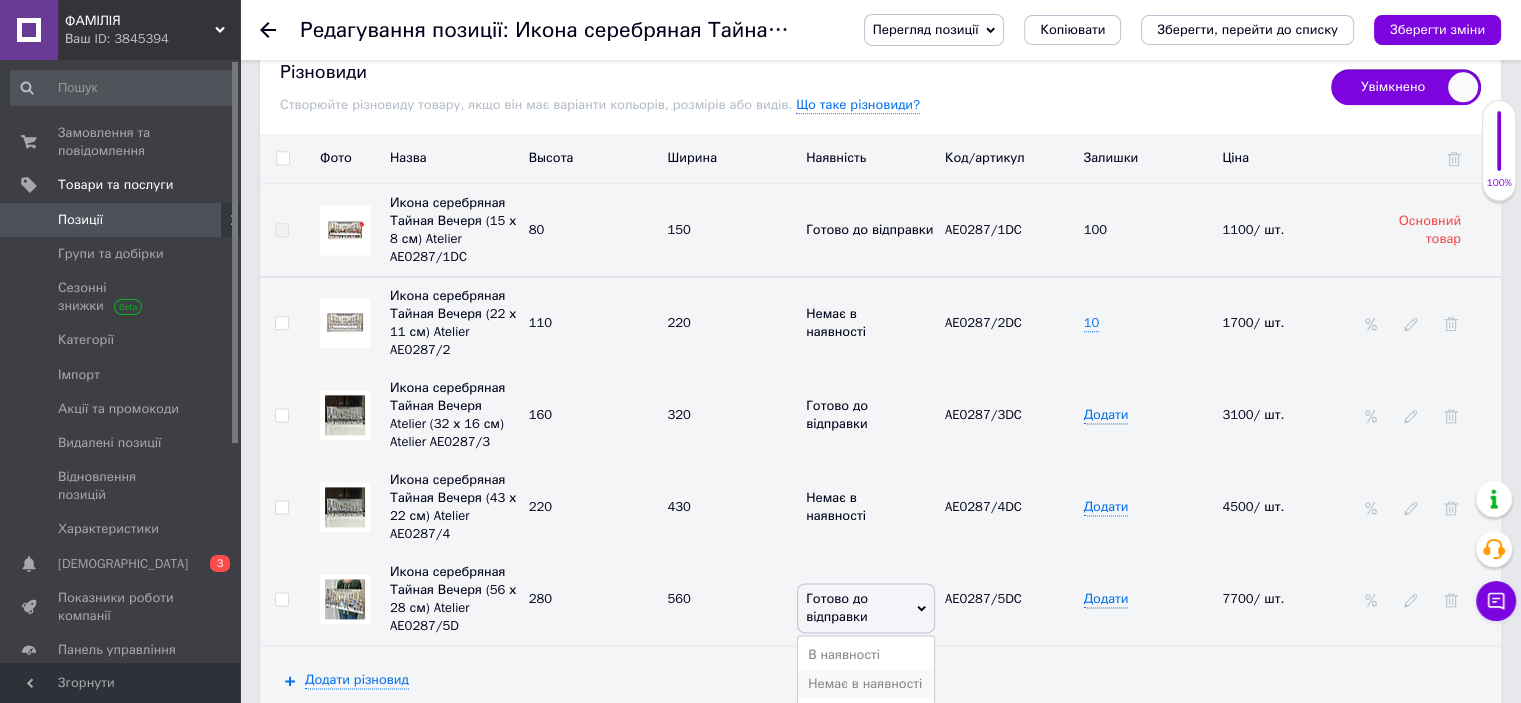 click on "Немає в наявності" at bounding box center (866, 684) 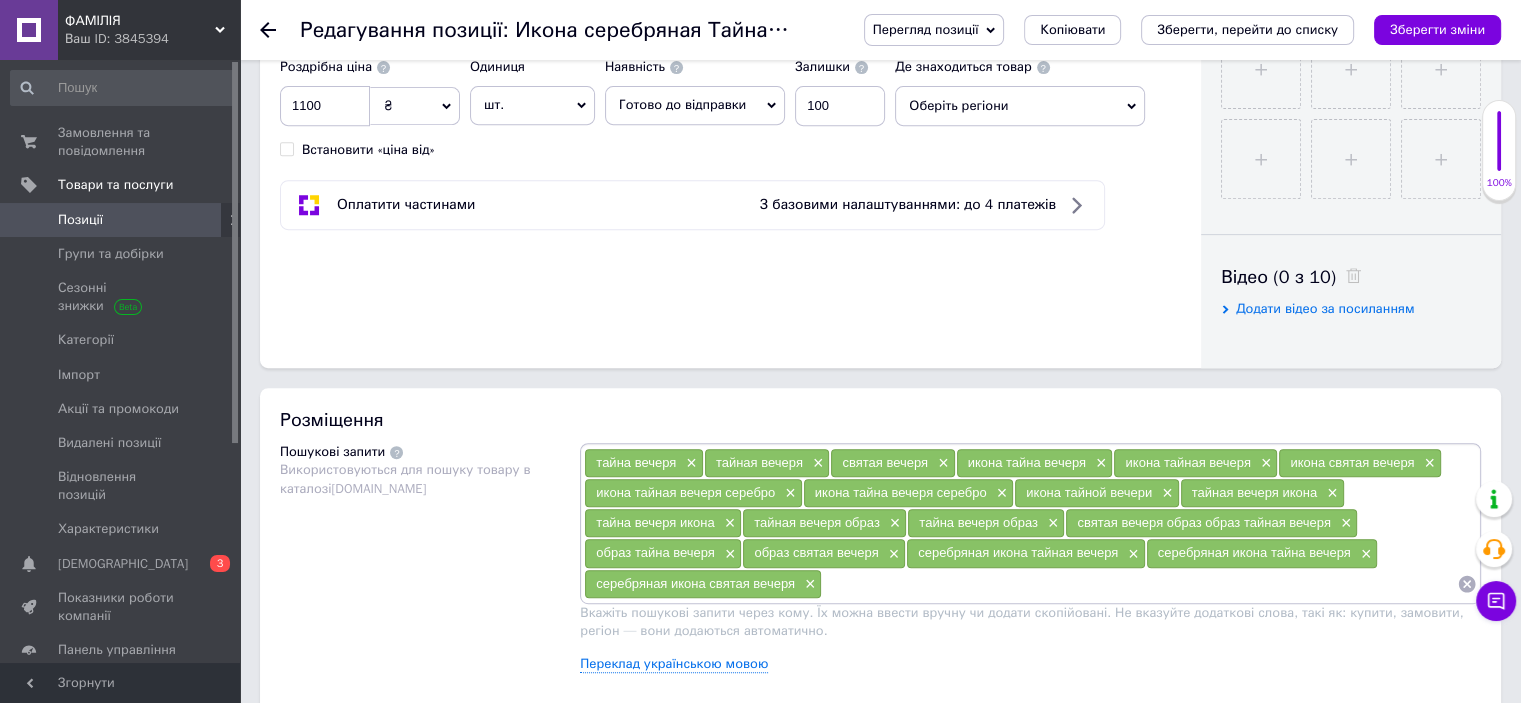 scroll, scrollTop: 600, scrollLeft: 0, axis: vertical 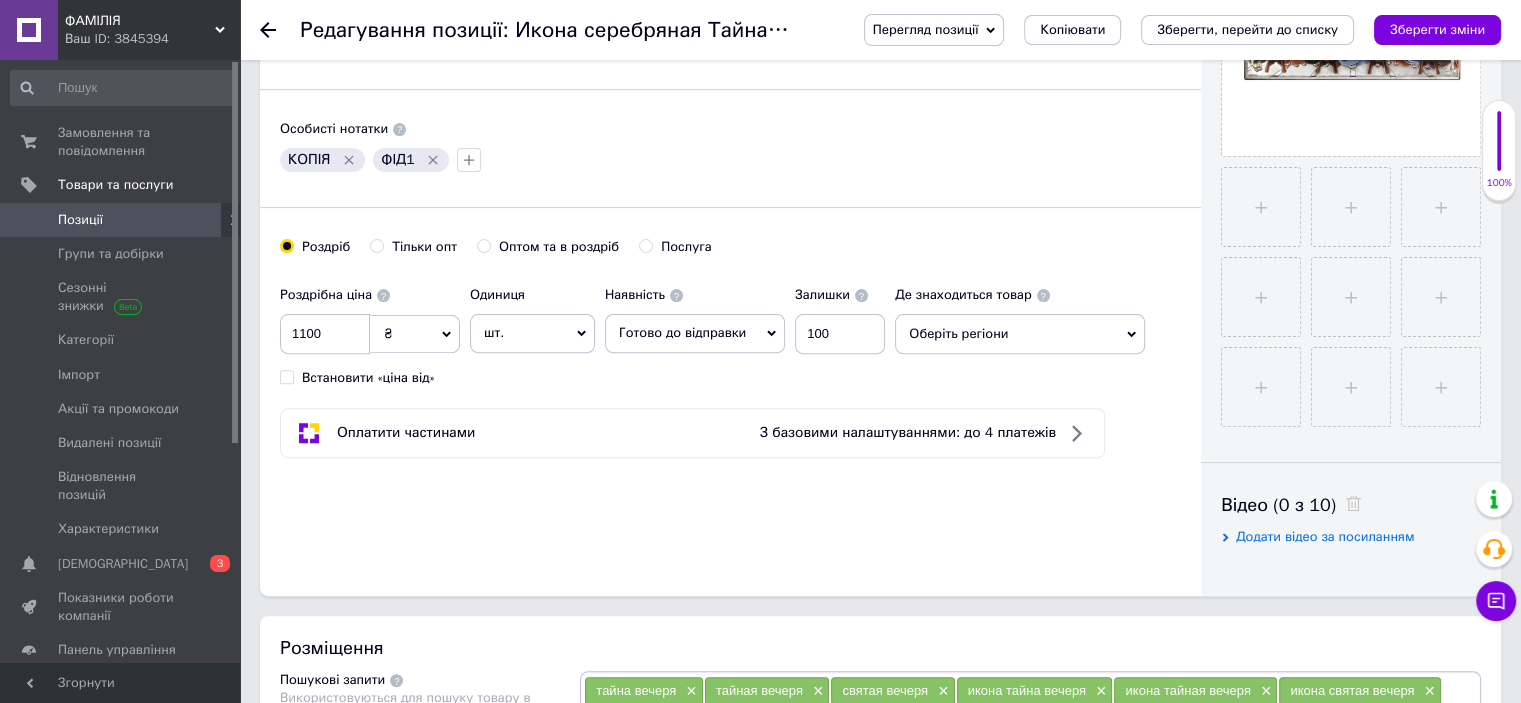 click on "Готово до відправки" at bounding box center [682, 332] 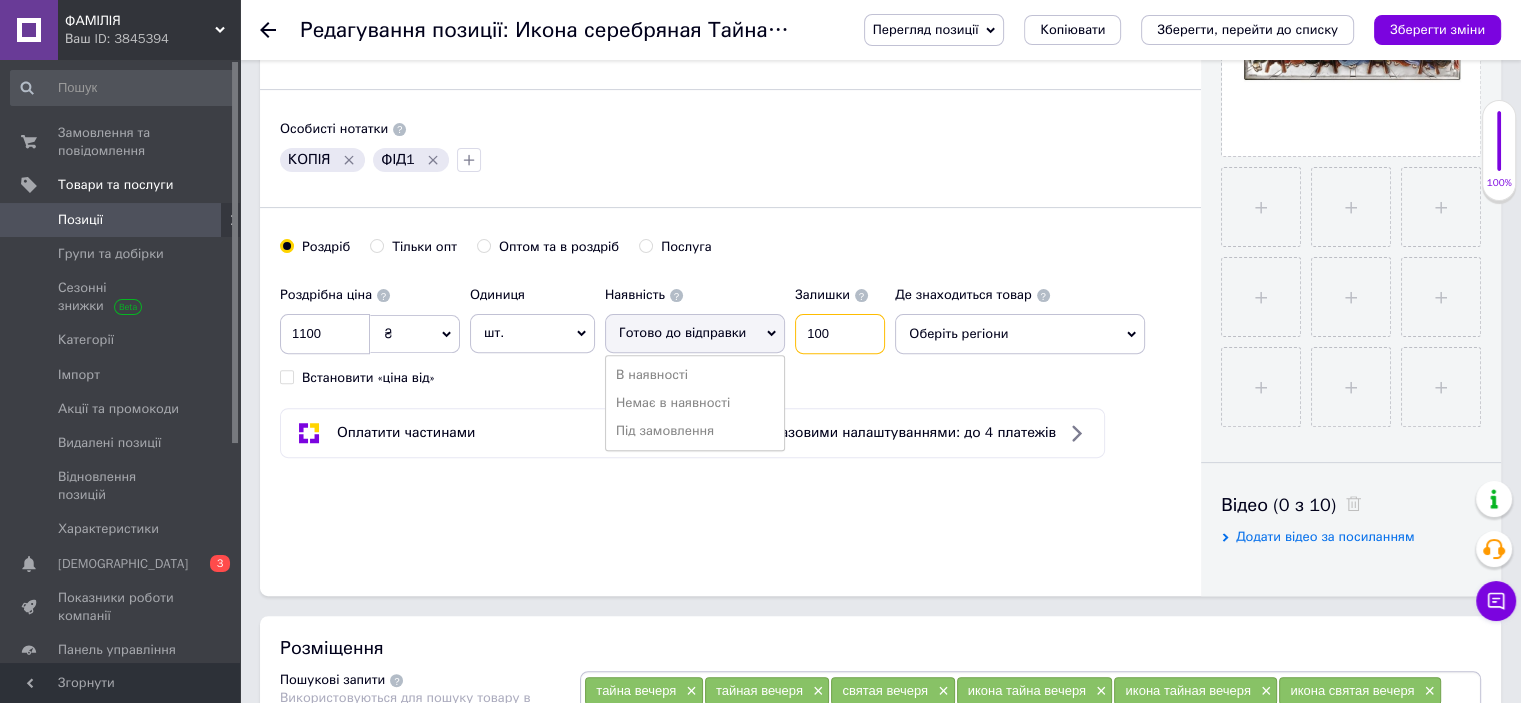 click on "100" at bounding box center (840, 334) 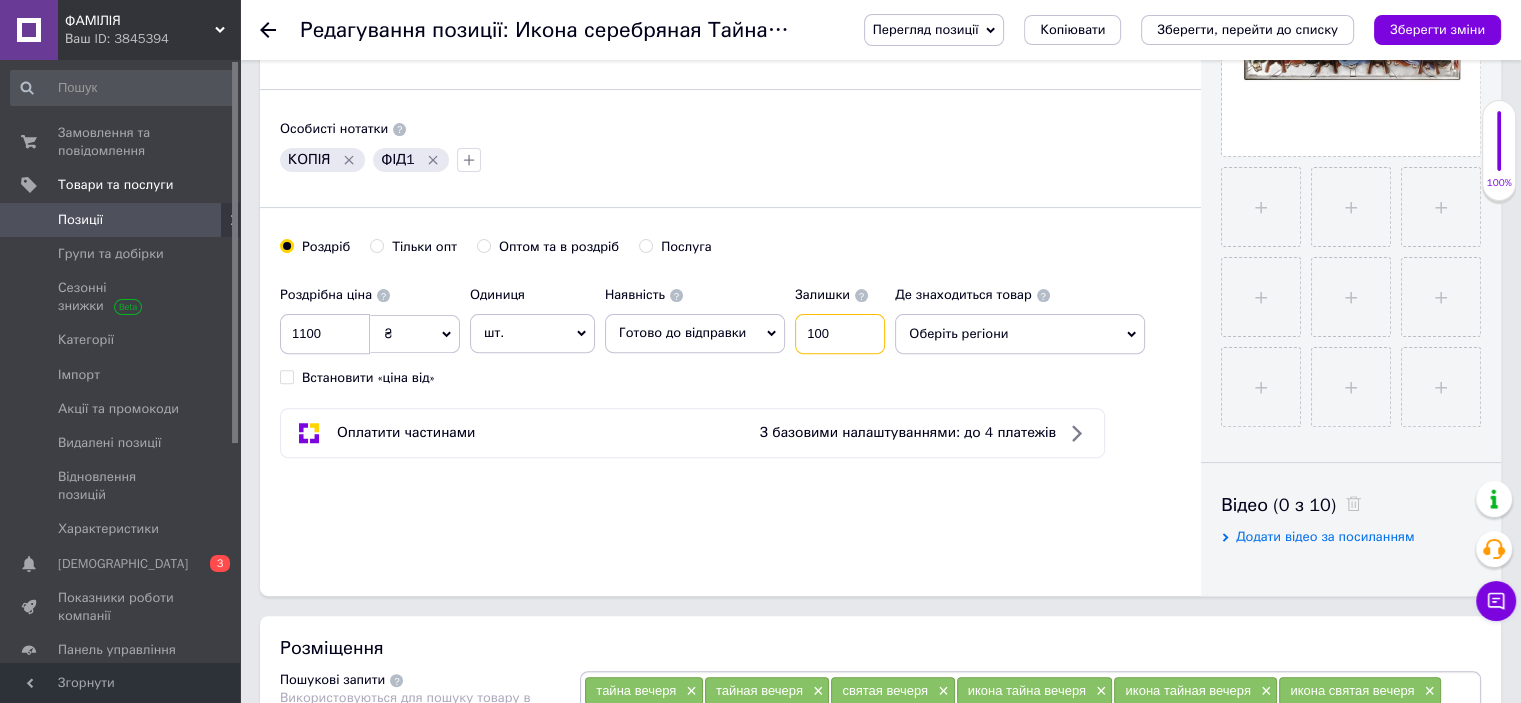 click on "100" at bounding box center (840, 334) 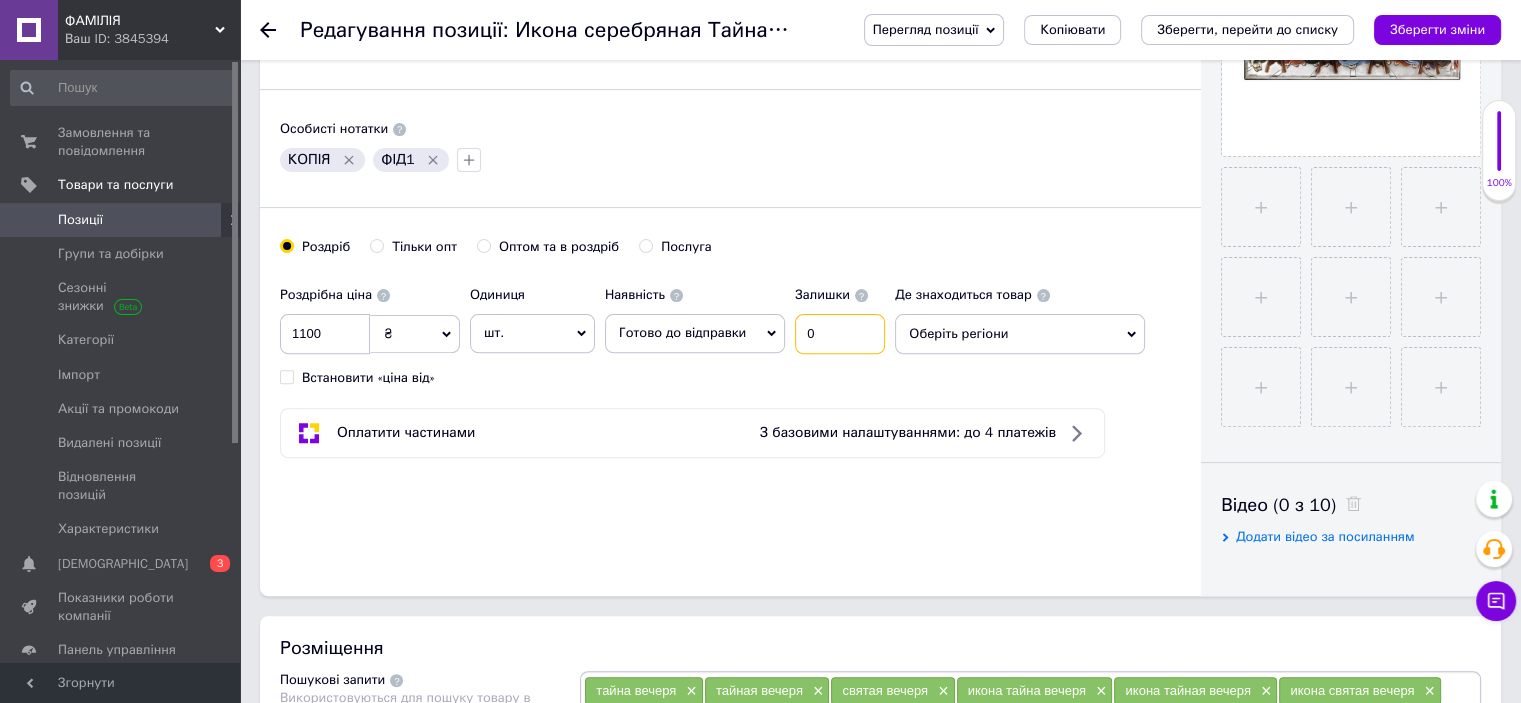 type on "0" 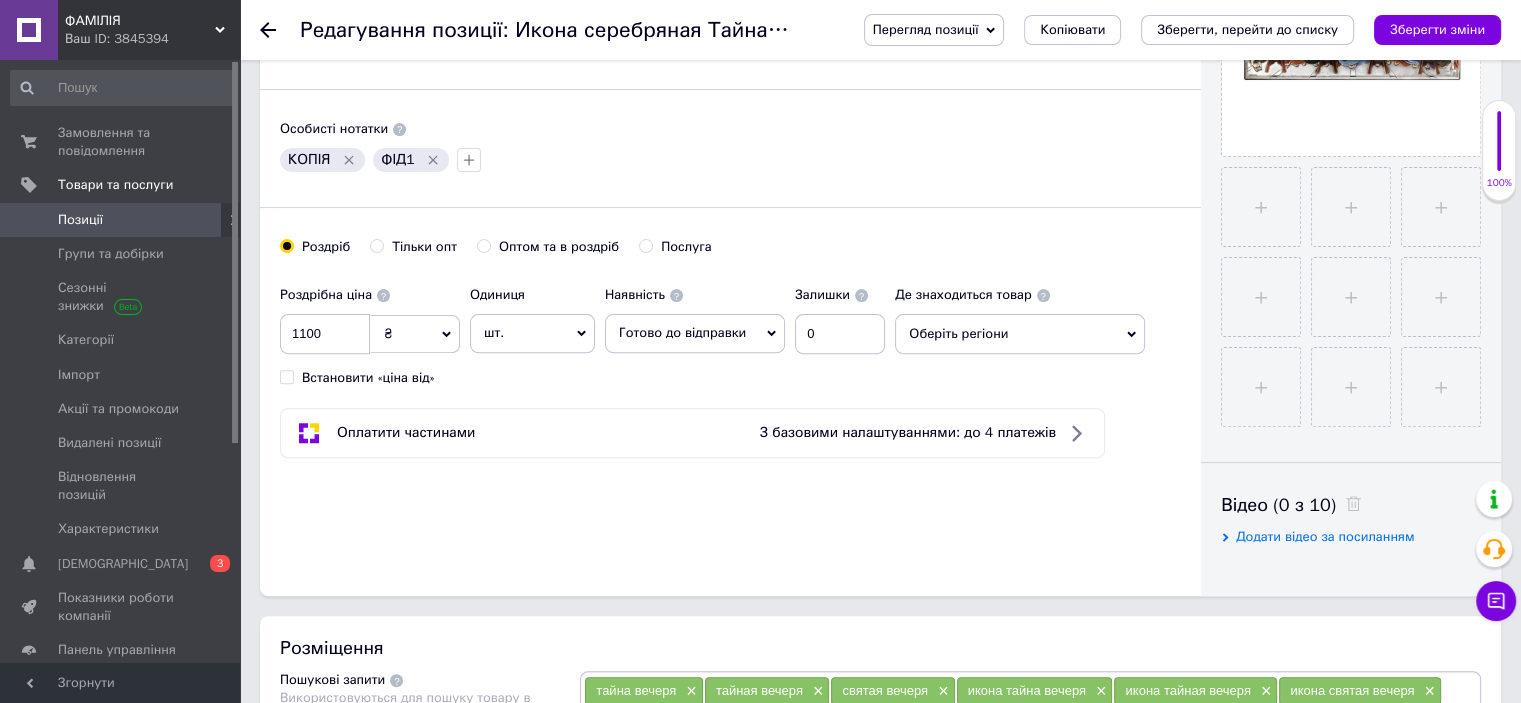 click 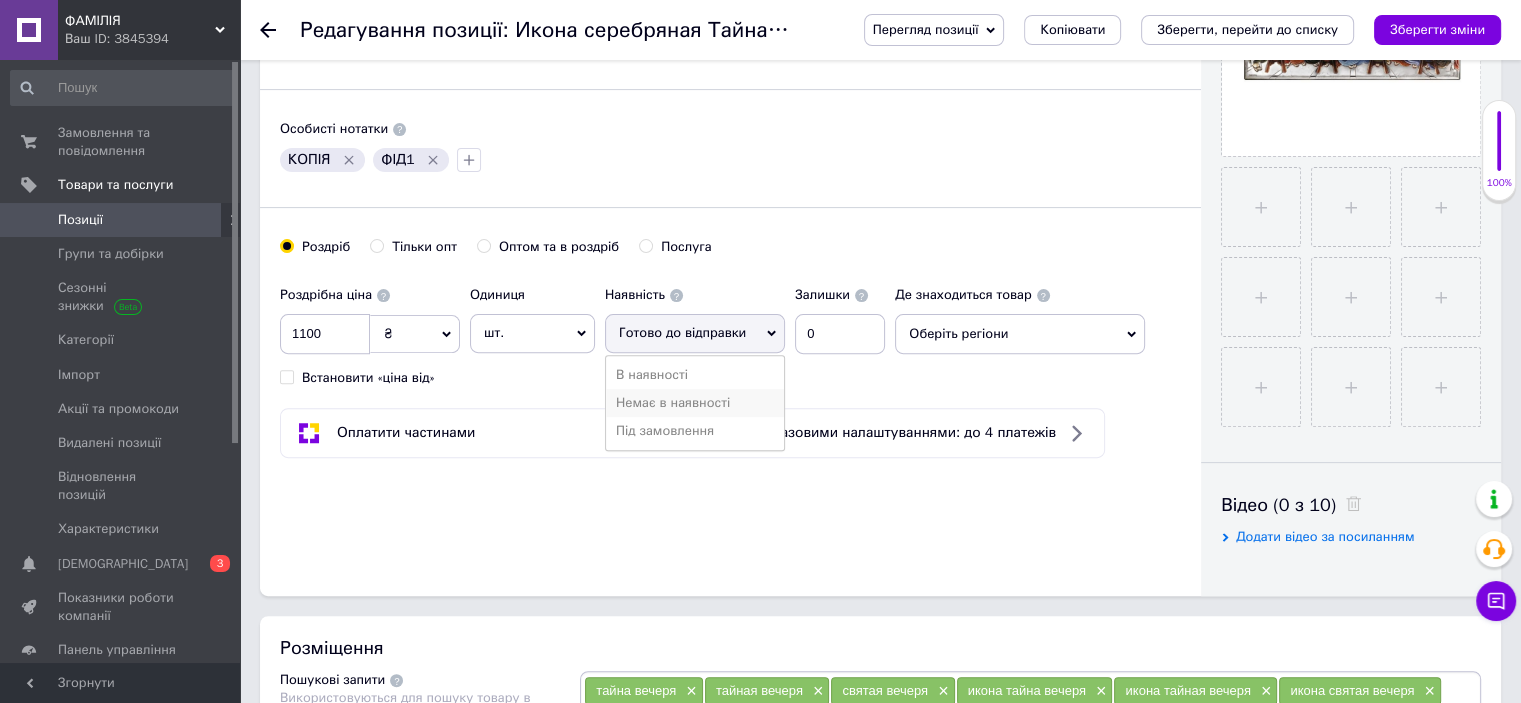 click on "Немає в наявності" at bounding box center (695, 403) 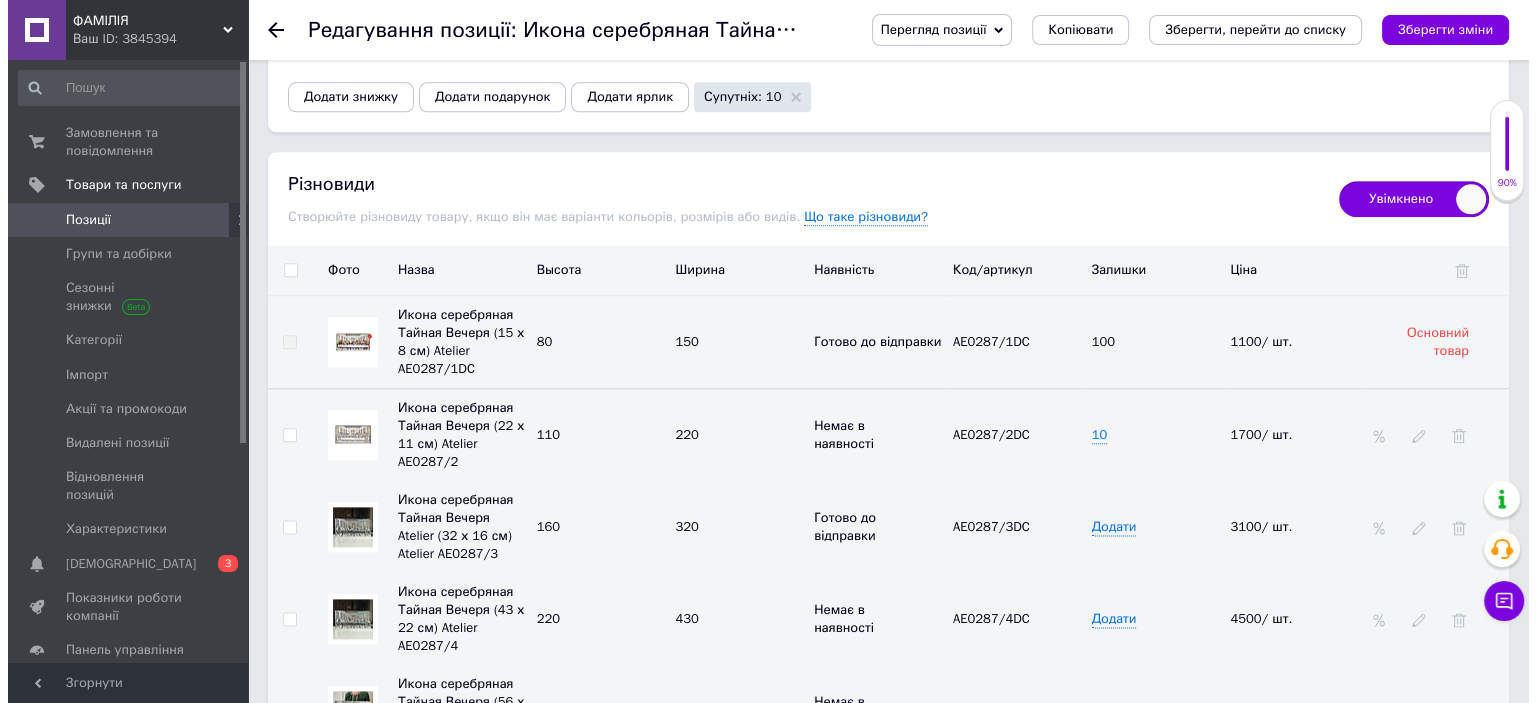 scroll, scrollTop: 2600, scrollLeft: 0, axis: vertical 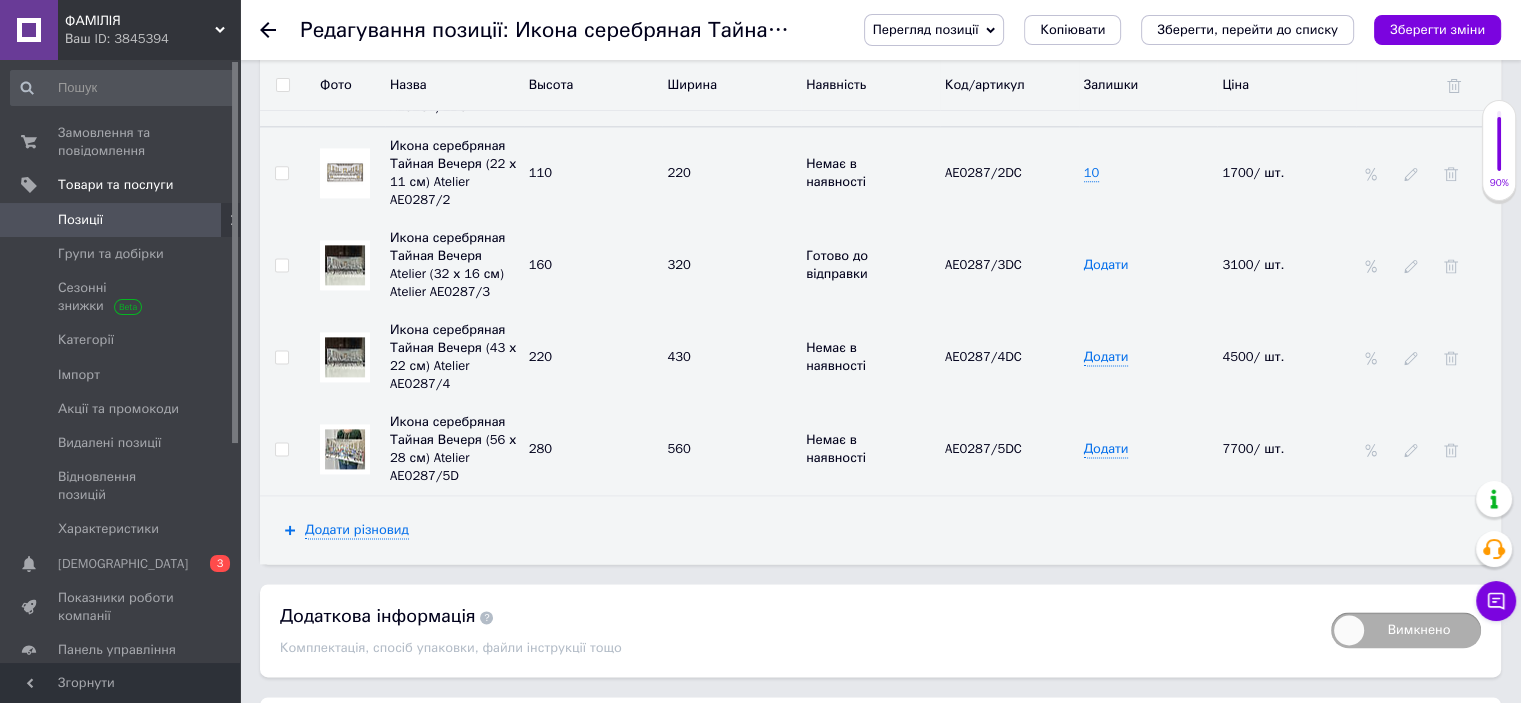 click on "Додати" at bounding box center (1106, 265) 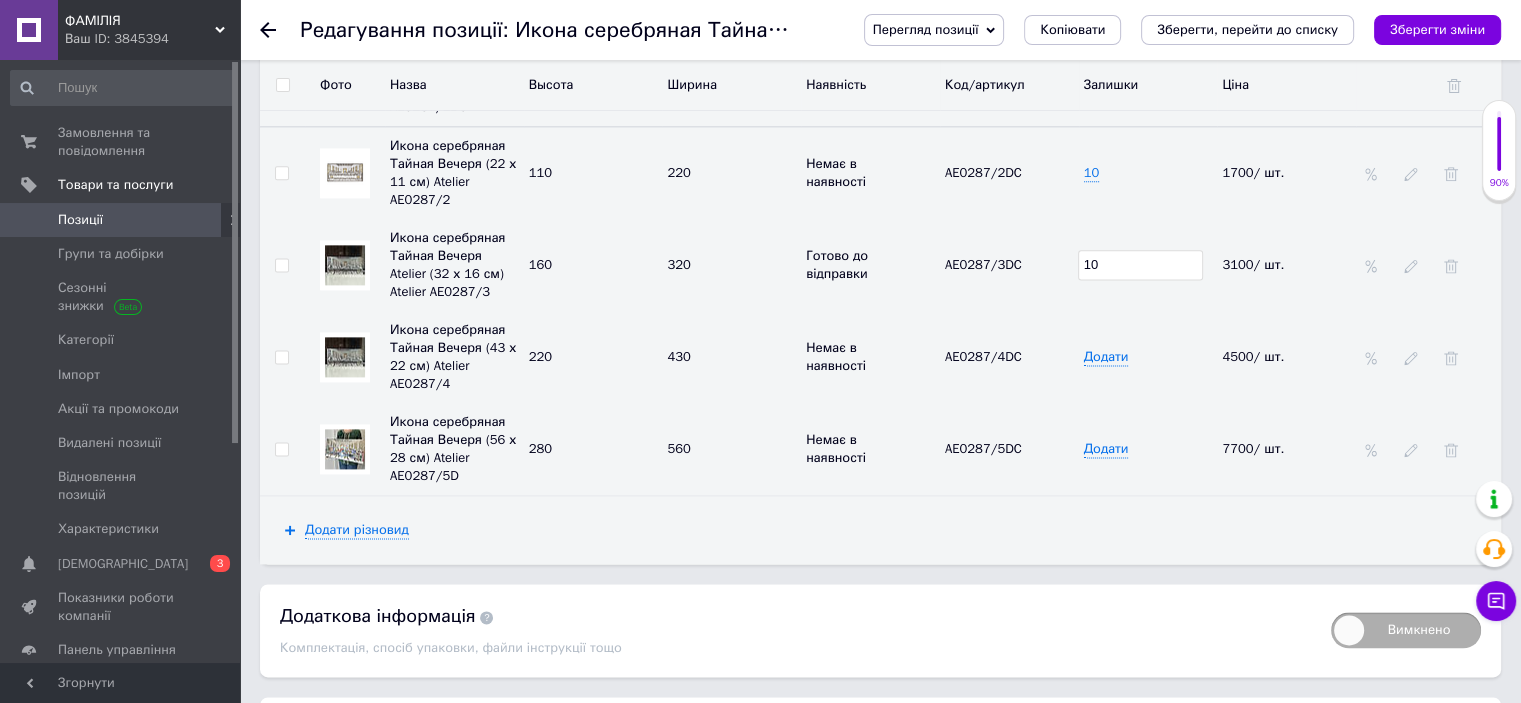 type on "100" 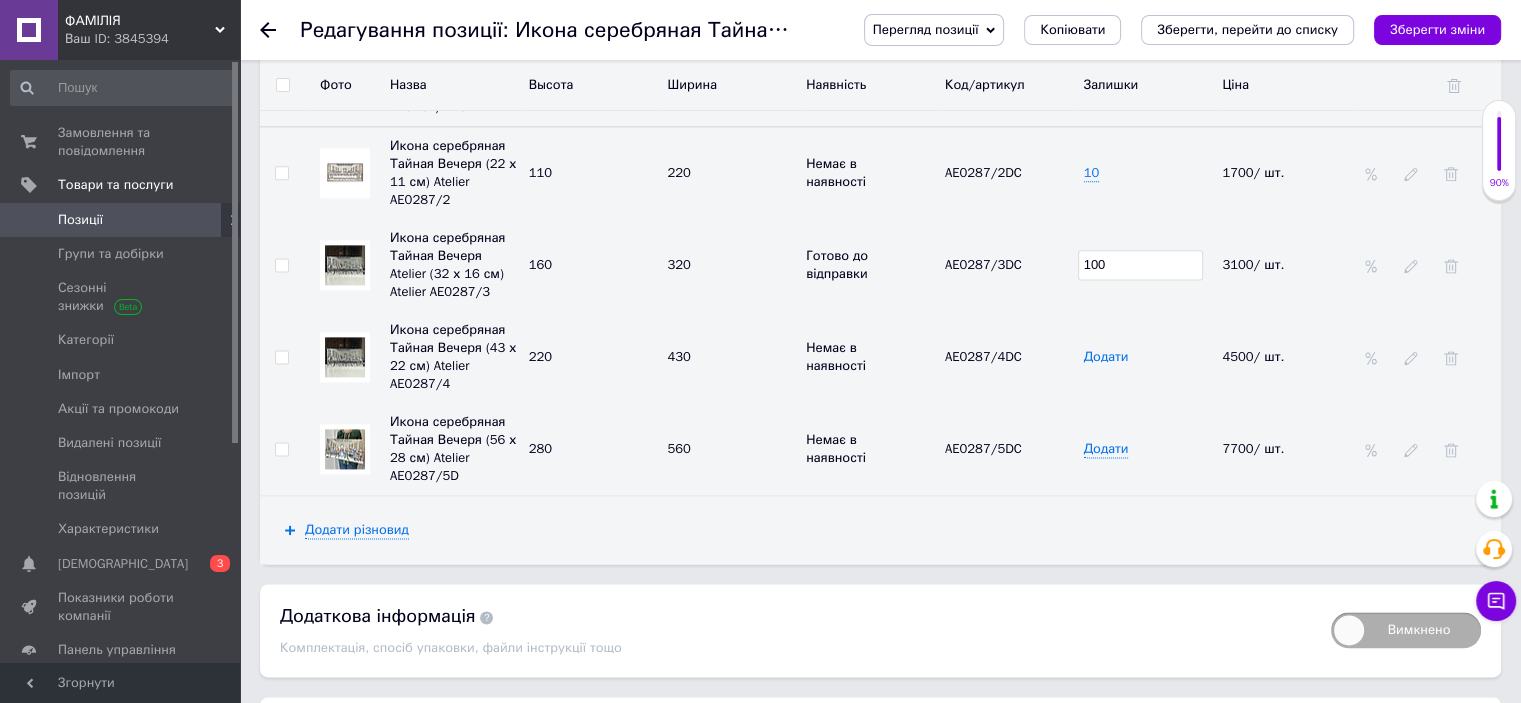 click on "Додати" at bounding box center (1106, 357) 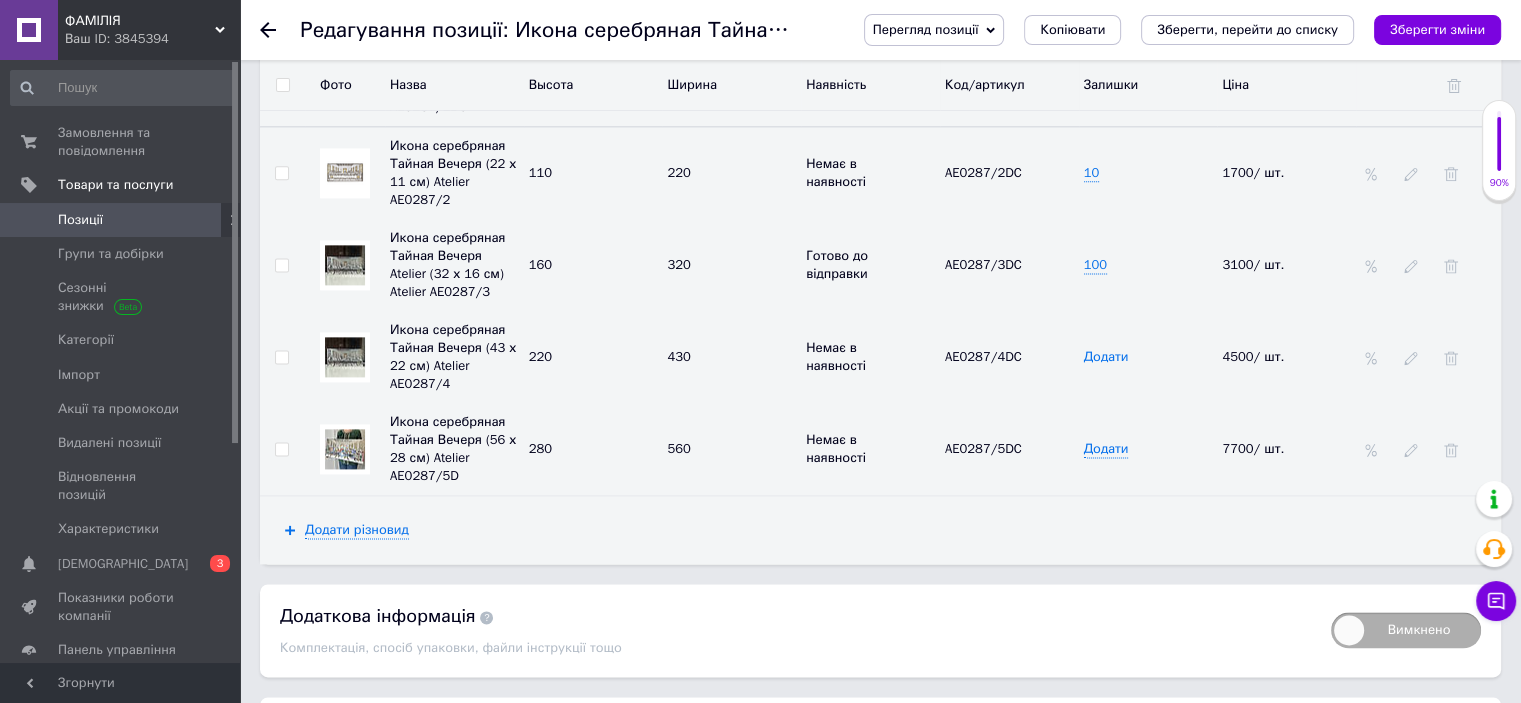 click on "Додати" at bounding box center (1106, 357) 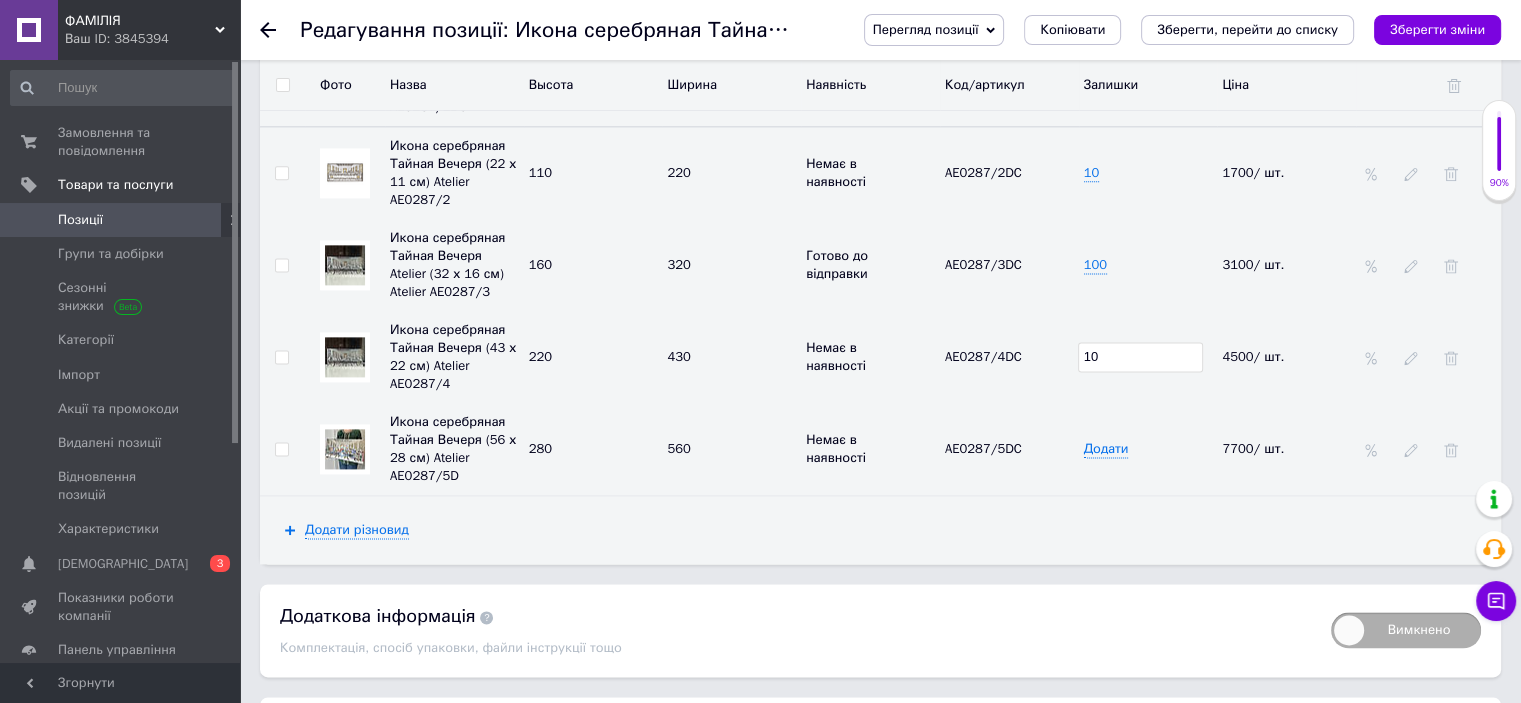 type on "100" 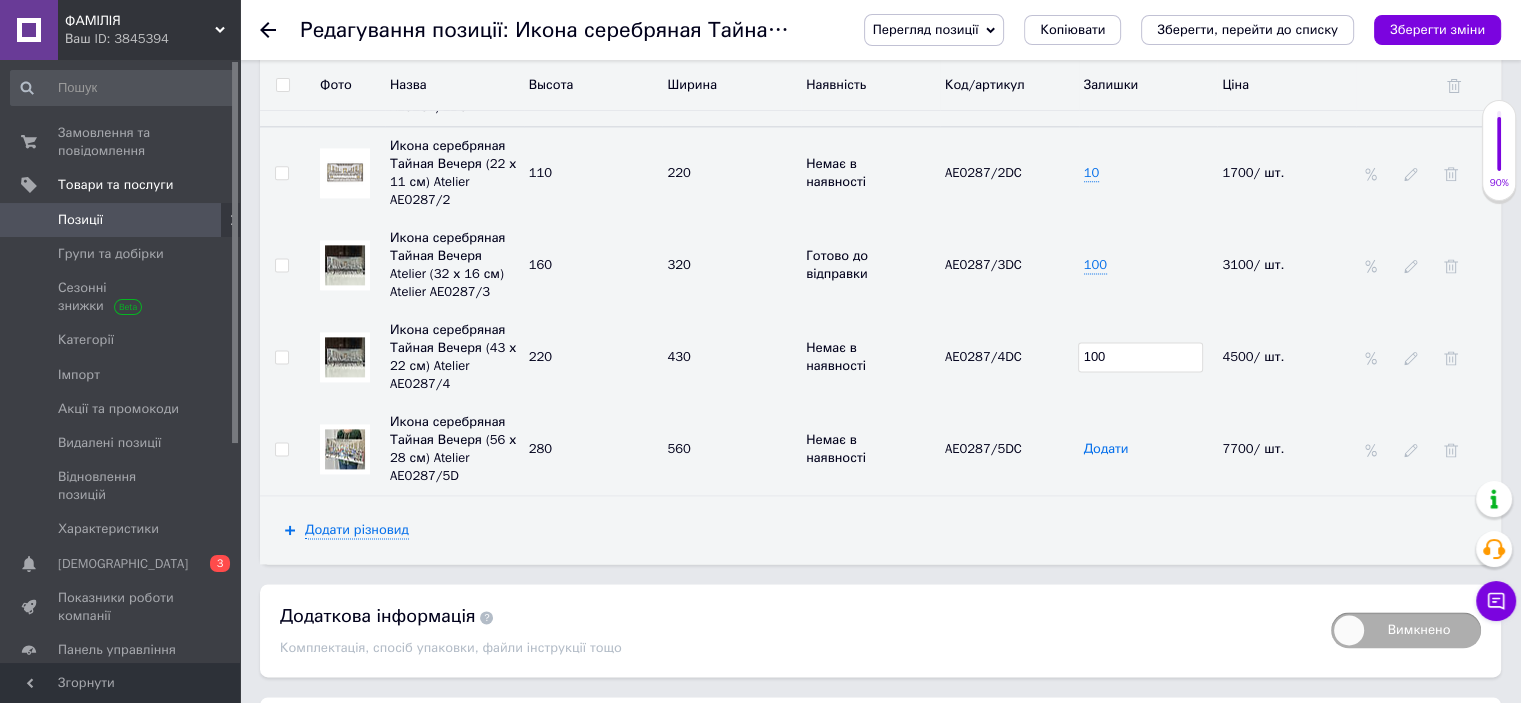 click on "Додати" at bounding box center [1106, 449] 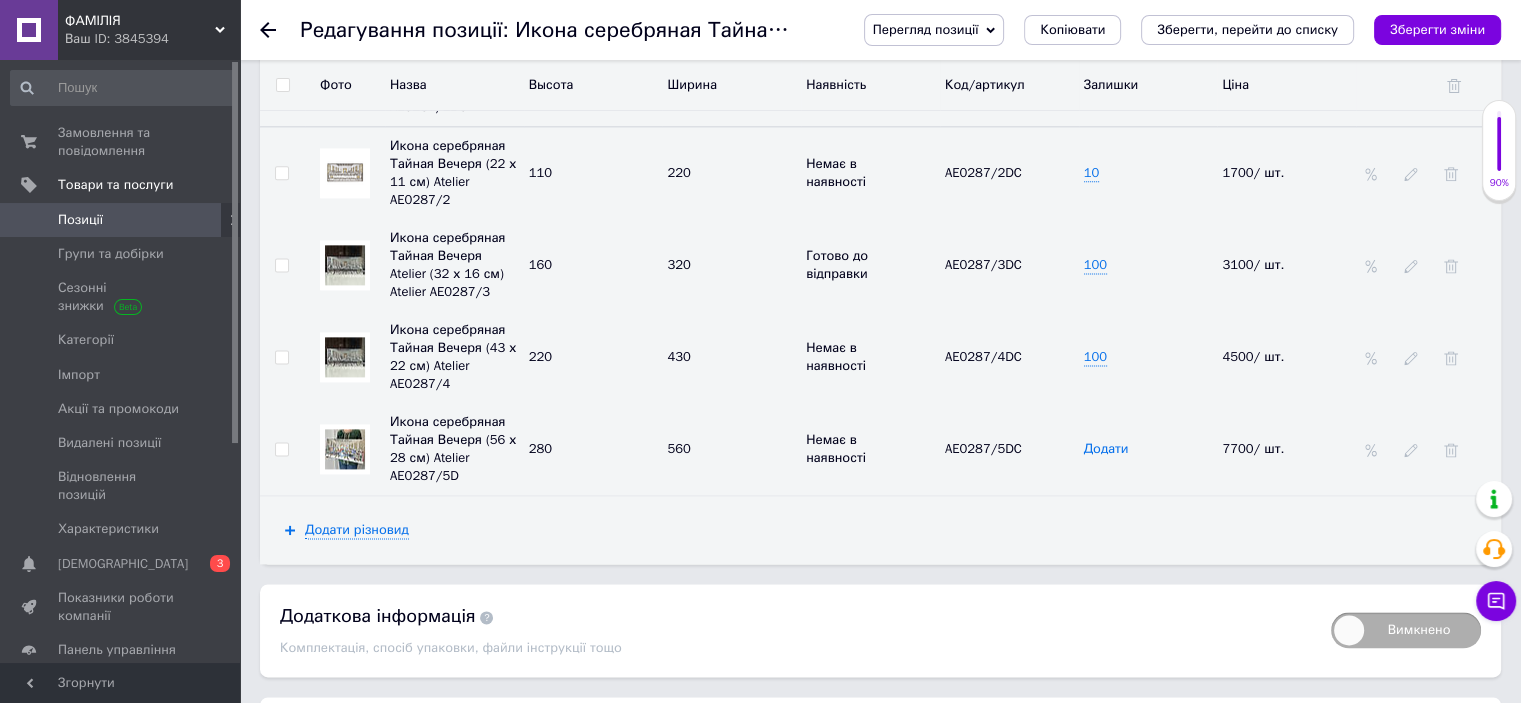 click on "Додати" at bounding box center (1106, 449) 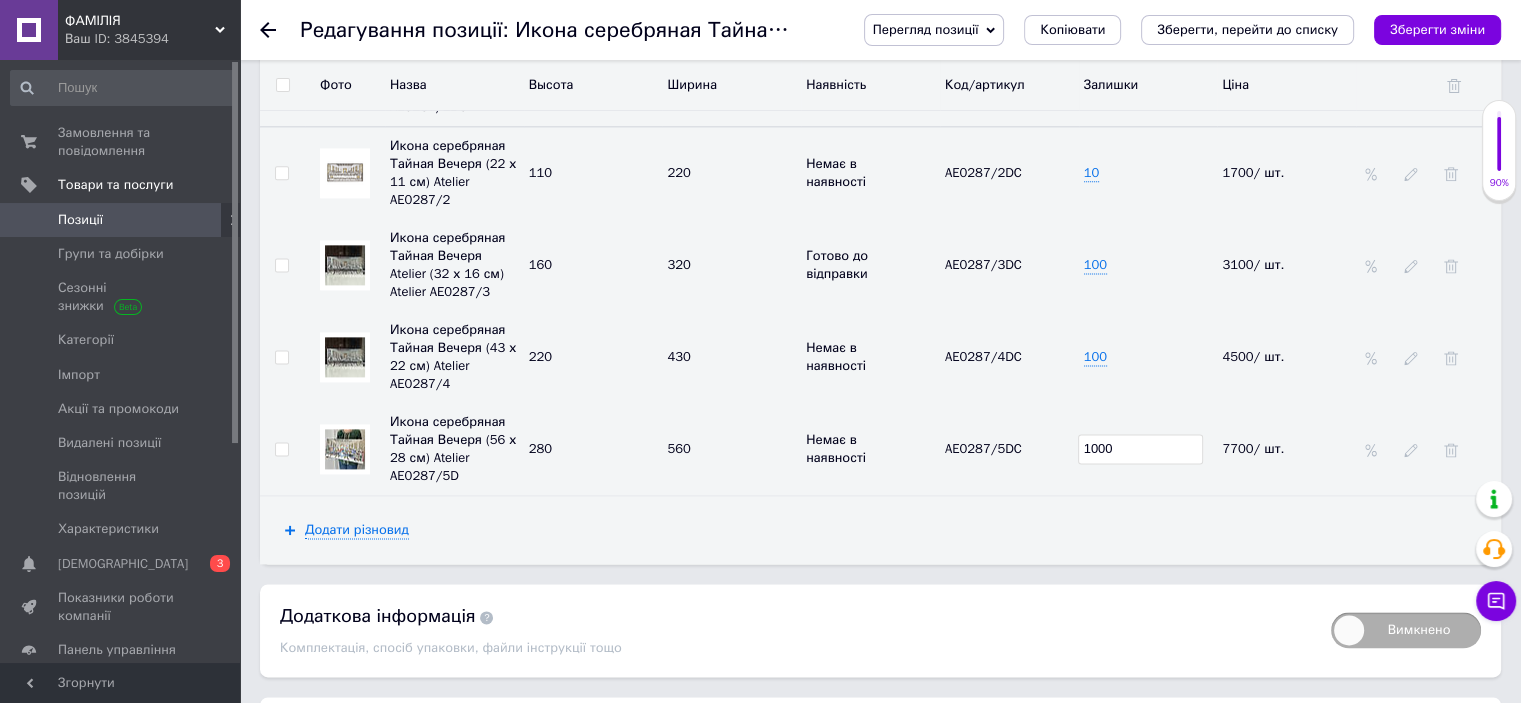 type on "100" 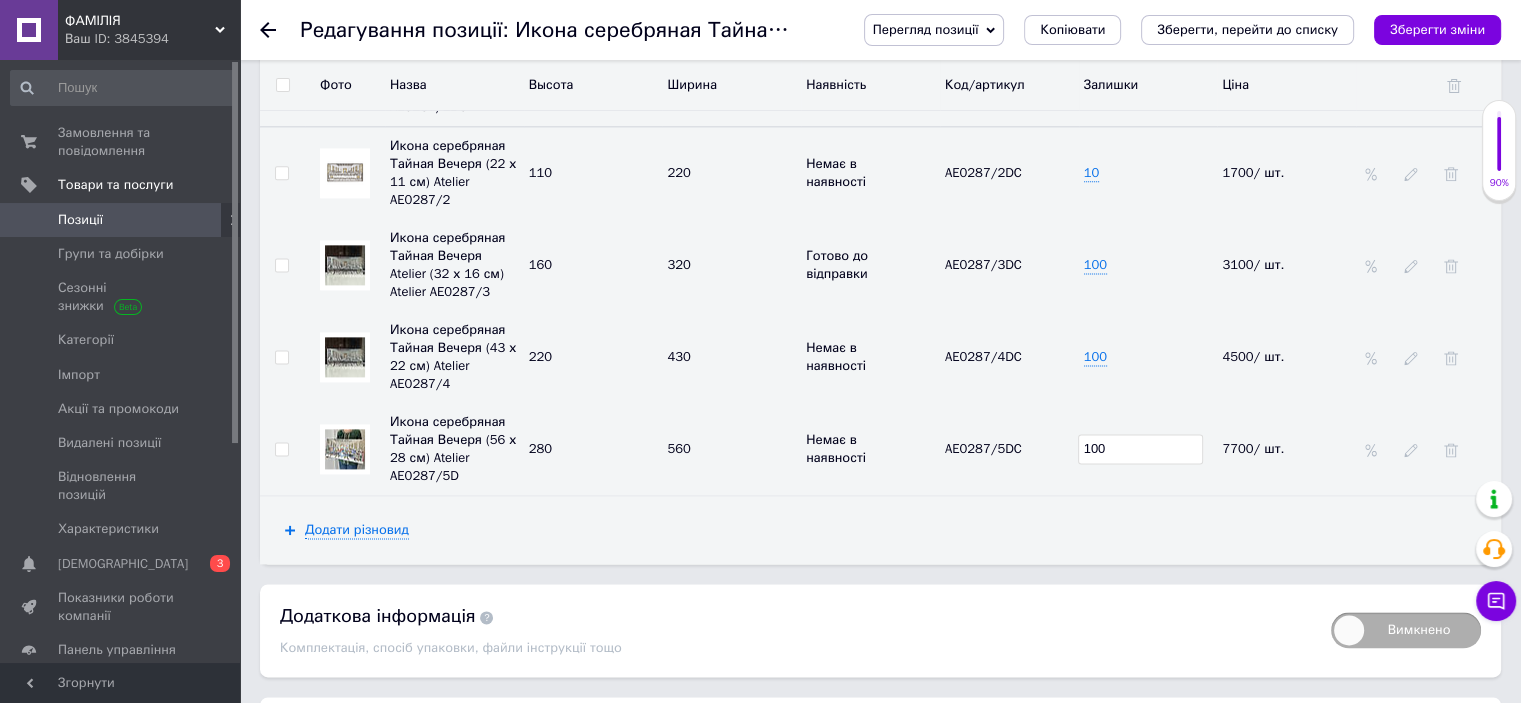 drag, startPoint x: 1075, startPoint y: 504, endPoint x: 1085, endPoint y: 489, distance: 18.027756 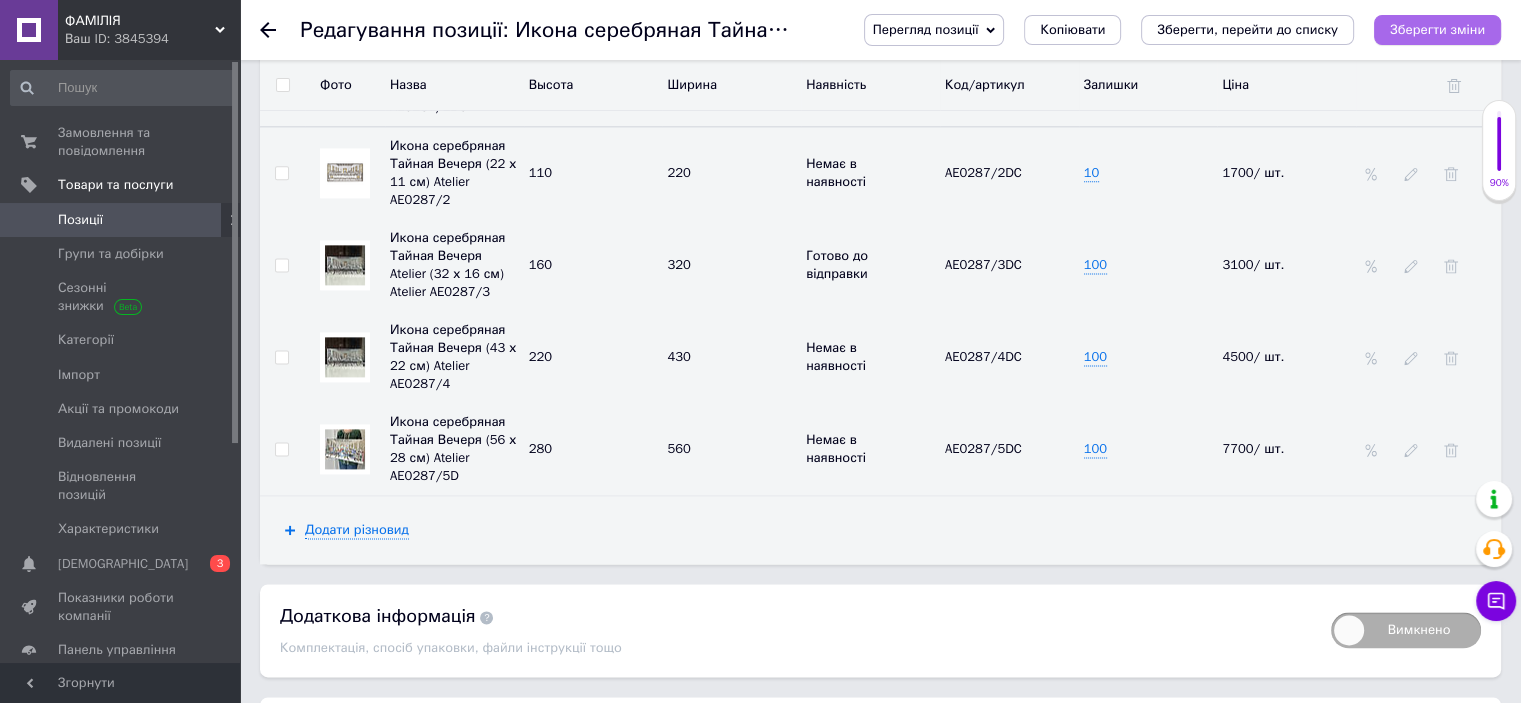 click on "Зберегти зміни" at bounding box center [1437, 29] 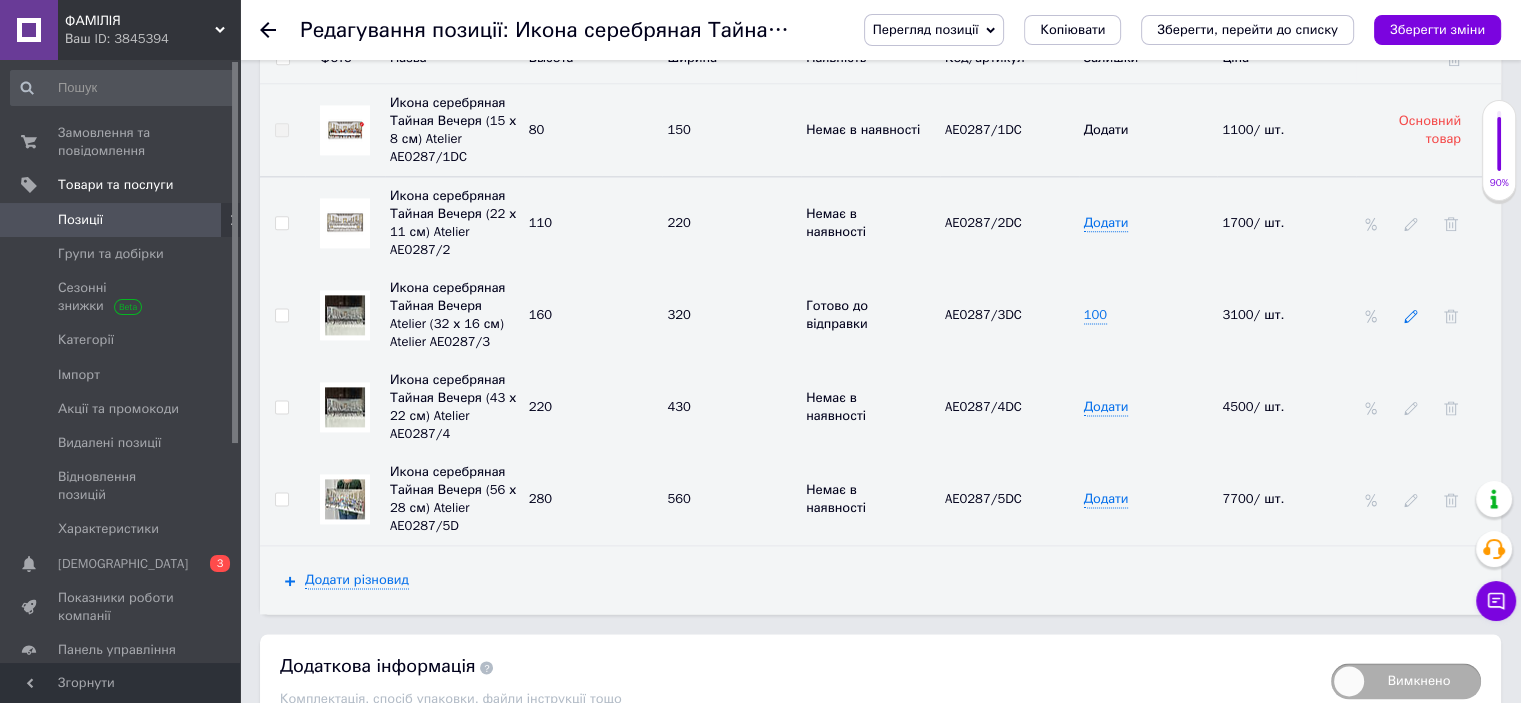 click 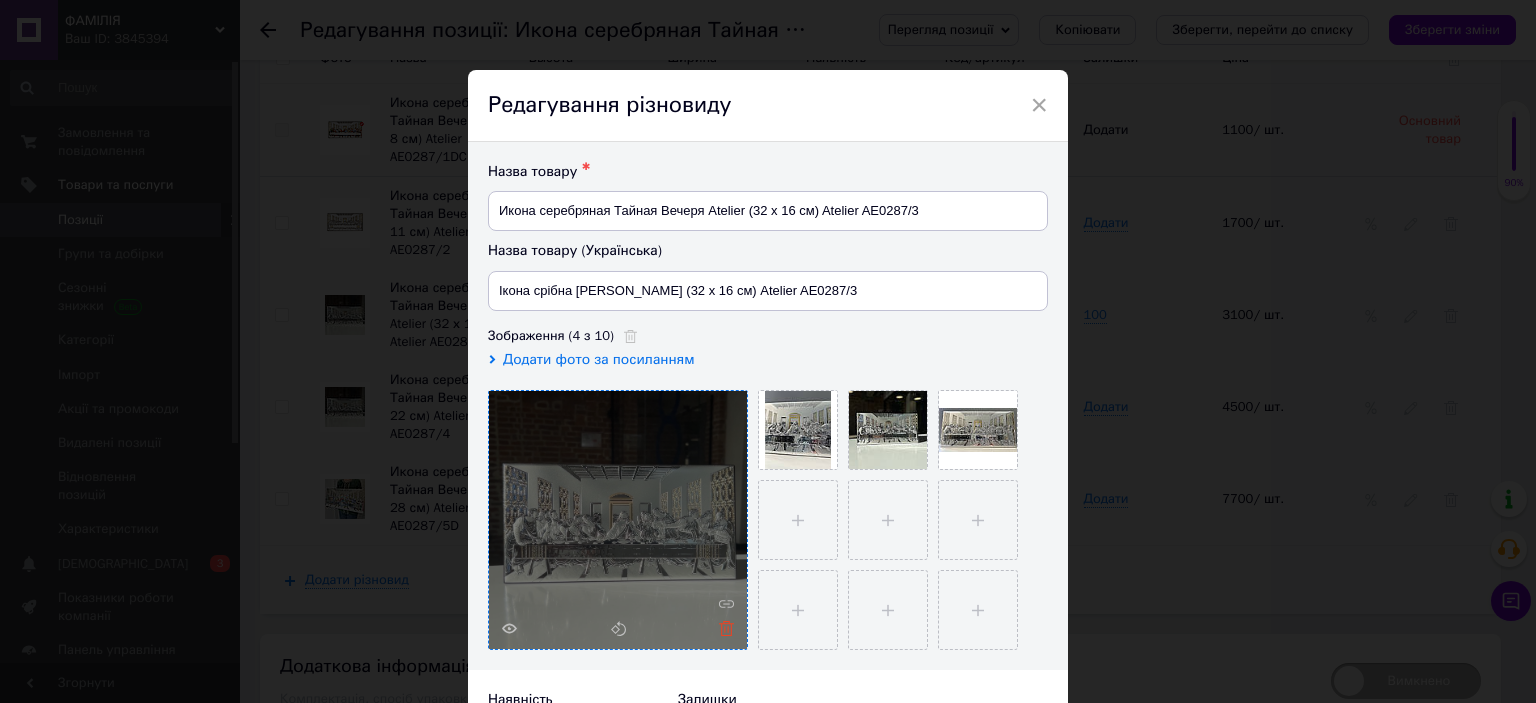 click 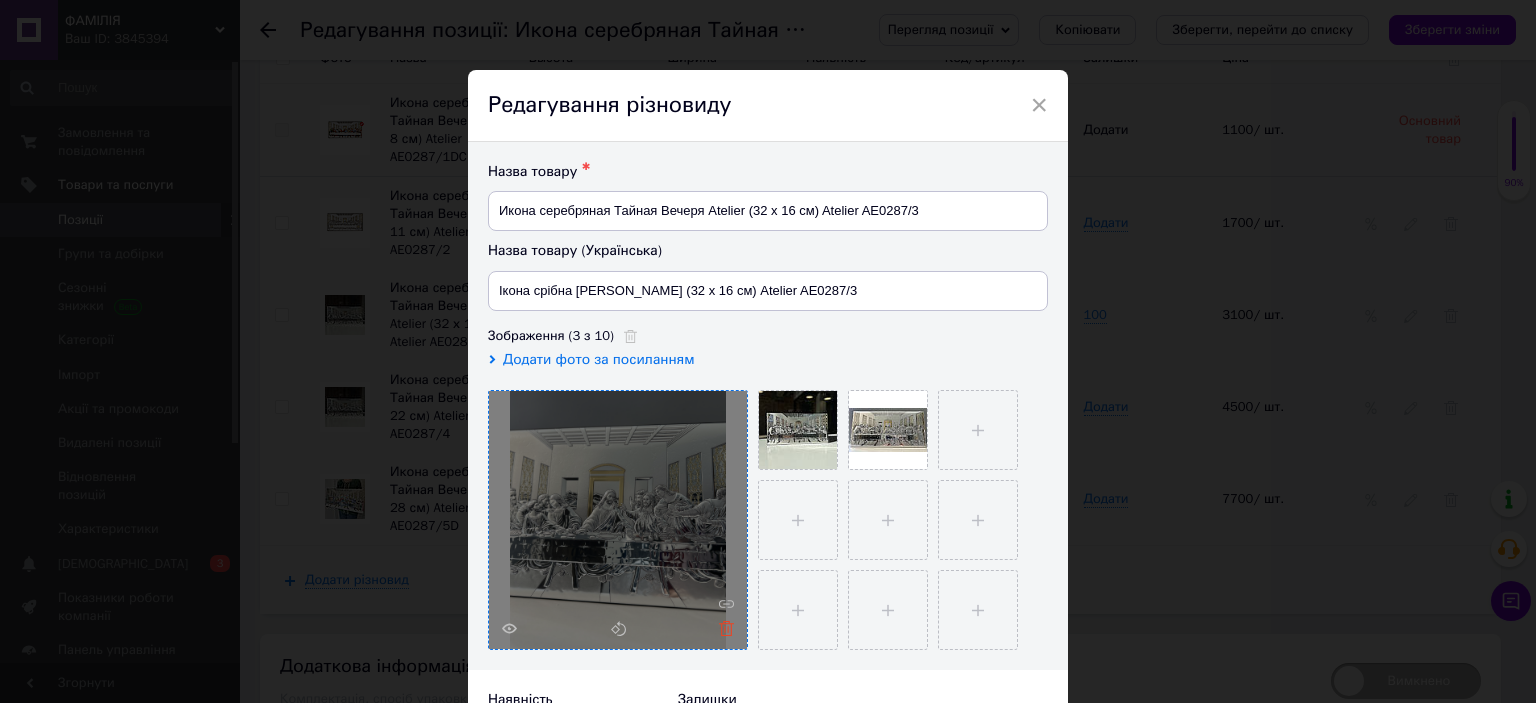 click 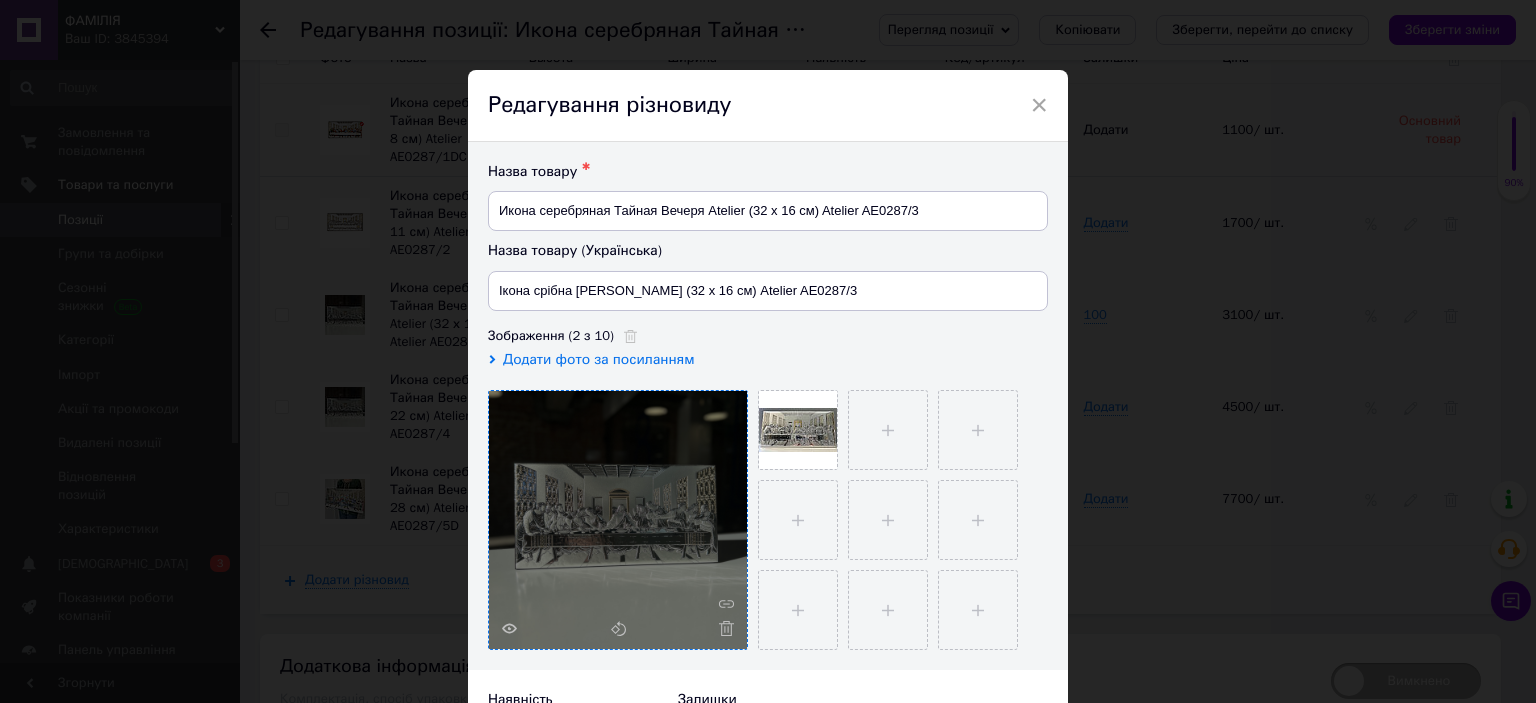 click 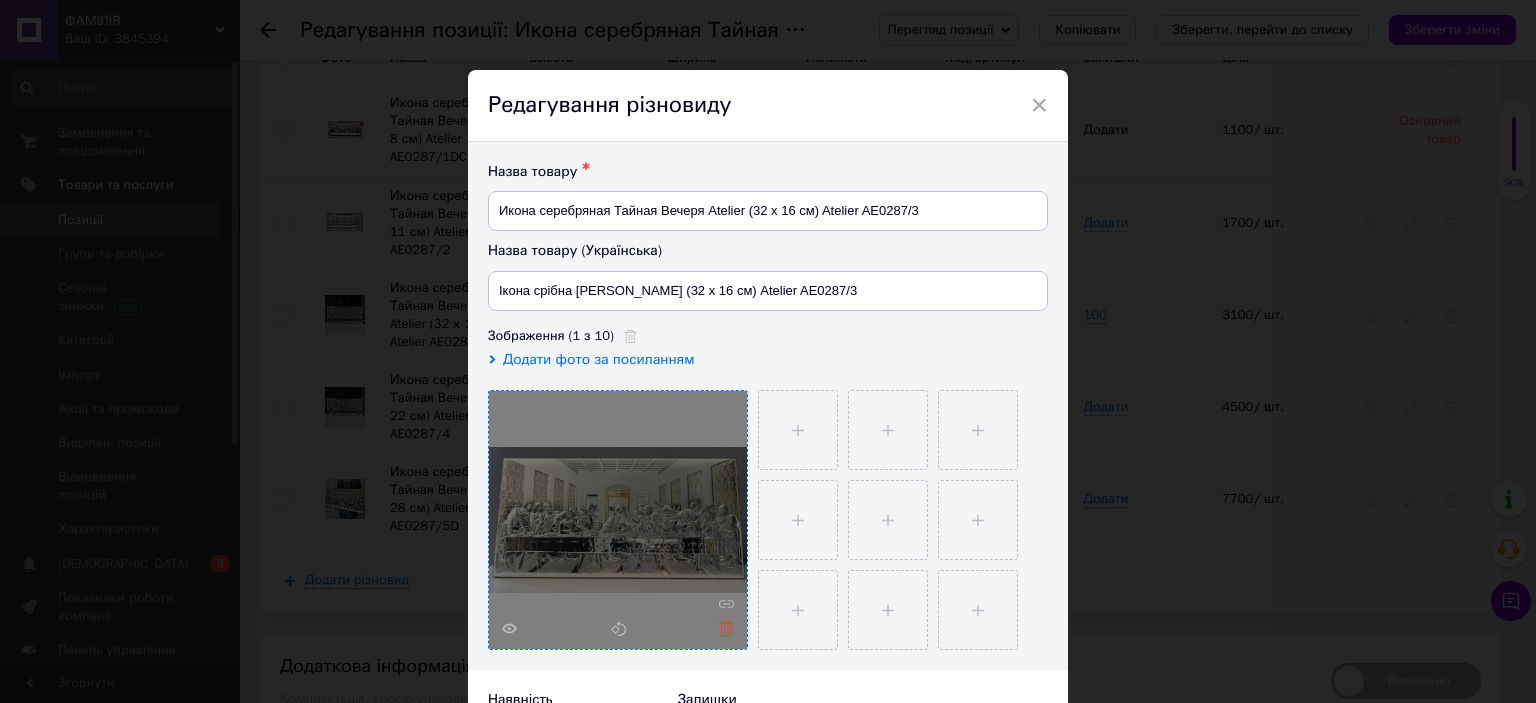 click 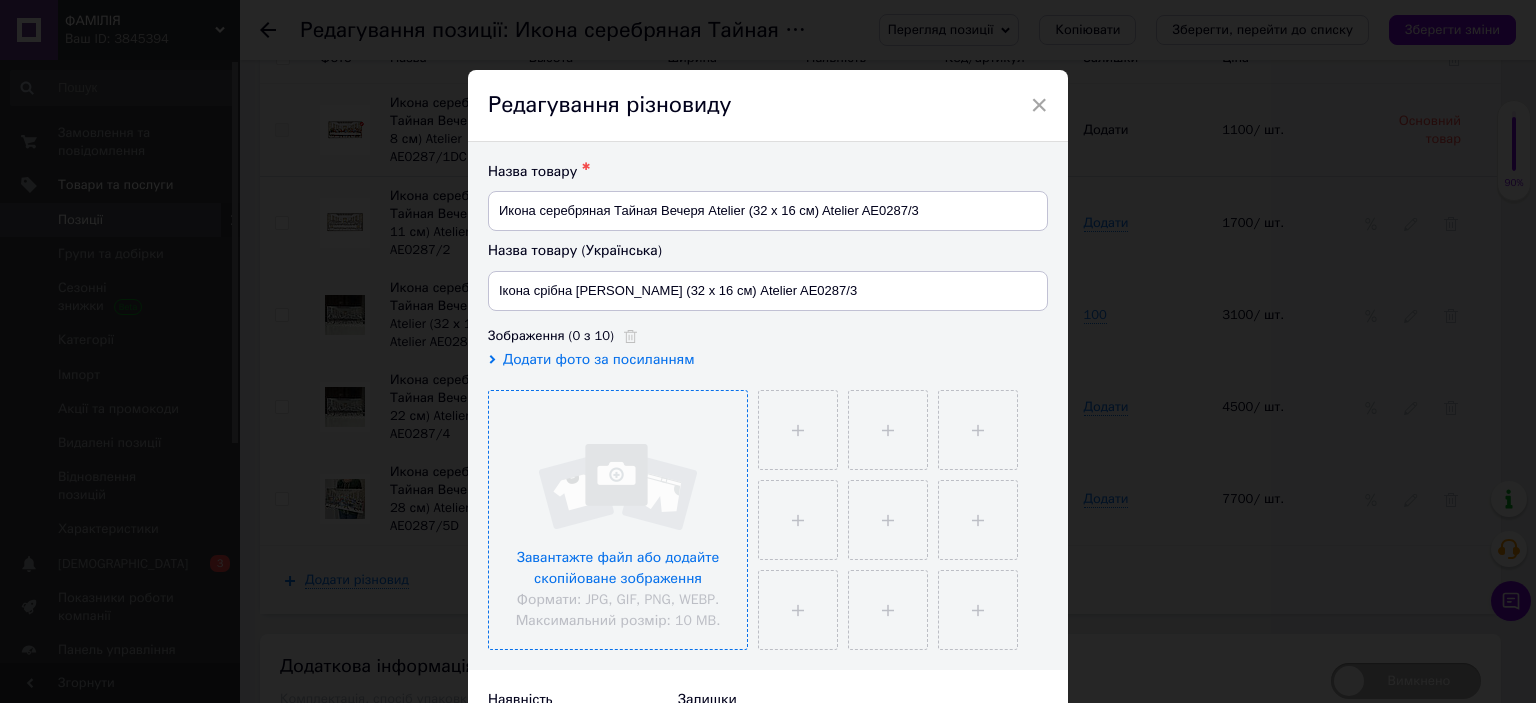 click at bounding box center (618, 520) 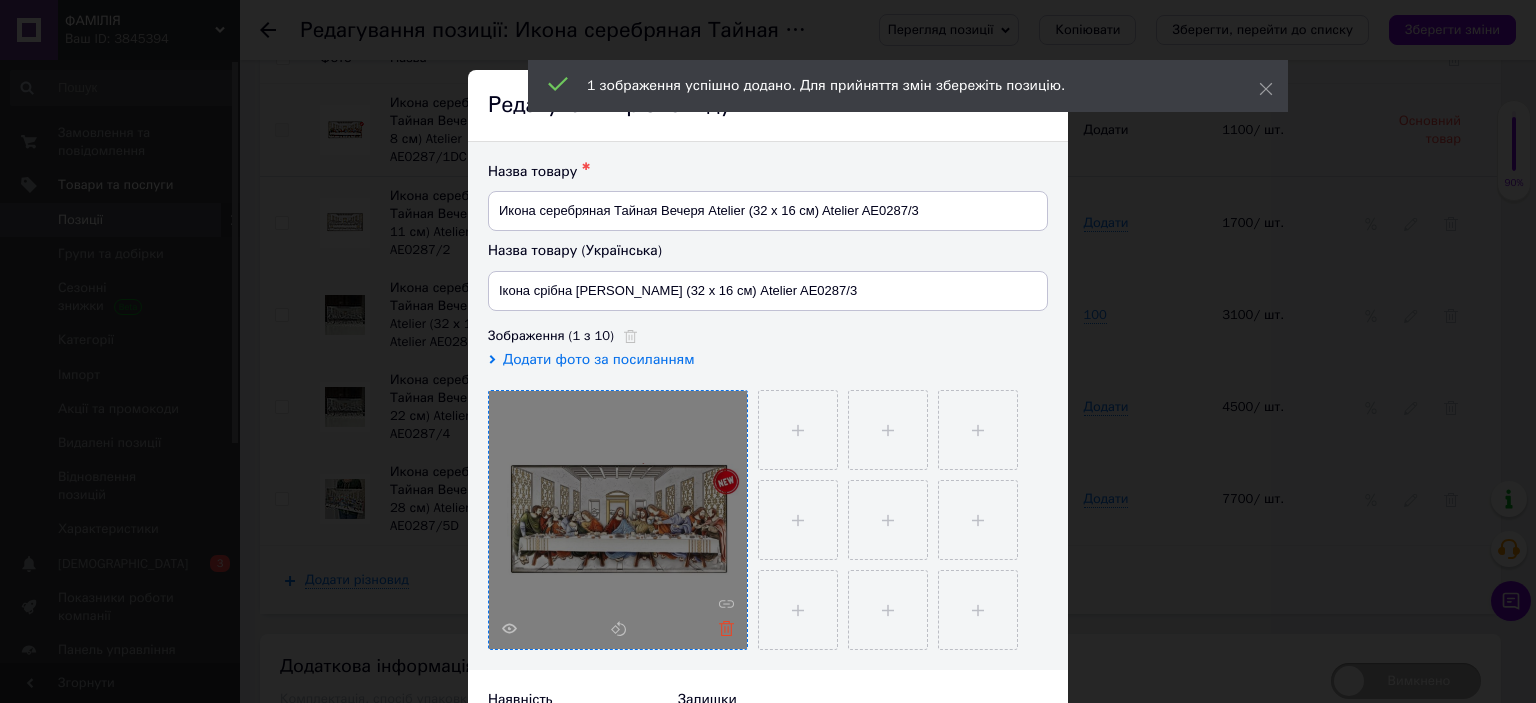click 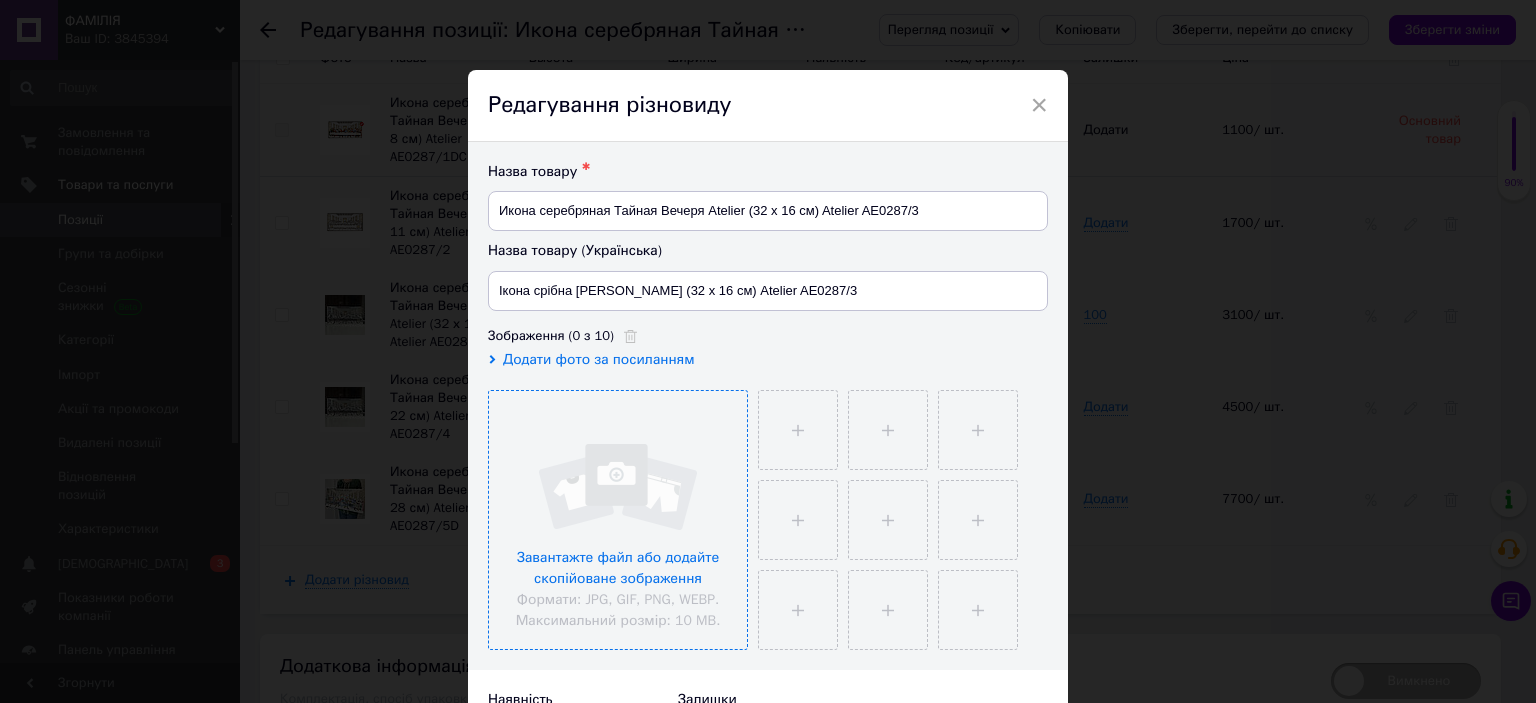 drag, startPoint x: 651, startPoint y: 595, endPoint x: 661, endPoint y: 556, distance: 40.261642 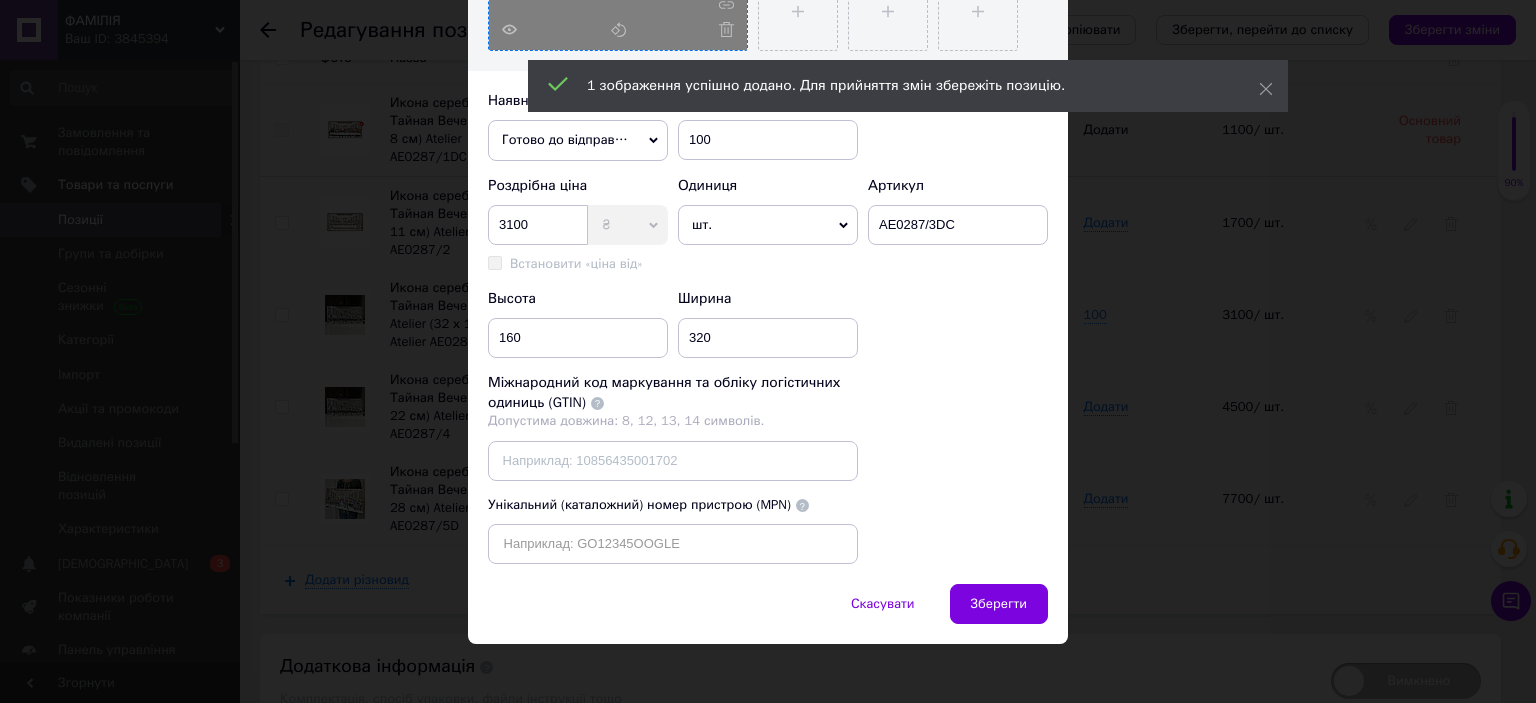 scroll, scrollTop: 607, scrollLeft: 0, axis: vertical 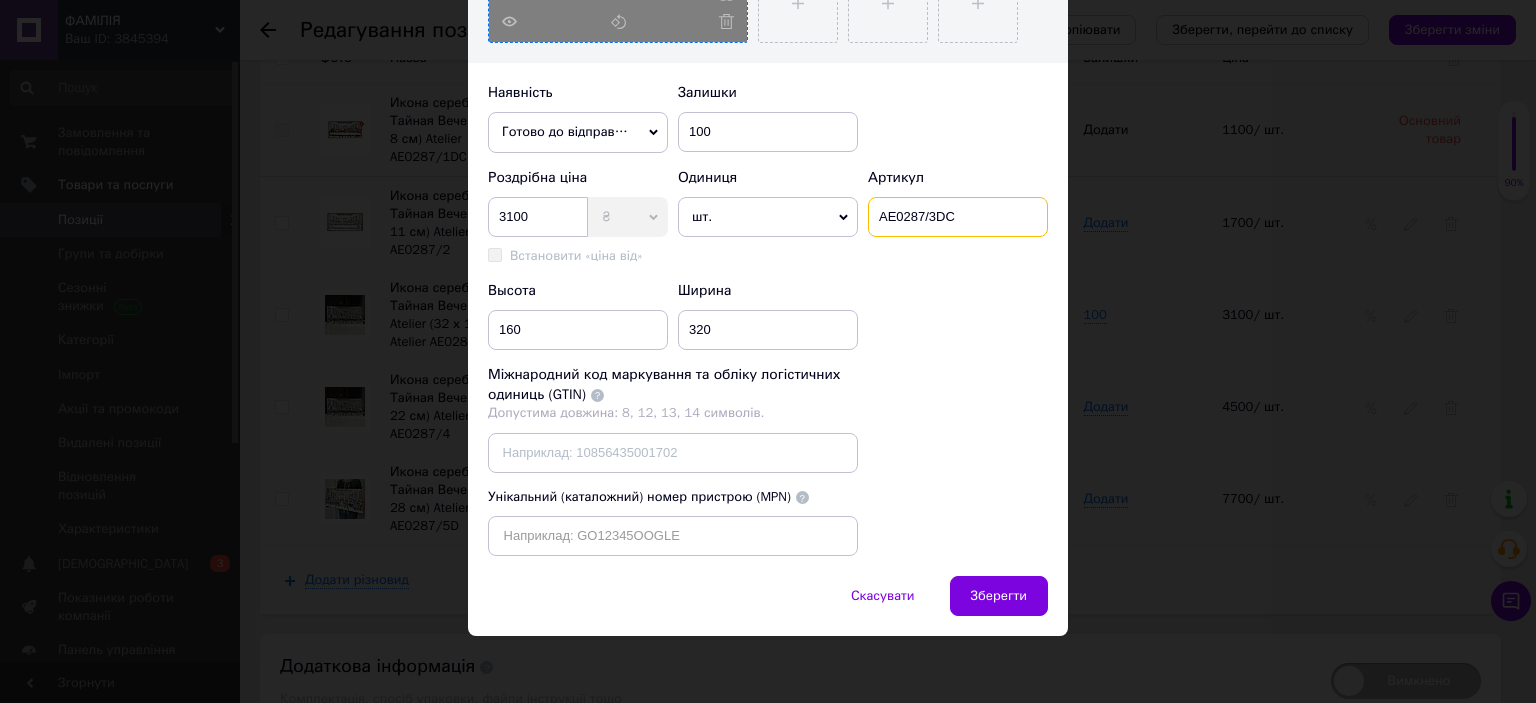 click on "AE0287/3DC" at bounding box center [958, 217] 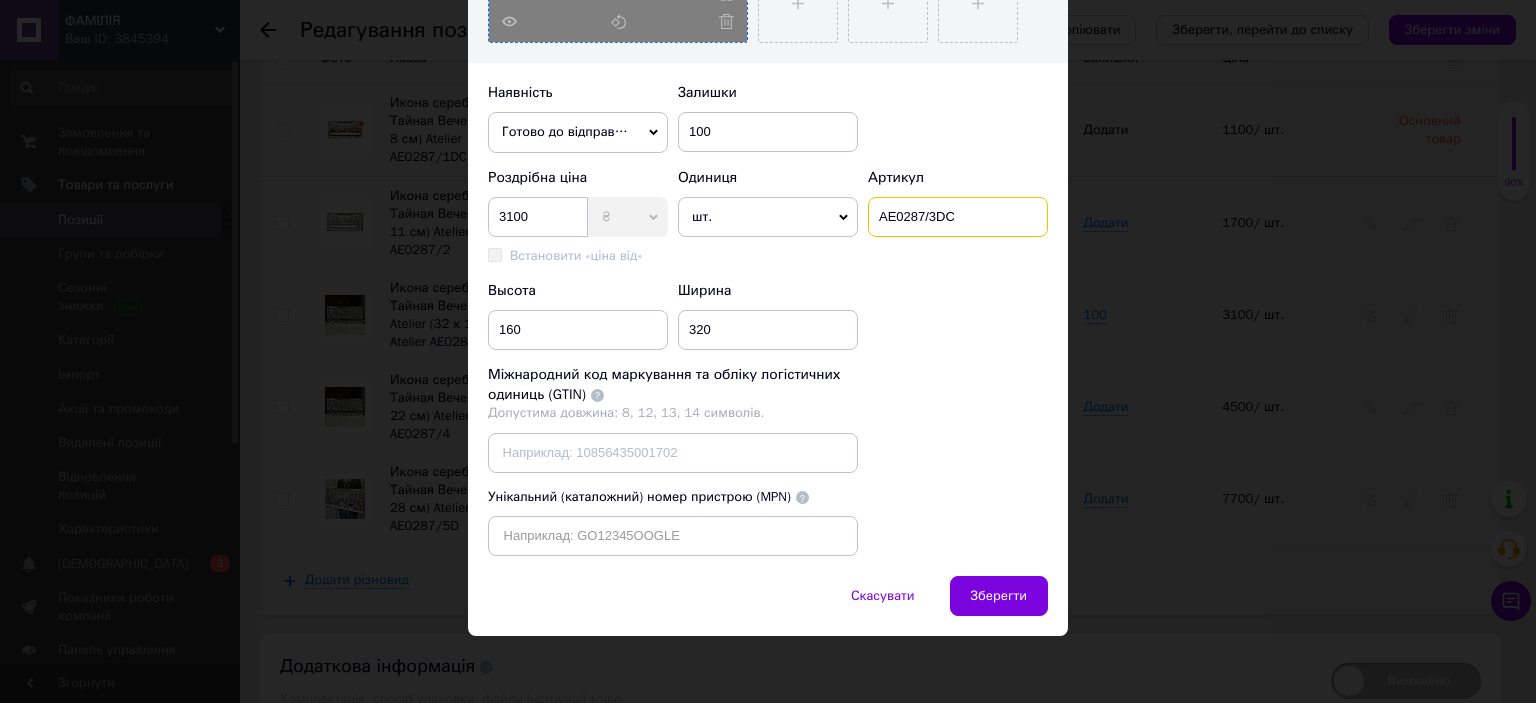 scroll, scrollTop: 207, scrollLeft: 0, axis: vertical 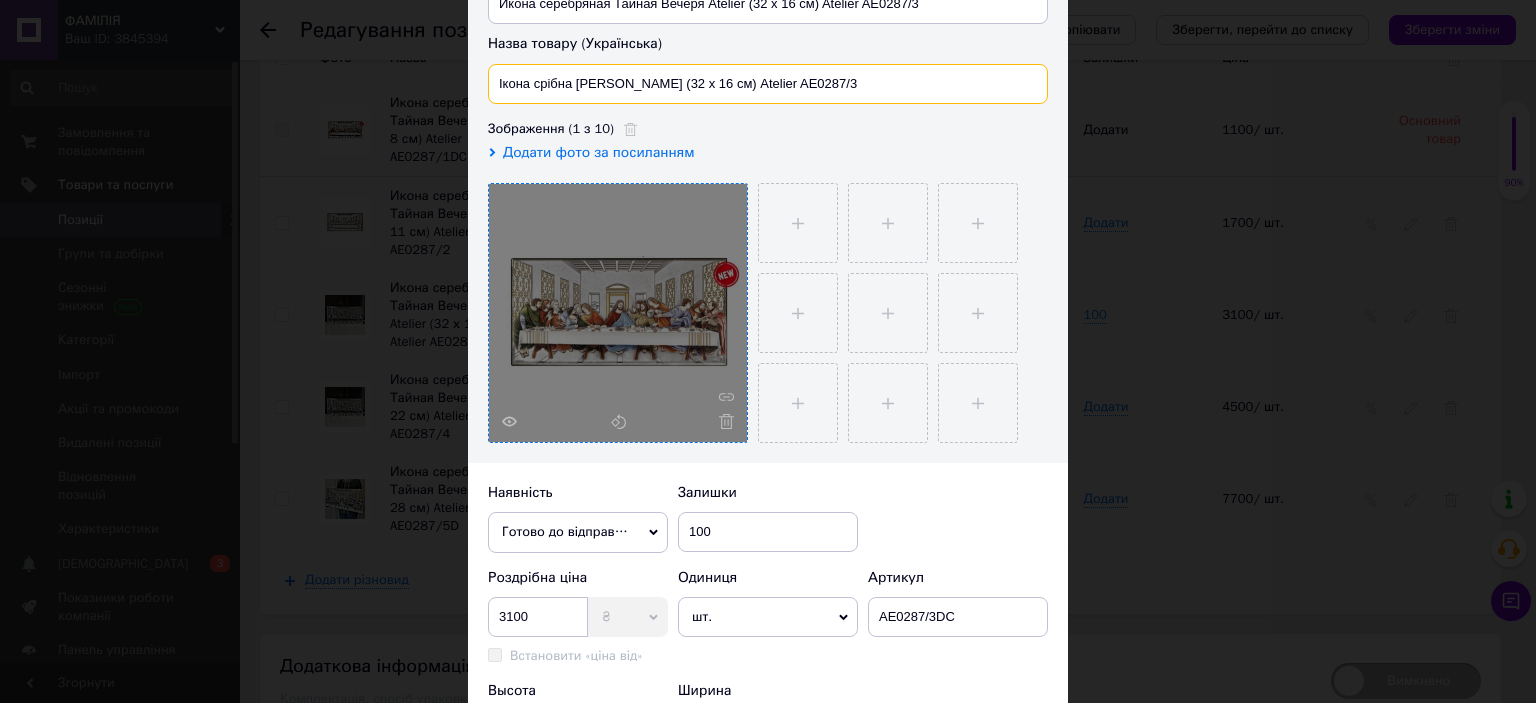 drag, startPoint x: 890, startPoint y: 91, endPoint x: 848, endPoint y: 88, distance: 42.107006 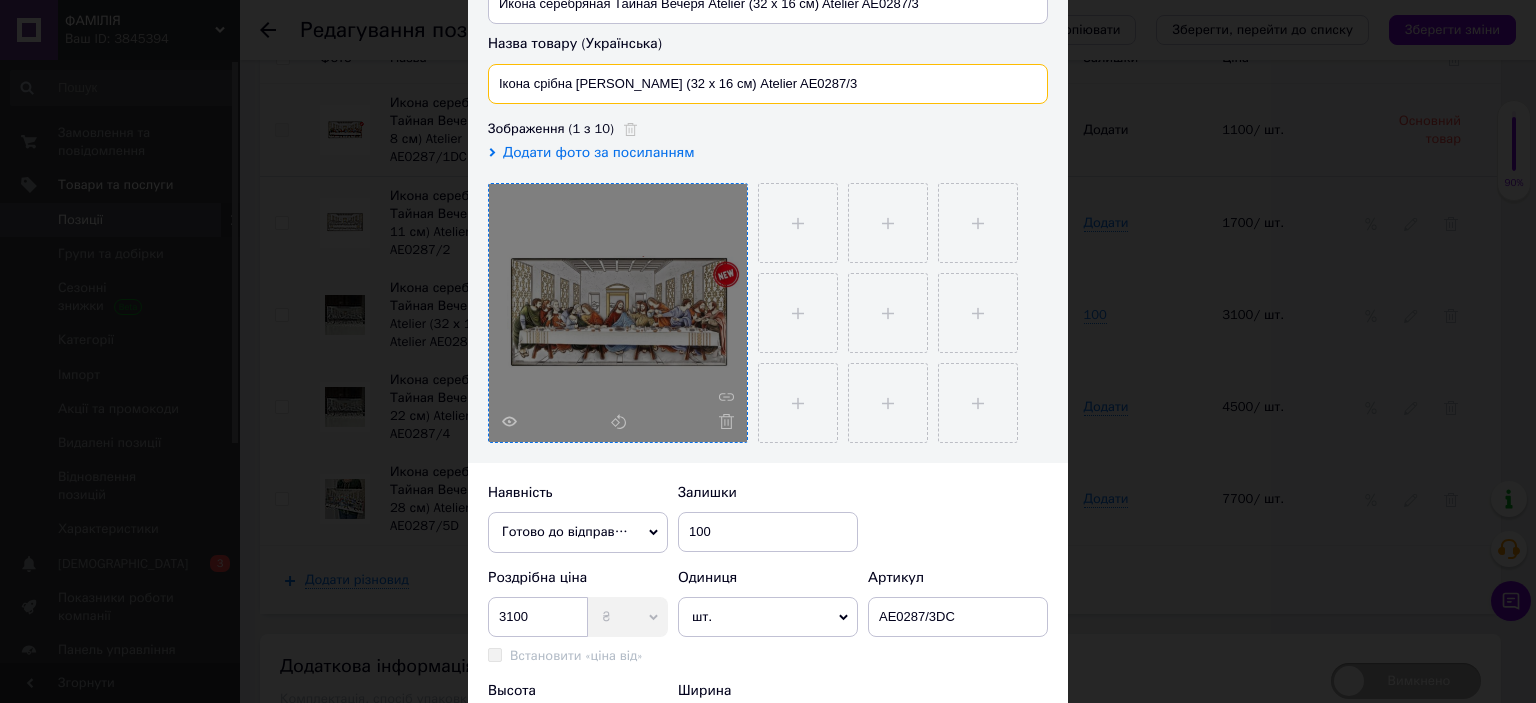 paste on "DC" 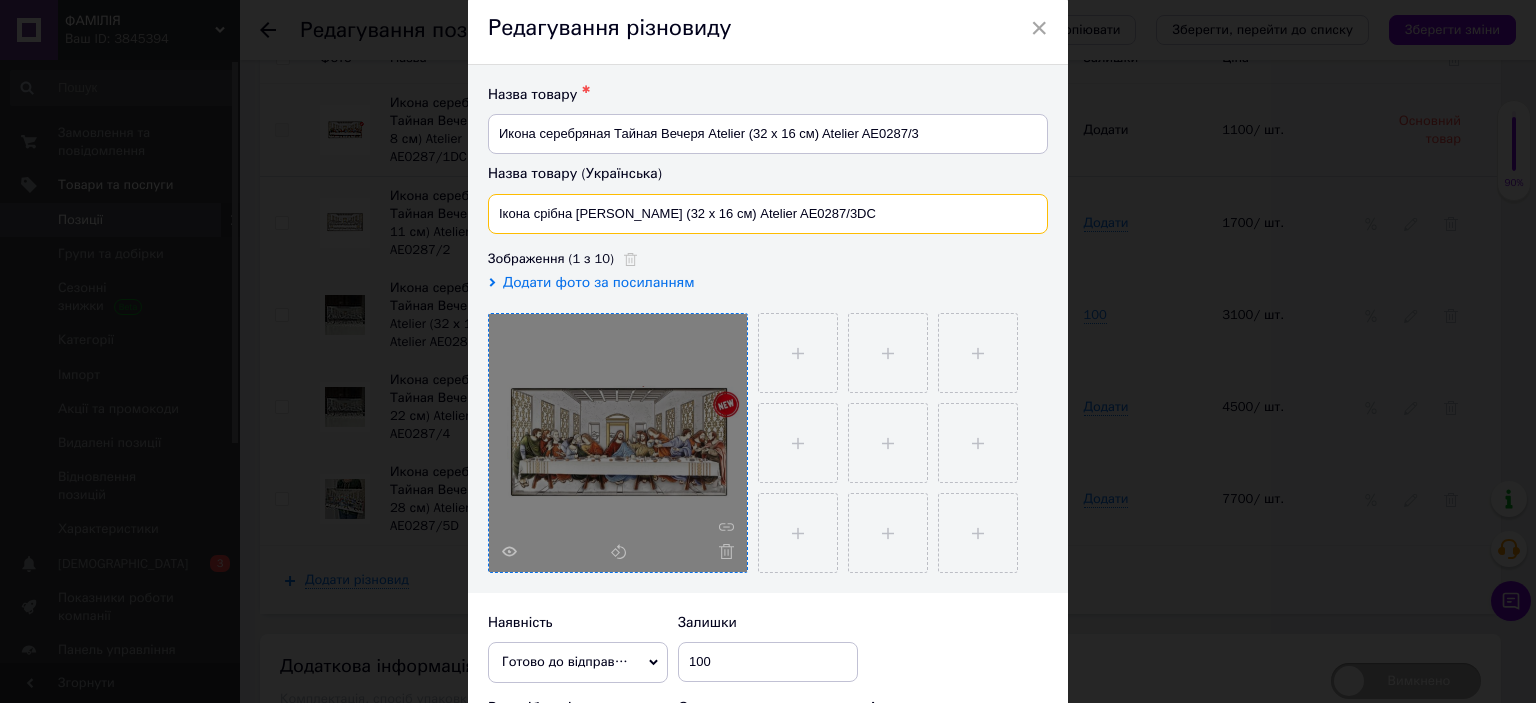 scroll, scrollTop: 7, scrollLeft: 0, axis: vertical 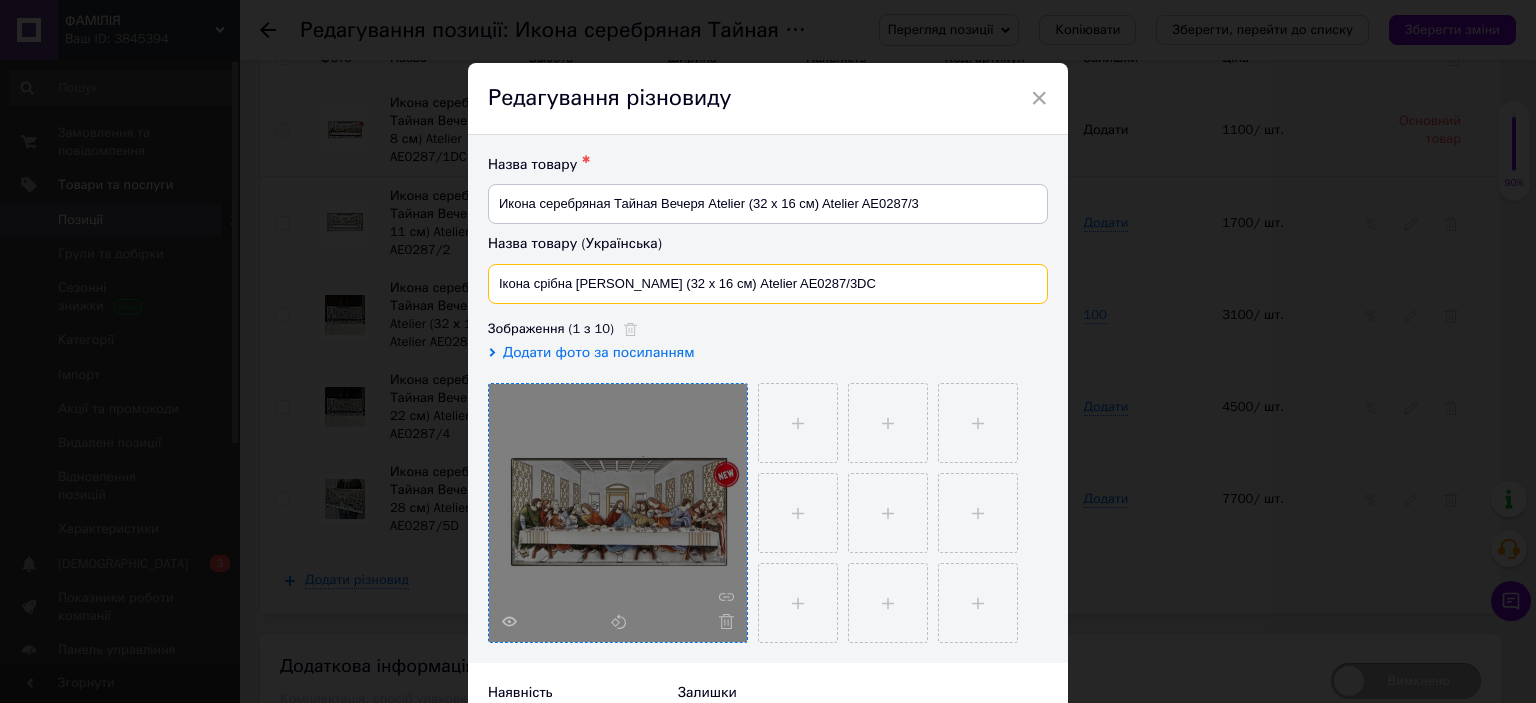 type on "Ікона срібна [PERSON_NAME] (32 х 16 см) Atelier AE0287/3DC" 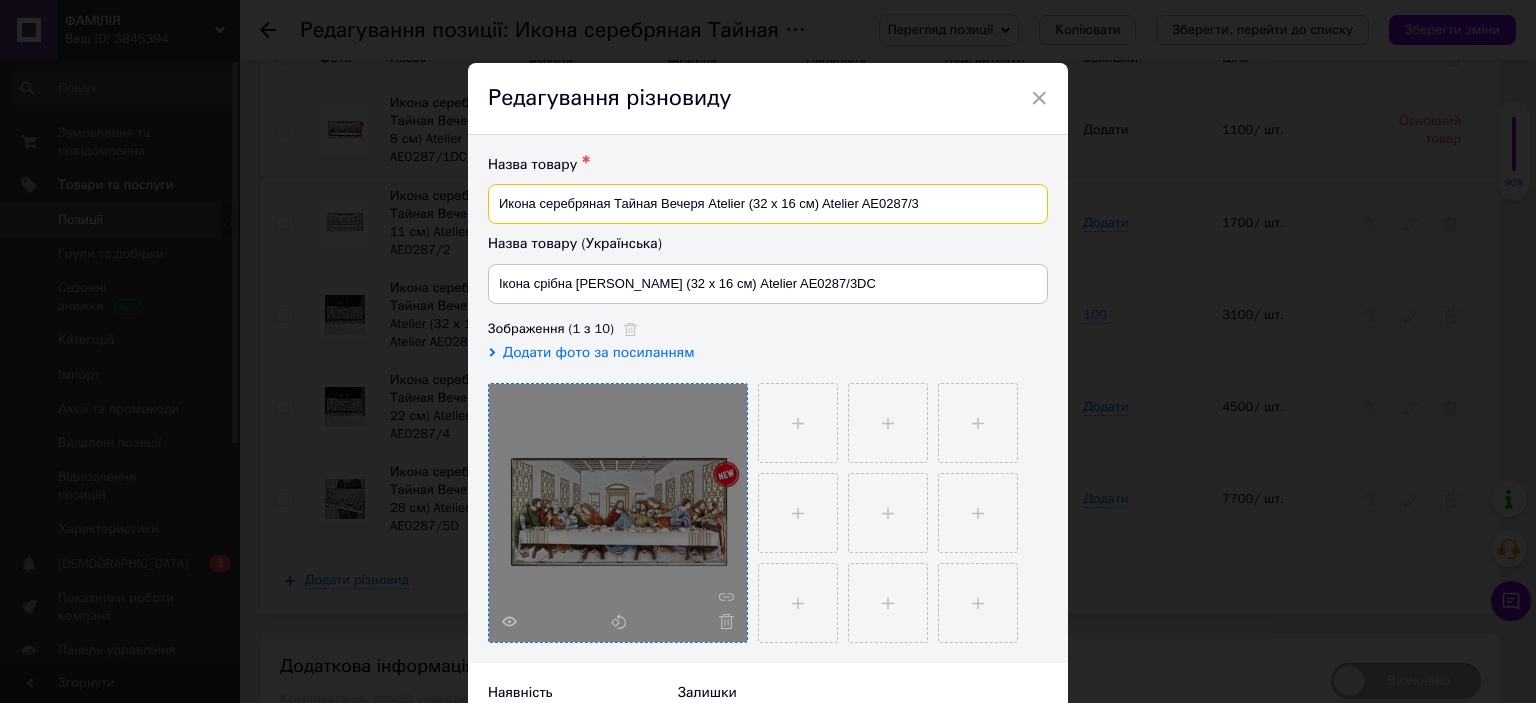 click on "Икона серебряная Тайная Вечеря Atelier (32 х 16 см) Atelier AE0287/3" at bounding box center [768, 204] 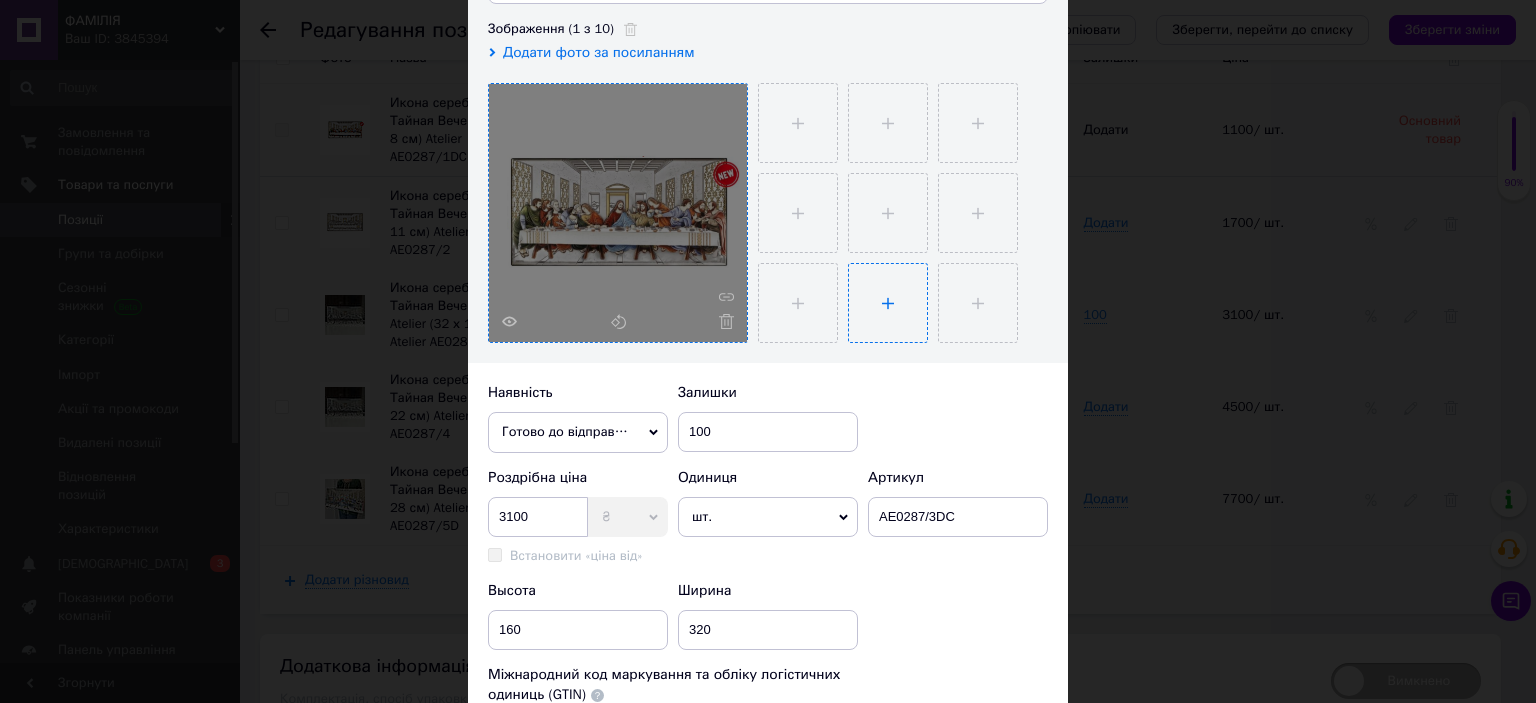scroll, scrollTop: 607, scrollLeft: 0, axis: vertical 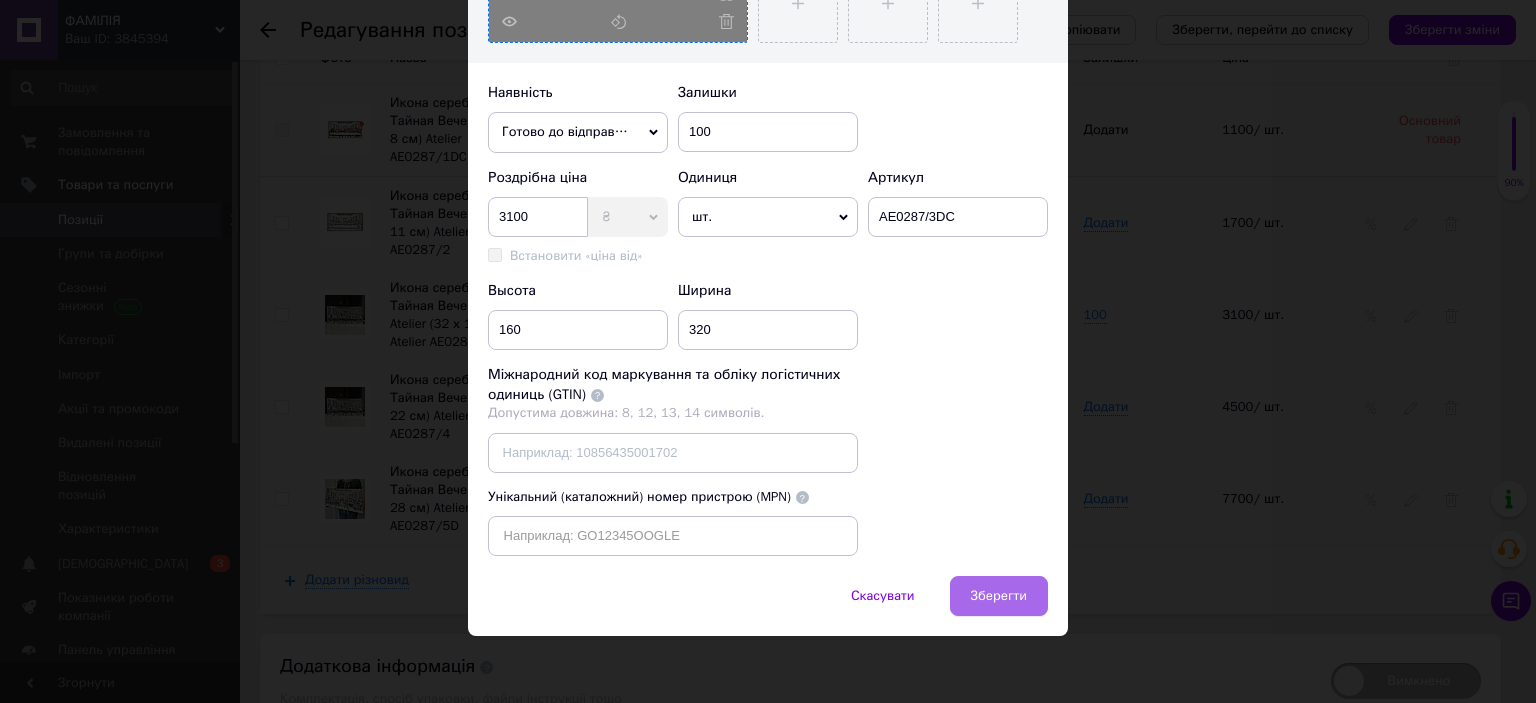 type on "Икона серебряная Тайная Вечеря Atelier (32 х 16 см) Atelier AE0287/3DC" 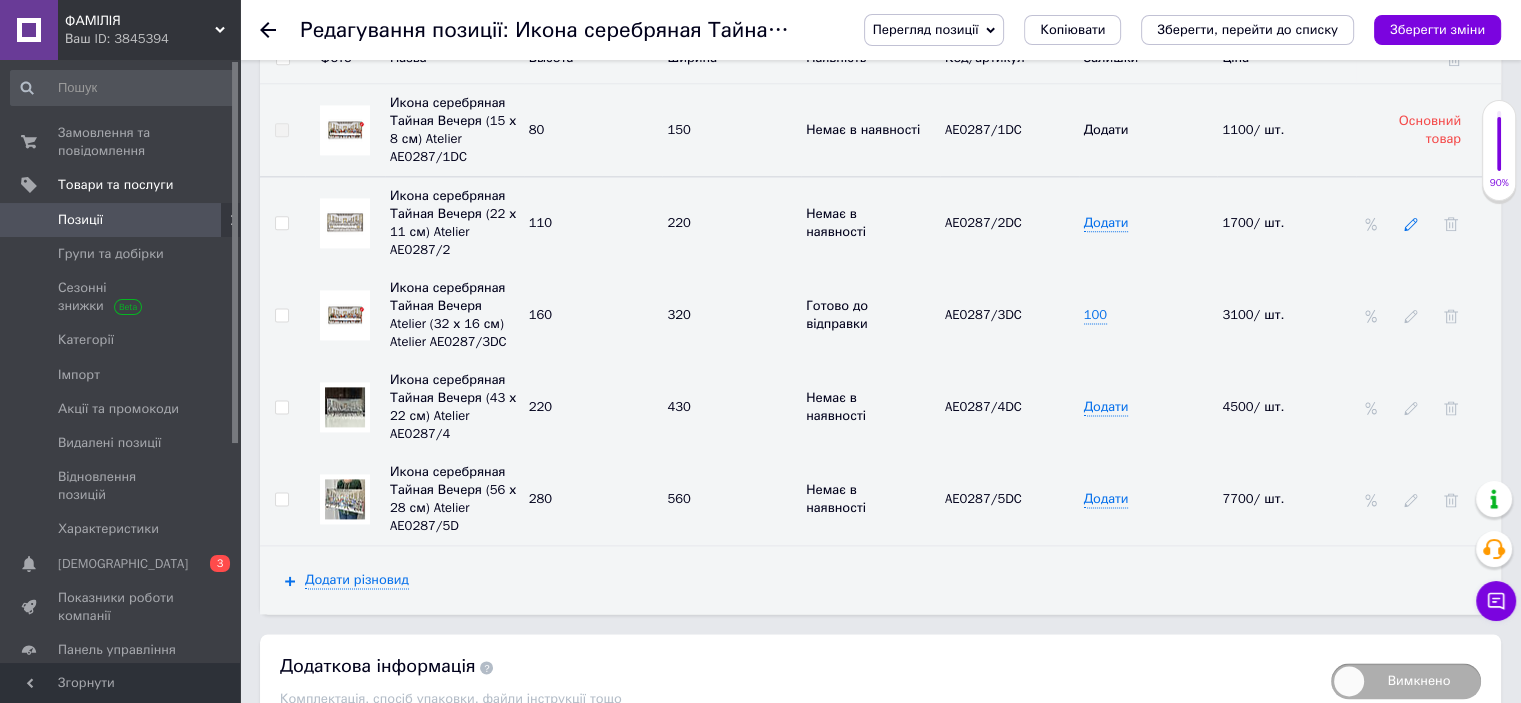 click 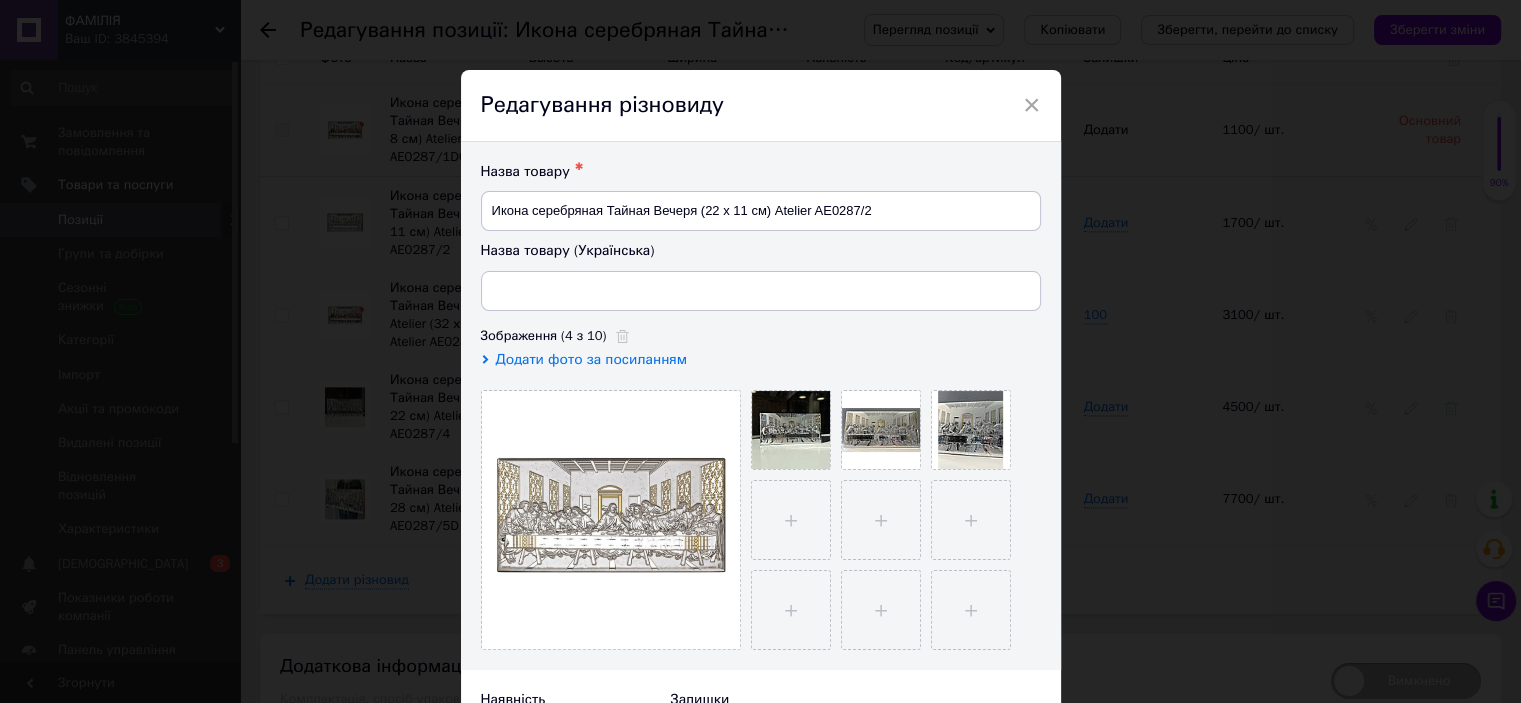 type on "Ікона срібна [PERSON_NAME] (22 х 11 см) Atelier AE0287/2" 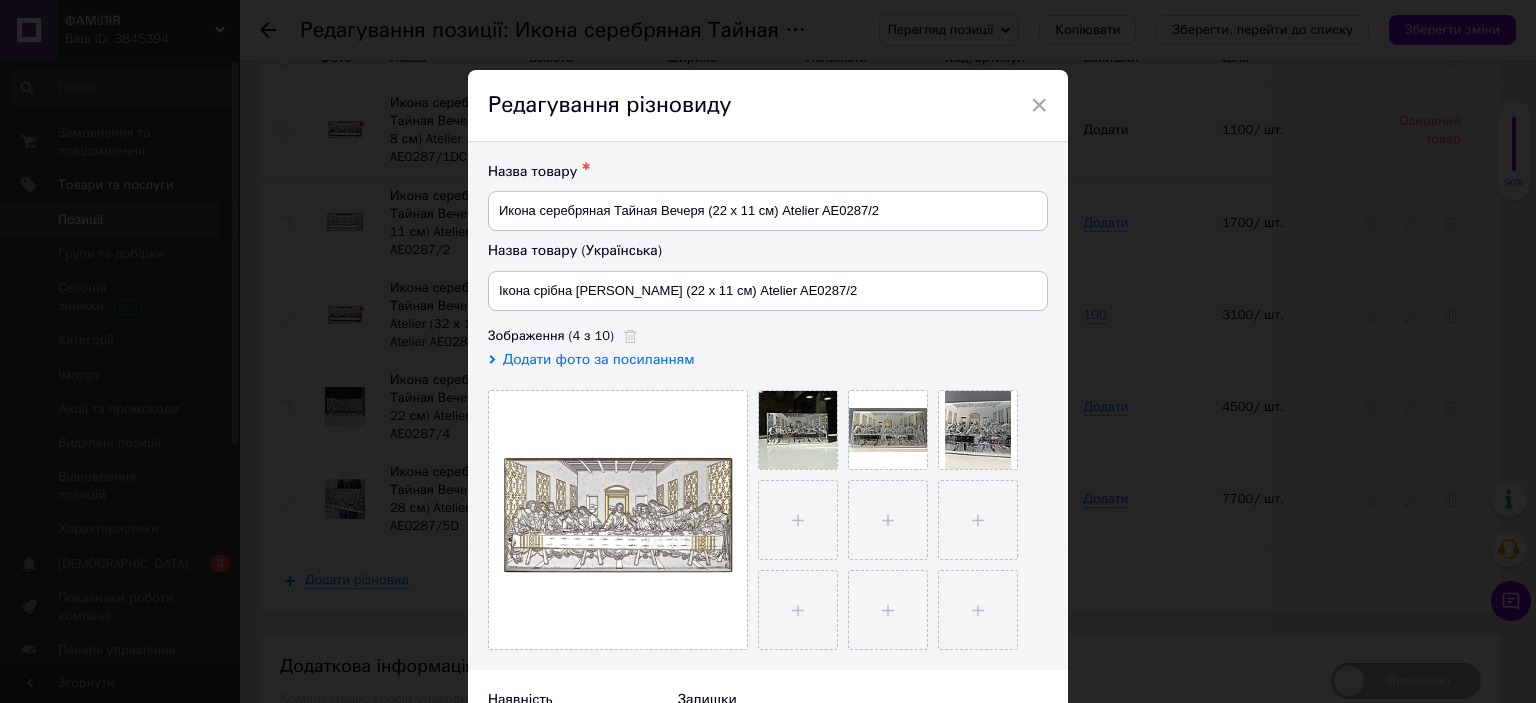 scroll, scrollTop: 300, scrollLeft: 0, axis: vertical 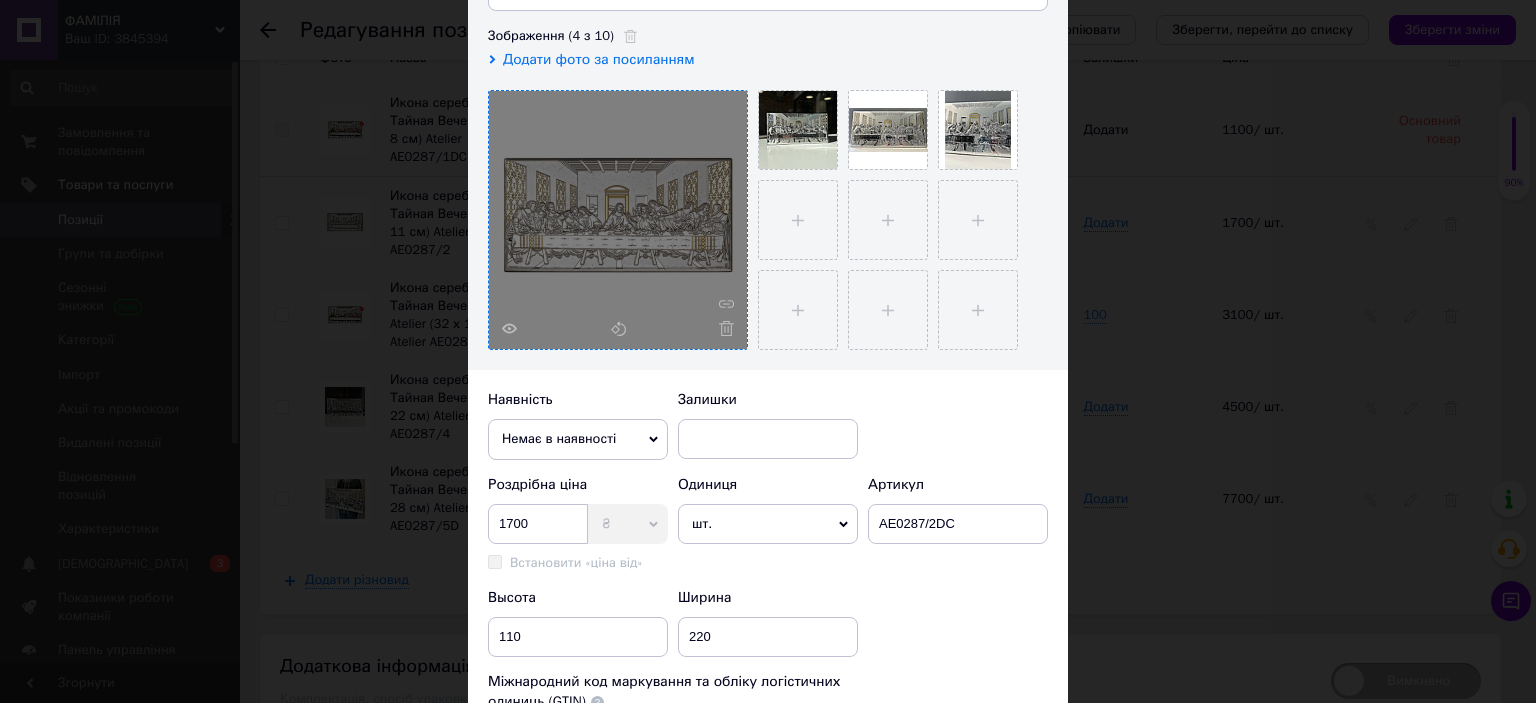 click 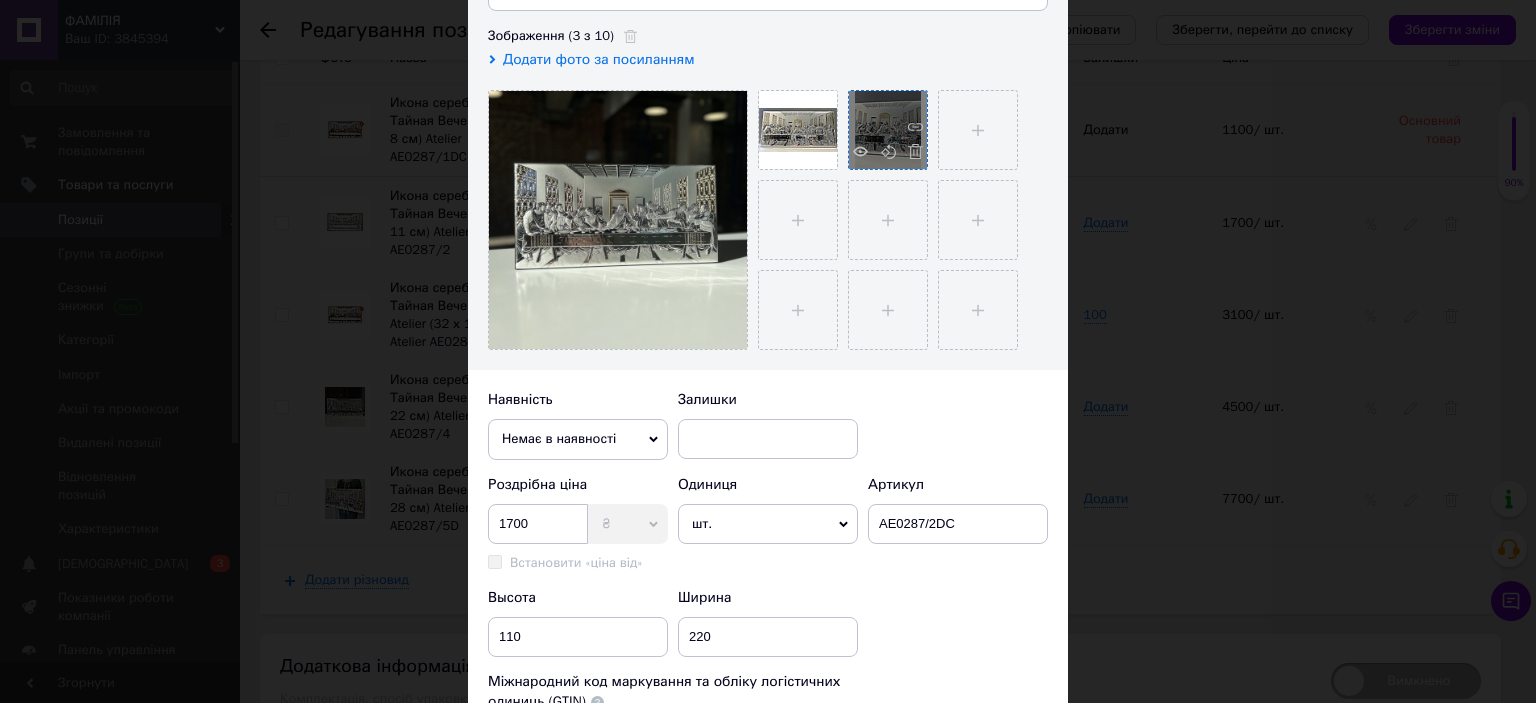 drag, startPoint x: 821, startPoint y: 155, endPoint x: 861, endPoint y: 156, distance: 40.012497 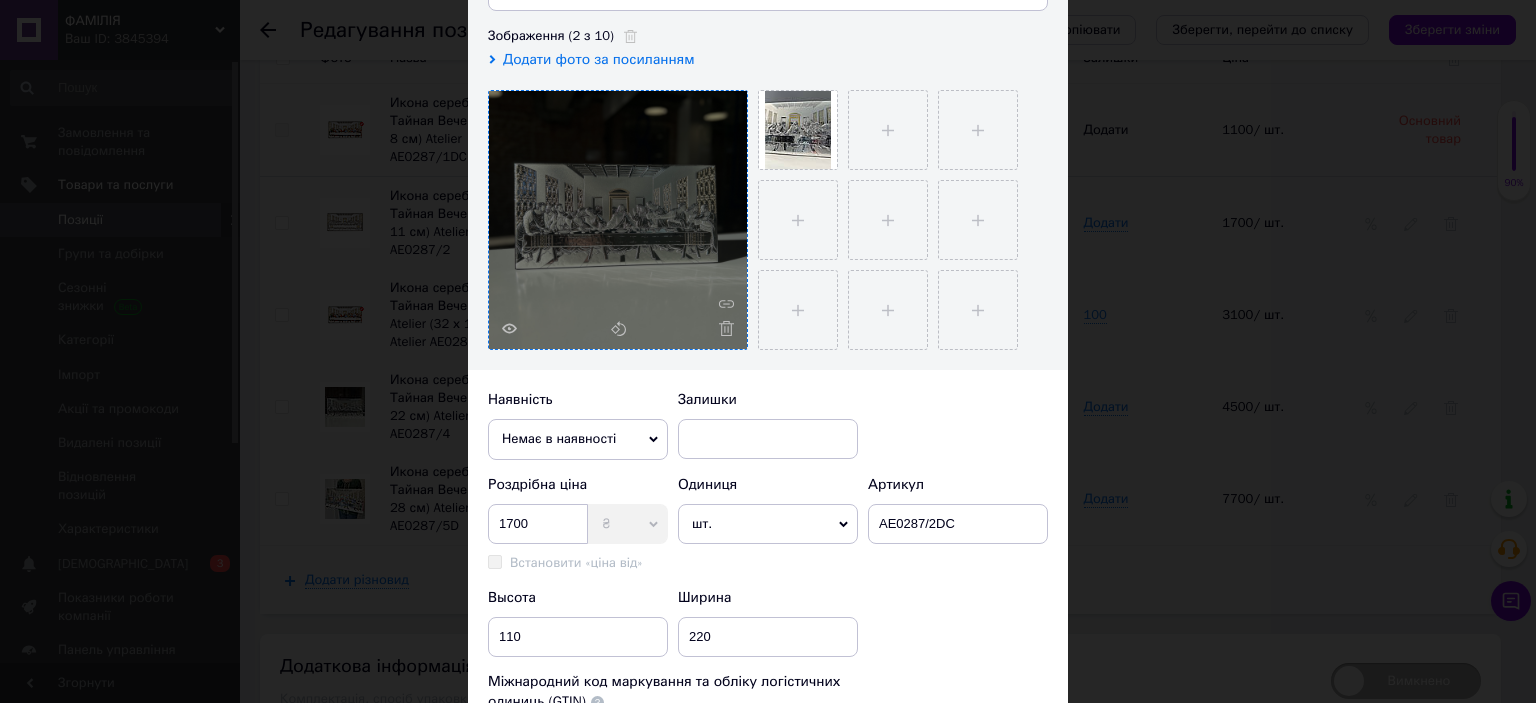 click 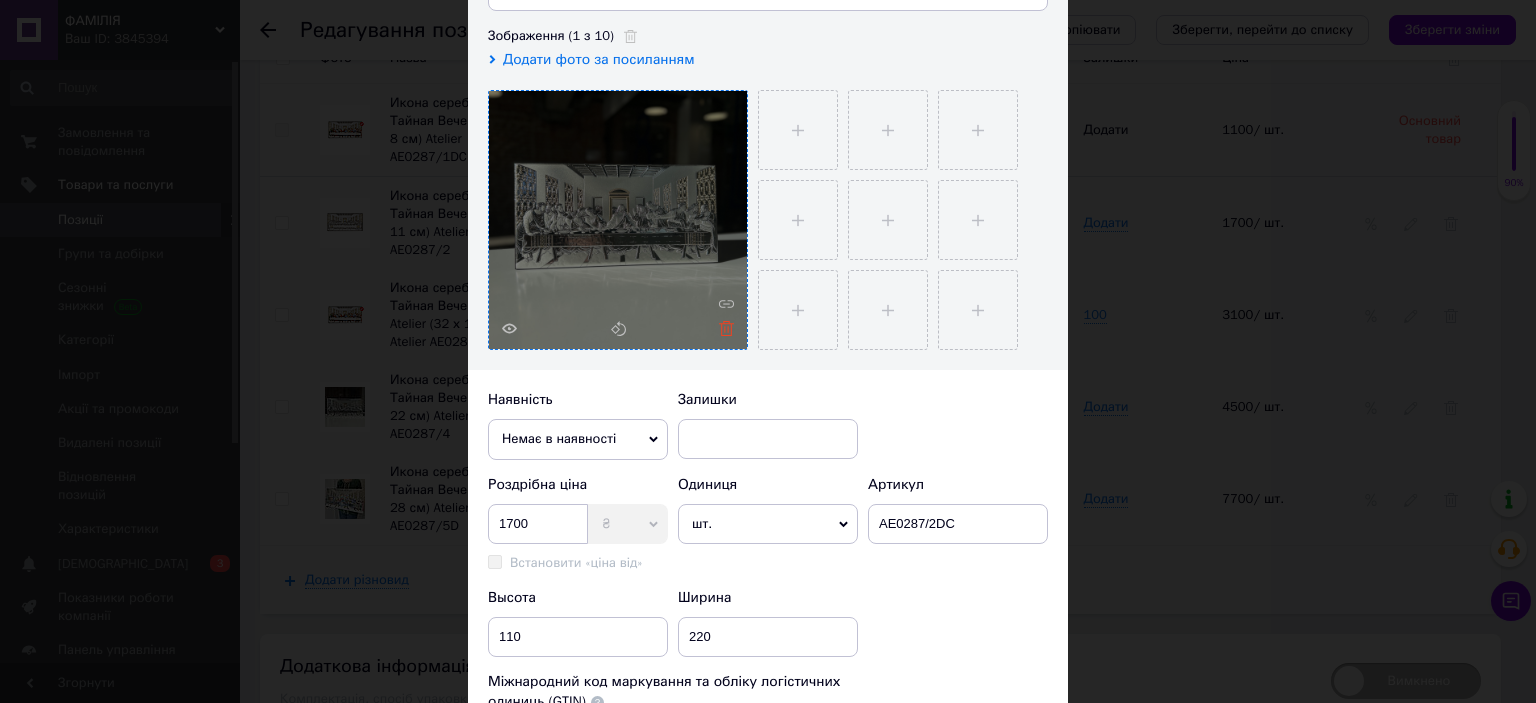 click 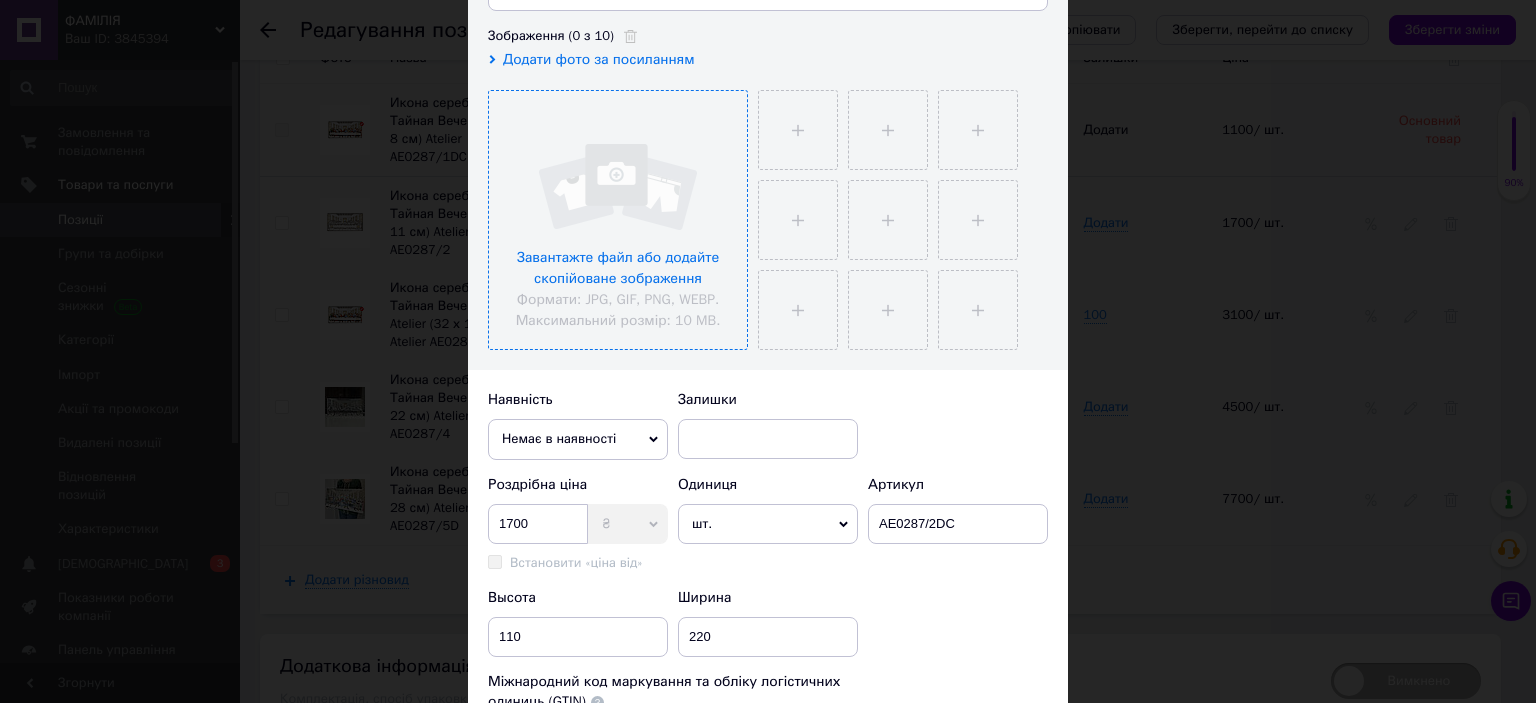 click at bounding box center (618, 220) 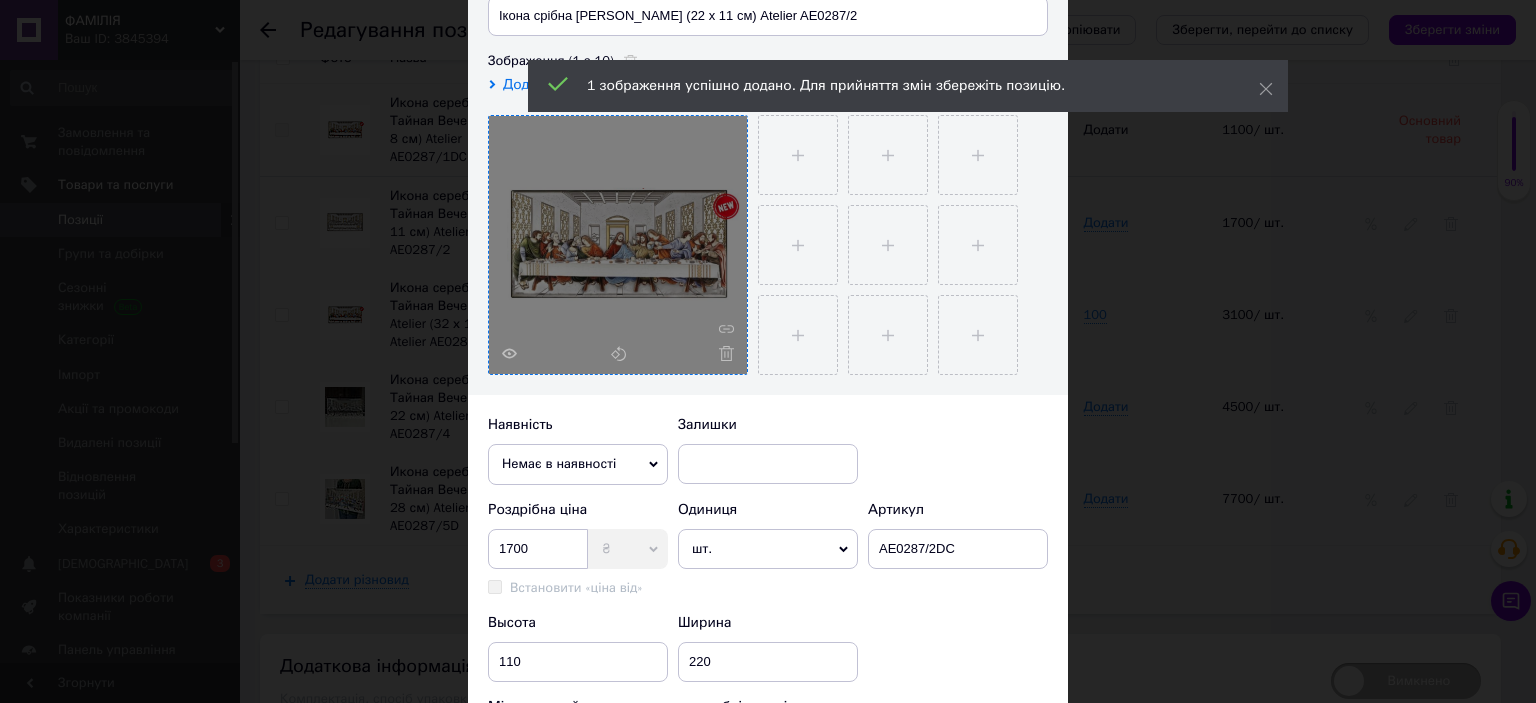 scroll, scrollTop: 300, scrollLeft: 0, axis: vertical 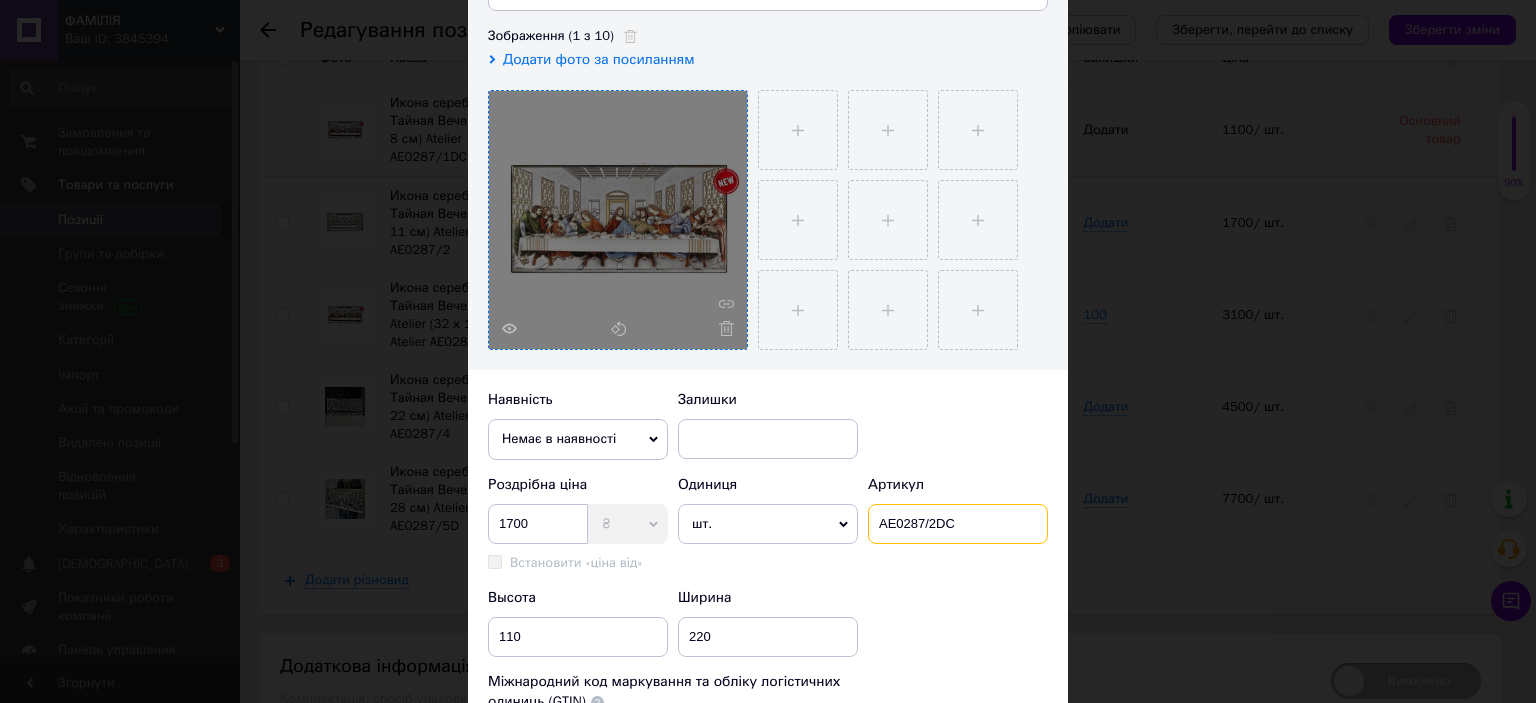 drag, startPoint x: 958, startPoint y: 520, endPoint x: 936, endPoint y: 526, distance: 22.803509 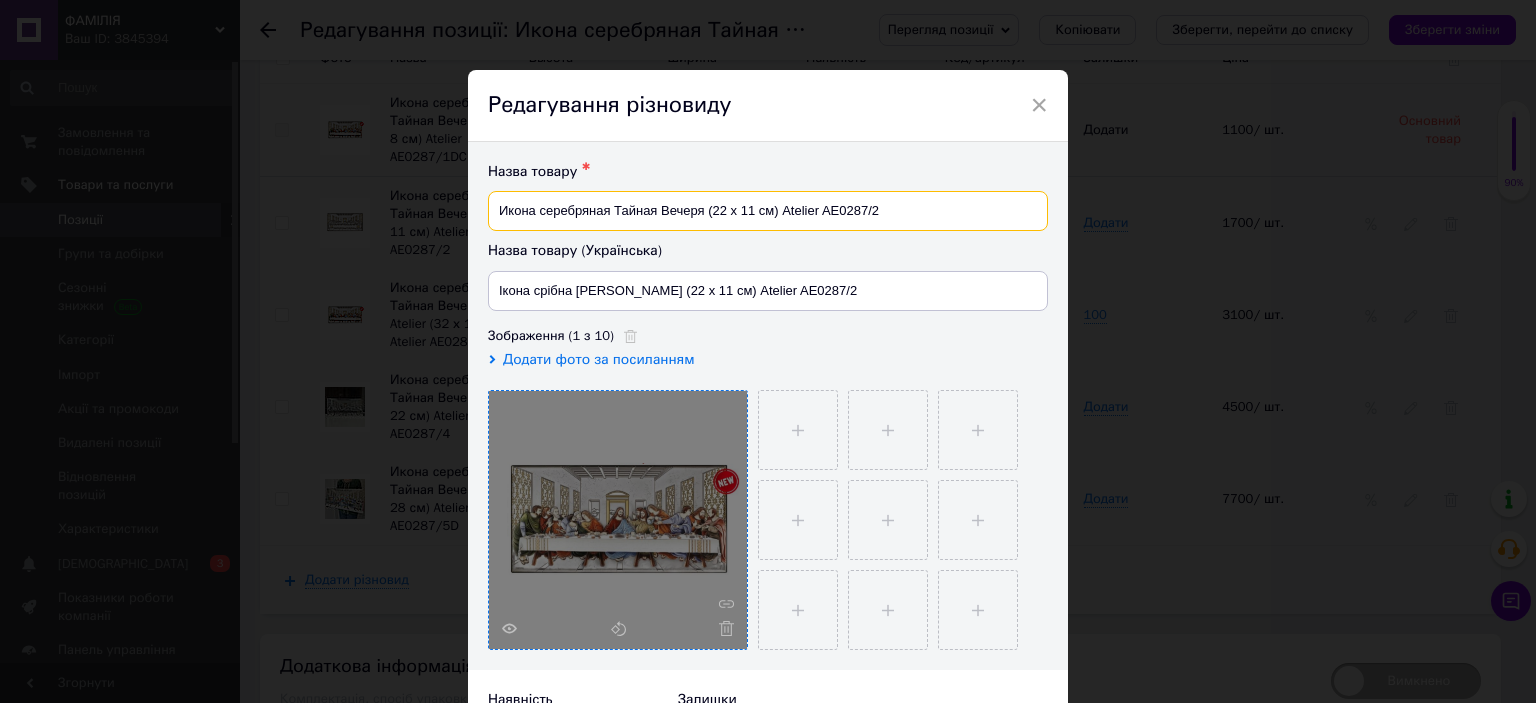 click on "Икона серебряная Тайная Вечеря (22 х 11 см) Atelier AE0287/2" at bounding box center [768, 211] 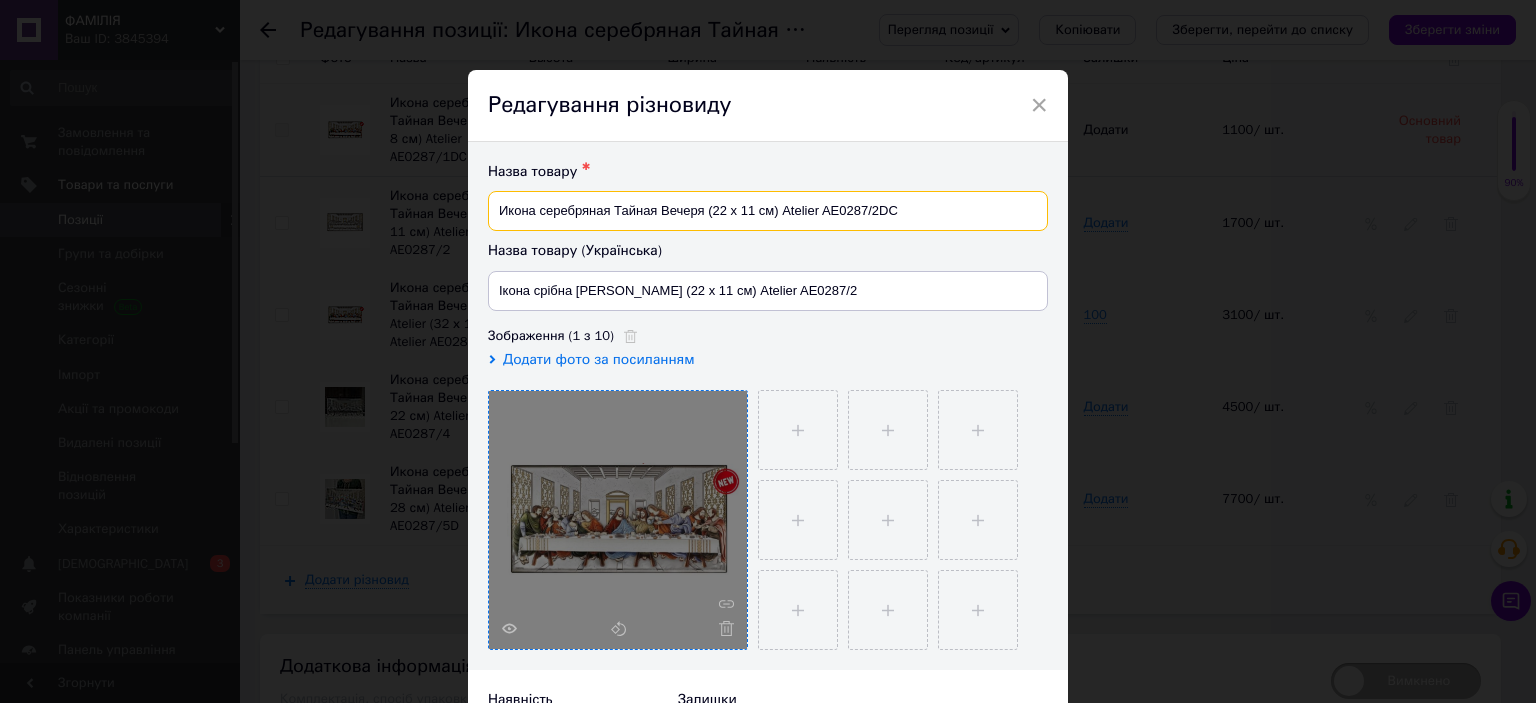 type on "Икона серебряная Тайная Вечеря (22 х 11 см) Atelier AE0287/2DC" 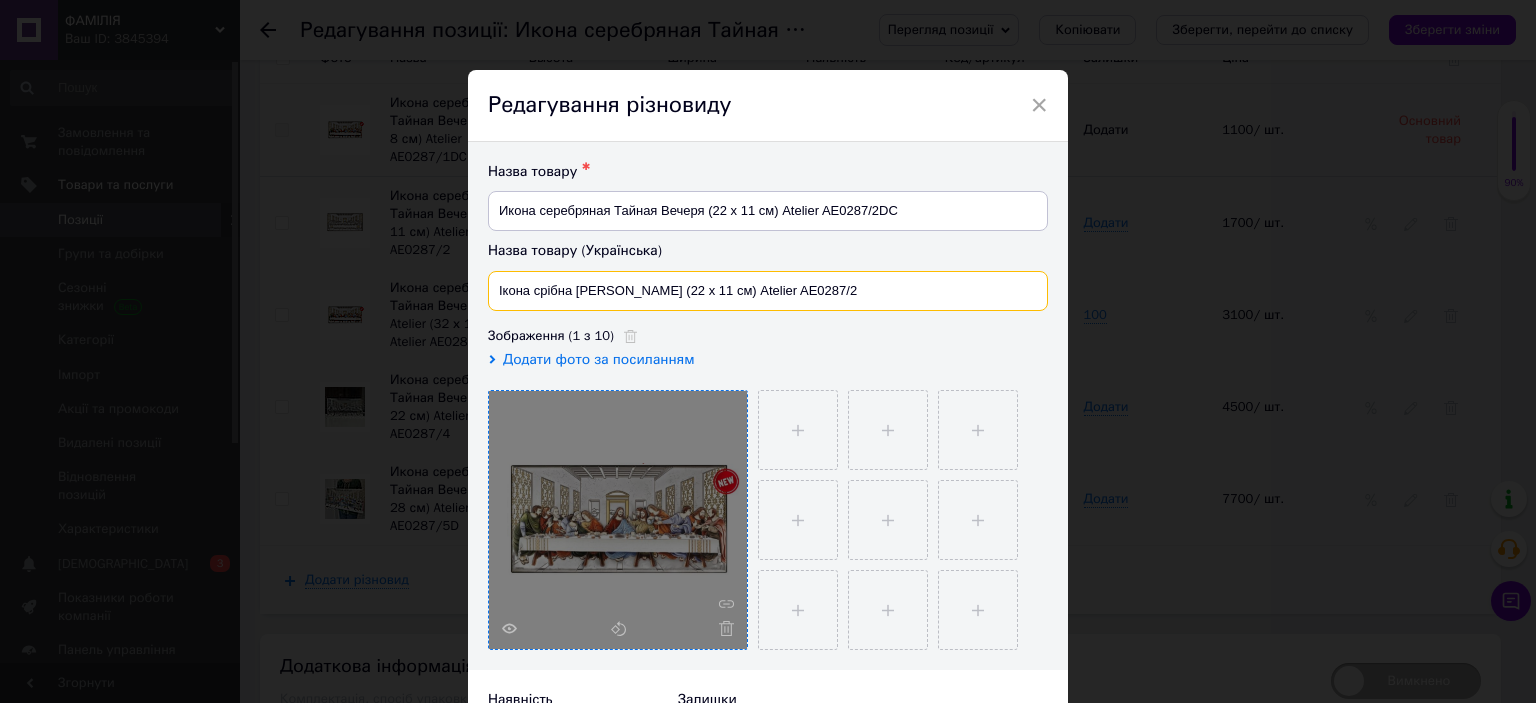 click on "Ікона срібна [PERSON_NAME] (22 х 11 см) Atelier AE0287/2" at bounding box center (768, 291) 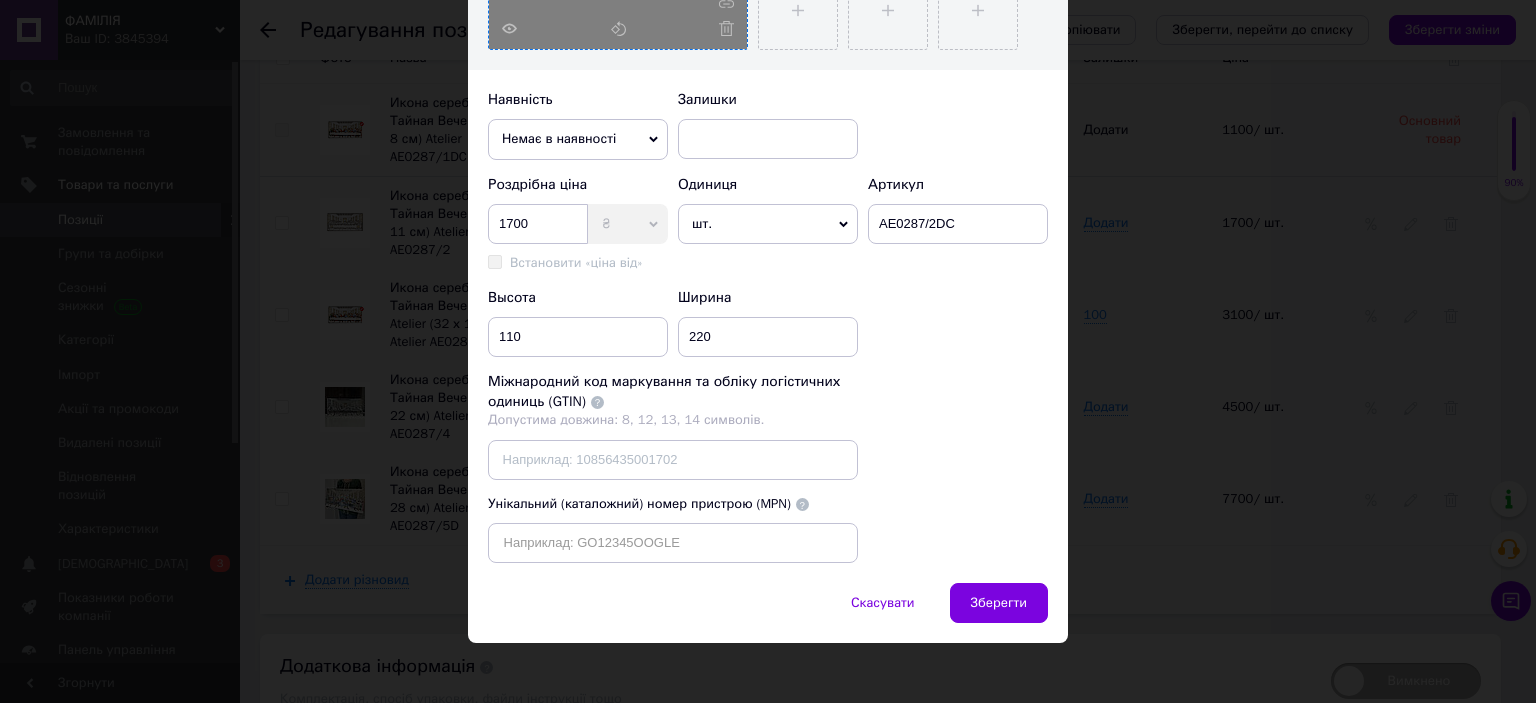 scroll, scrollTop: 607, scrollLeft: 0, axis: vertical 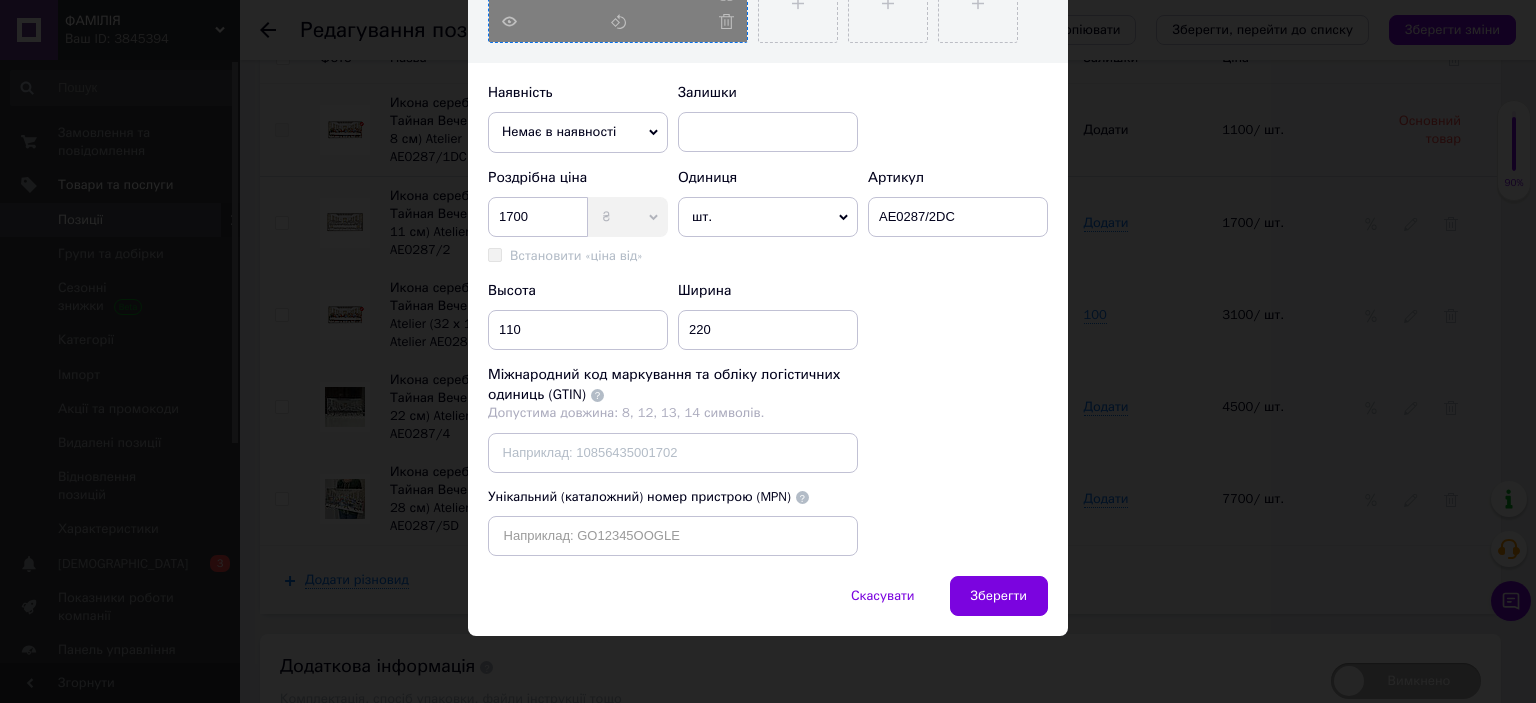 type on "Ікона срібна [PERSON_NAME] (22 х 11 см) Atelier AE0287/2DC" 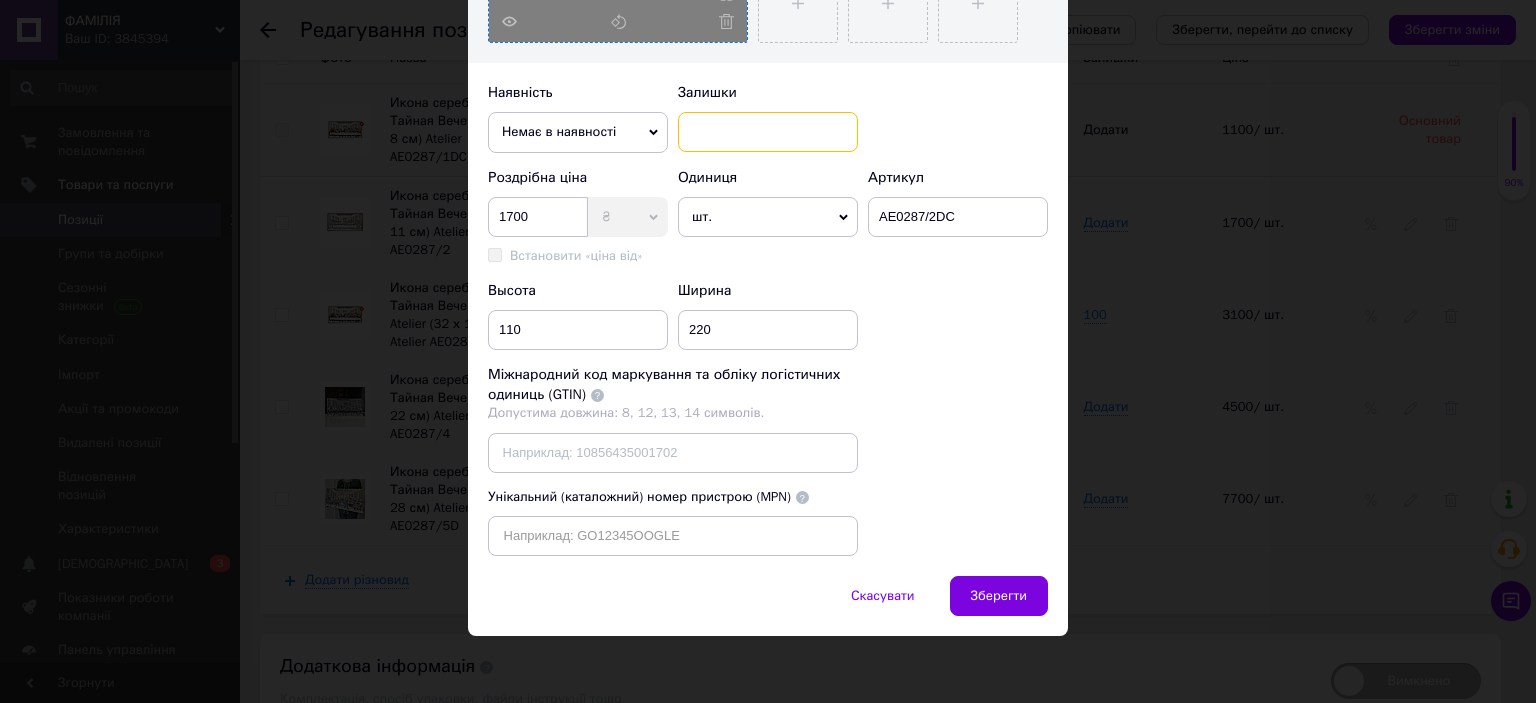 click at bounding box center [768, 132] 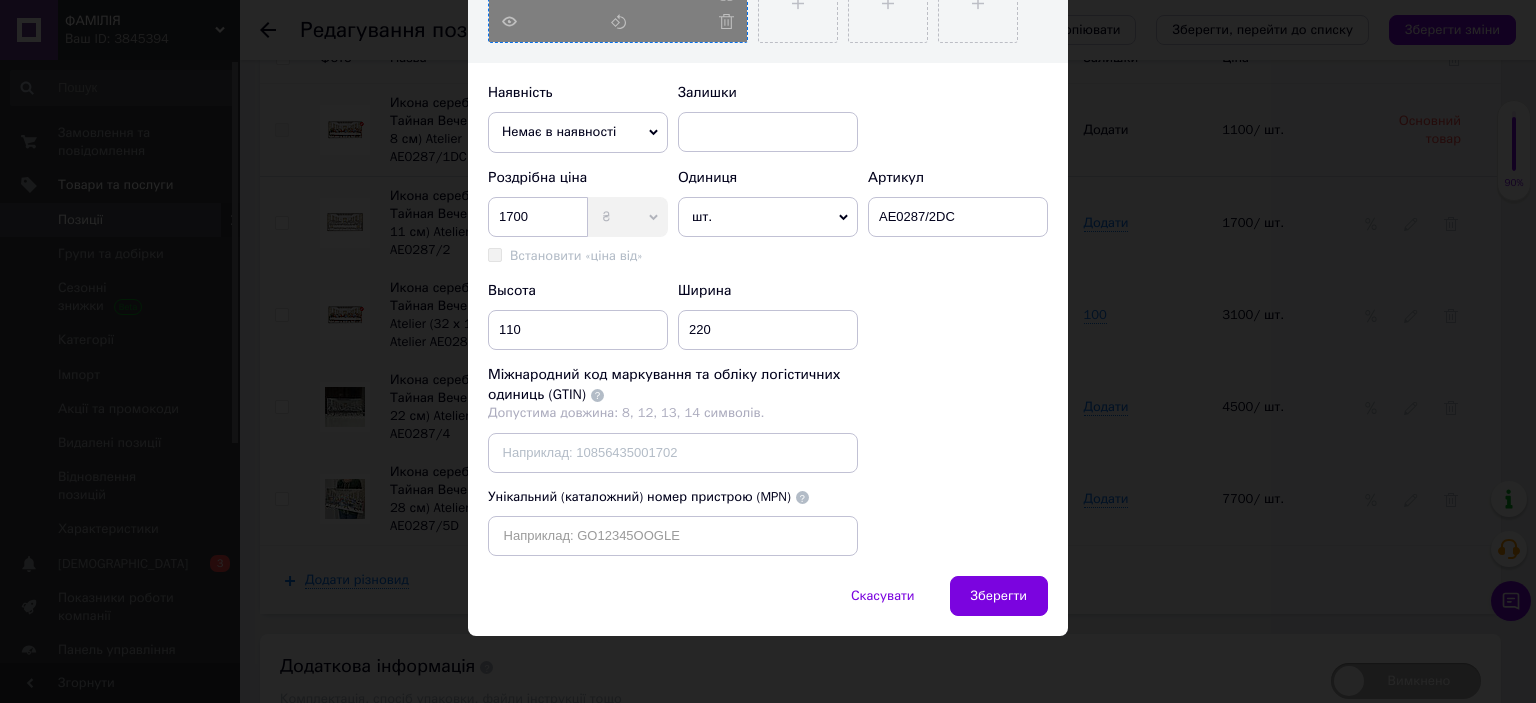 click on "Зберегти" at bounding box center (999, 596) 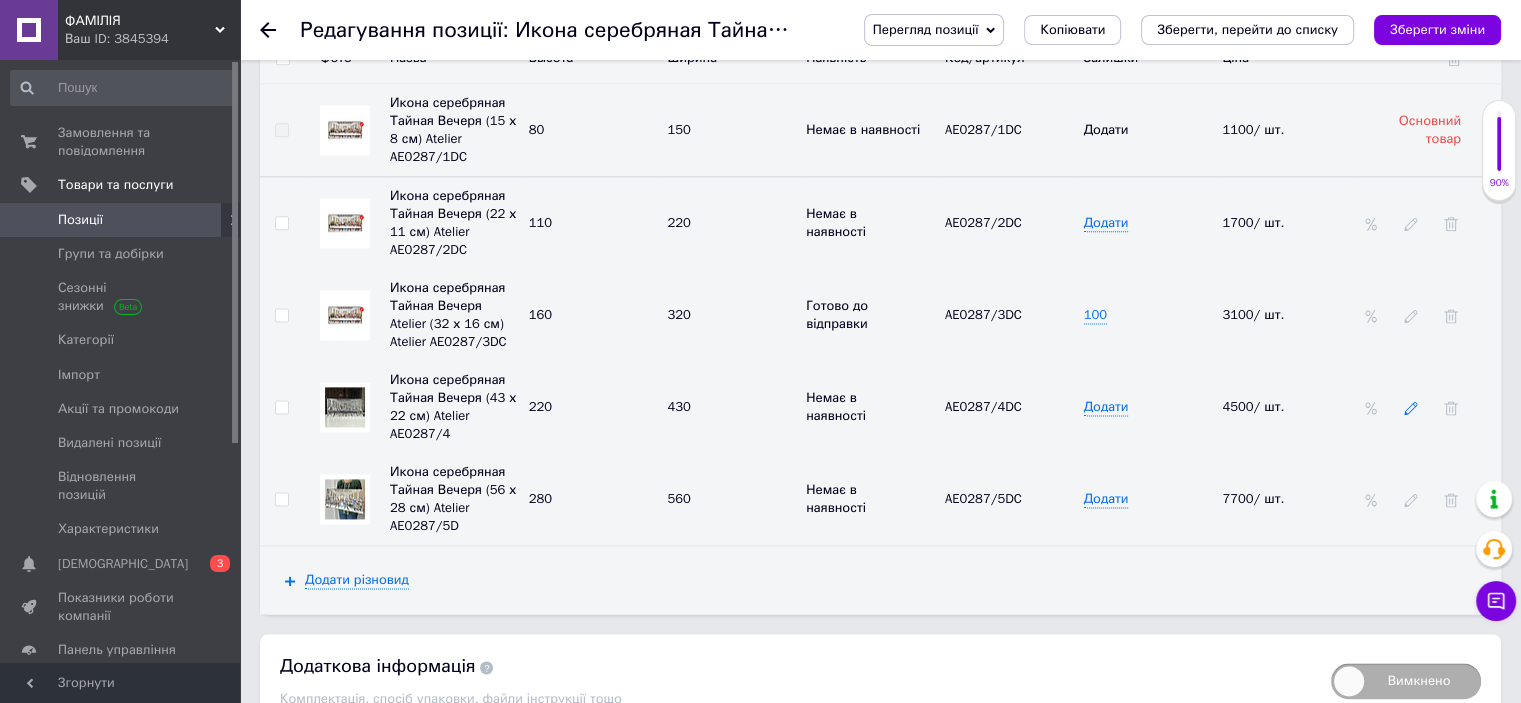 click 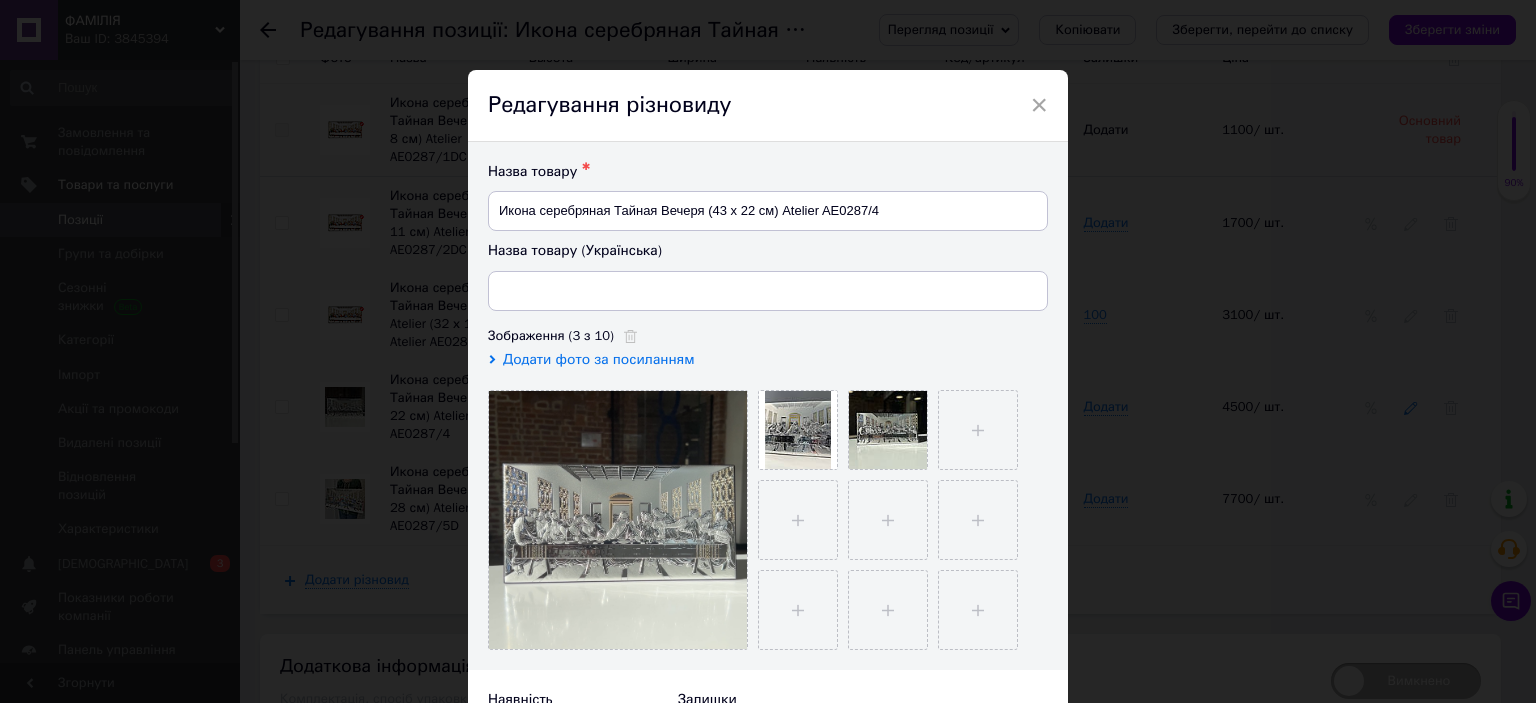 type on "Ікона срібна [PERSON_NAME] (43 х 22 см) Atelier AE0287/4" 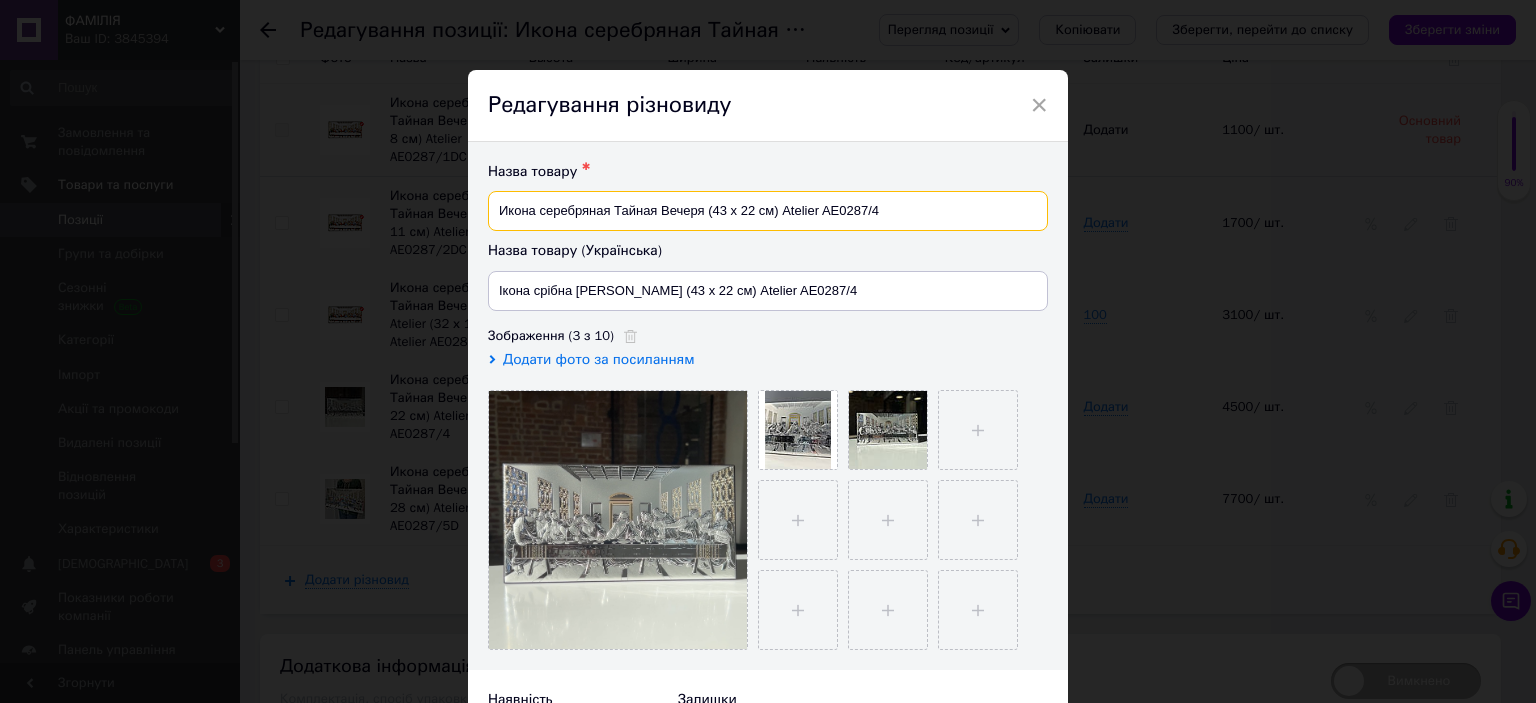 click on "Икона серебряная Тайная Вечеря (43 х 22 см) Atelier AE0287/4" at bounding box center [768, 211] 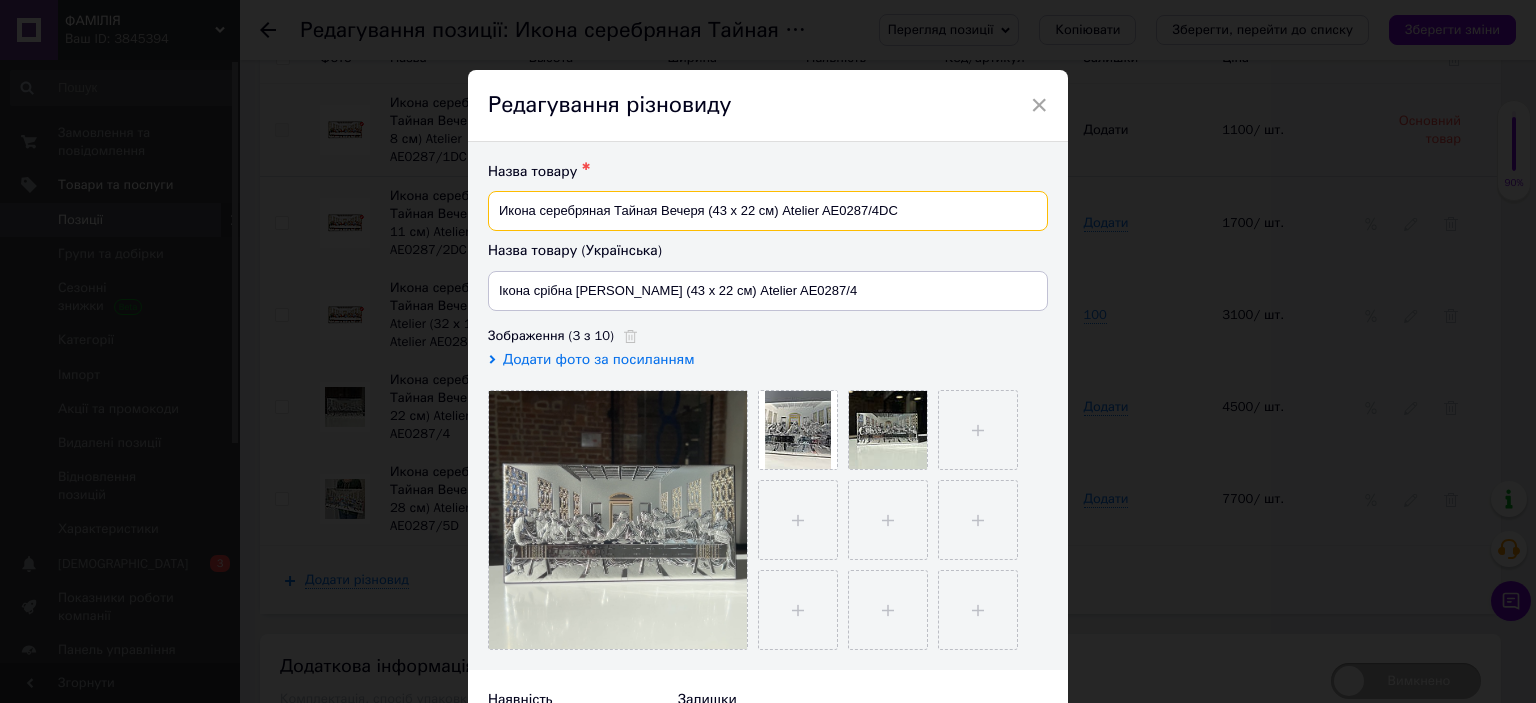 type on "Икона серебряная Тайная Вечеря (43 х 22 см) Atelier AE0287/4DC" 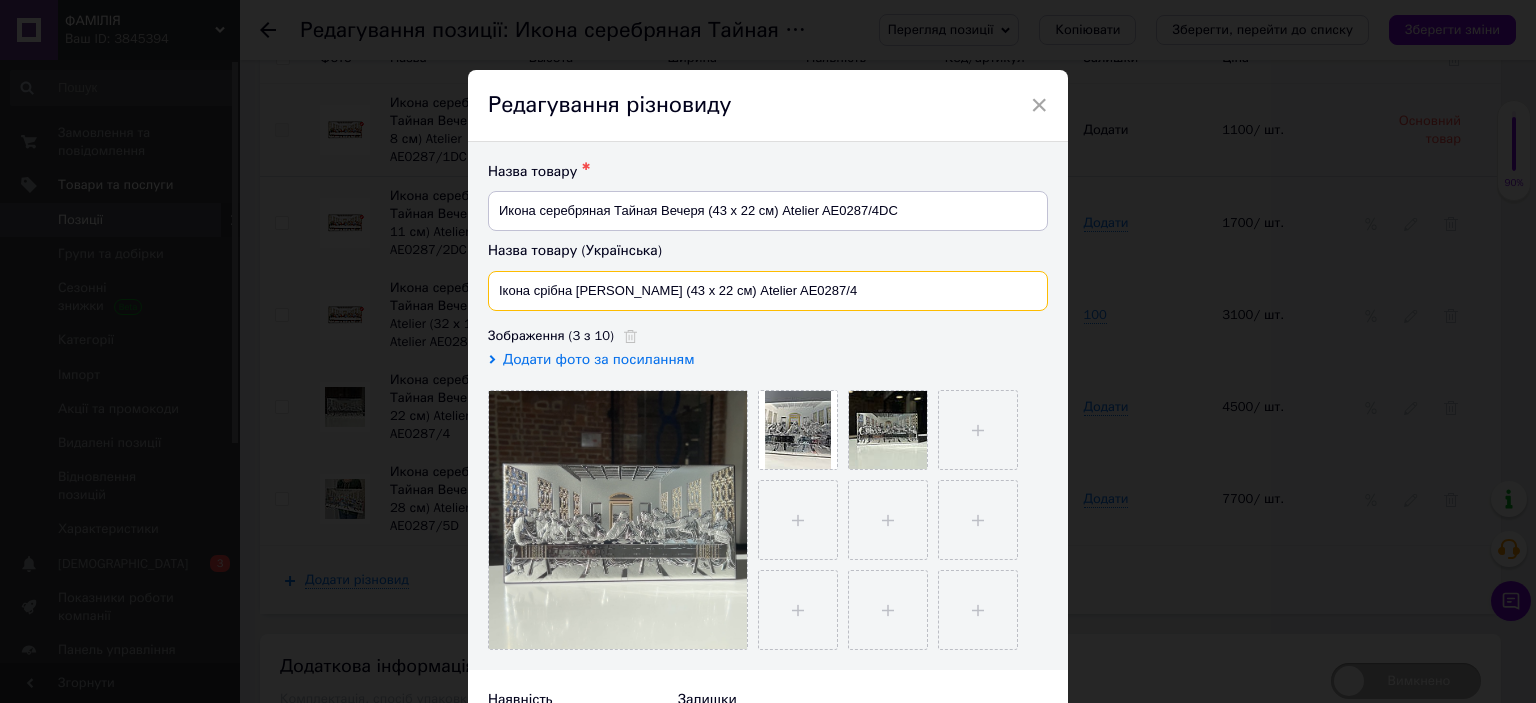 click on "Ікона срібна [PERSON_NAME] (43 х 22 см) Atelier AE0287/4" at bounding box center [768, 291] 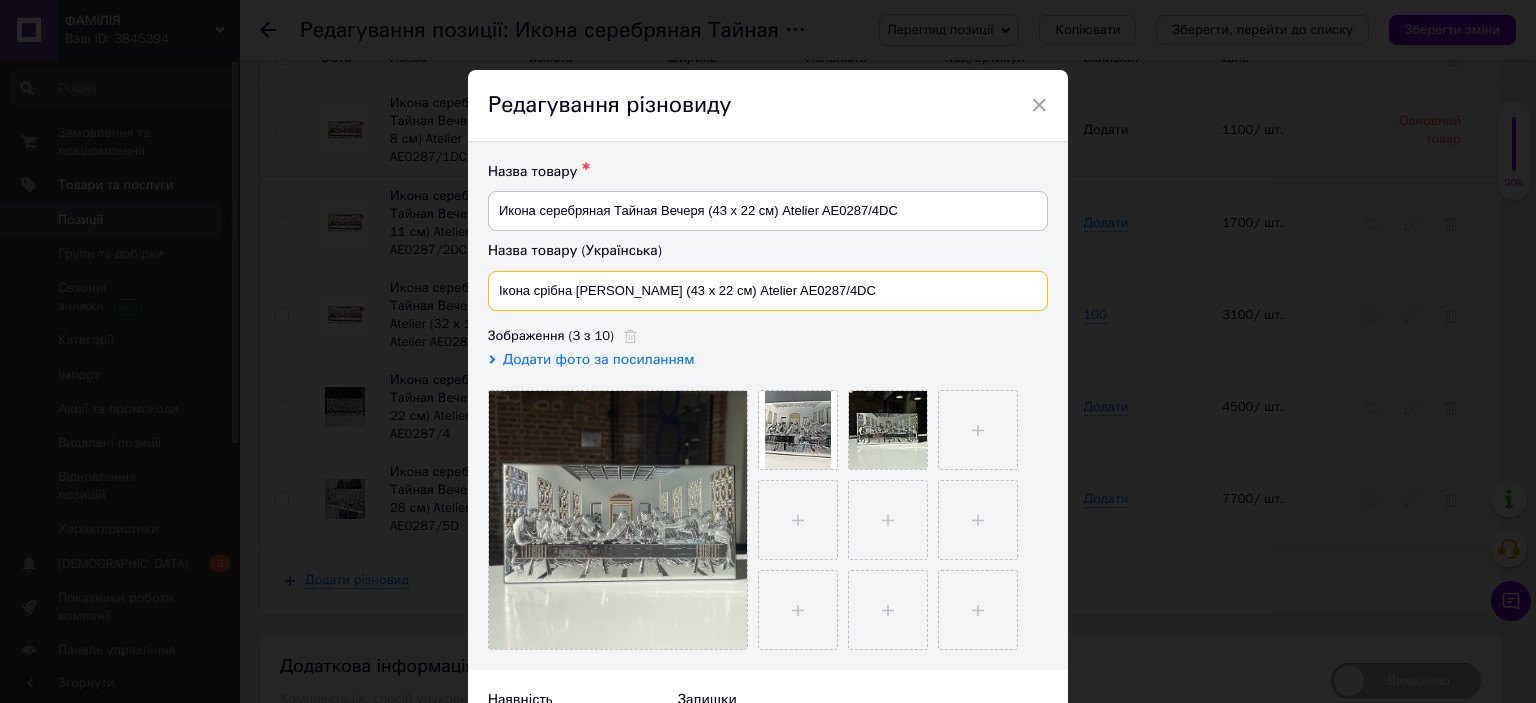 scroll, scrollTop: 200, scrollLeft: 0, axis: vertical 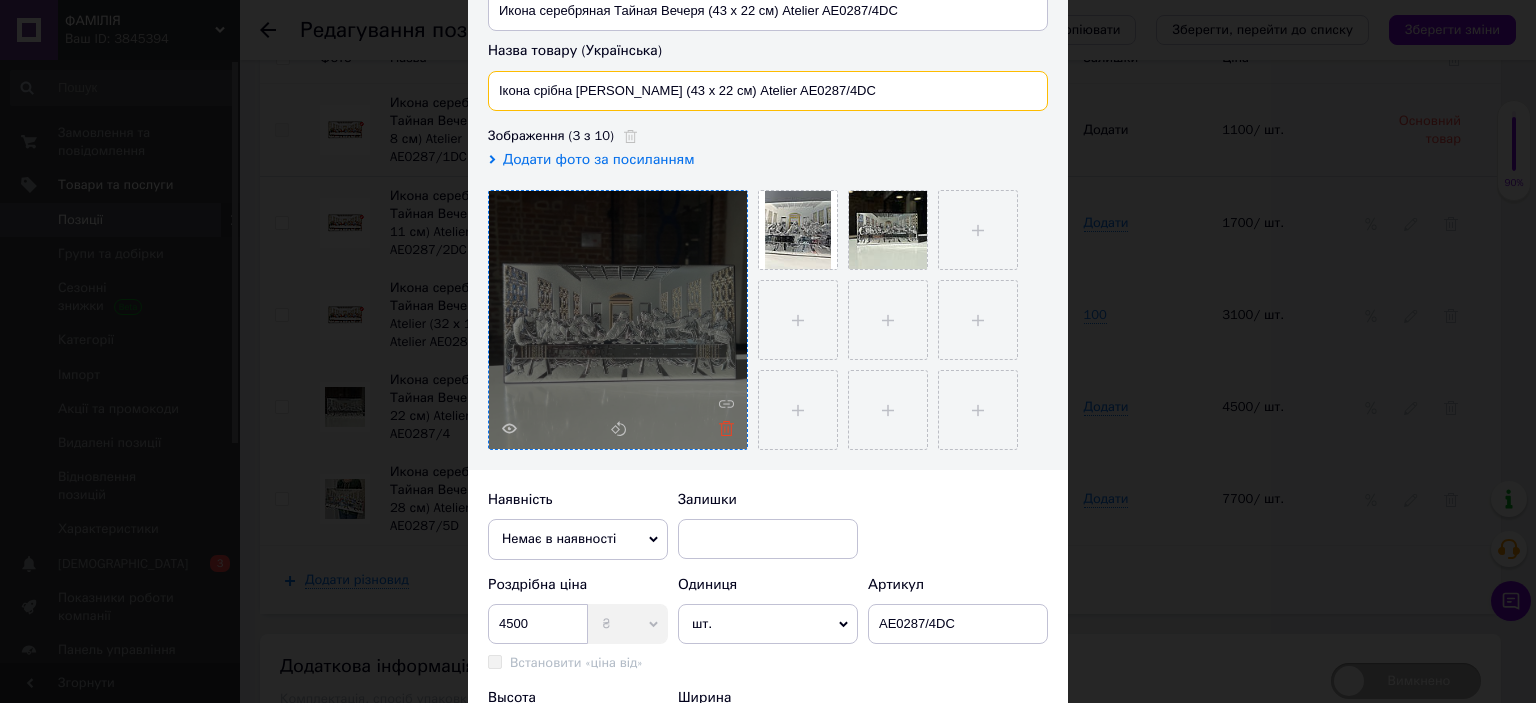 type on "Ікона срібна [PERSON_NAME] (43 х 22 см) Atelier AE0287/4DC" 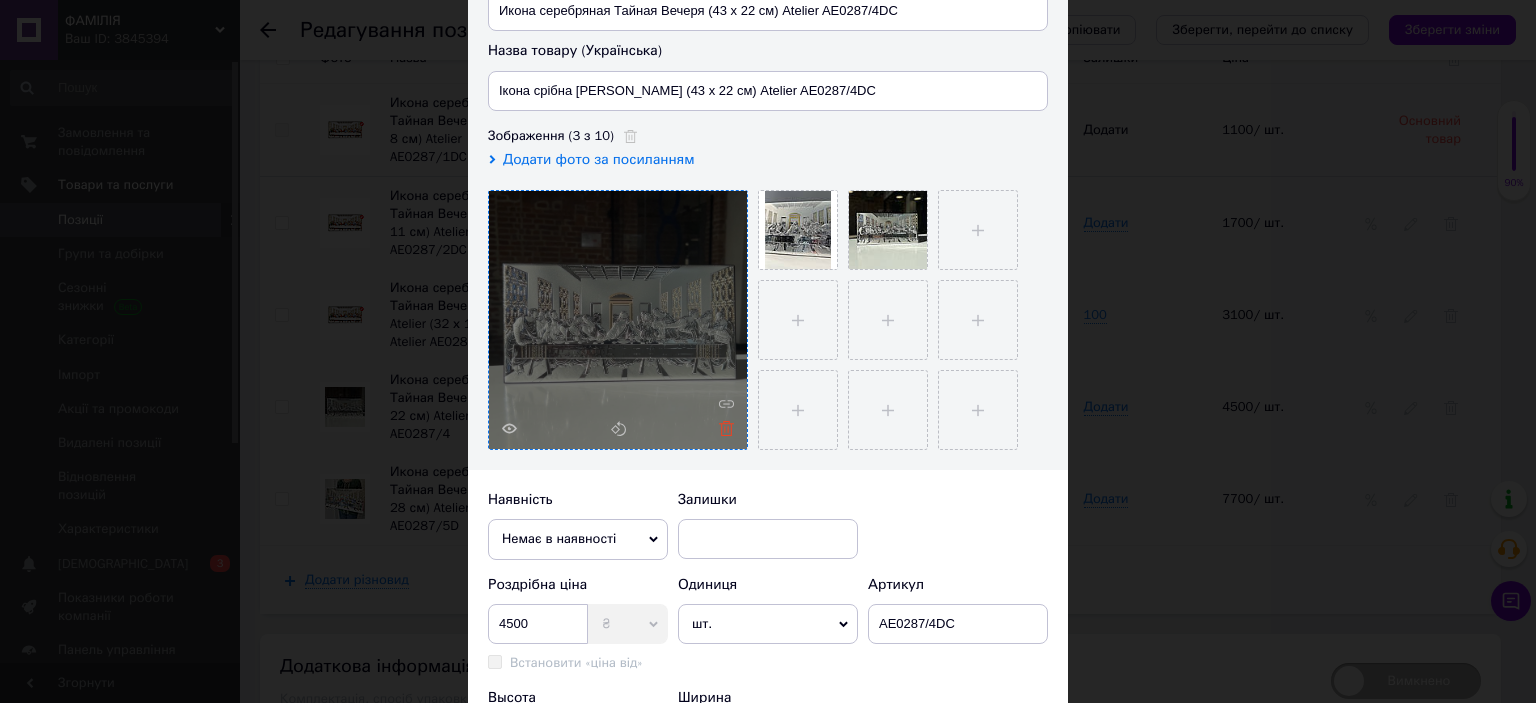 click 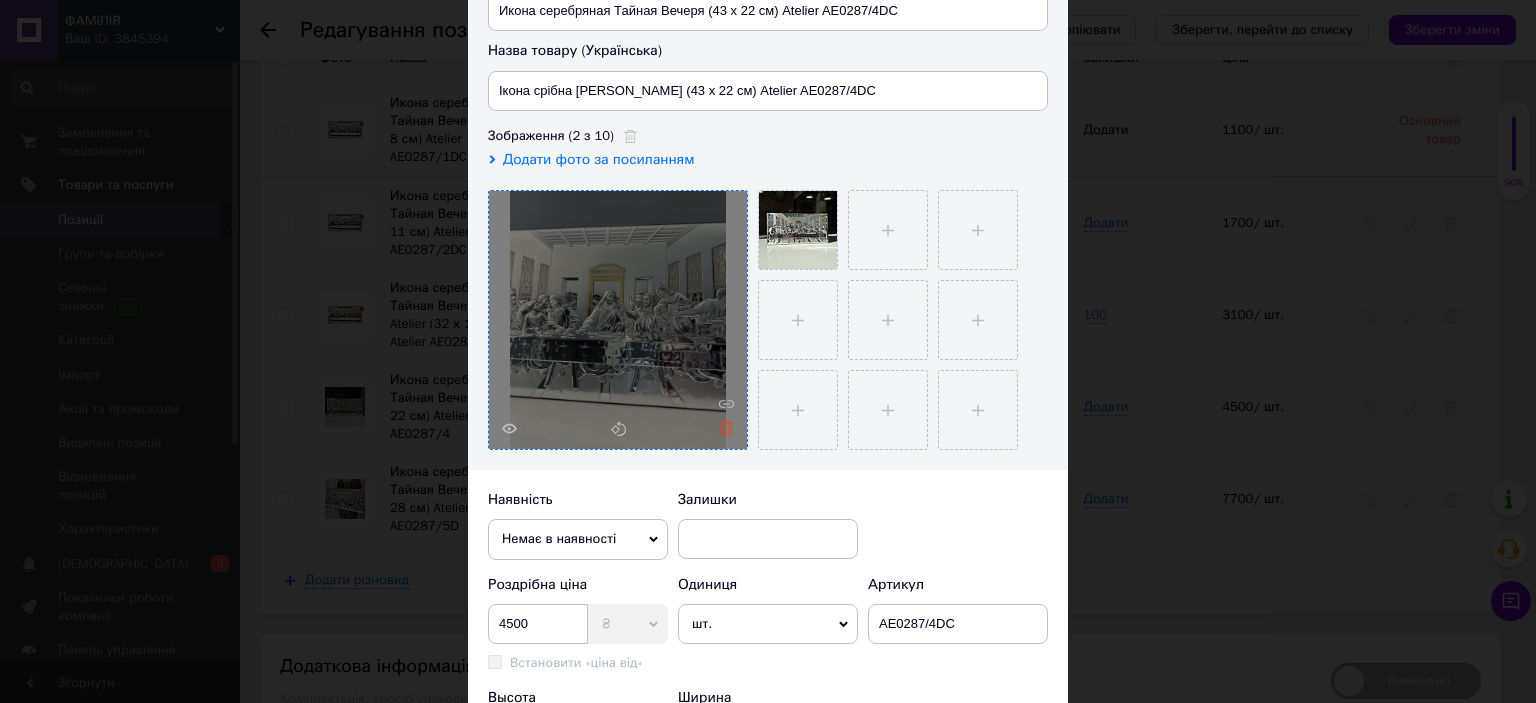 click 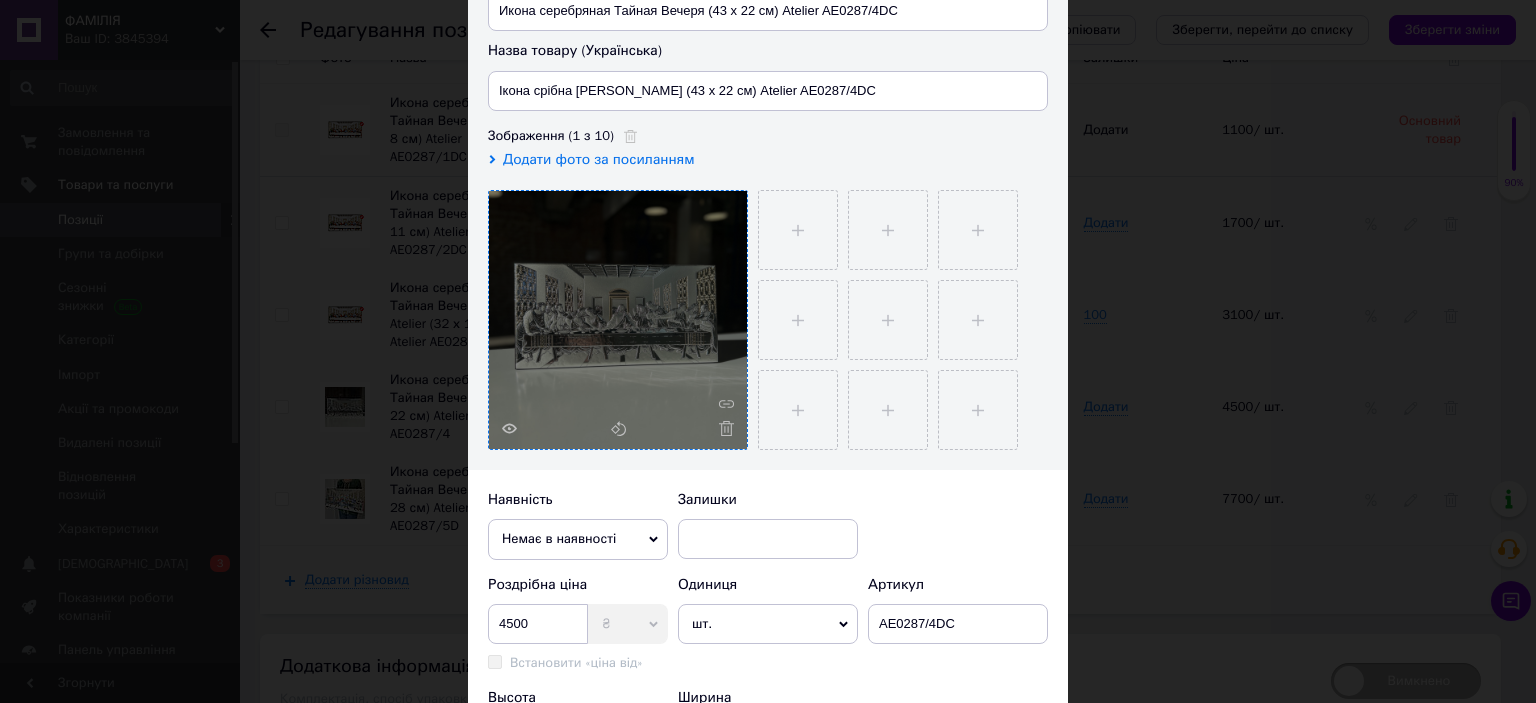 click 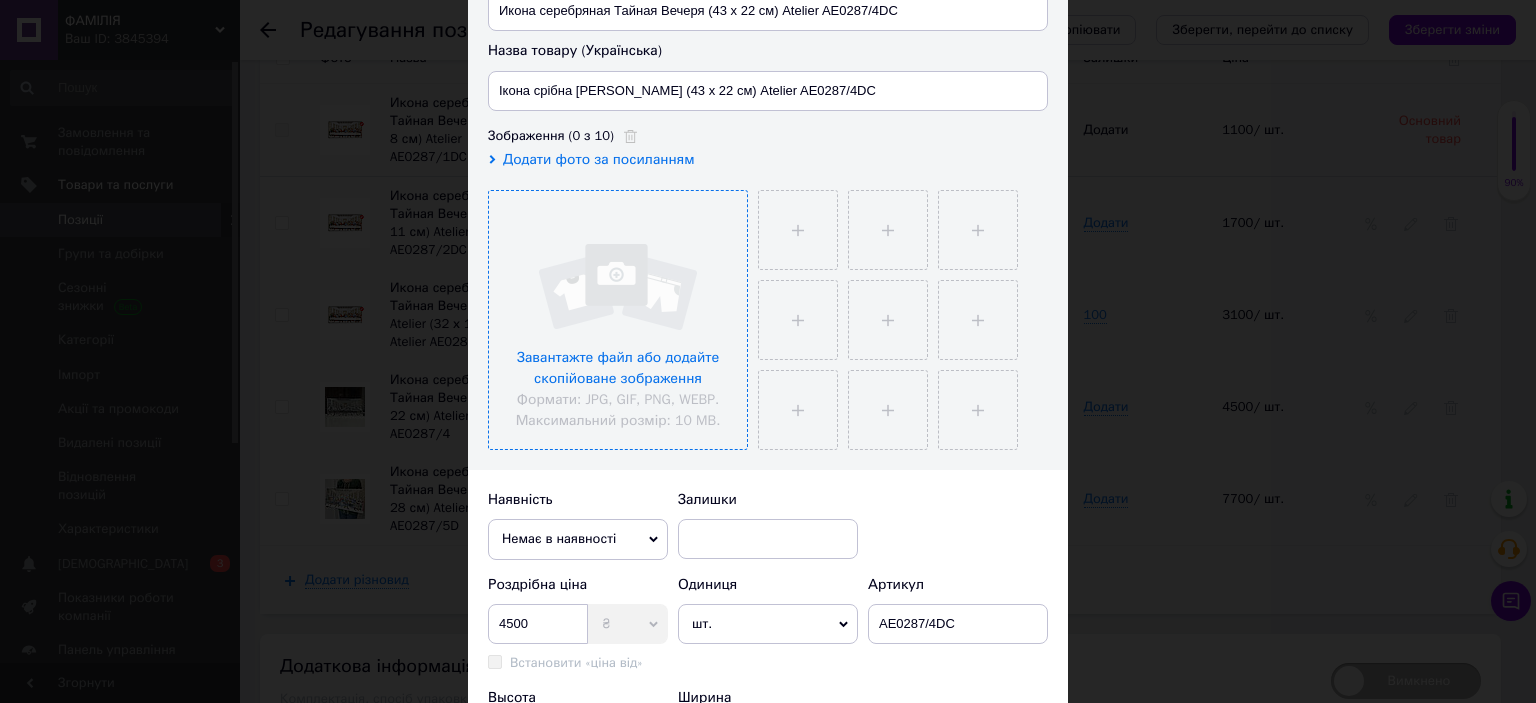 drag, startPoint x: 622, startPoint y: 300, endPoint x: 629, endPoint y: 312, distance: 13.892444 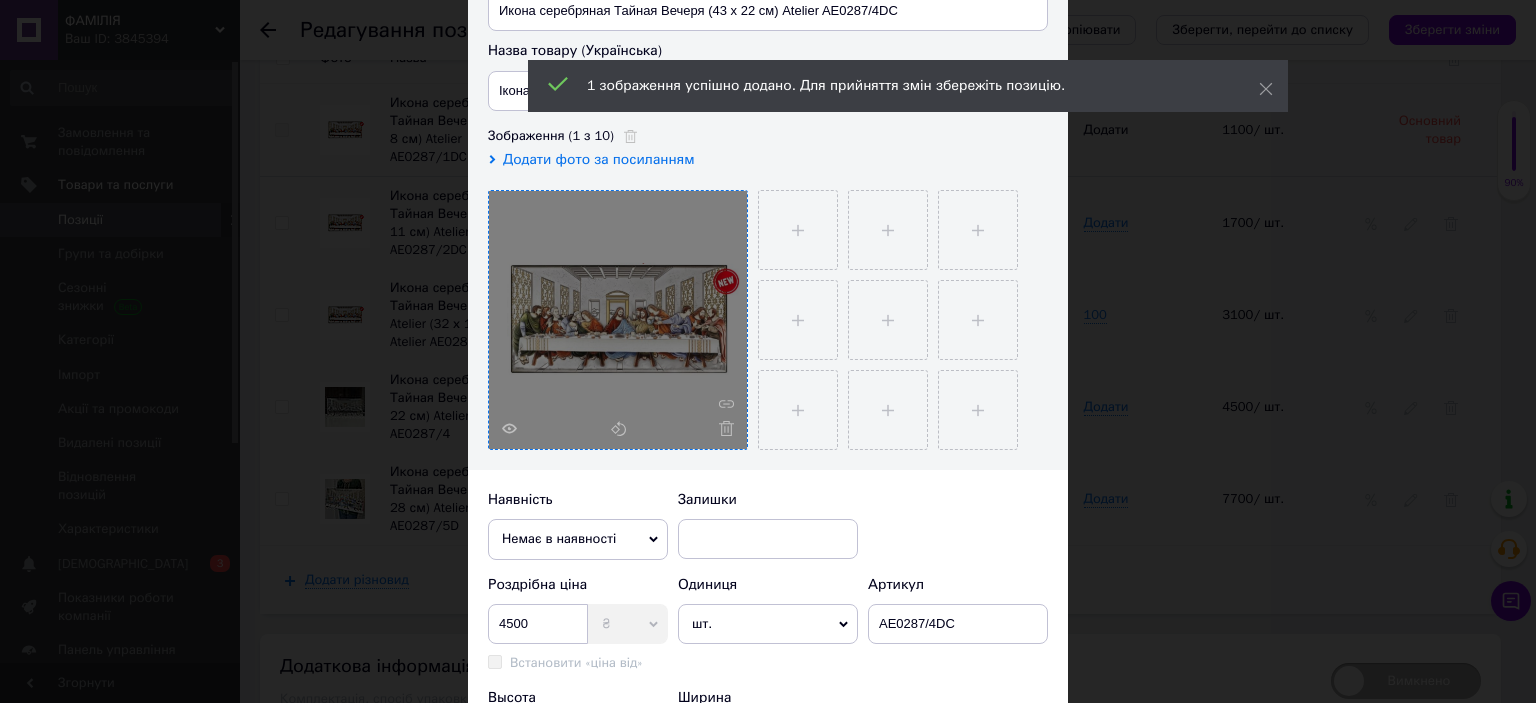 scroll, scrollTop: 600, scrollLeft: 0, axis: vertical 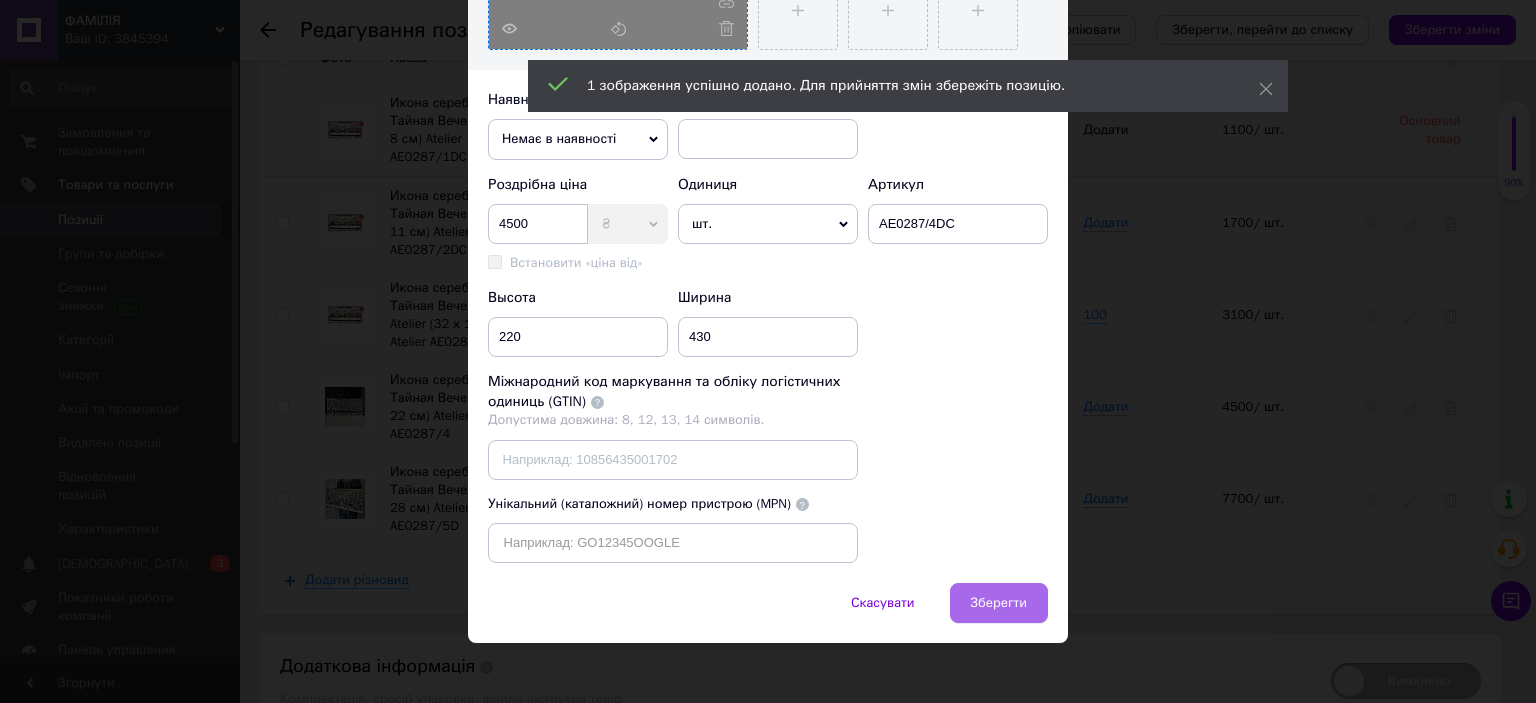click on "Зберегти" at bounding box center (999, 603) 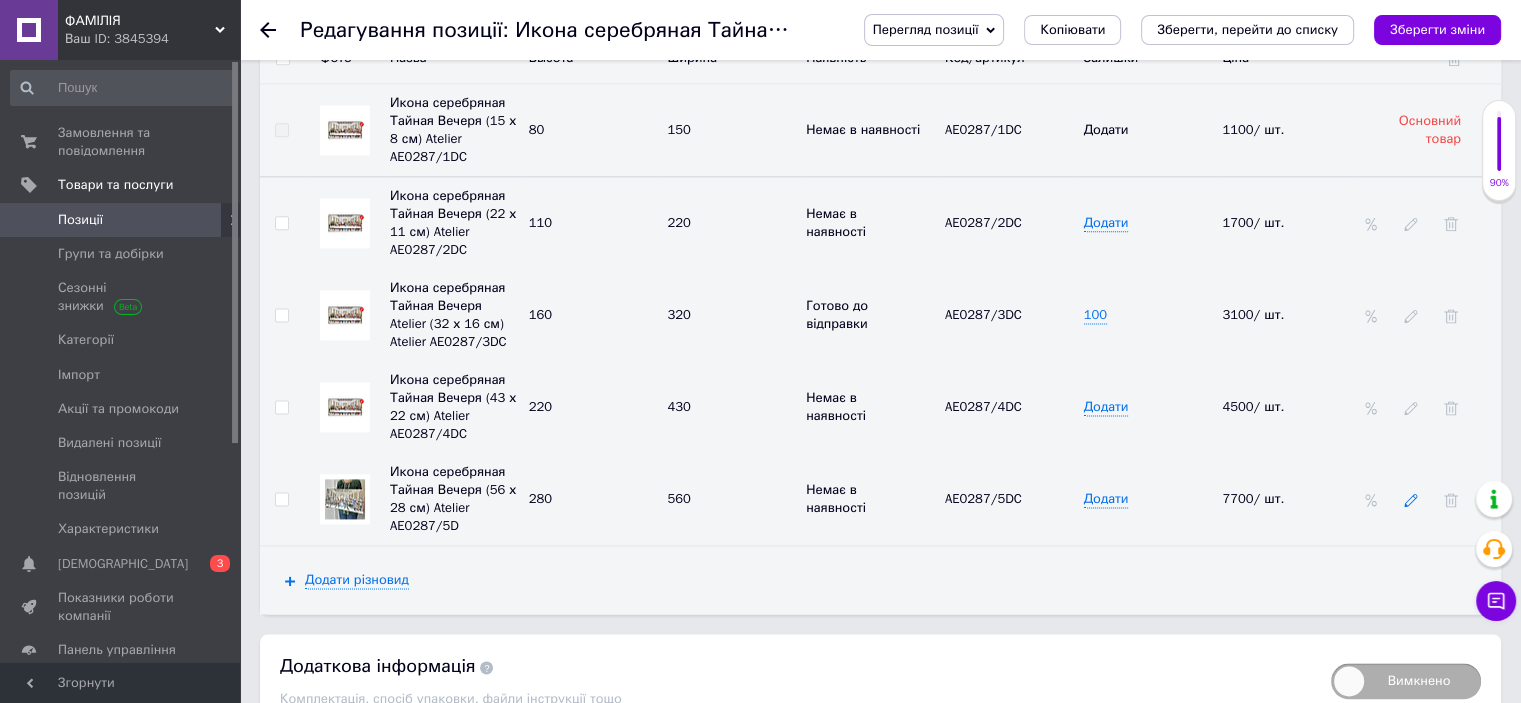 click 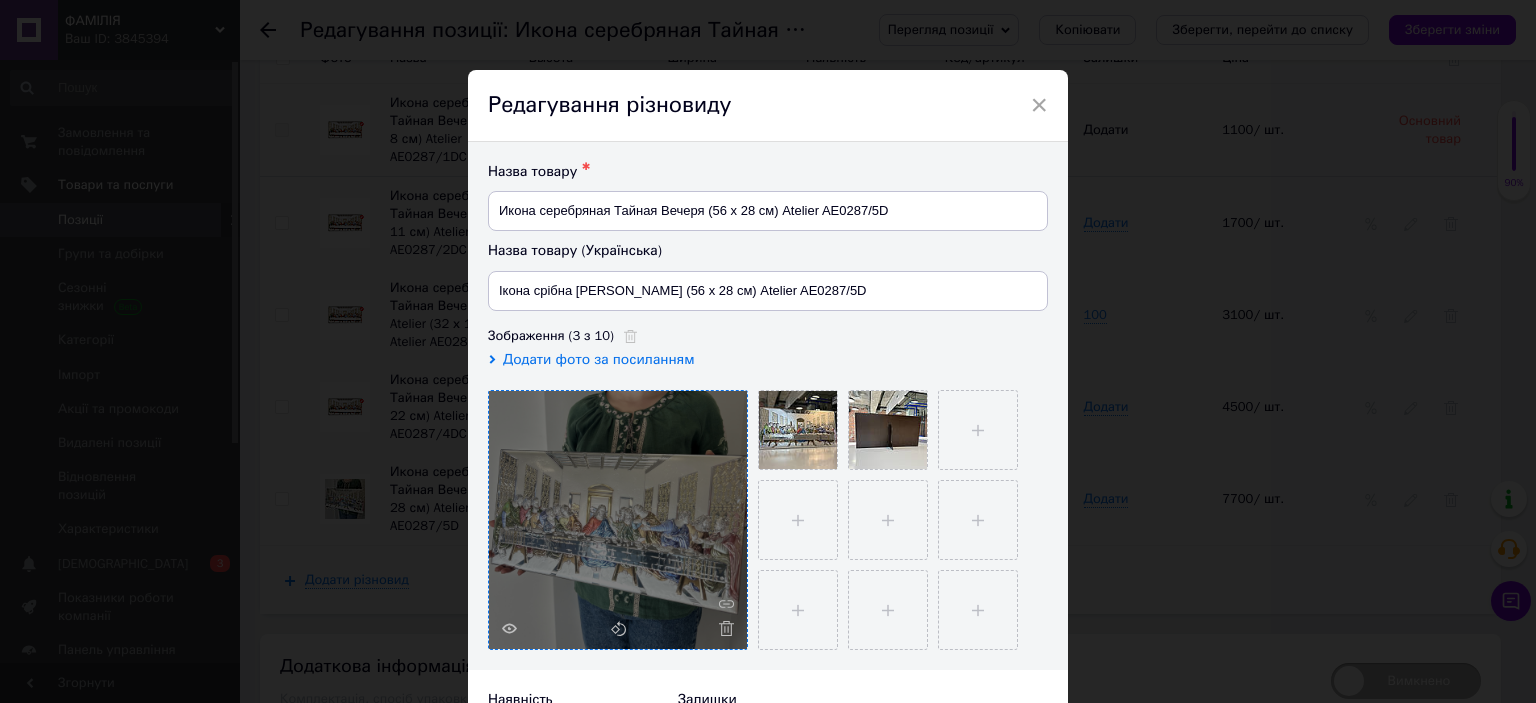 click 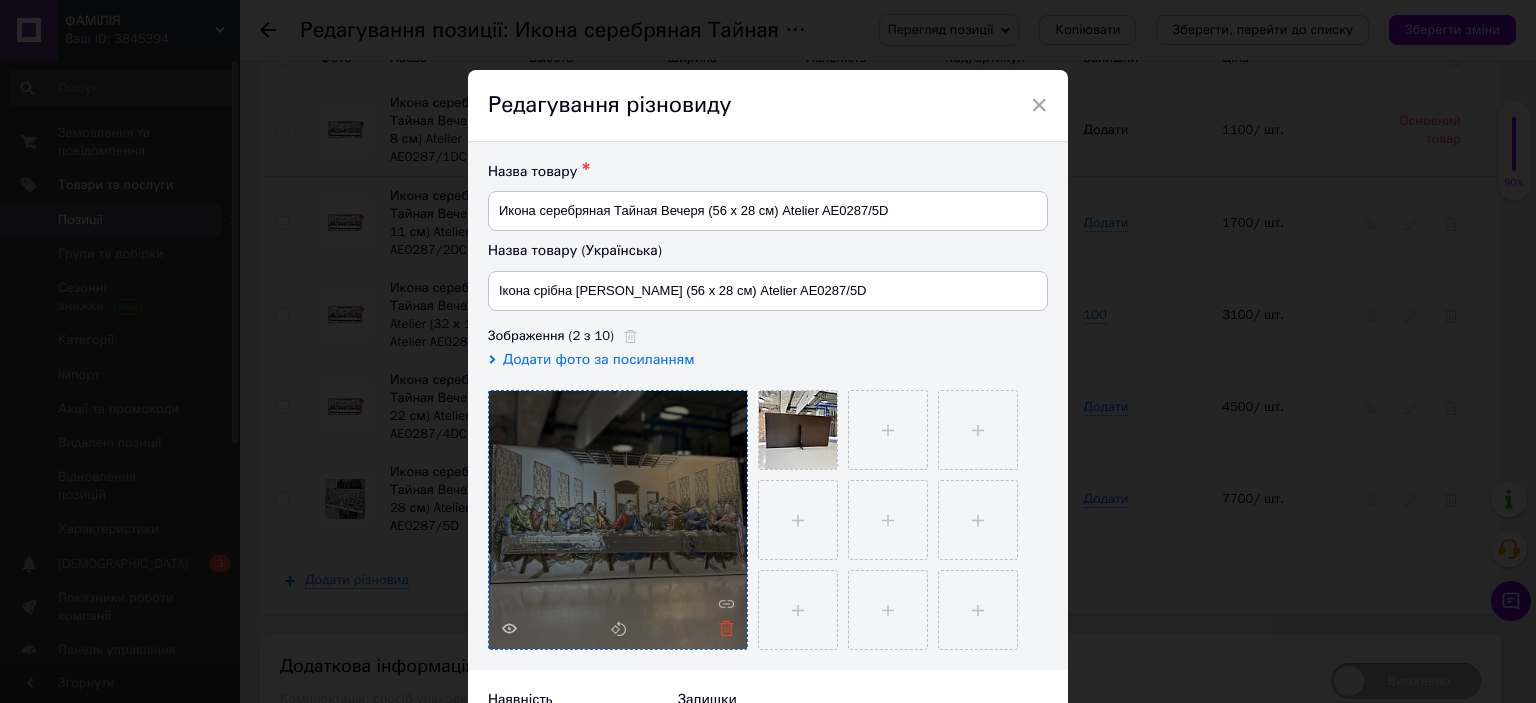 click 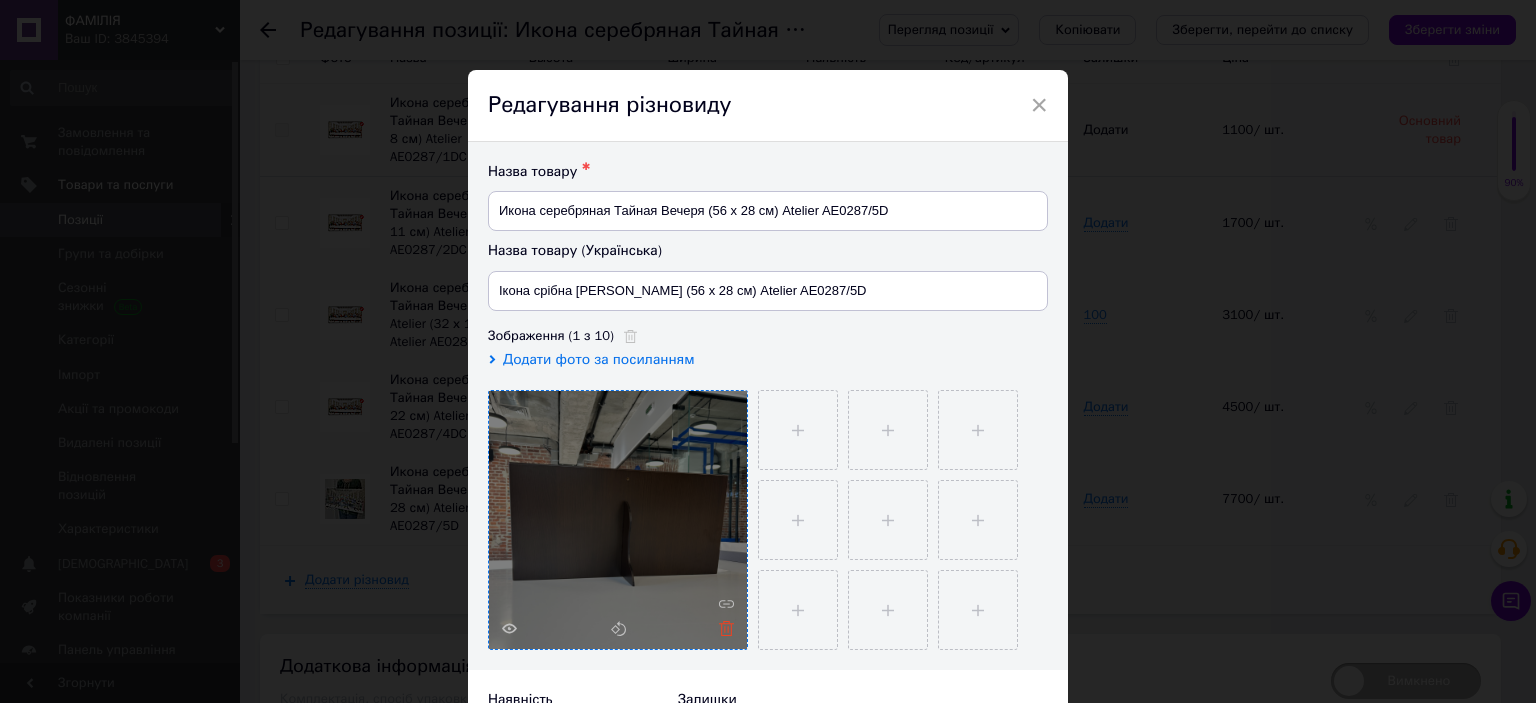 click 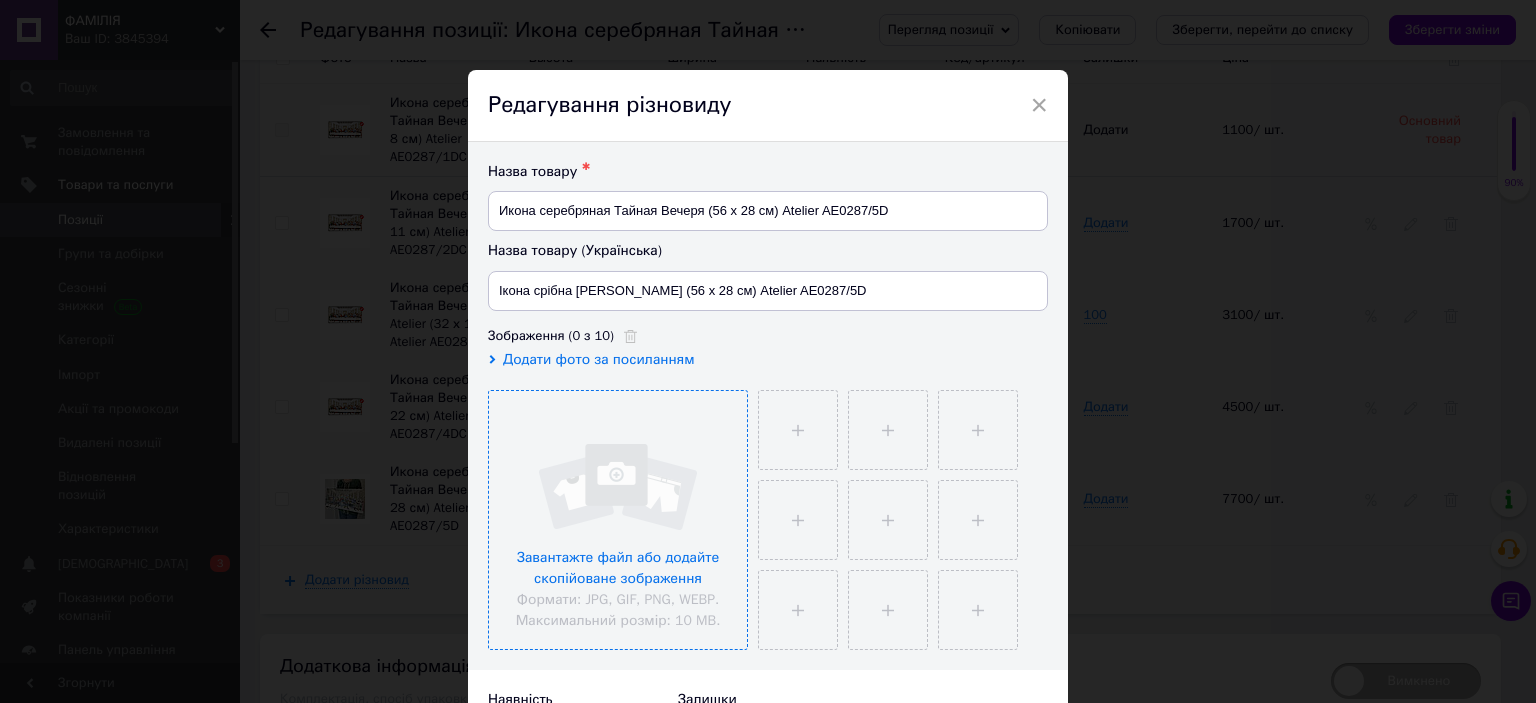 click at bounding box center [618, 520] 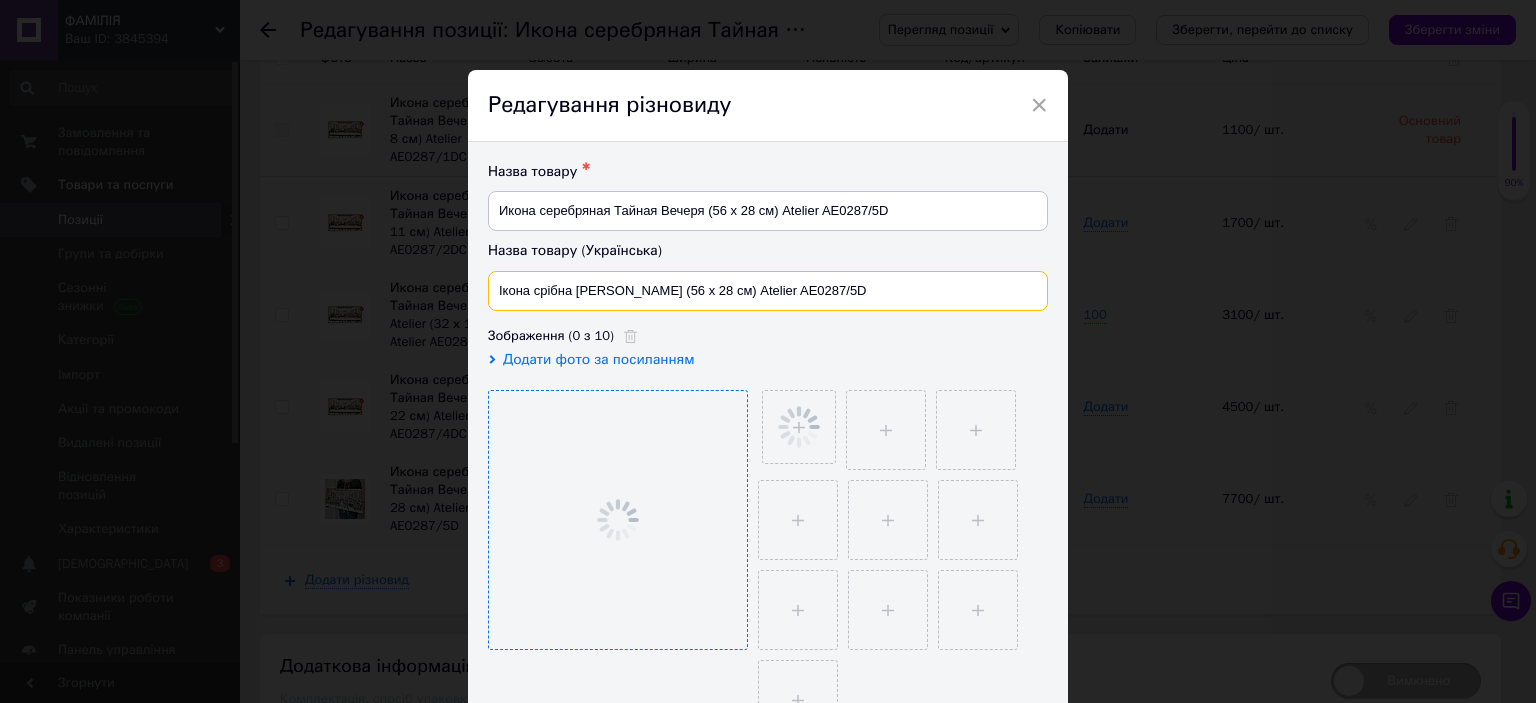 click on "Ікона срібна [PERSON_NAME] (56 х 28 см) Atelier AE0287/5D" at bounding box center (768, 291) 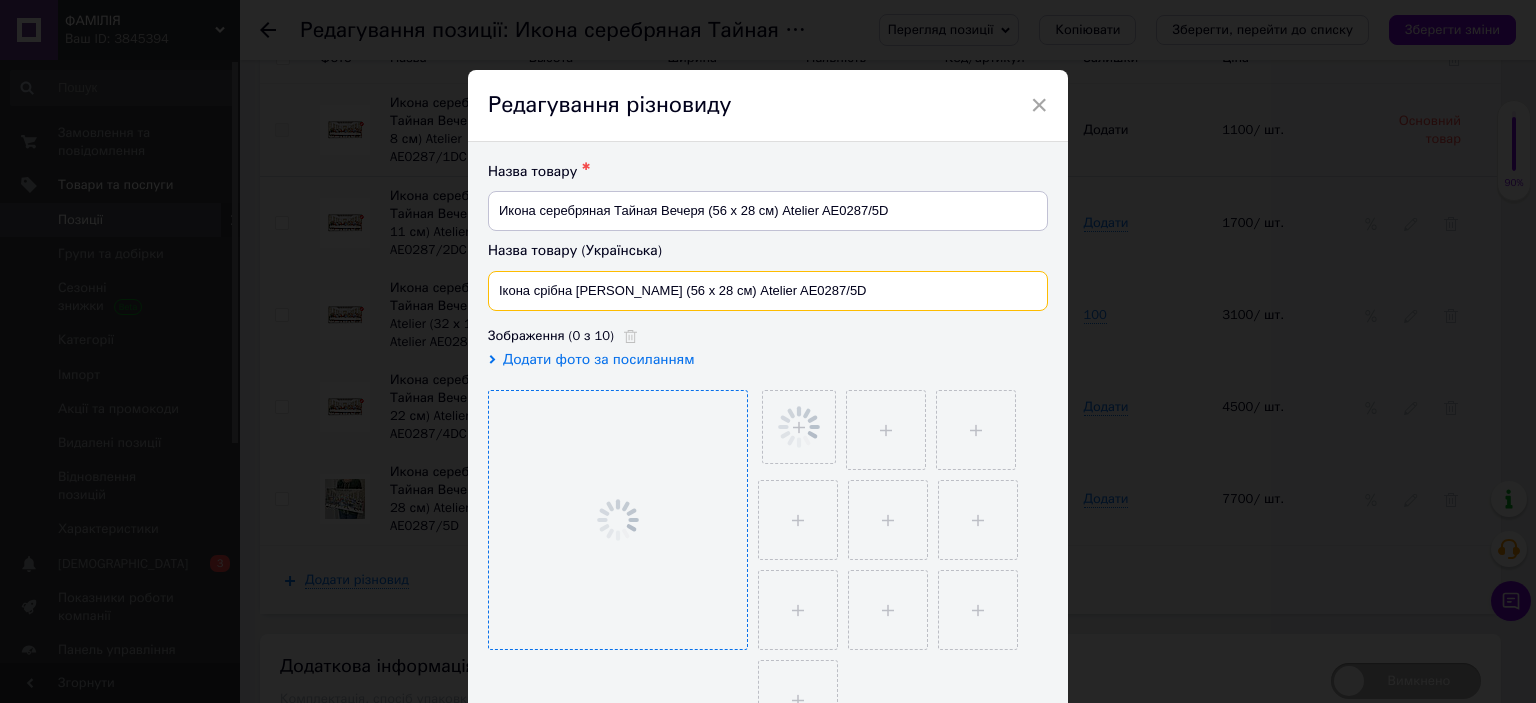 click on "Ікона срібна [PERSON_NAME] (56 х 28 см) Atelier AE0287/5D" at bounding box center [768, 291] 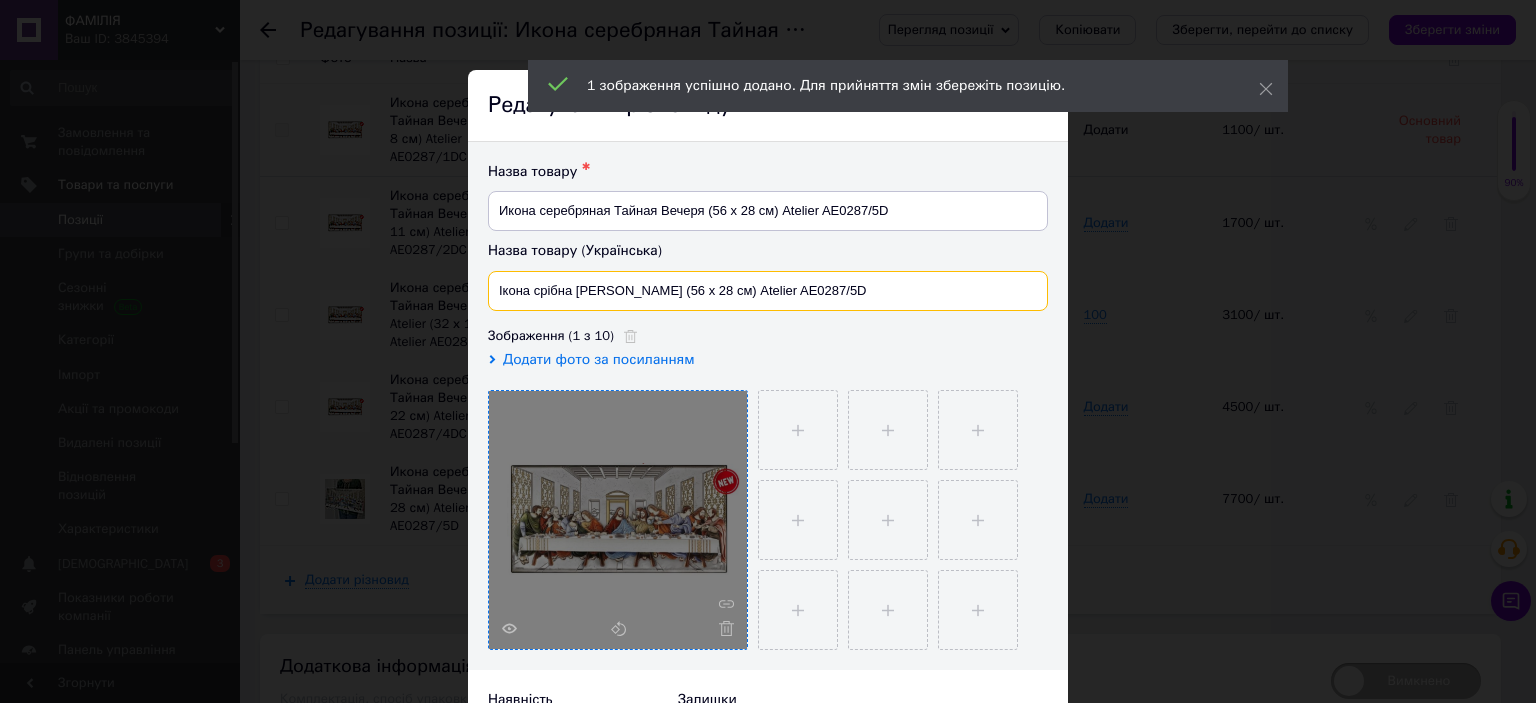 drag, startPoint x: 840, startPoint y: 289, endPoint x: 854, endPoint y: 289, distance: 14 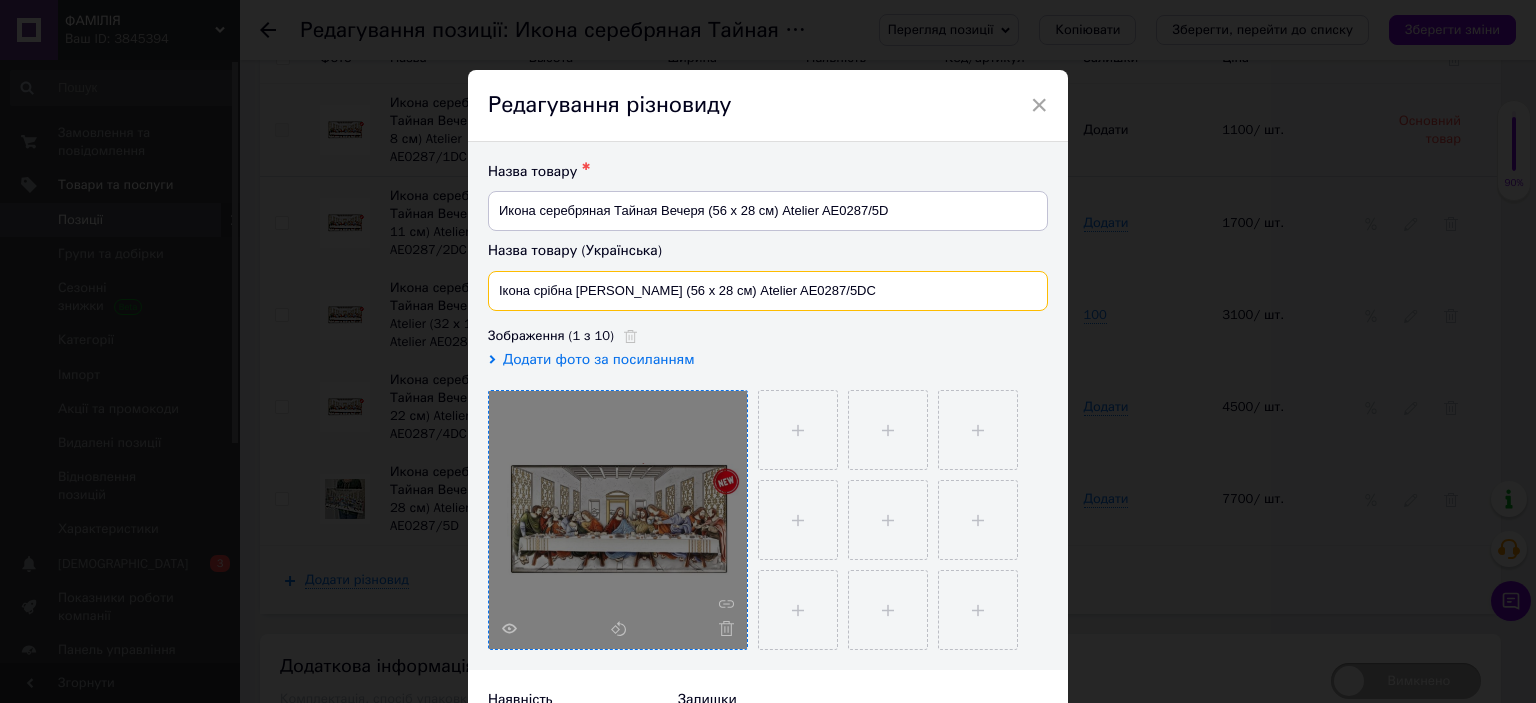 type on "Ікона срібна [PERSON_NAME] (56 х 28 см) Atelier AE0287/5DC" 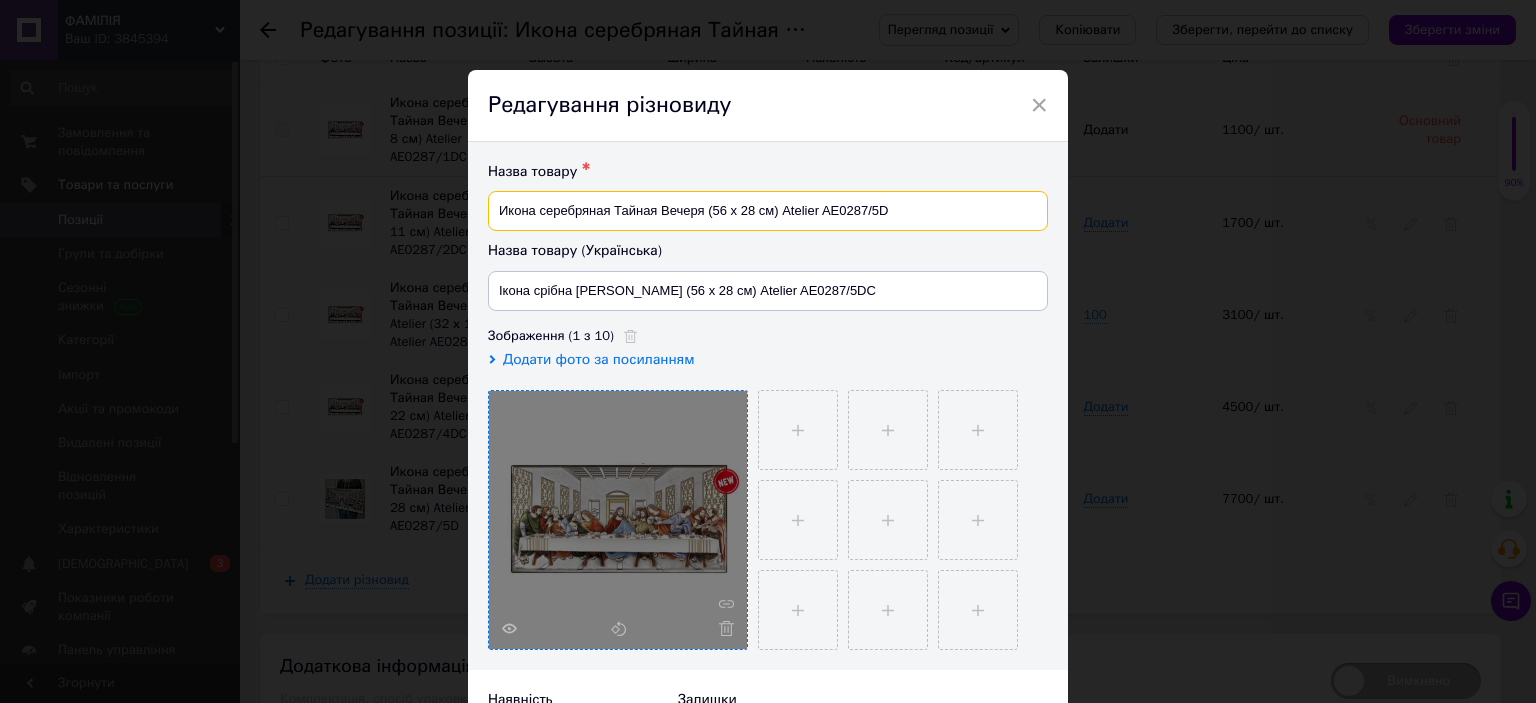 drag, startPoint x: 877, startPoint y: 211, endPoint x: 889, endPoint y: 211, distance: 12 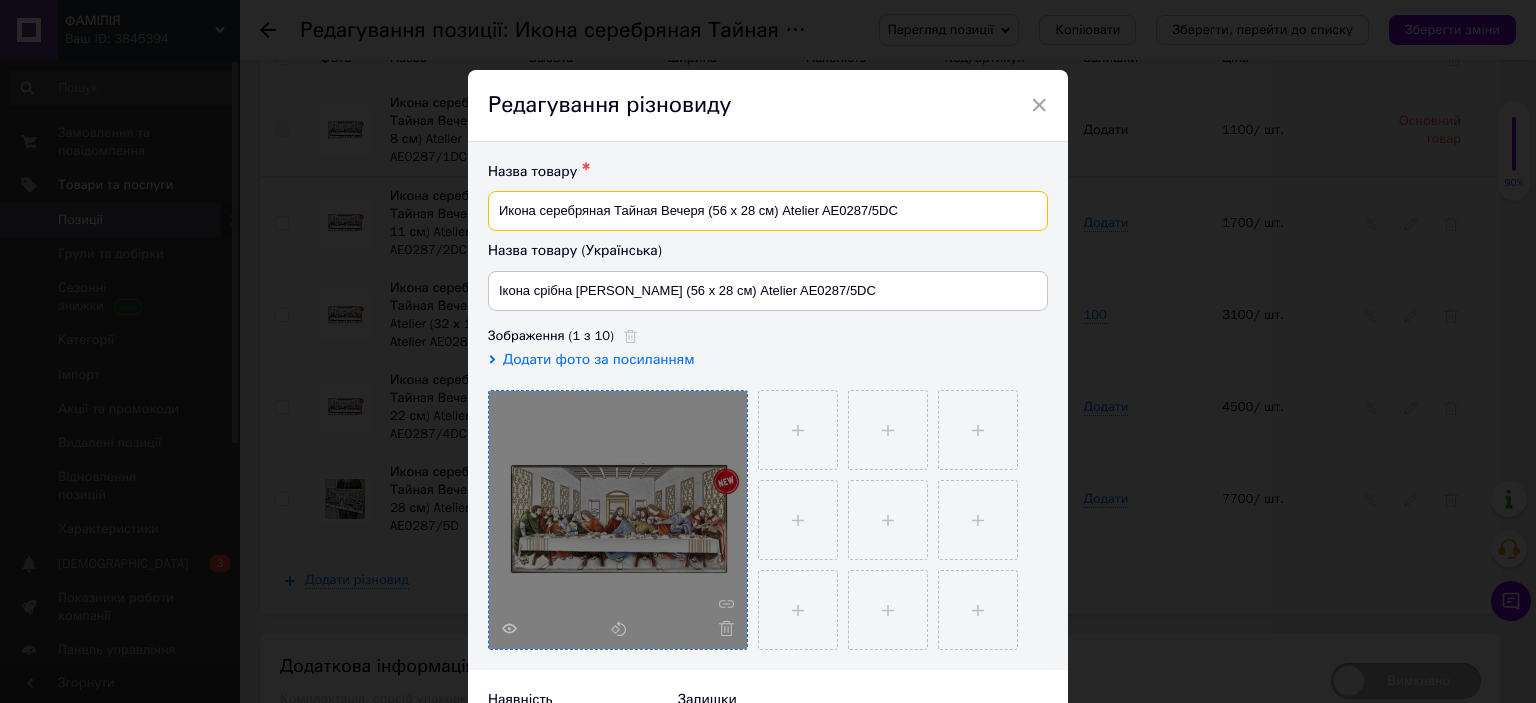 type on "Икона серебряная Тайная Вечеря (56 х 28 см) Atelier AE0287/5DC" 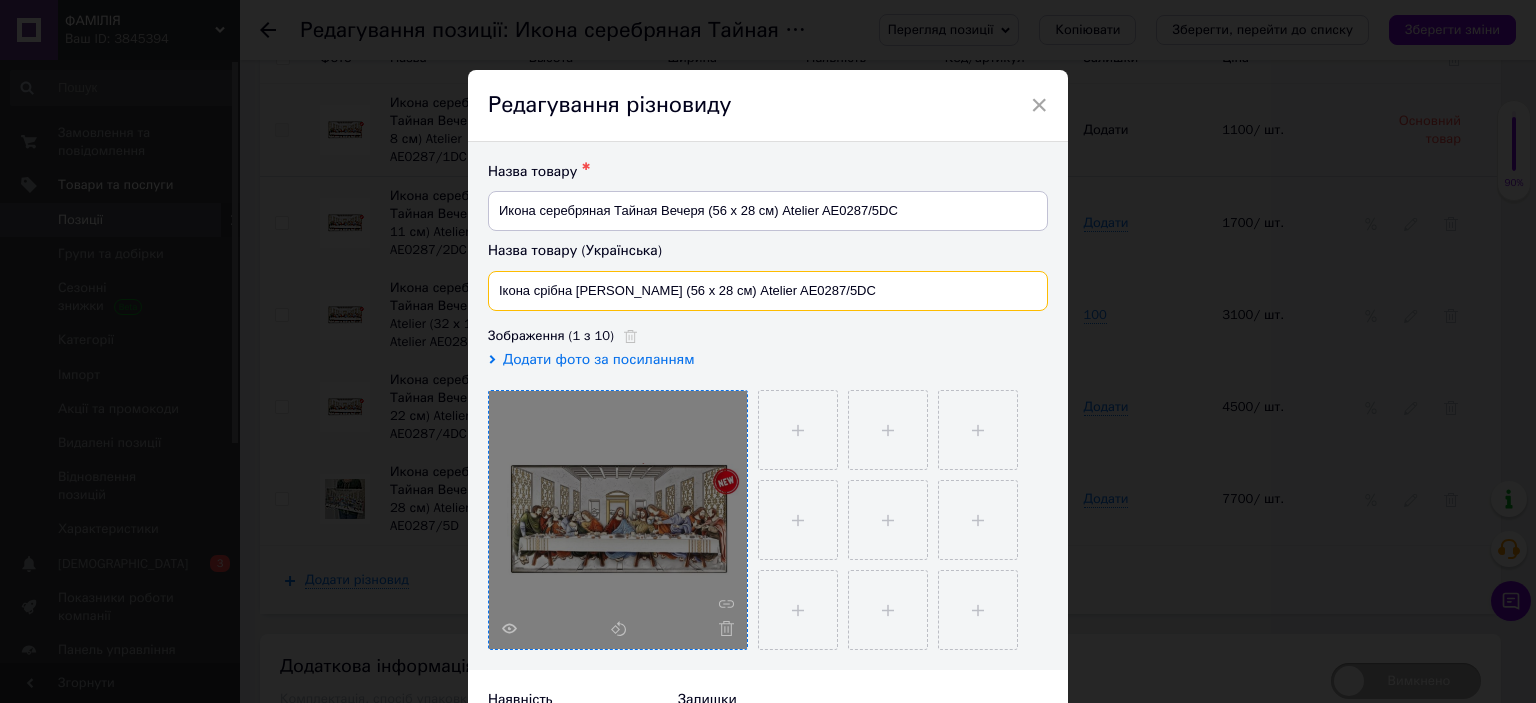 click on "Ікона срібна [PERSON_NAME] (56 х 28 см) Atelier AE0287/5DC" at bounding box center [768, 291] 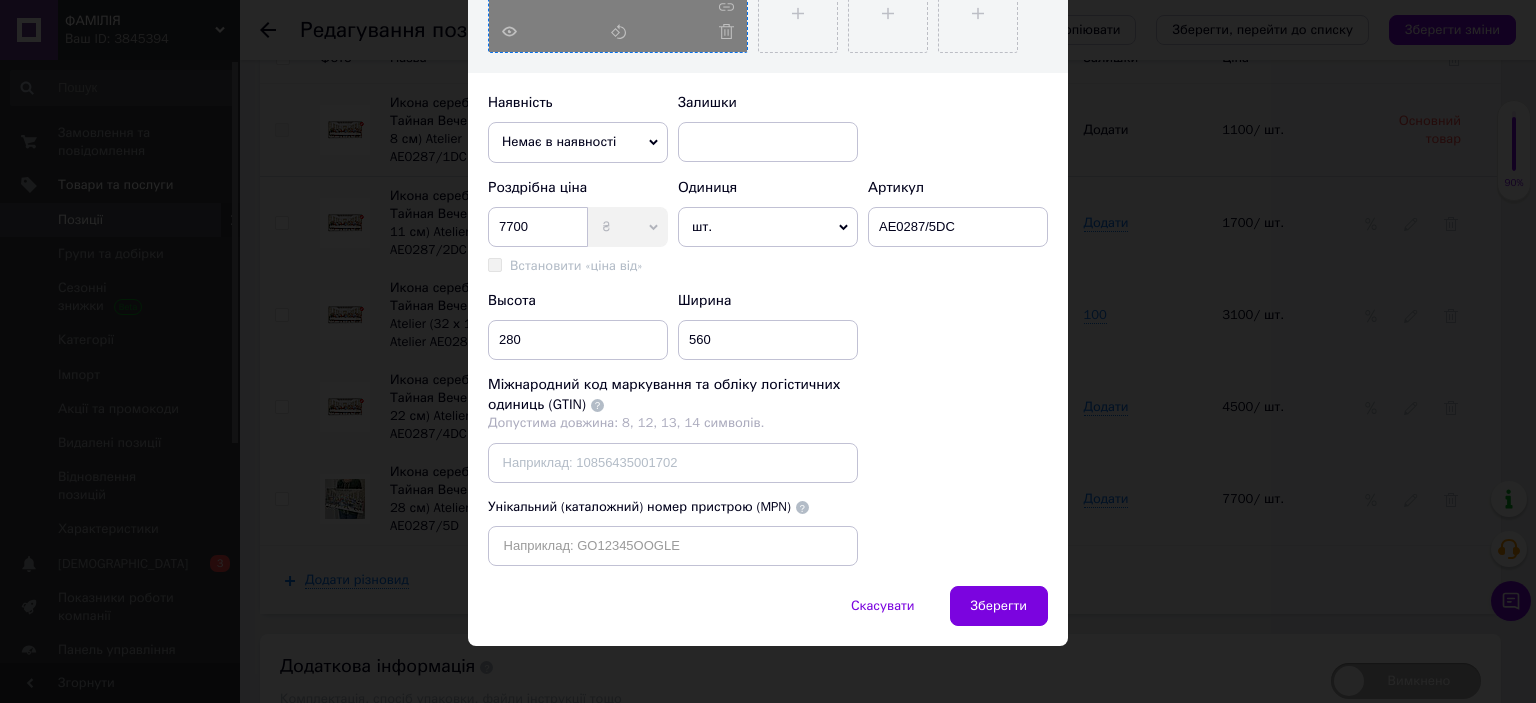scroll, scrollTop: 600, scrollLeft: 0, axis: vertical 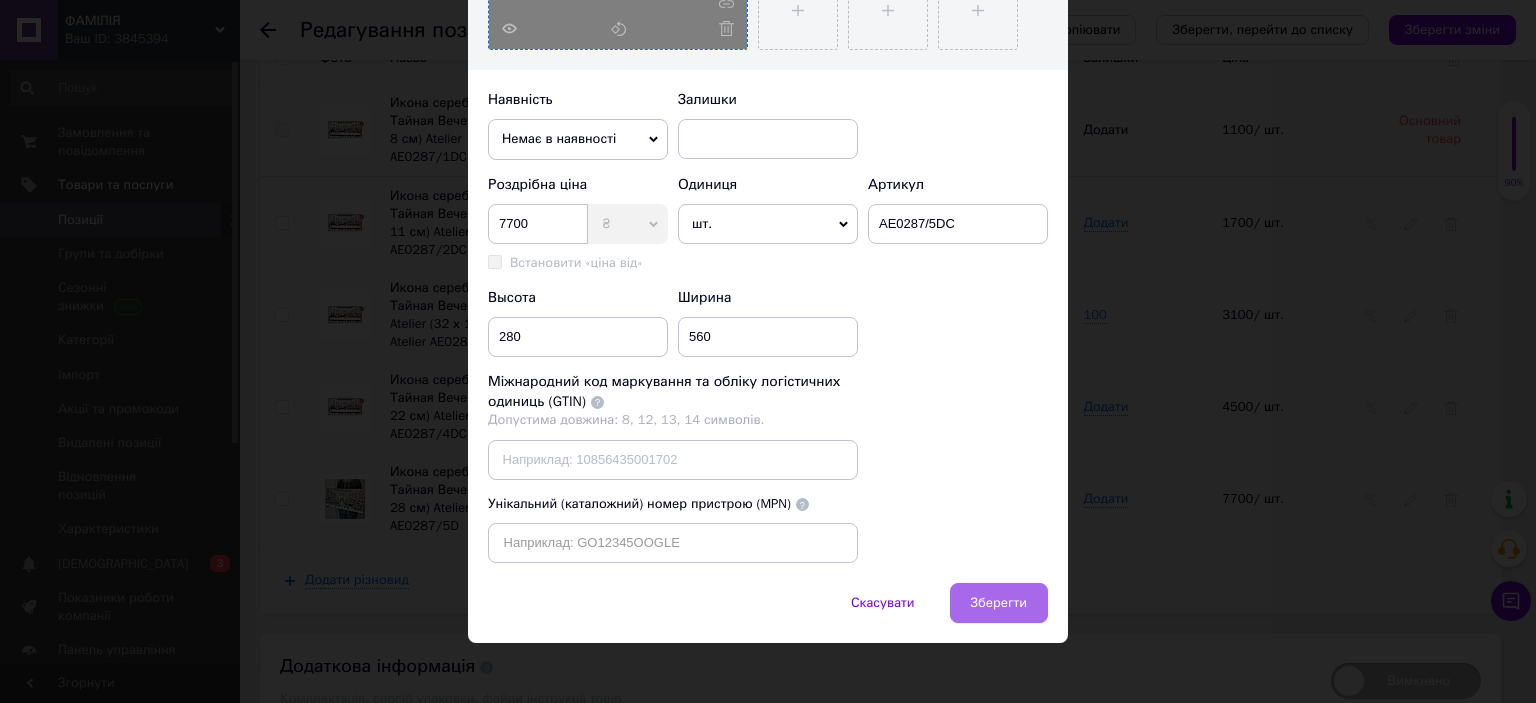 type on "Ікона срібна Тайна Вечеря (56 х 28 см) Atelier AE0287/5DC" 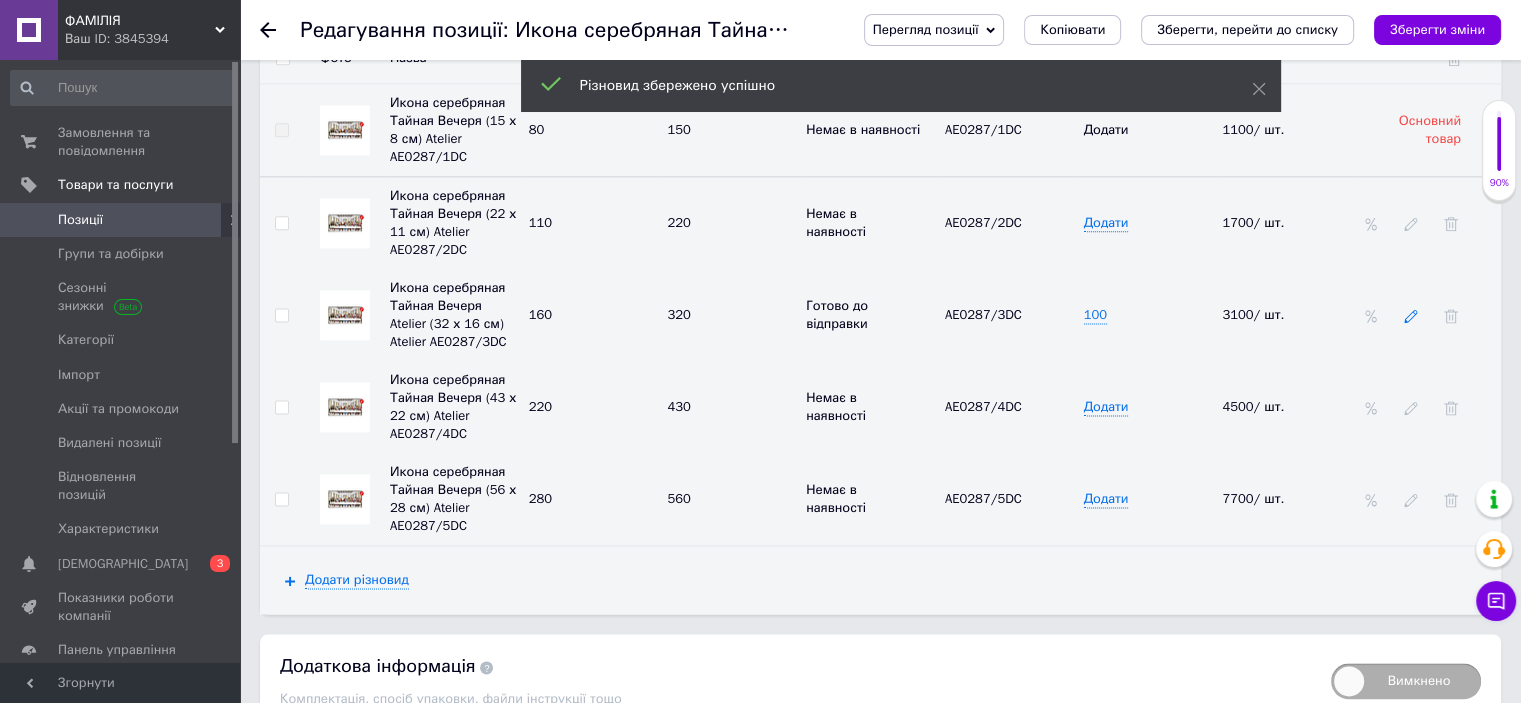click 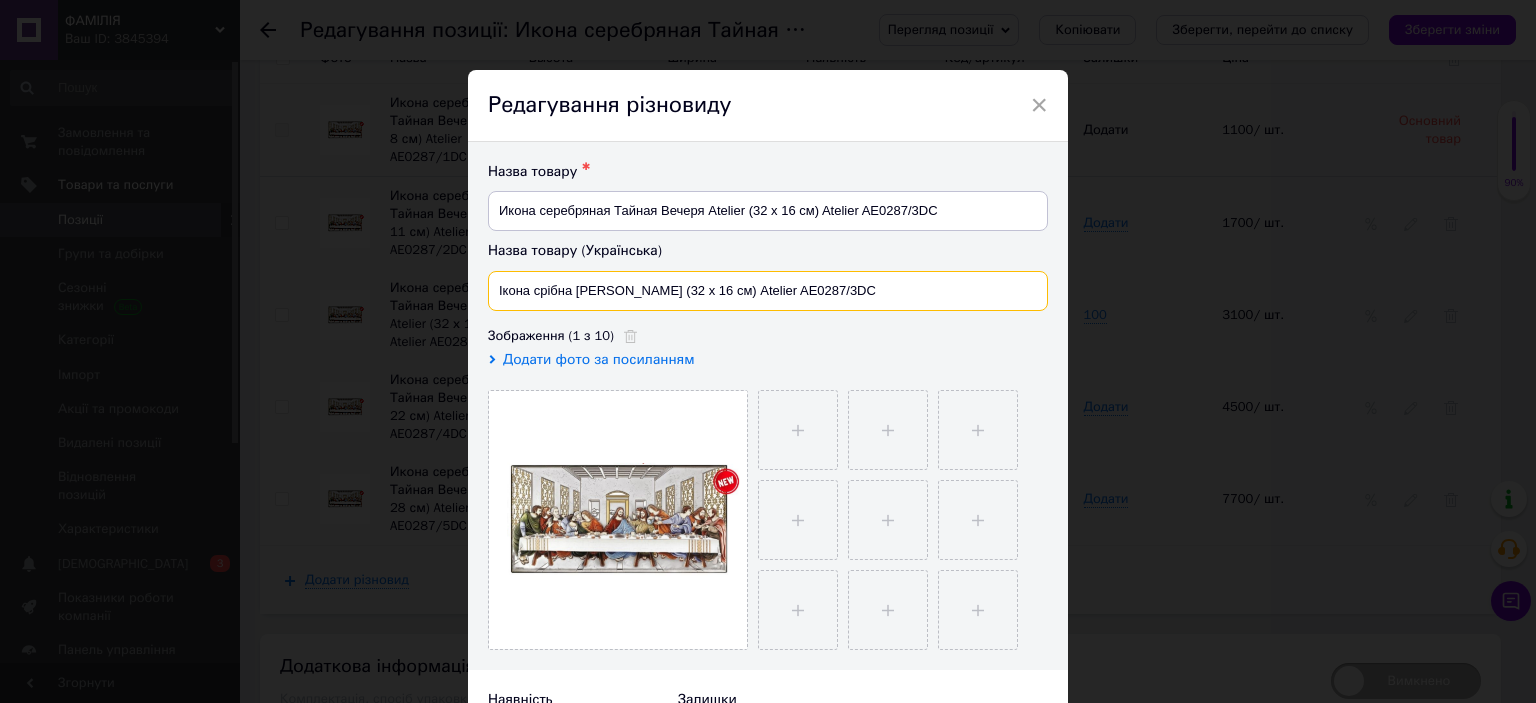 click on "Ікона срібна [PERSON_NAME] (32 х 16 см) Atelier AE0287/3DC" at bounding box center [768, 291] 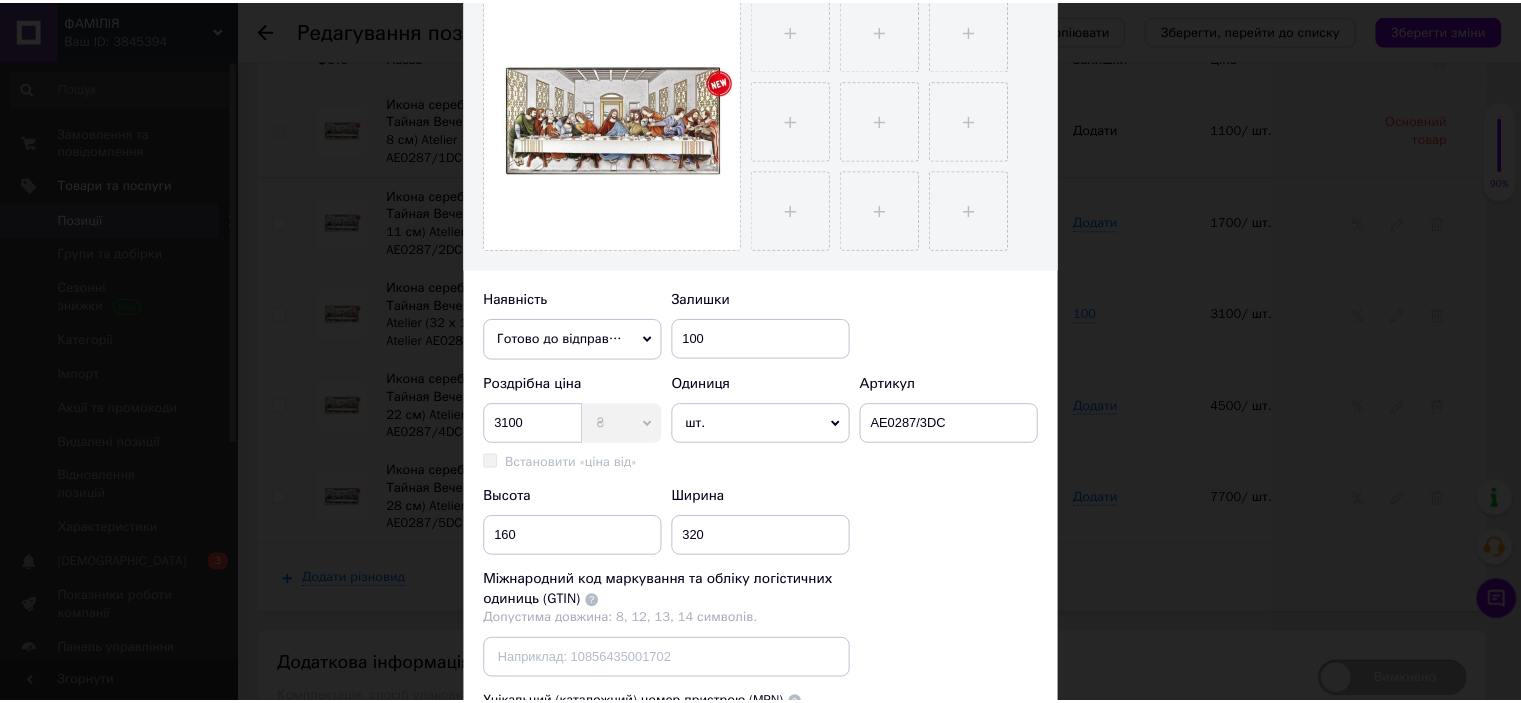 scroll, scrollTop: 607, scrollLeft: 0, axis: vertical 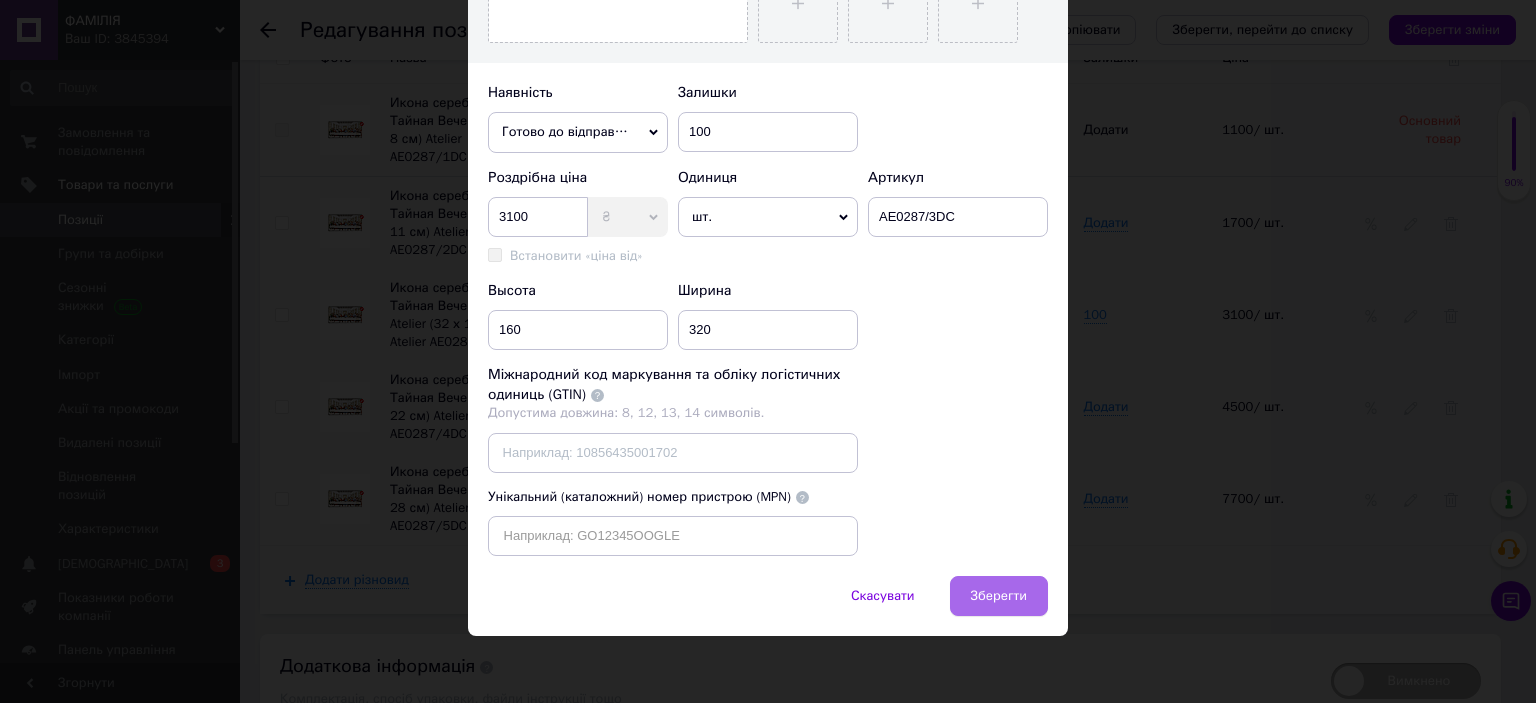 type on "Ікона срібна Тайна Вечеря (32 х 16 см) Atelier AE0287/3DC" 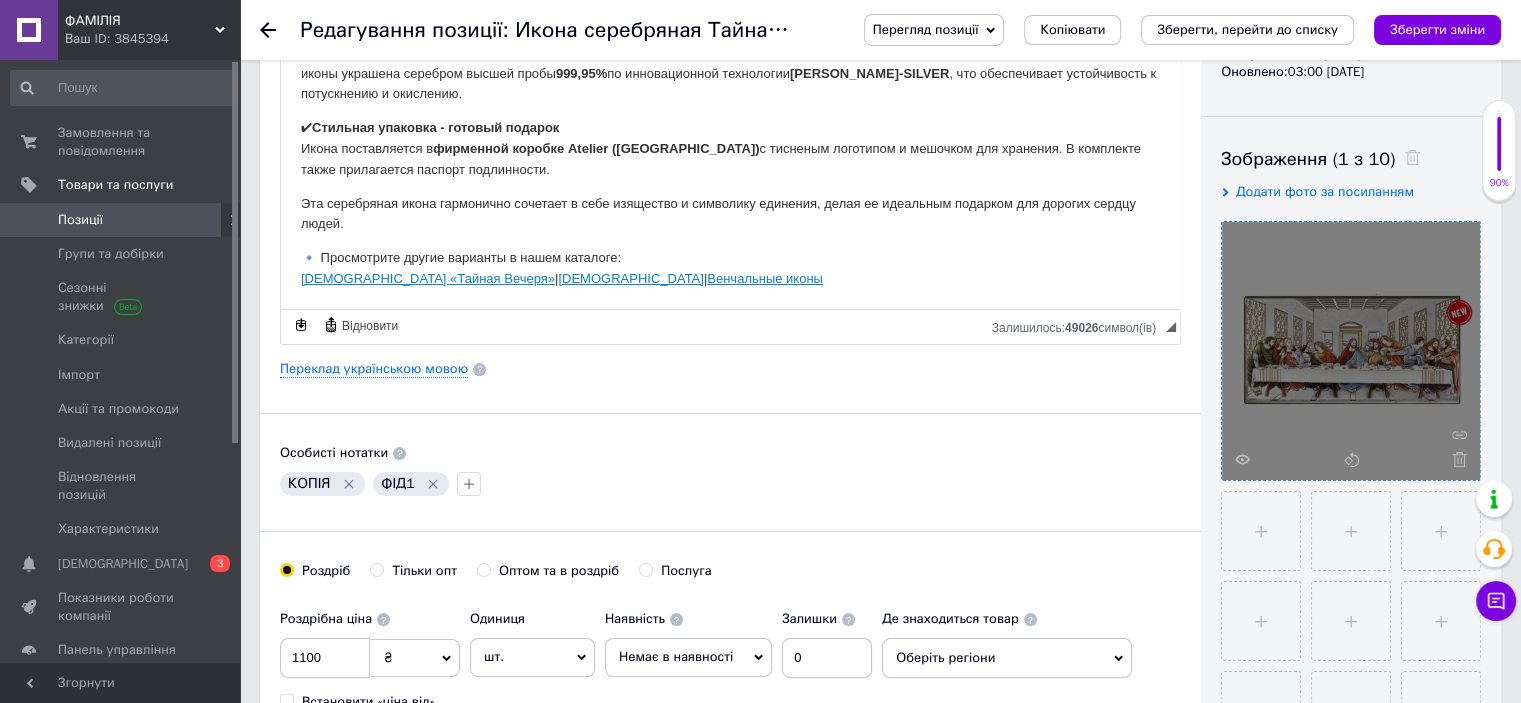 scroll, scrollTop: 400, scrollLeft: 0, axis: vertical 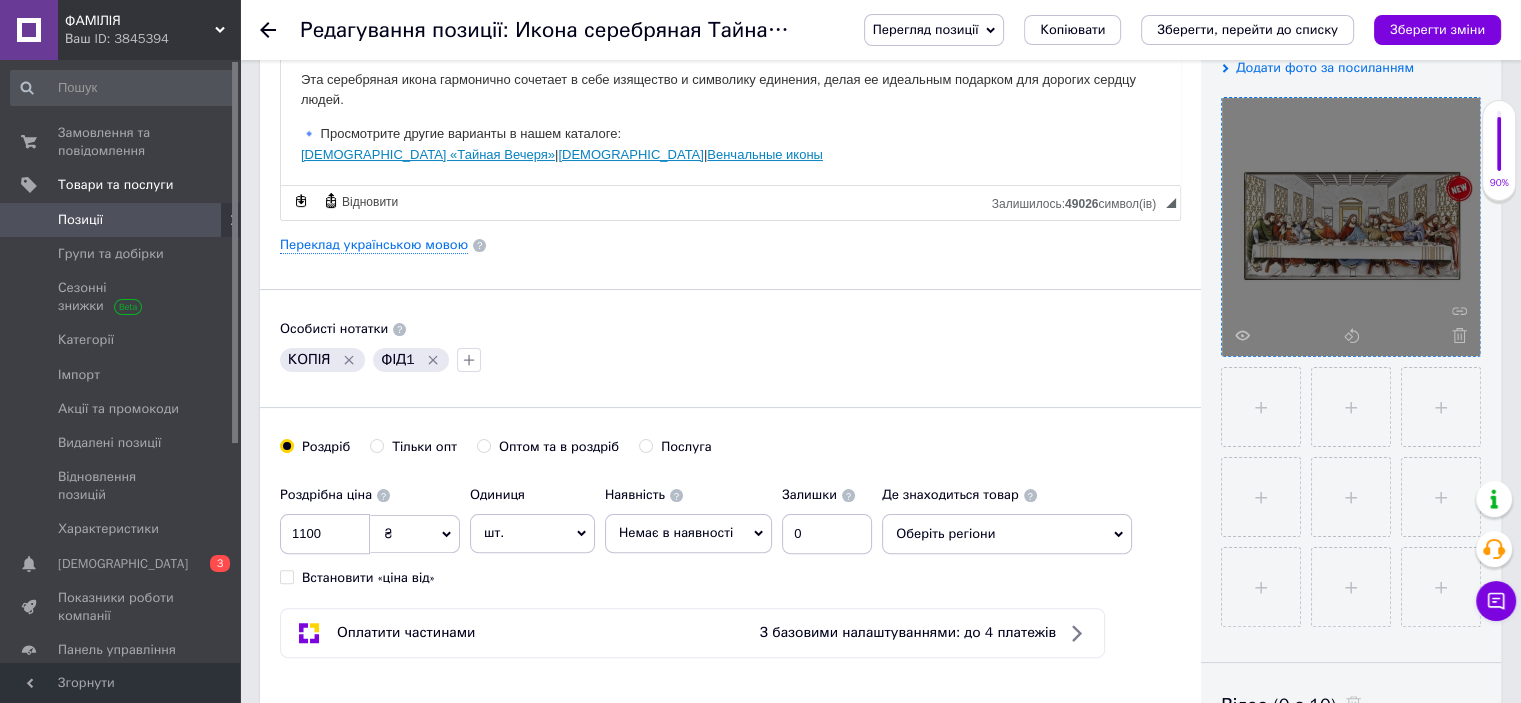 click 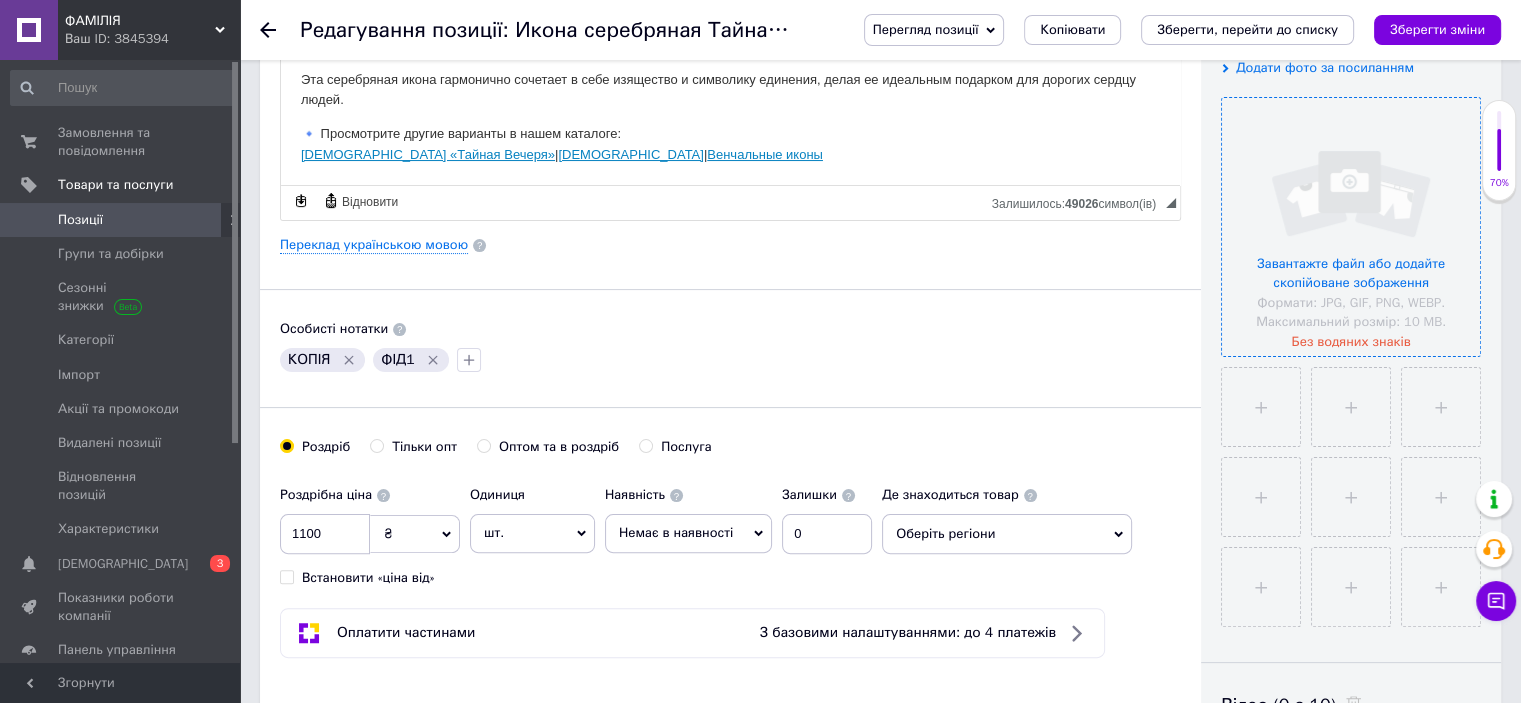 click at bounding box center [1351, 227] 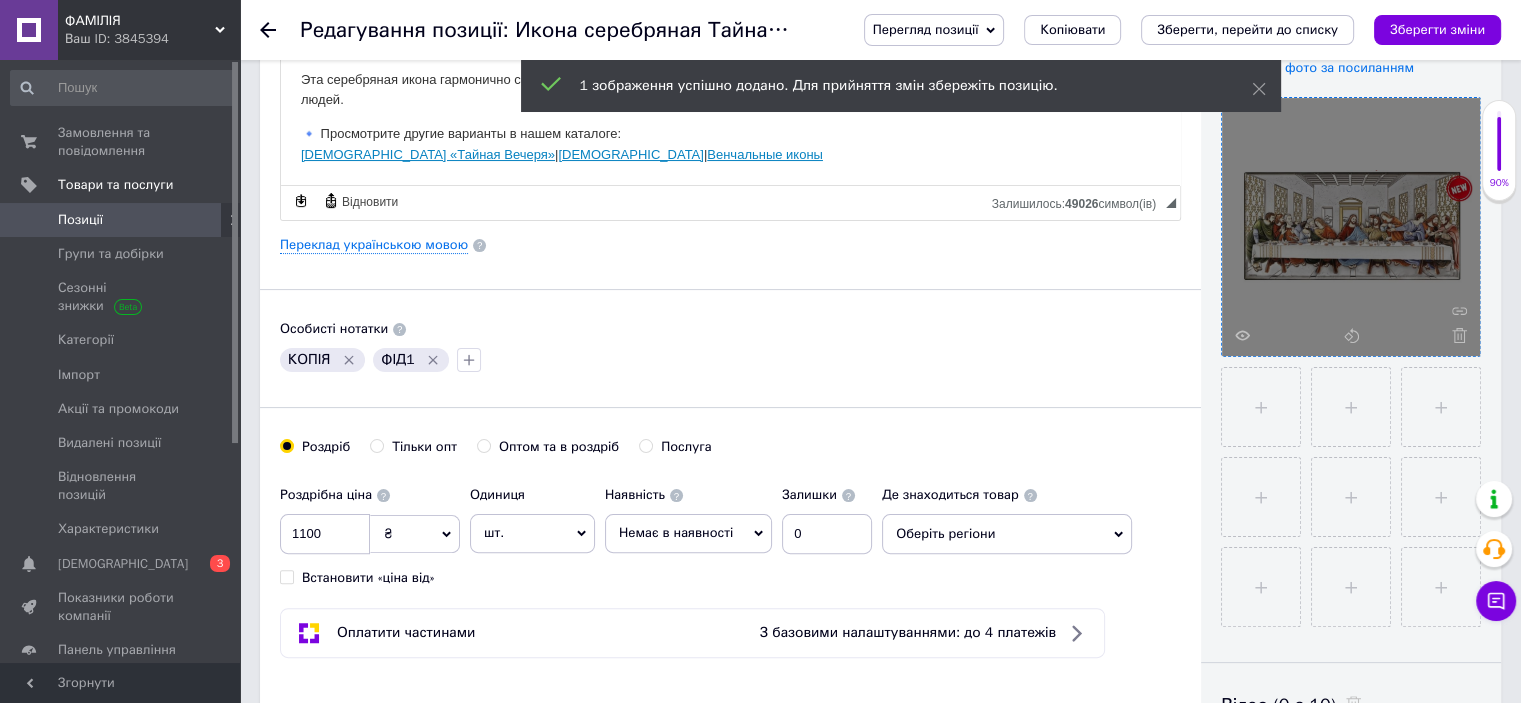 click on "Оберіть регіони" at bounding box center (1007, 534) 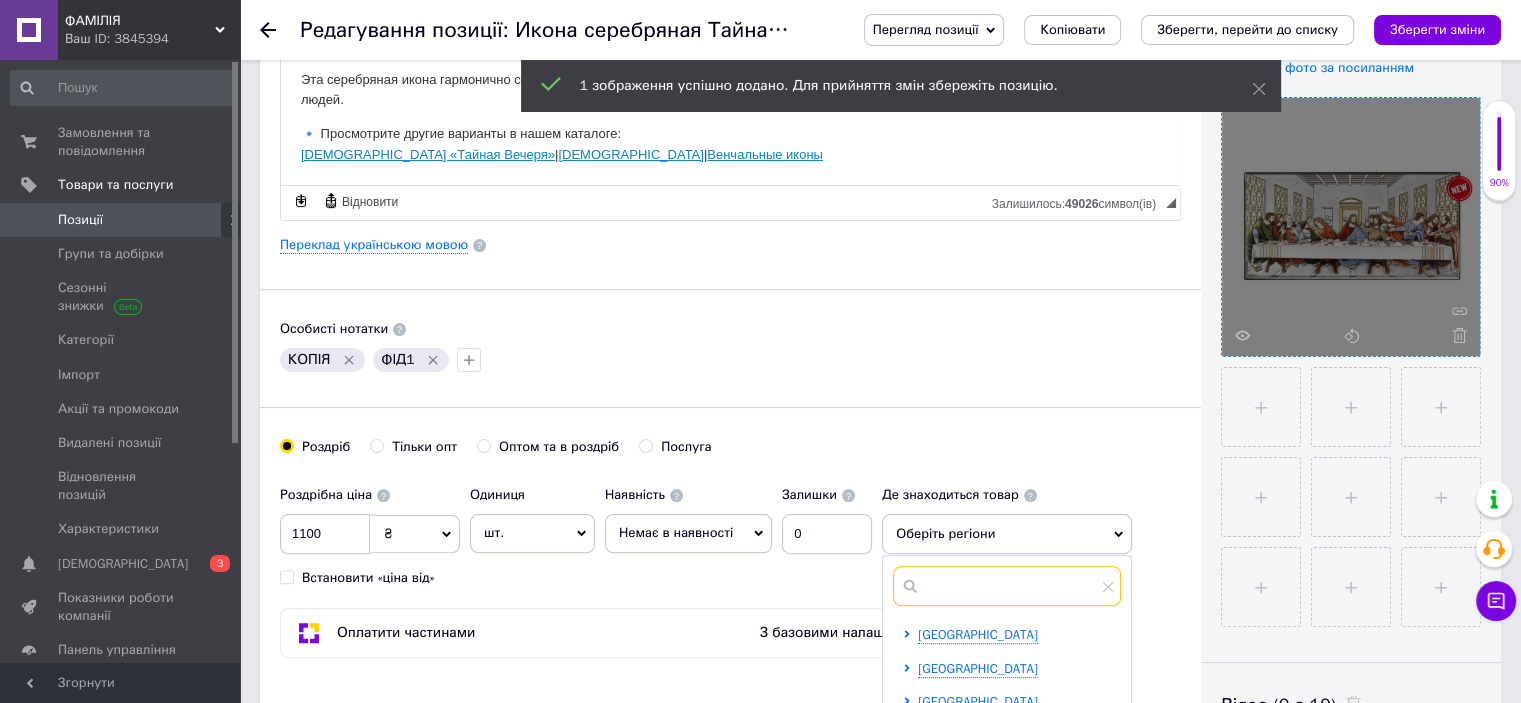 click at bounding box center [1007, 586] 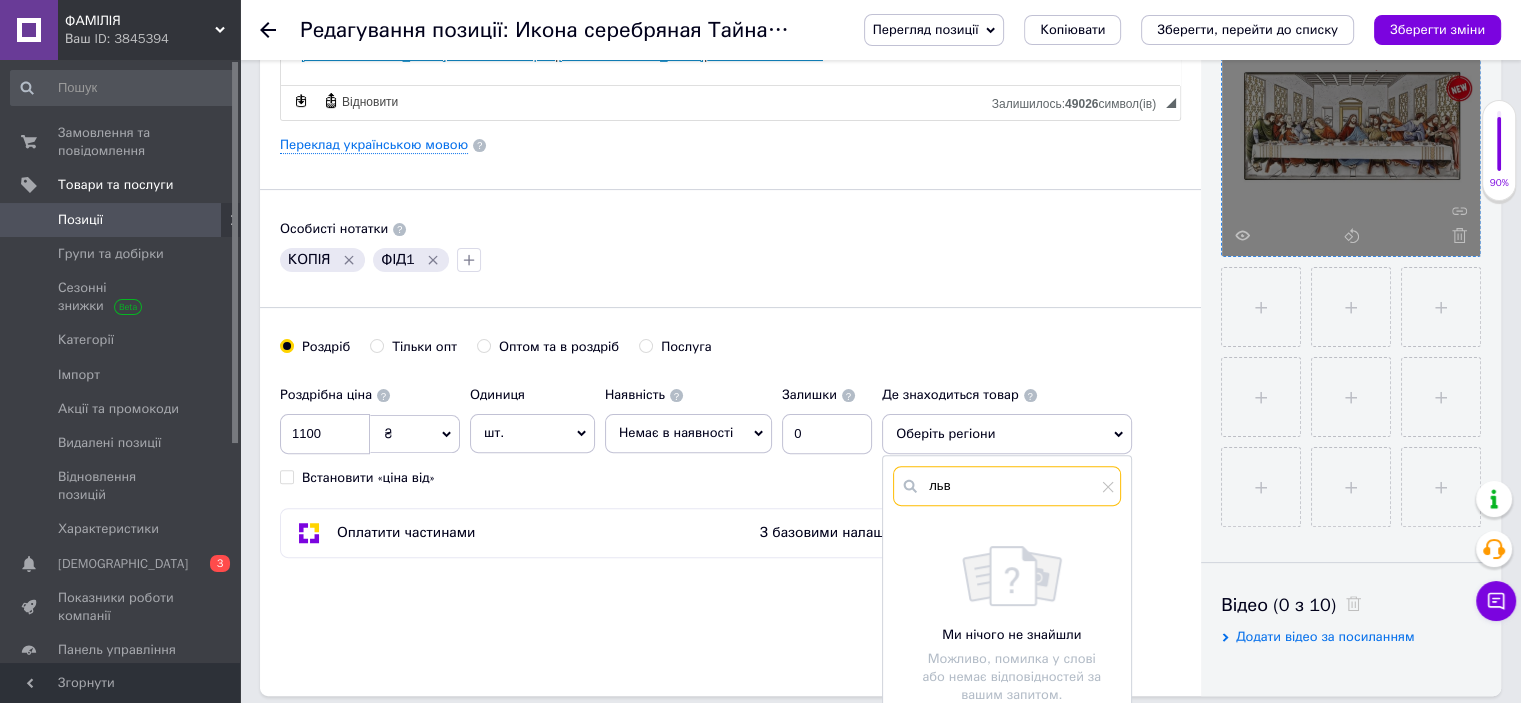 scroll, scrollTop: 600, scrollLeft: 0, axis: vertical 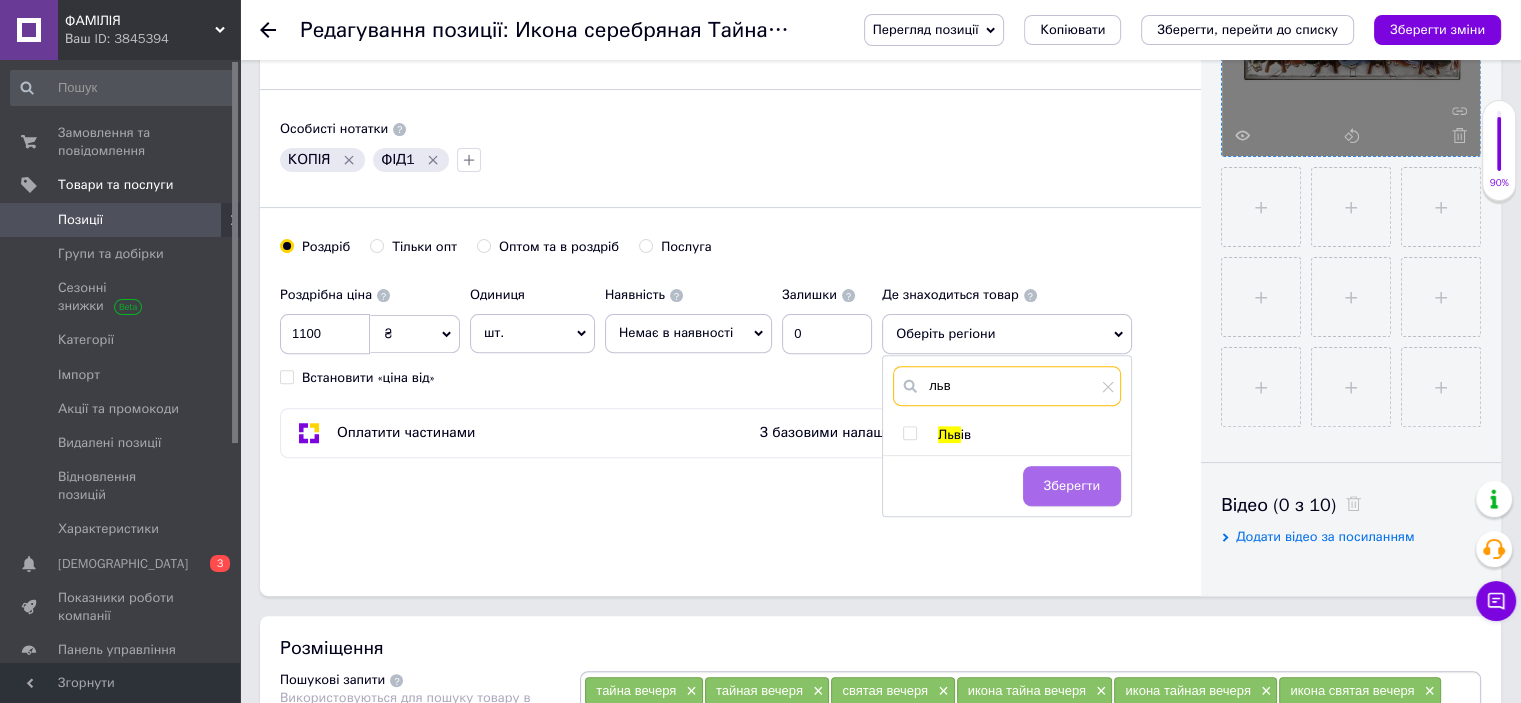 type on "льв" 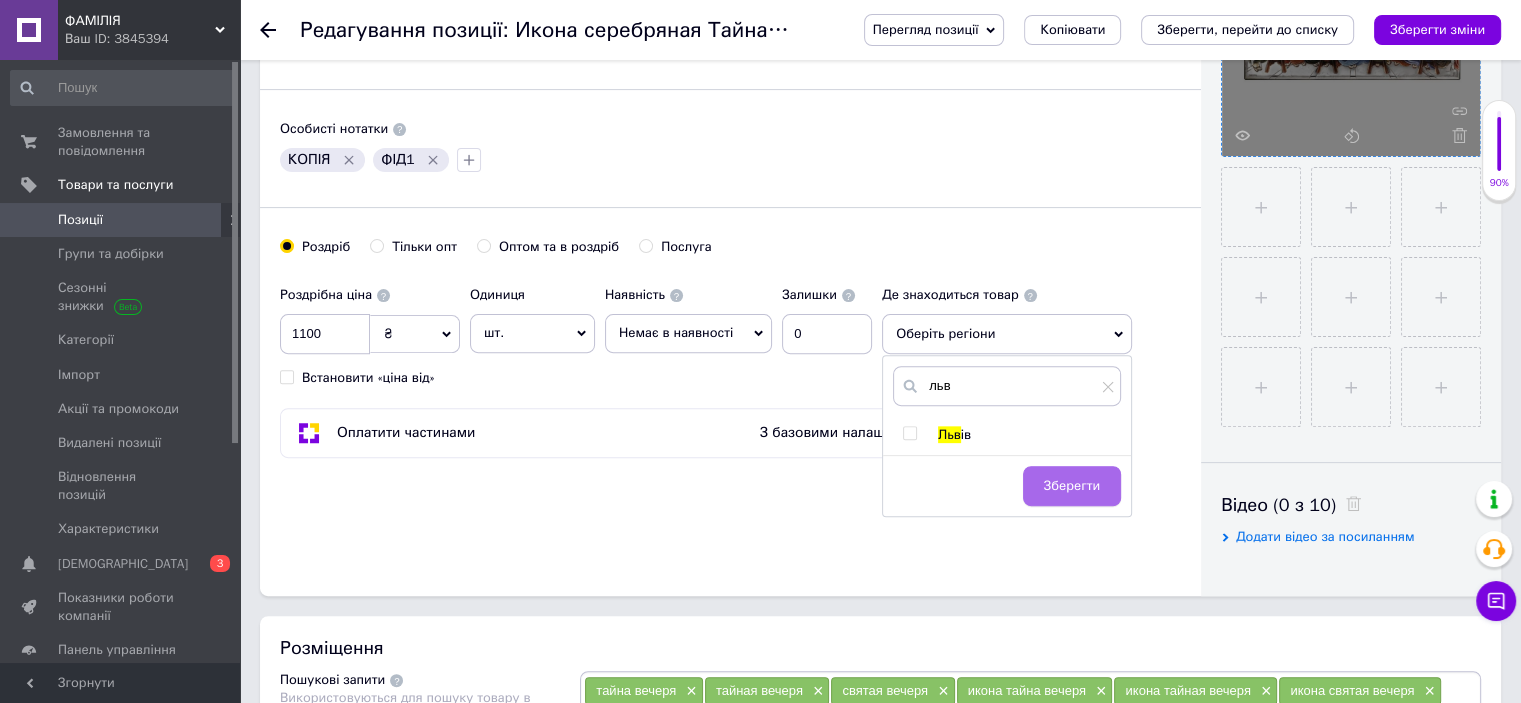 click at bounding box center [909, 433] 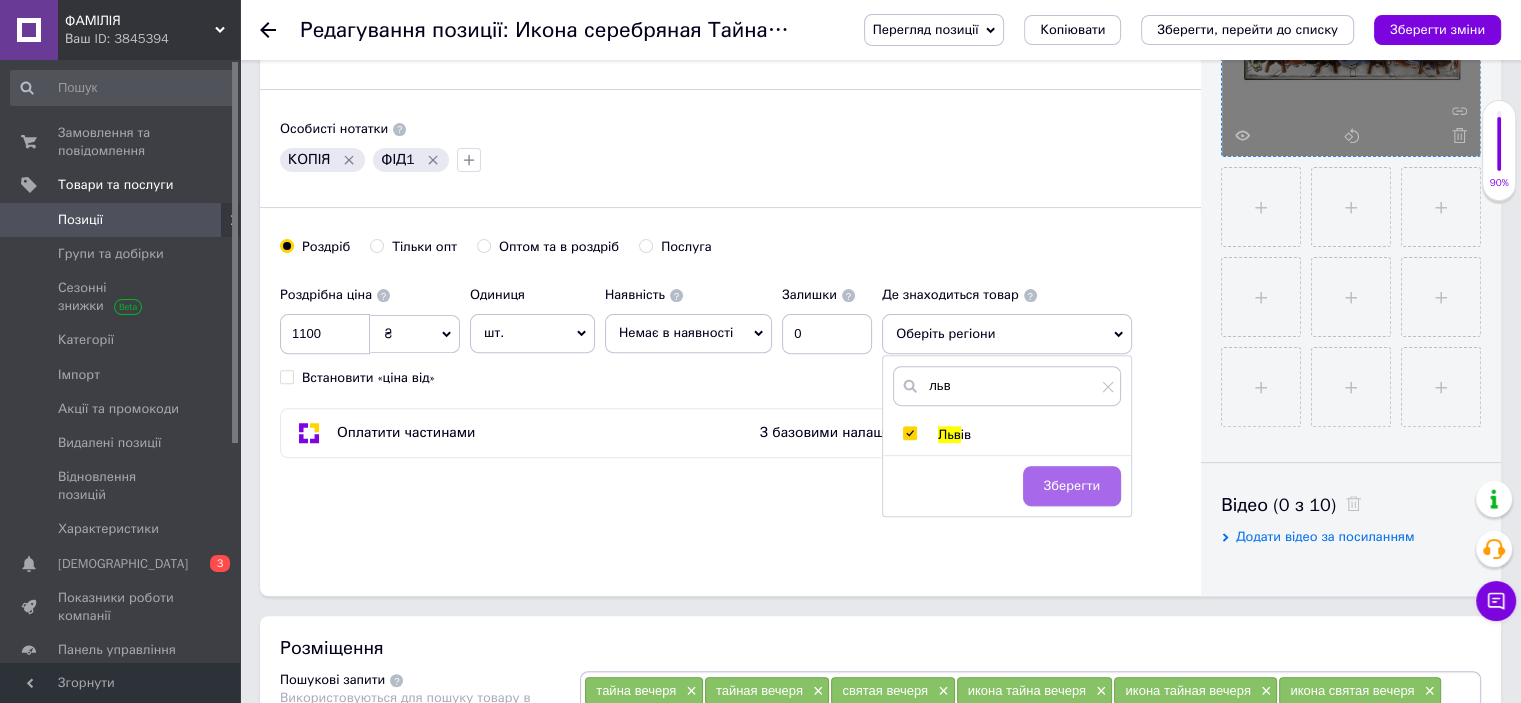 checkbox on "true" 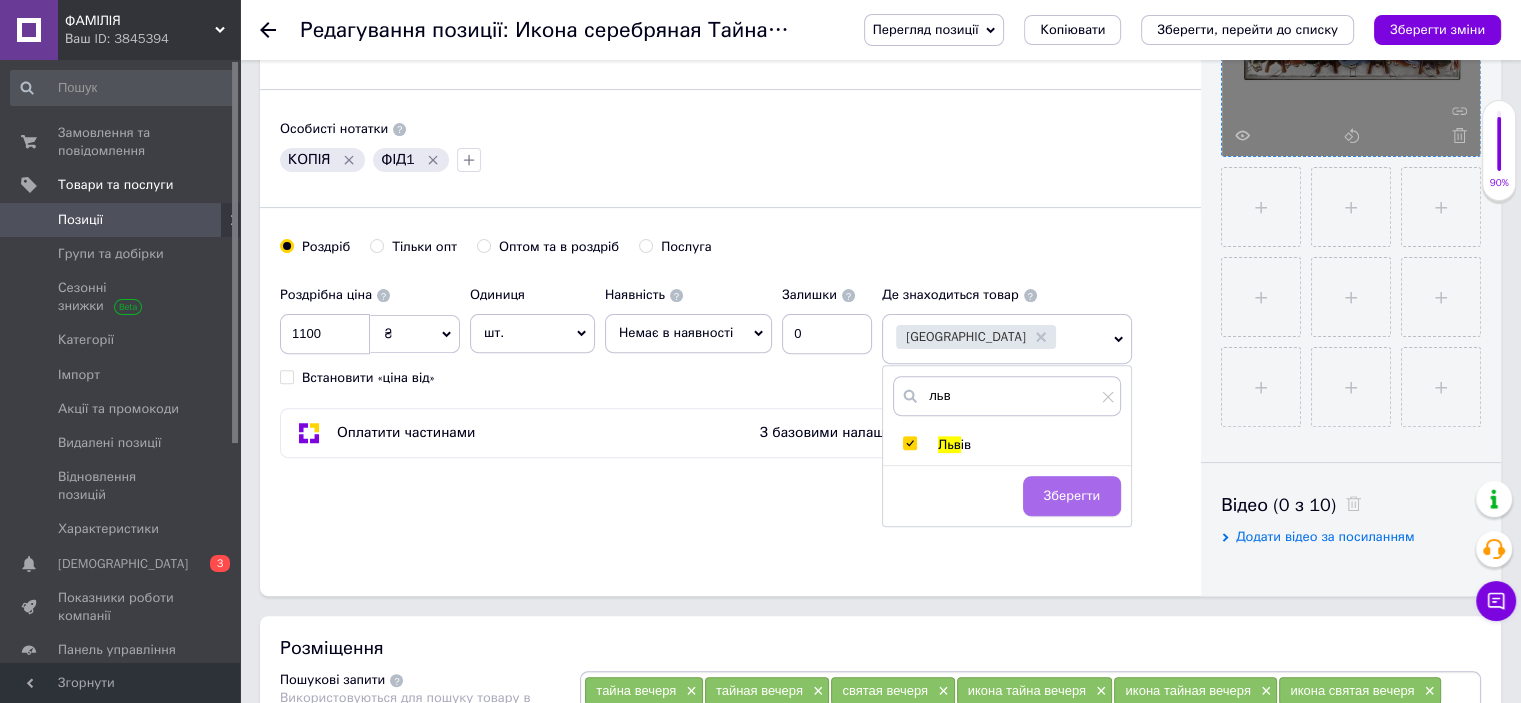 click on "Зберегти" at bounding box center [1072, 496] 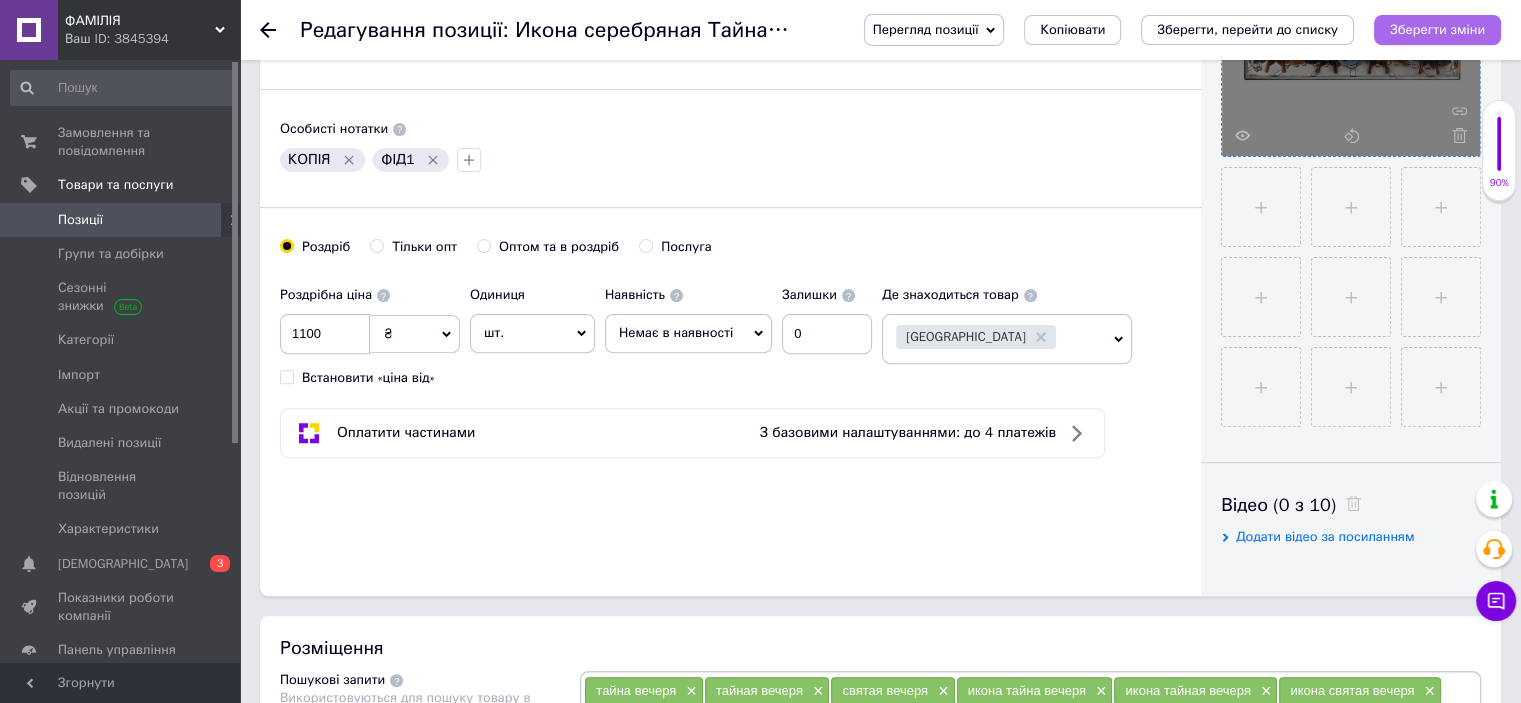 click on "Зберегти зміни" at bounding box center [1437, 29] 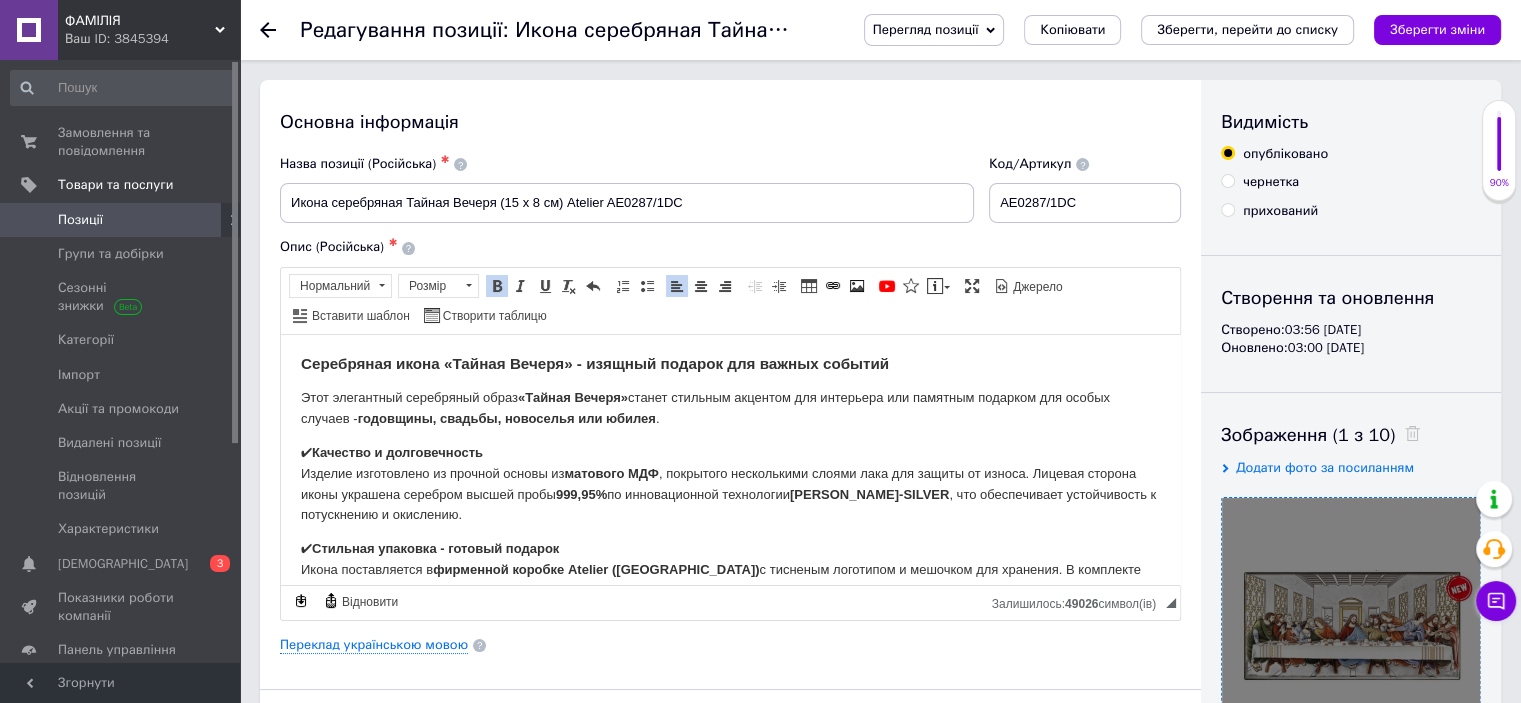 scroll, scrollTop: 0, scrollLeft: 0, axis: both 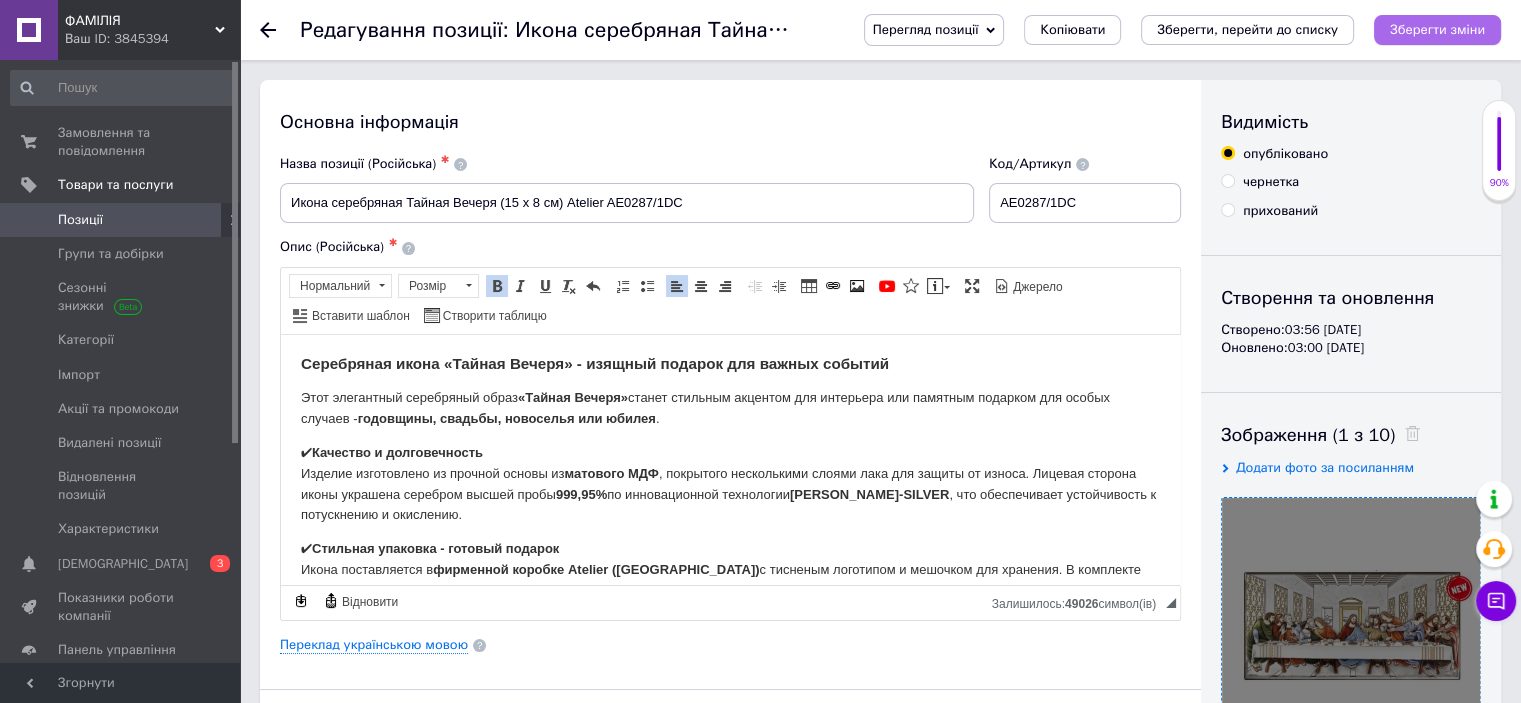 click on "Зберегти зміни" at bounding box center (1437, 29) 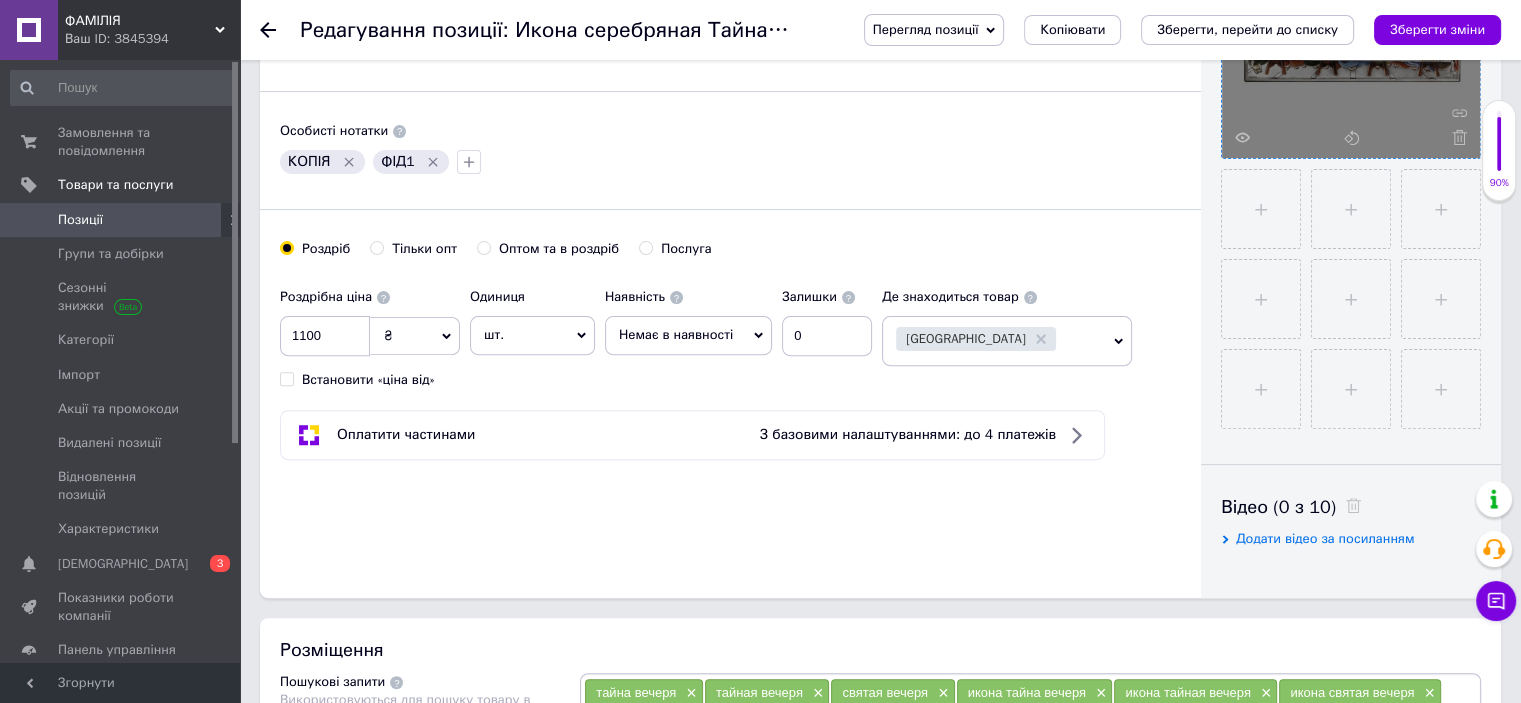 scroll, scrollTop: 600, scrollLeft: 0, axis: vertical 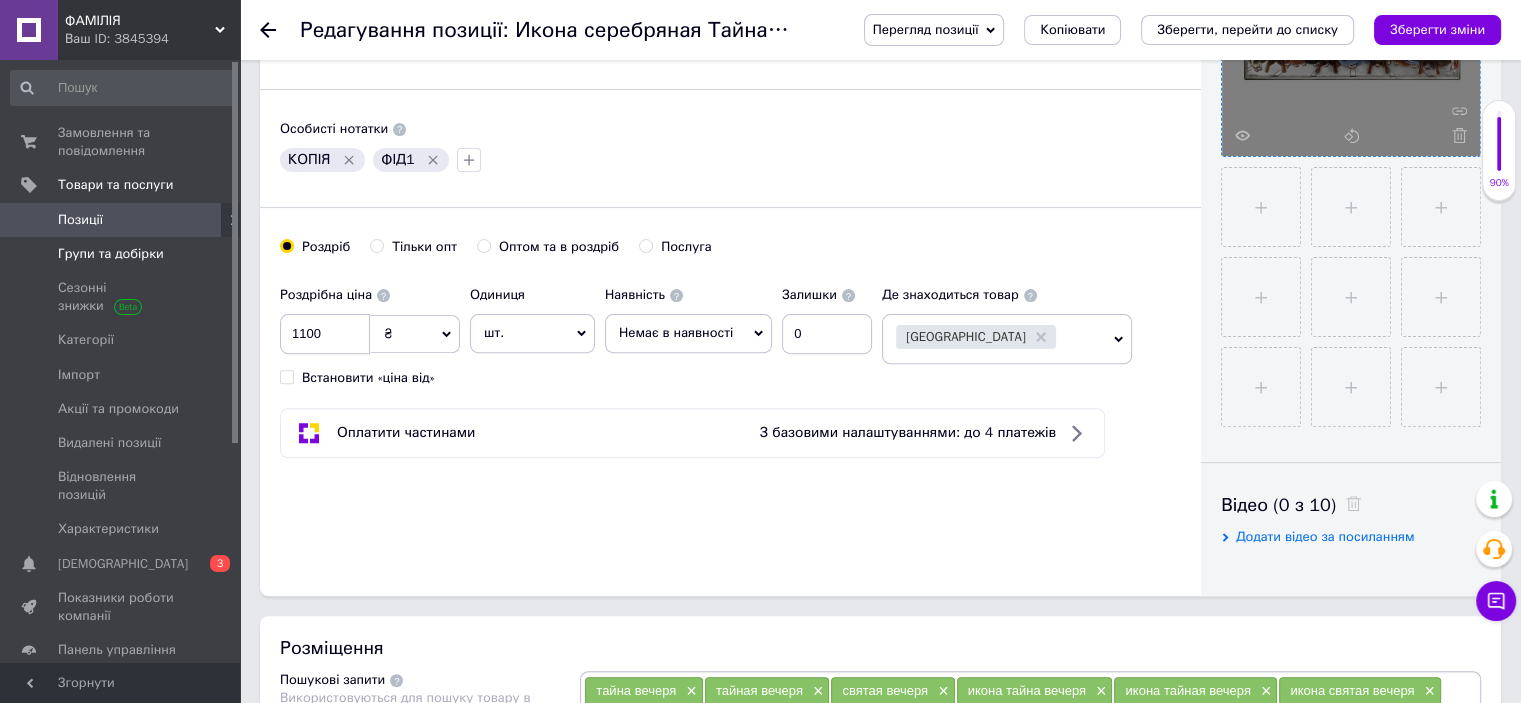 click on "Групи та добірки" at bounding box center (111, 254) 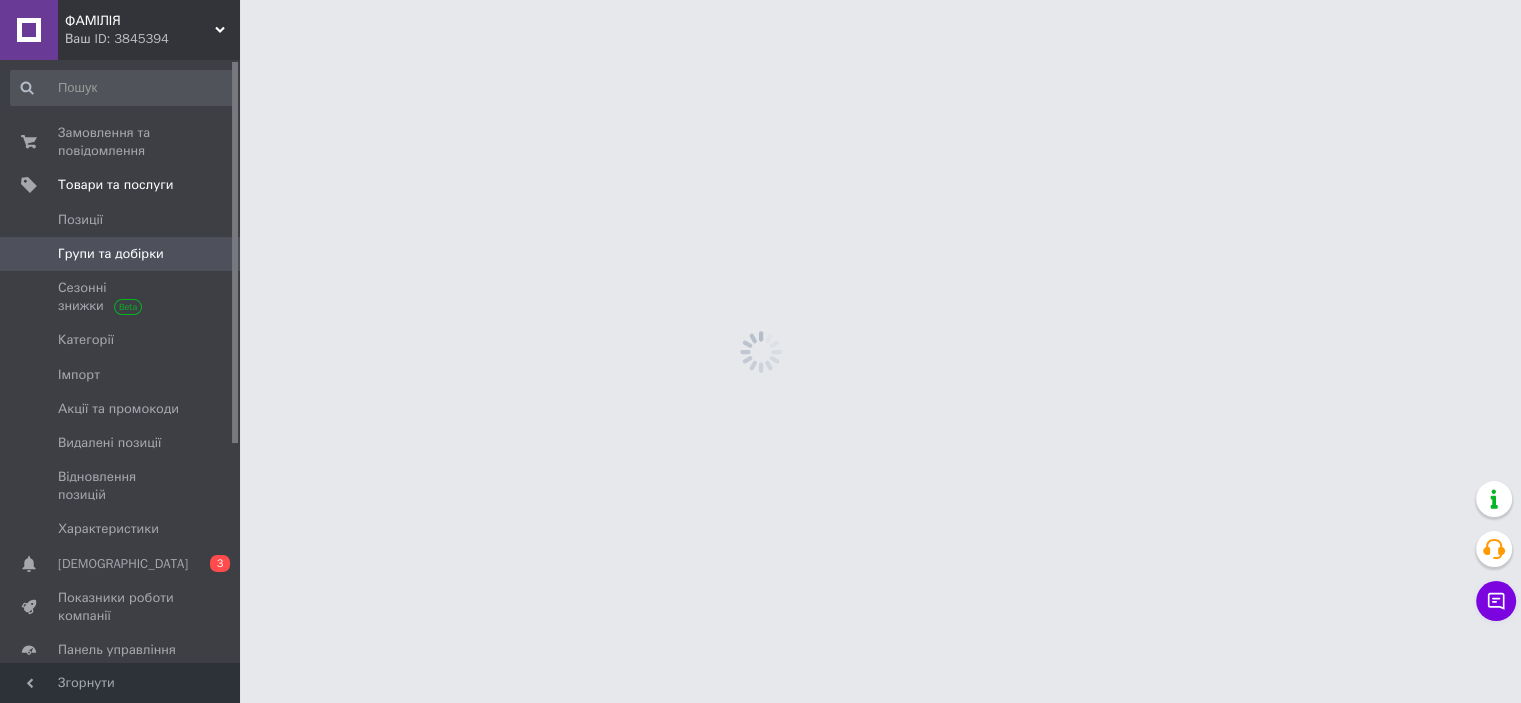 scroll, scrollTop: 0, scrollLeft: 0, axis: both 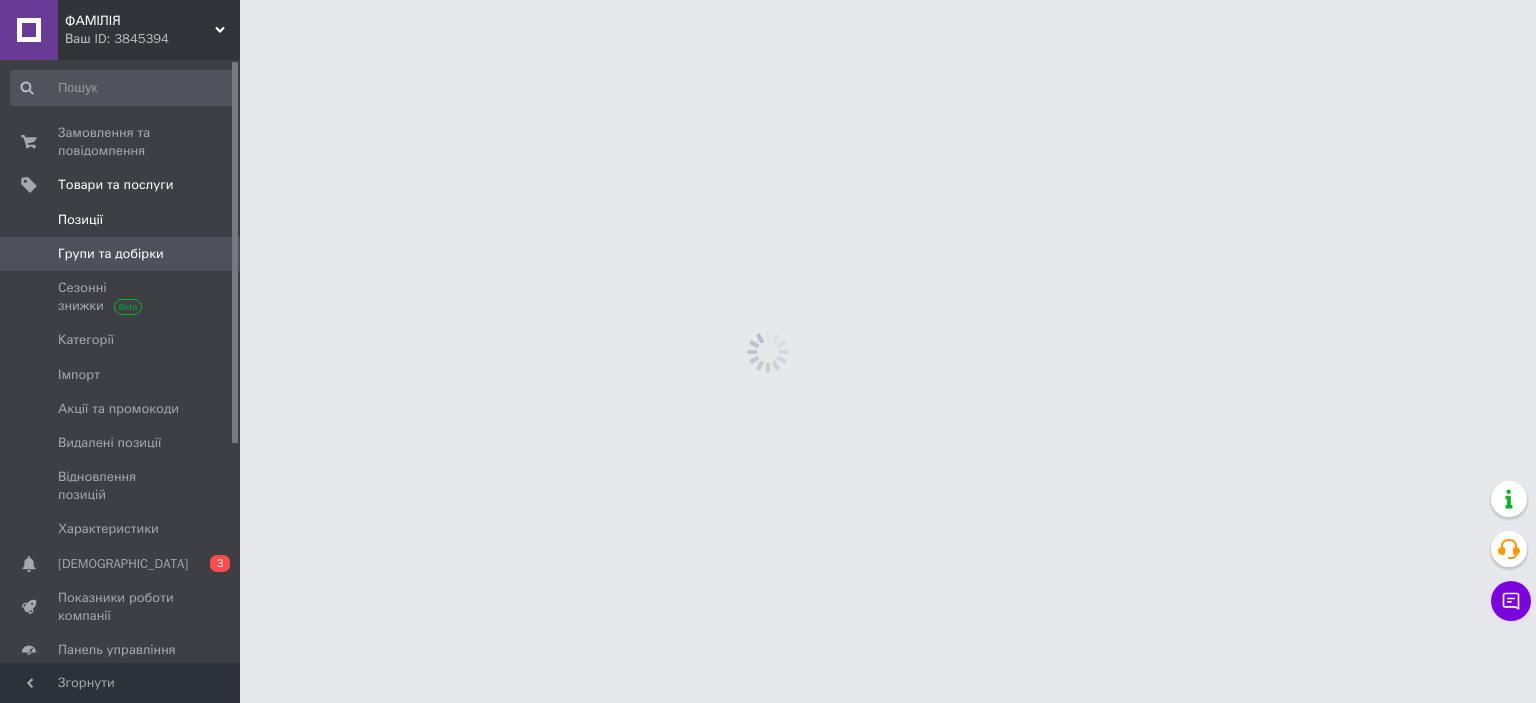 click on "Позиції" at bounding box center (121, 220) 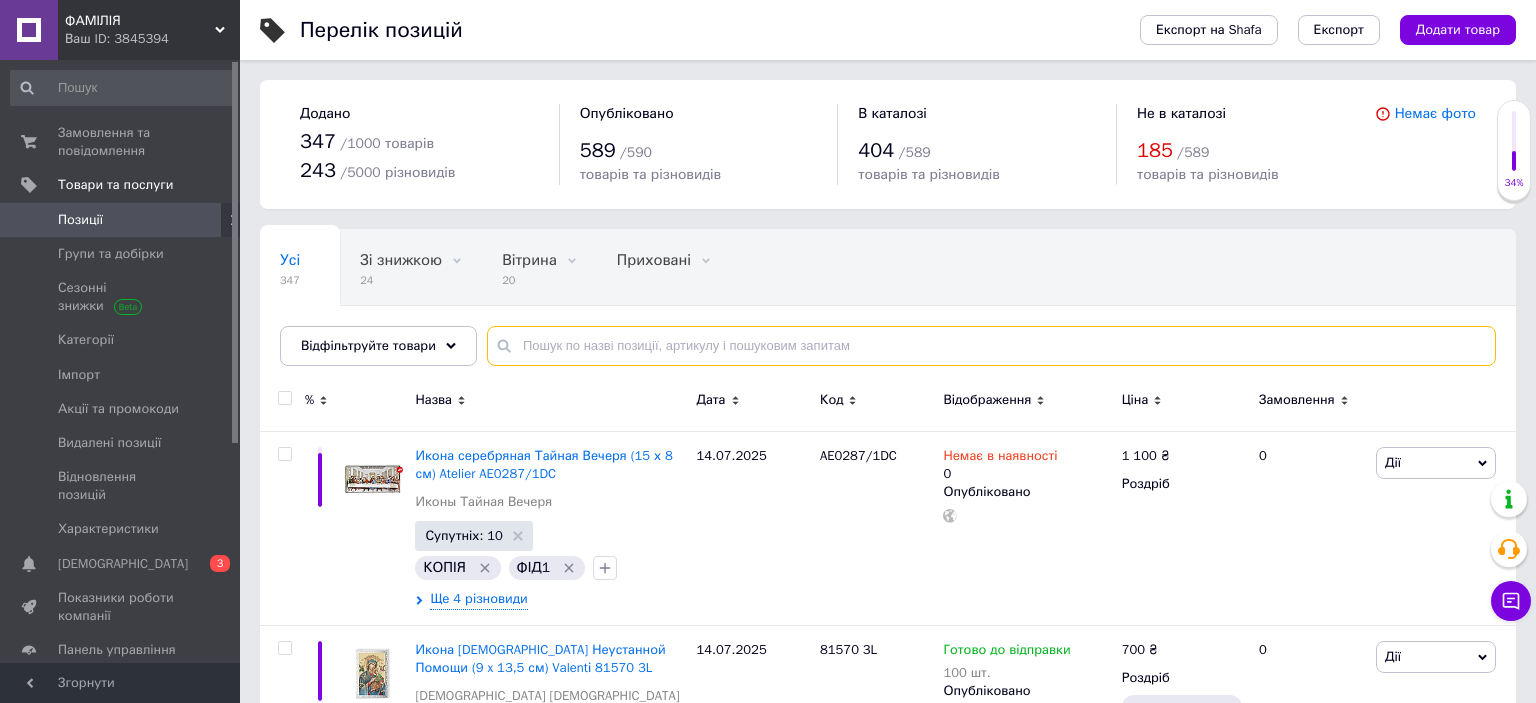 click at bounding box center (991, 346) 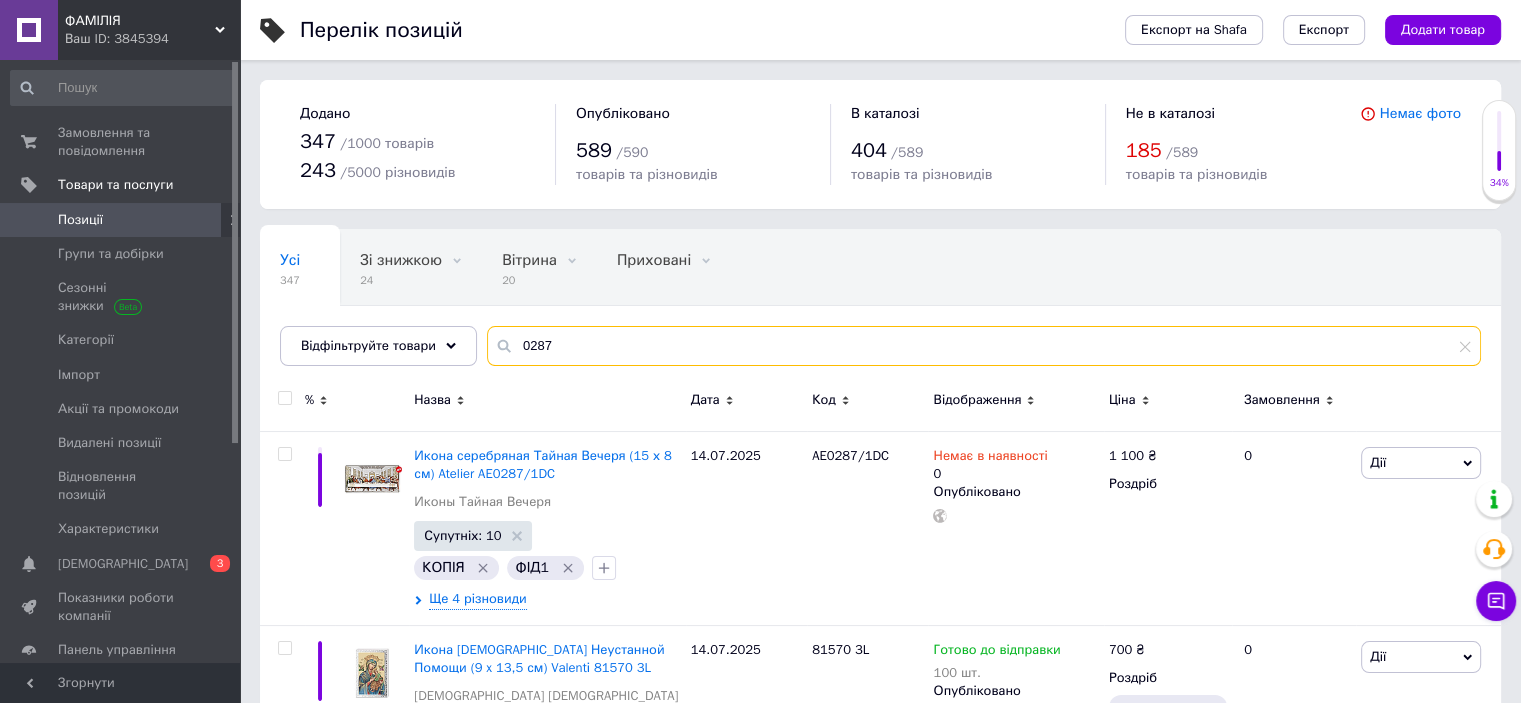 type on "0287" 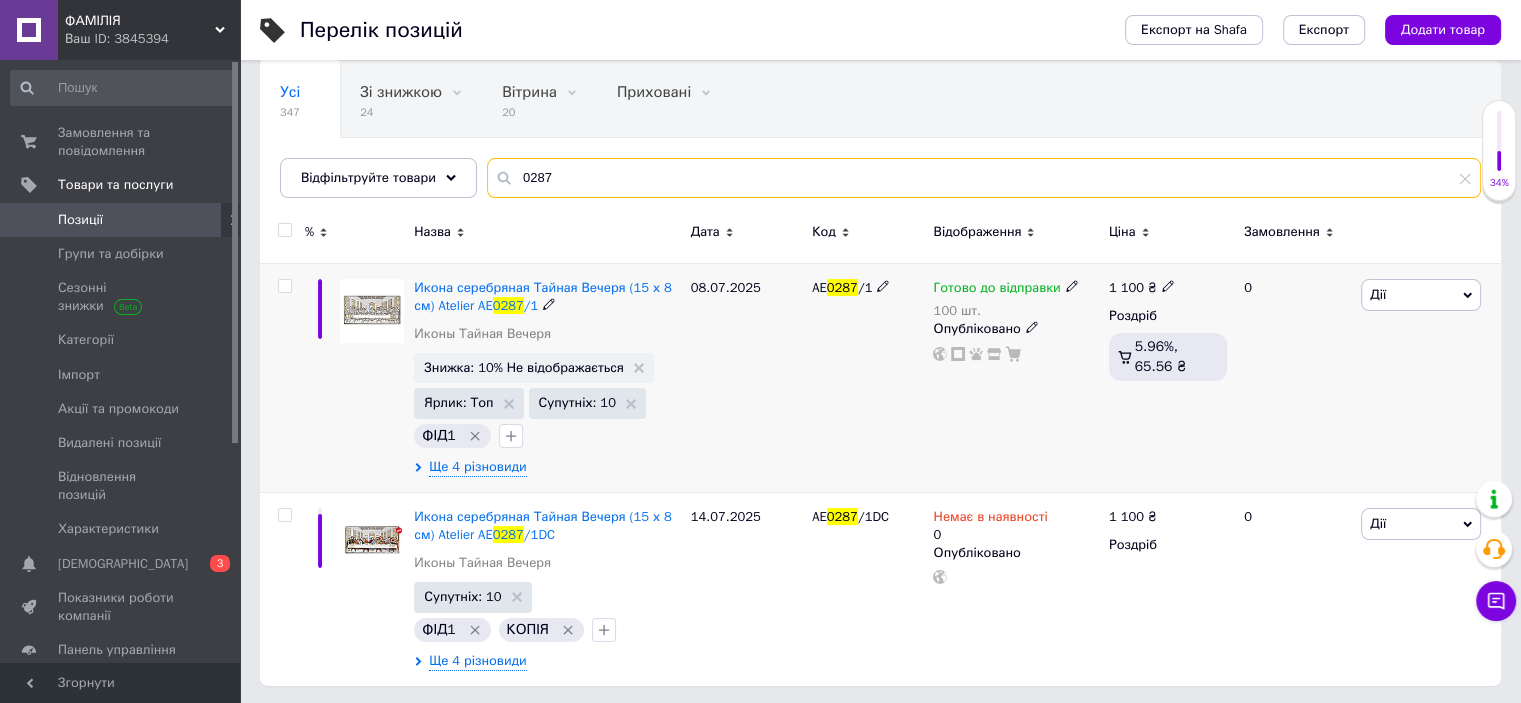 scroll, scrollTop: 168, scrollLeft: 0, axis: vertical 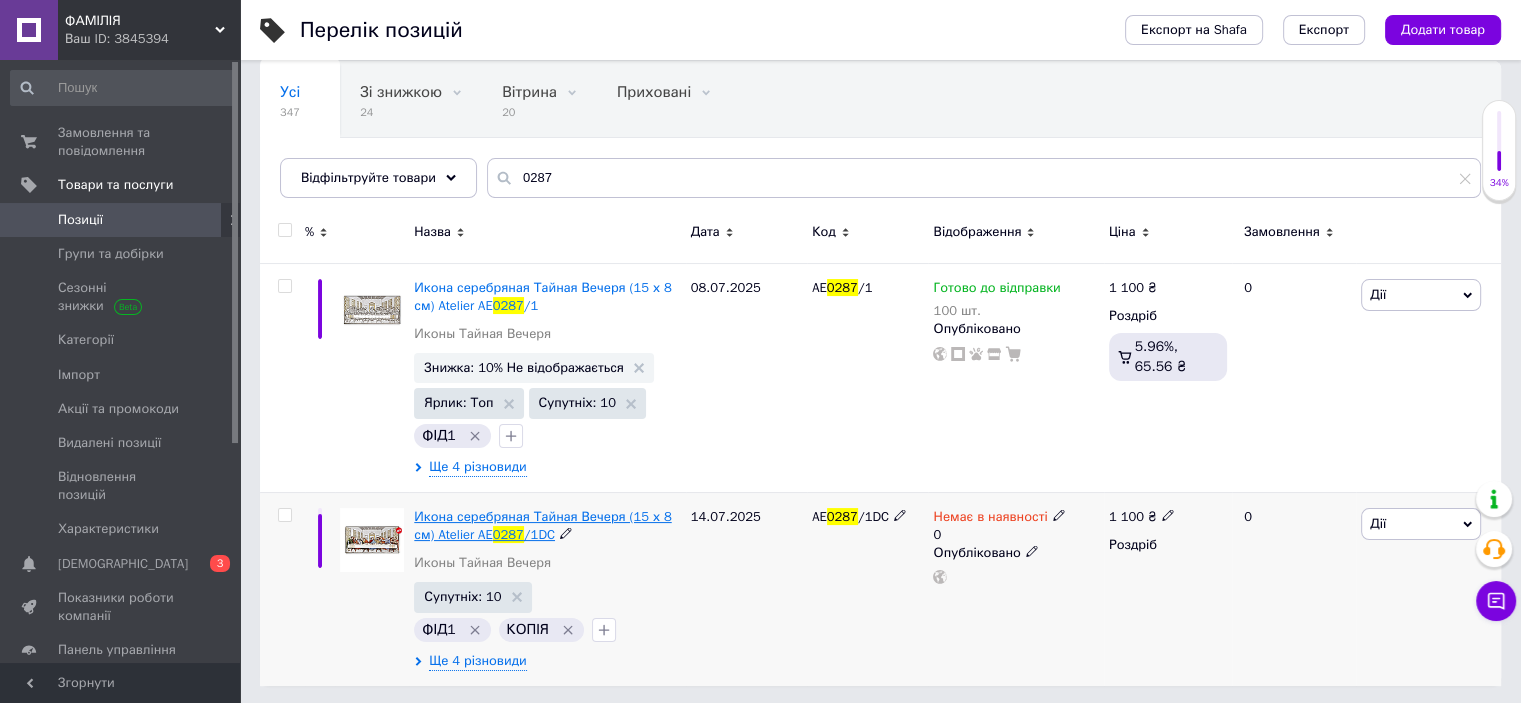 click on "Икона серебряная Тайная Вечеря (15 х 8 см) Atelier AE" at bounding box center (542, 525) 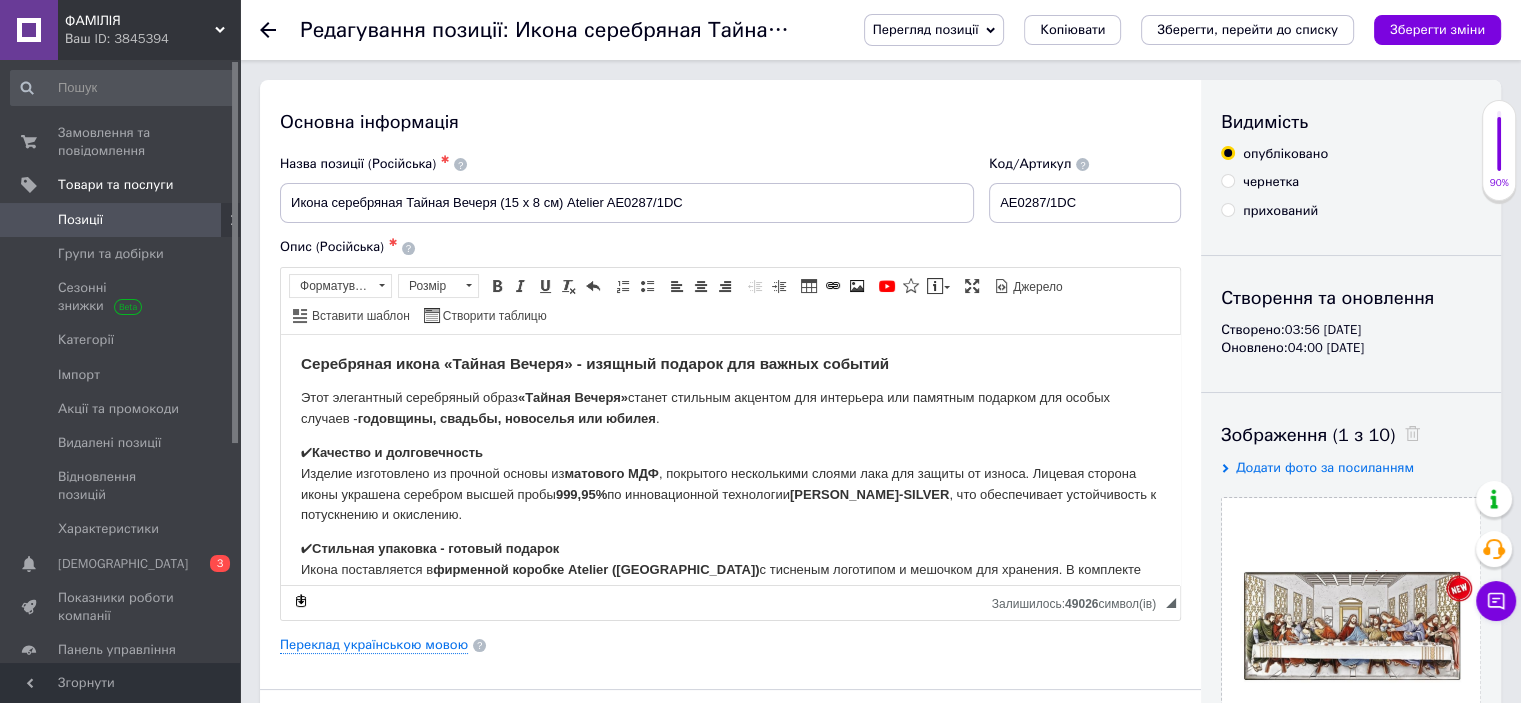 scroll, scrollTop: 0, scrollLeft: 0, axis: both 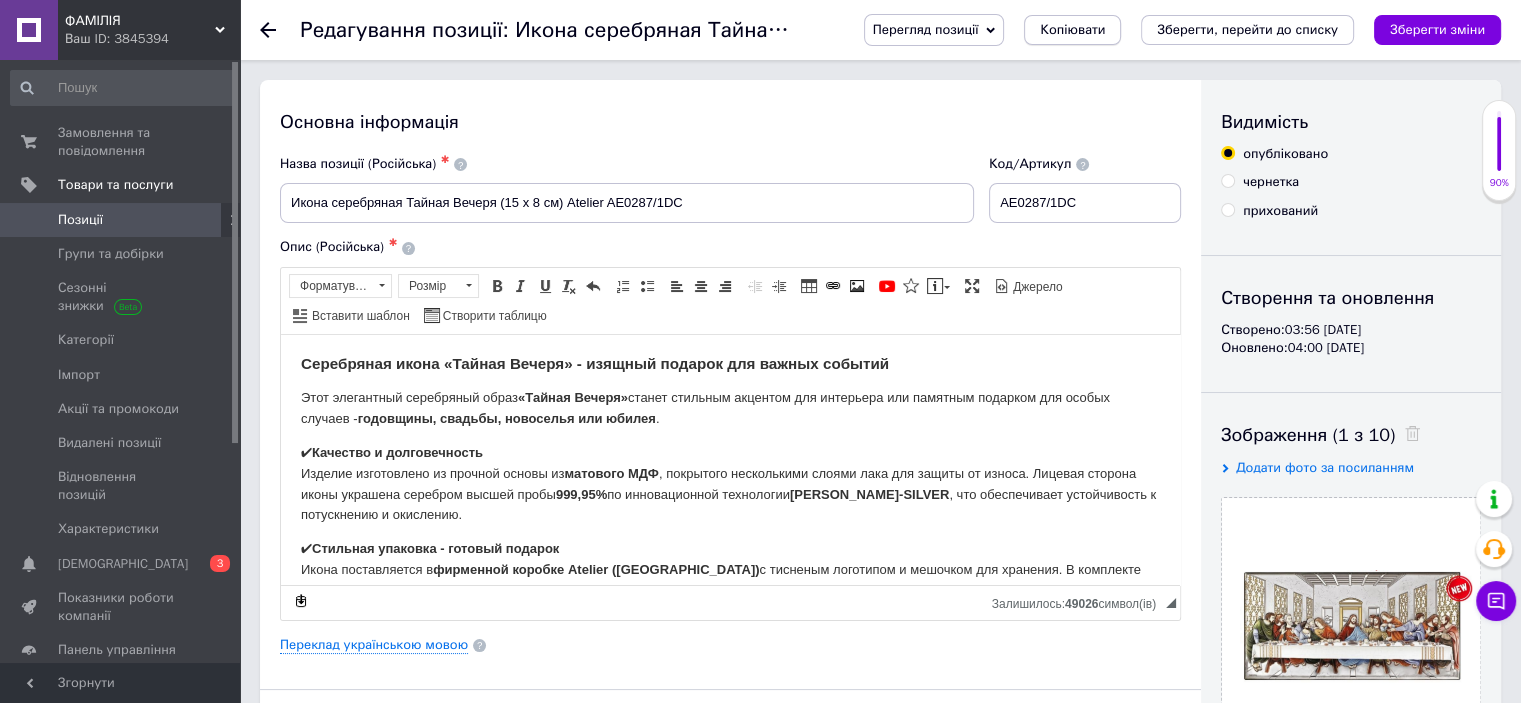 click on "Копіювати" at bounding box center (1072, 30) 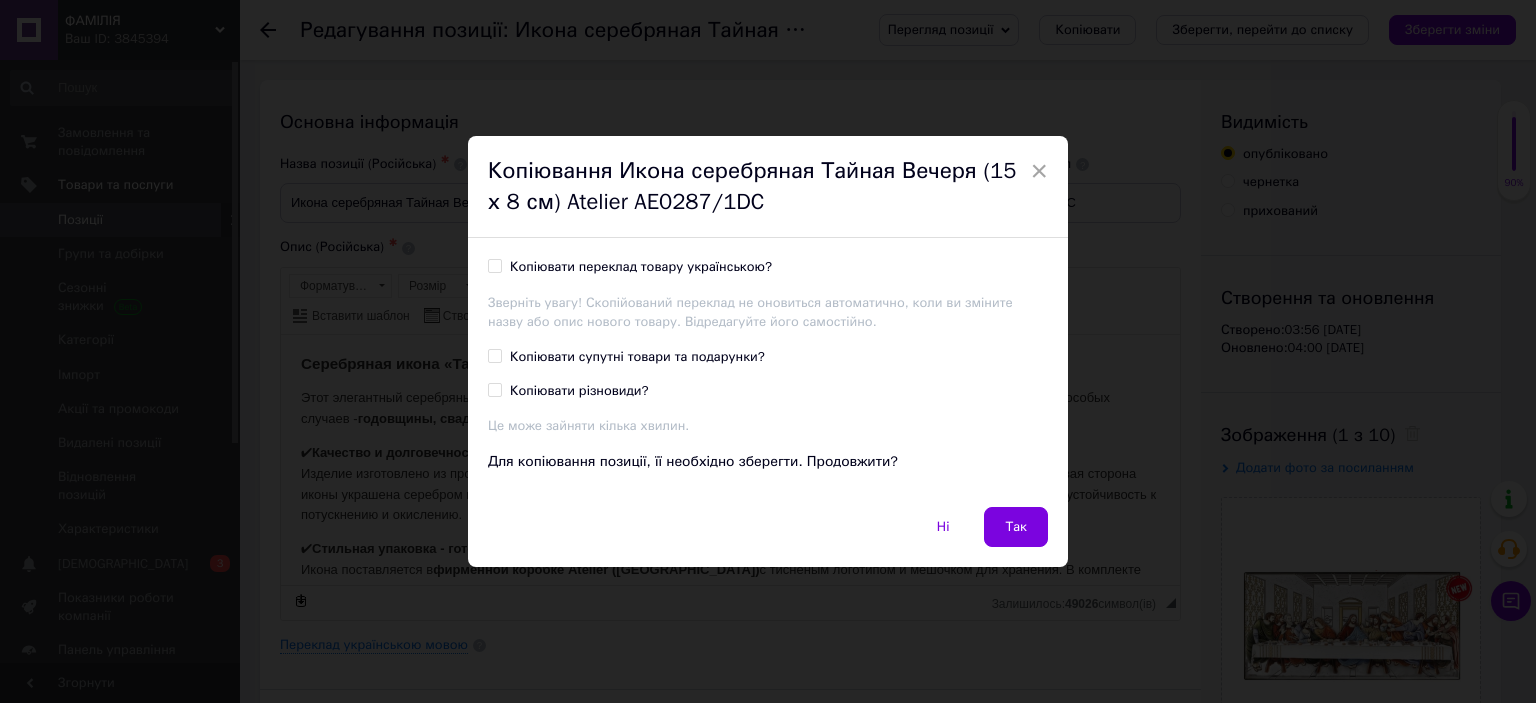 click on "Копіювати переклад товару українською?" at bounding box center (494, 265) 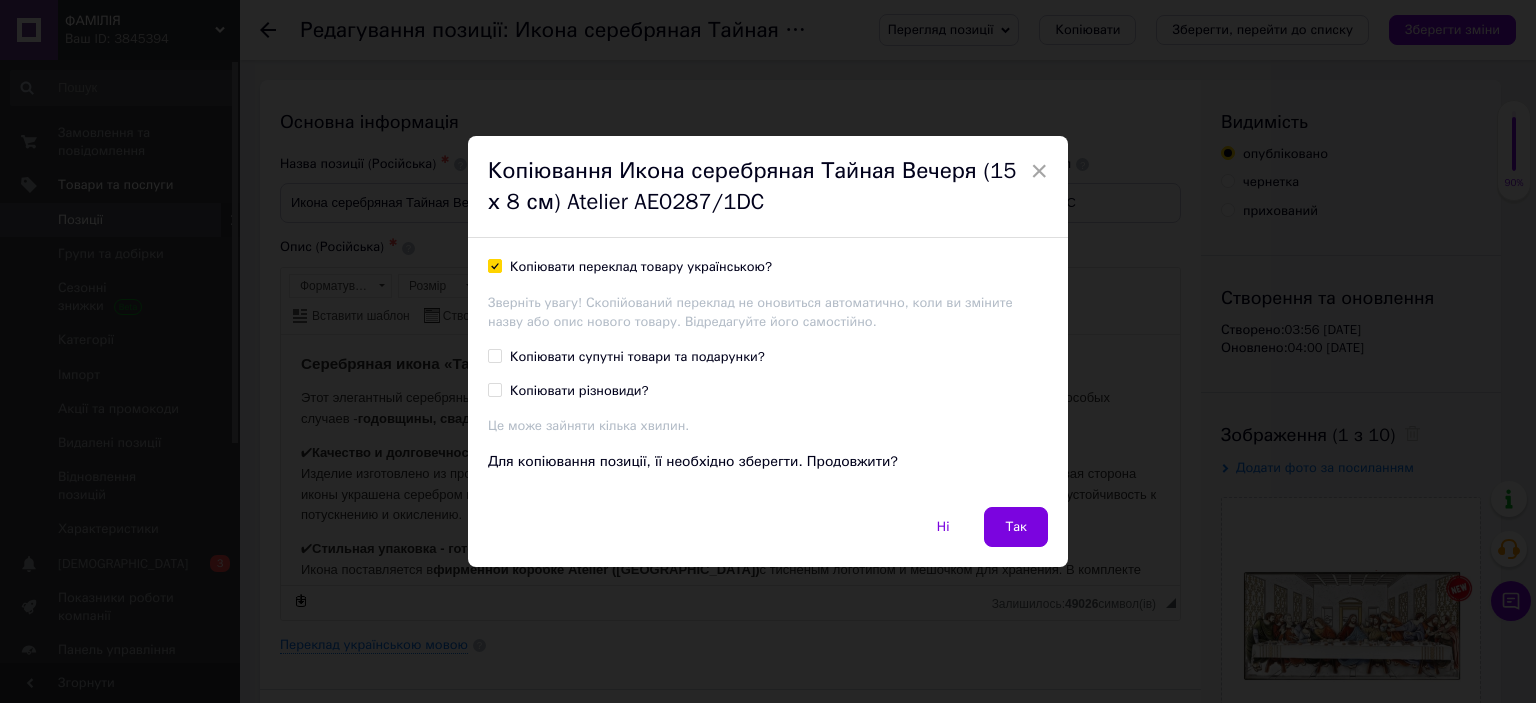 checkbox on "true" 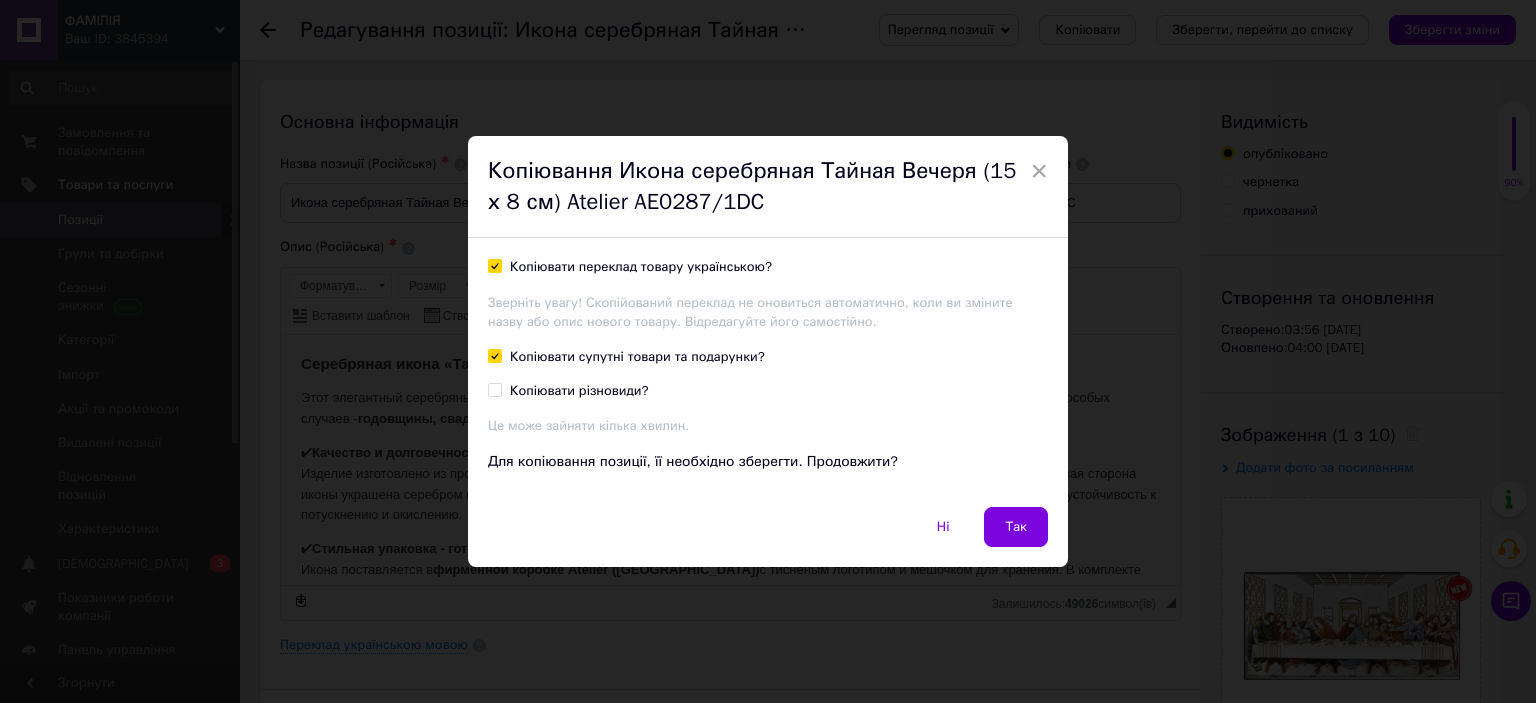 checkbox on "true" 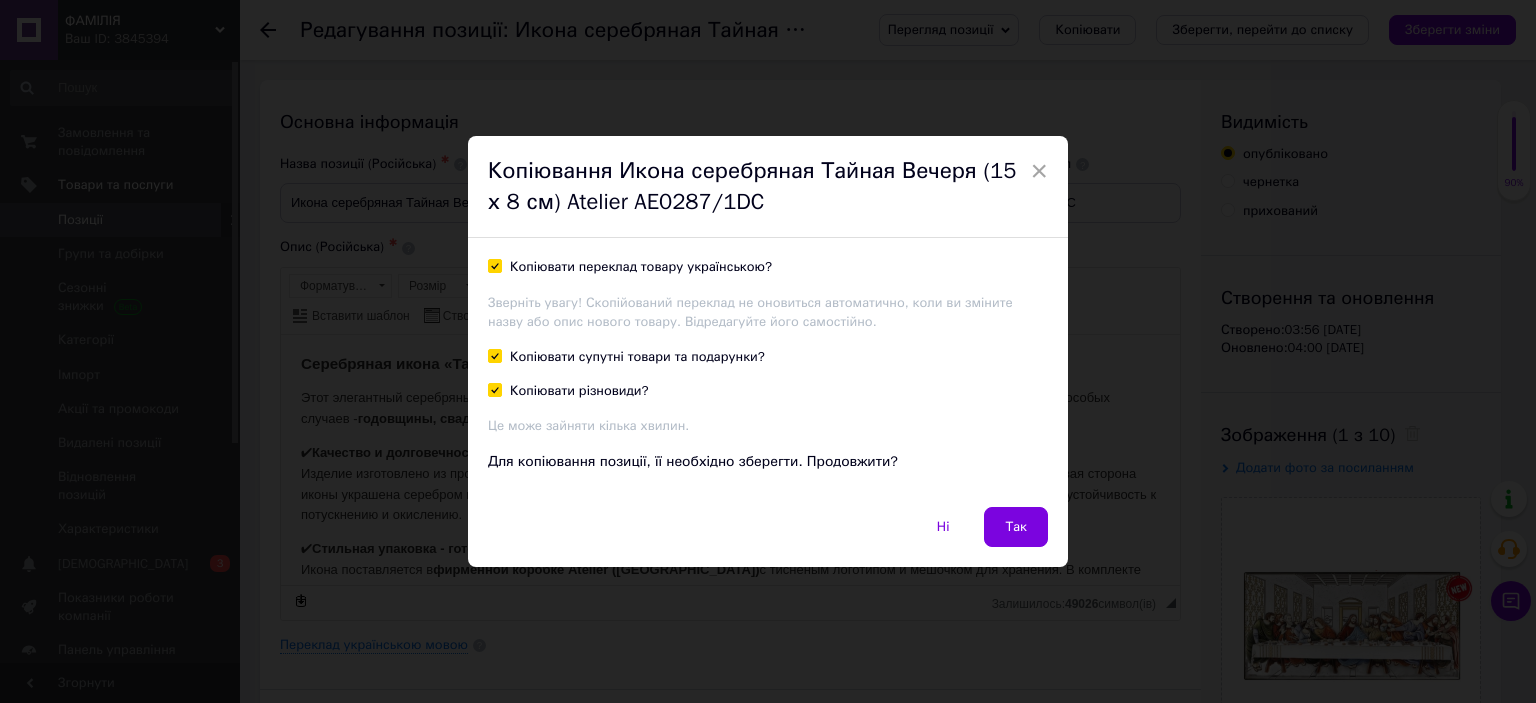 checkbox on "true" 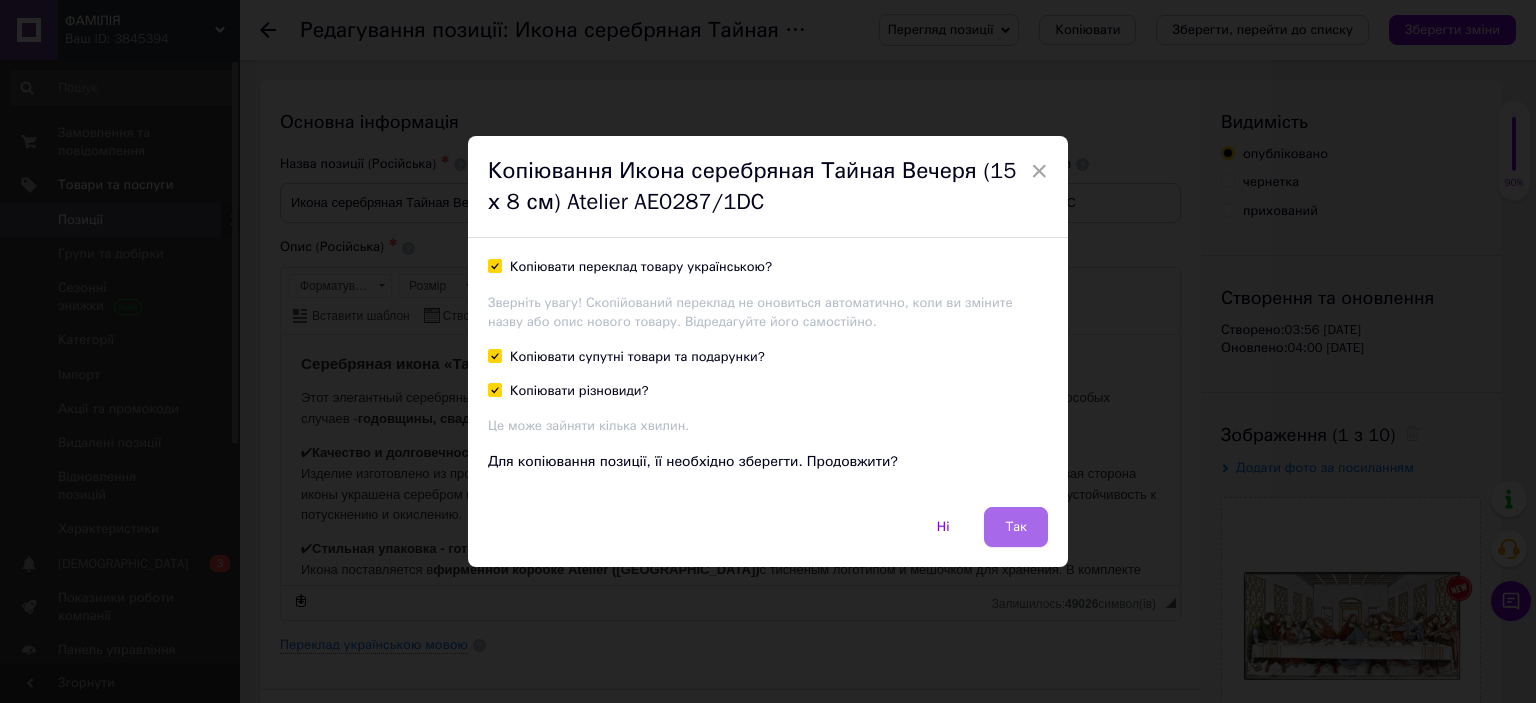 click on "Так" at bounding box center [1016, 527] 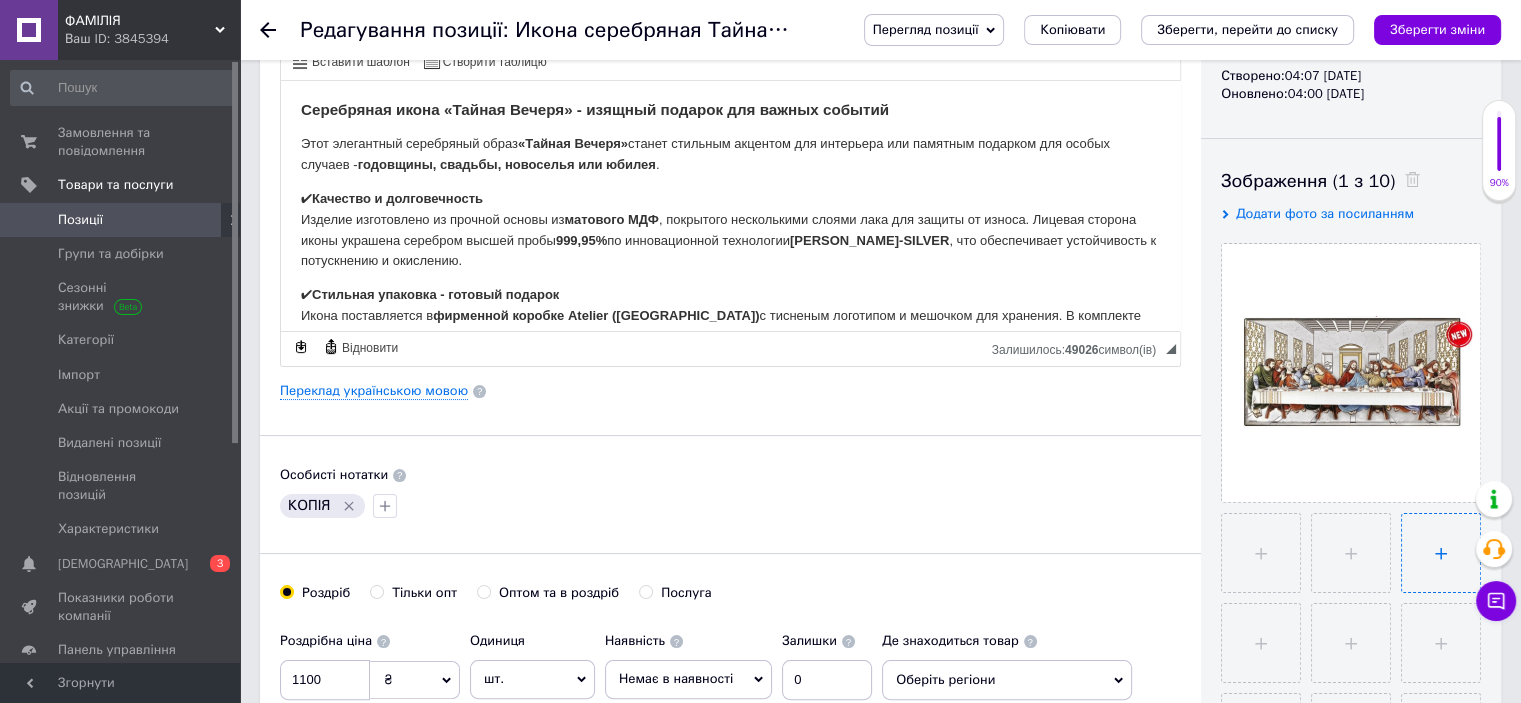 scroll, scrollTop: 300, scrollLeft: 0, axis: vertical 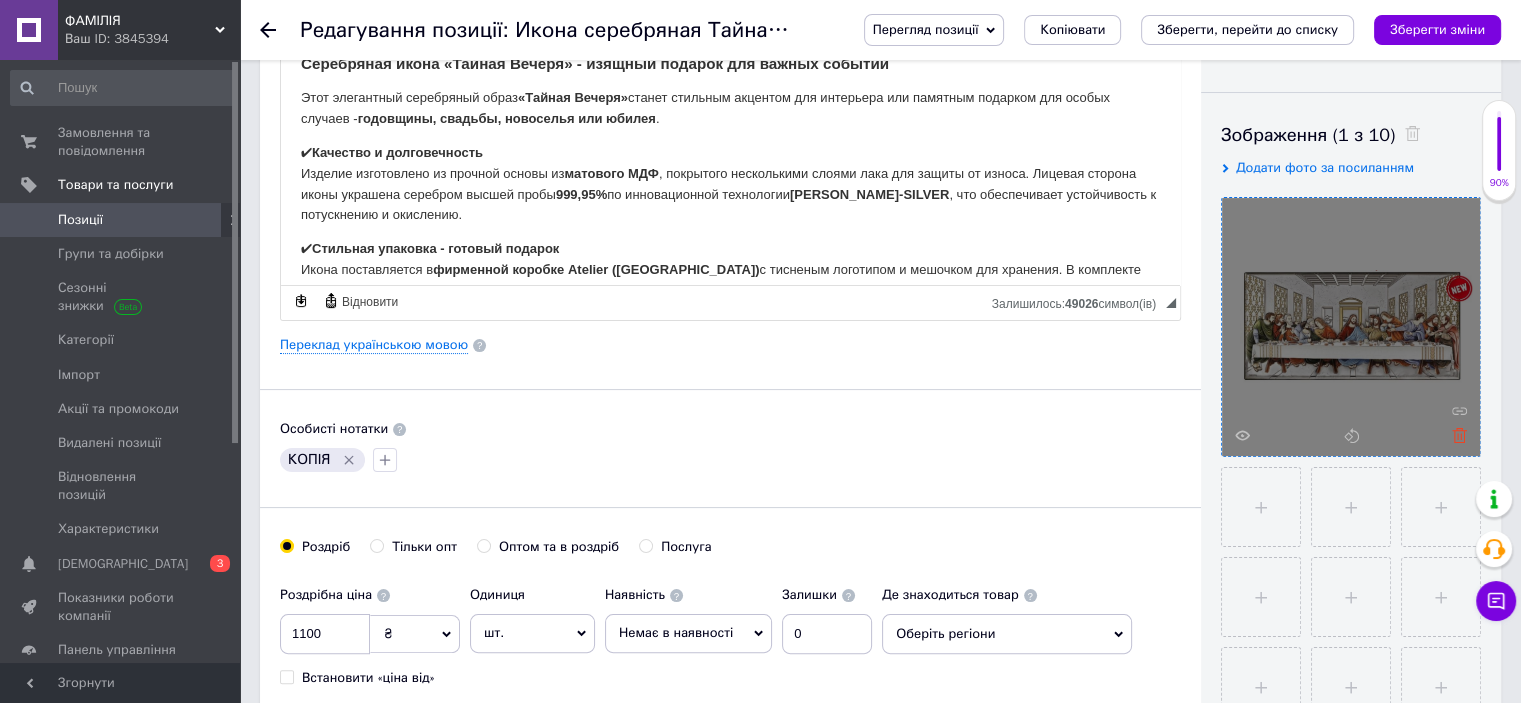 click 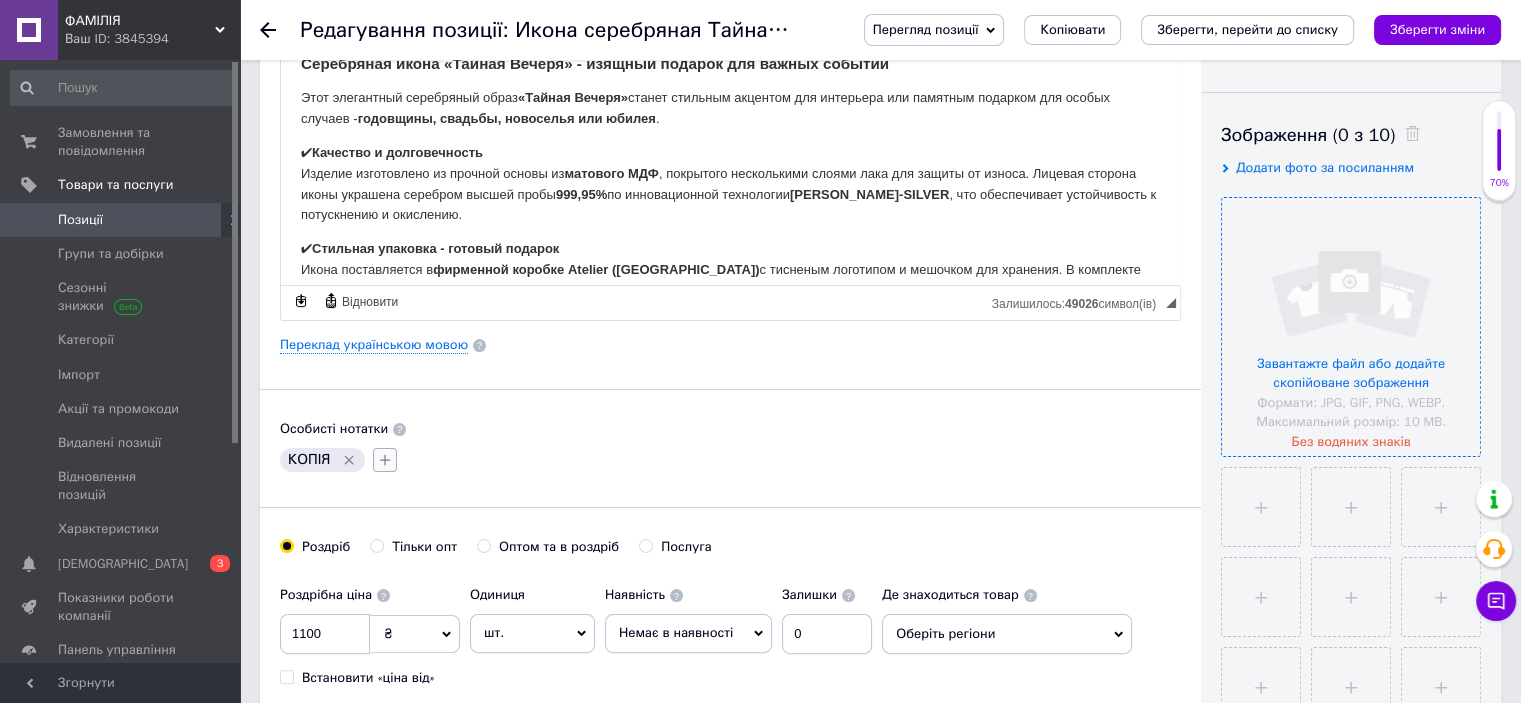 click 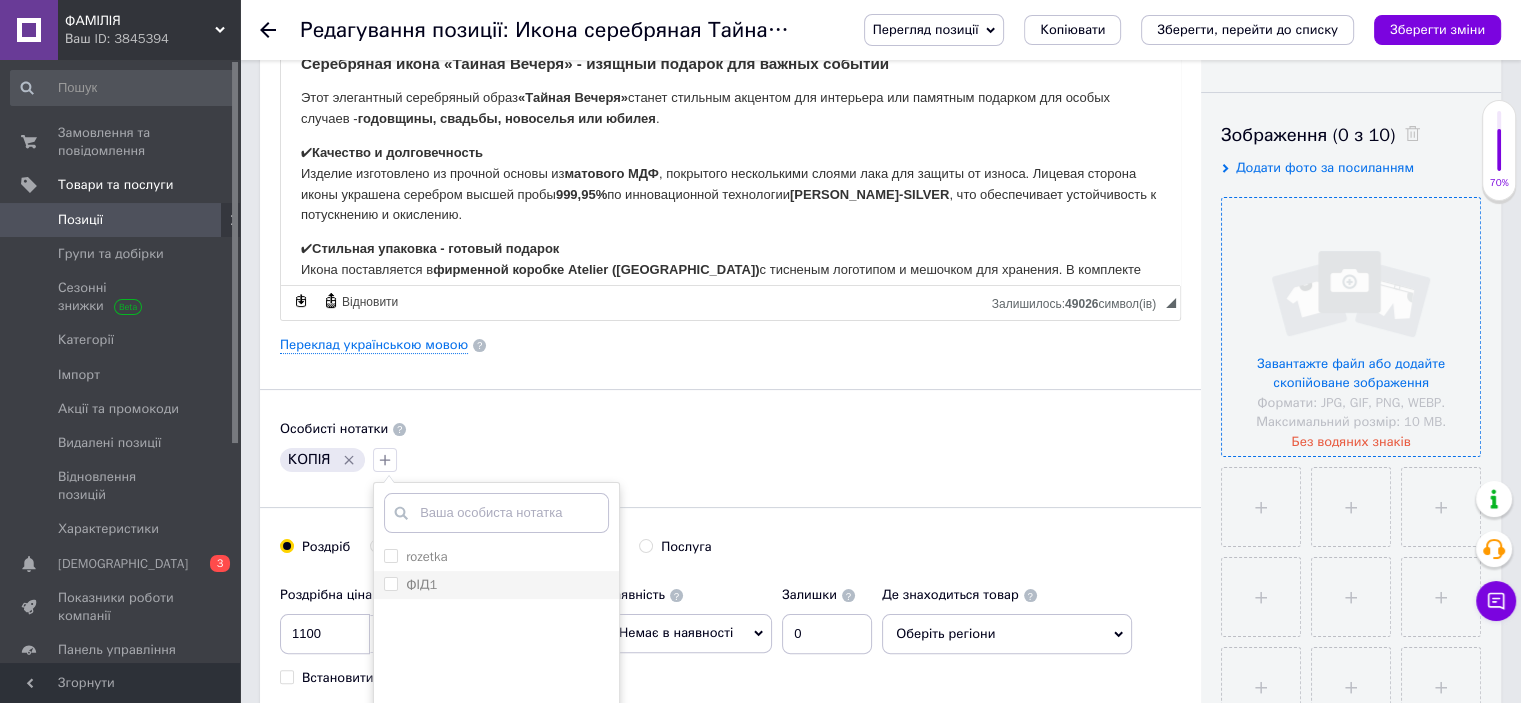 click on "ФІД1" at bounding box center [390, 583] 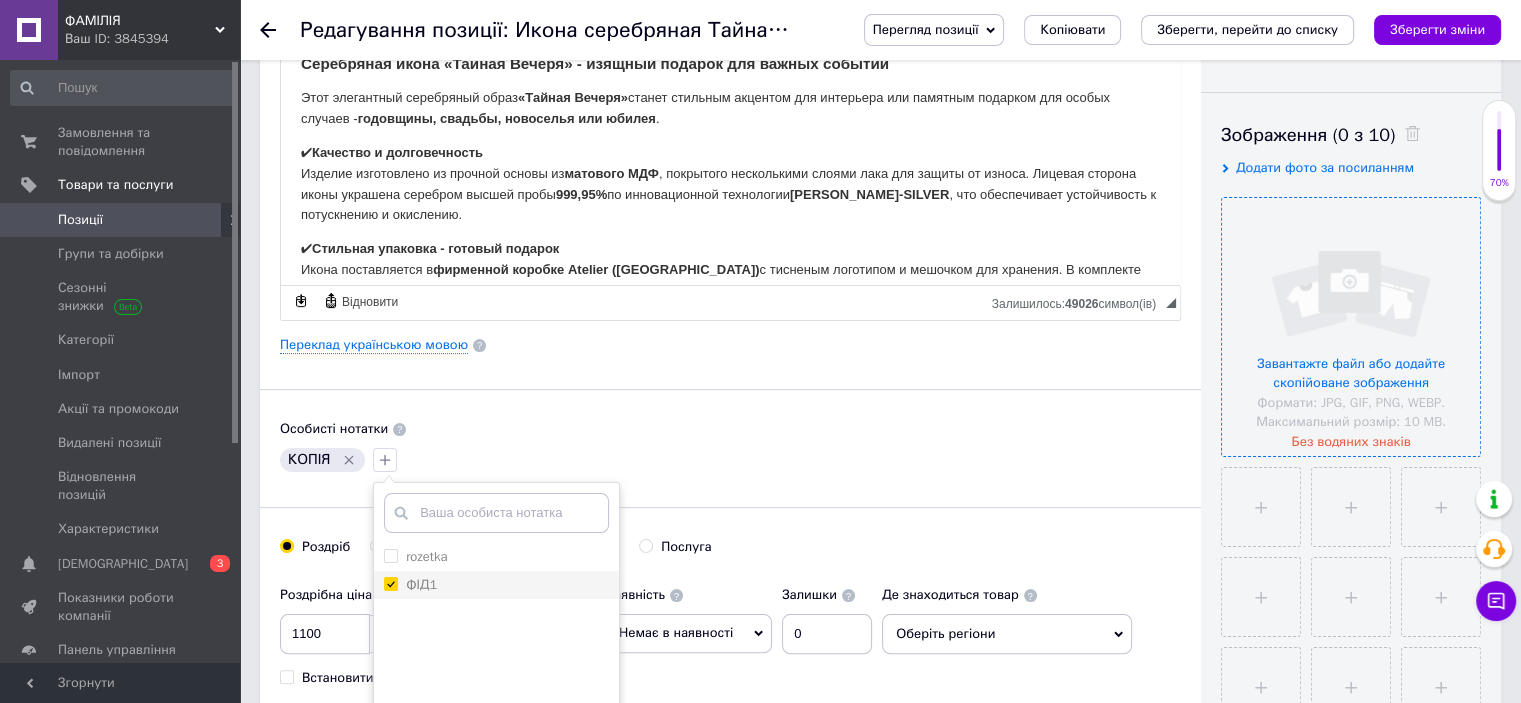 checkbox on "true" 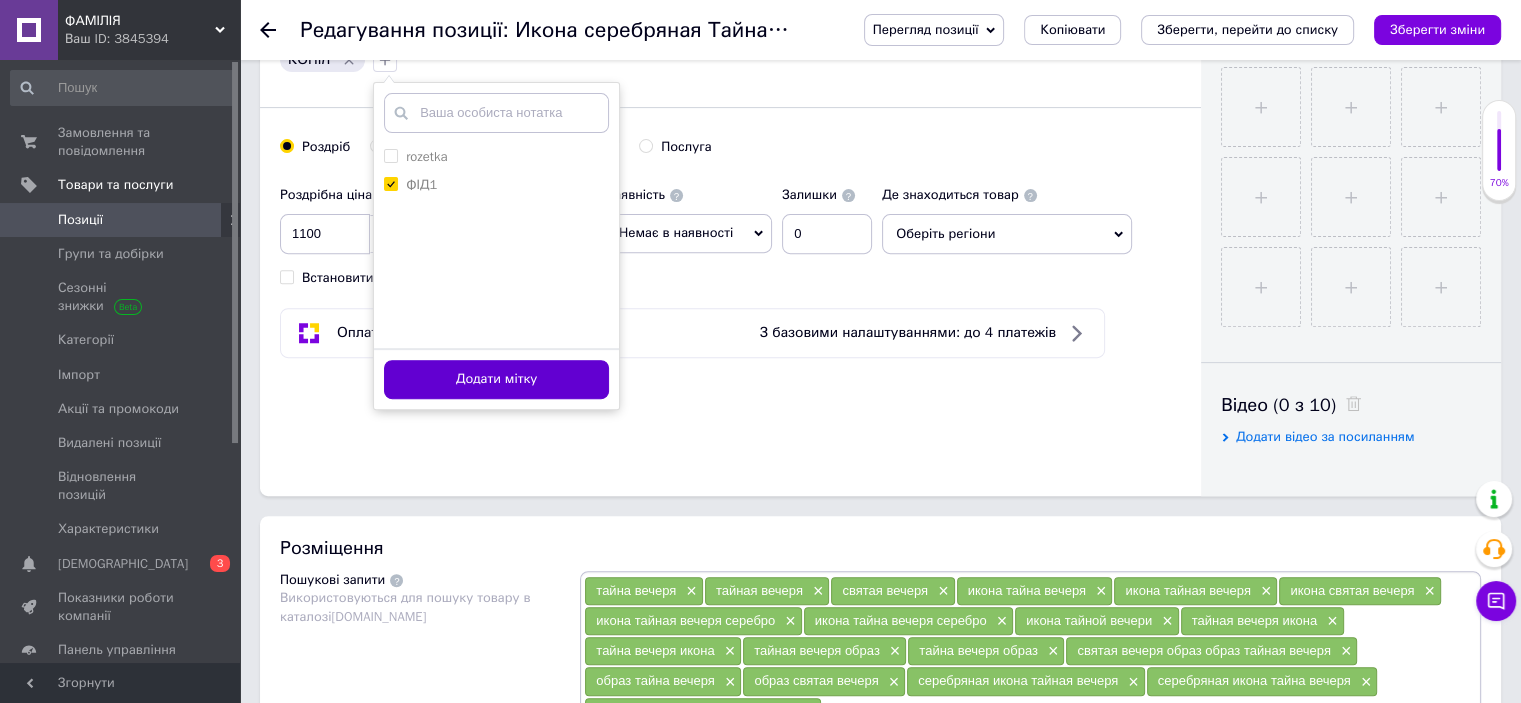 click on "Додати мітку" at bounding box center (496, 379) 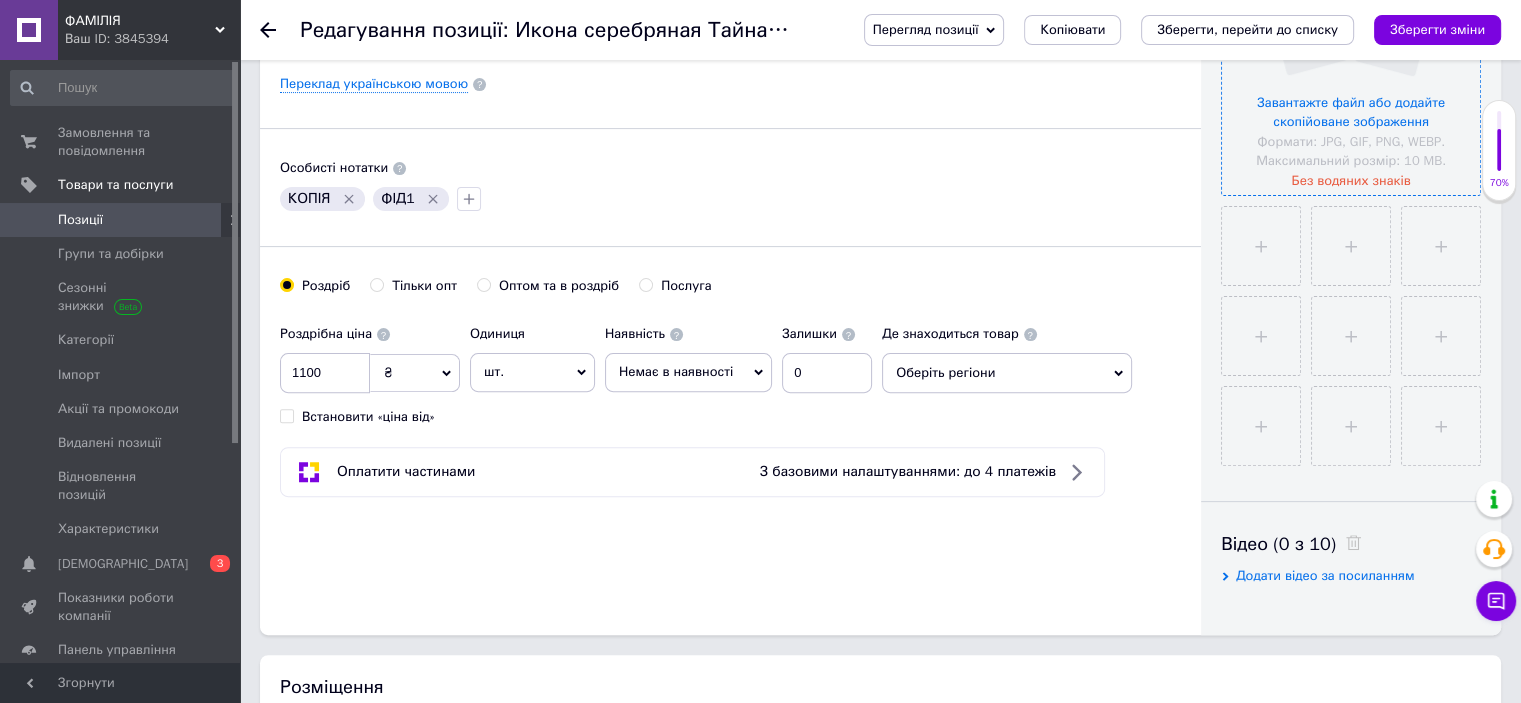 scroll, scrollTop: 400, scrollLeft: 0, axis: vertical 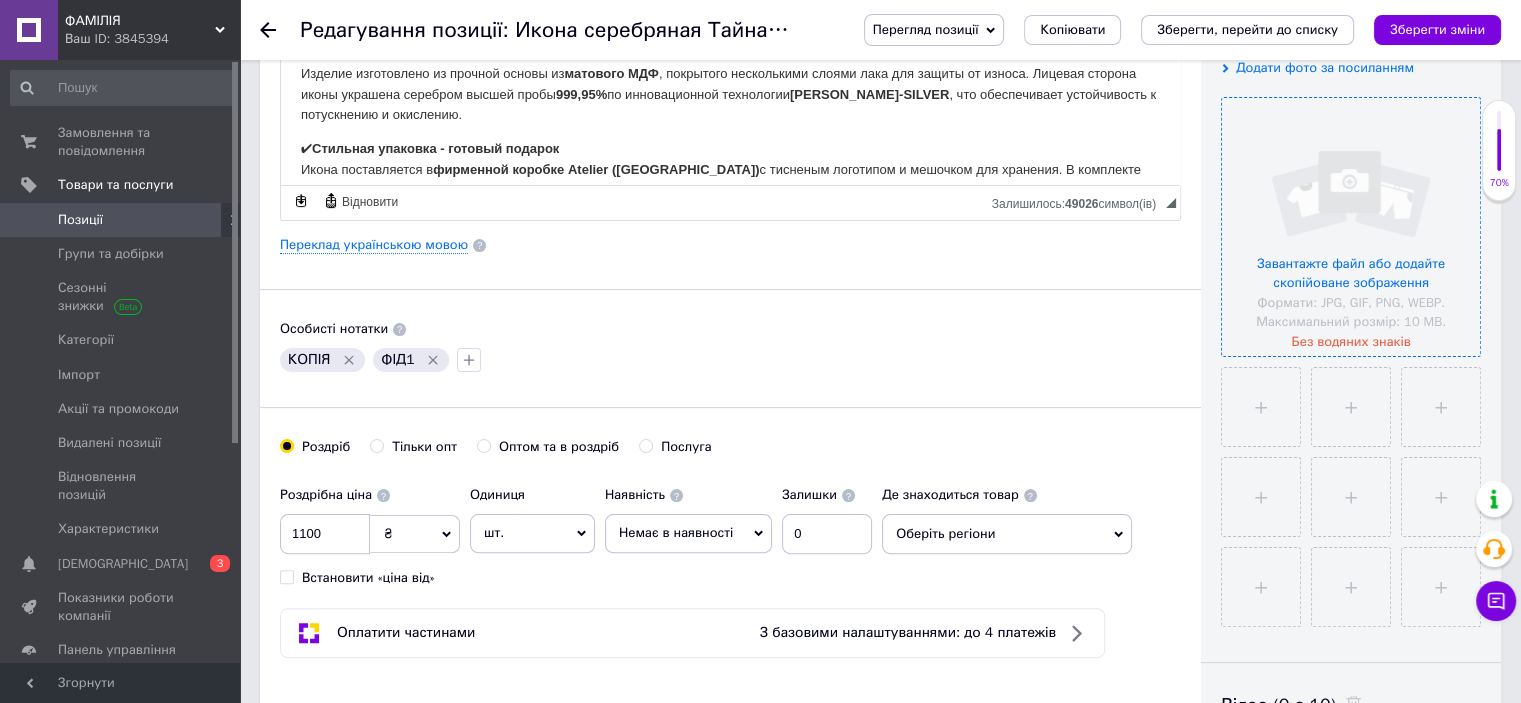 click at bounding box center (1351, 227) 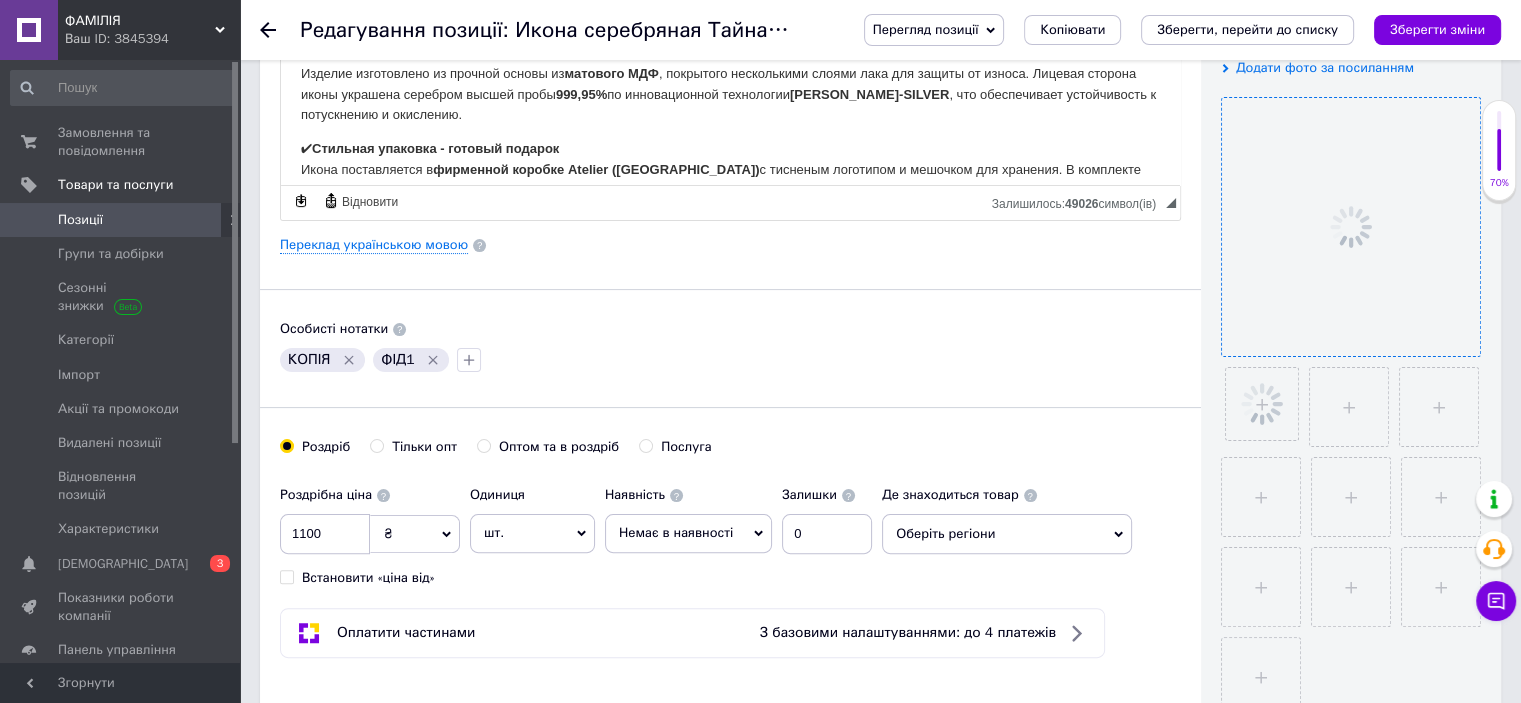 click on "Оберіть регіони" at bounding box center [1007, 534] 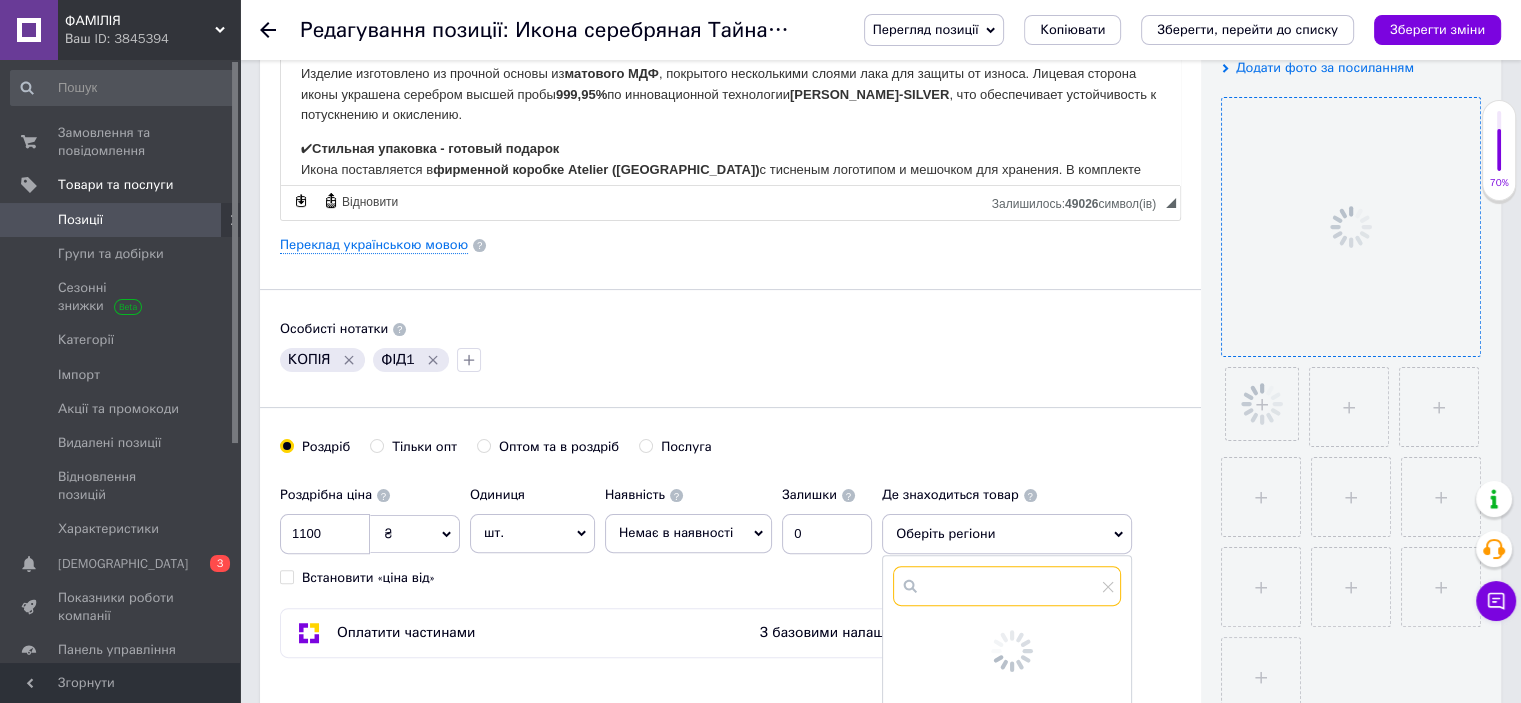 click at bounding box center (1007, 586) 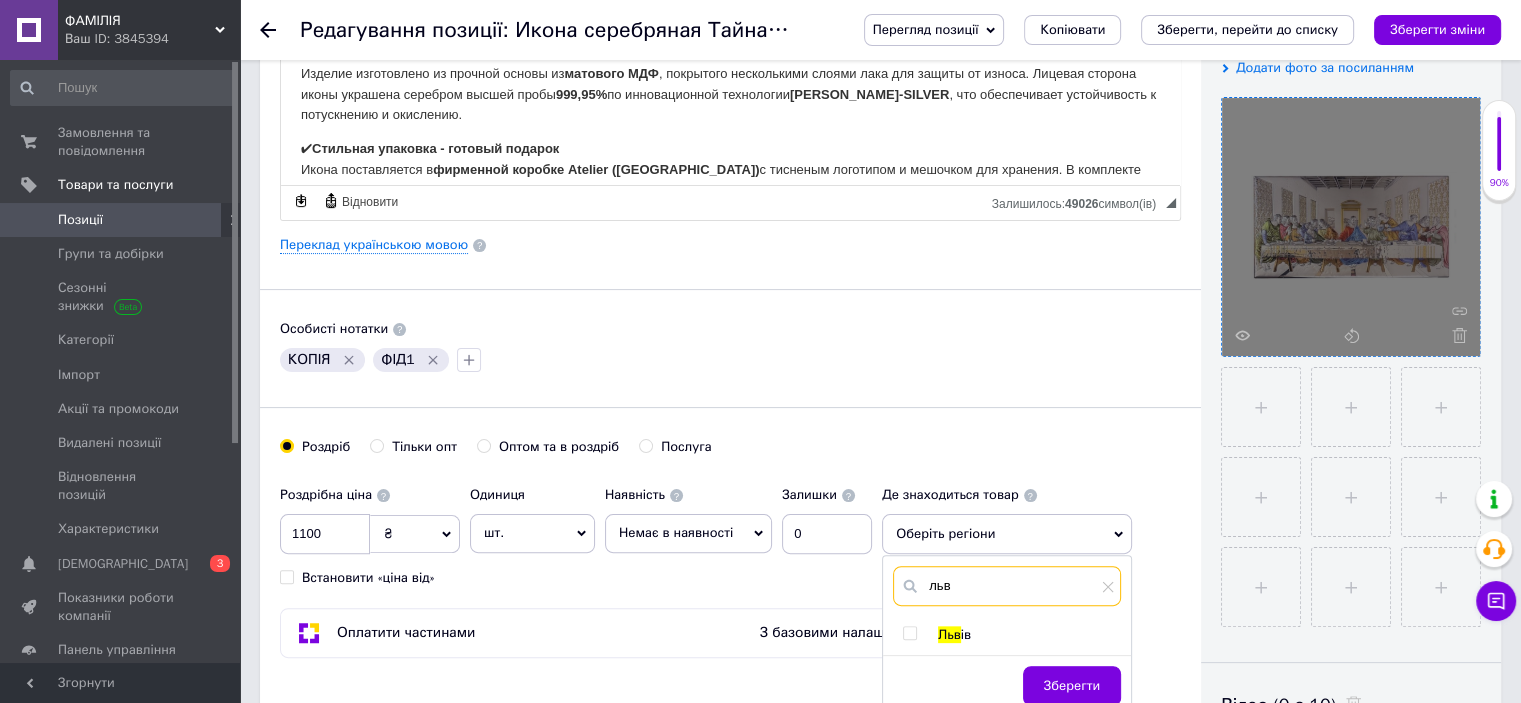 type on "льв" 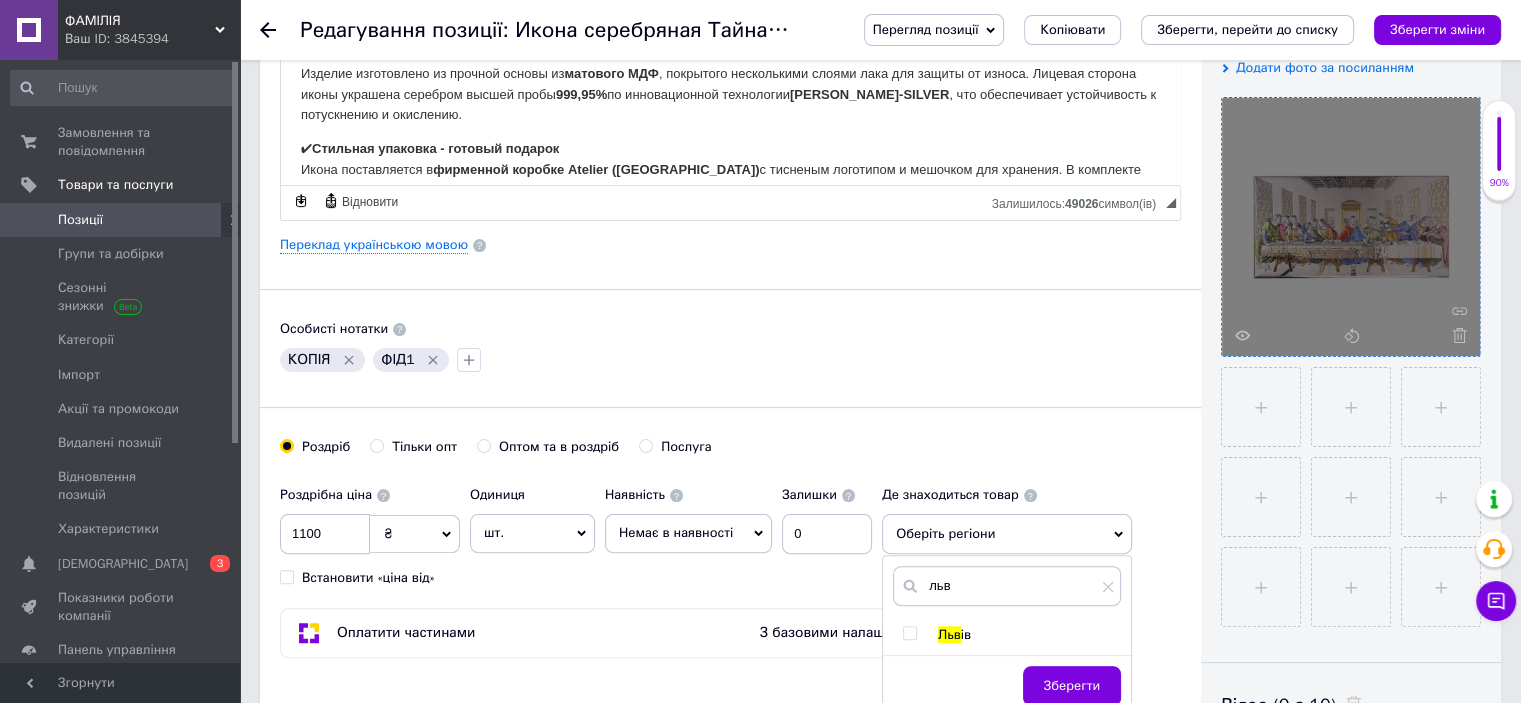 click at bounding box center (909, 633) 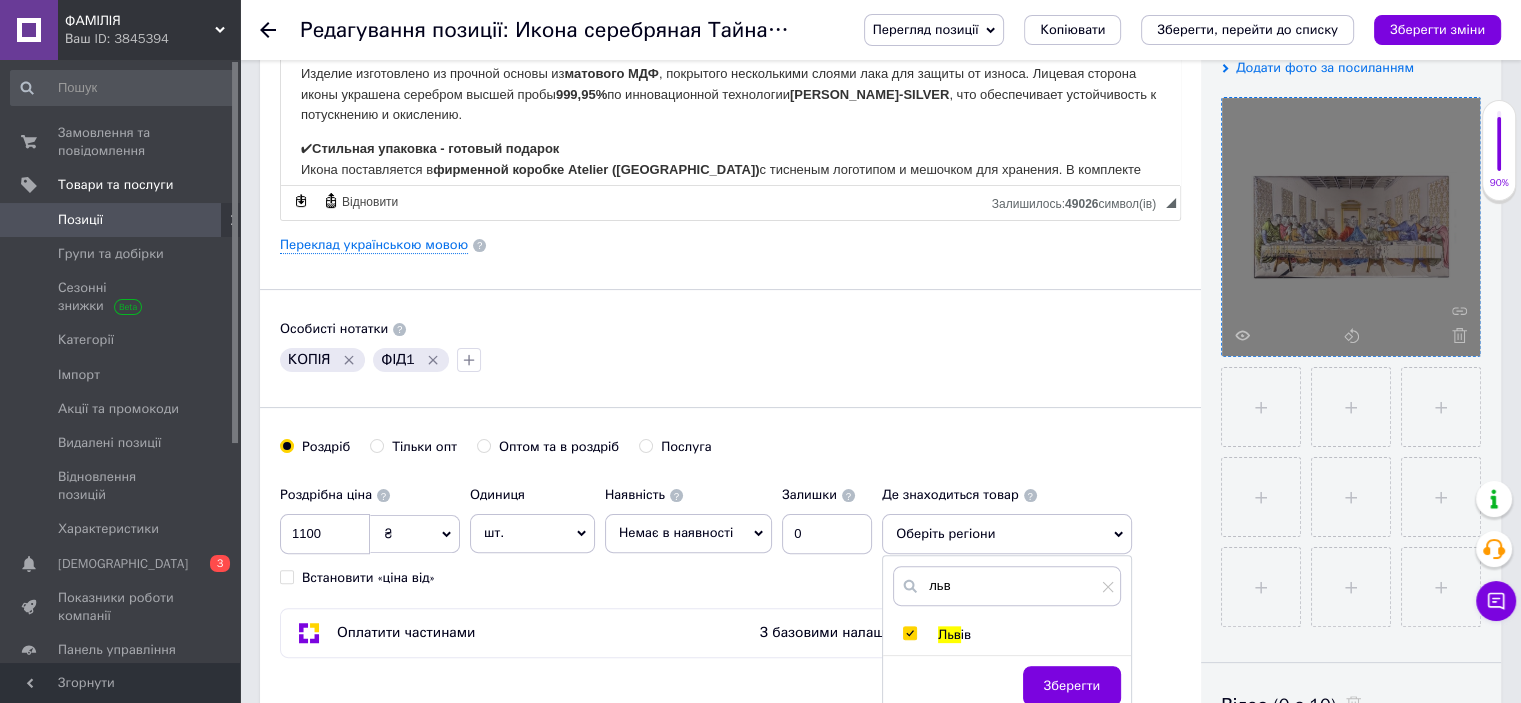 checkbox on "true" 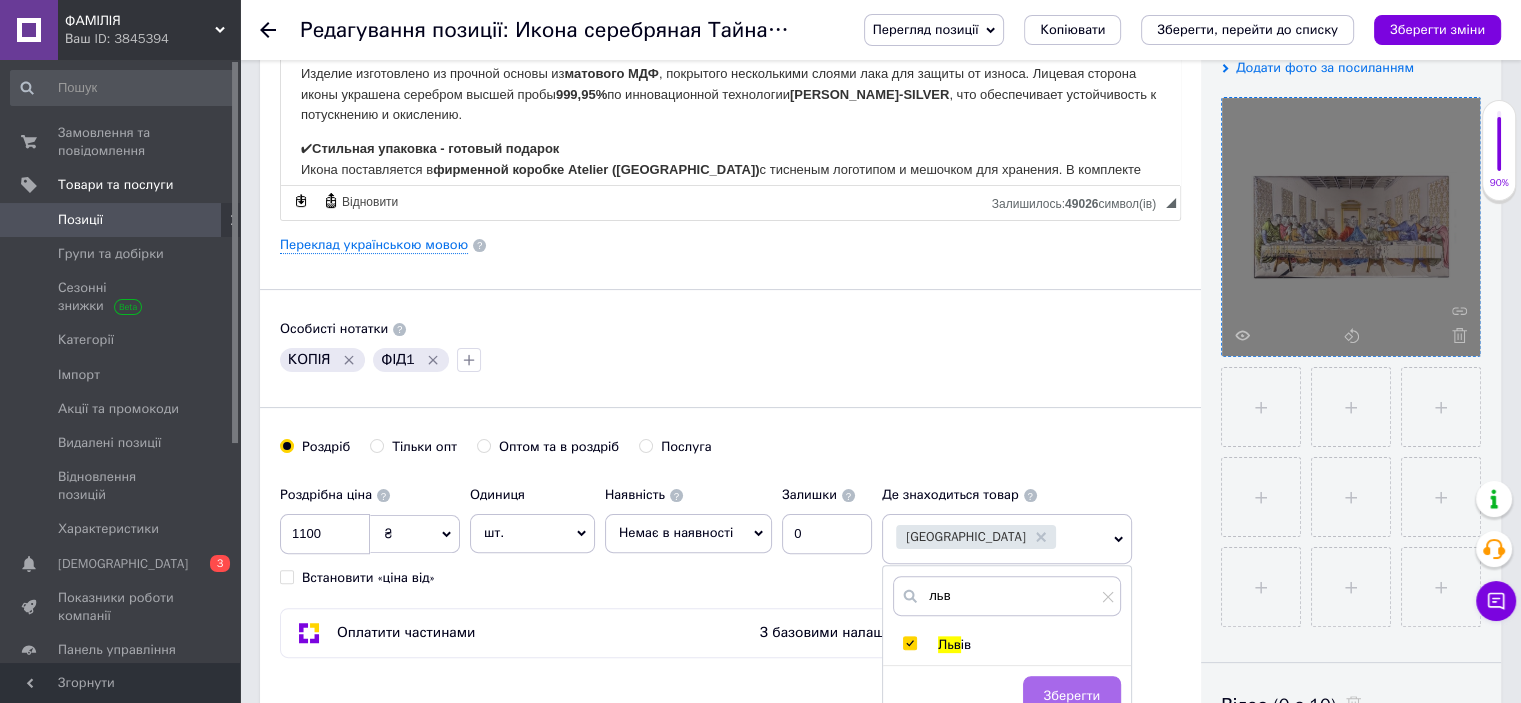 click on "Зберегти" at bounding box center (1072, 696) 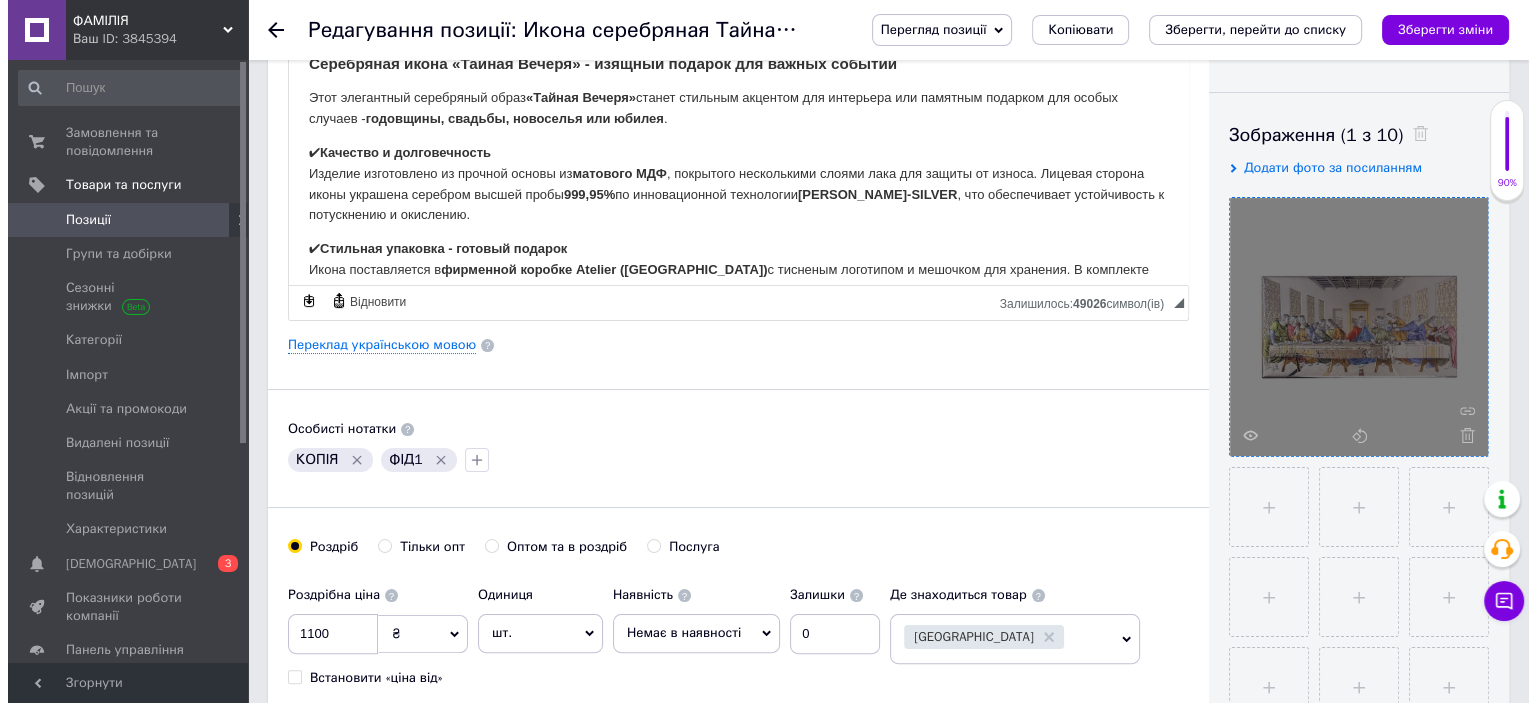 scroll, scrollTop: 0, scrollLeft: 0, axis: both 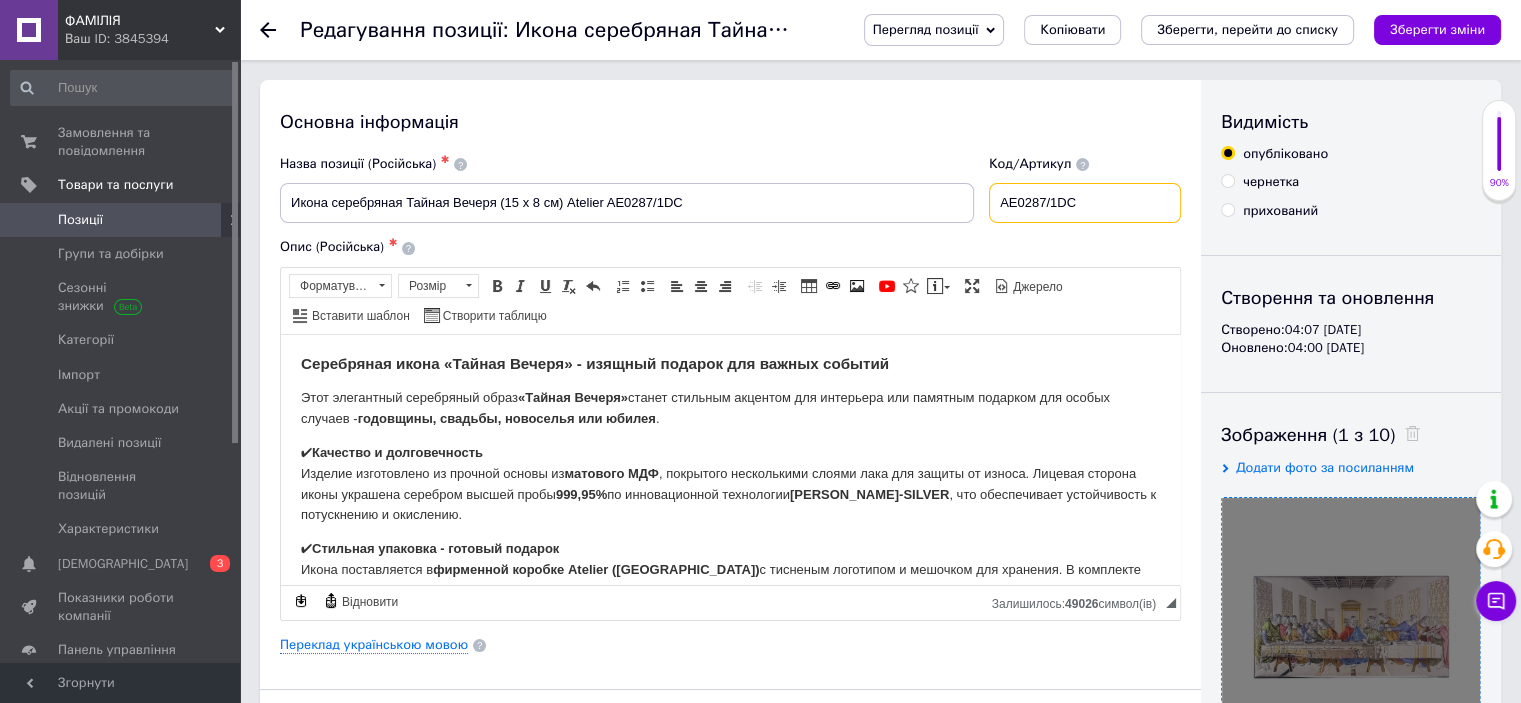 click on "AE0287/1DC" at bounding box center (1085, 203) 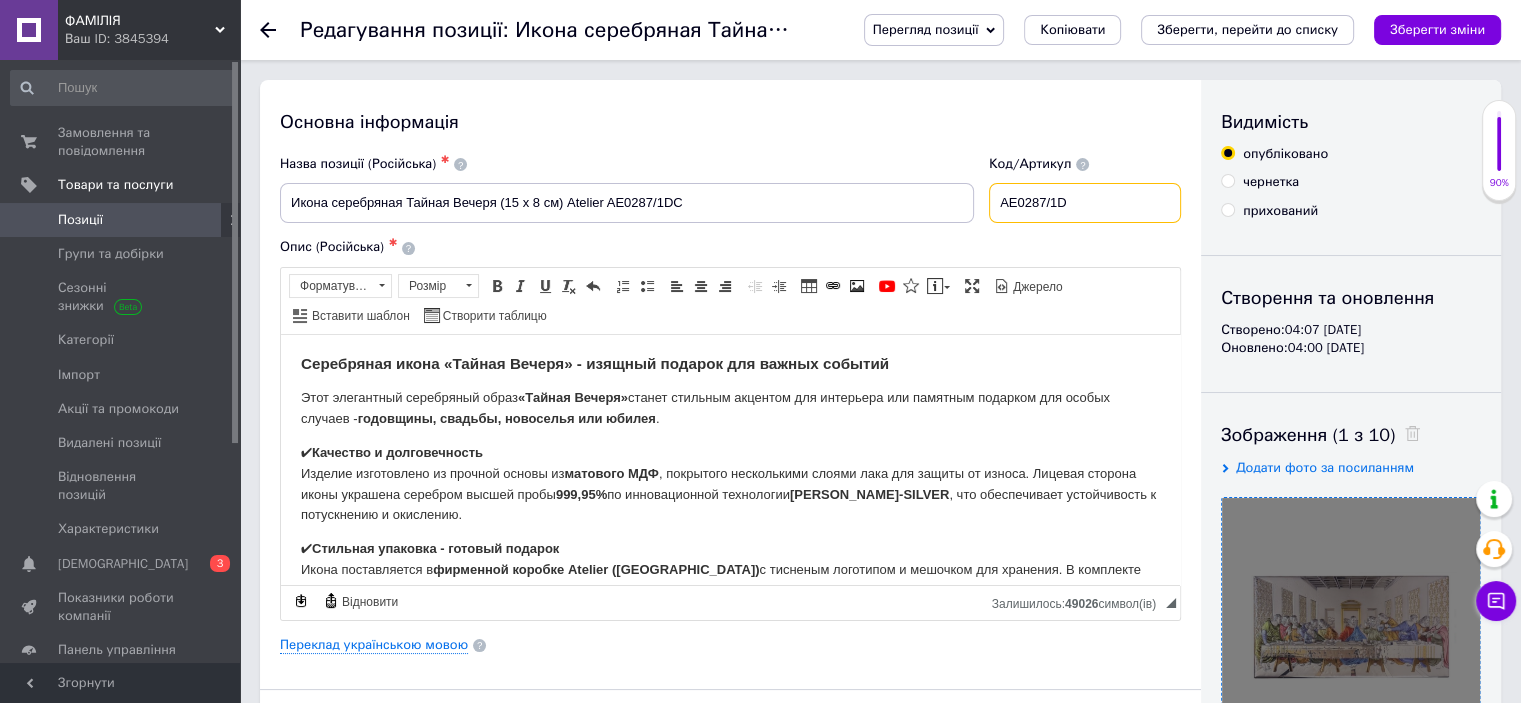 type on "AE0287/1D" 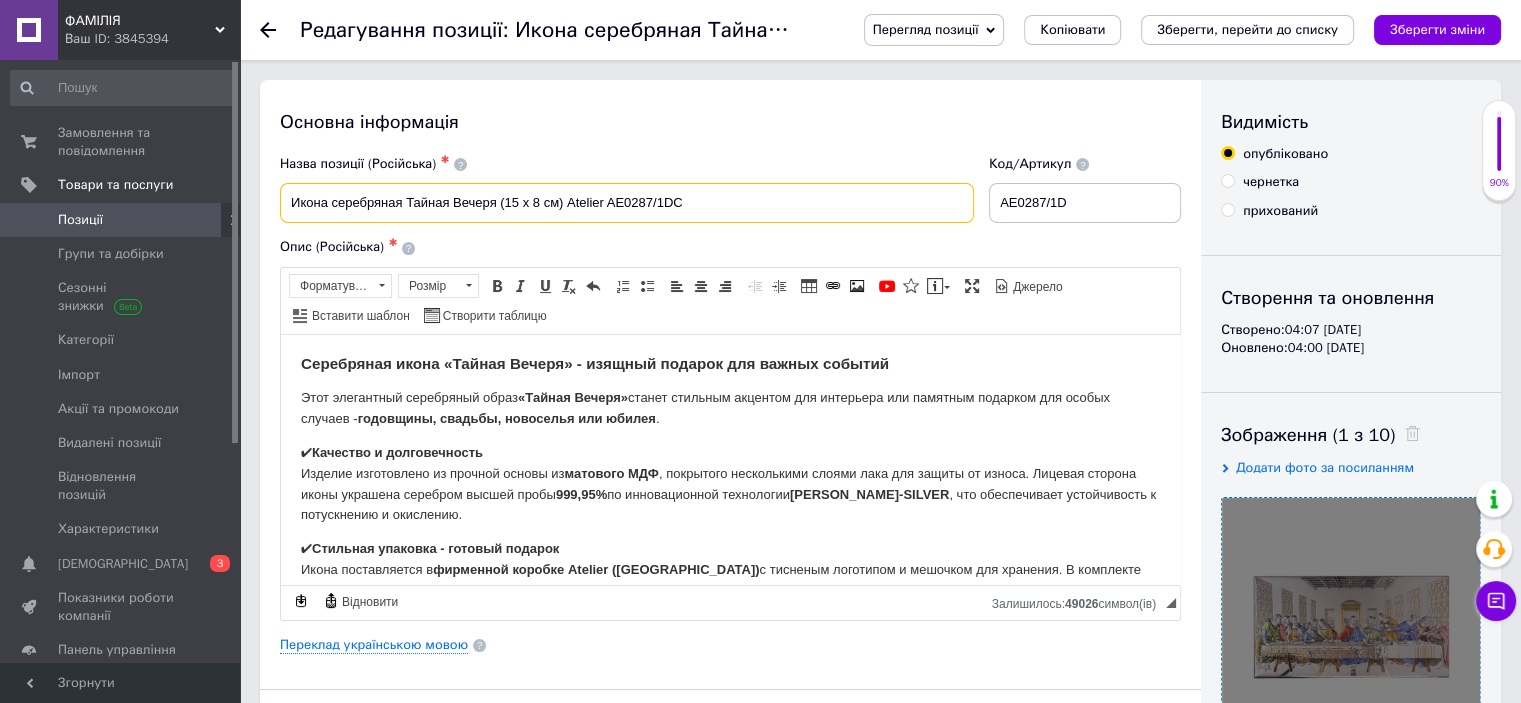 click on "Икона серебряная Тайная Вечеря (15 х 8 см) Atelier AE0287/1DC" at bounding box center [627, 203] 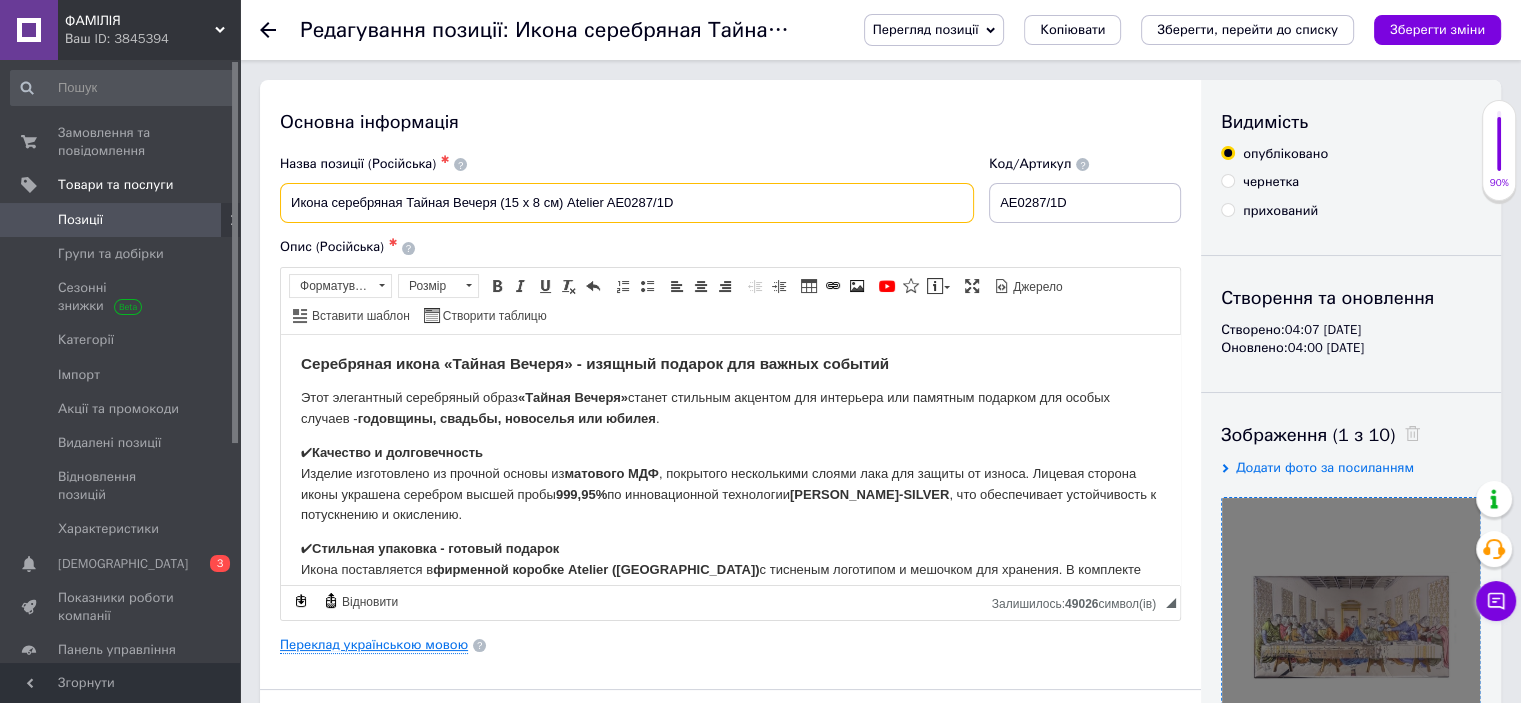type on "Икона серебряная Тайная Вечеря (15 х 8 см) Atelier AE0287/1D" 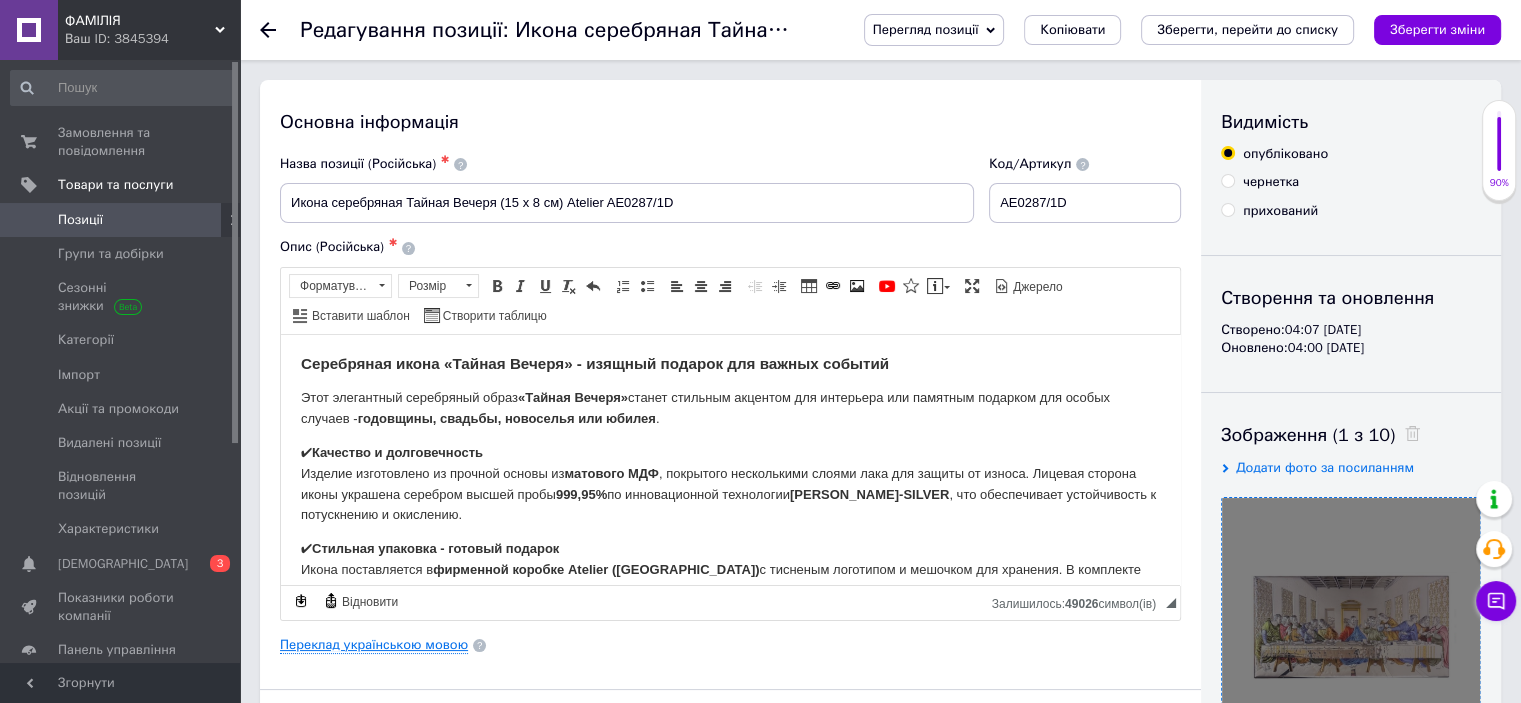 click on "Переклад українською мовою" at bounding box center [374, 645] 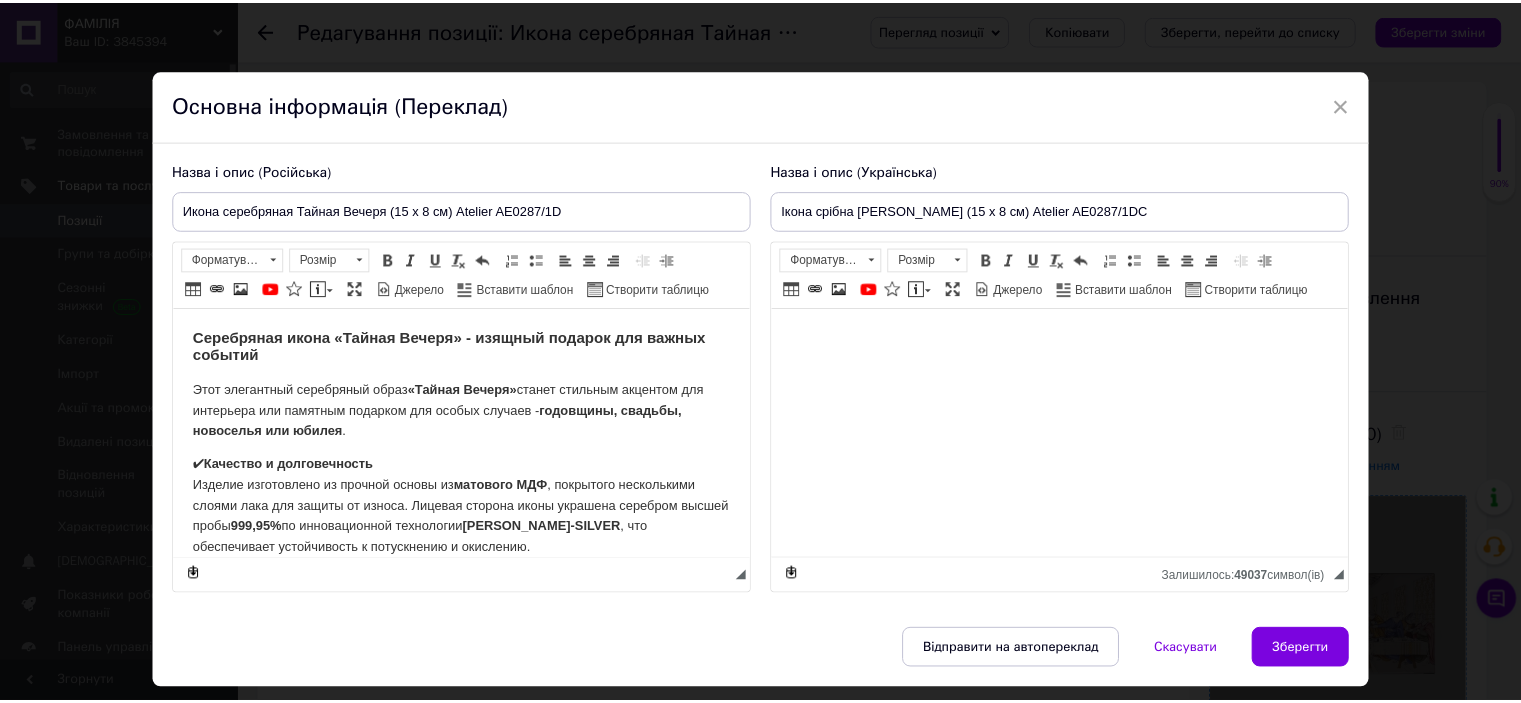 scroll, scrollTop: 0, scrollLeft: 0, axis: both 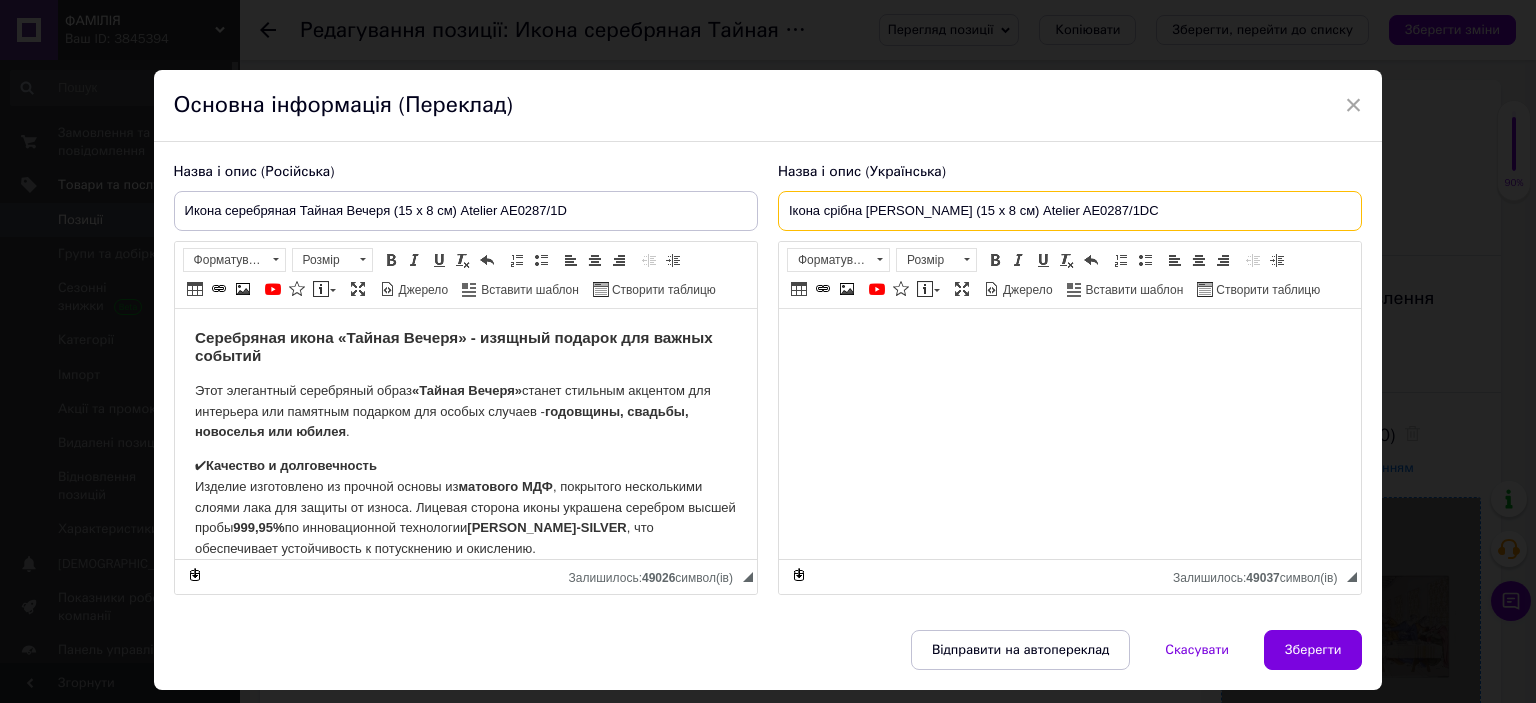 click on "Ікона срібна [PERSON_NAME] (15 х 8 см) Atelier AE0287/1DC" at bounding box center (1070, 211) 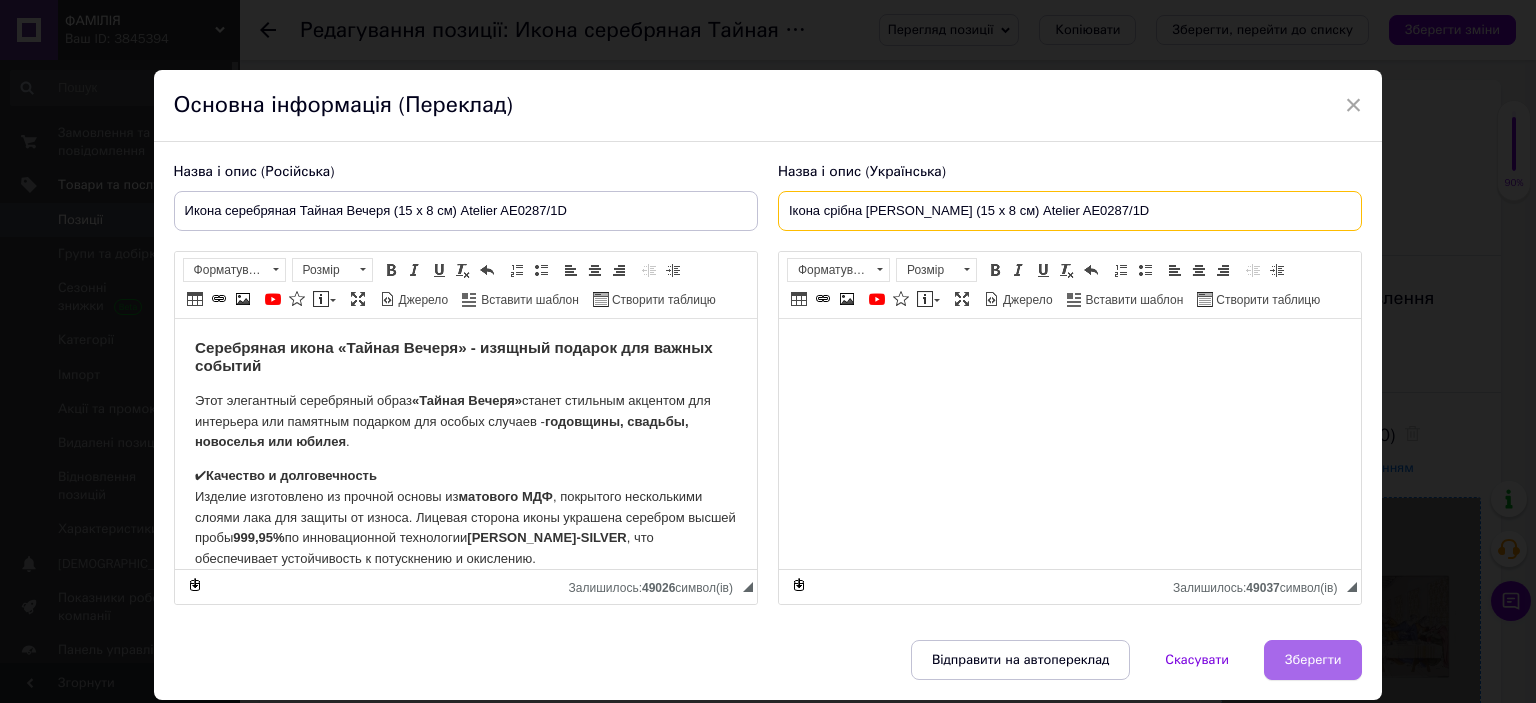 type on "Ікона срібна [PERSON_NAME] (15 х 8 см) Atelier AE0287/1D" 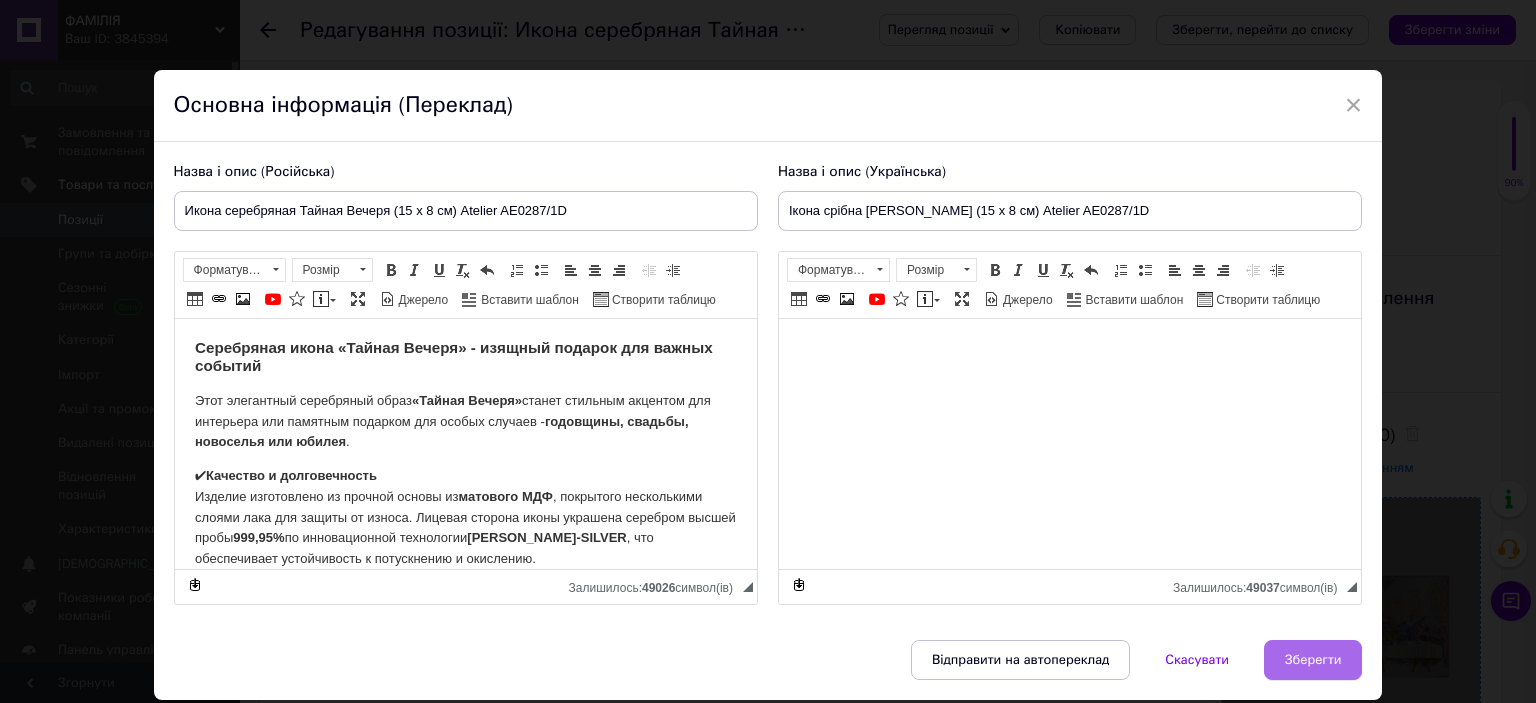 click on "Зберегти" at bounding box center (1313, 660) 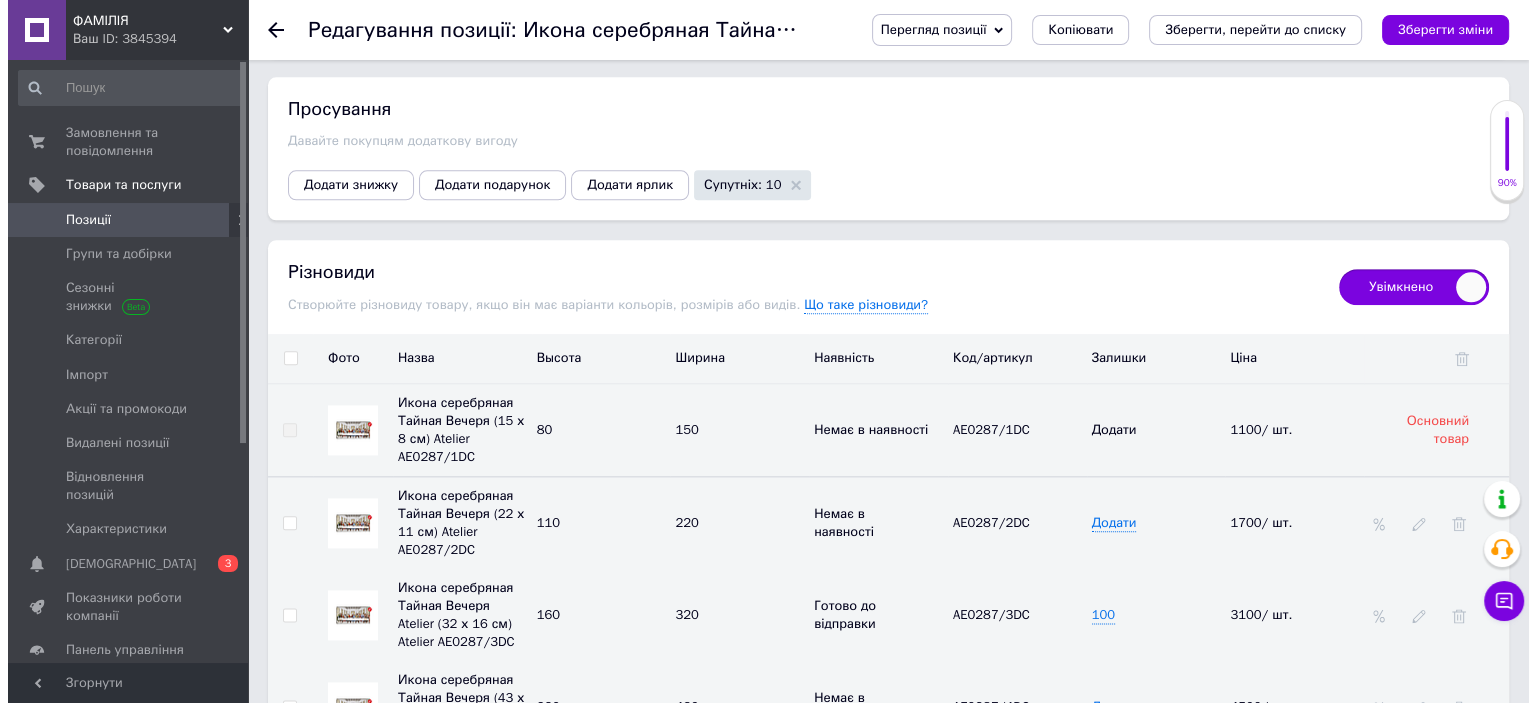 scroll, scrollTop: 2500, scrollLeft: 0, axis: vertical 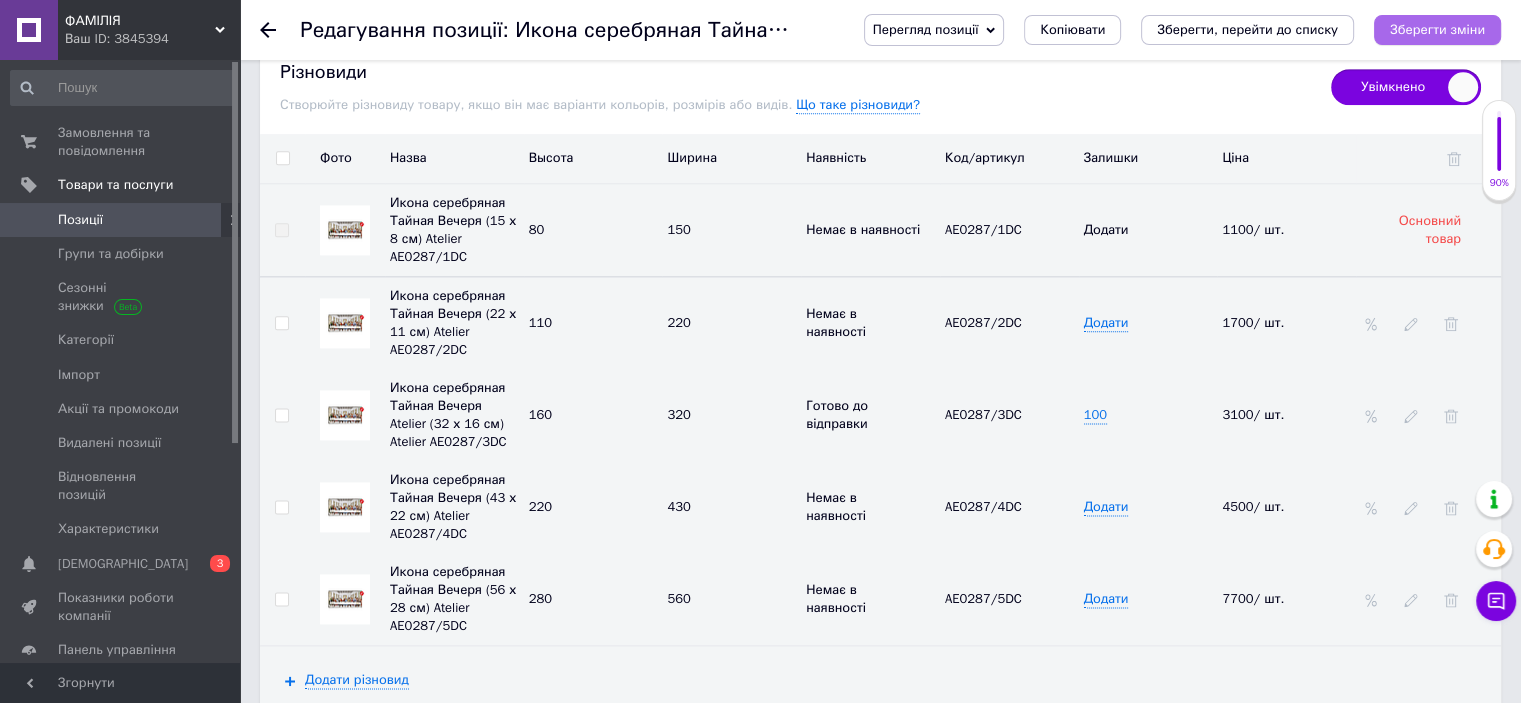 click on "Зберегти зміни" at bounding box center [1437, 29] 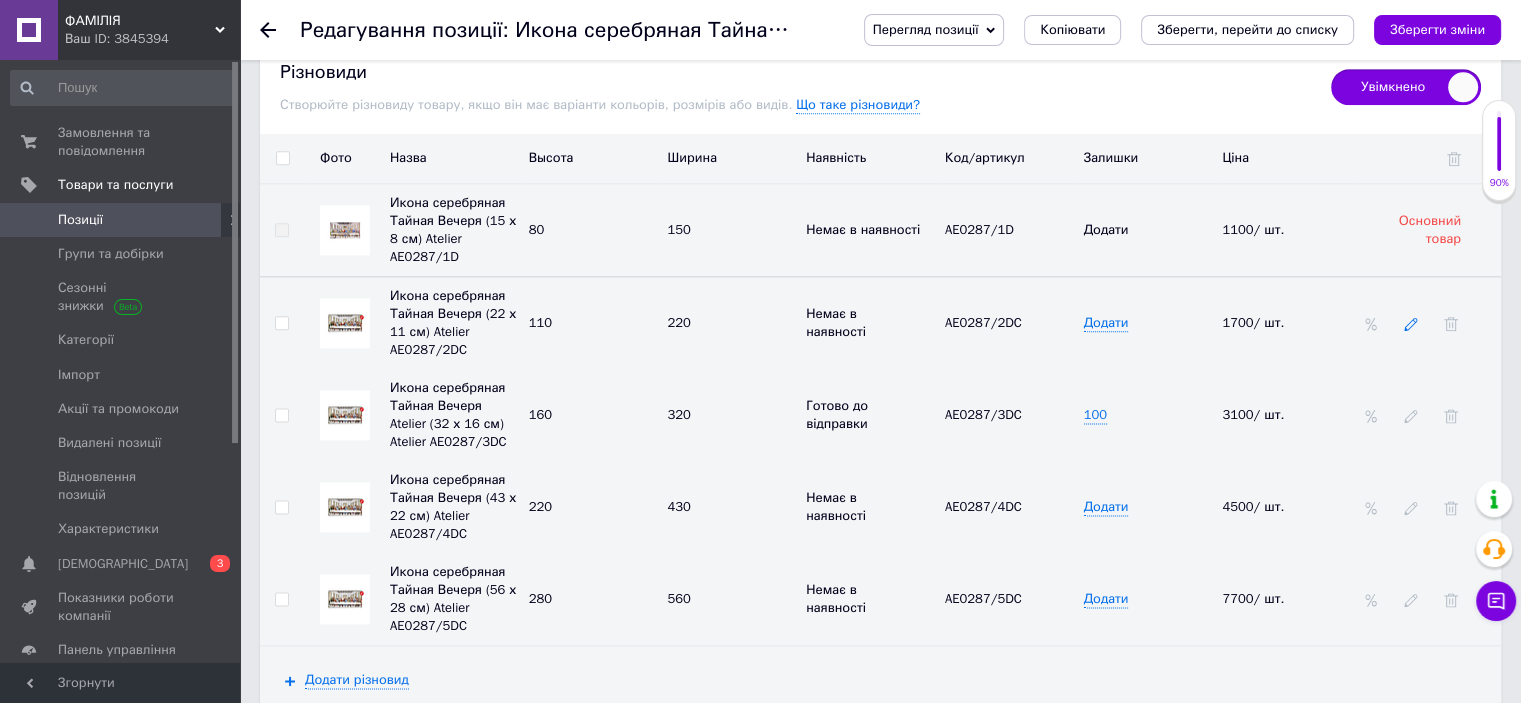 click 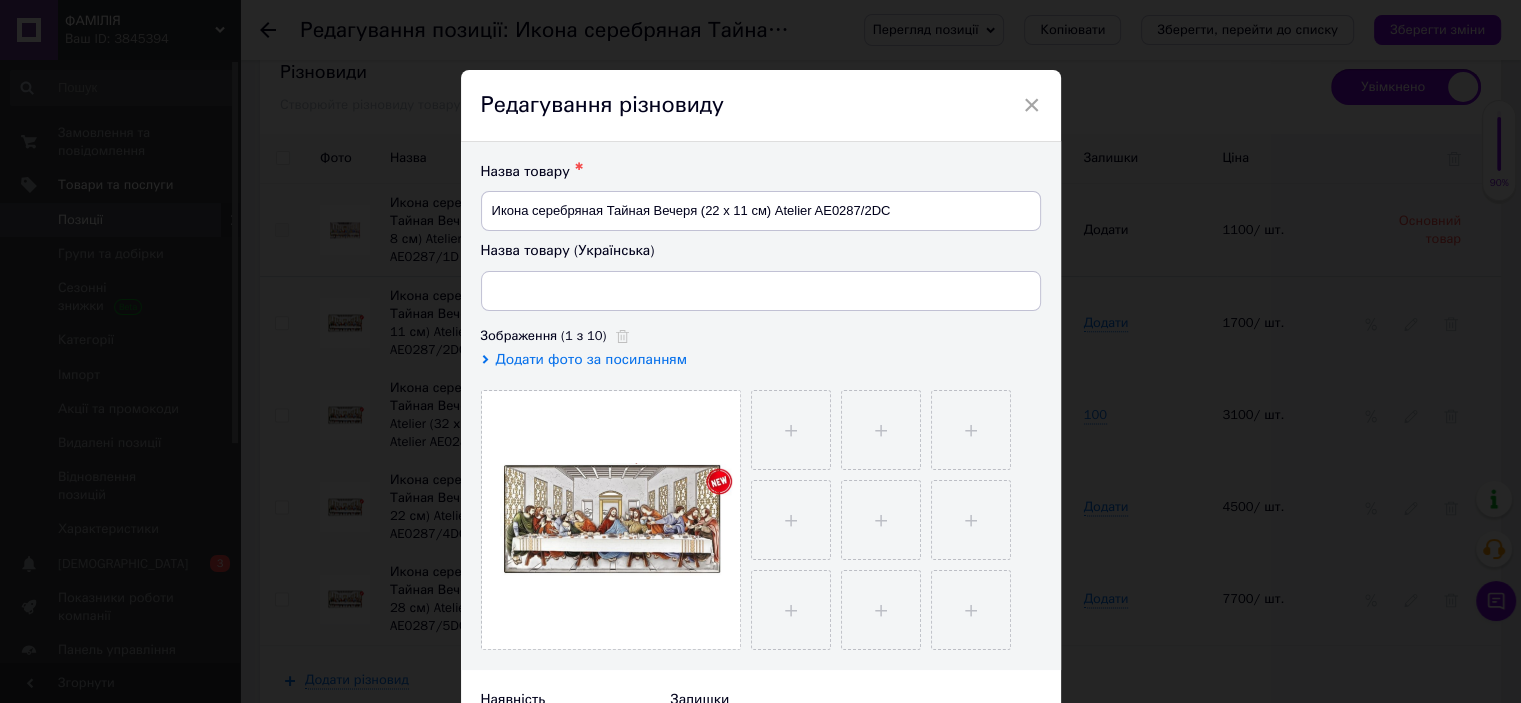 type on "Ікона срібна [PERSON_NAME] (22 х 11 см) Atelier AE0287/2DC" 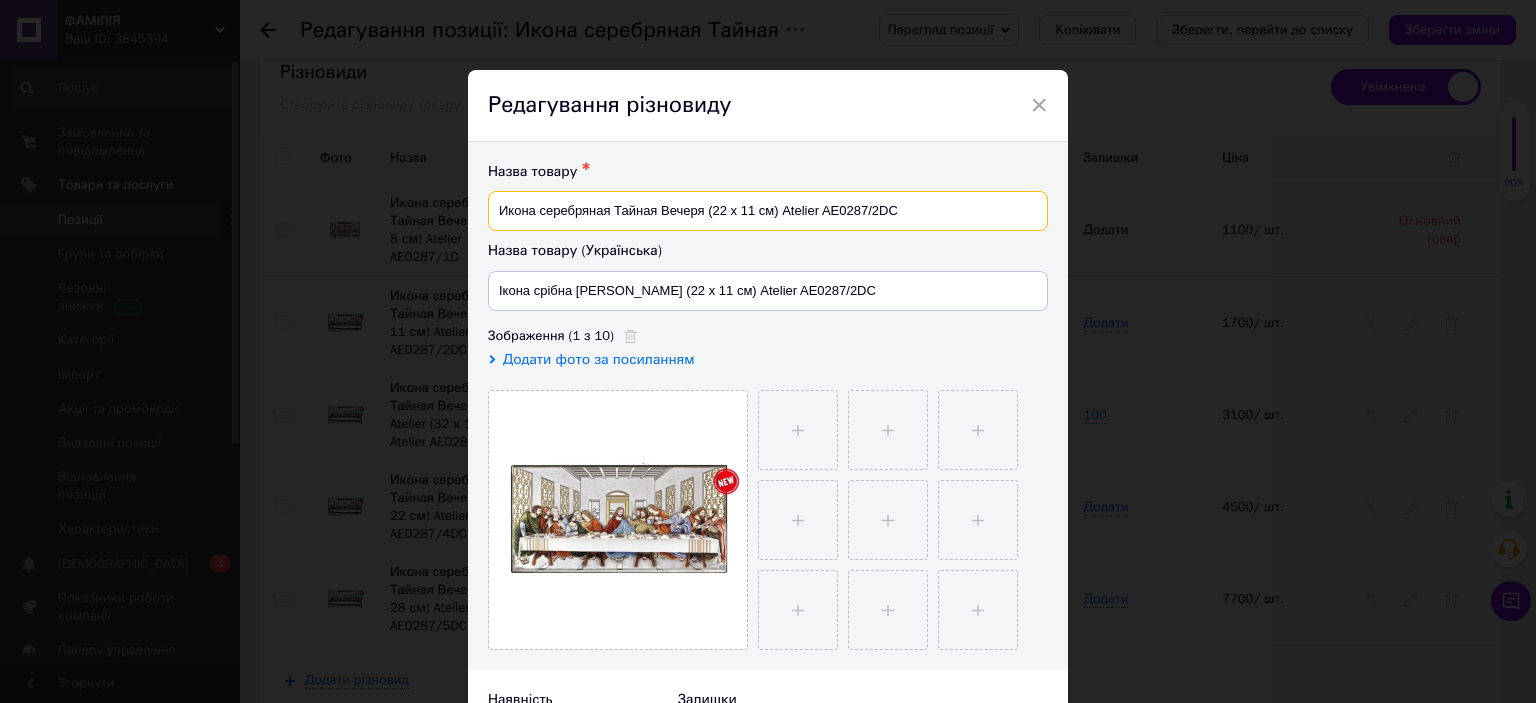 click on "Икона серебряная Тайная Вечеря (22 х 11 см) Atelier AE0287/2DC" at bounding box center (768, 211) 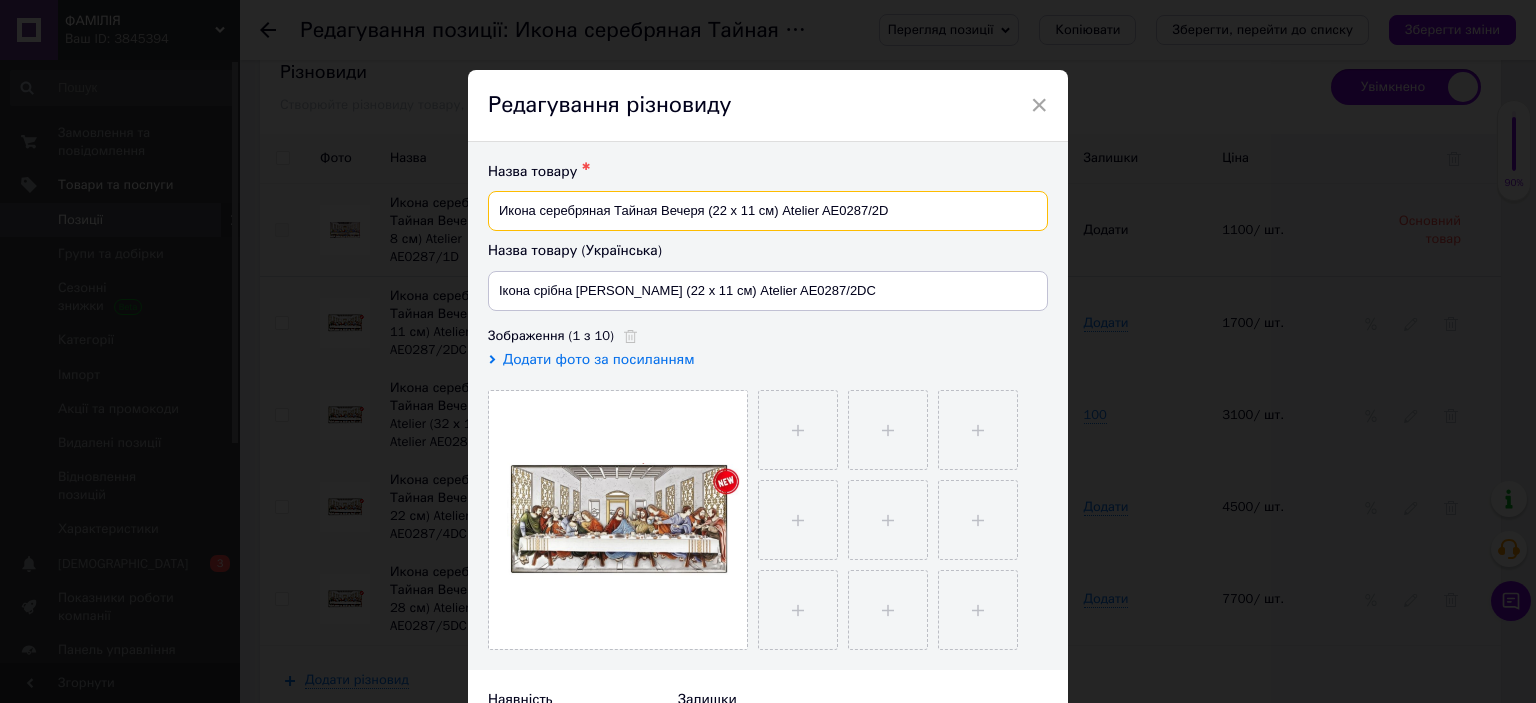 type on "Икона серебряная Тайная Вечеря (22 х 11 см) Atelier AE0287/2D" 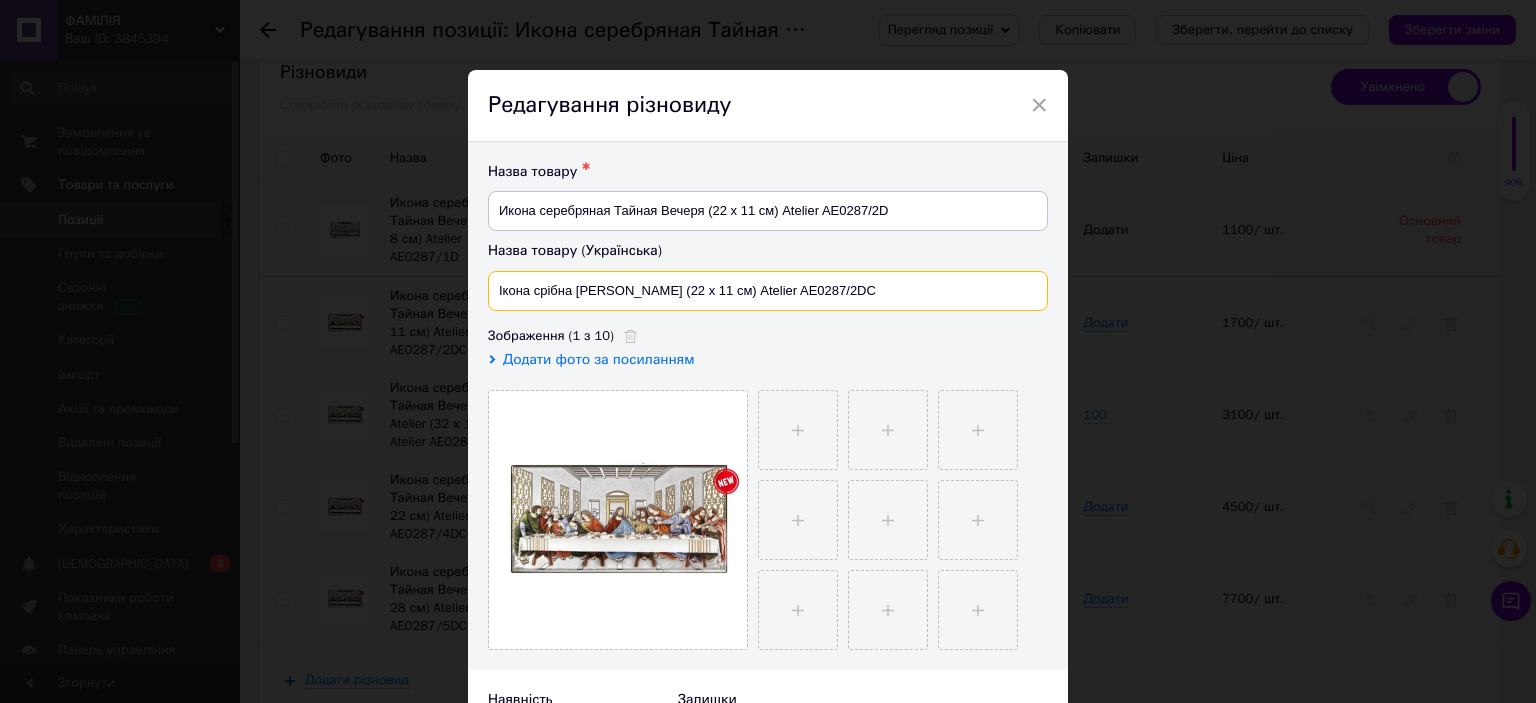 click on "Ікона срібна [PERSON_NAME] (22 х 11 см) Atelier AE0287/2DC" at bounding box center [768, 291] 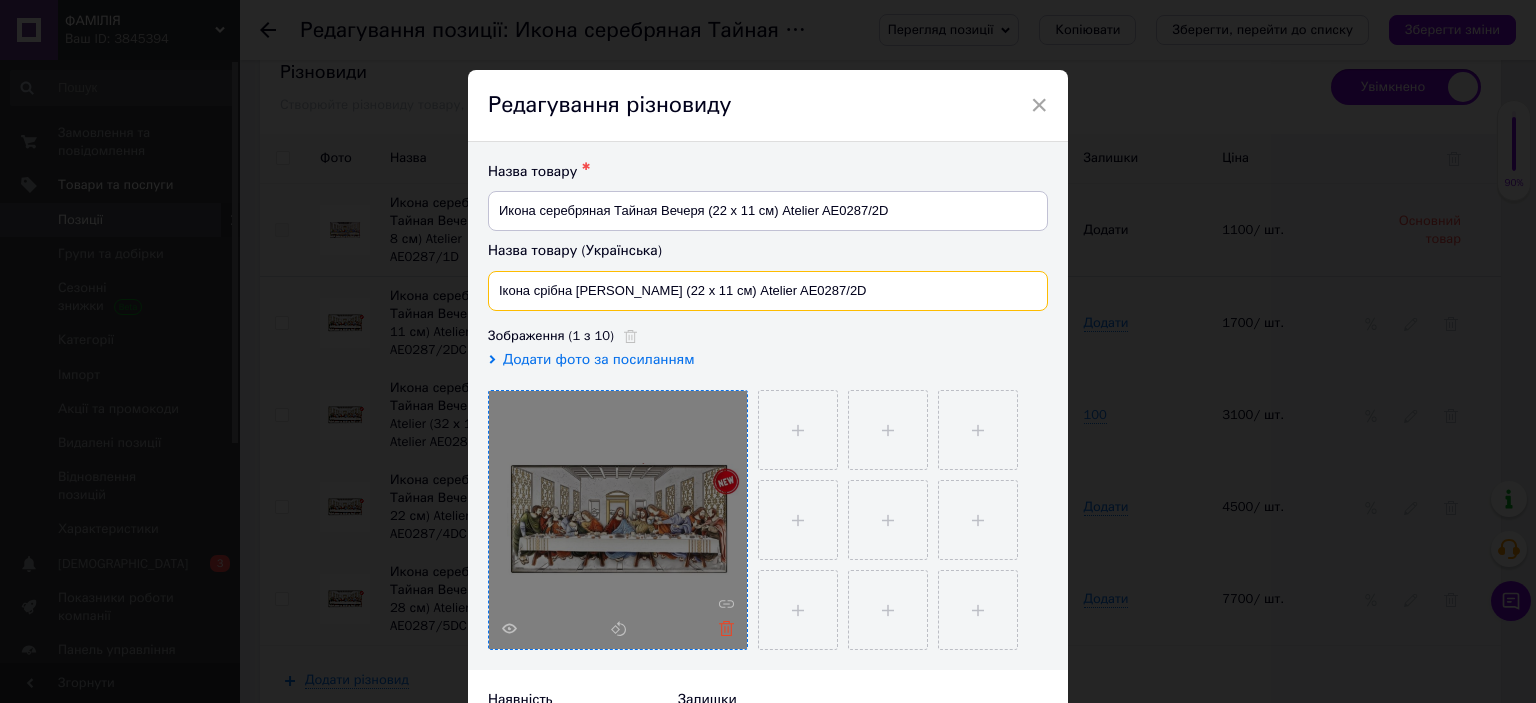 type on "Ікона срібна [PERSON_NAME] (22 х 11 см) Atelier AE0287/2D" 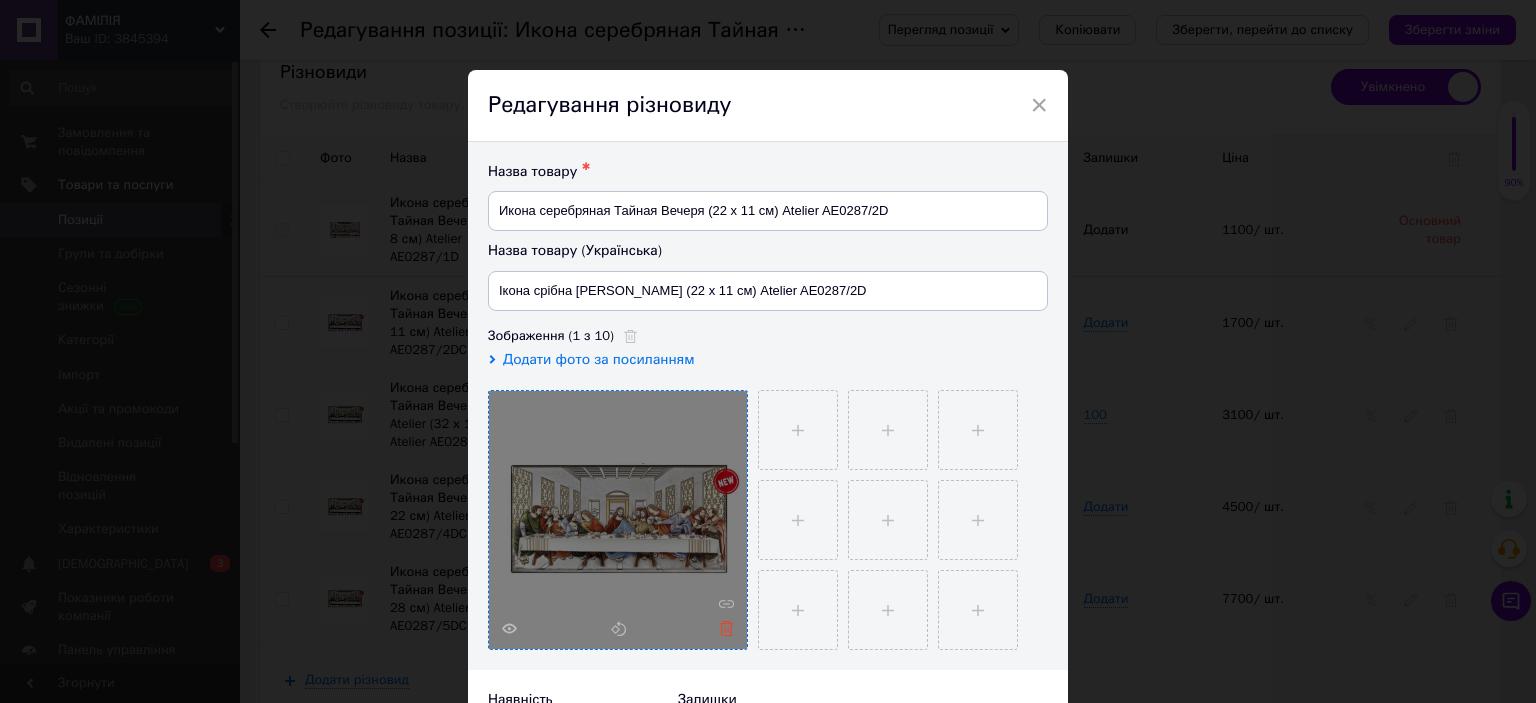 click 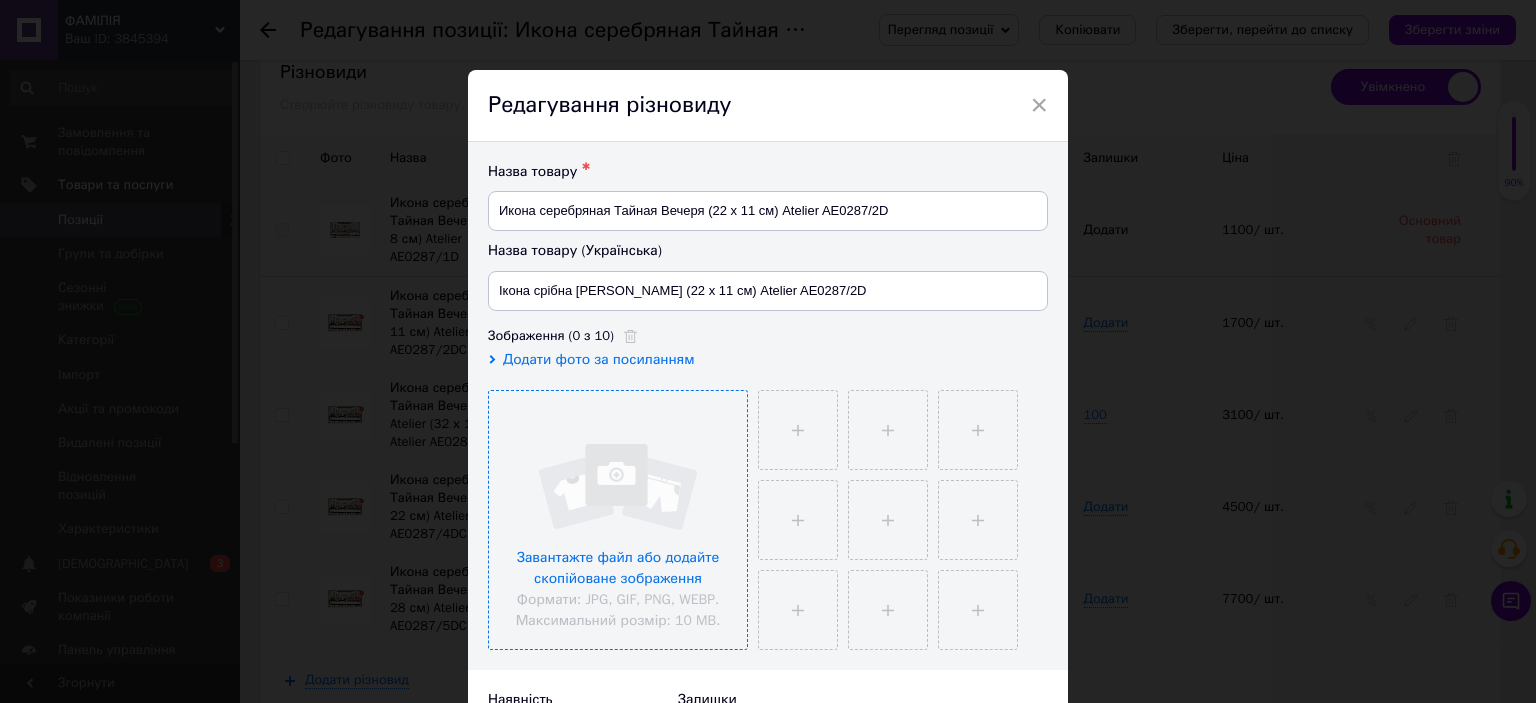 click at bounding box center (618, 520) 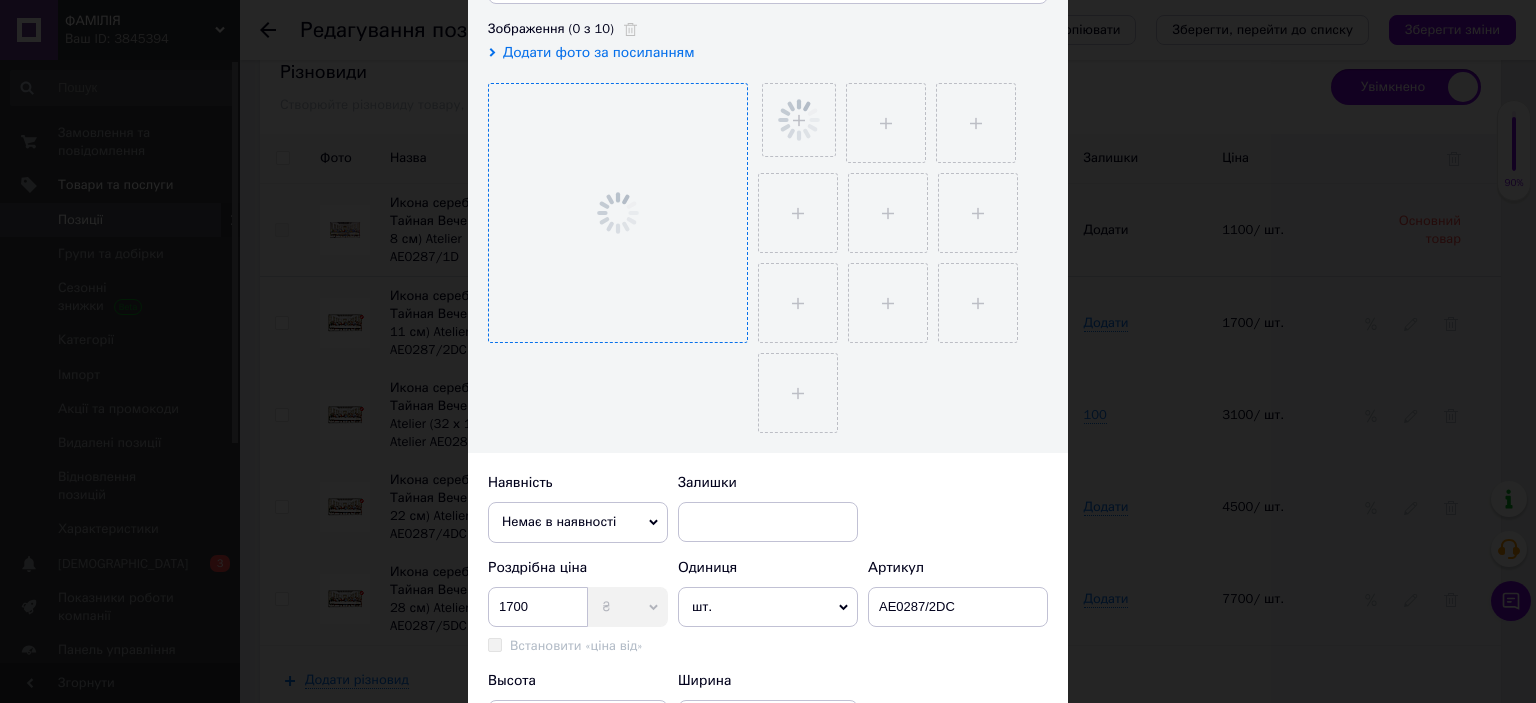 scroll, scrollTop: 400, scrollLeft: 0, axis: vertical 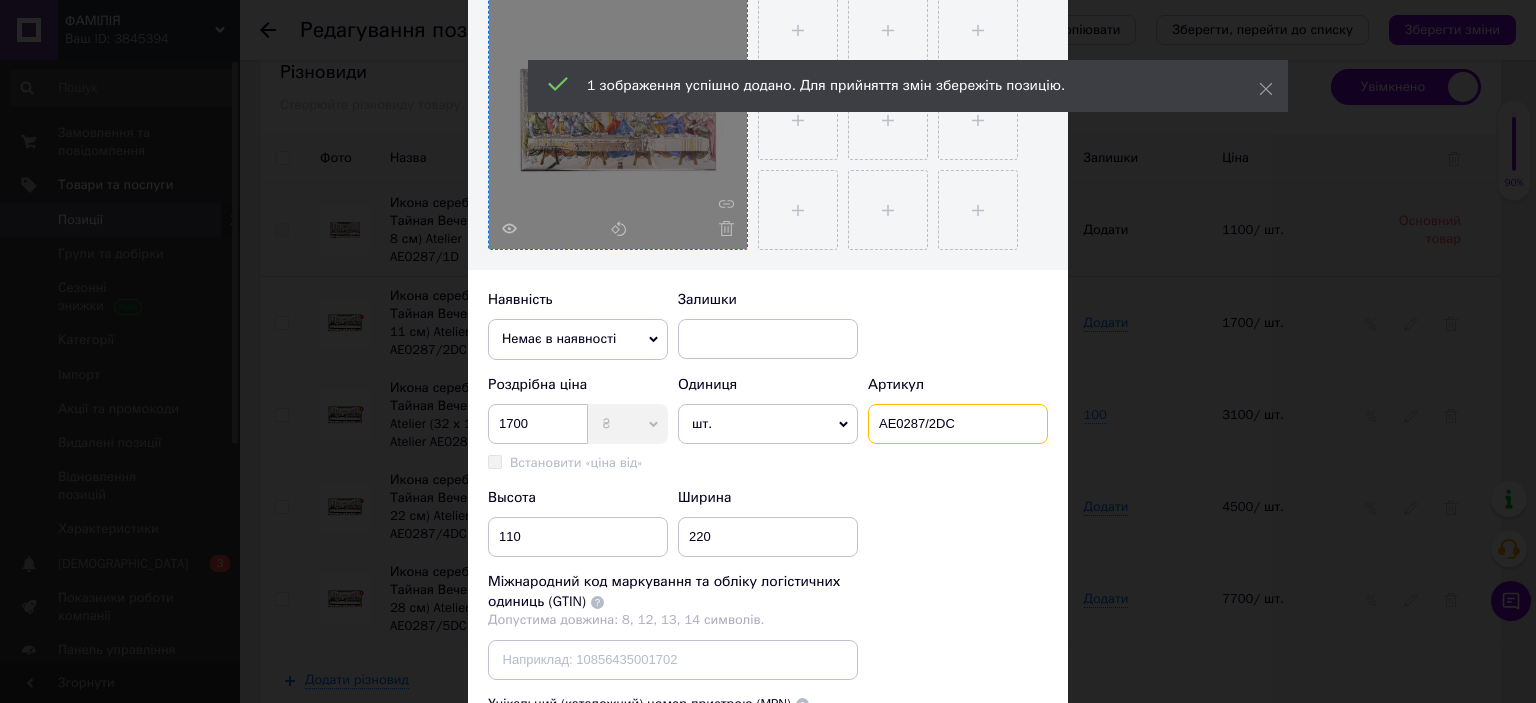 click on "AE0287/2DC" at bounding box center [958, 424] 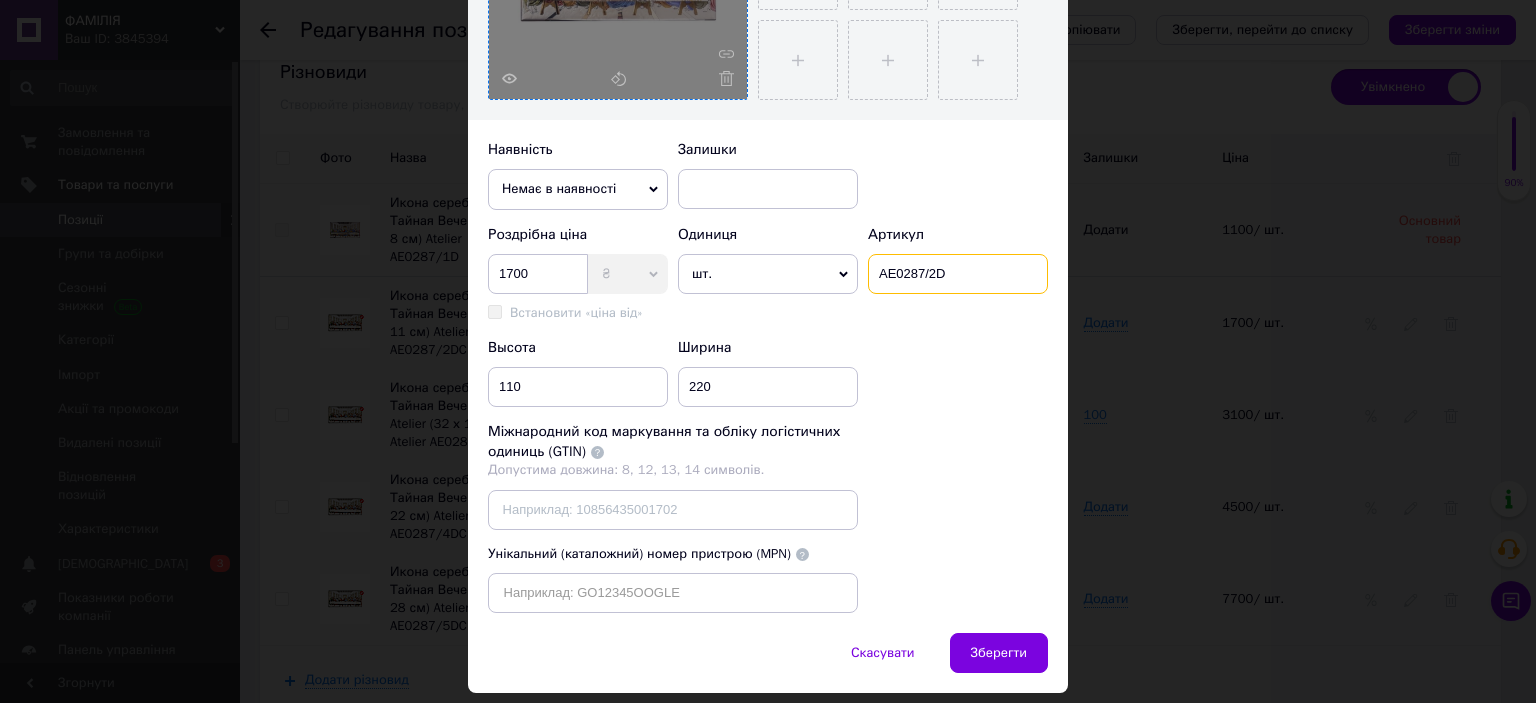 scroll, scrollTop: 607, scrollLeft: 0, axis: vertical 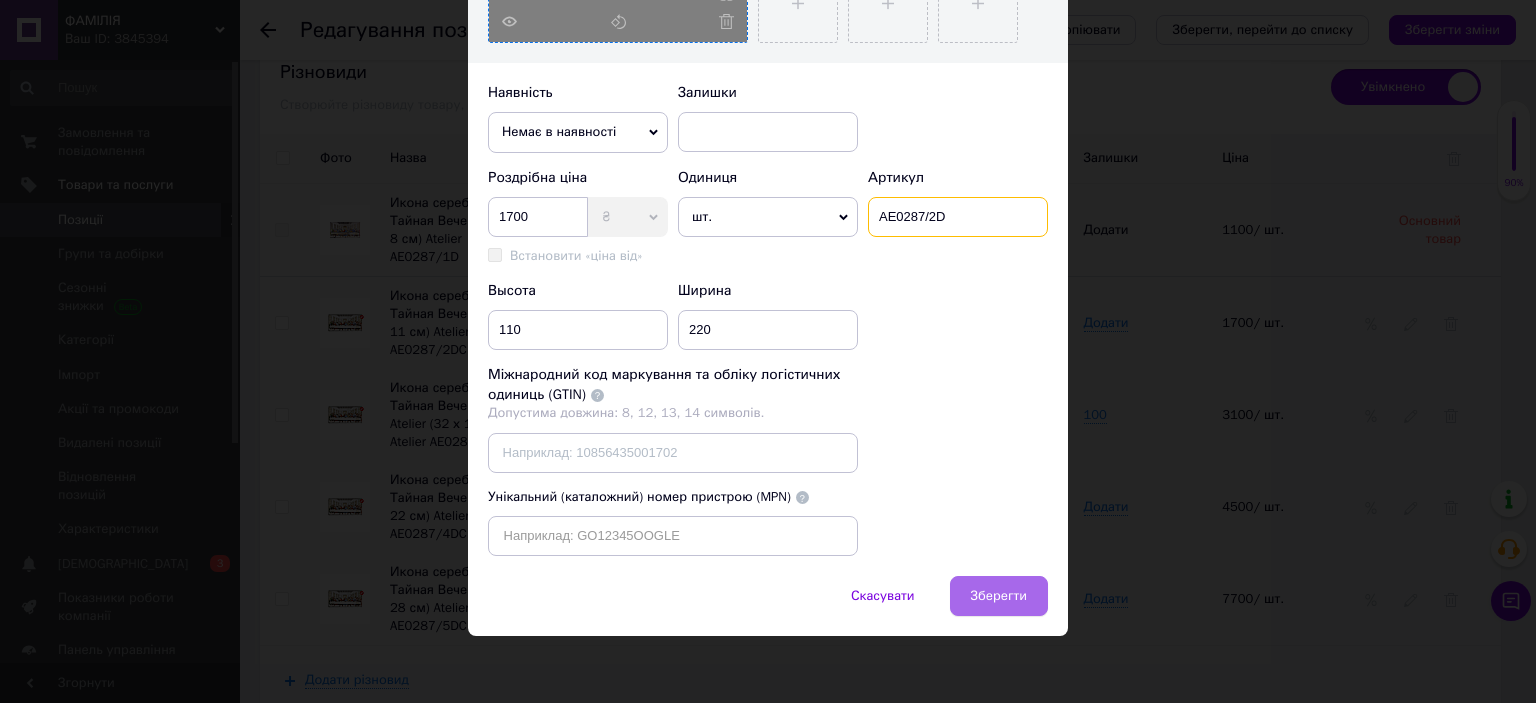 type on "AE0287/2D" 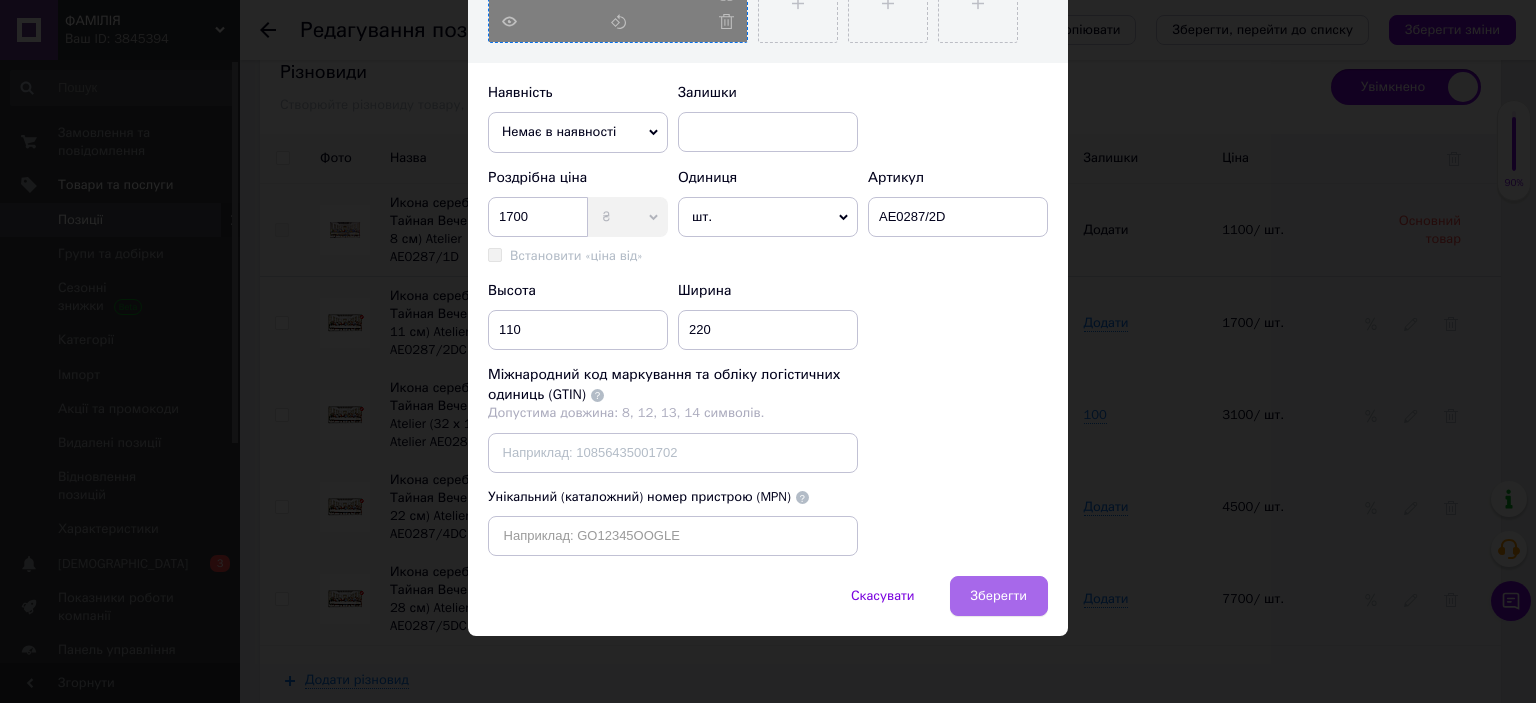 click on "Зберегти" at bounding box center (999, 596) 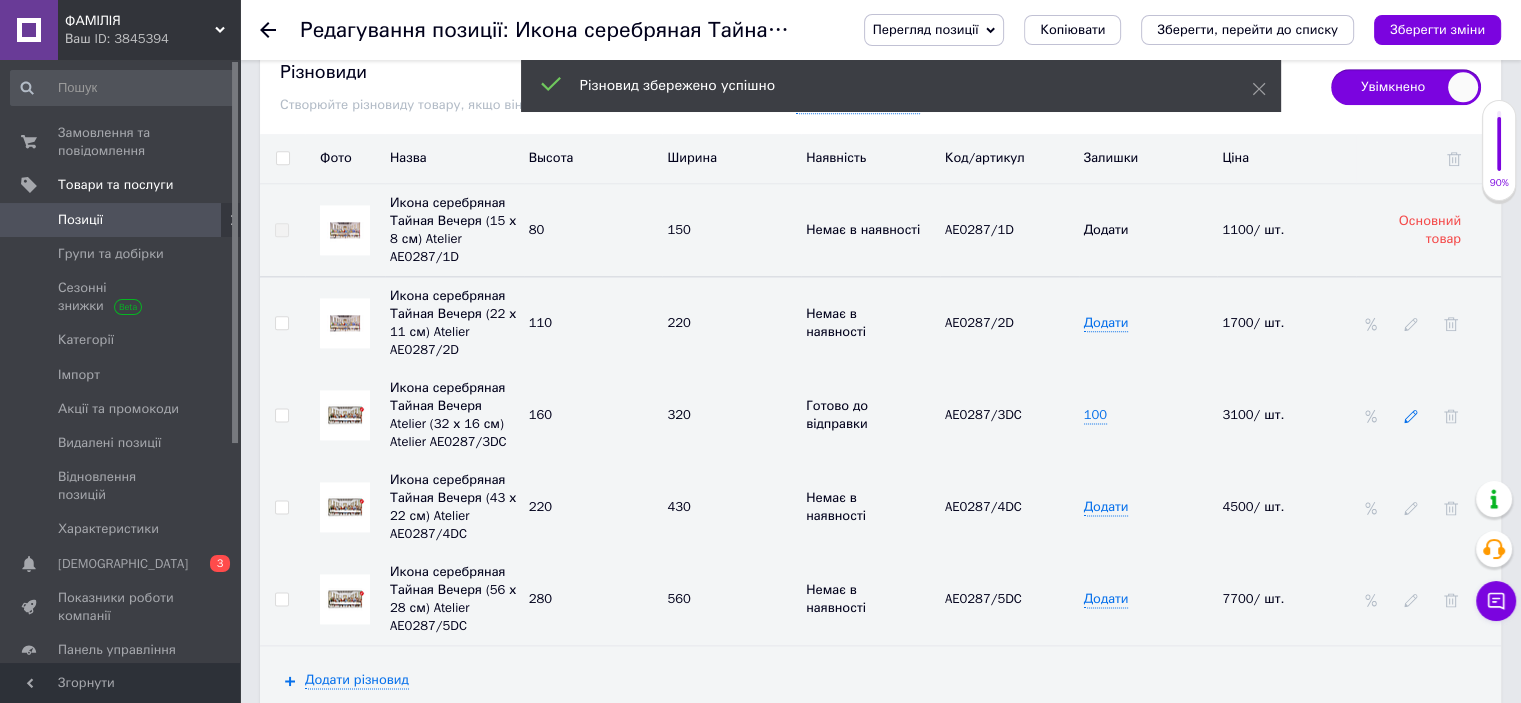 click 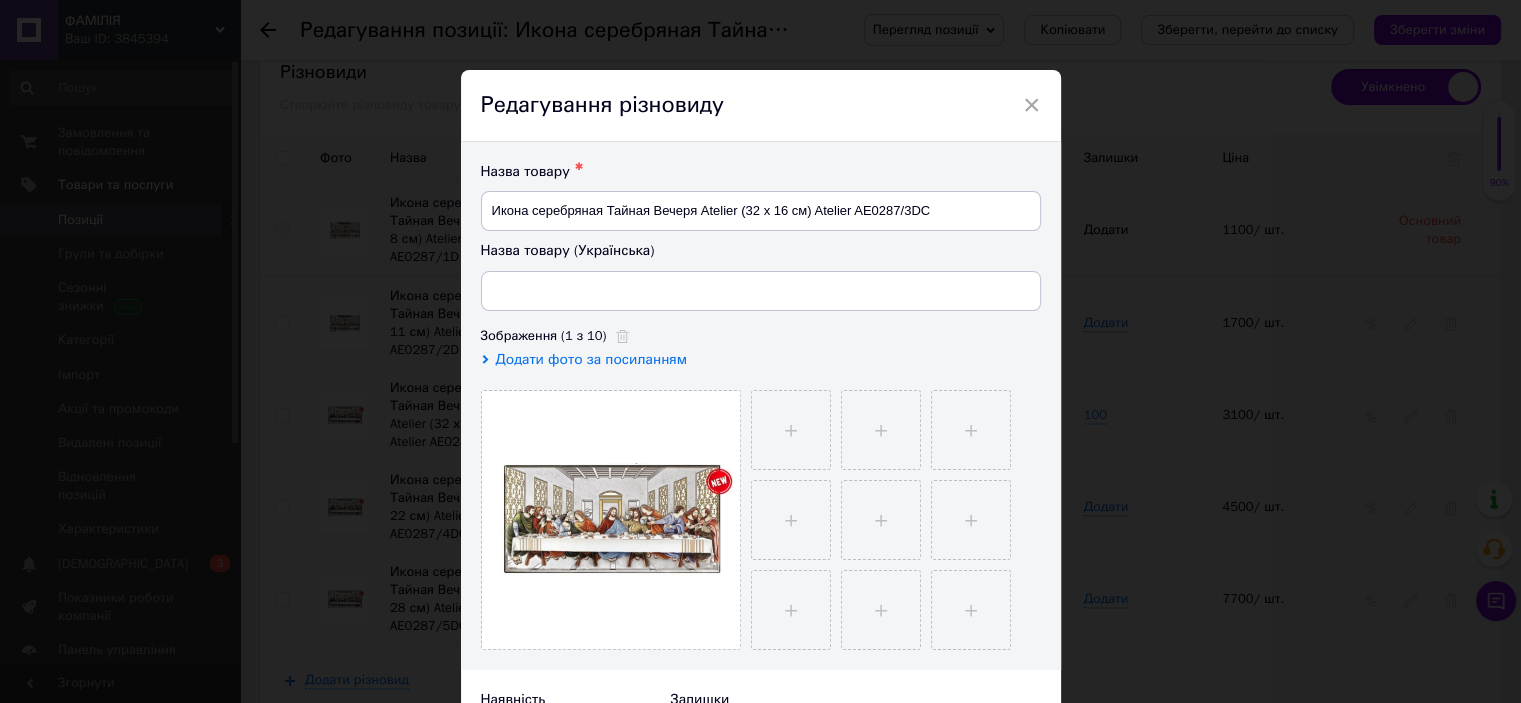 type on "Ікона срібна Тайна Вечеря (32 х 16 см) Atelier AE0287/3DC" 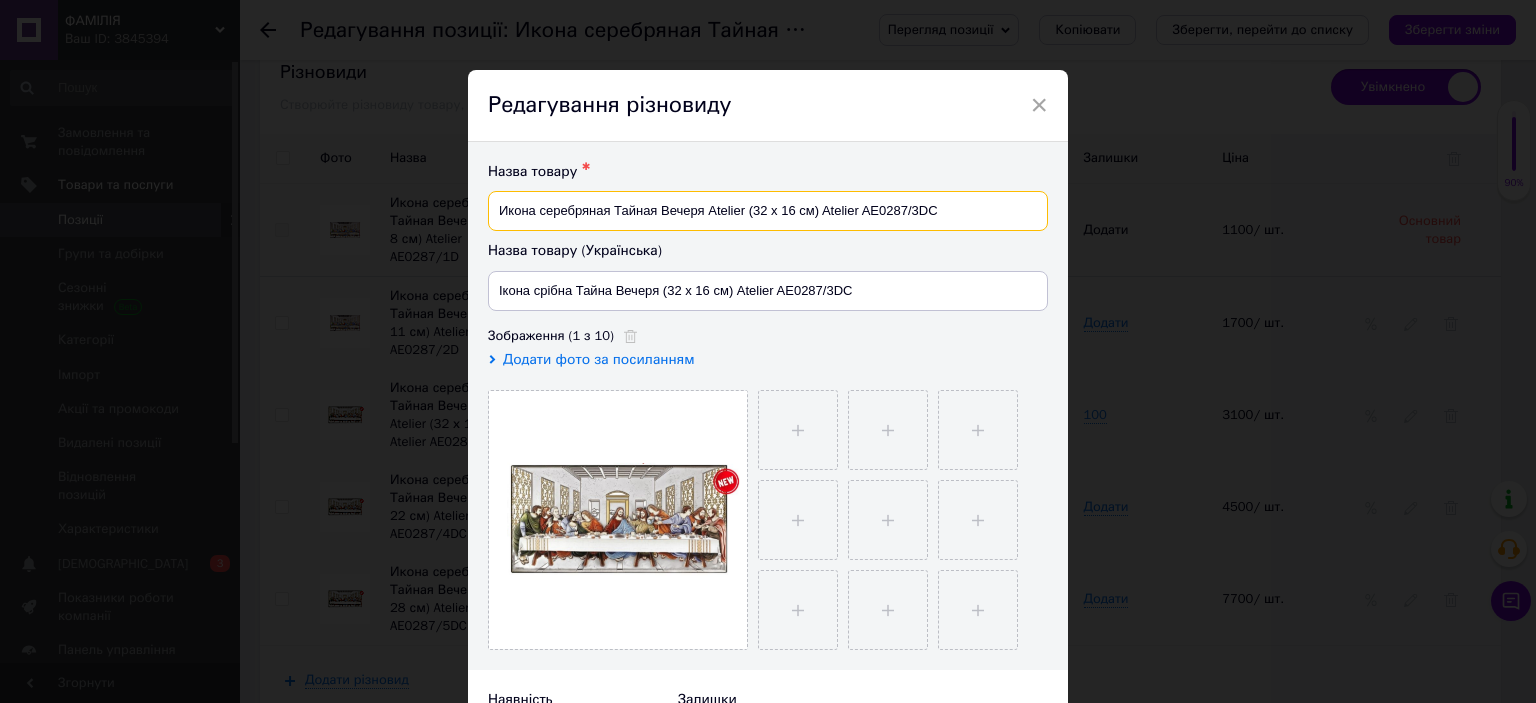 click on "Икона серебряная Тайная Вечеря Atelier (32 х 16 см) Atelier AE0287/3DC" at bounding box center [768, 211] 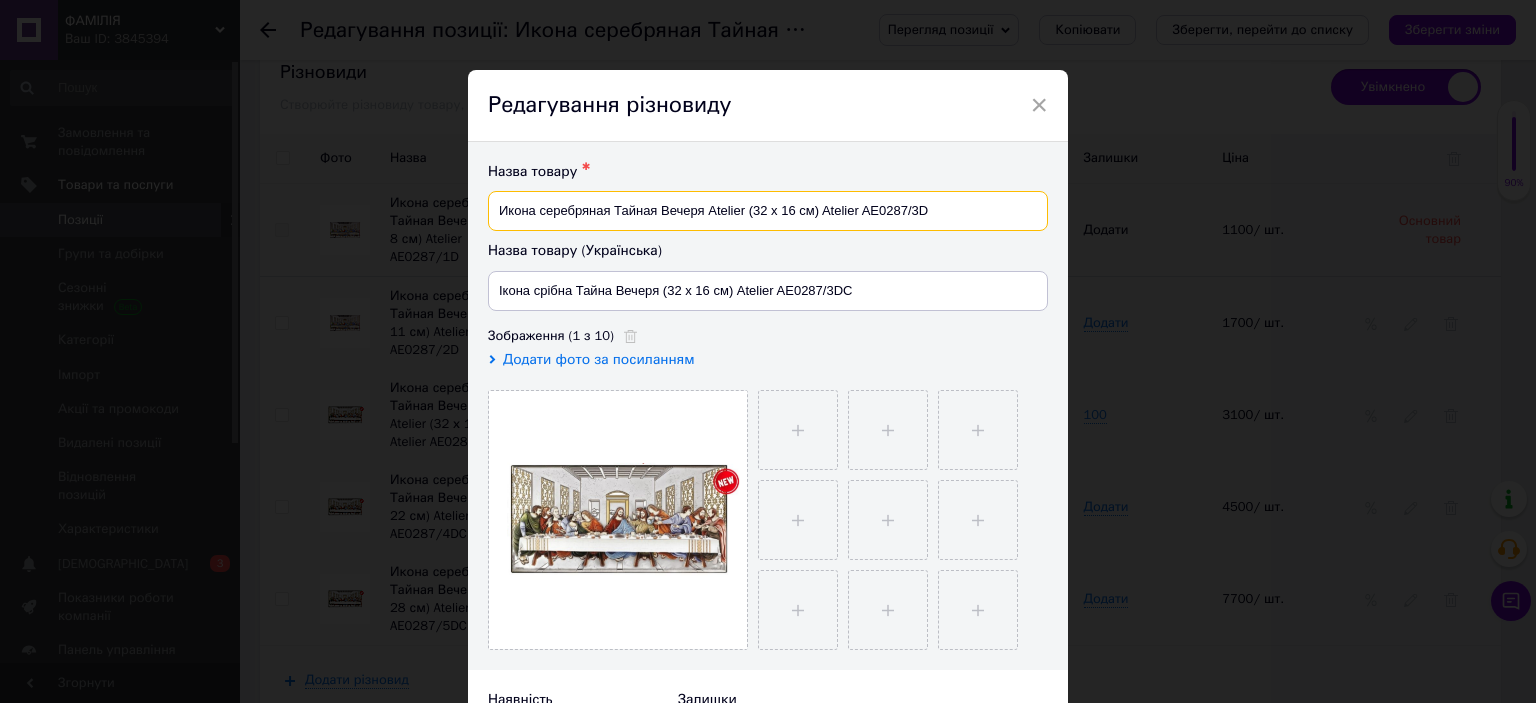 type on "Икона серебряная Тайная Вечеря Atelier (32 х 16 см) Atelier AE0287/3D" 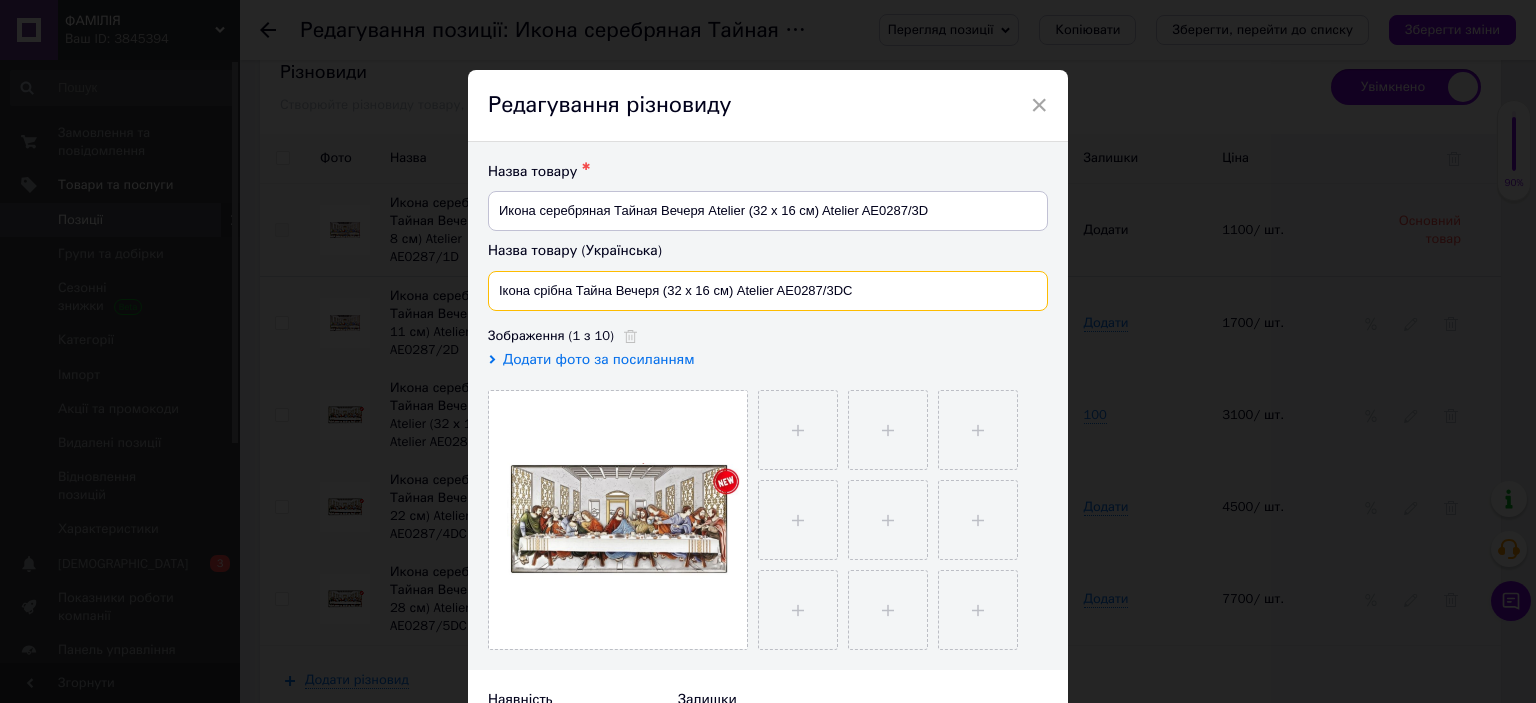 click on "Ікона срібна Тайна Вечеря (32 х 16 см) Atelier AE0287/3DC" at bounding box center (768, 291) 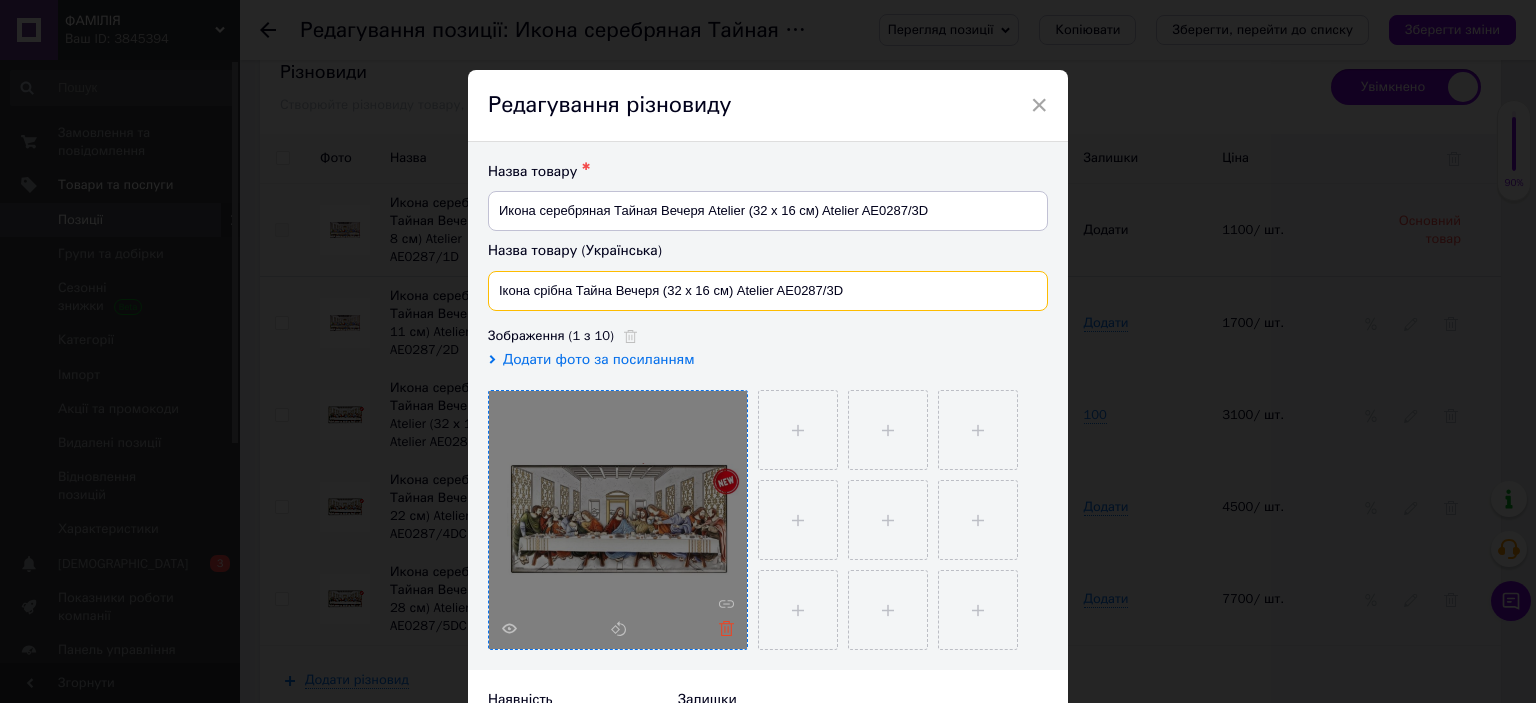 type on "Ікона срібна Тайна Вечеря (32 х 16 см) Atelier AE0287/3D" 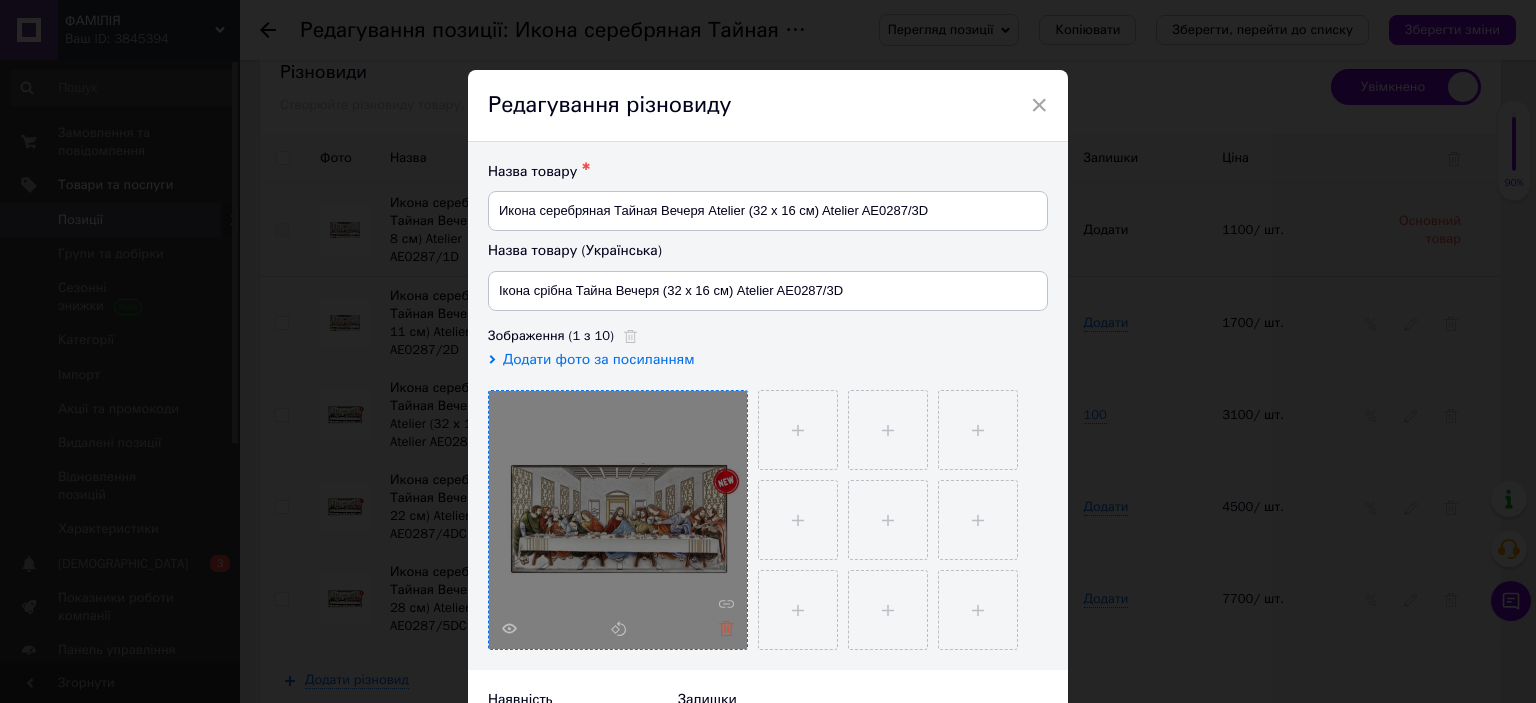 click 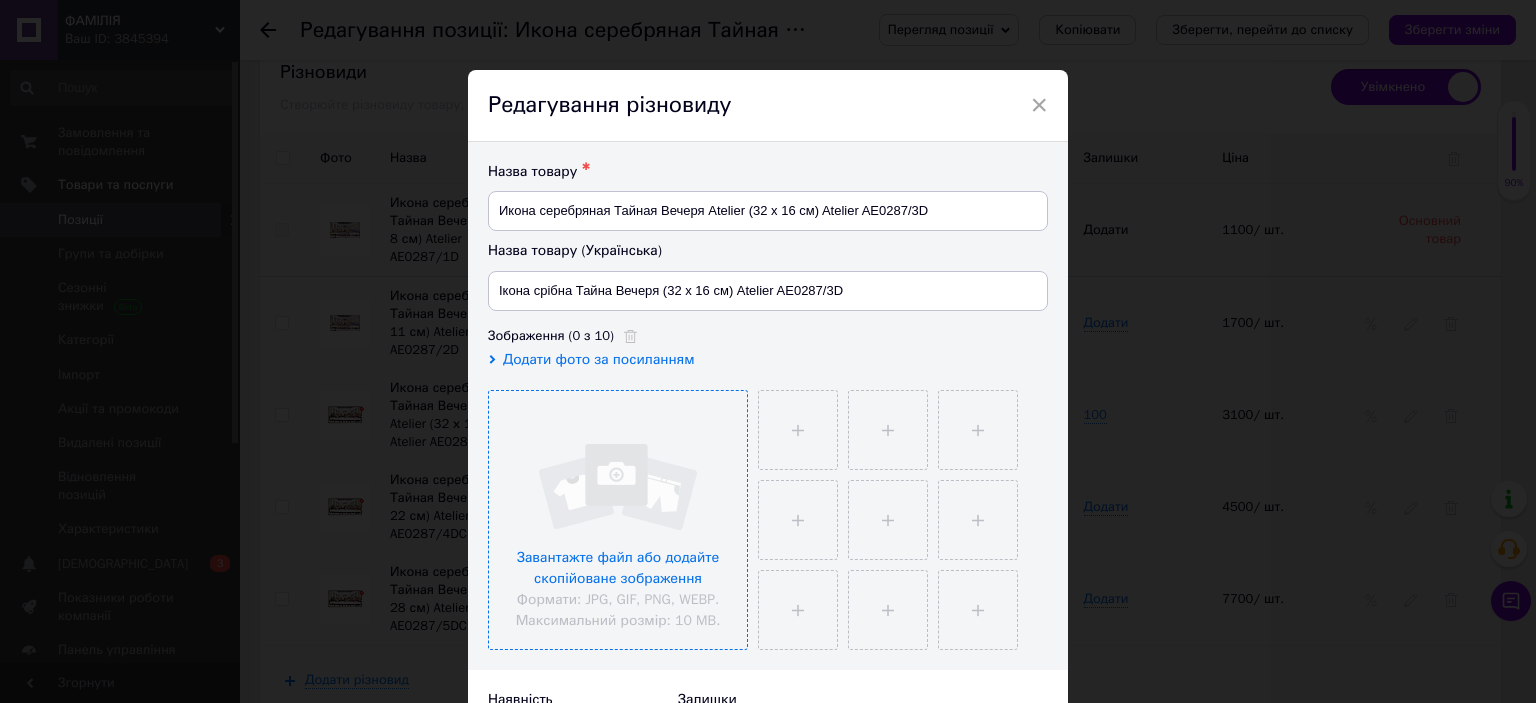 click at bounding box center (618, 520) 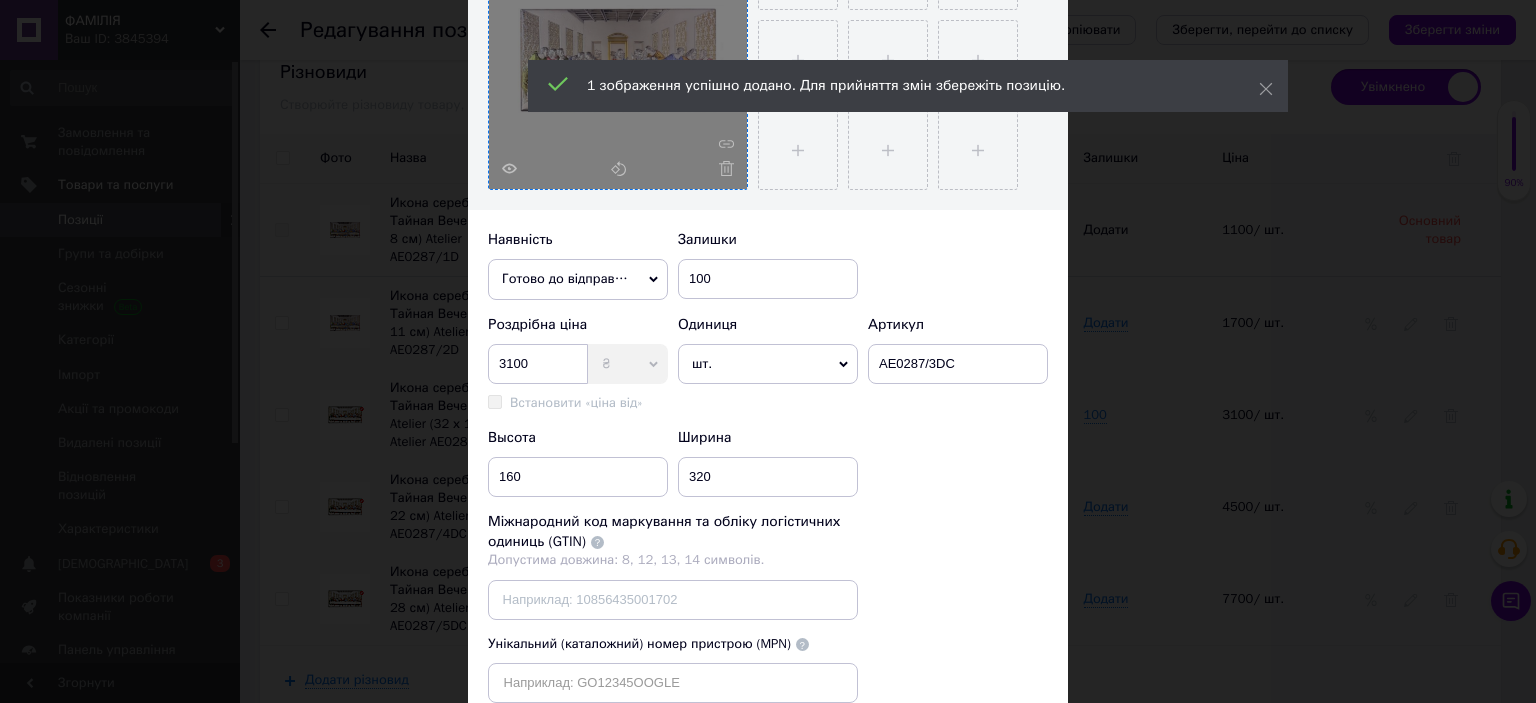 scroll, scrollTop: 500, scrollLeft: 0, axis: vertical 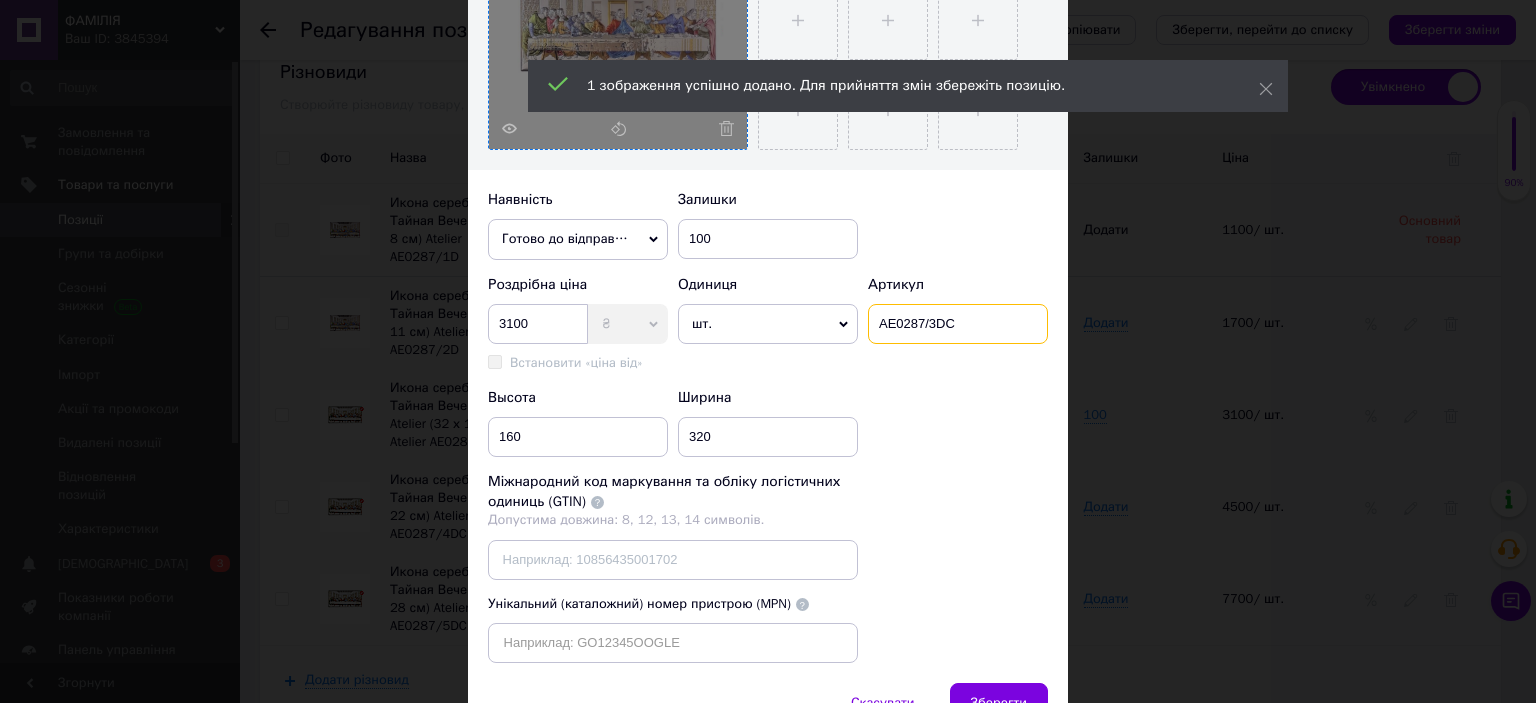 click on "AE0287/3DC" at bounding box center [958, 324] 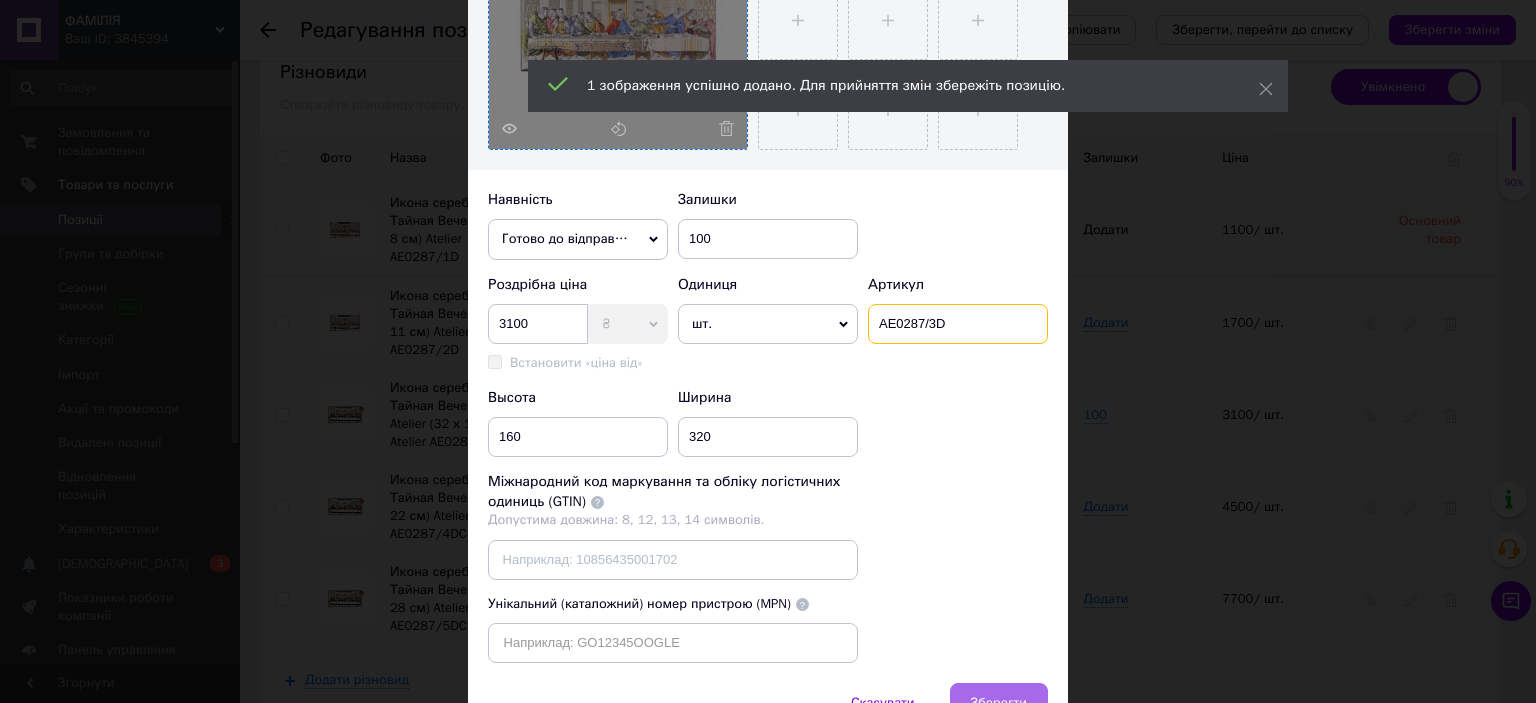 type on "AE0287/3D" 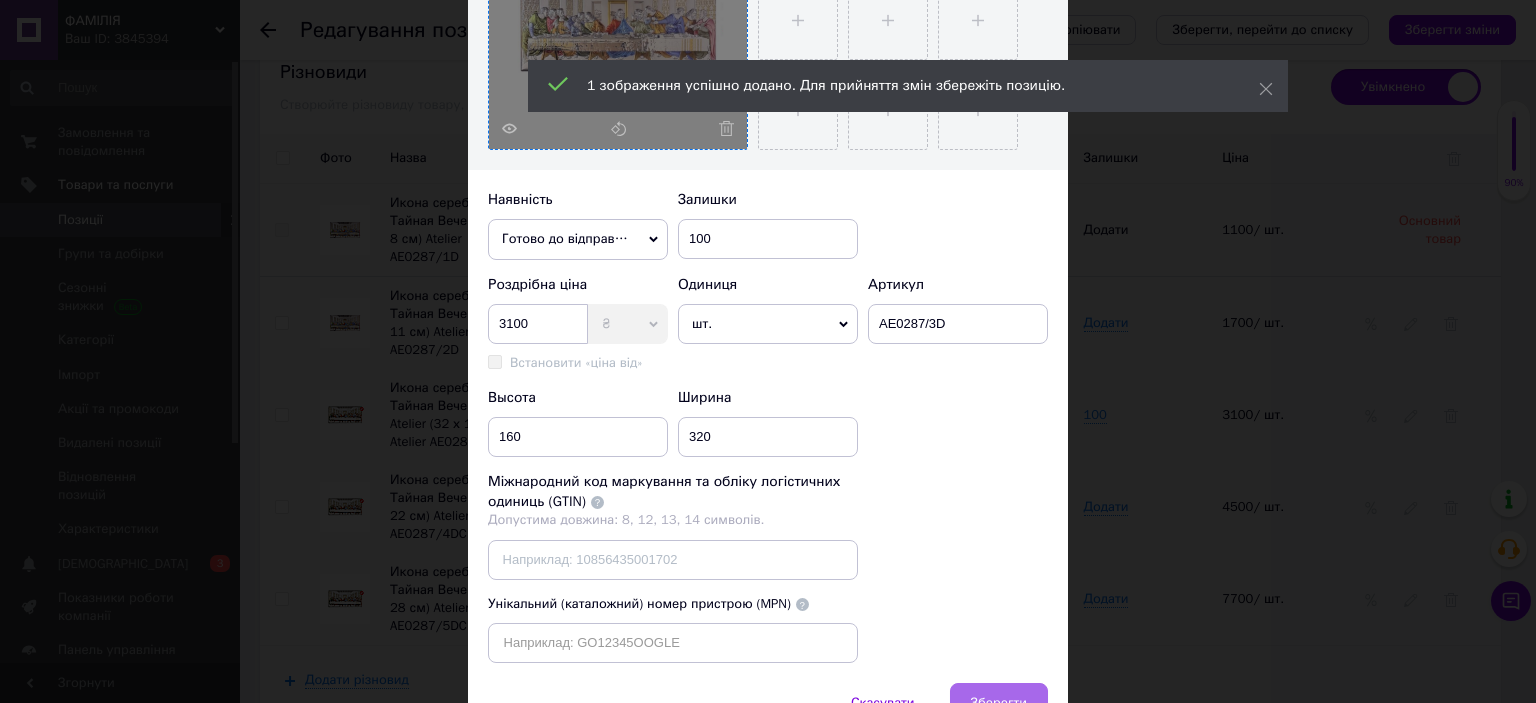 click on "Зберегти" at bounding box center [999, 703] 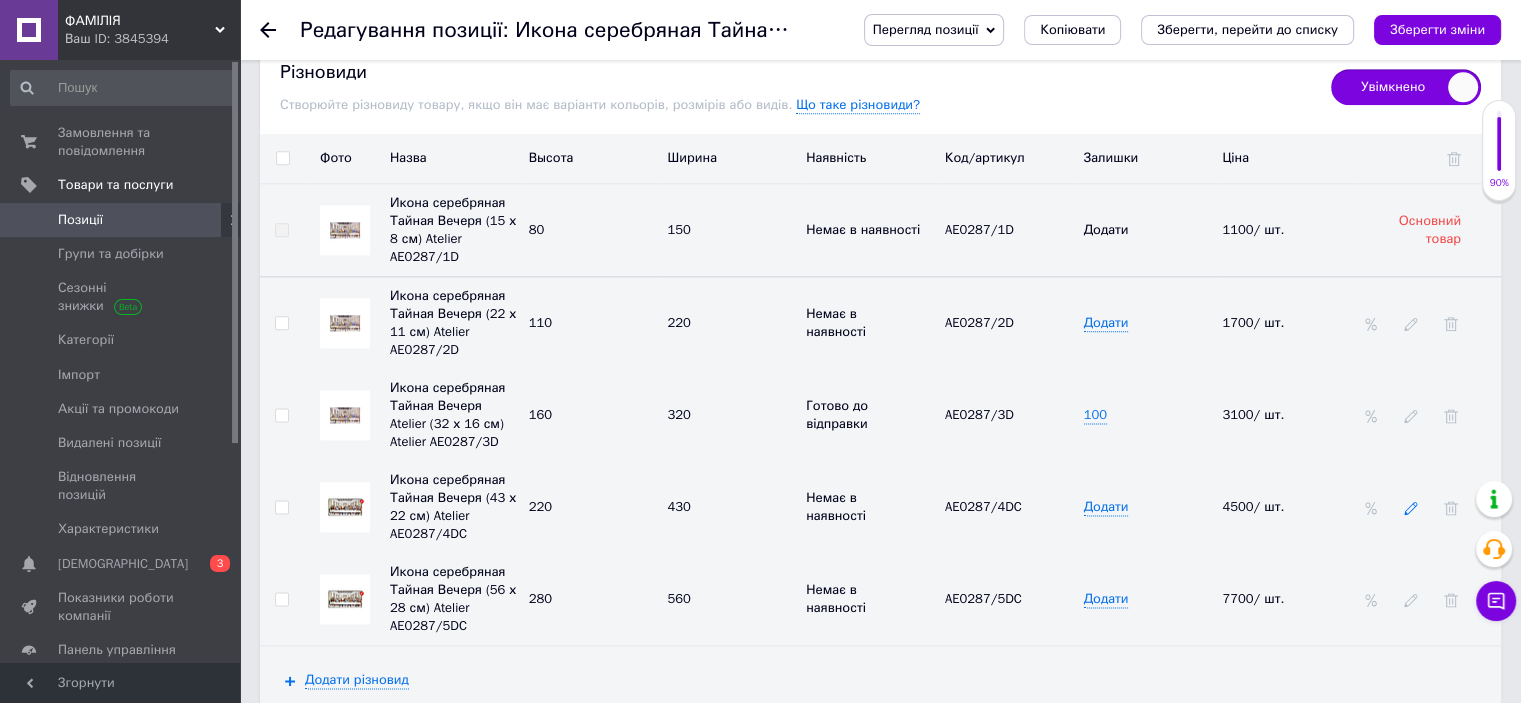 click 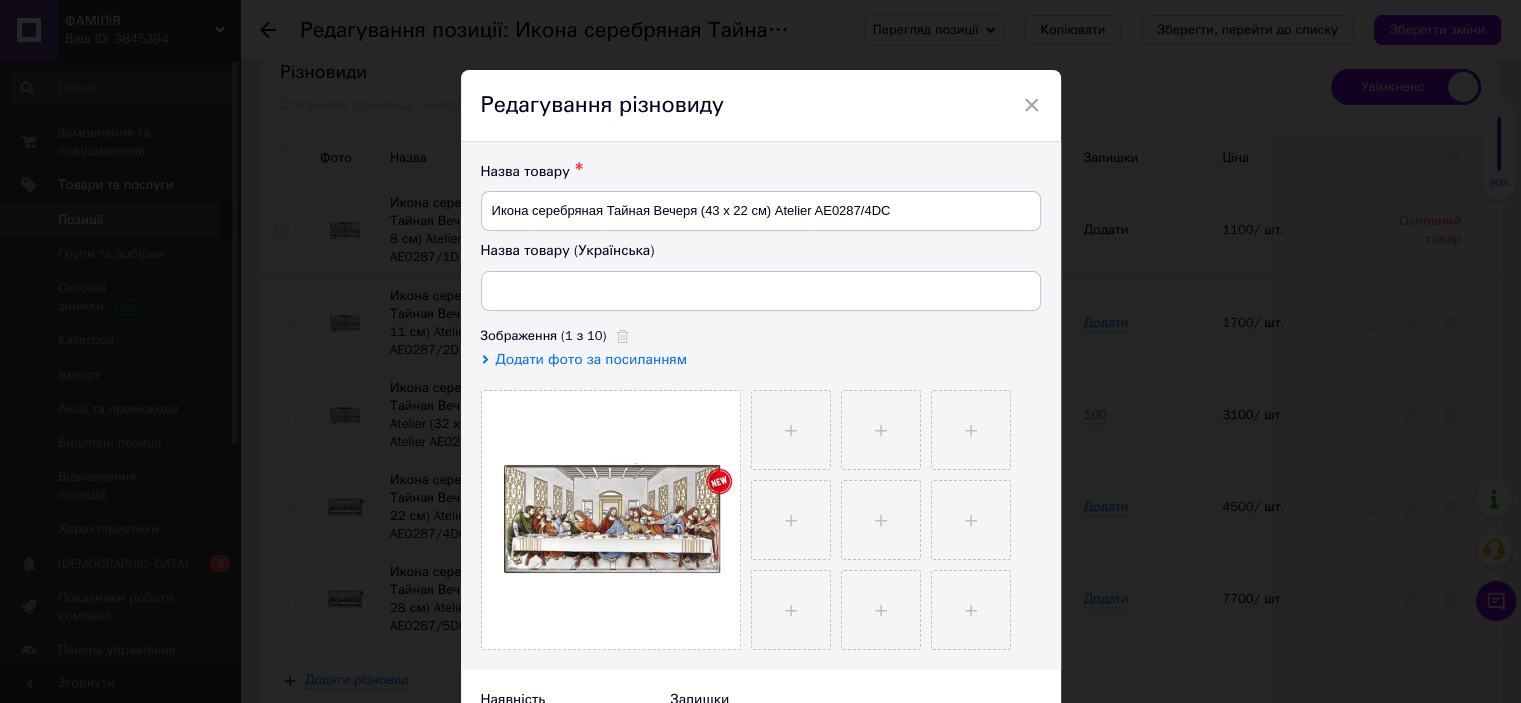 type on "Ікона срібна [PERSON_NAME] (43 х 22 см) Atelier AE0287/4DC" 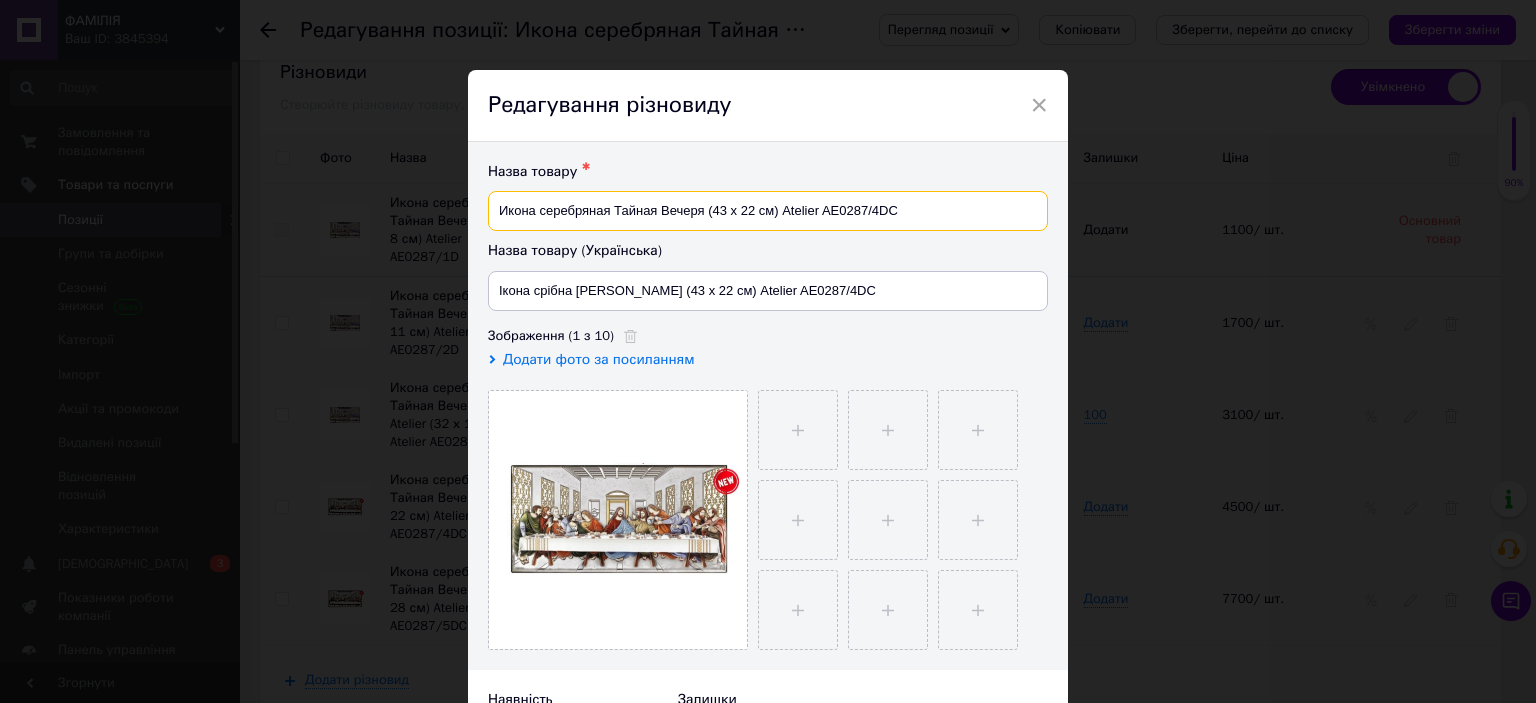 click on "Икона серебряная Тайная Вечеря (43 х 22 см) Atelier AE0287/4DC" at bounding box center (768, 211) 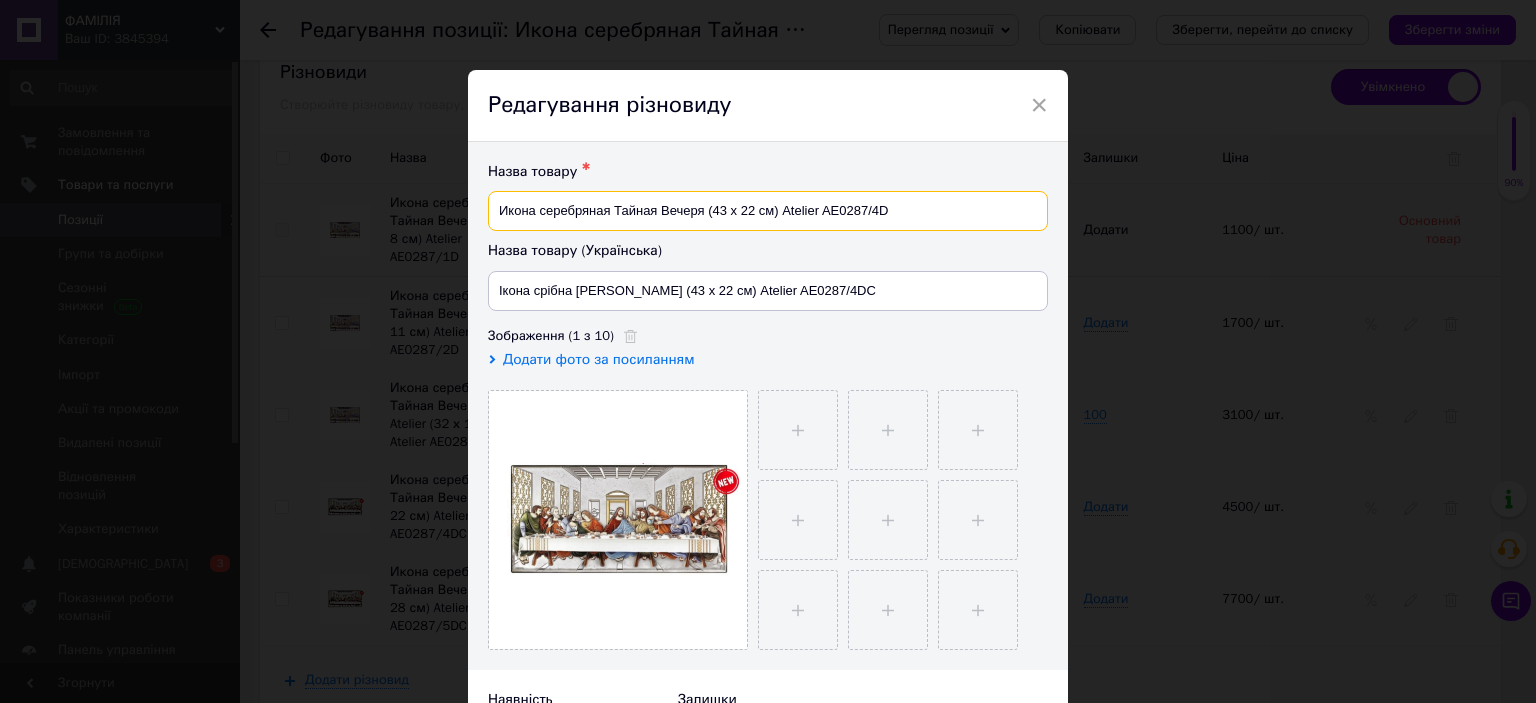 type on "Икона серебряная Тайная Вечеря (43 х 22 см) Atelier AE0287/4D" 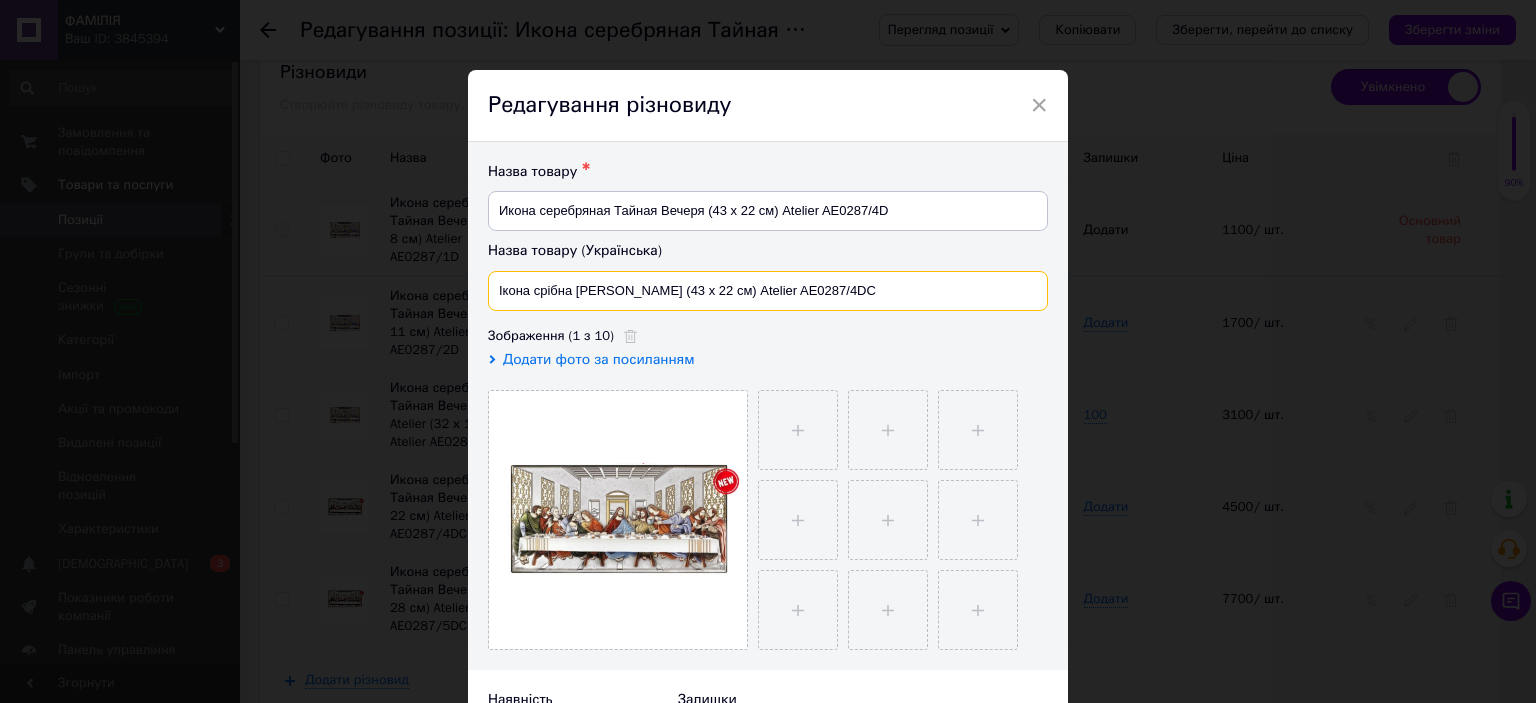 click on "Ікона срібна [PERSON_NAME] (43 х 22 см) Atelier AE0287/4DC" at bounding box center [768, 291] 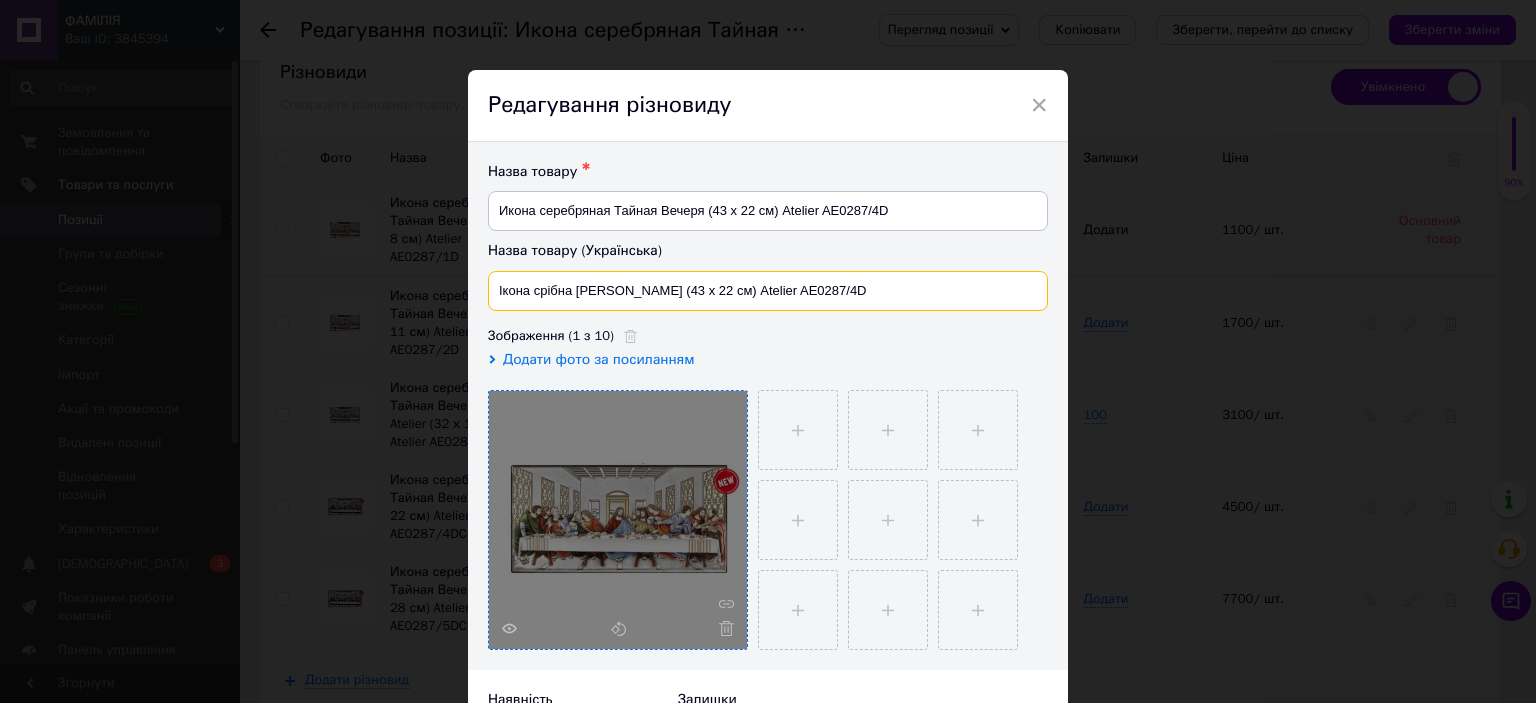 type on "Ікона срібна [PERSON_NAME] (43 х 22 см) Atelier AE0287/4D" 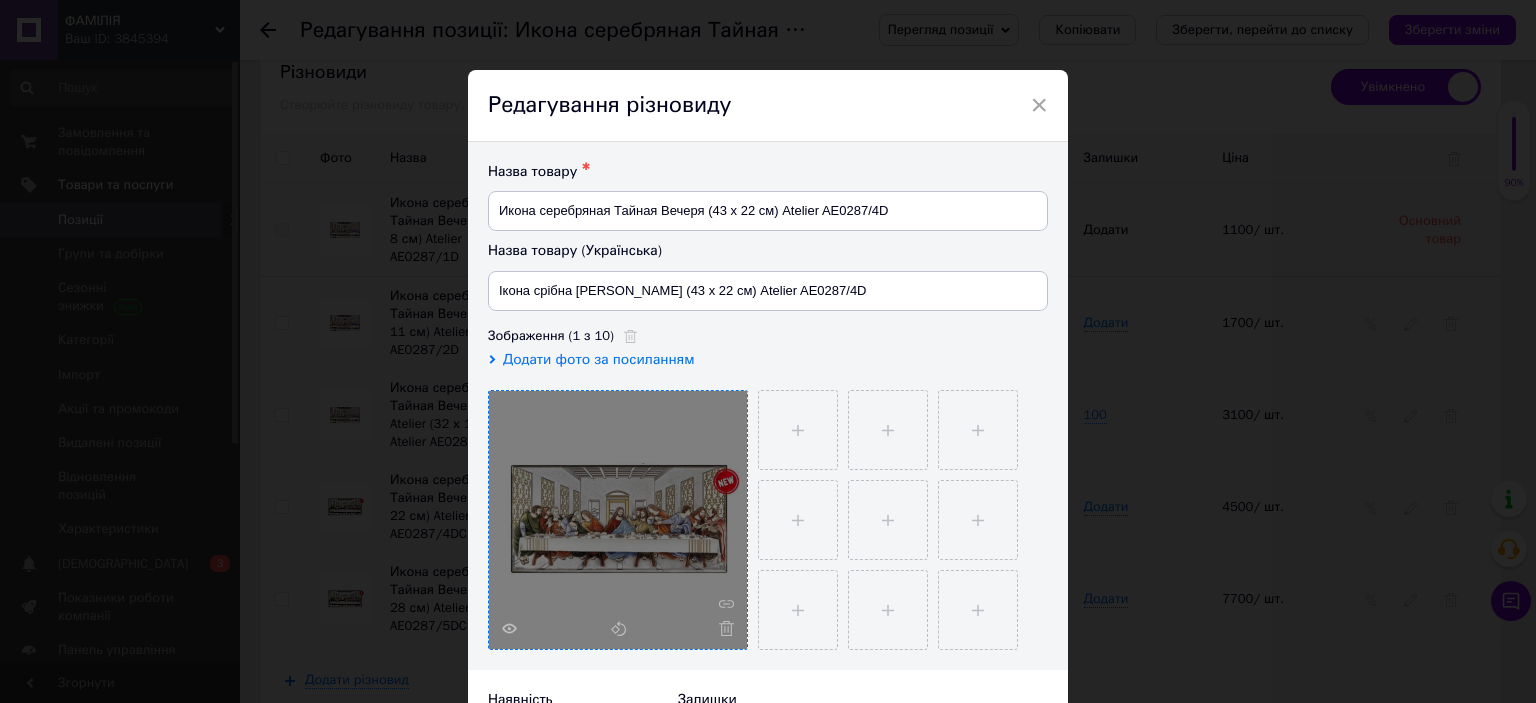 click 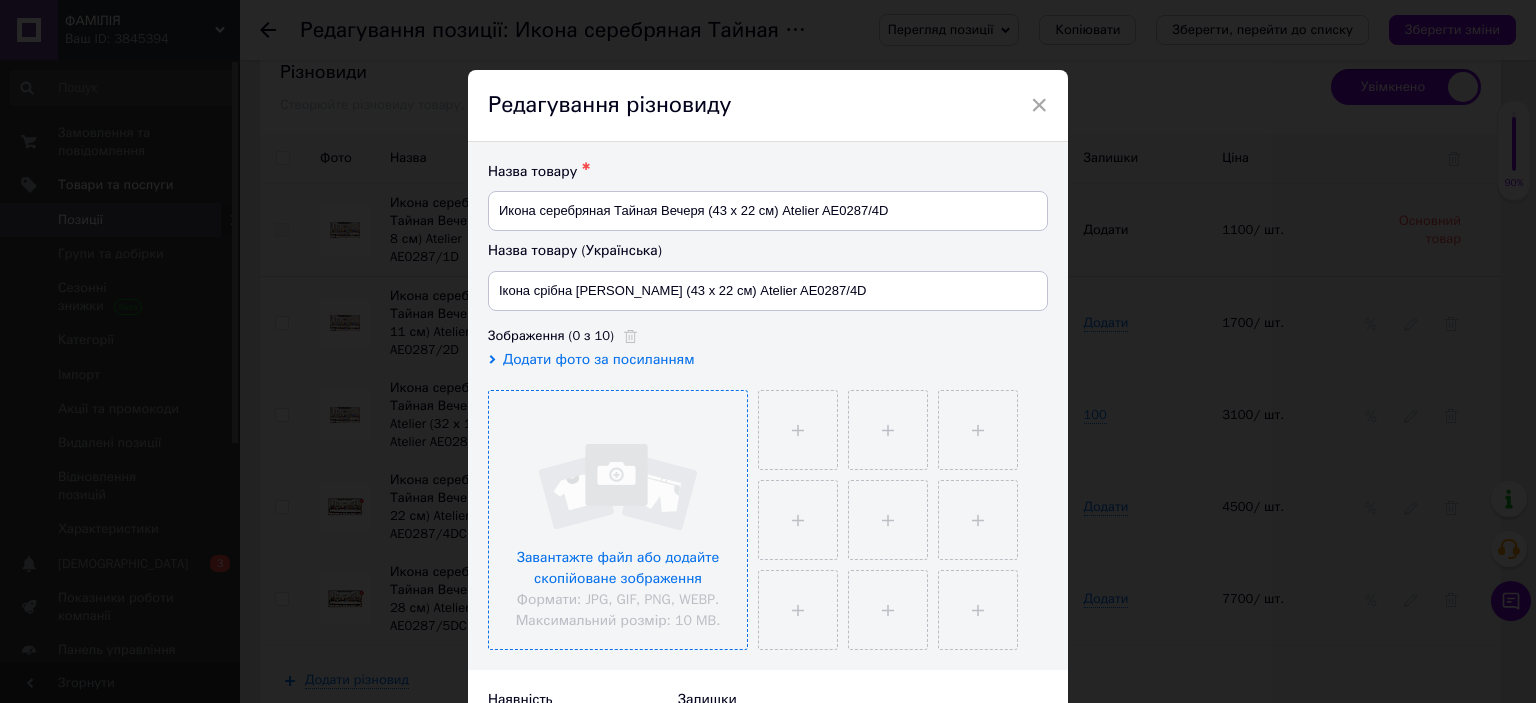 click at bounding box center [618, 520] 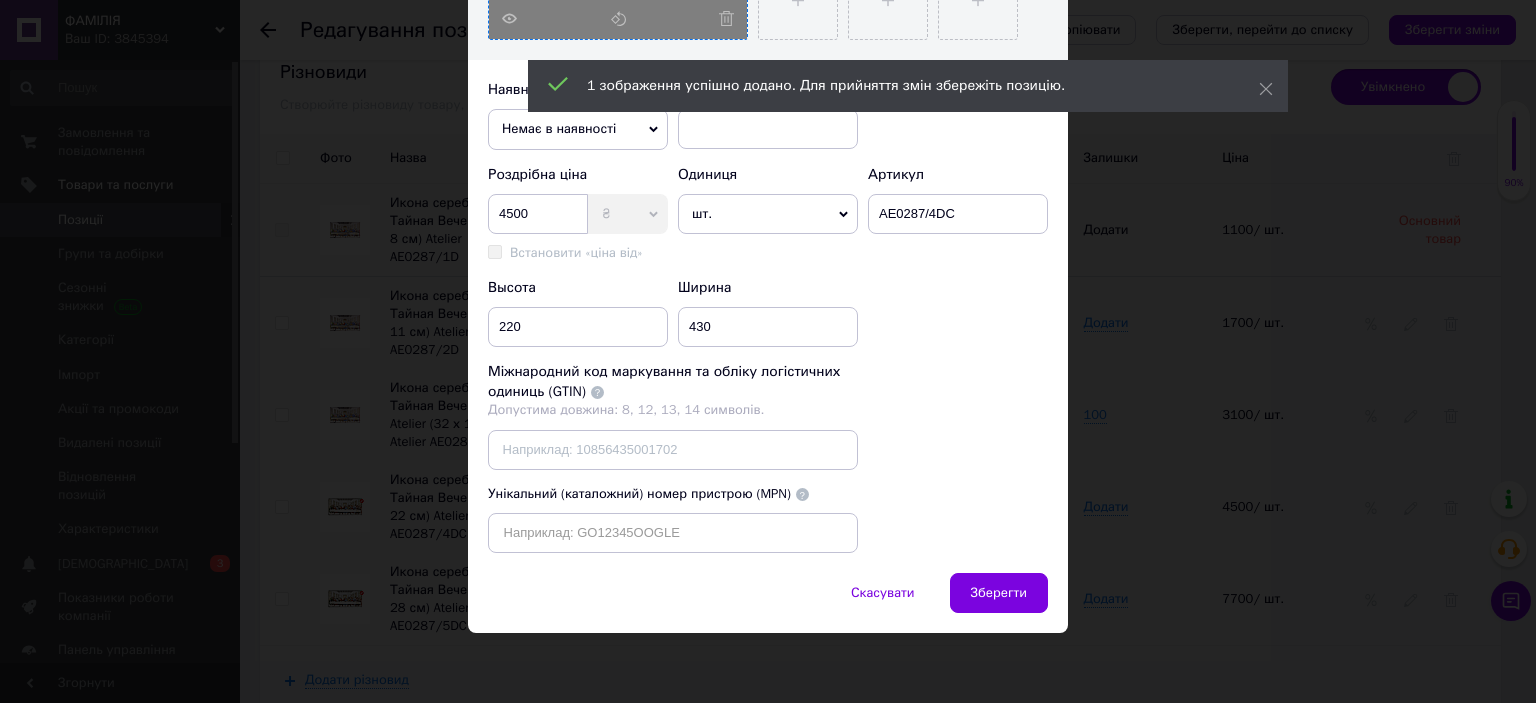 scroll, scrollTop: 607, scrollLeft: 0, axis: vertical 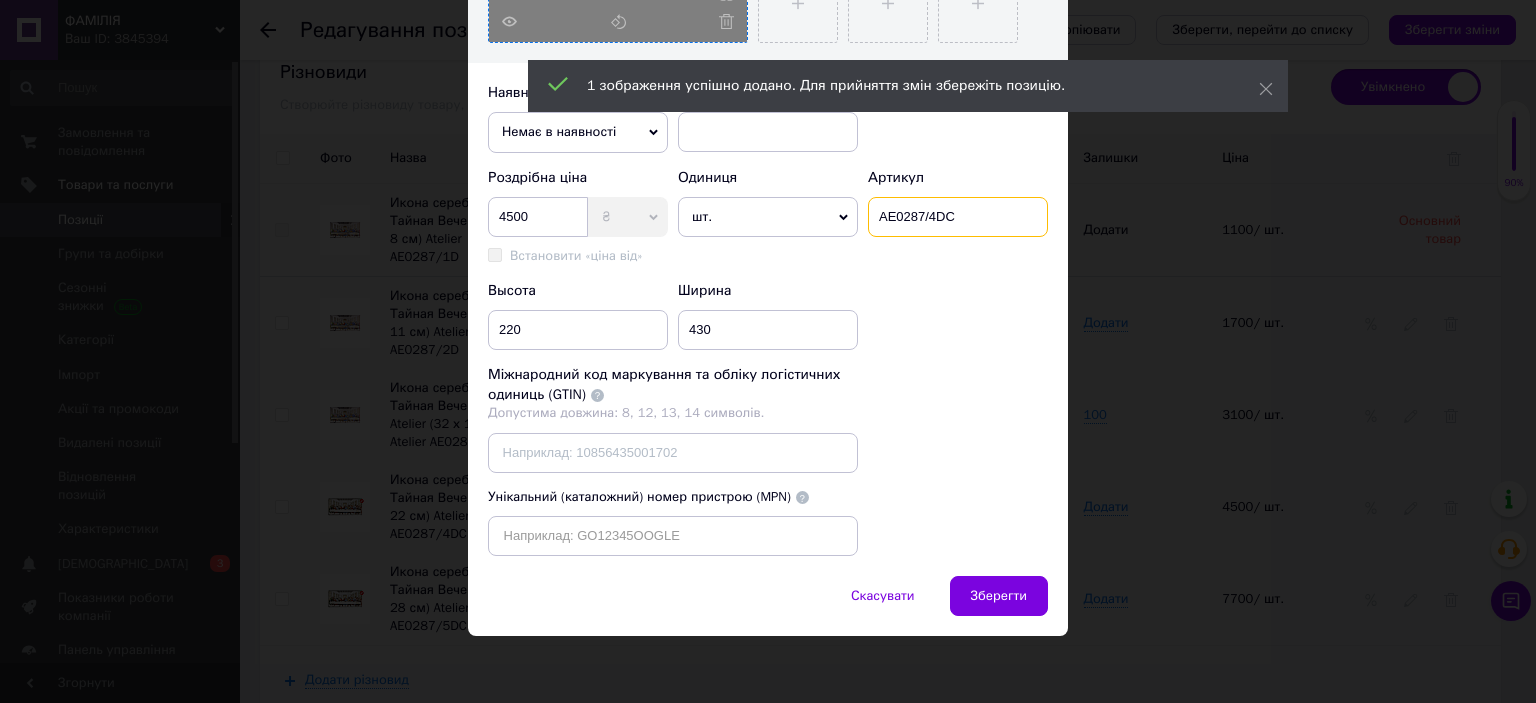 click on "AE0287/4DC" at bounding box center [958, 217] 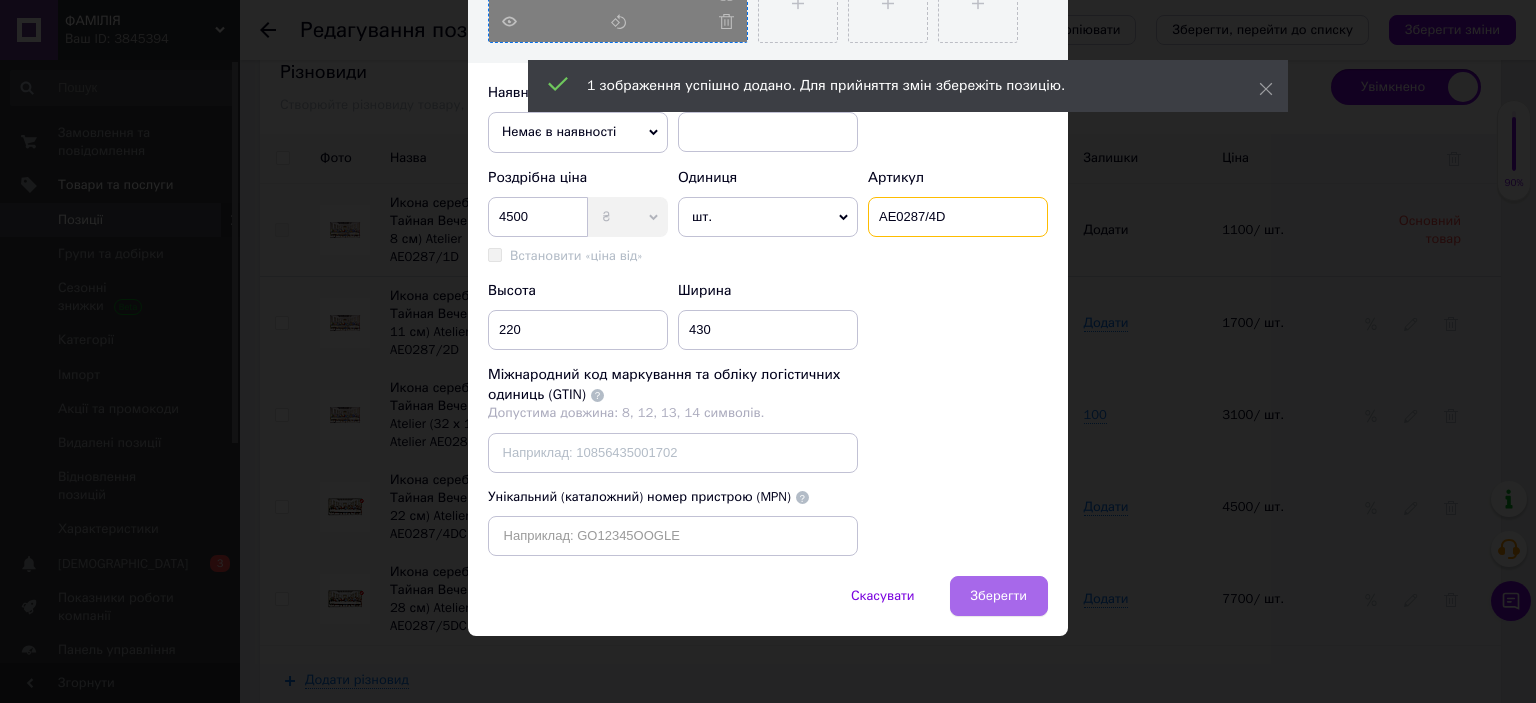 type on "AE0287/4D" 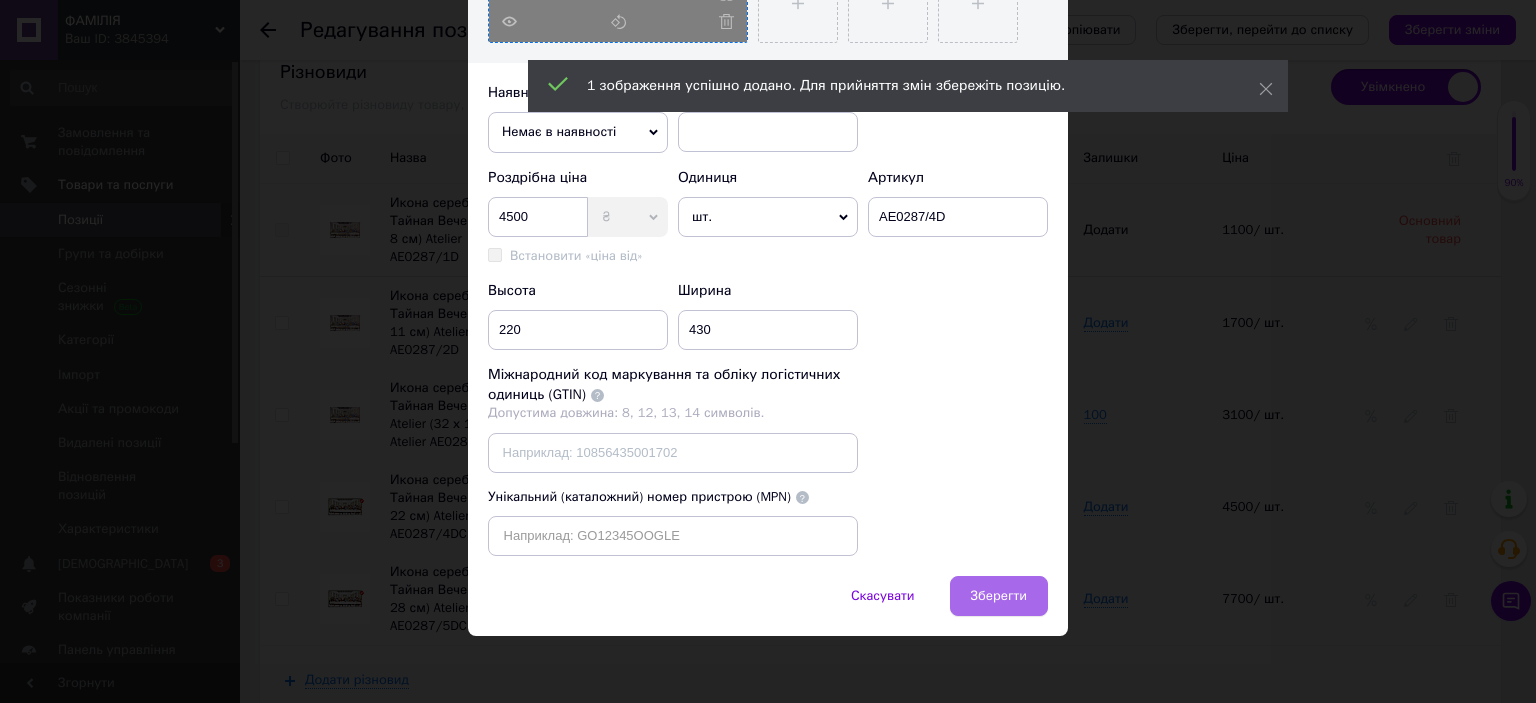 click on "Зберегти" at bounding box center [999, 596] 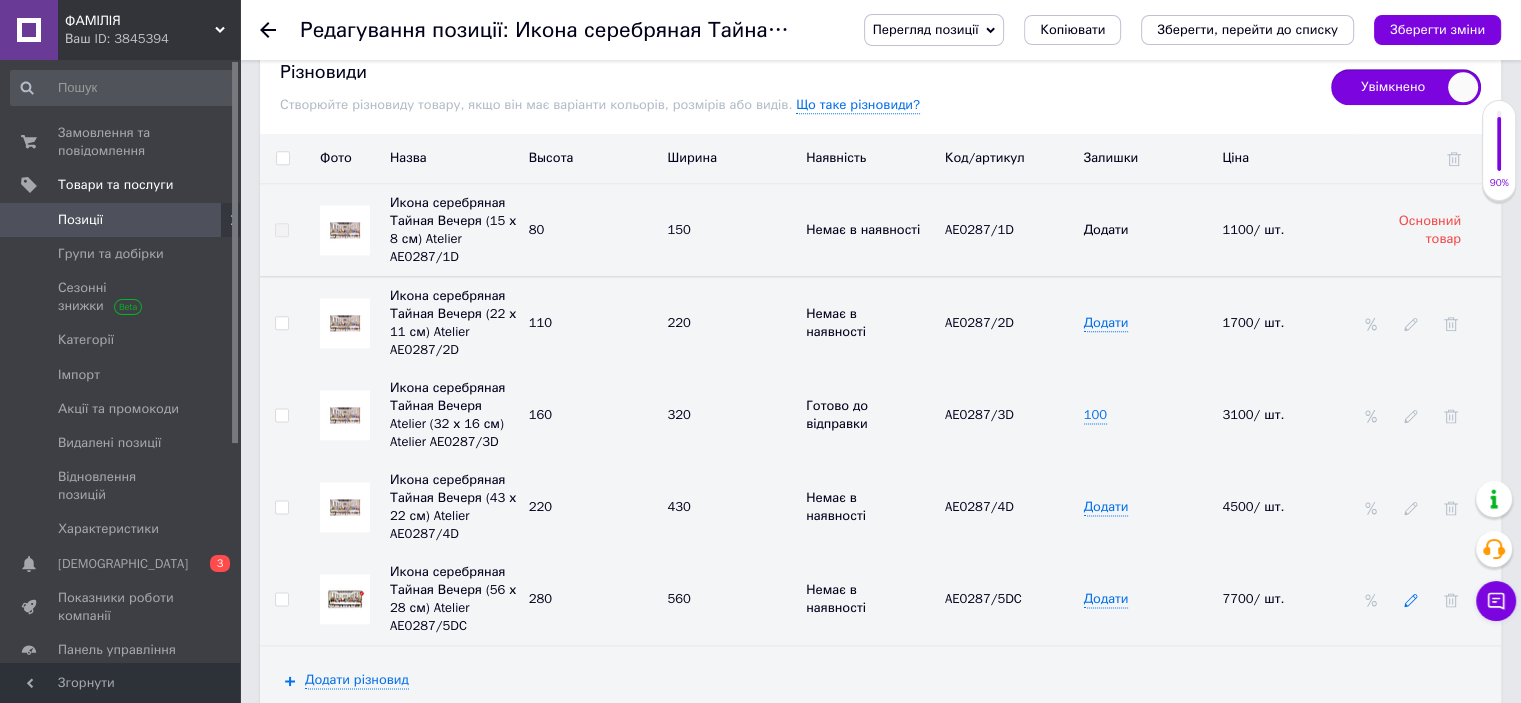 click 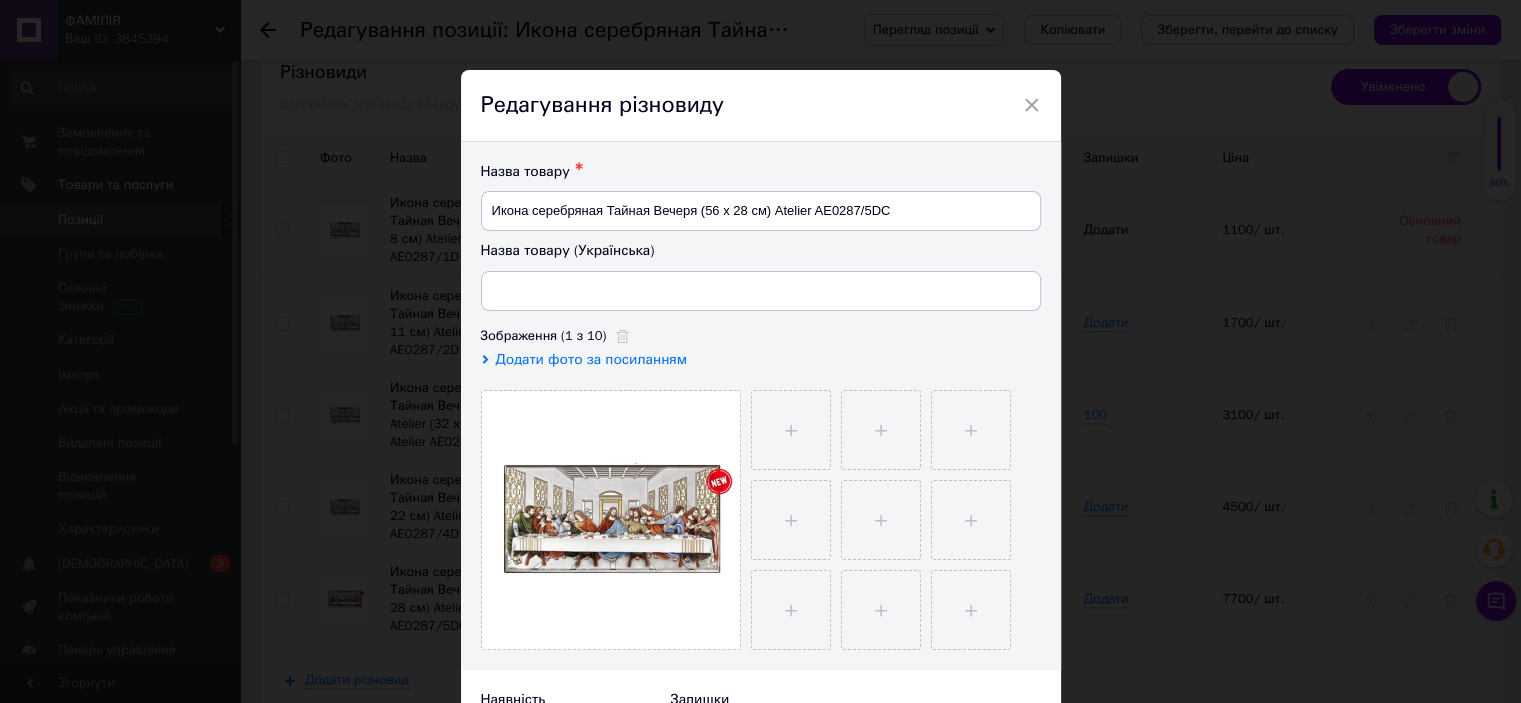 type on "Ікона срібна Тайна Вечеря (56 х 28 см) Atelier AE0287/5DC" 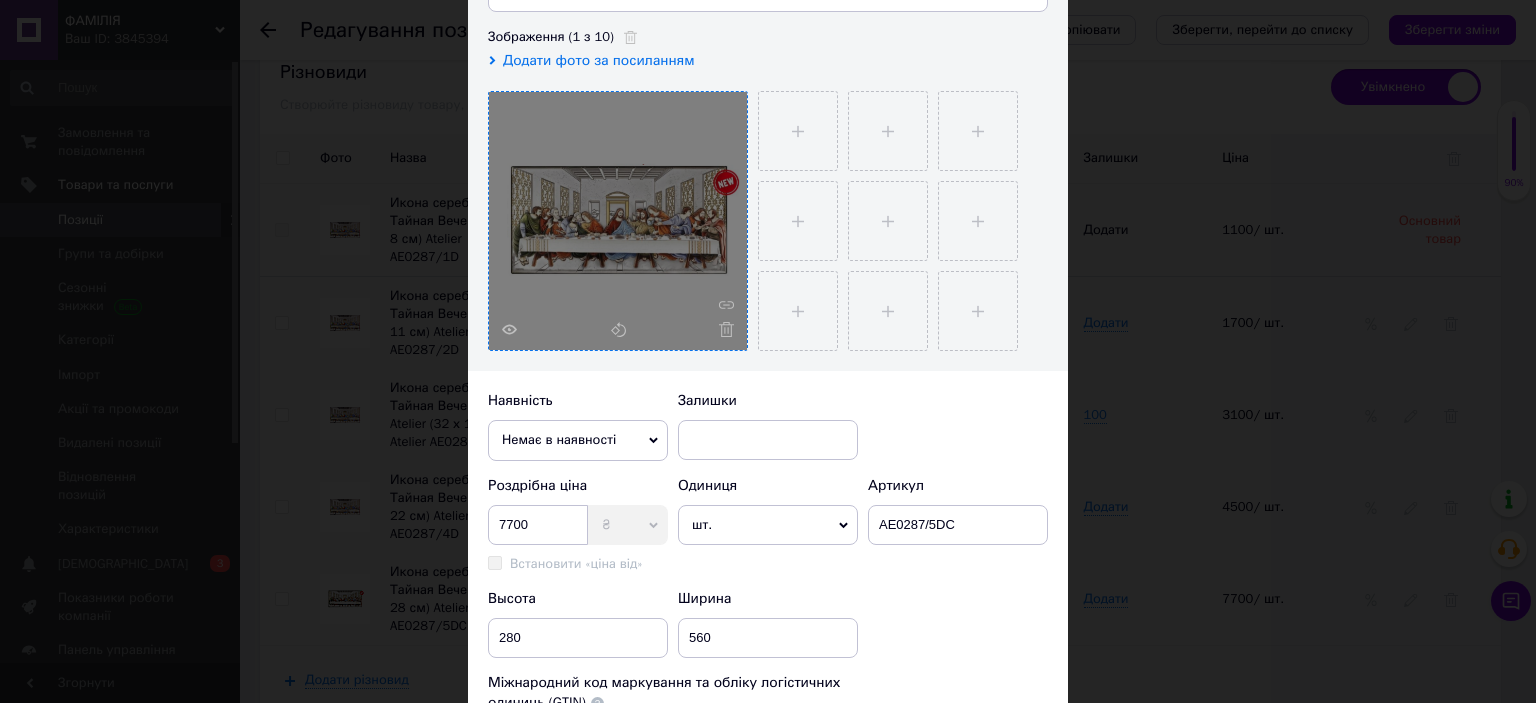 scroll, scrollTop: 300, scrollLeft: 0, axis: vertical 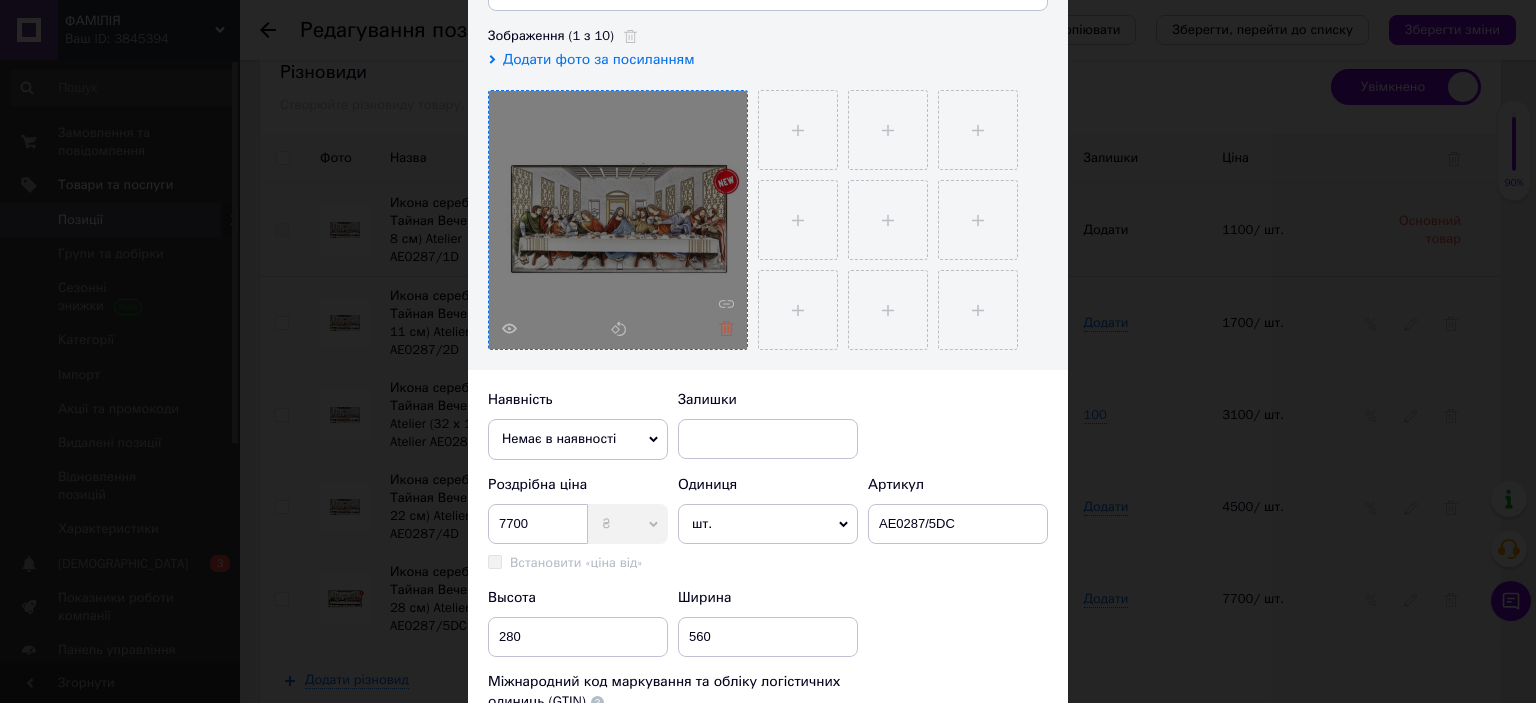 click 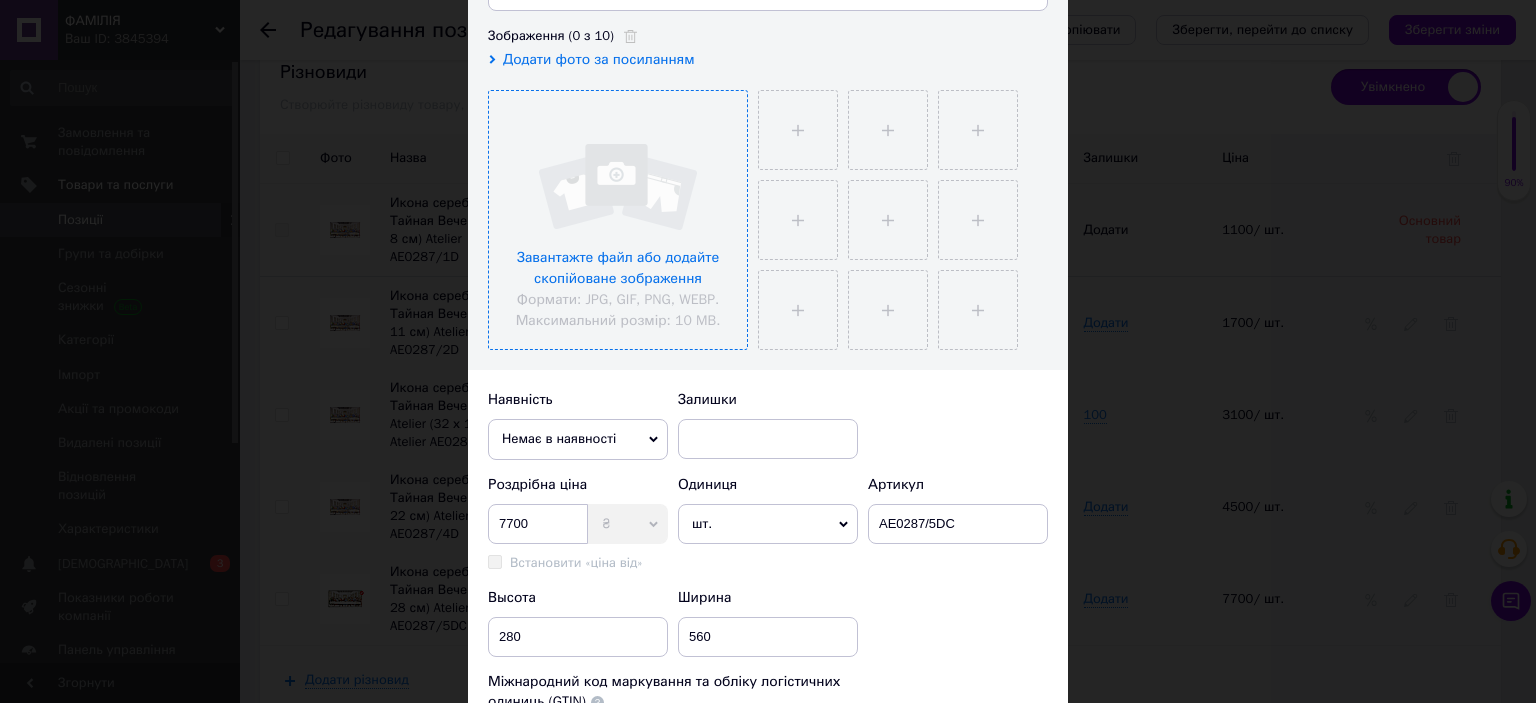 click at bounding box center (618, 220) 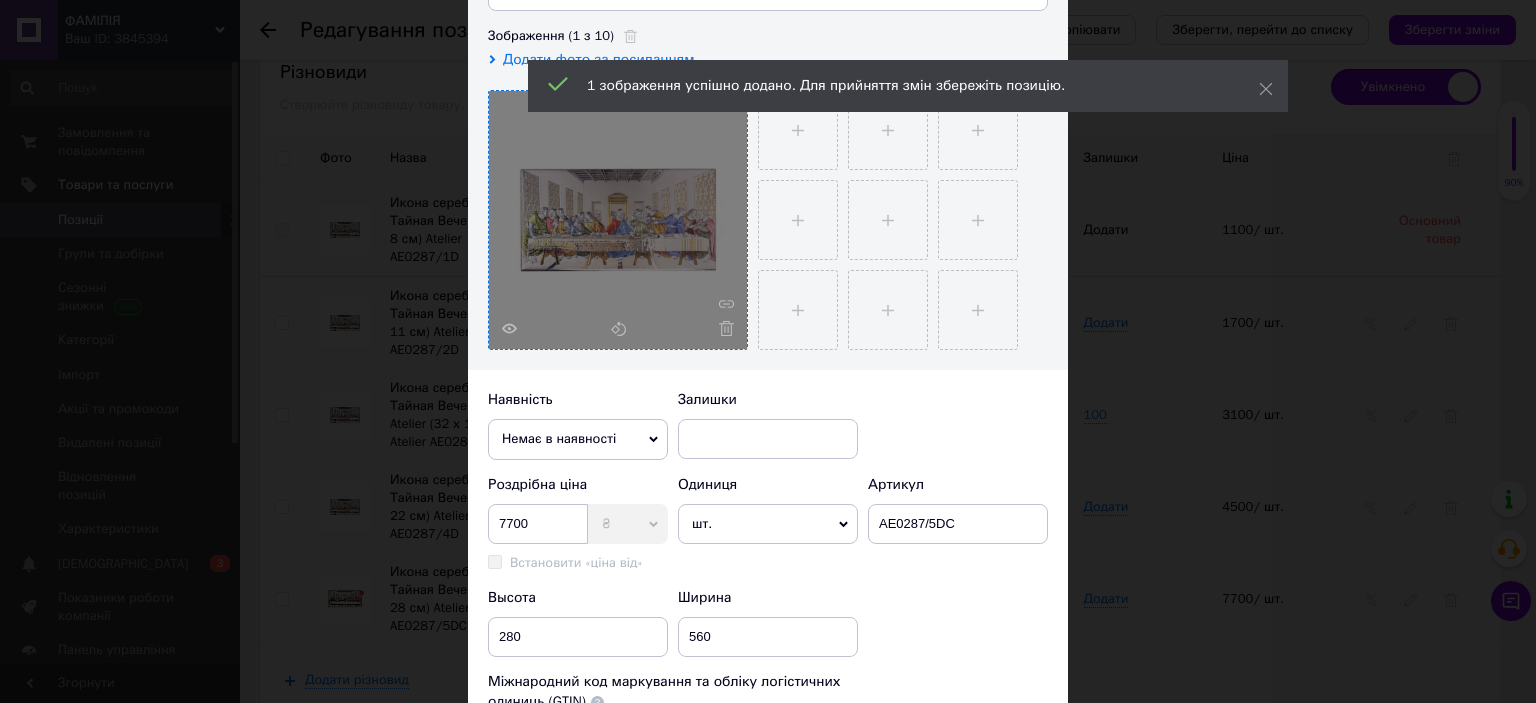 scroll, scrollTop: 0, scrollLeft: 0, axis: both 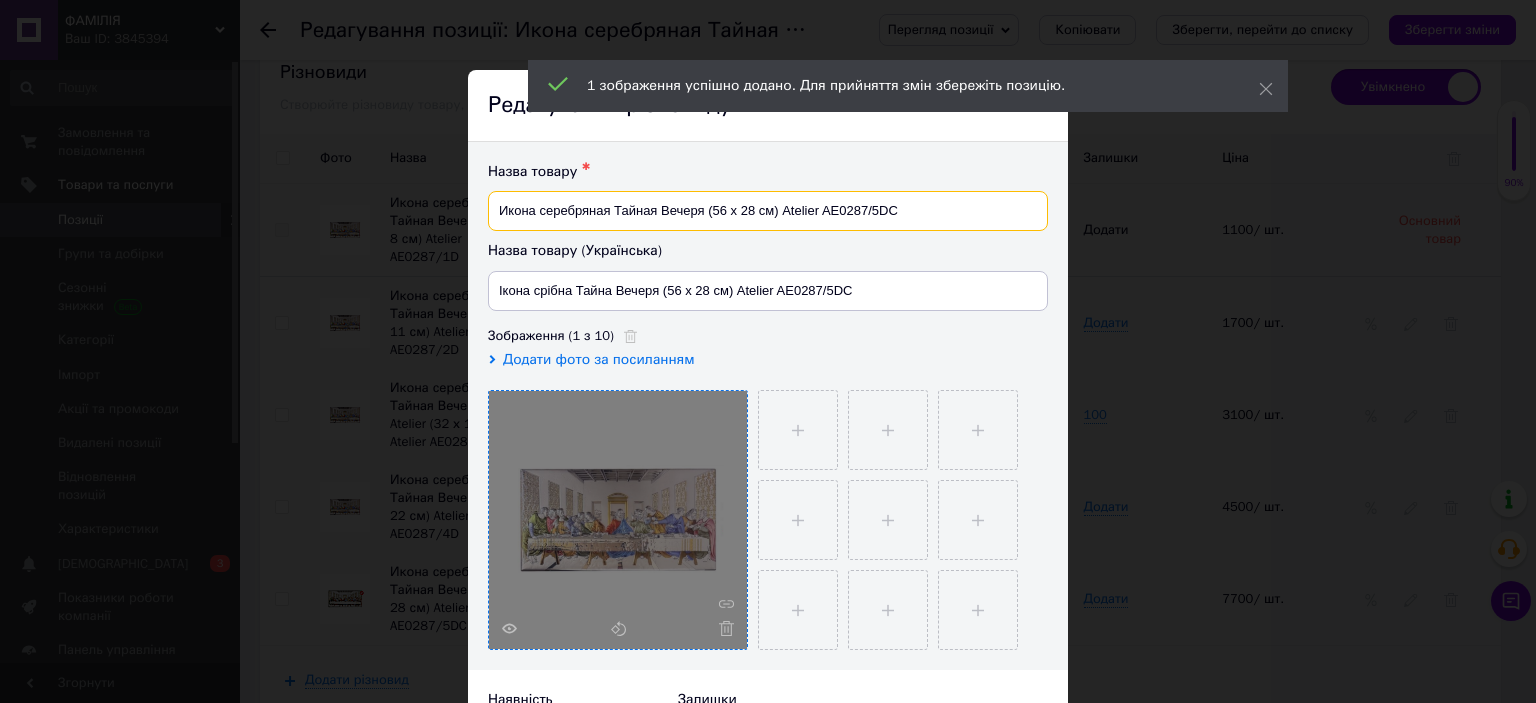 click on "Икона серебряная Тайная Вечеря (56 х 28 см) Atelier AE0287/5DC" at bounding box center [768, 211] 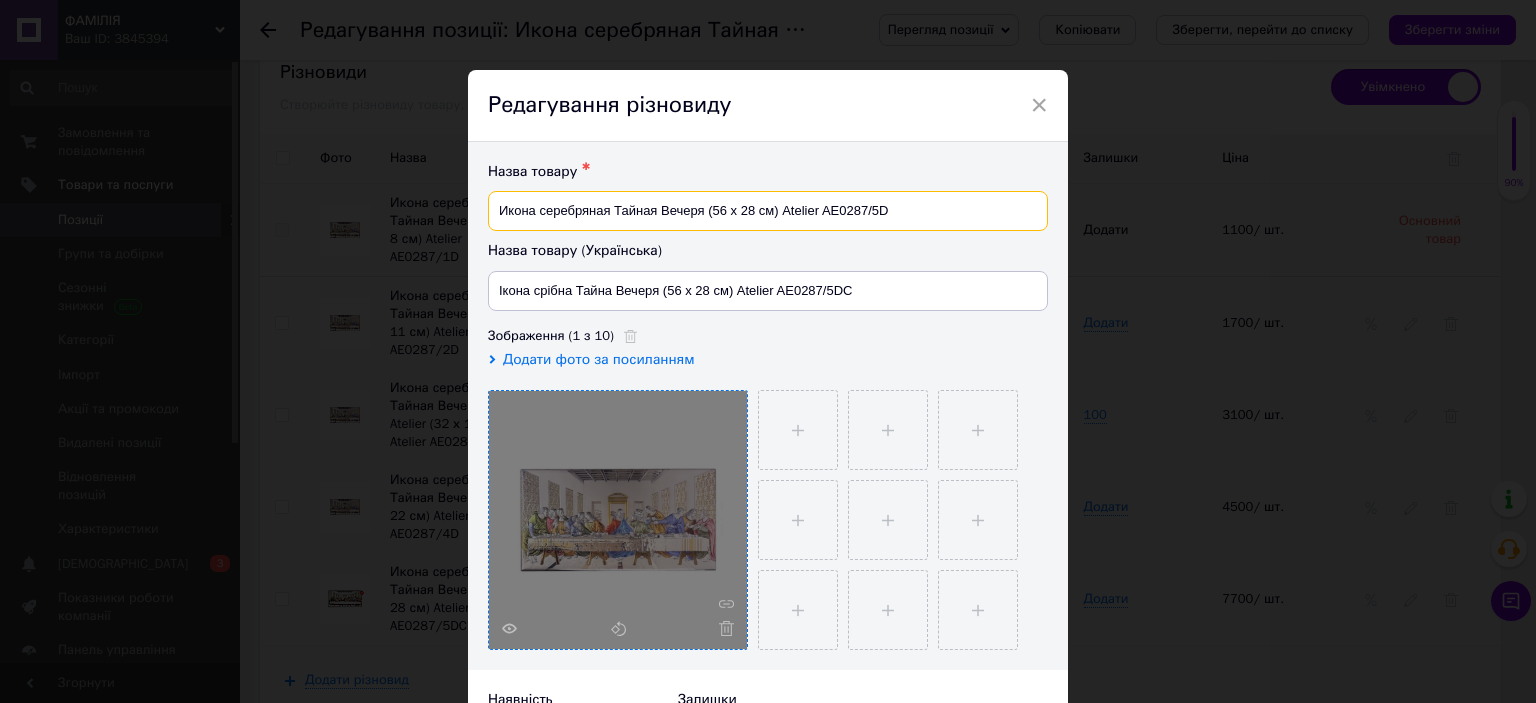 type on "Икона серебряная Тайная Вечеря (56 х 28 см) Atelier AE0287/5D" 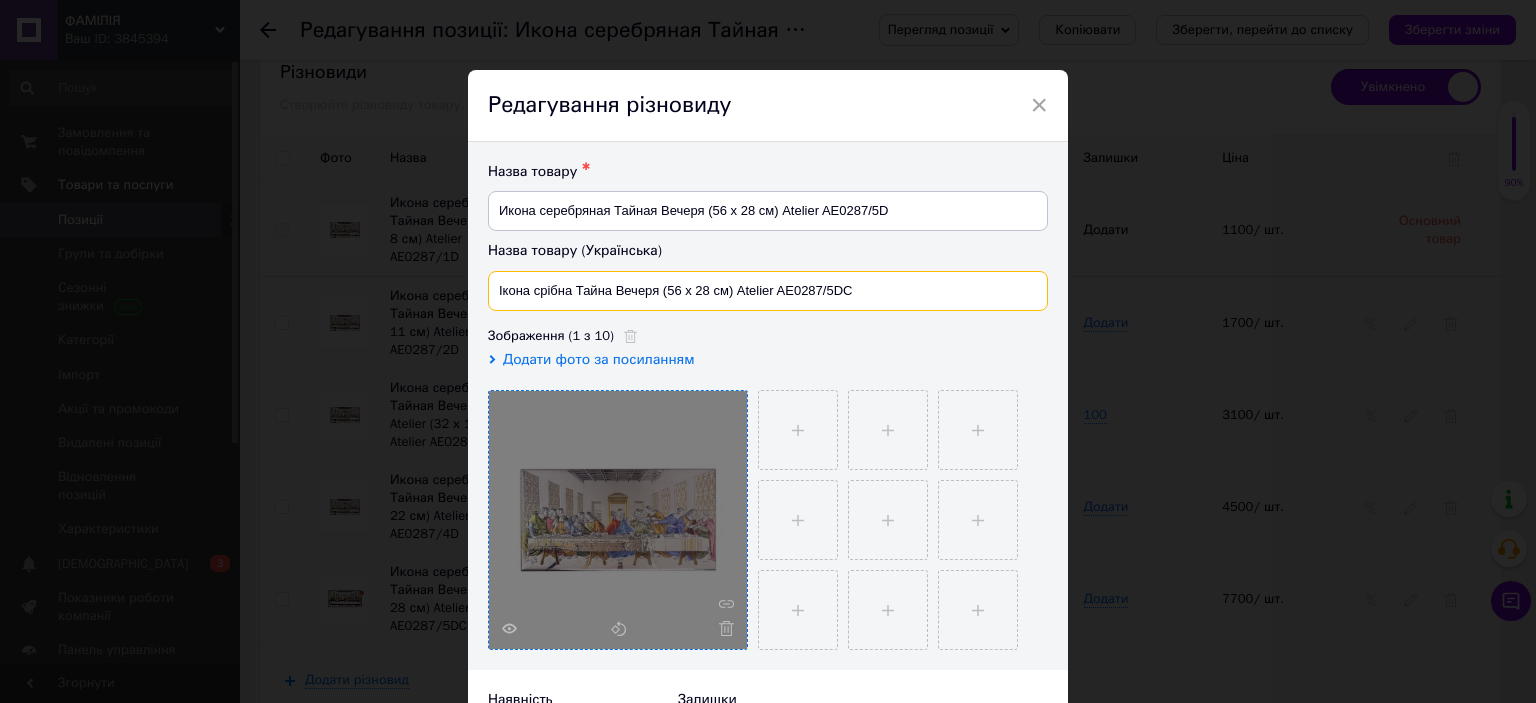 click on "Ікона срібна Тайна Вечеря (56 х 28 см) Atelier AE0287/5DC" at bounding box center (768, 291) 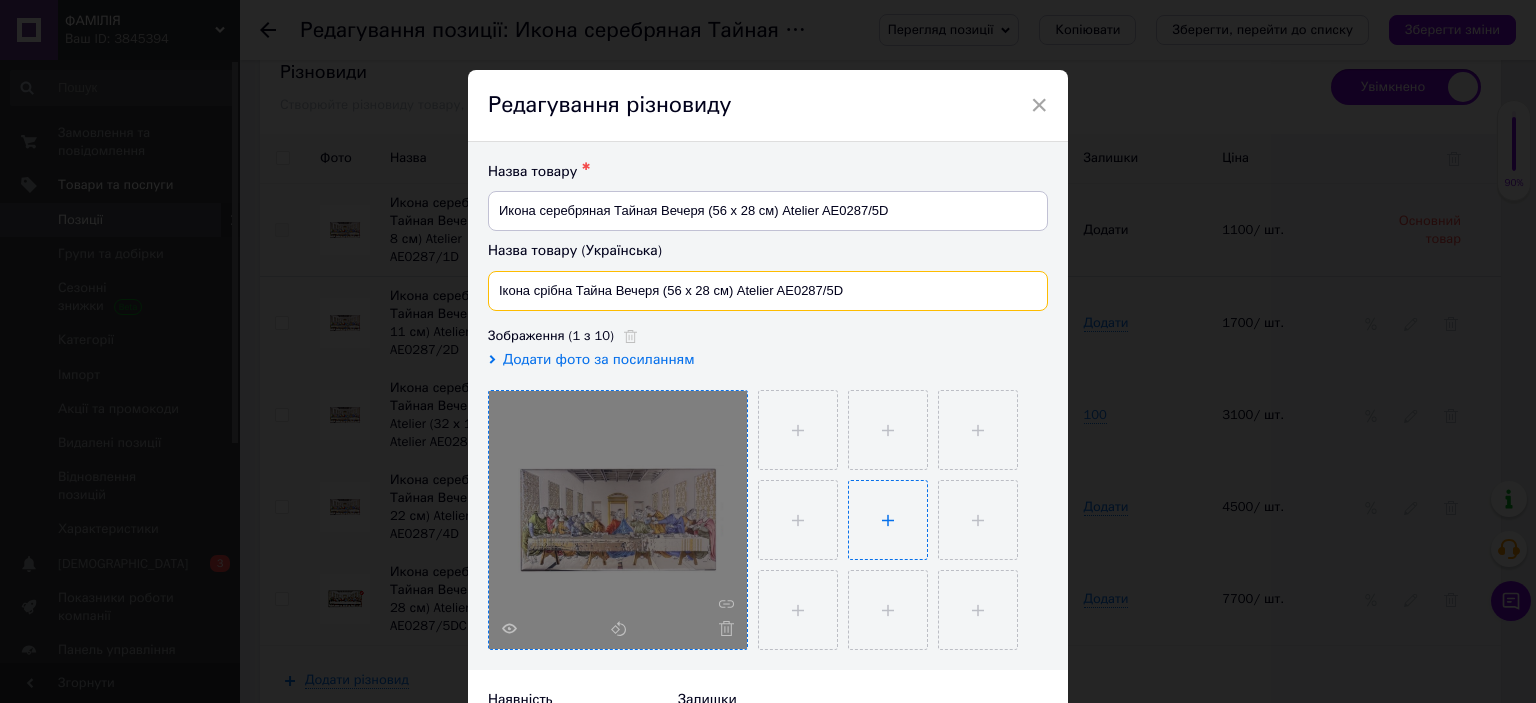 scroll, scrollTop: 300, scrollLeft: 0, axis: vertical 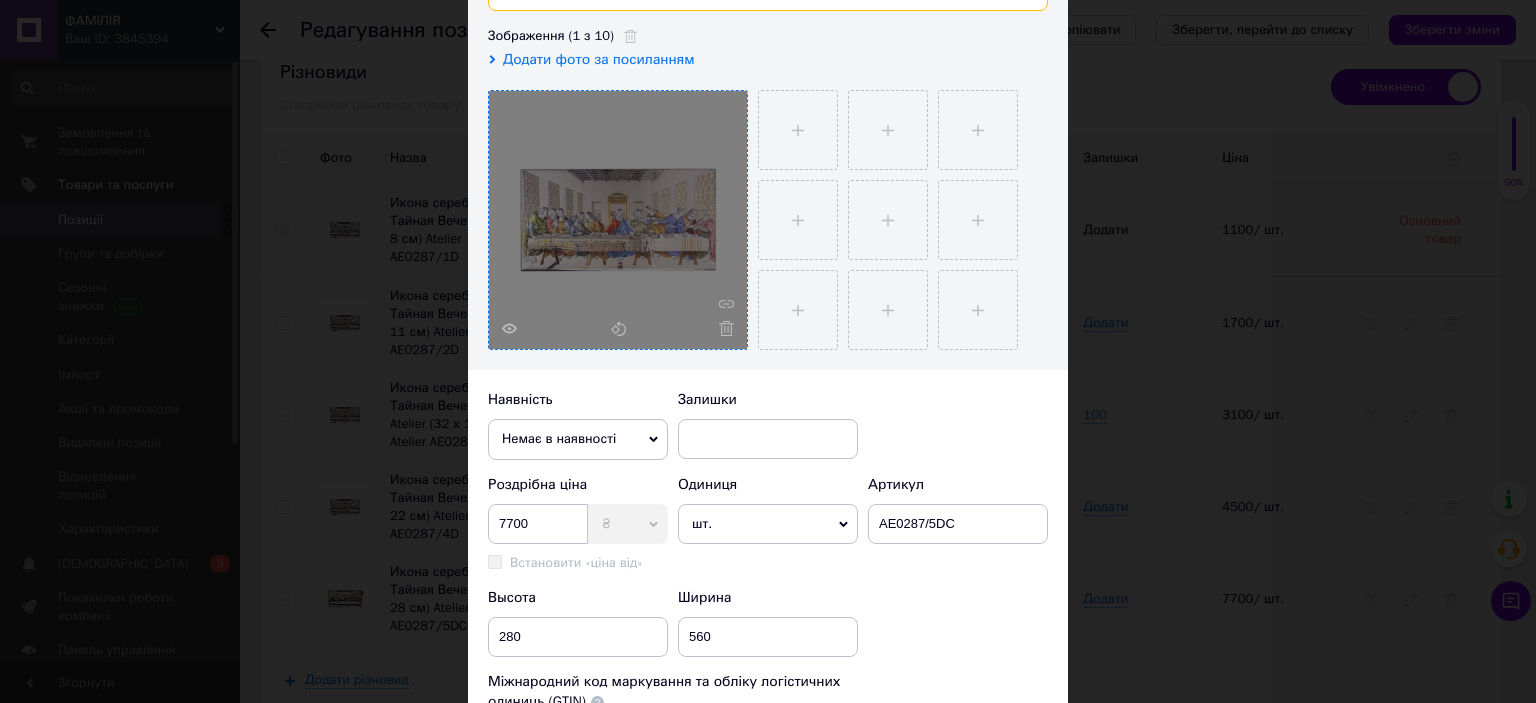 type on "Ікона срібна Тайна Вечеря (56 х 28 см) Atelier AE0287/5D" 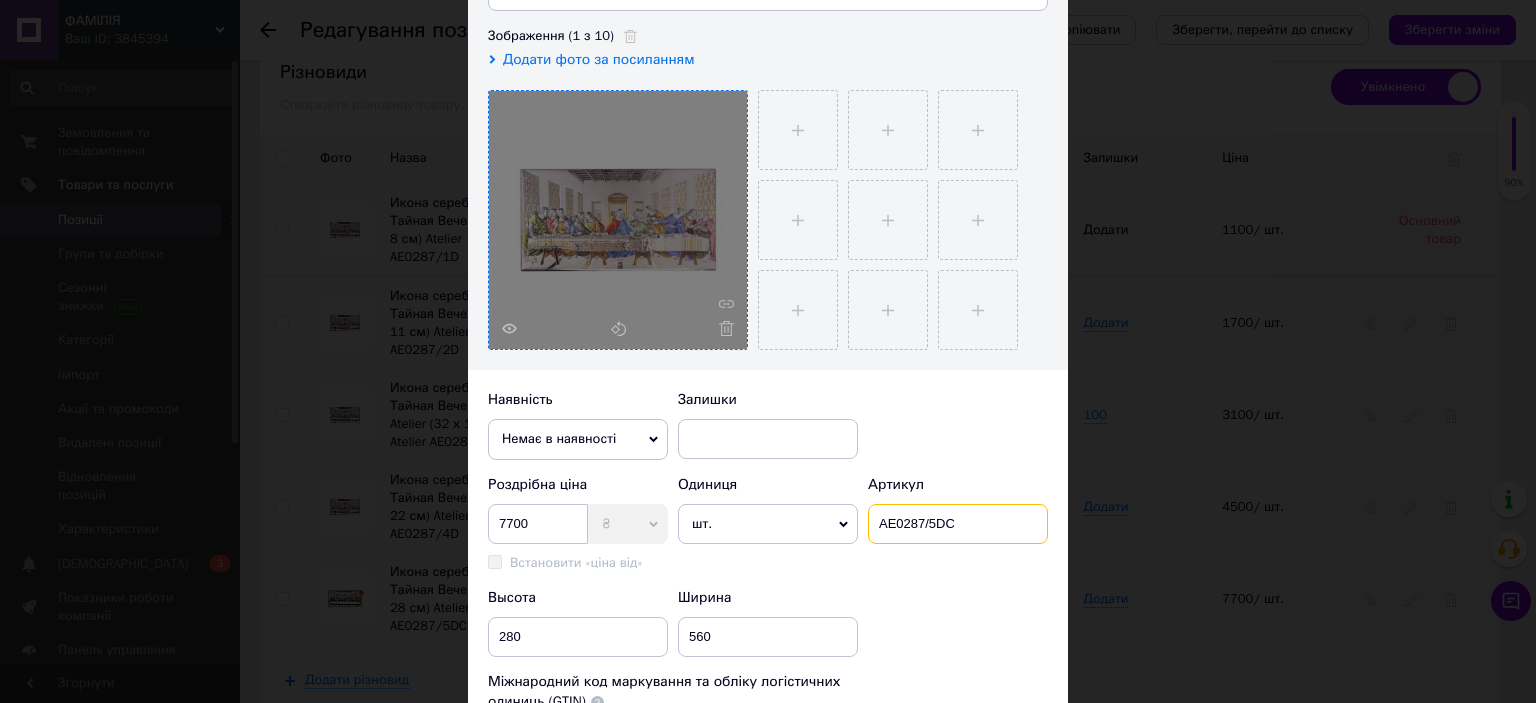 click on "AE0287/5DC" at bounding box center (958, 524) 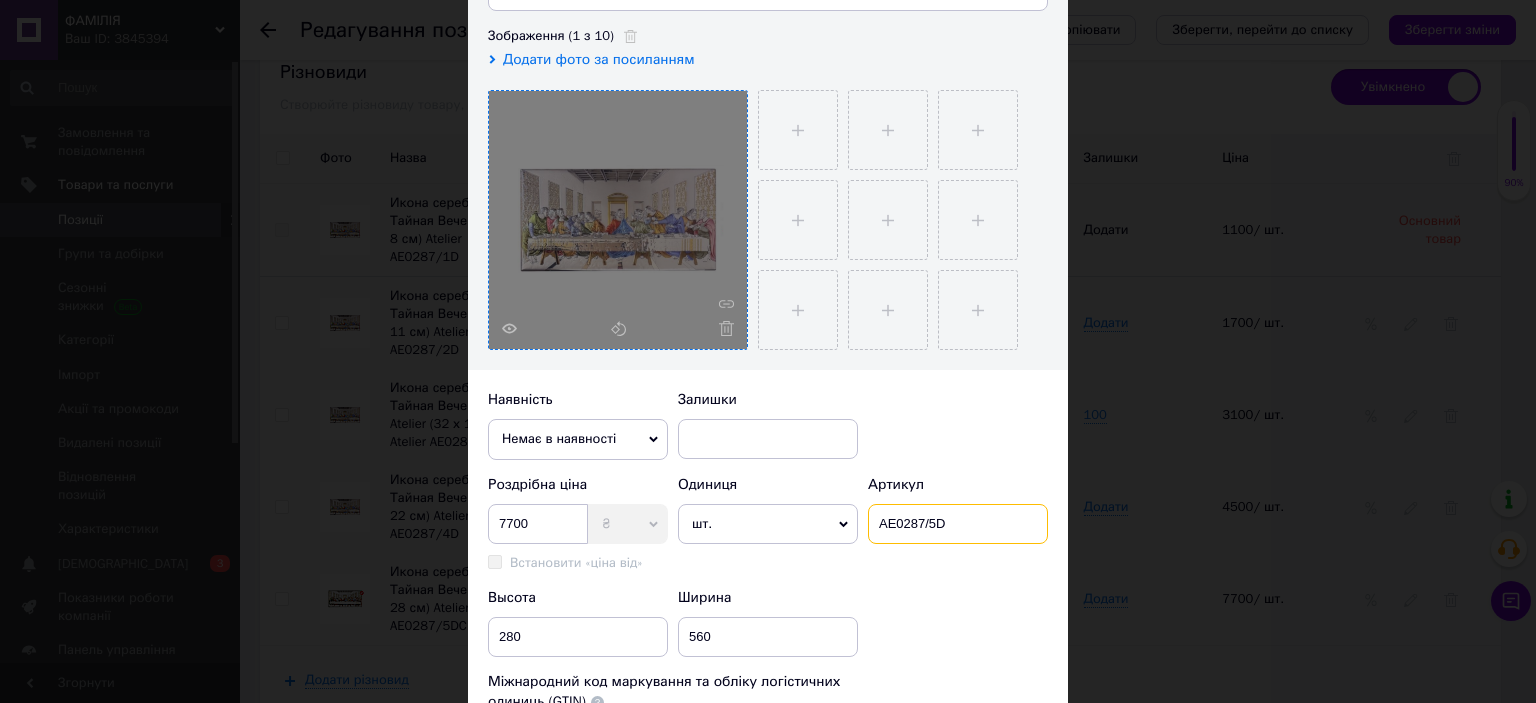 type on "AE0287/5D" 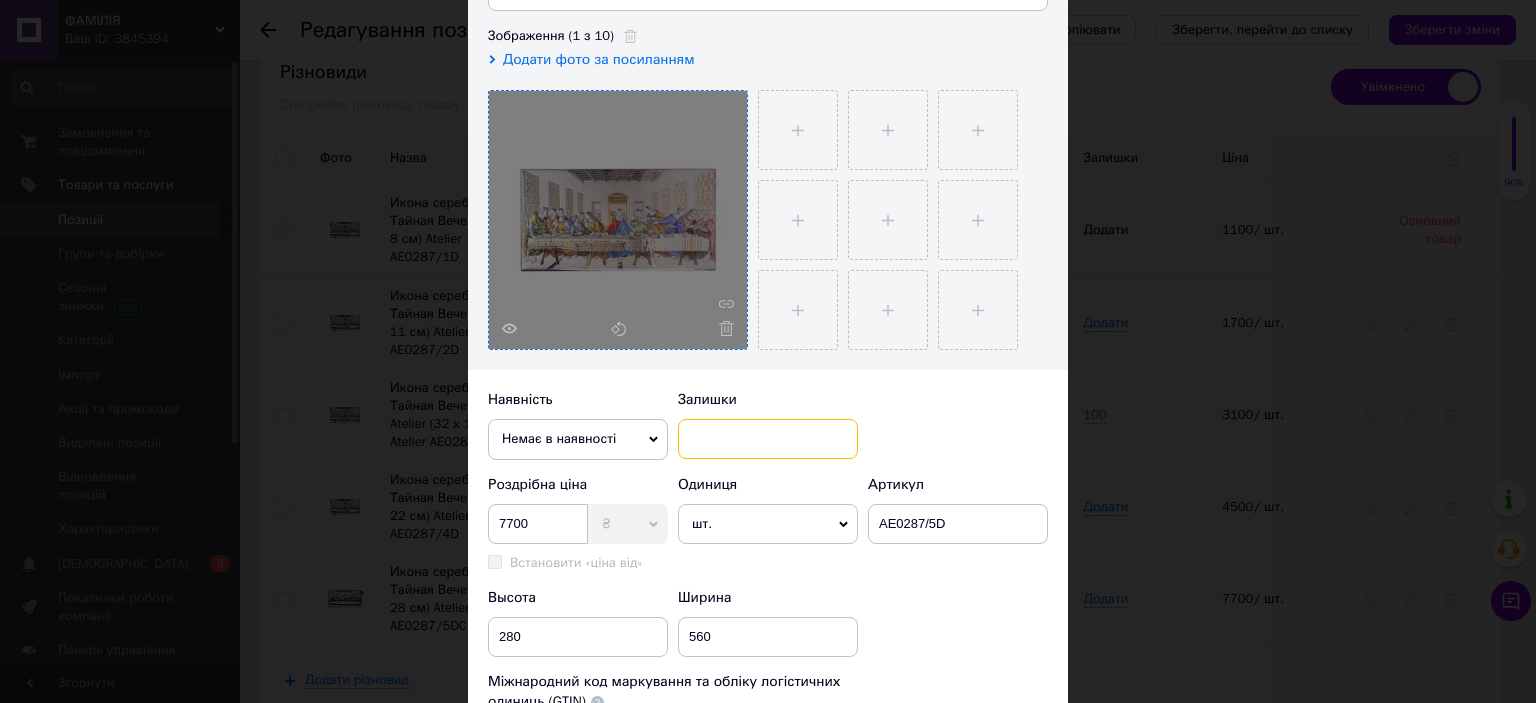 click at bounding box center [768, 439] 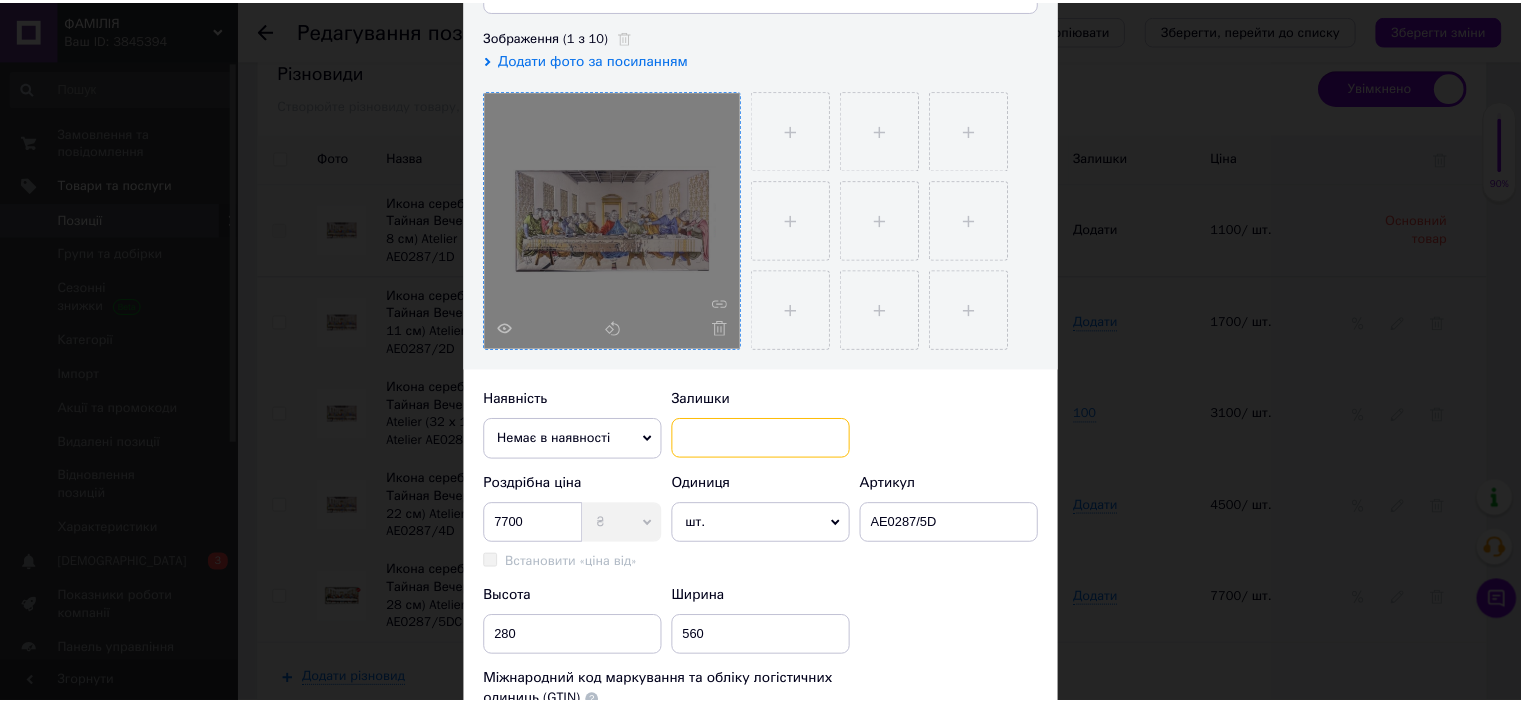 scroll, scrollTop: 500, scrollLeft: 0, axis: vertical 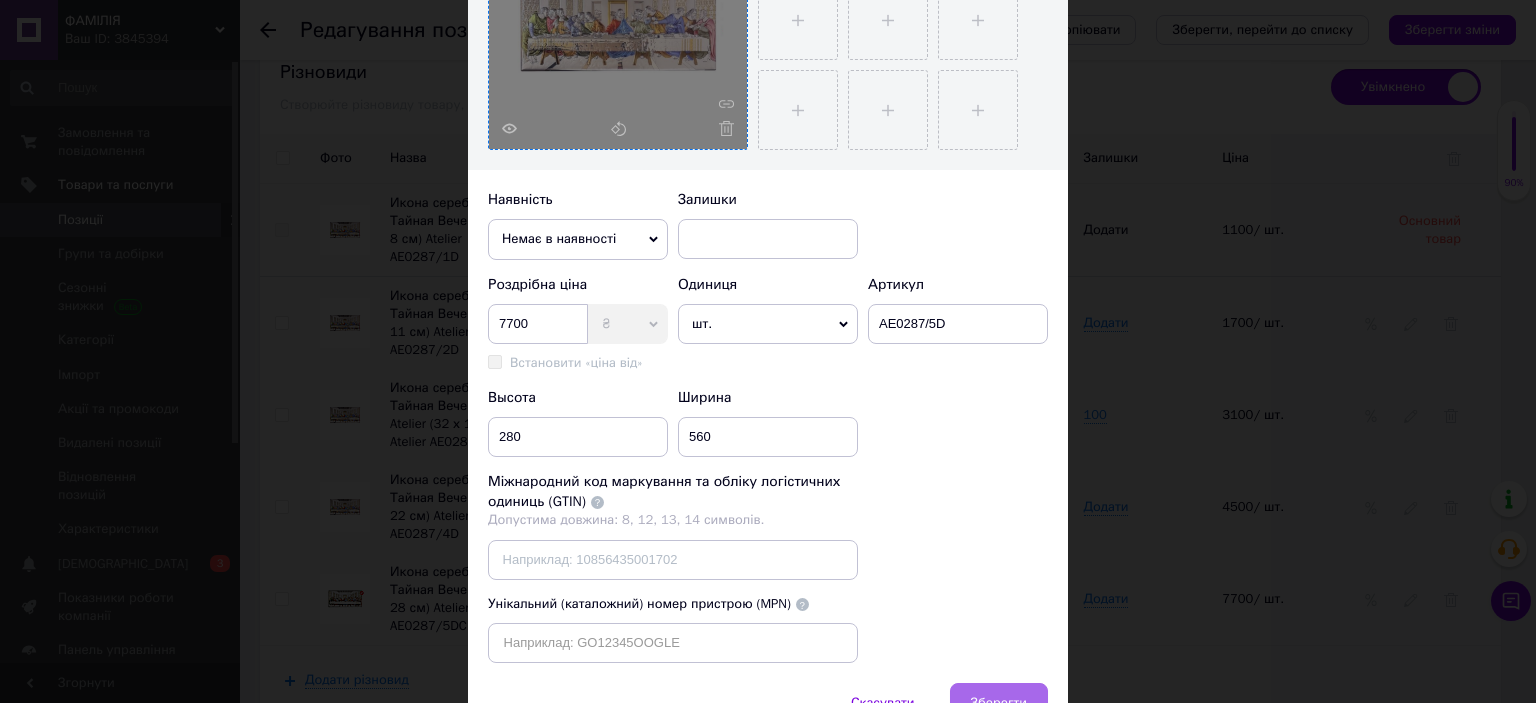 click on "Зберегти" at bounding box center [999, 703] 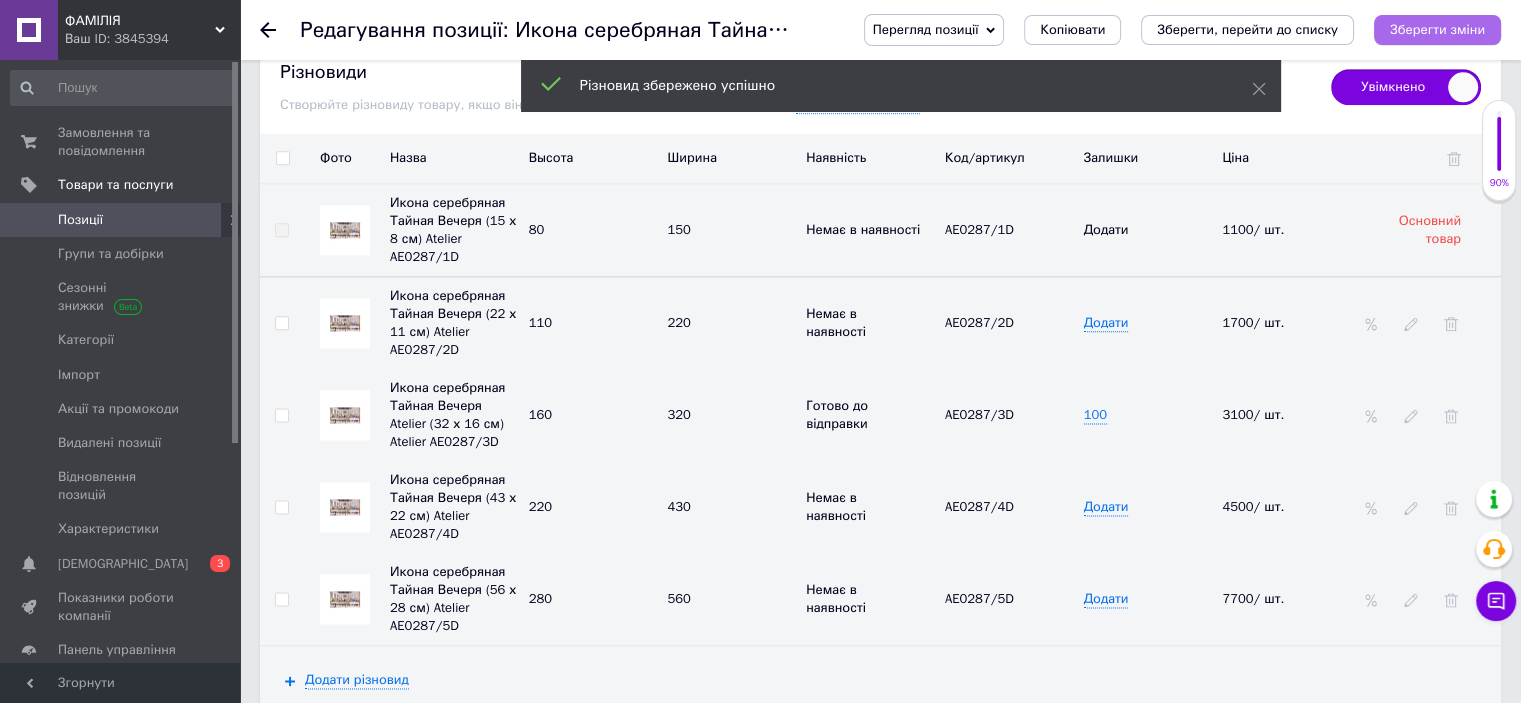 click on "Зберегти зміни" at bounding box center (1437, 29) 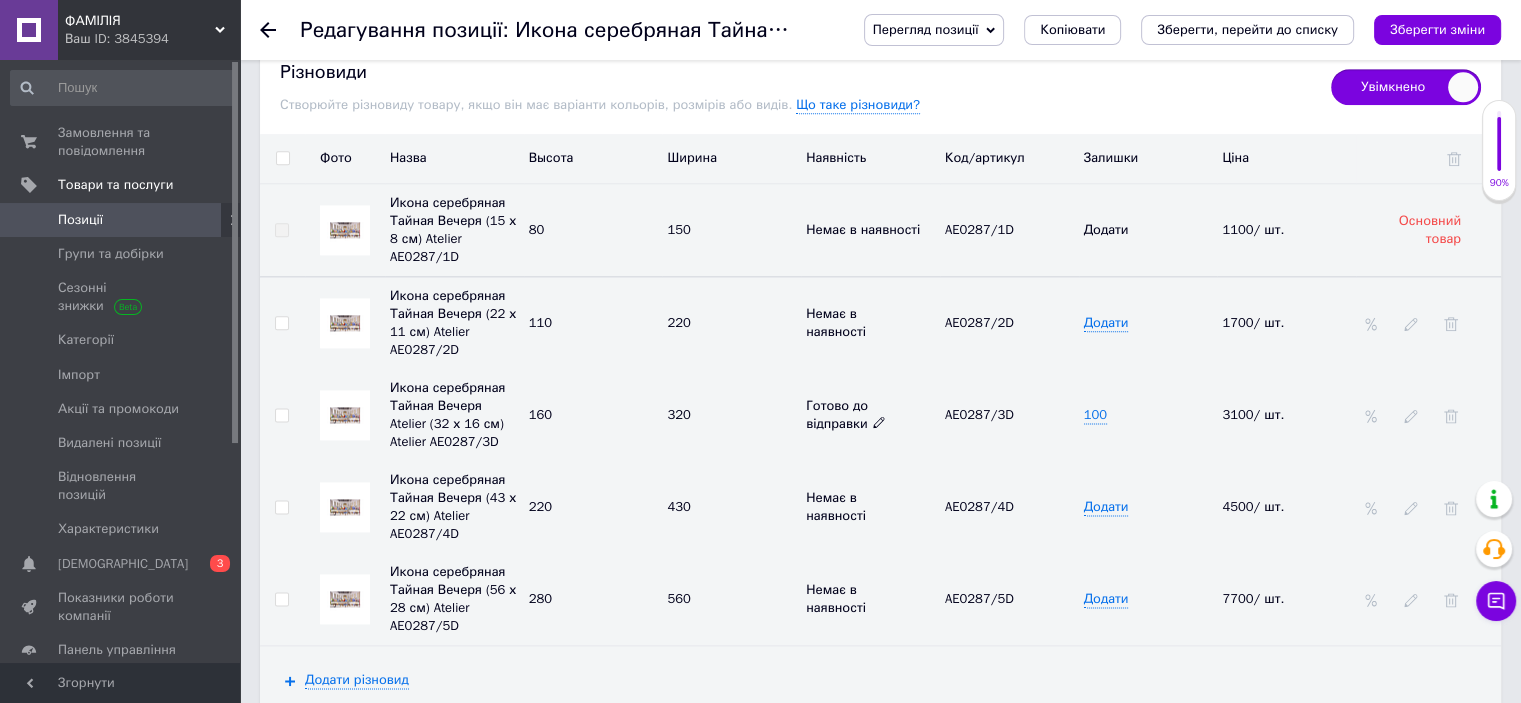 click 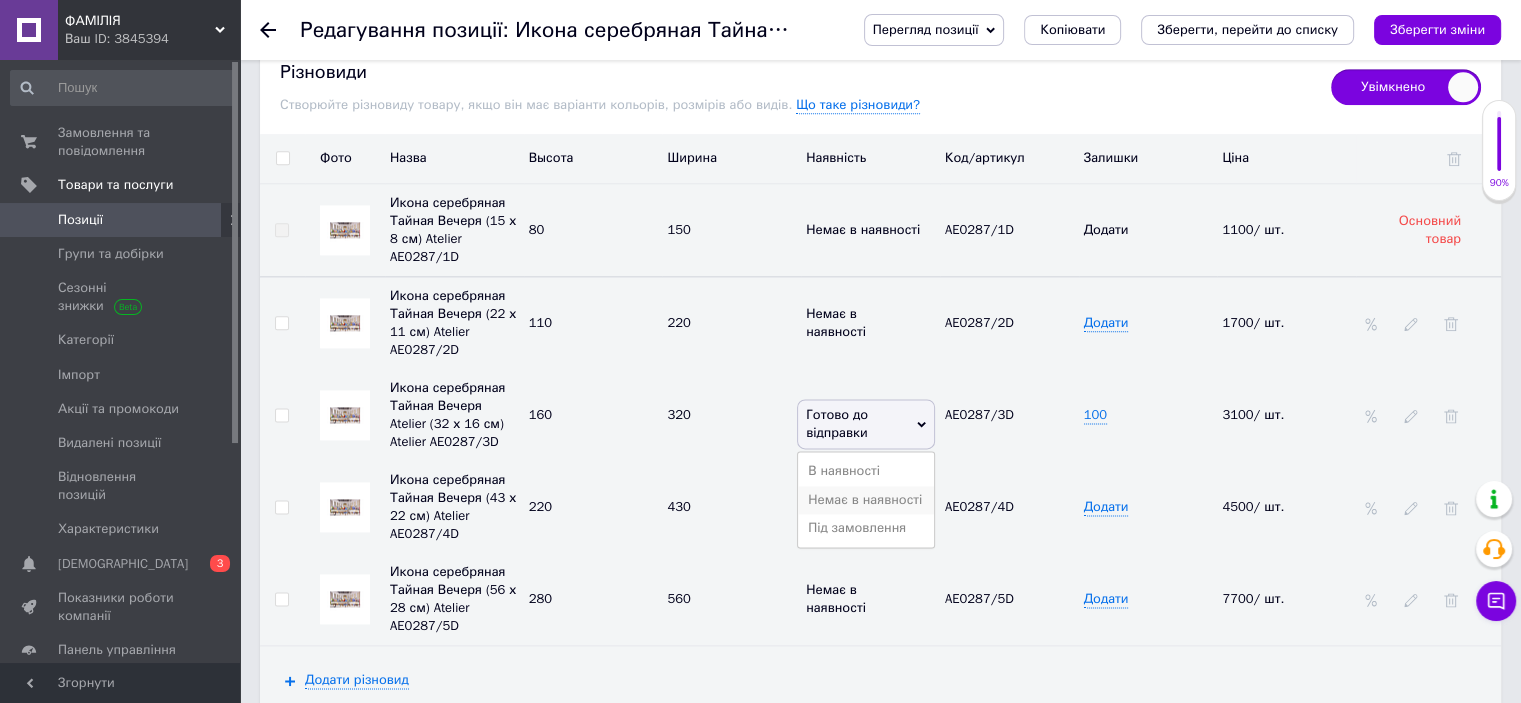 click on "Немає в наявності" at bounding box center [866, 500] 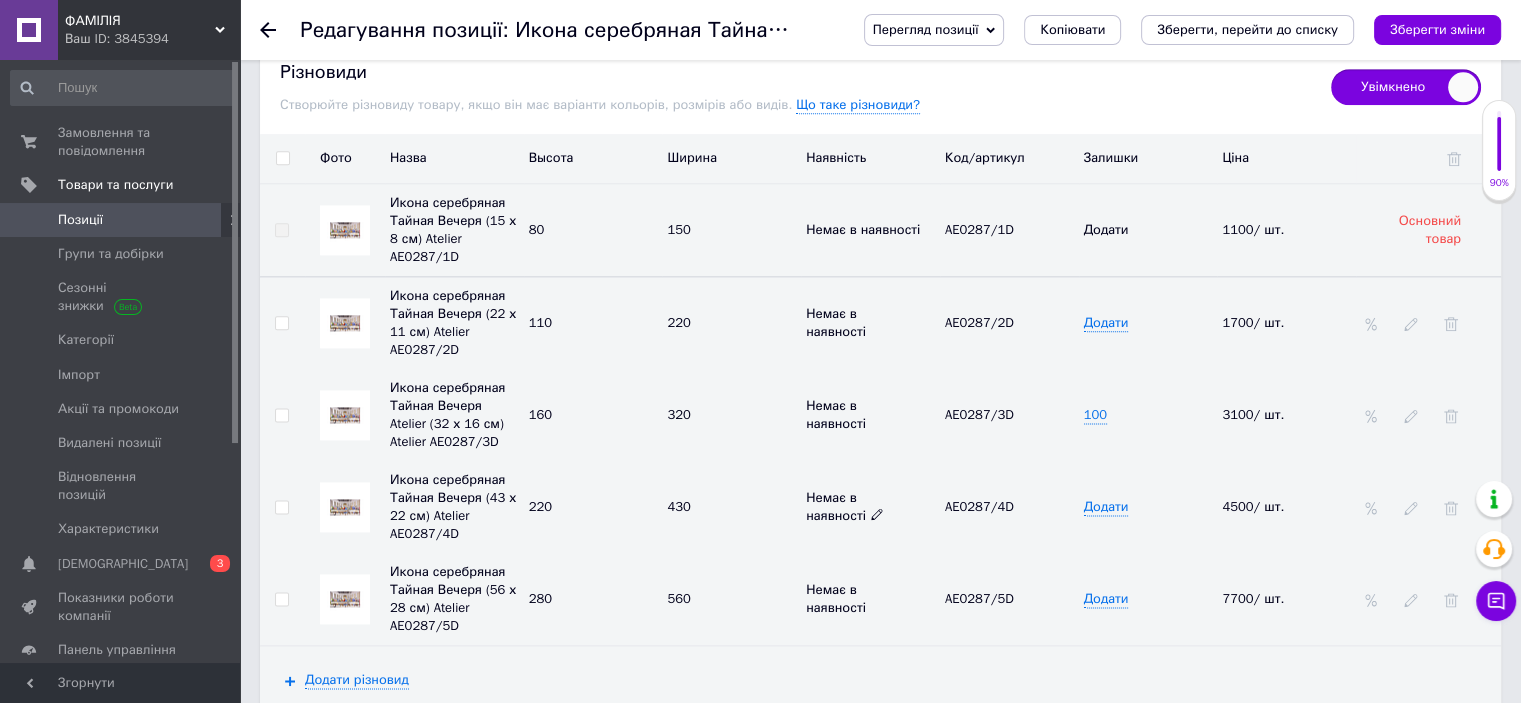 click 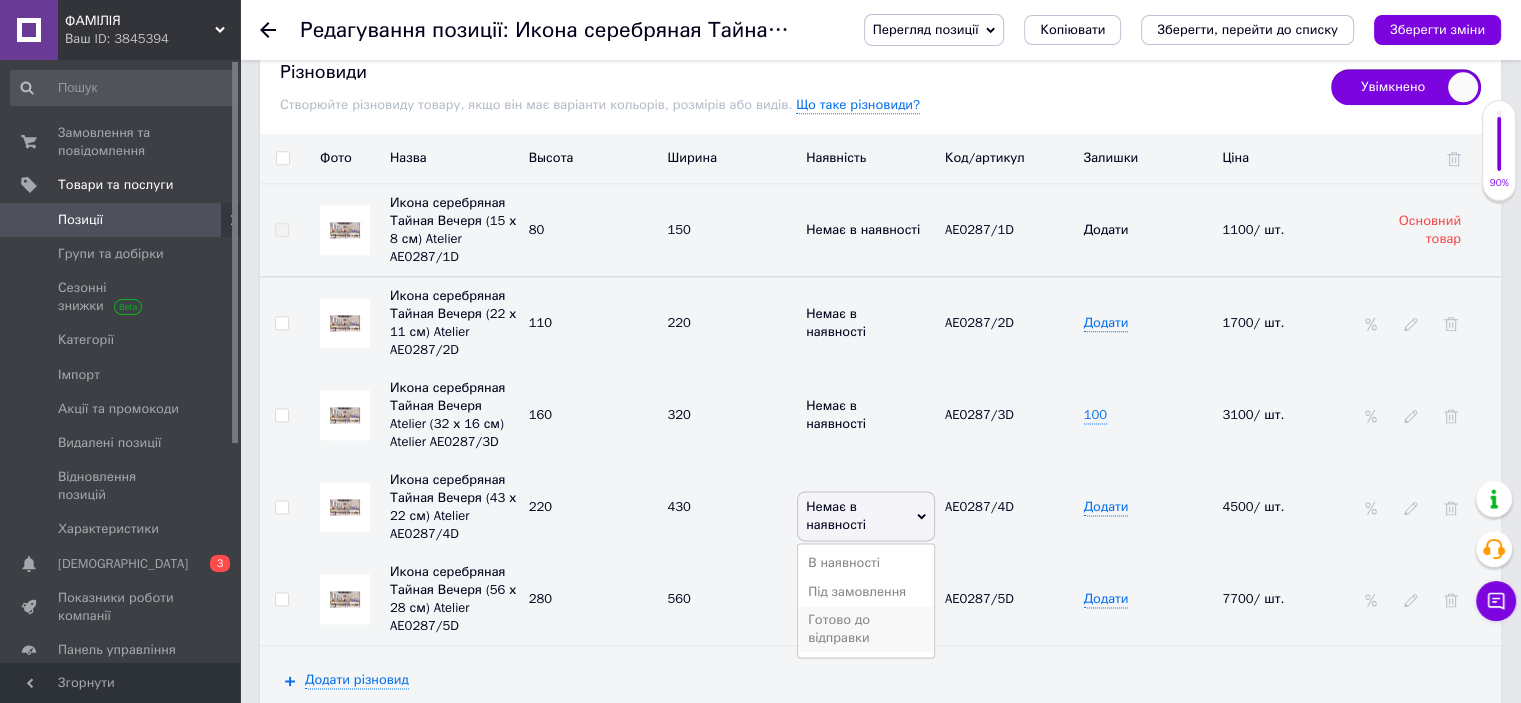 click on "Готово до відправки" at bounding box center (866, 629) 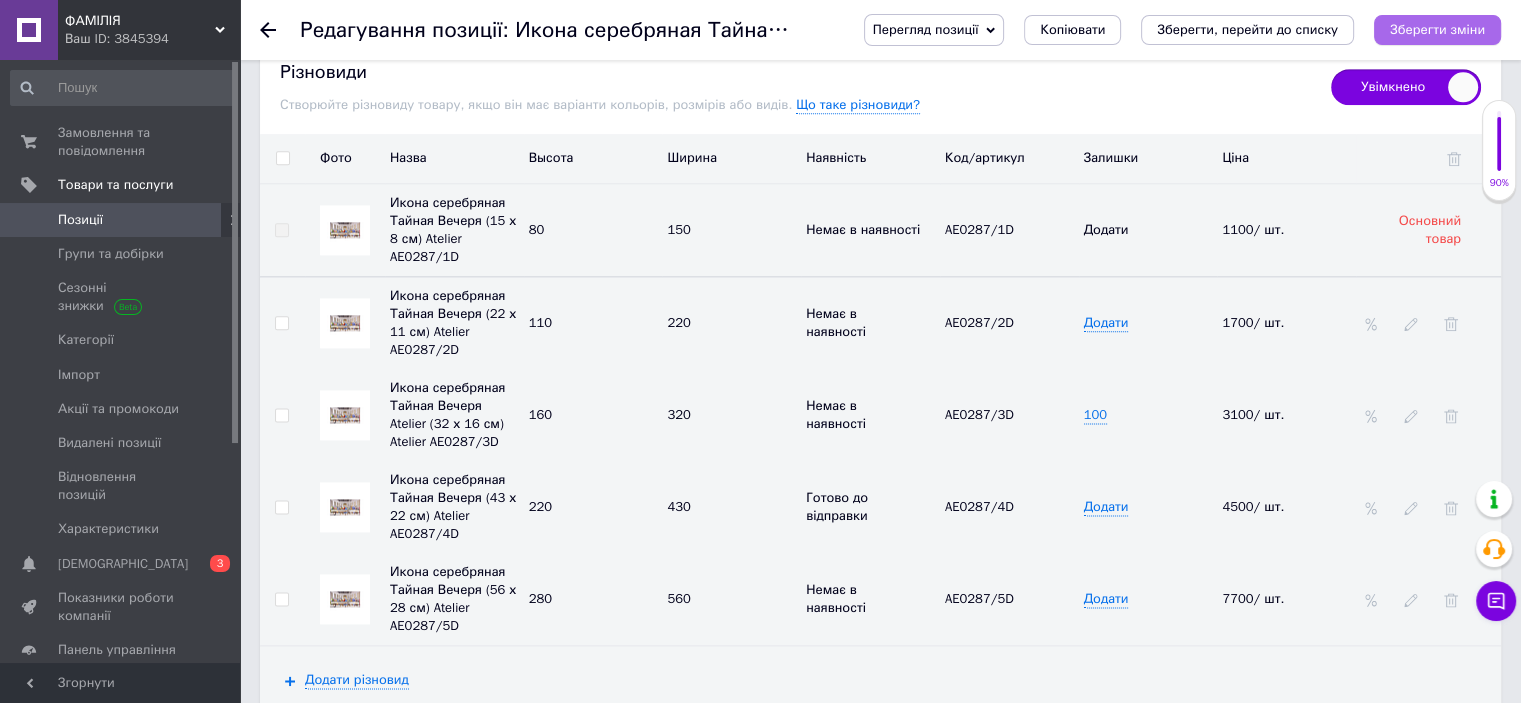 click on "Зберегти зміни" at bounding box center [1437, 29] 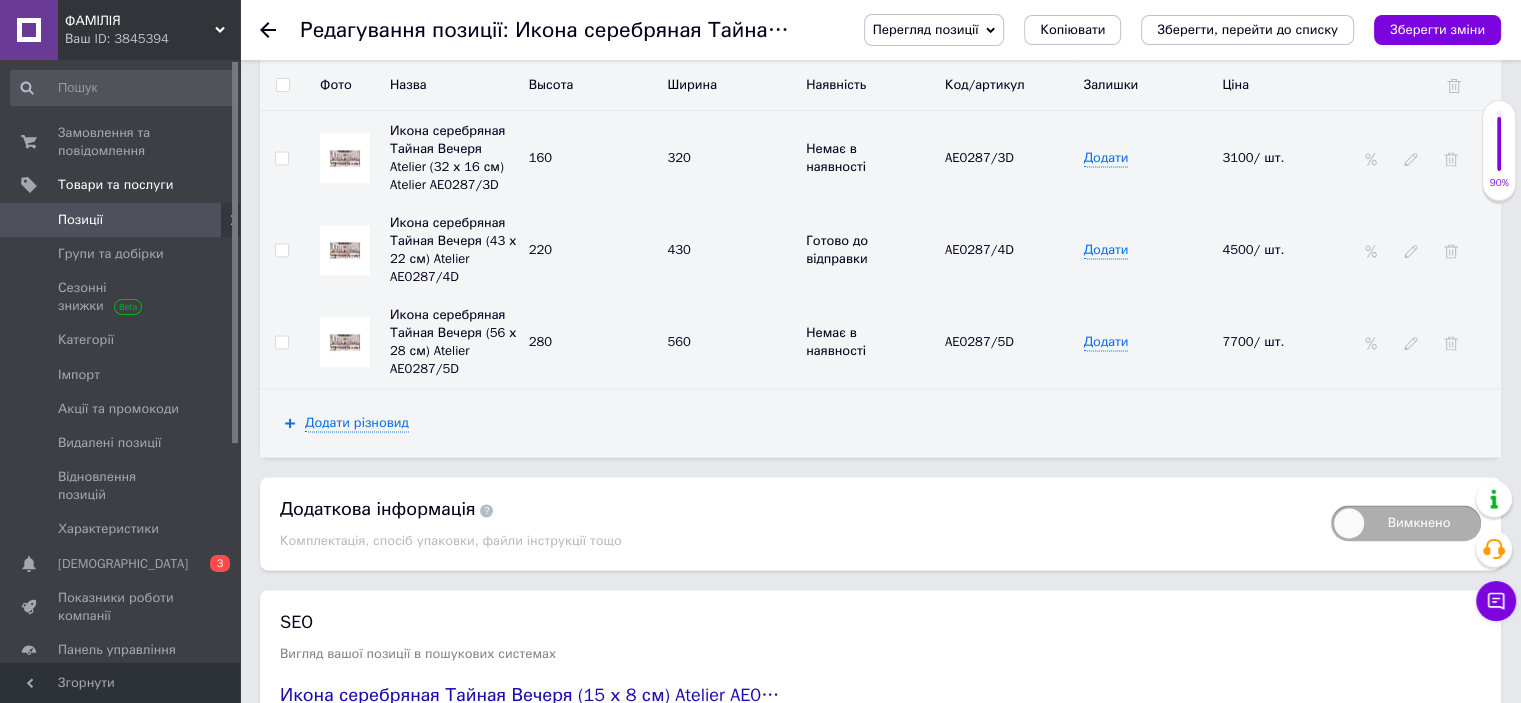 scroll, scrollTop: 2600, scrollLeft: 0, axis: vertical 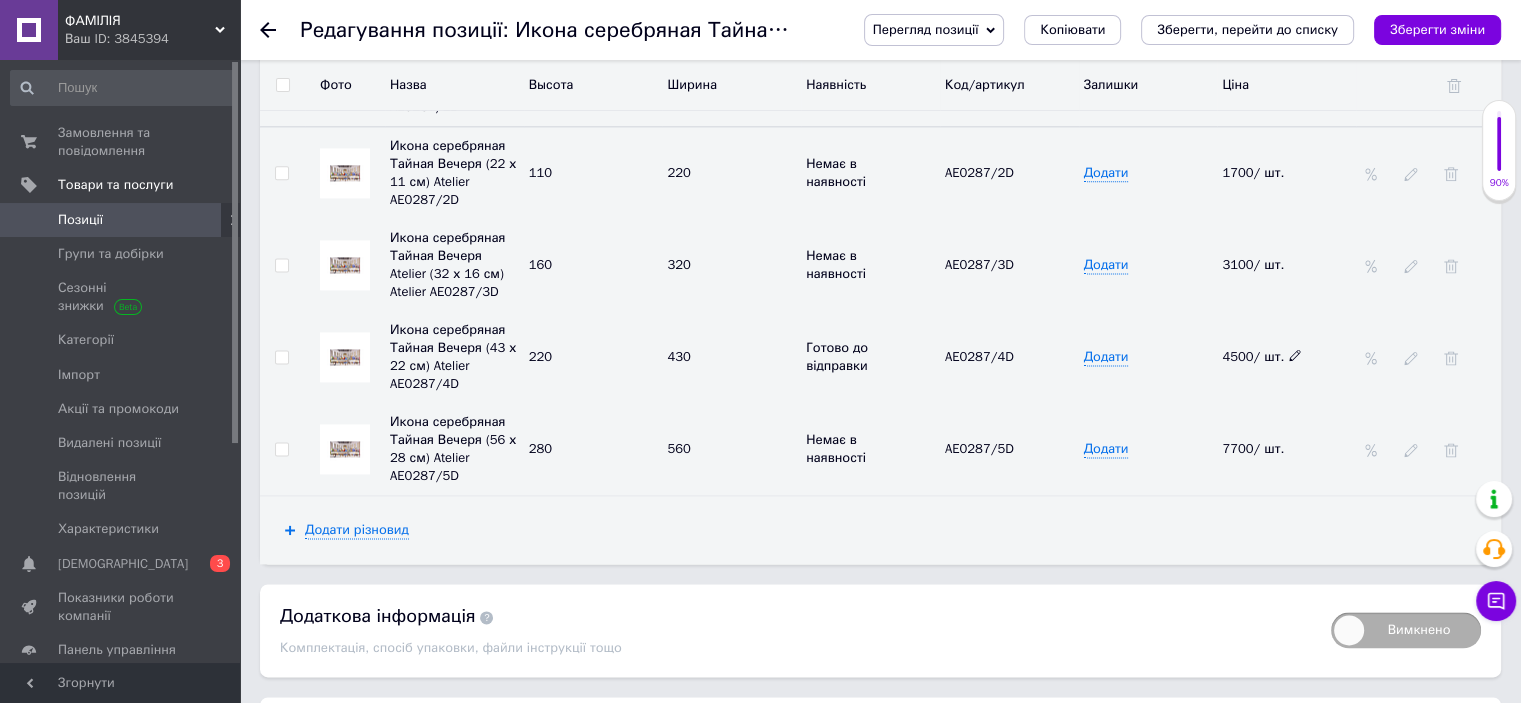 click 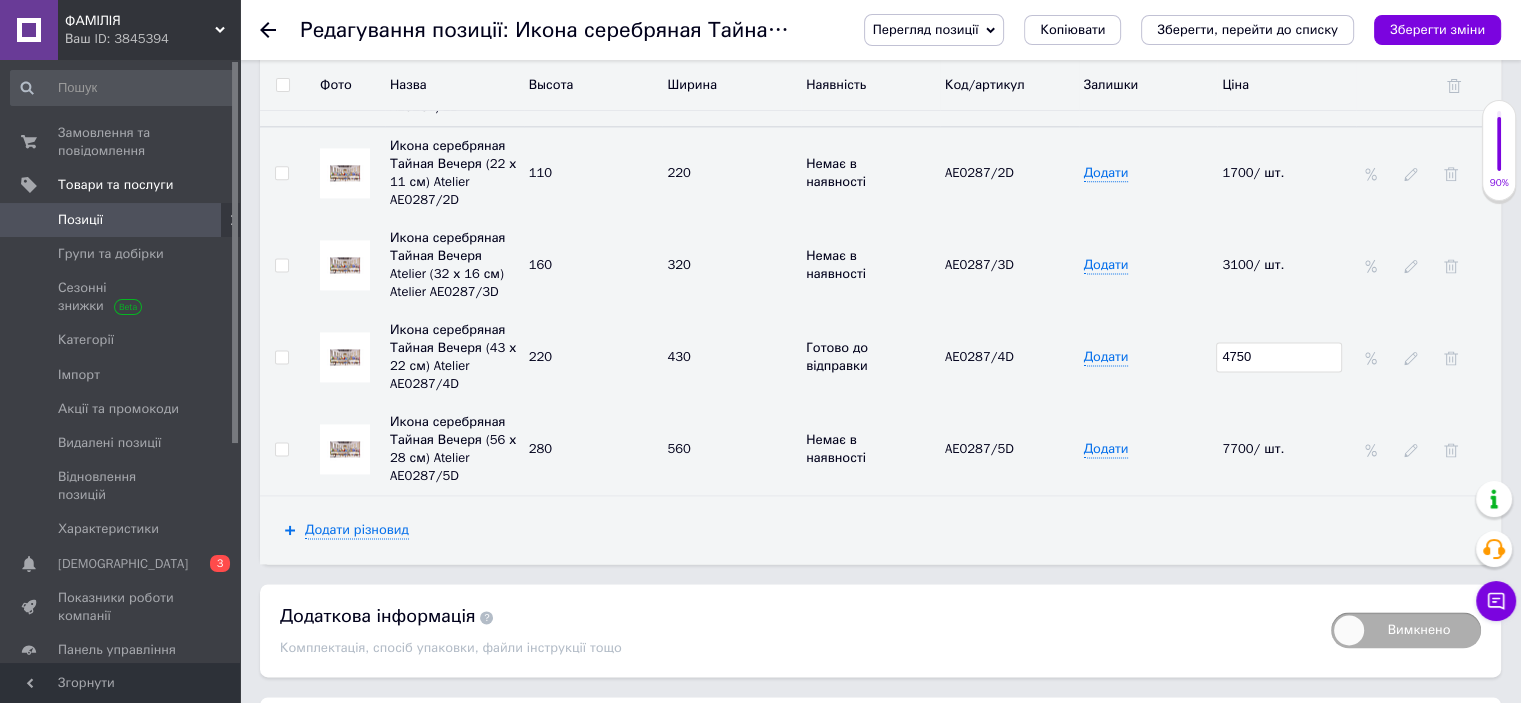 type on "4750" 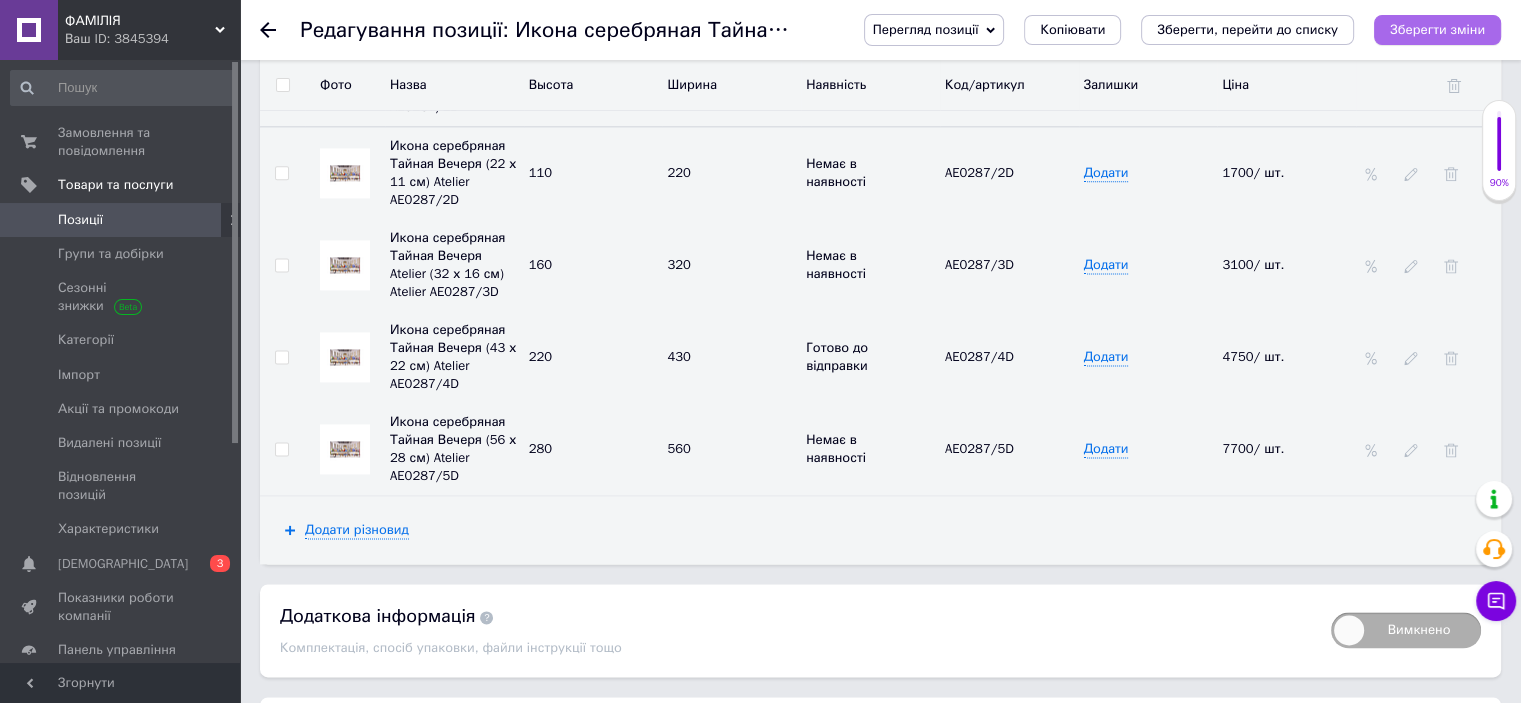 click on "Зберегти зміни" at bounding box center [1437, 29] 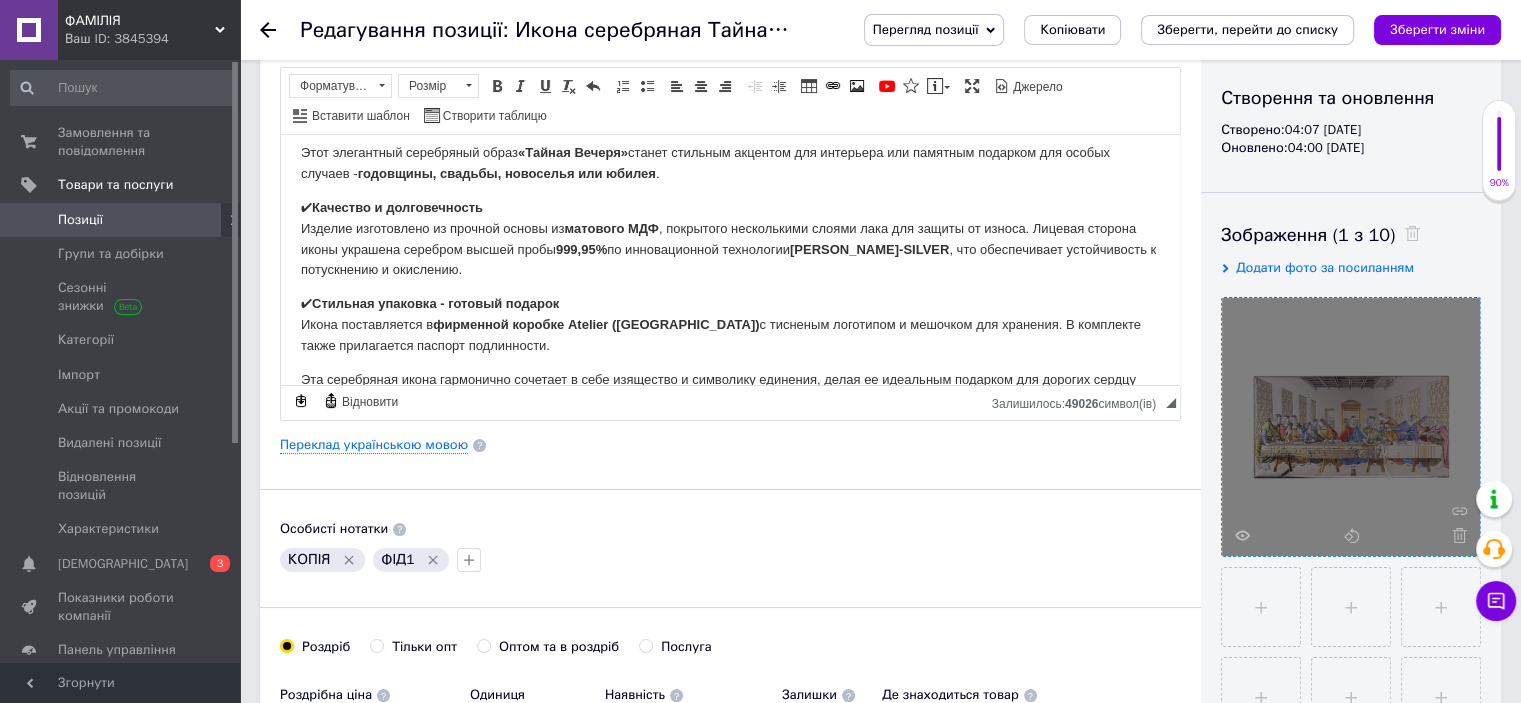 scroll, scrollTop: 0, scrollLeft: 0, axis: both 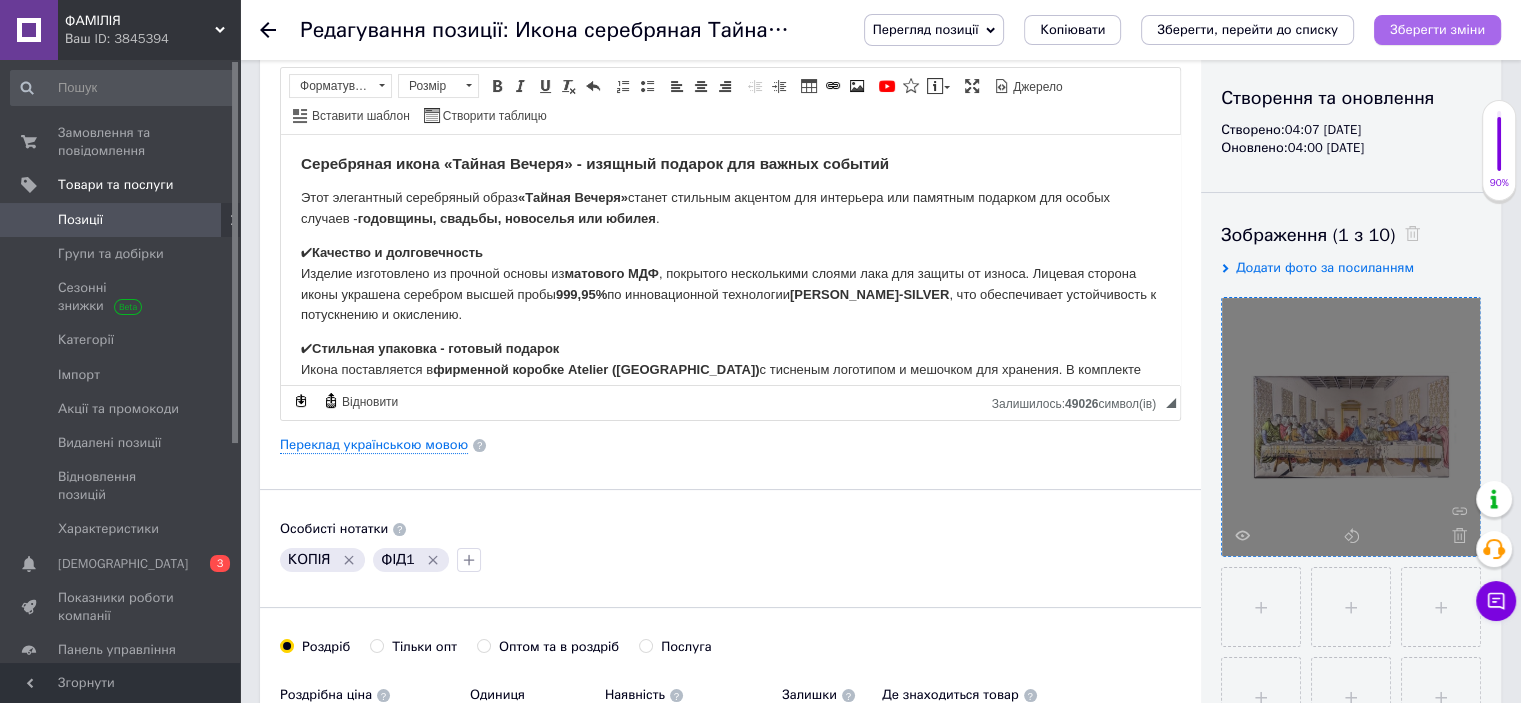 click on "Зберегти зміни" at bounding box center [1437, 29] 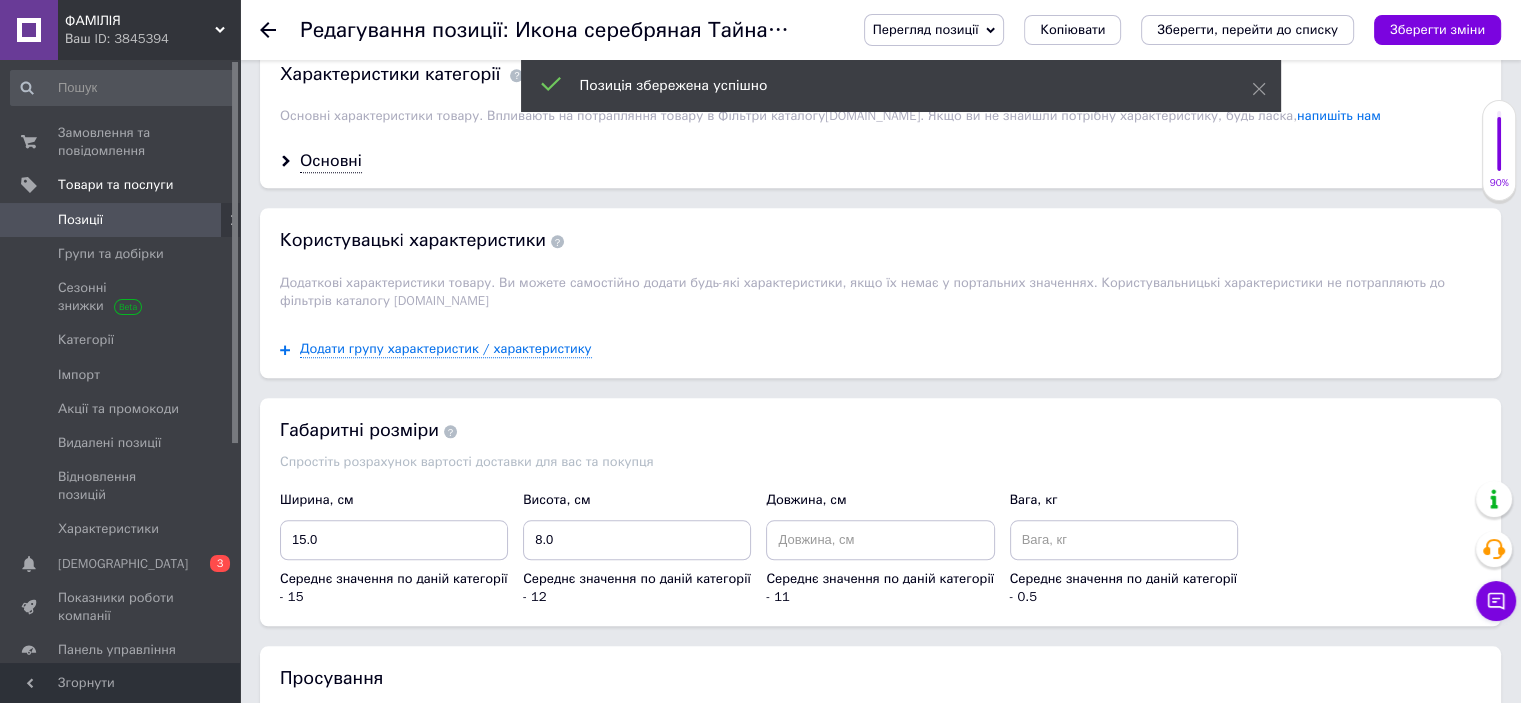 scroll, scrollTop: 2000, scrollLeft: 0, axis: vertical 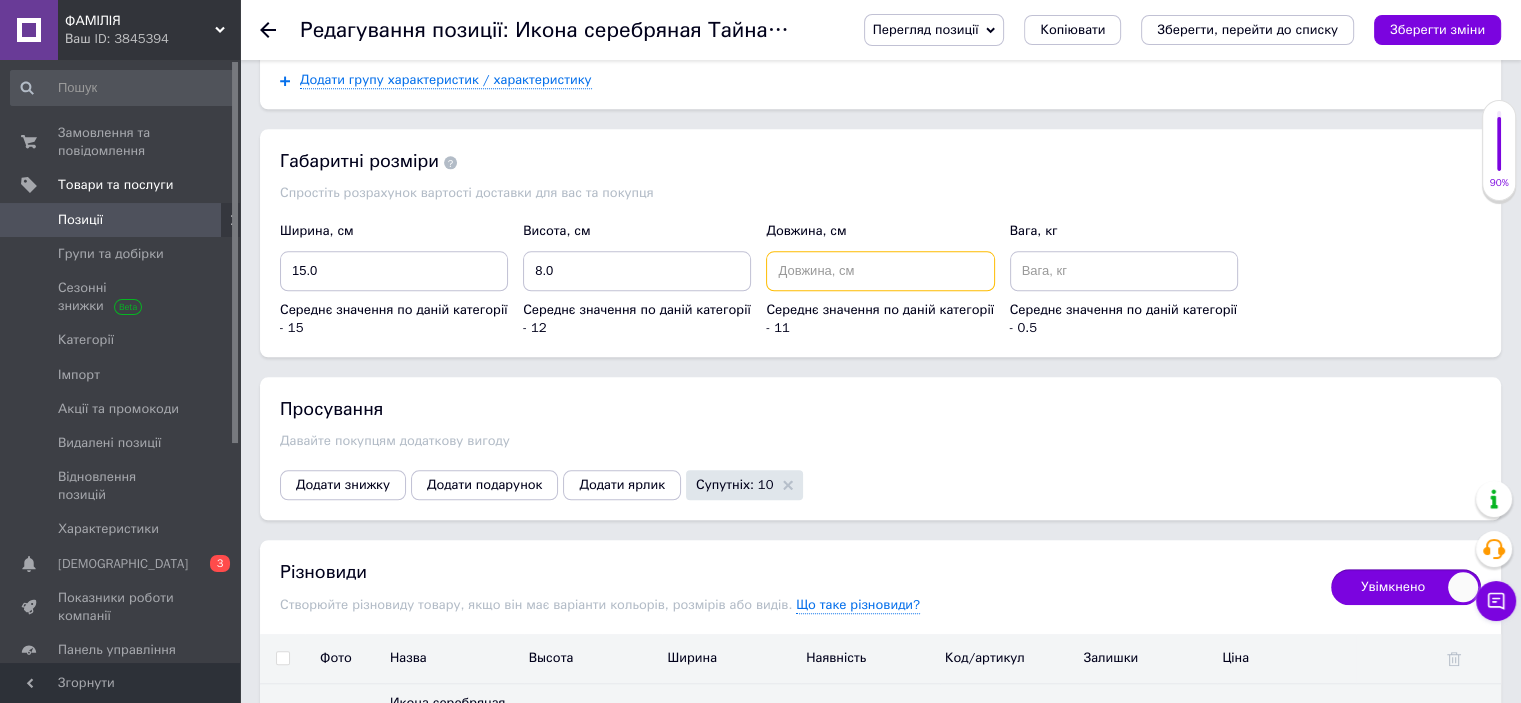 click at bounding box center (880, 271) 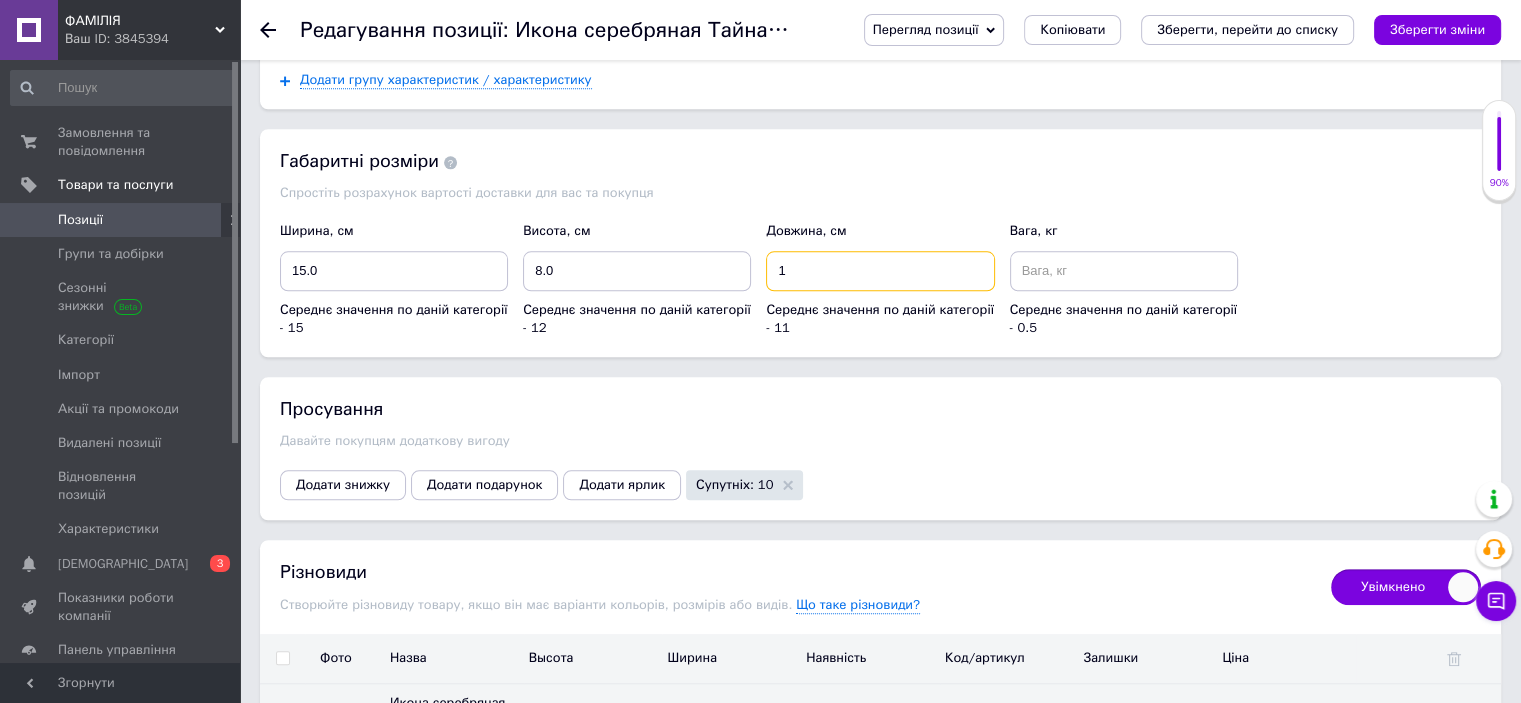 type on "1" 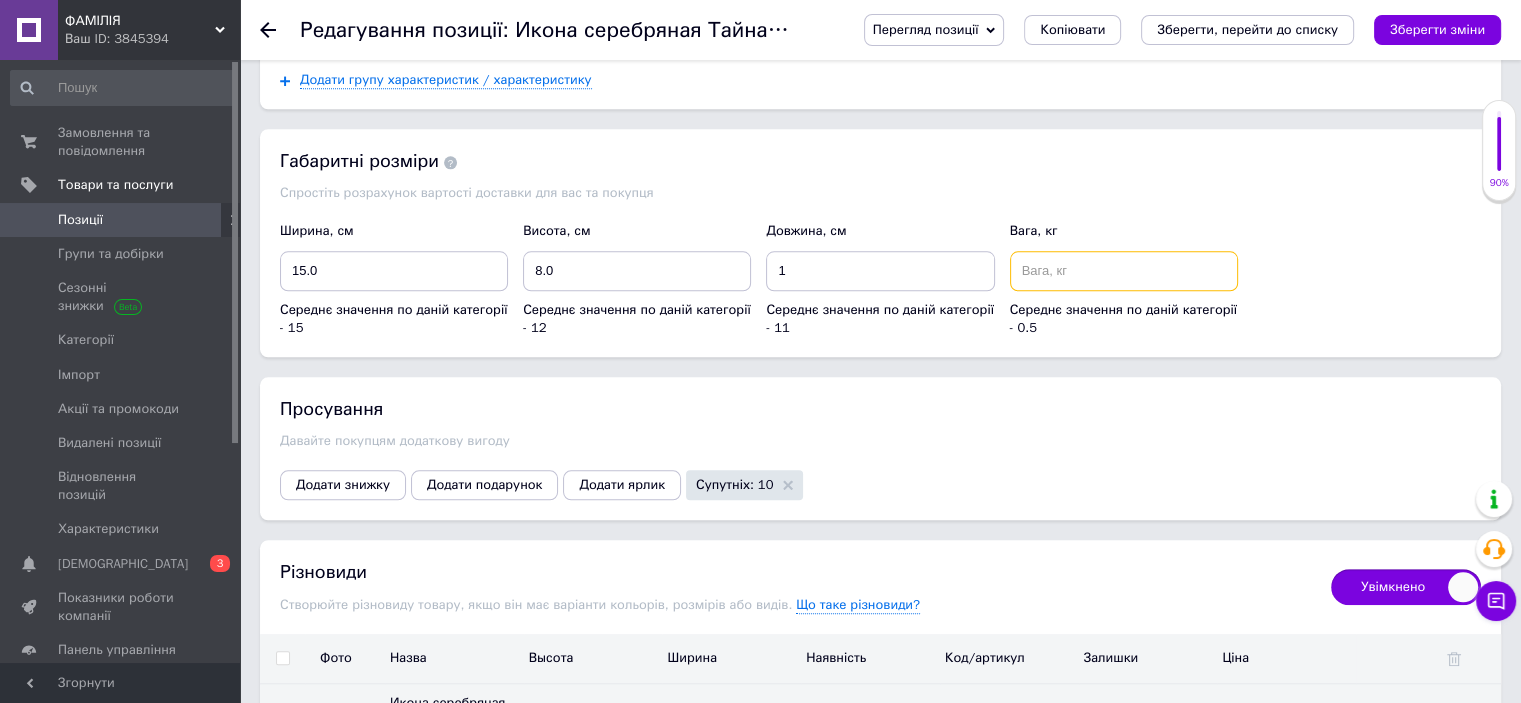 drag, startPoint x: 1032, startPoint y: 269, endPoint x: 1055, endPoint y: 259, distance: 25.079872 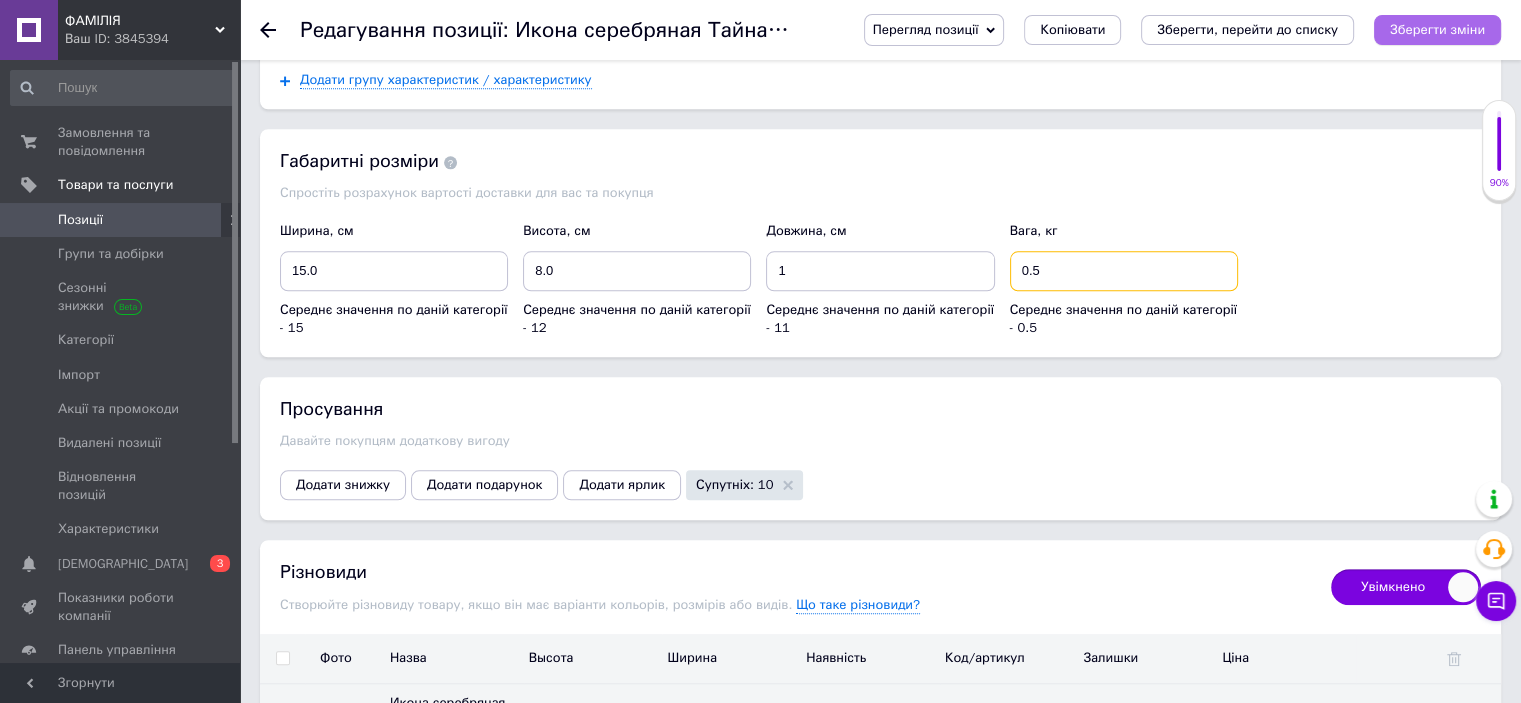 type on "0.5" 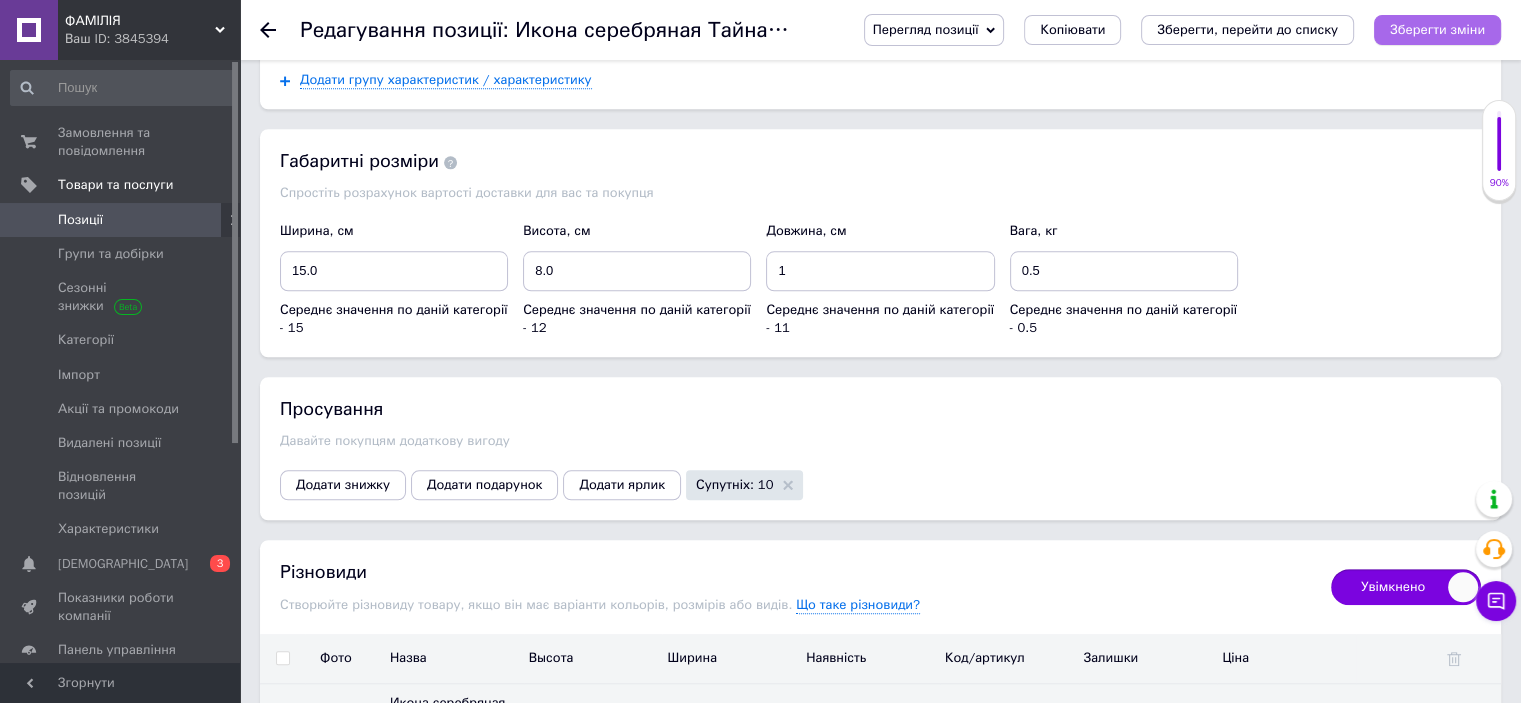 click on "Зберегти зміни" at bounding box center [1437, 29] 